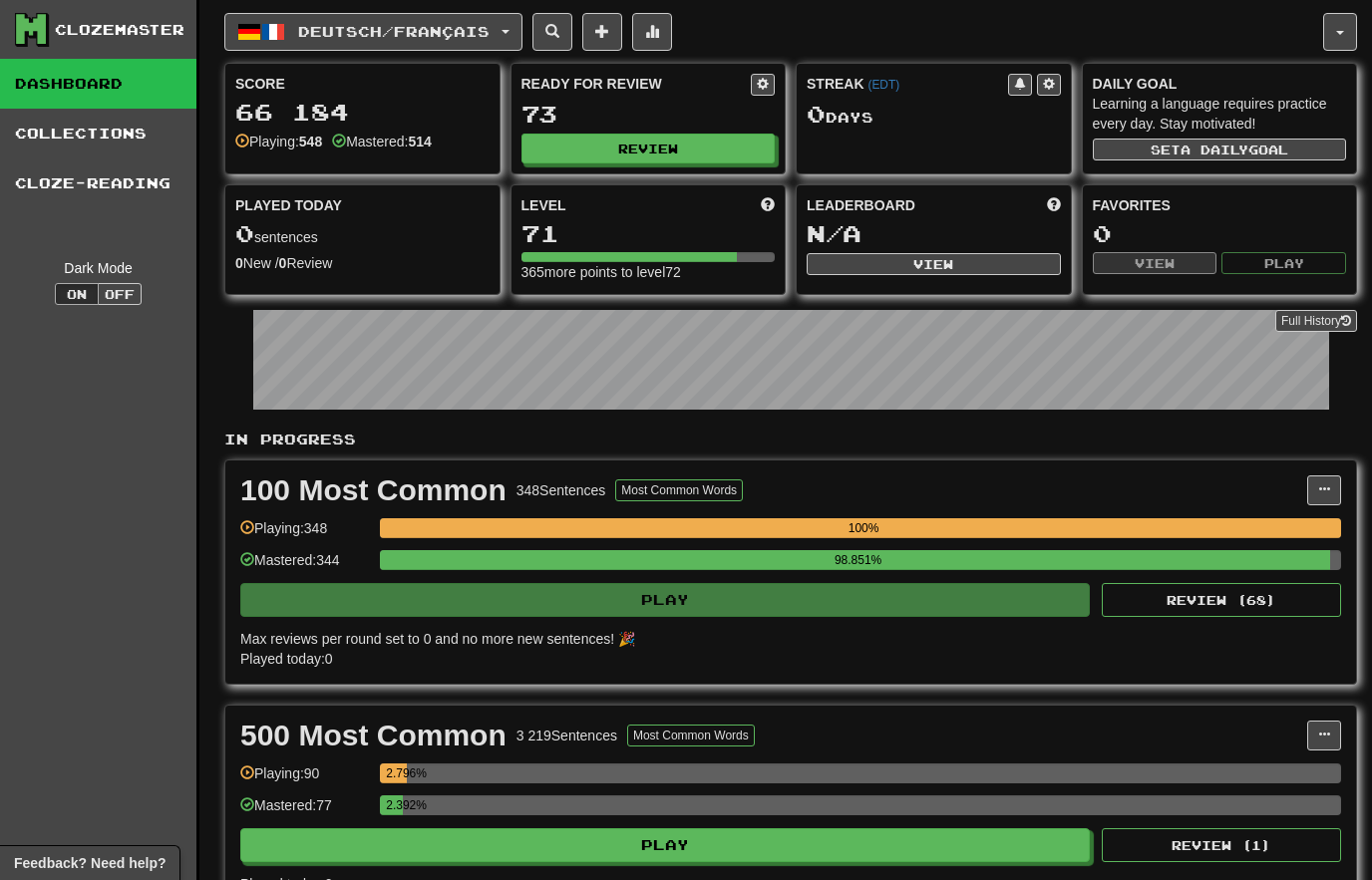 scroll, scrollTop: 0, scrollLeft: 0, axis: both 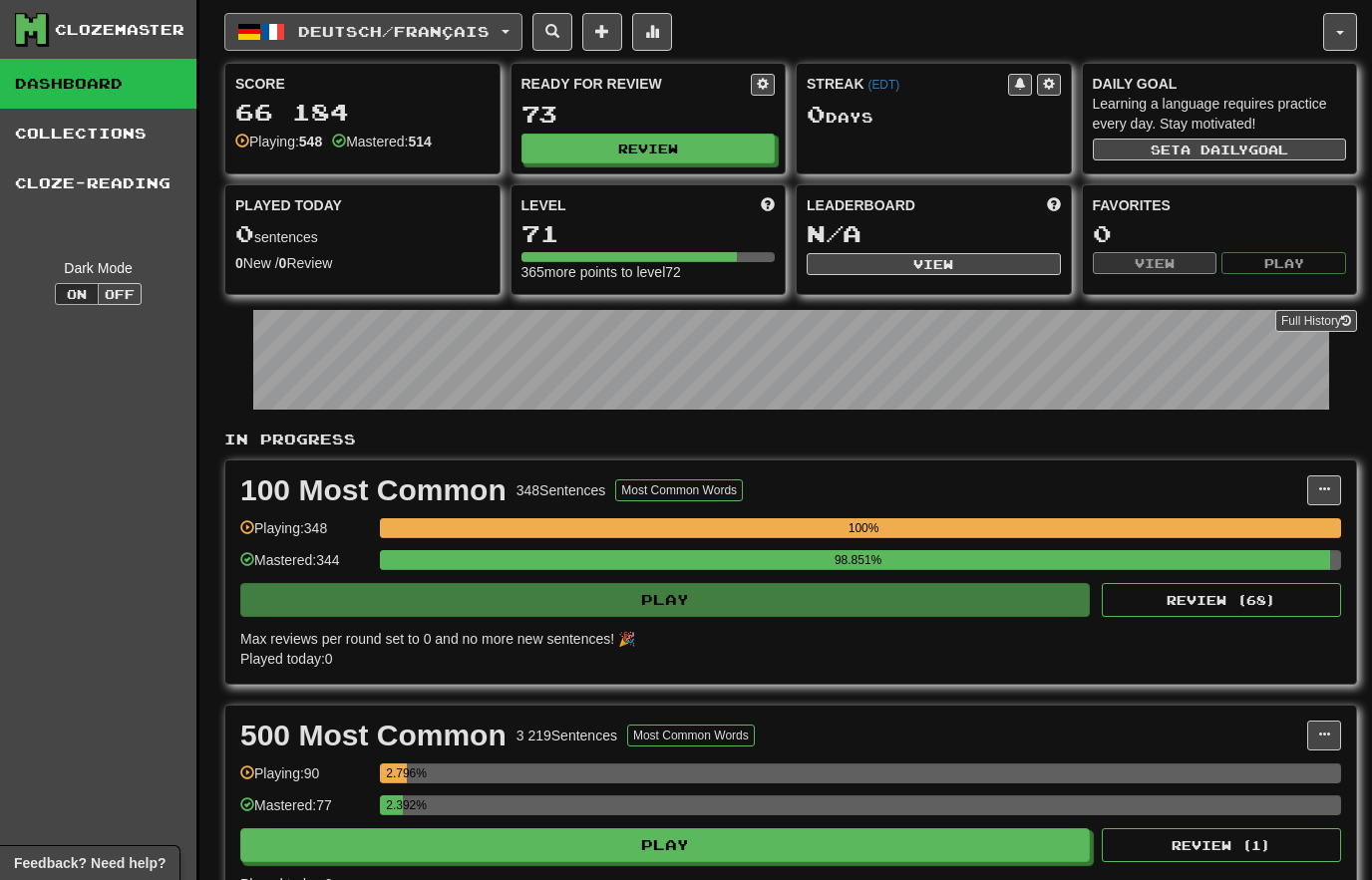 click on "Deutsch  /  Français" at bounding box center [394, 31] 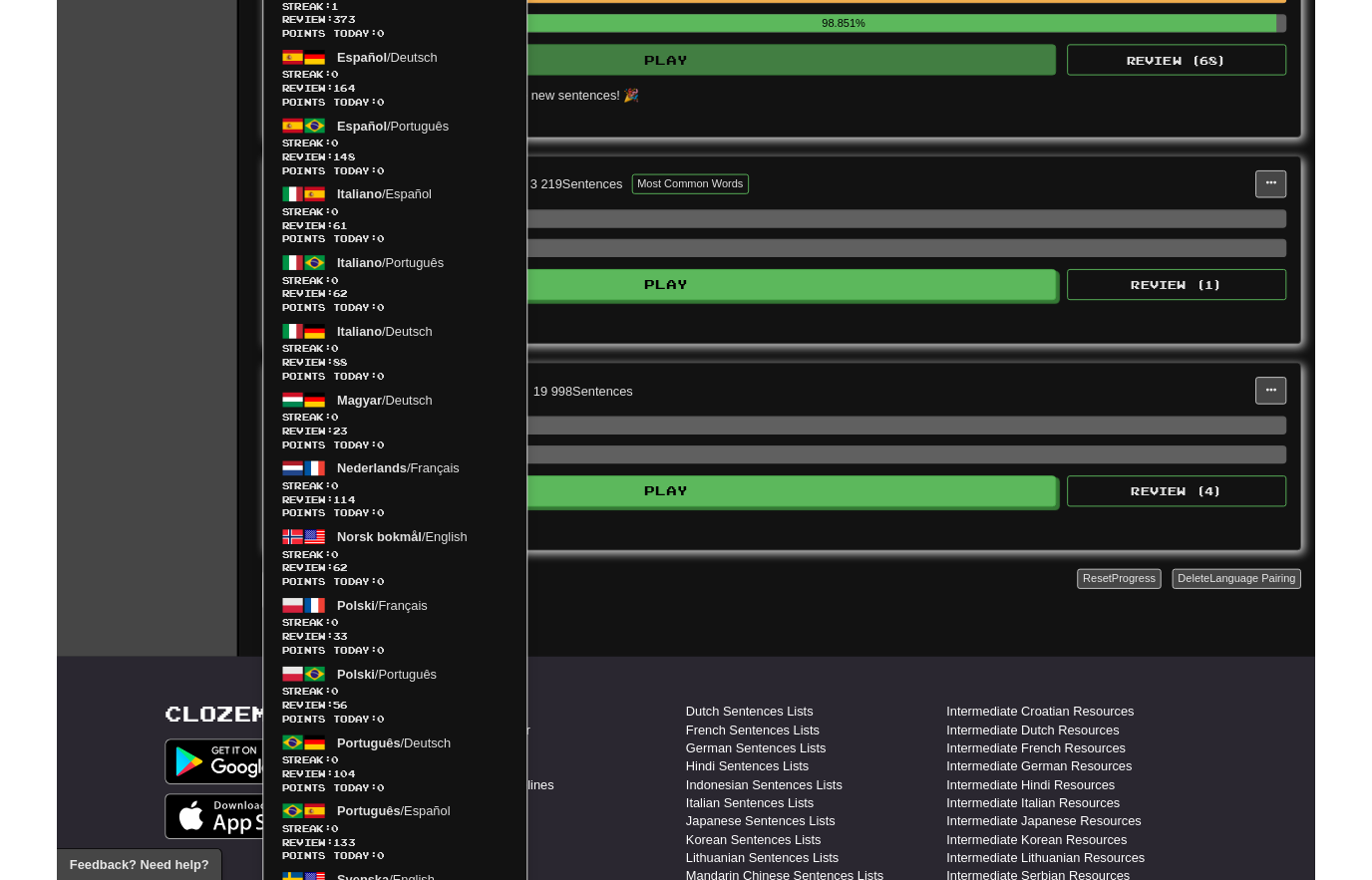 scroll, scrollTop: 615, scrollLeft: 0, axis: vertical 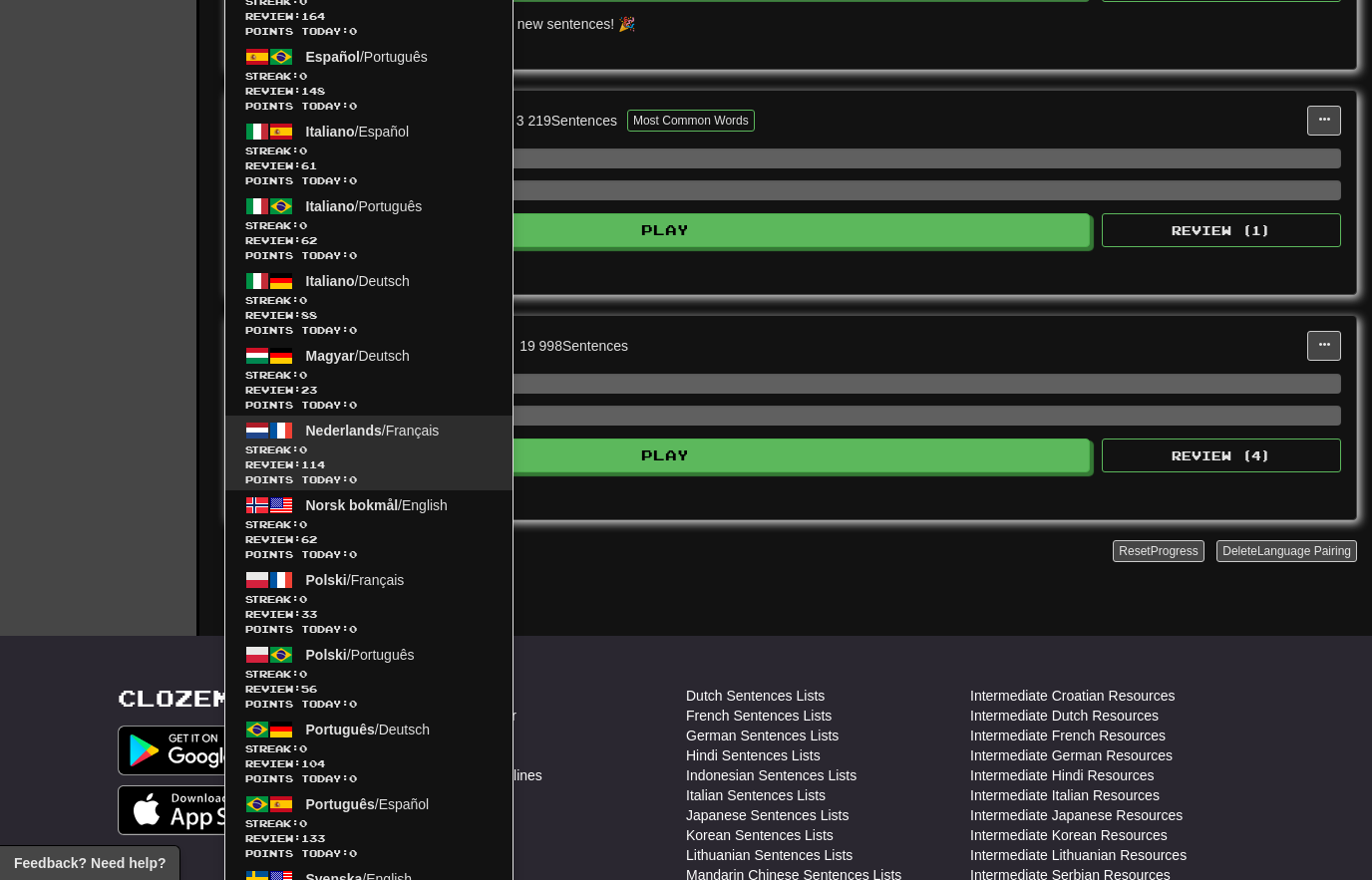 click on "Streak:  0" at bounding box center (369, 449) 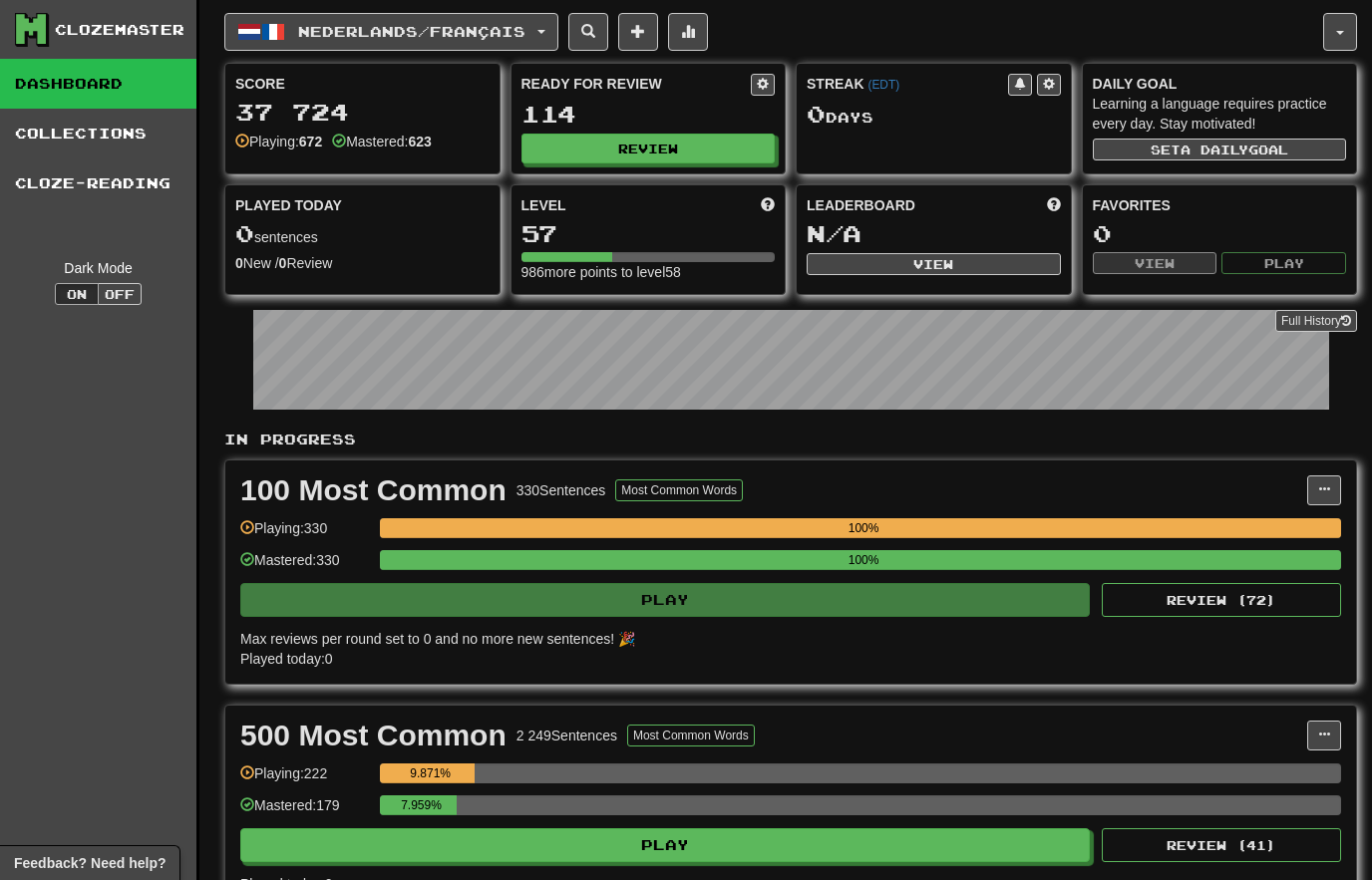 scroll, scrollTop: 0, scrollLeft: 0, axis: both 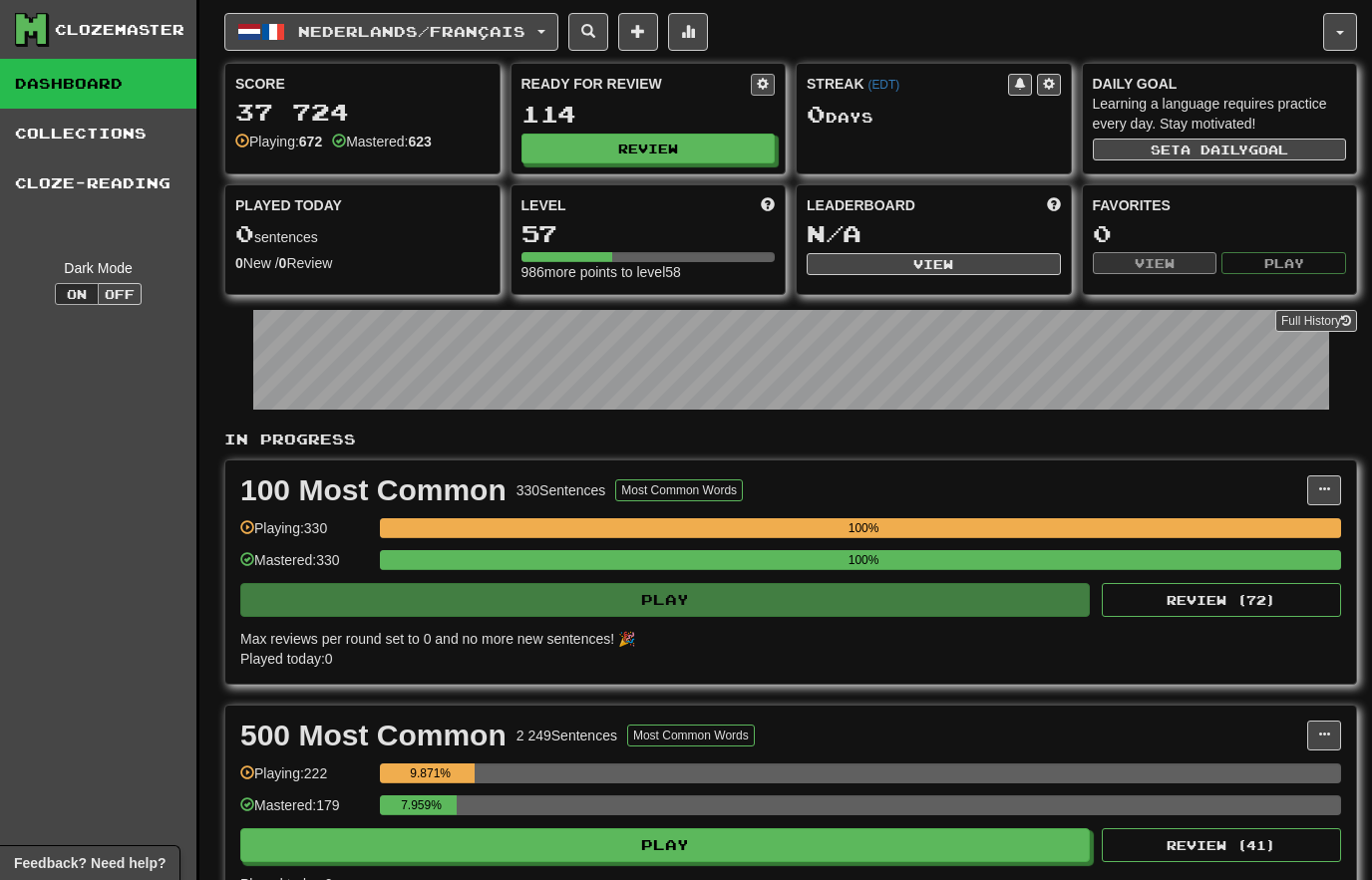 click at bounding box center (763, 85) 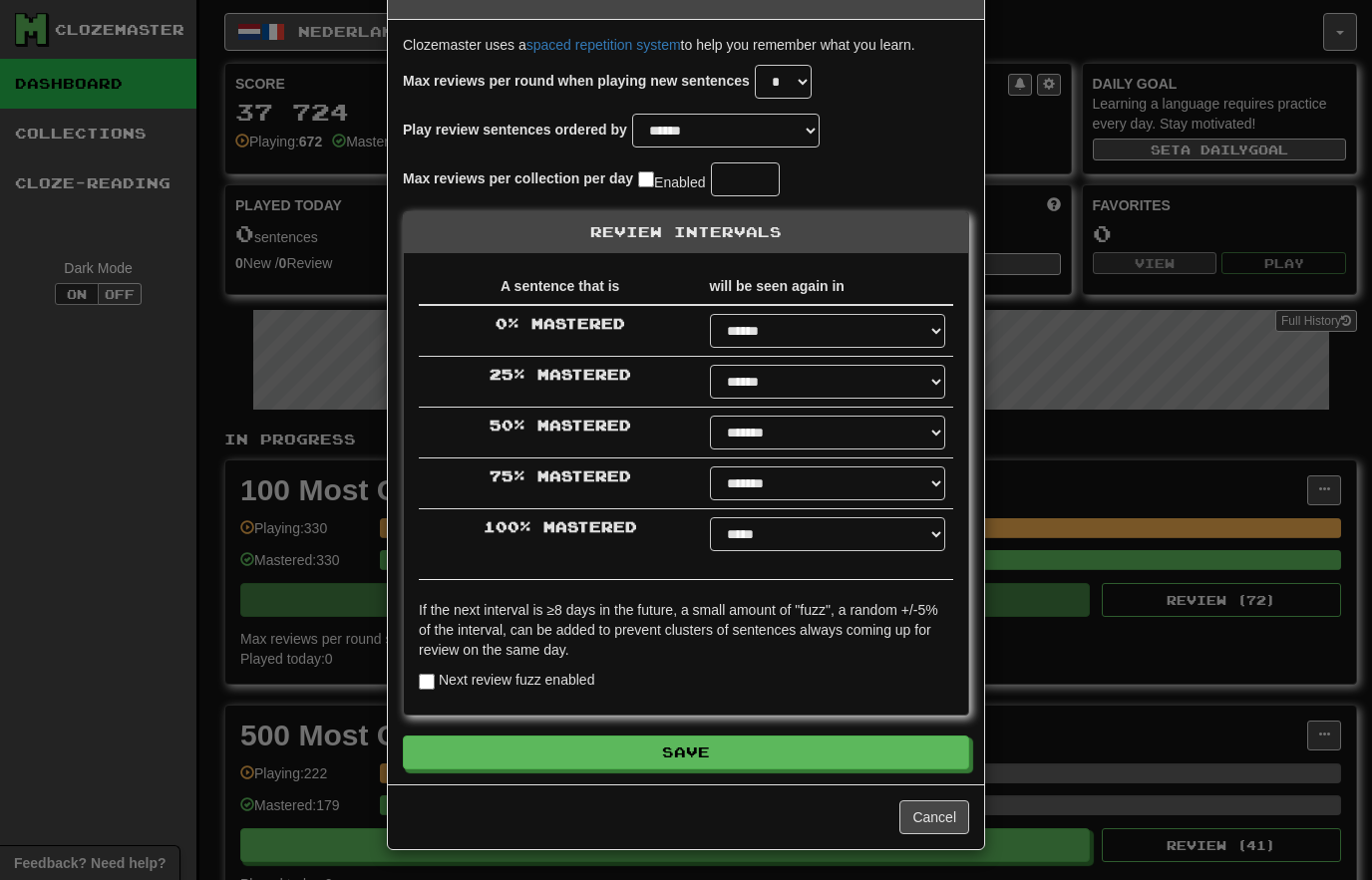 scroll, scrollTop: 62, scrollLeft: 0, axis: vertical 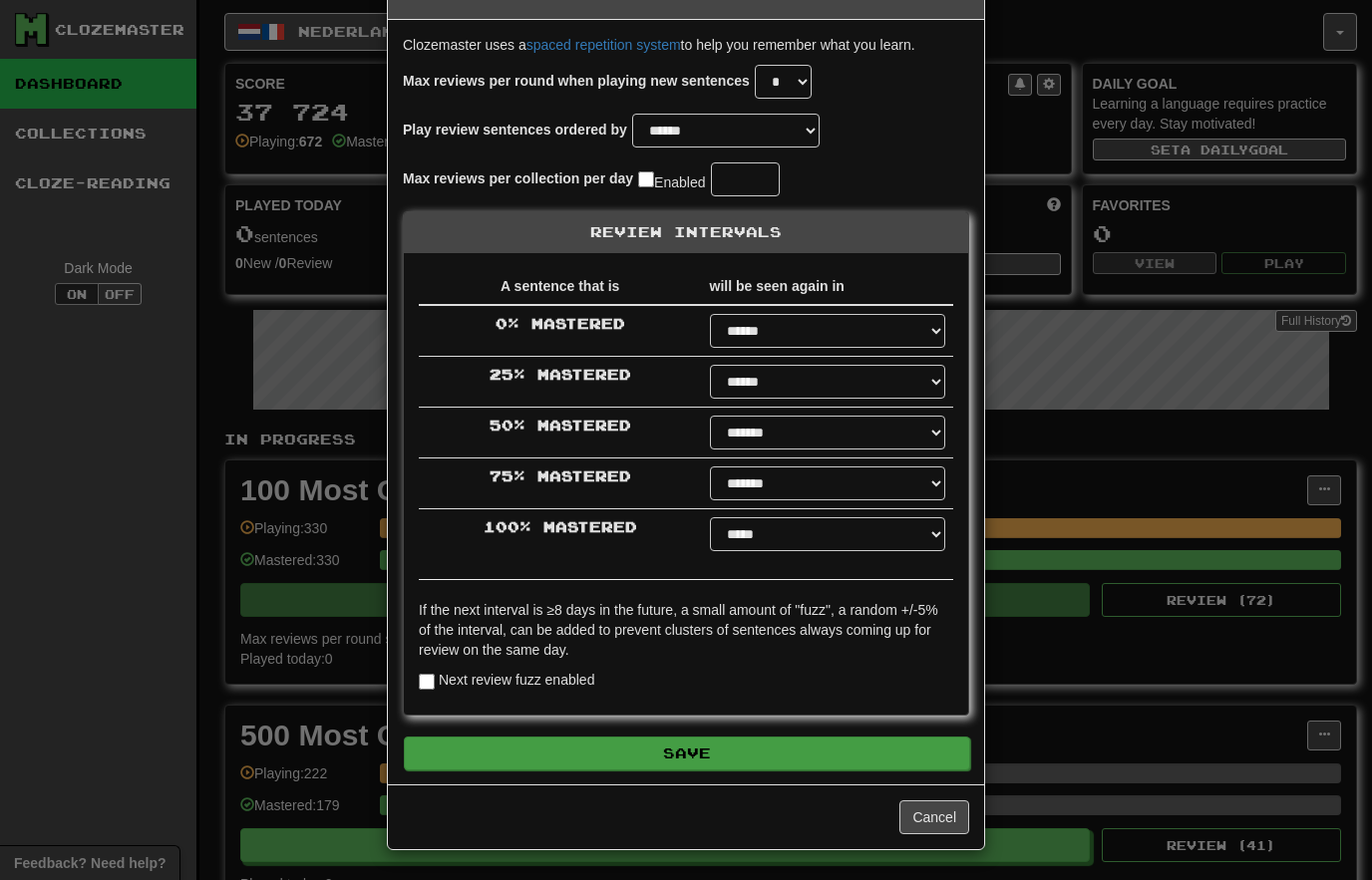 click on "Save" at bounding box center [687, 753] 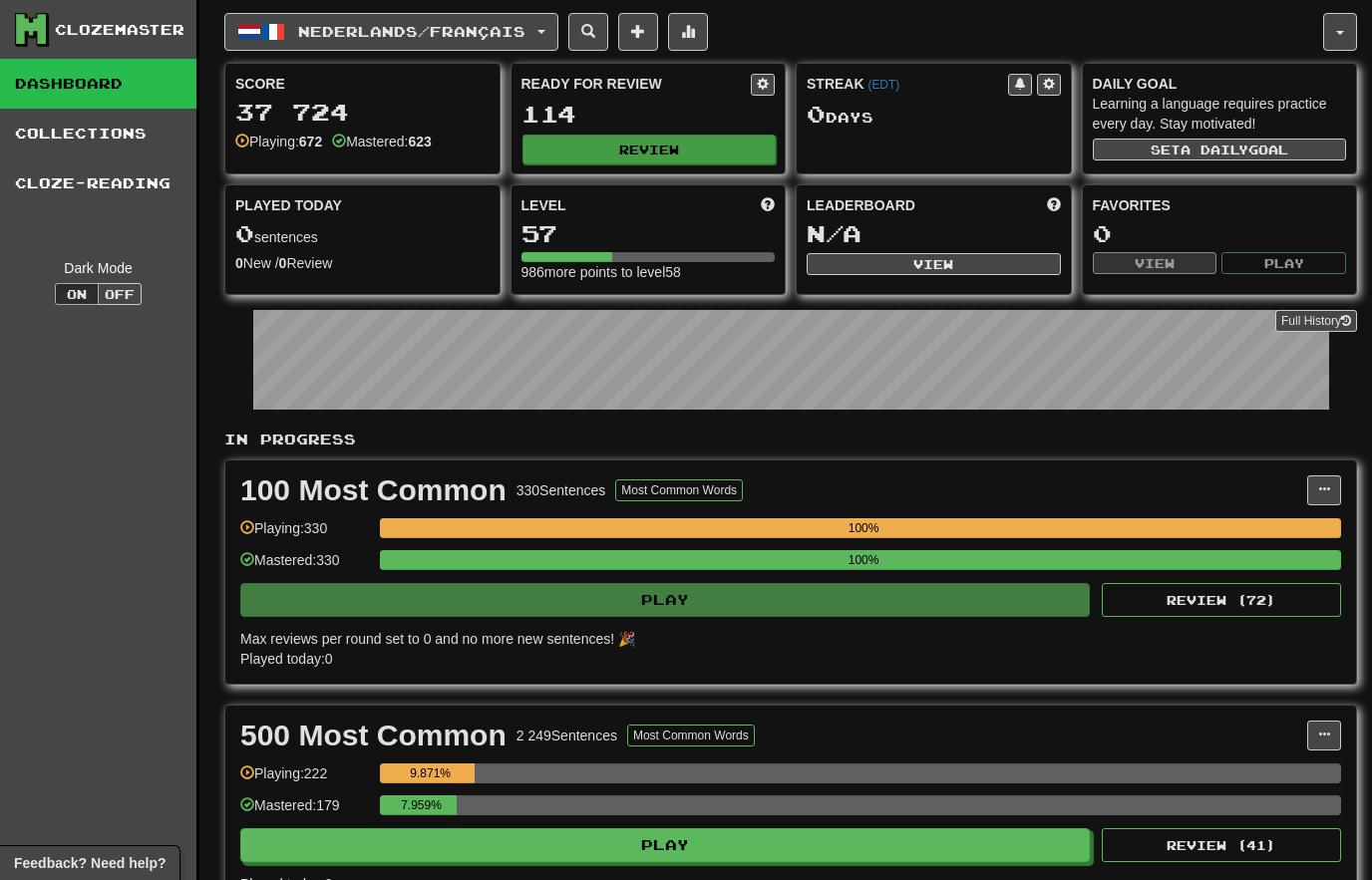click on "Review" at bounding box center [649, 149] 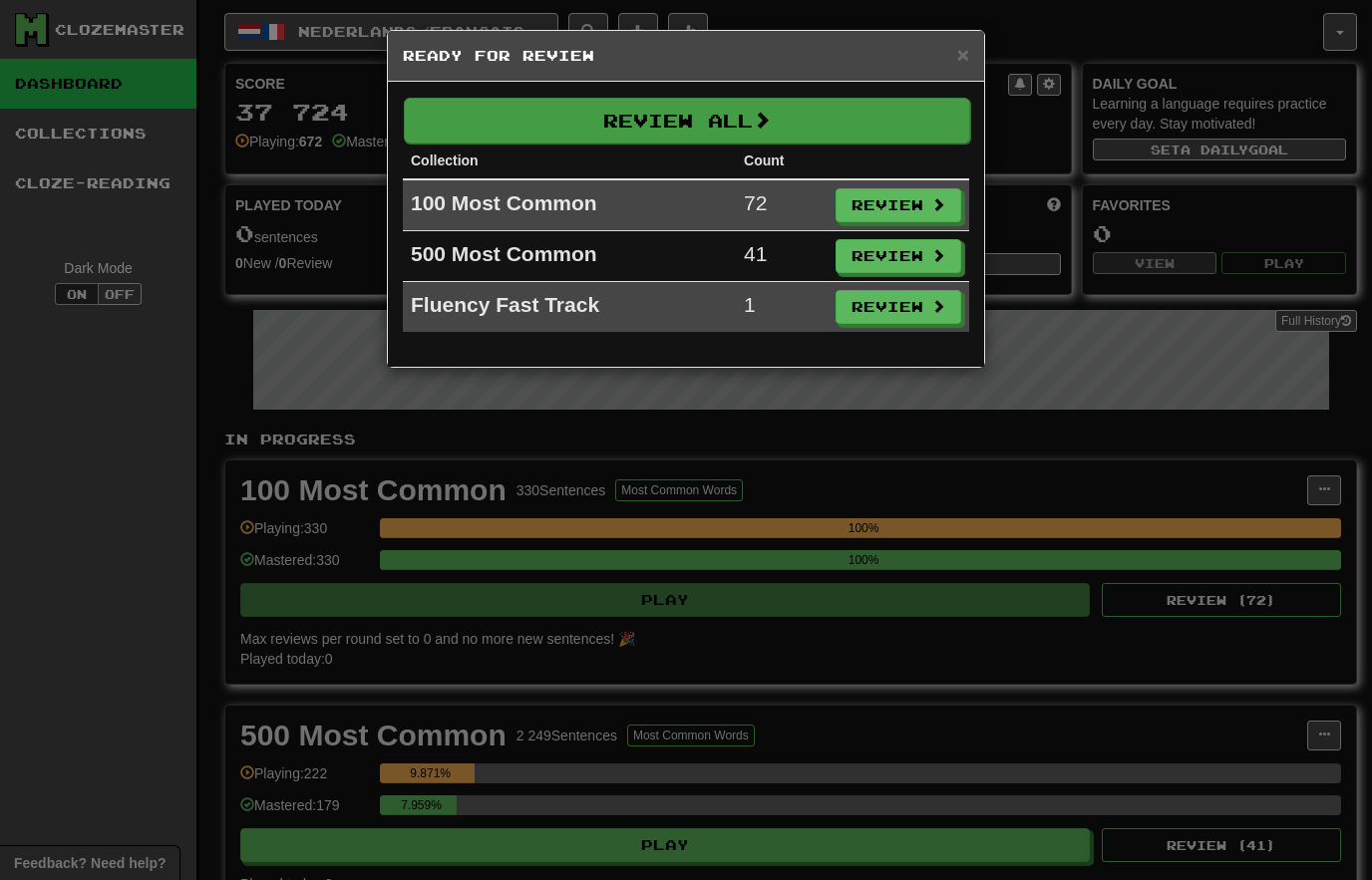 click on "Review All" at bounding box center [687, 121] 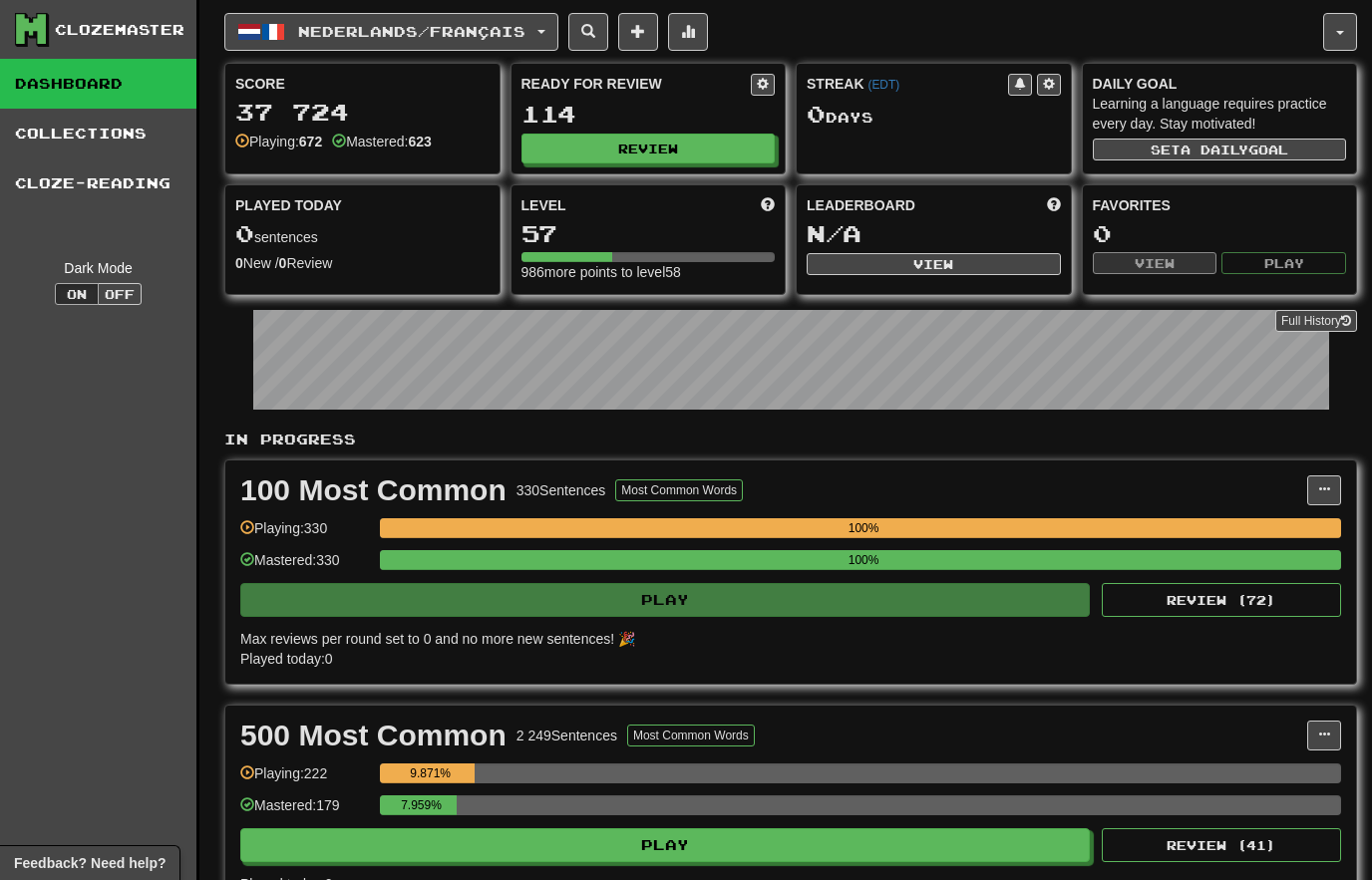 select on "********" 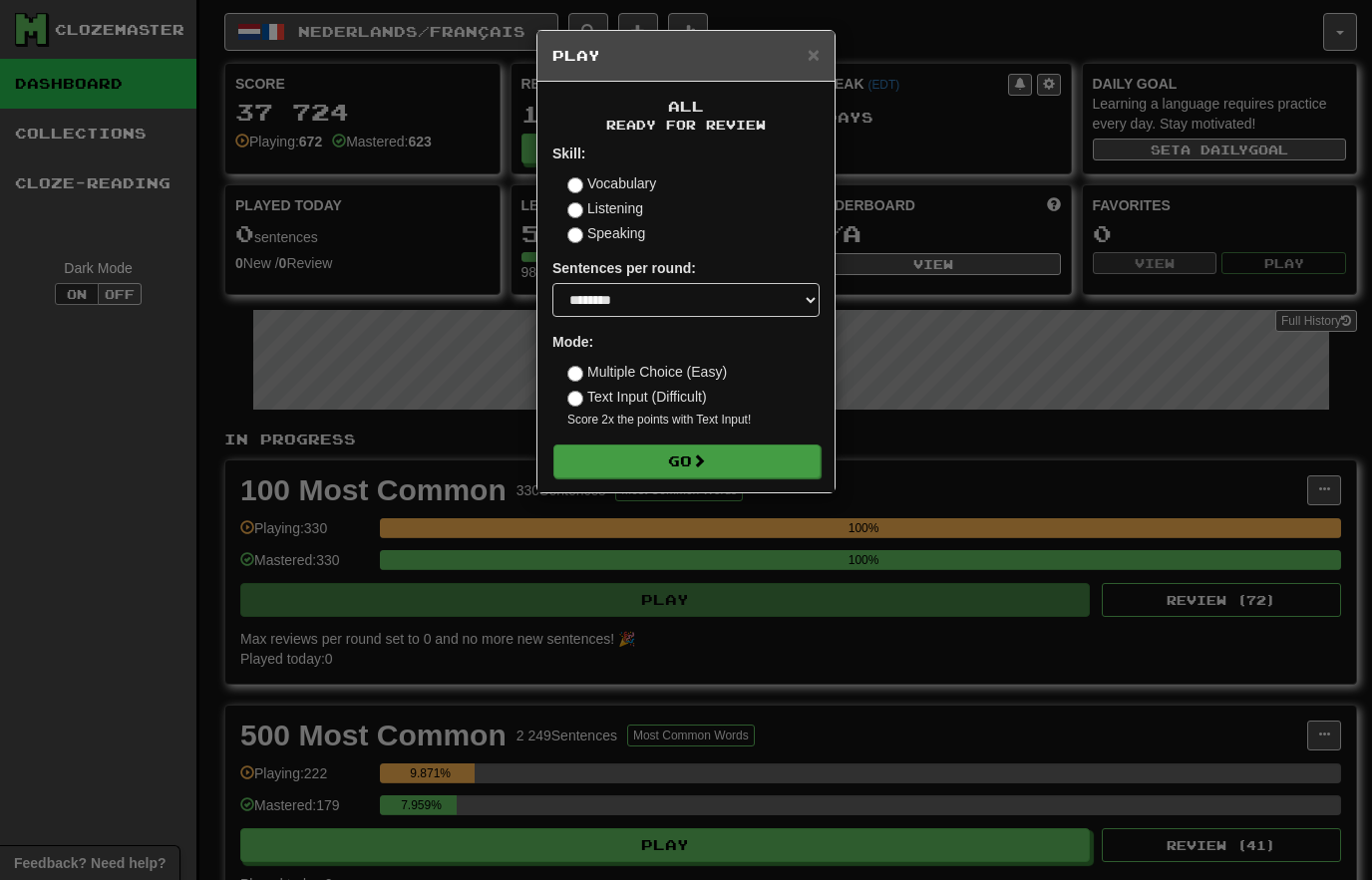 click on "Go" at bounding box center [687, 461] 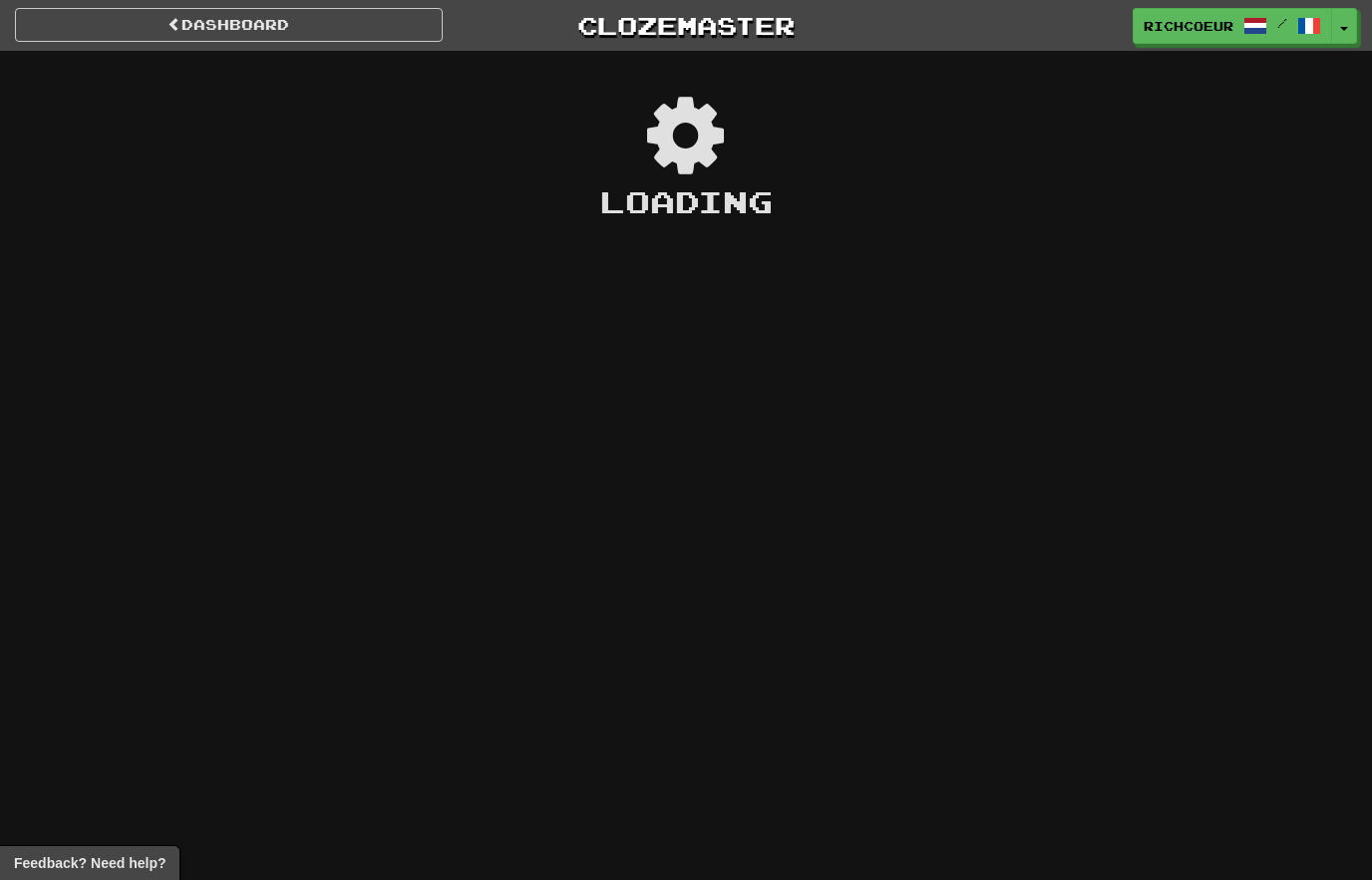 scroll, scrollTop: 0, scrollLeft: 0, axis: both 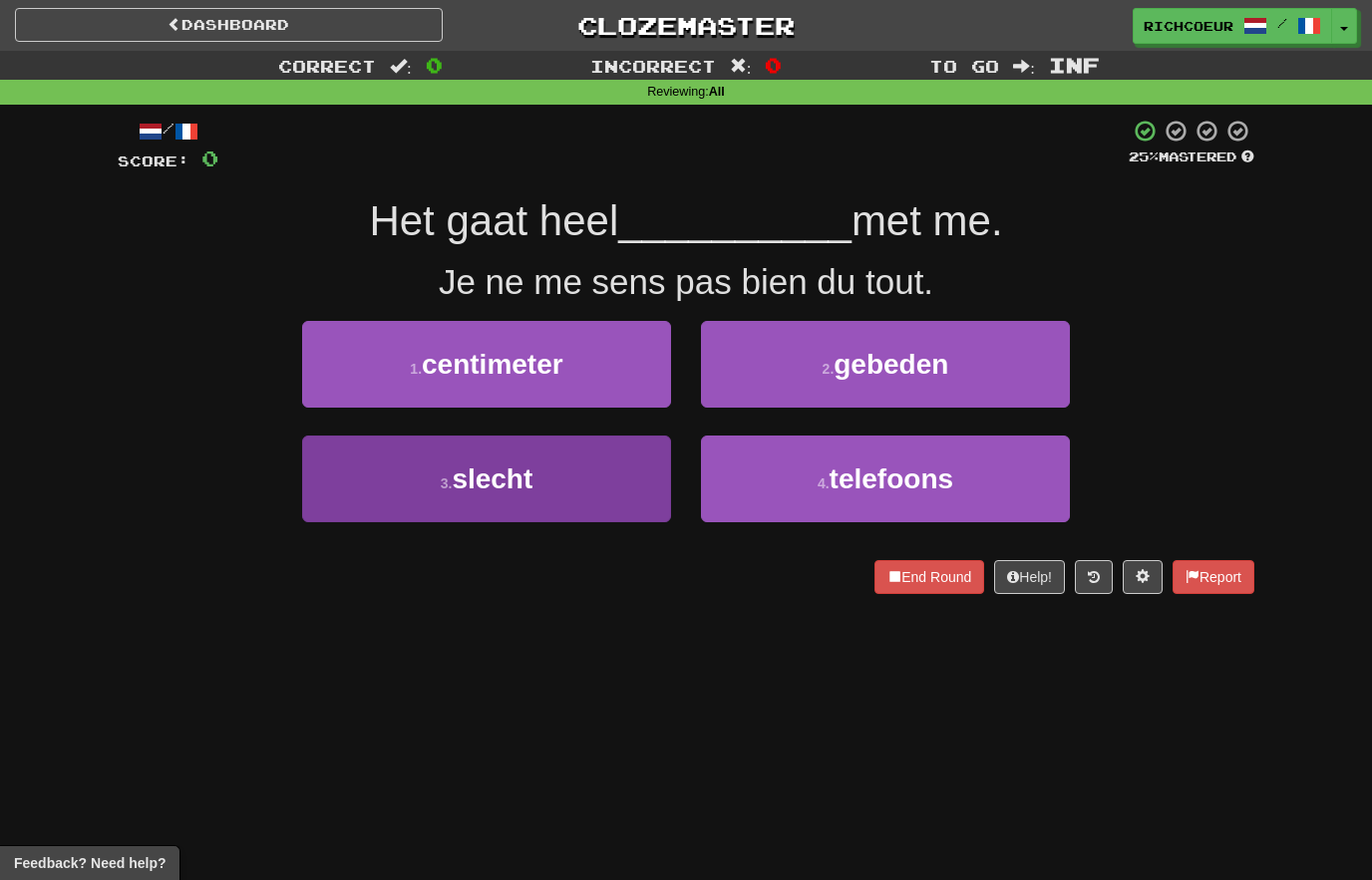 click on "3 . slecht" at bounding box center [487, 478] 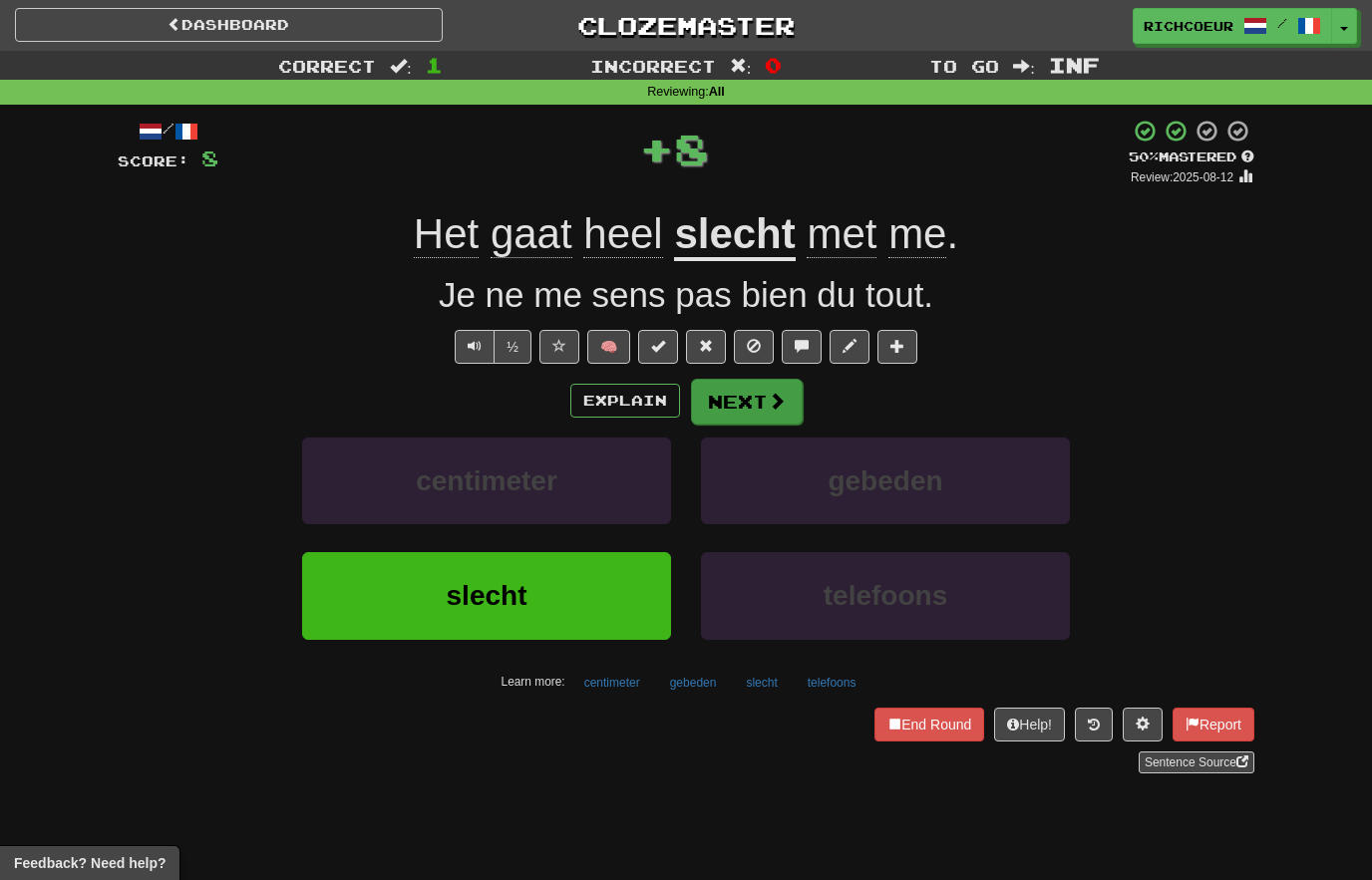 click at bounding box center [777, 401] 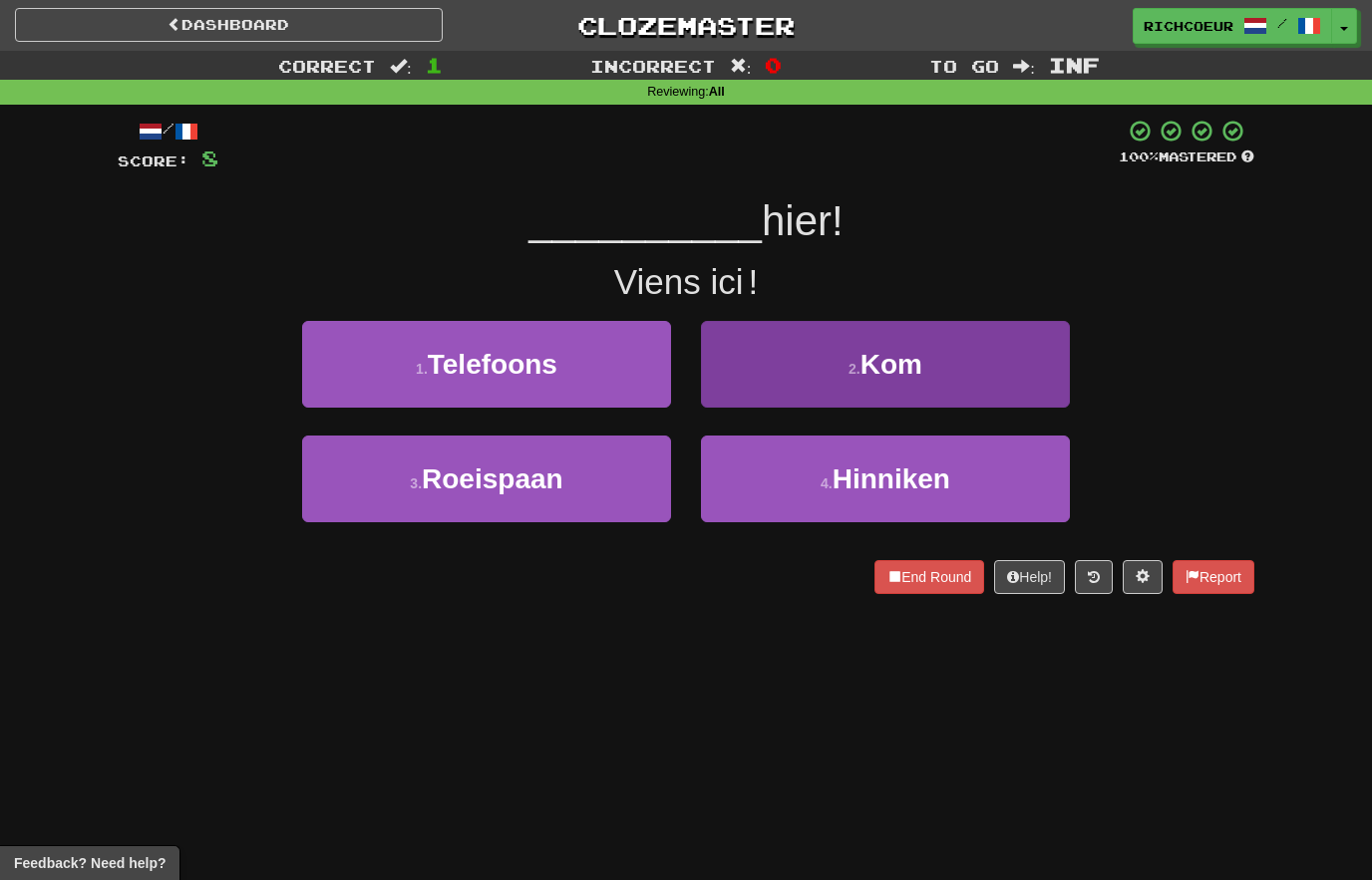 click on "2 . Kom" at bounding box center (885, 364) 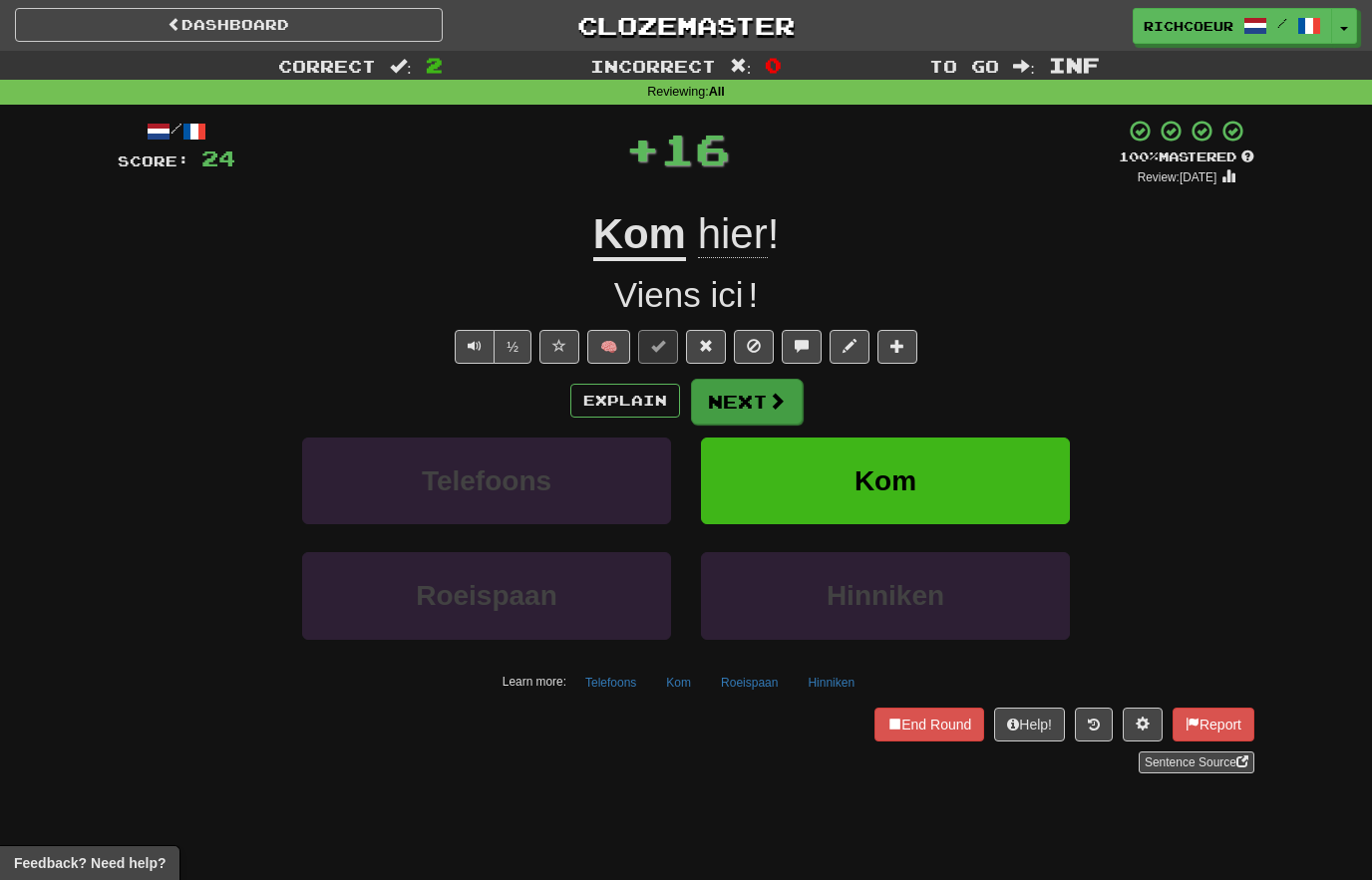 click on "Next" at bounding box center [747, 402] 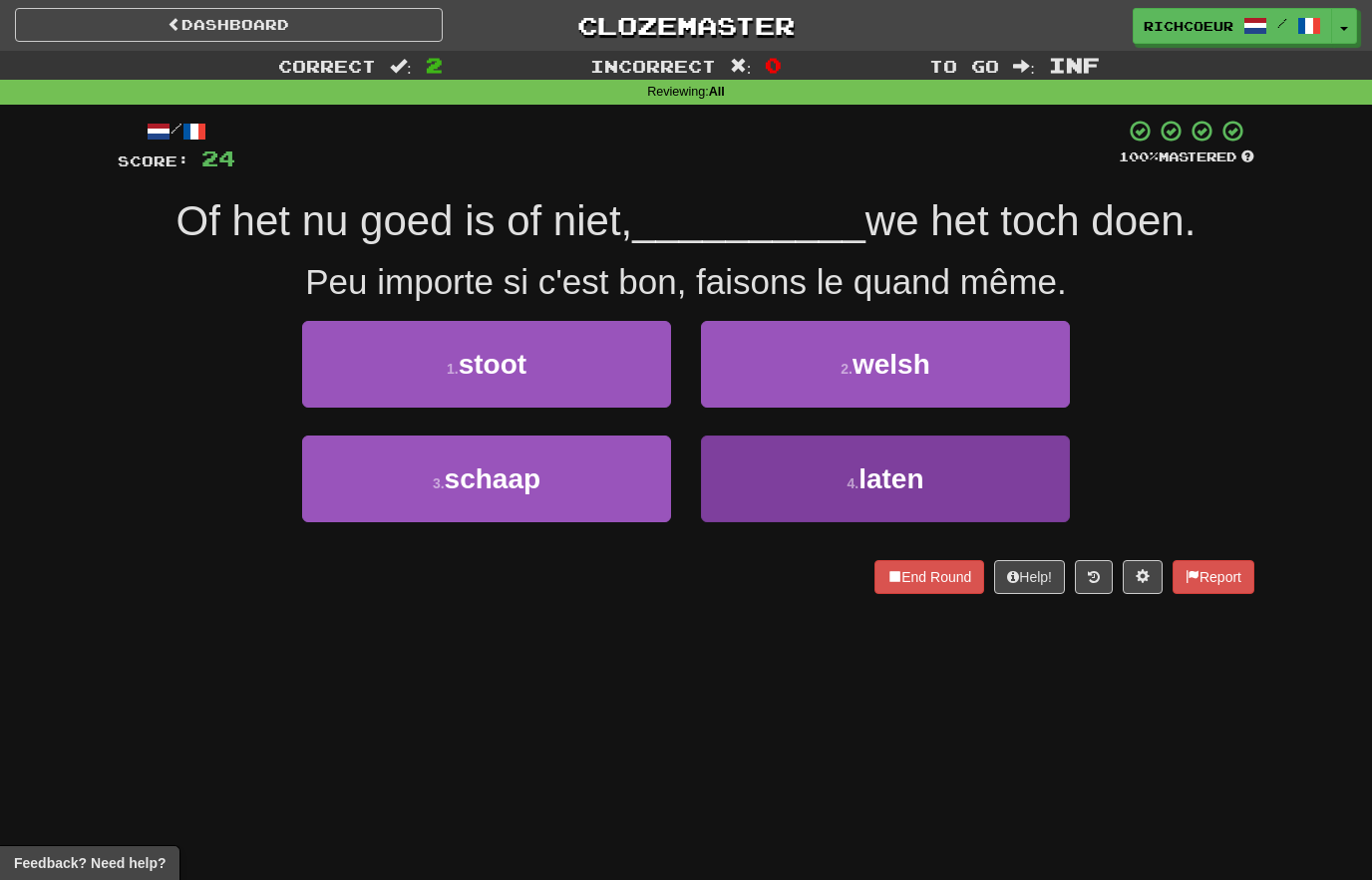 click on "laten" at bounding box center [890, 478] 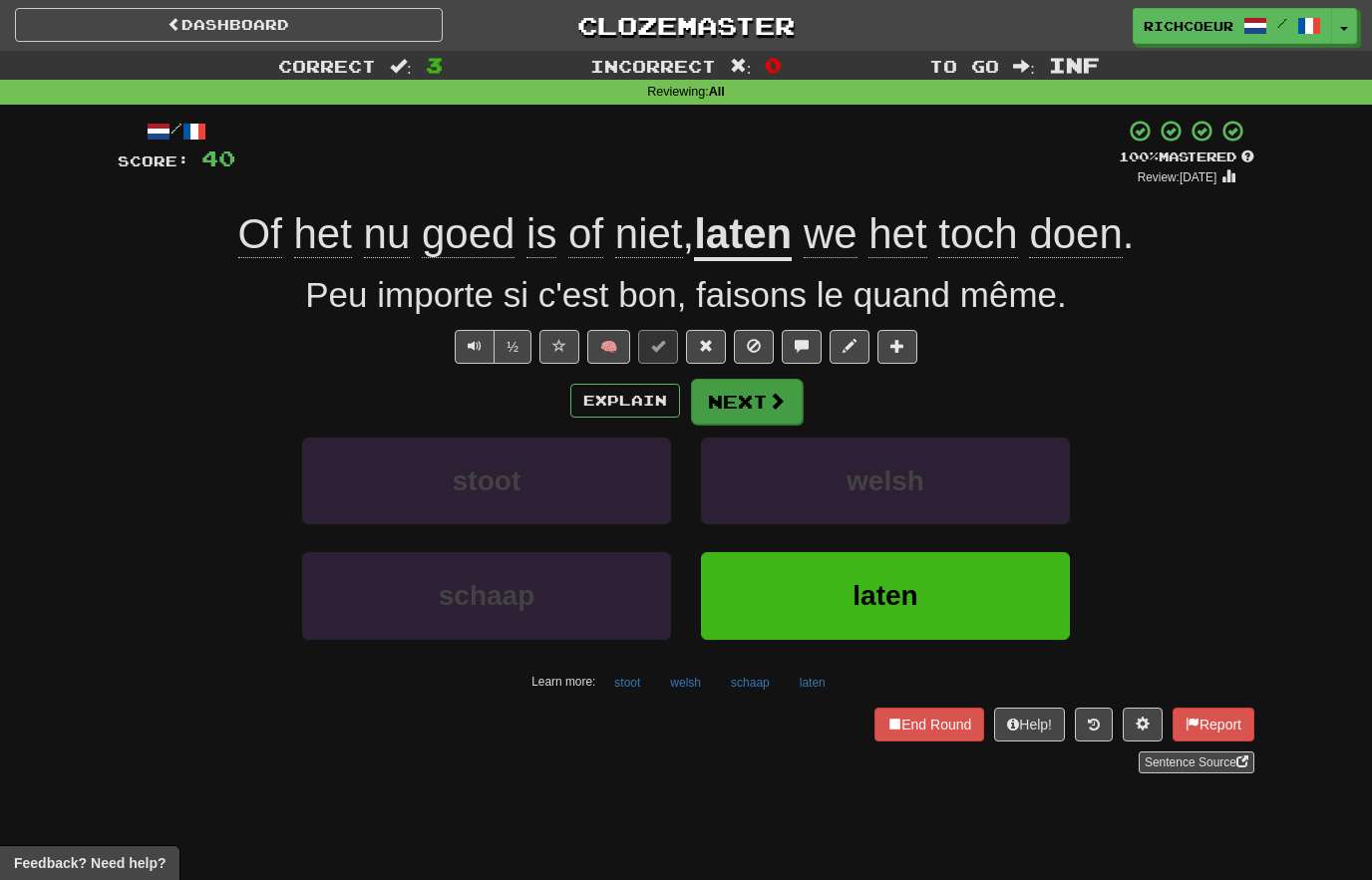 click on "Next" at bounding box center [747, 402] 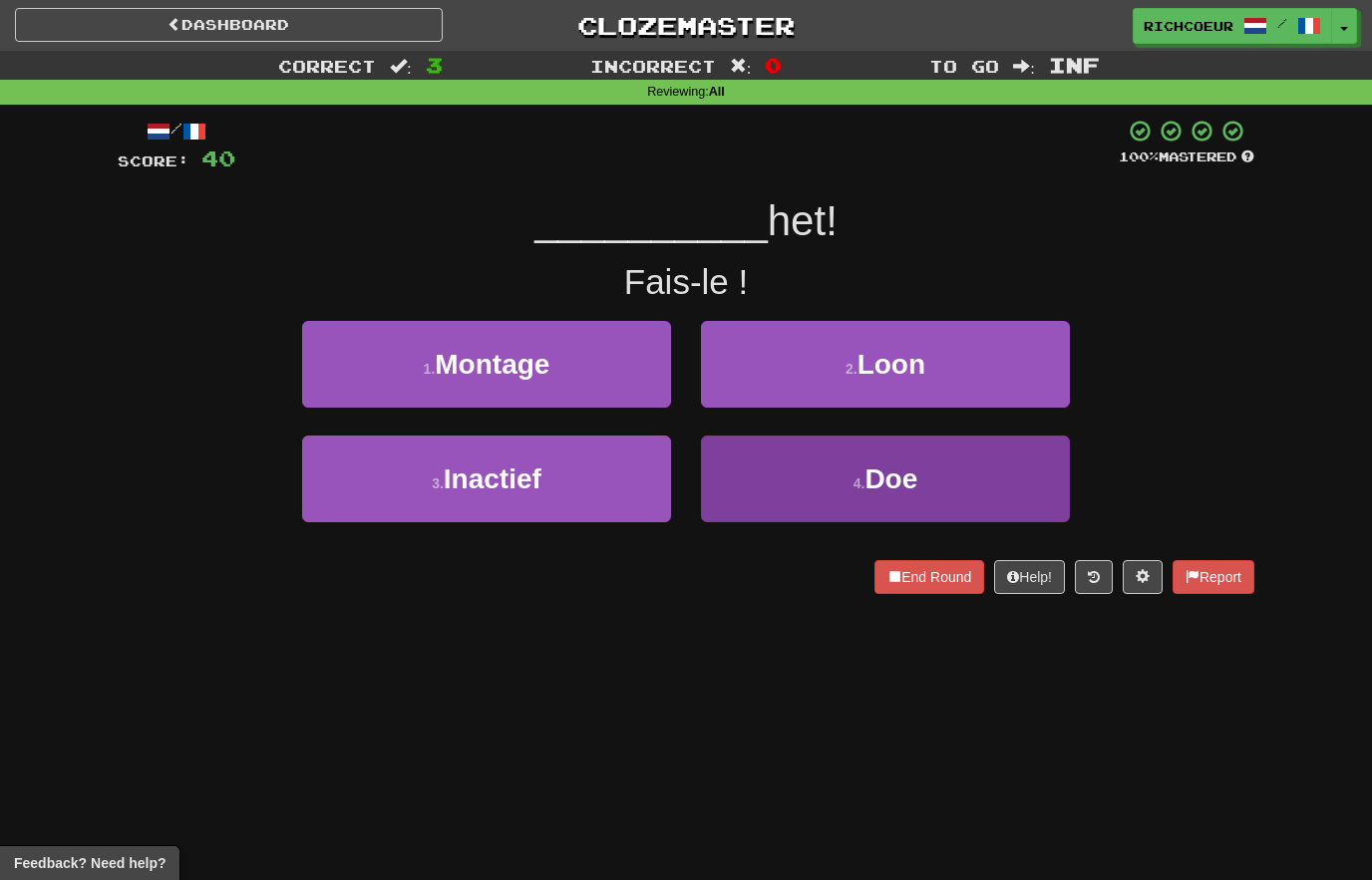 click on "4 .  Doe" at bounding box center [885, 478] 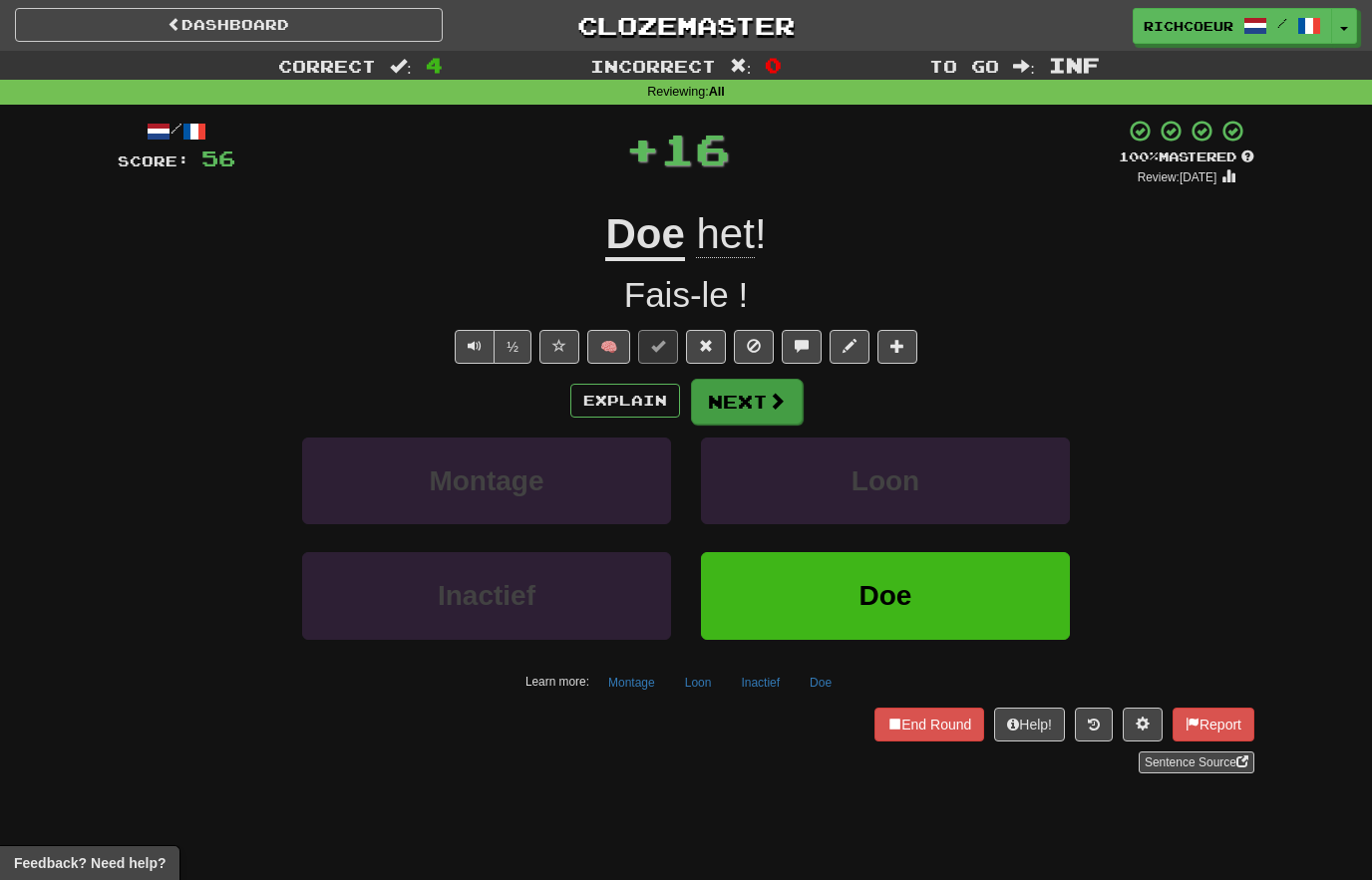 click on "Next" at bounding box center [747, 402] 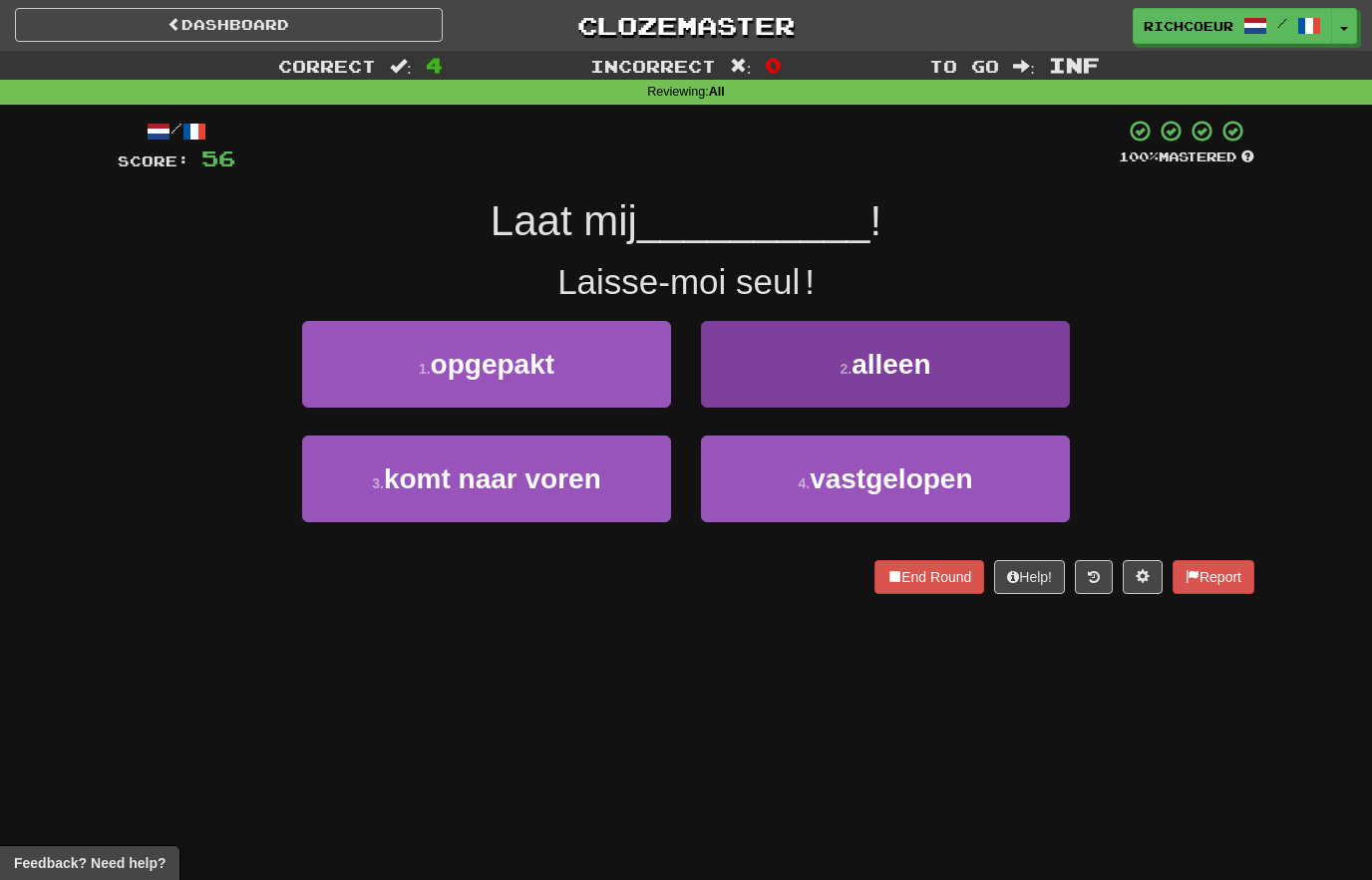 click on "alleen" at bounding box center [890, 364] 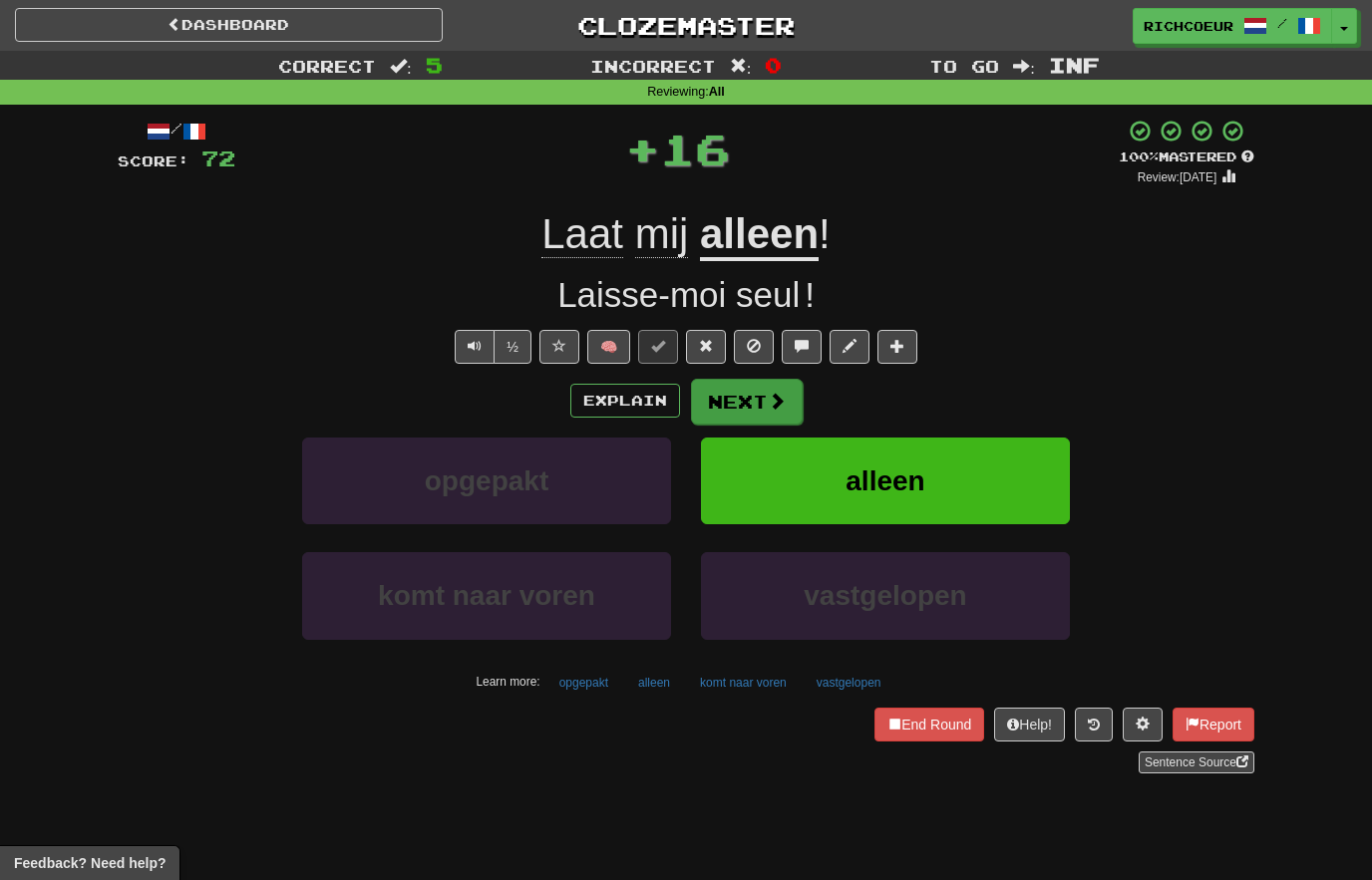 click at bounding box center (777, 401) 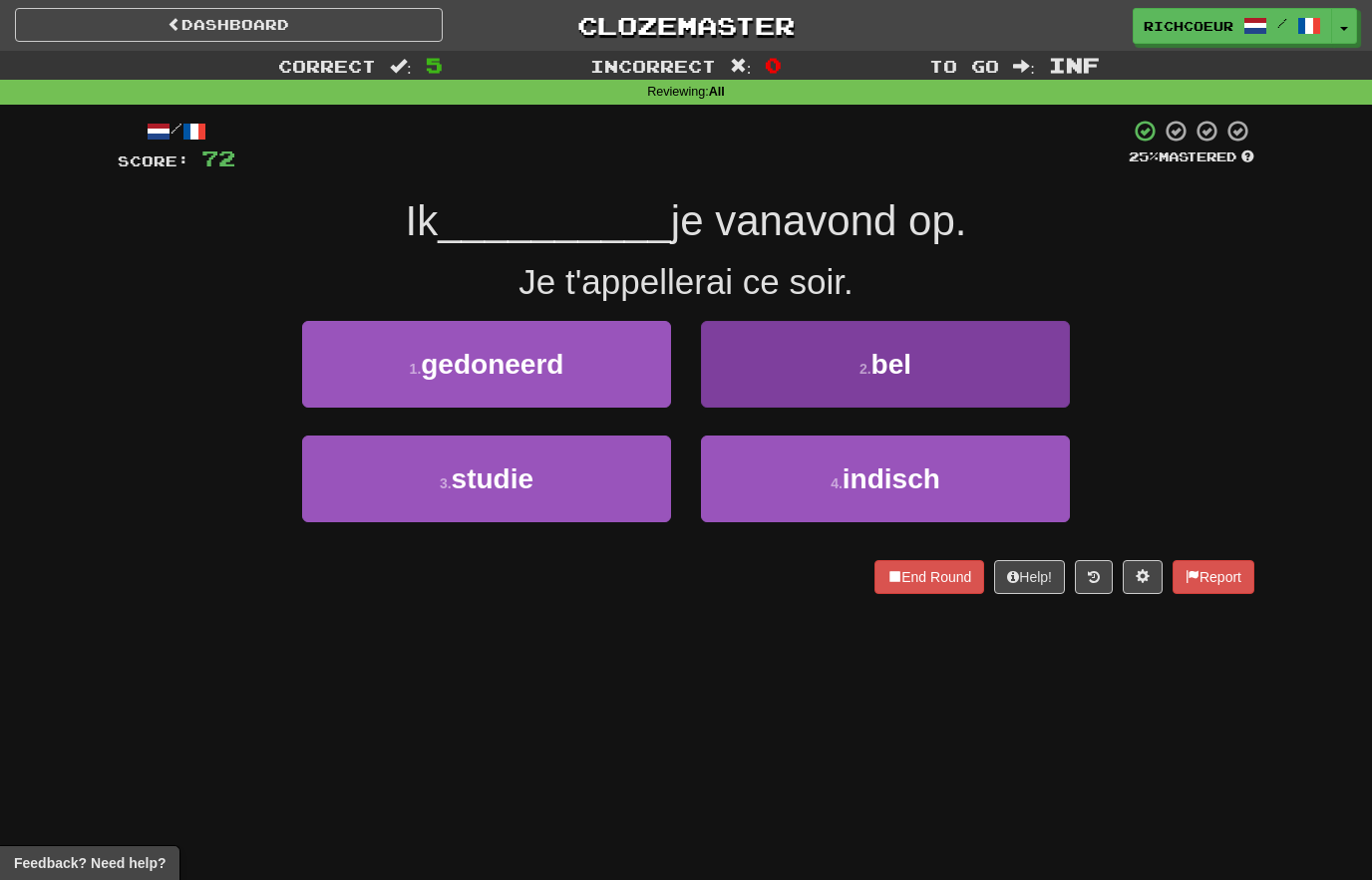 click on "2 ." at bounding box center (865, 369) 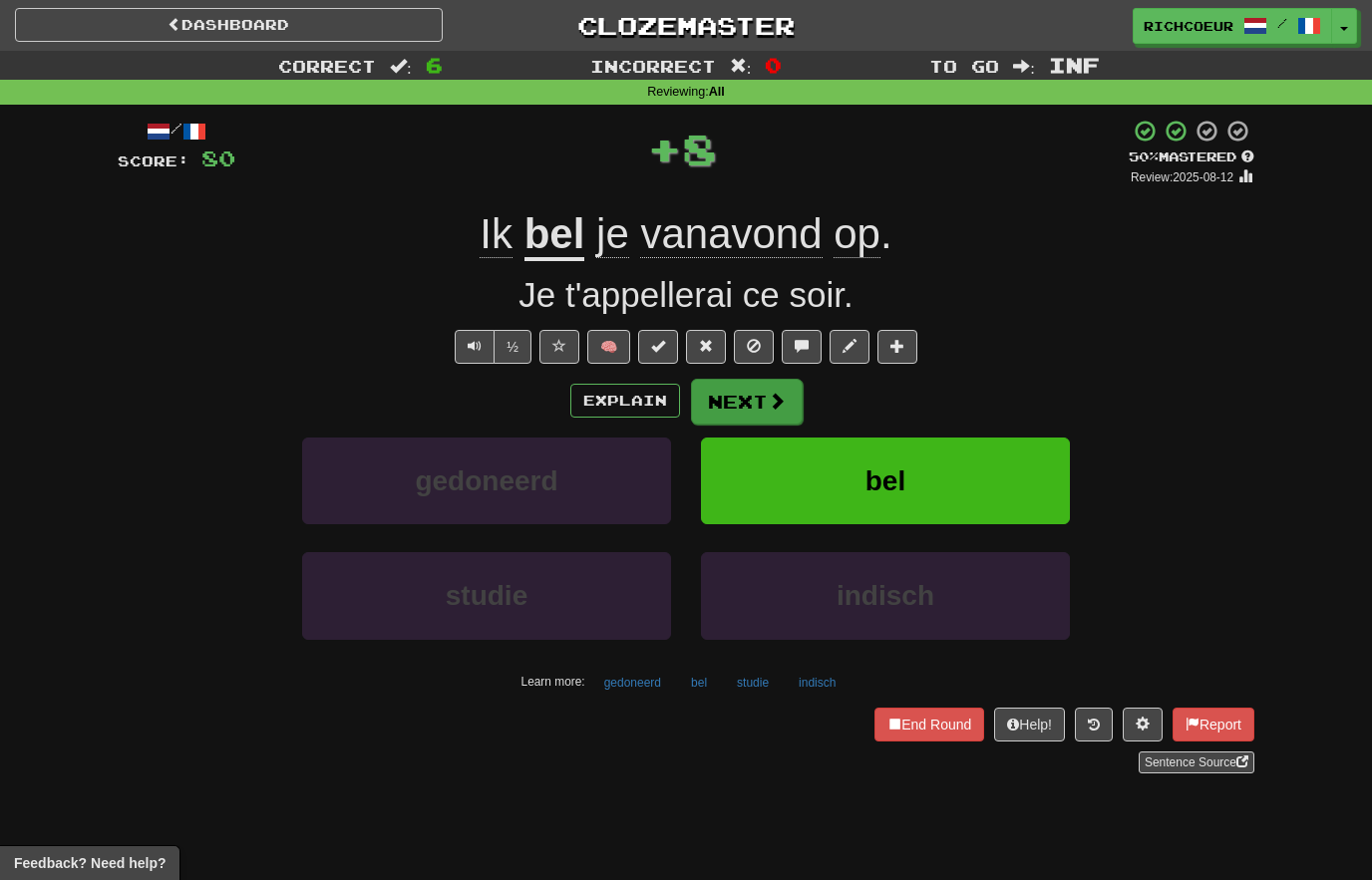 click on "Next" at bounding box center [747, 402] 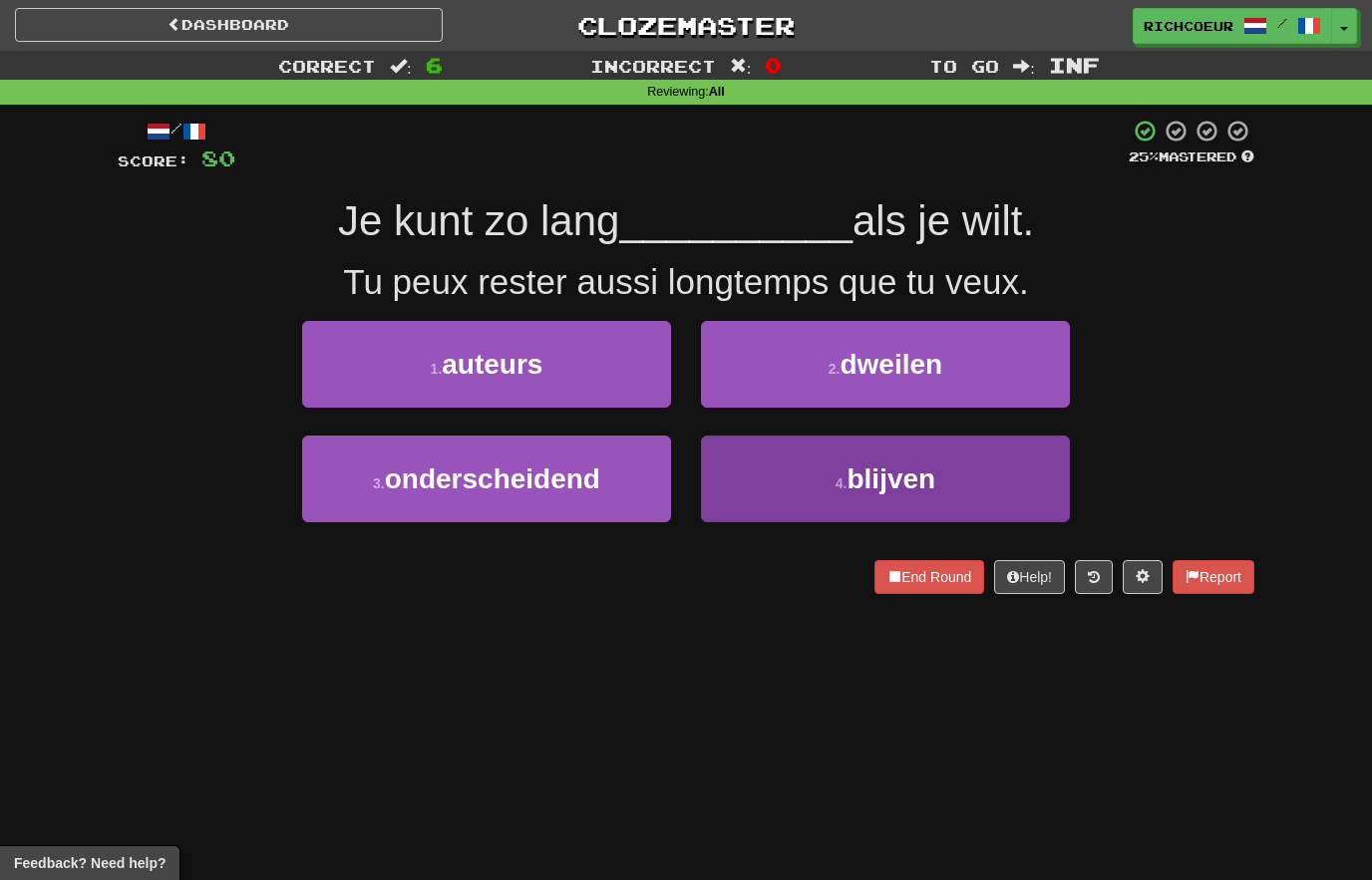 click on "4 .  blijven" at bounding box center [885, 478] 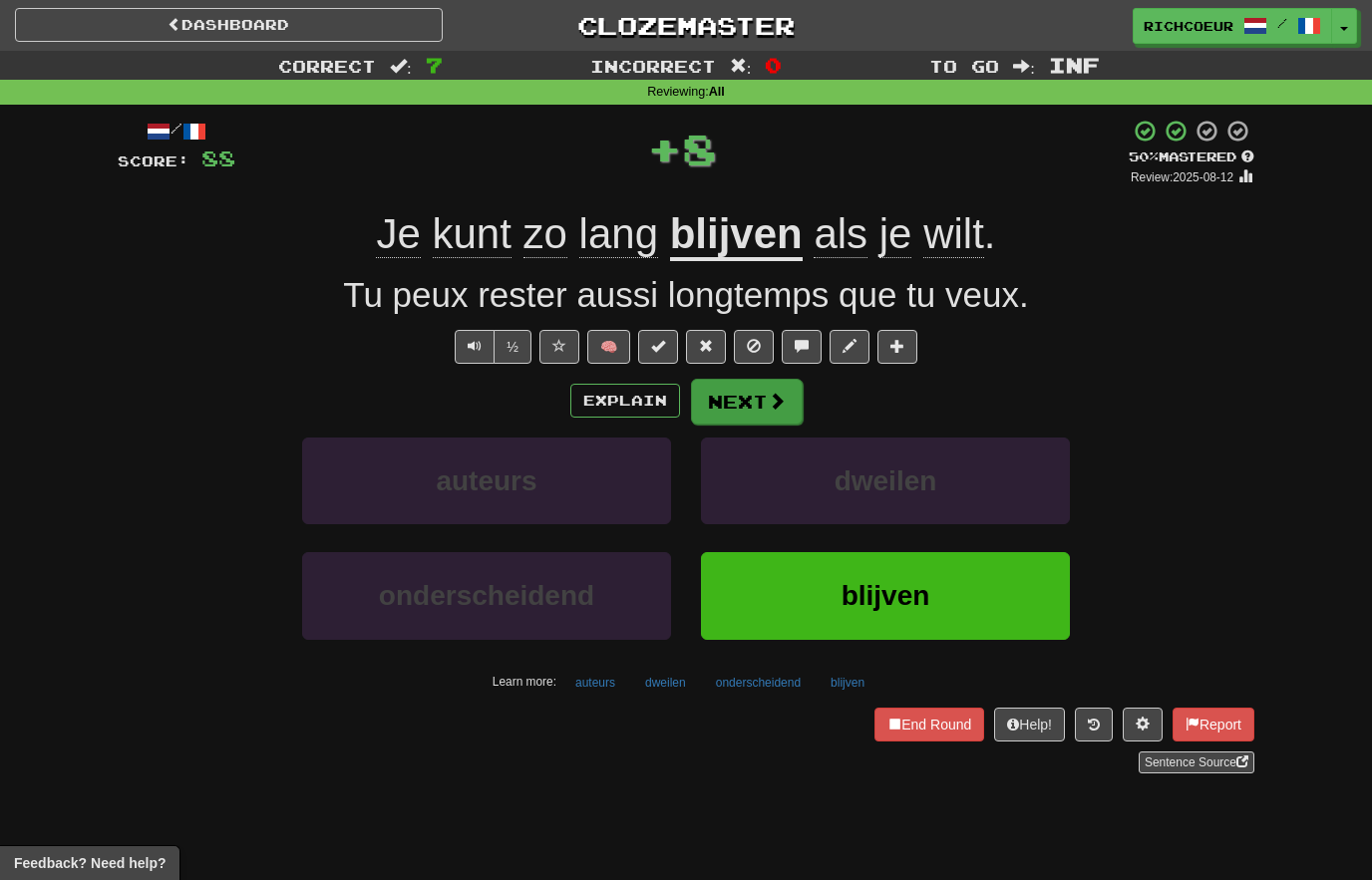 click at bounding box center [777, 401] 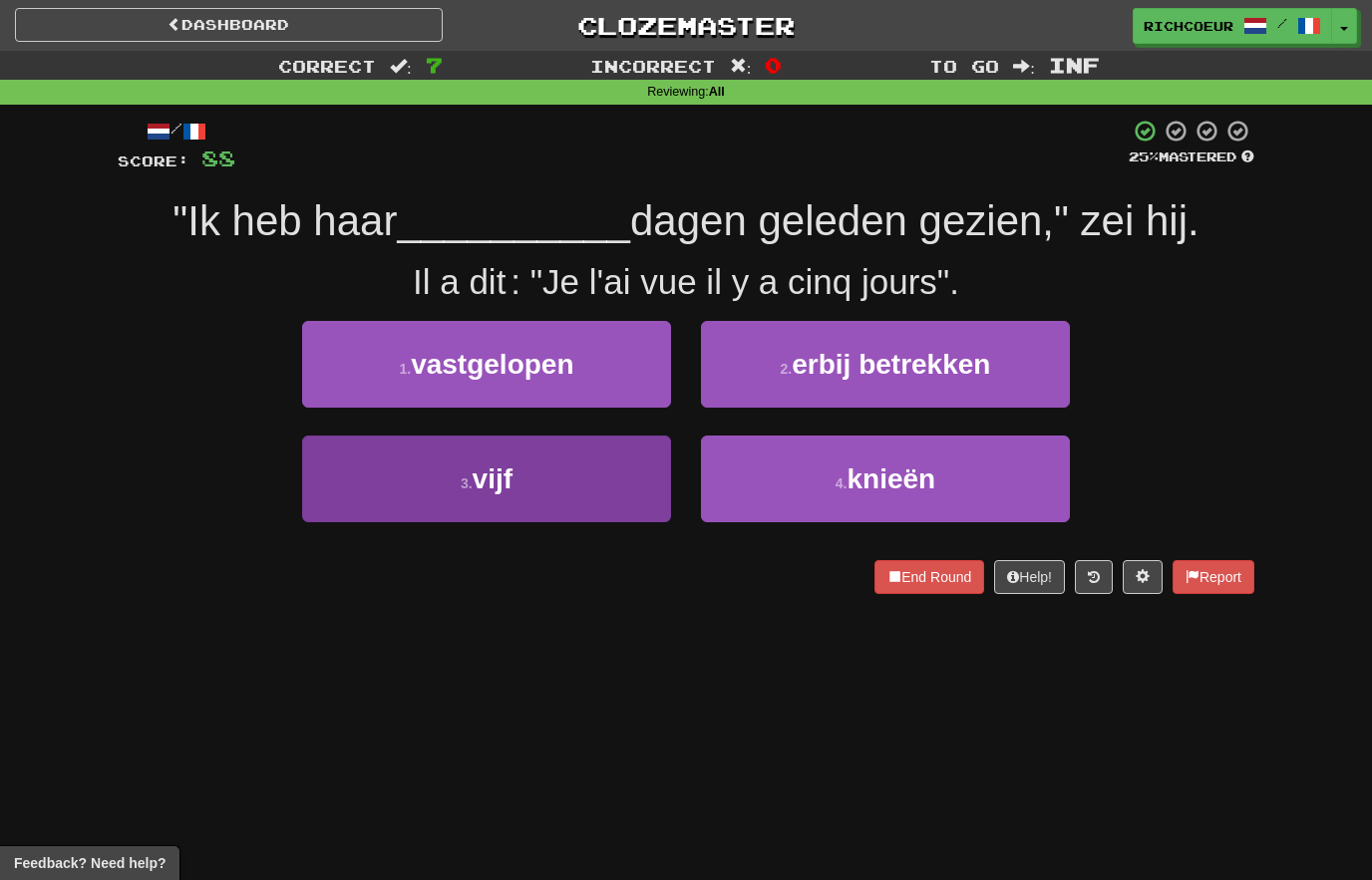 click on "3 .  vijf" at bounding box center [487, 478] 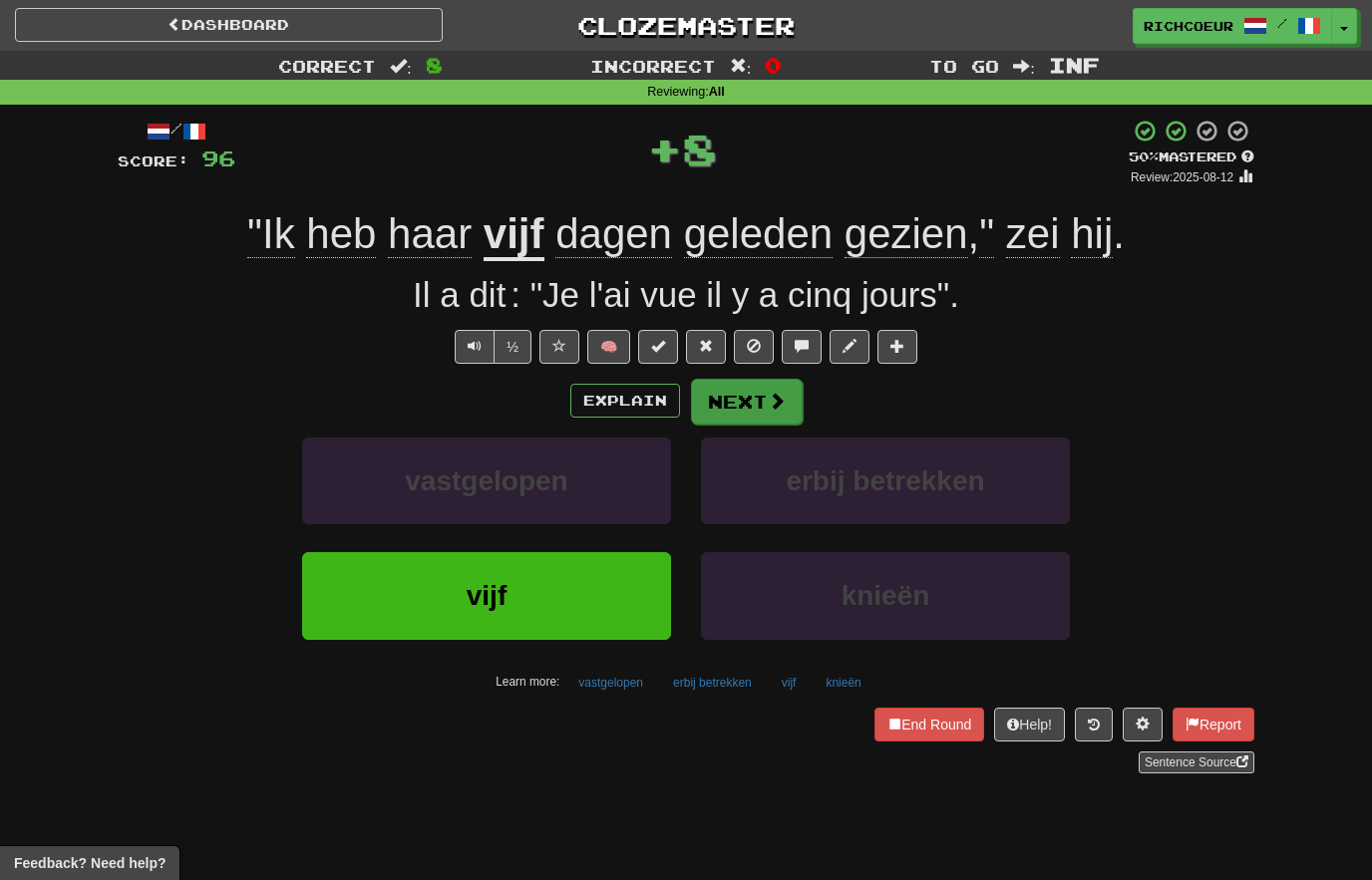 click at bounding box center (777, 401) 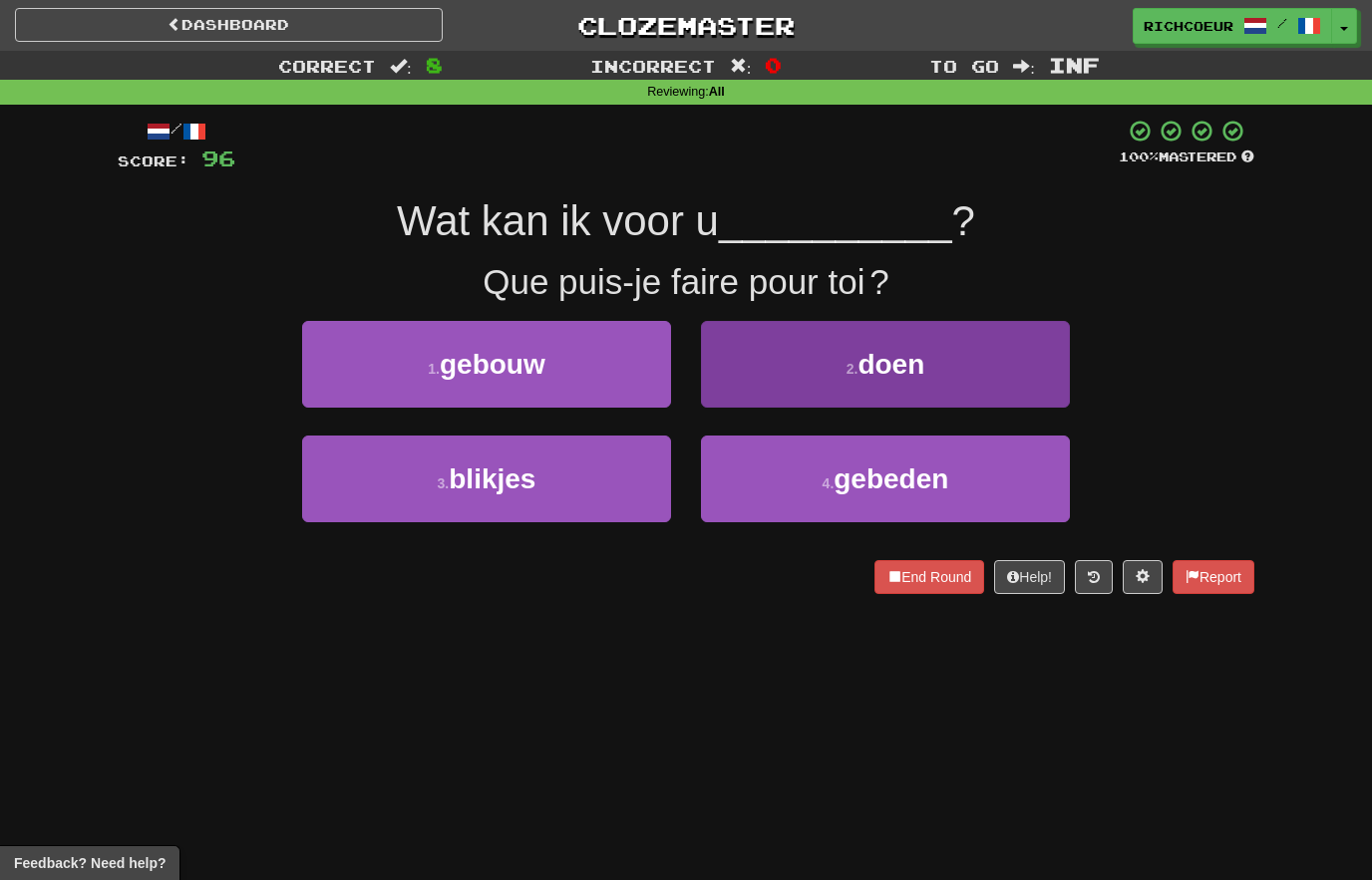 click on "2 .  doen" at bounding box center (885, 364) 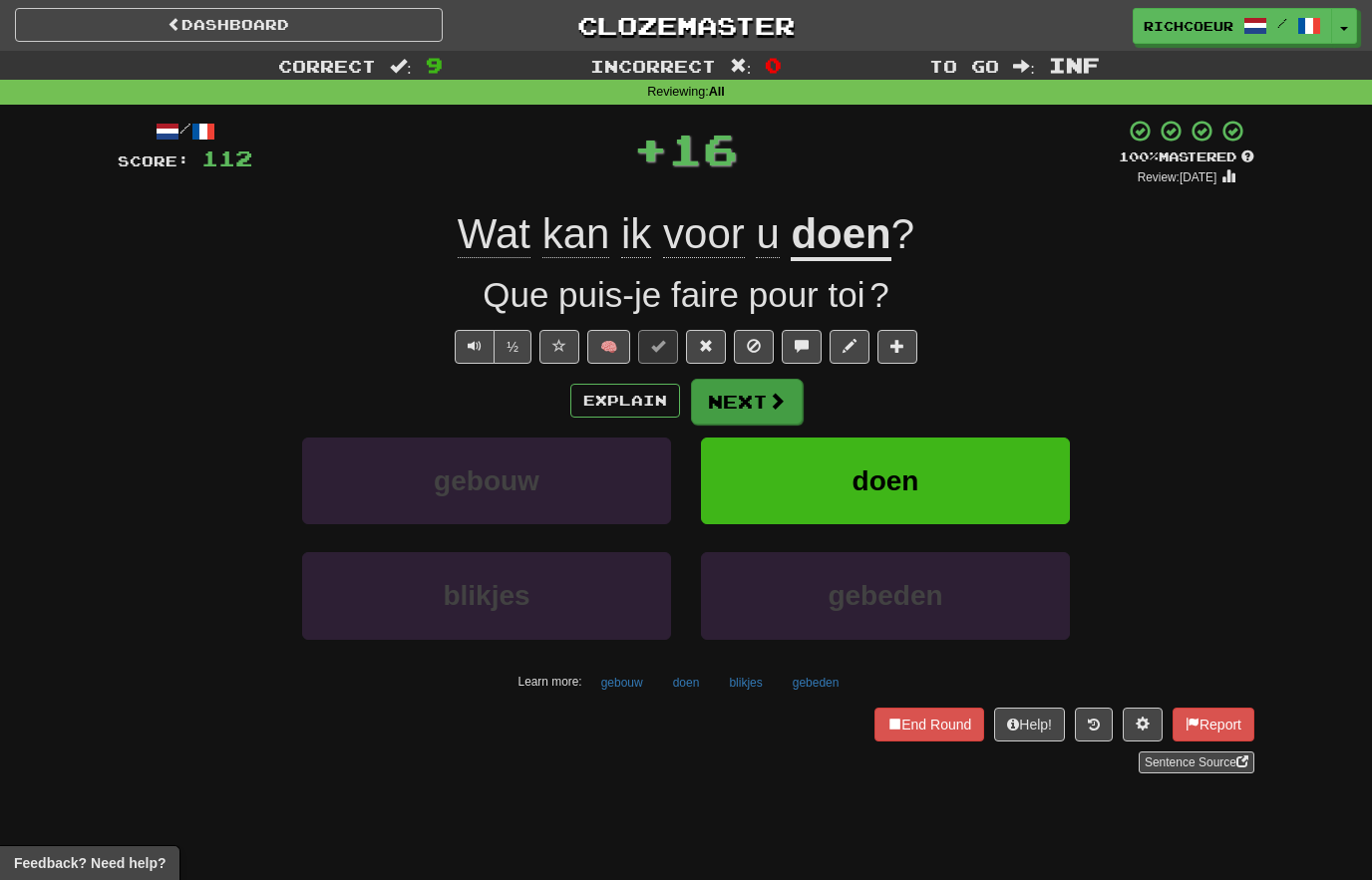 click on "Next" at bounding box center (747, 402) 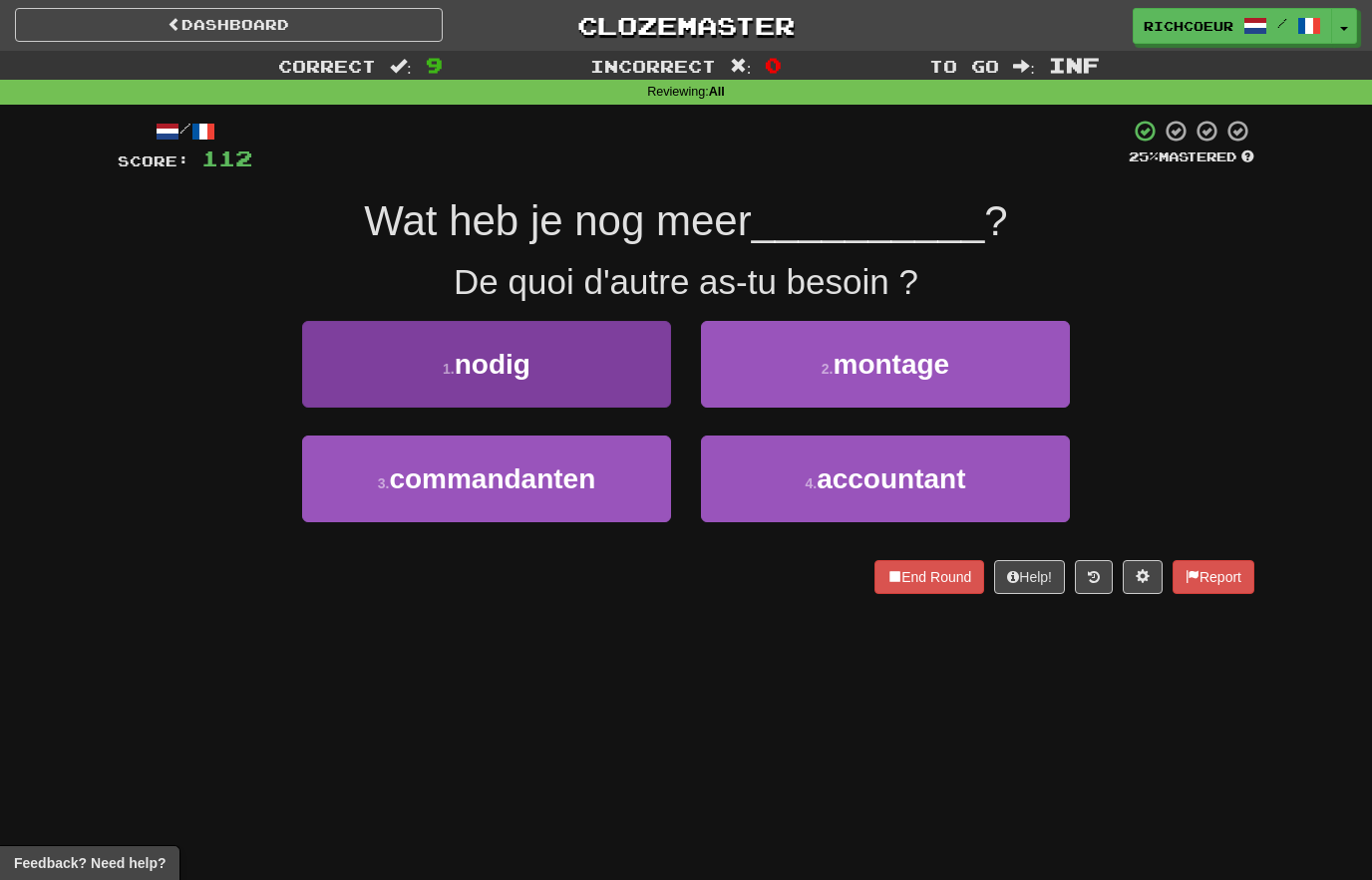 click on "1 .  nodig" at bounding box center [487, 364] 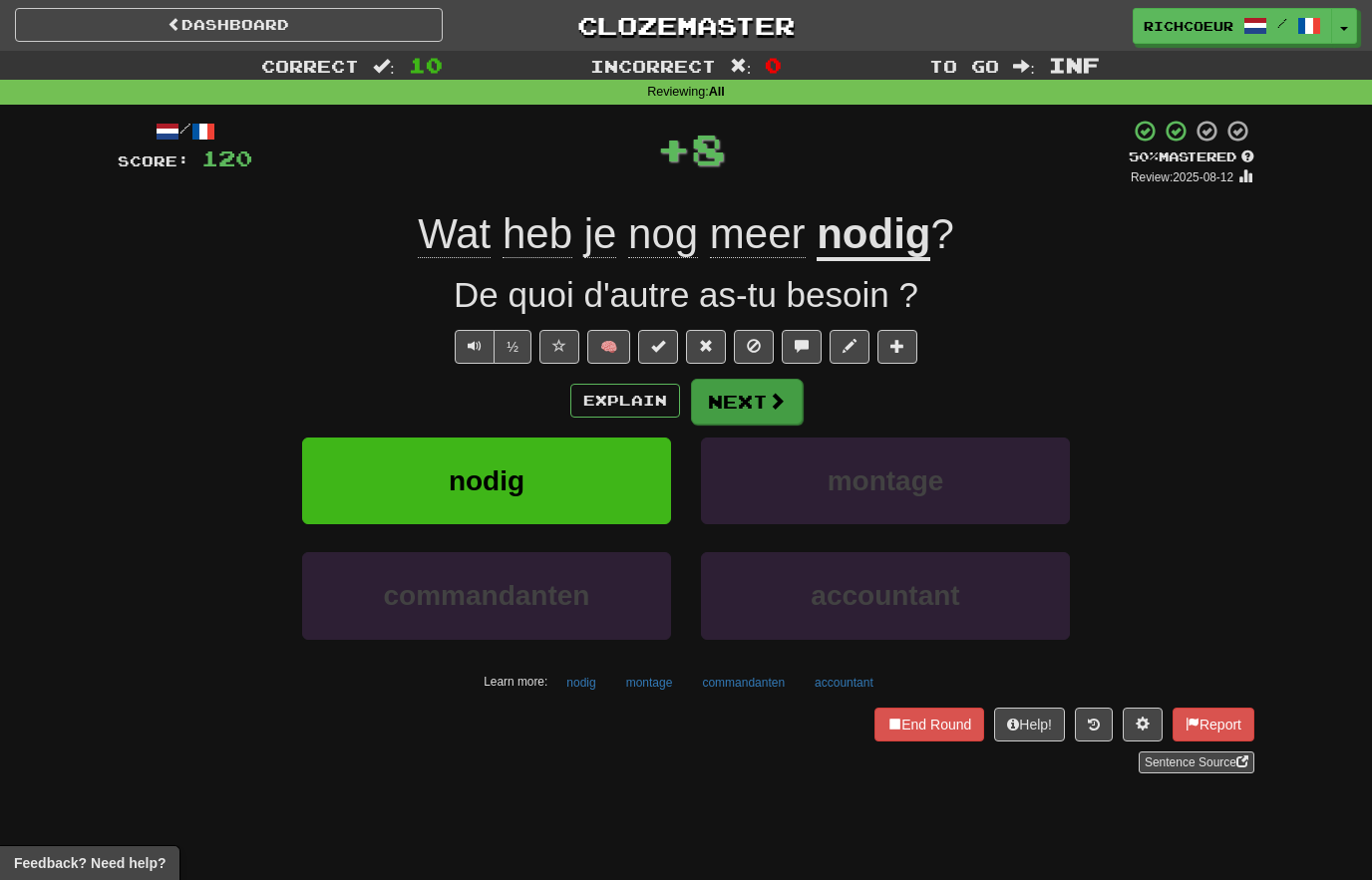 click at bounding box center [777, 401] 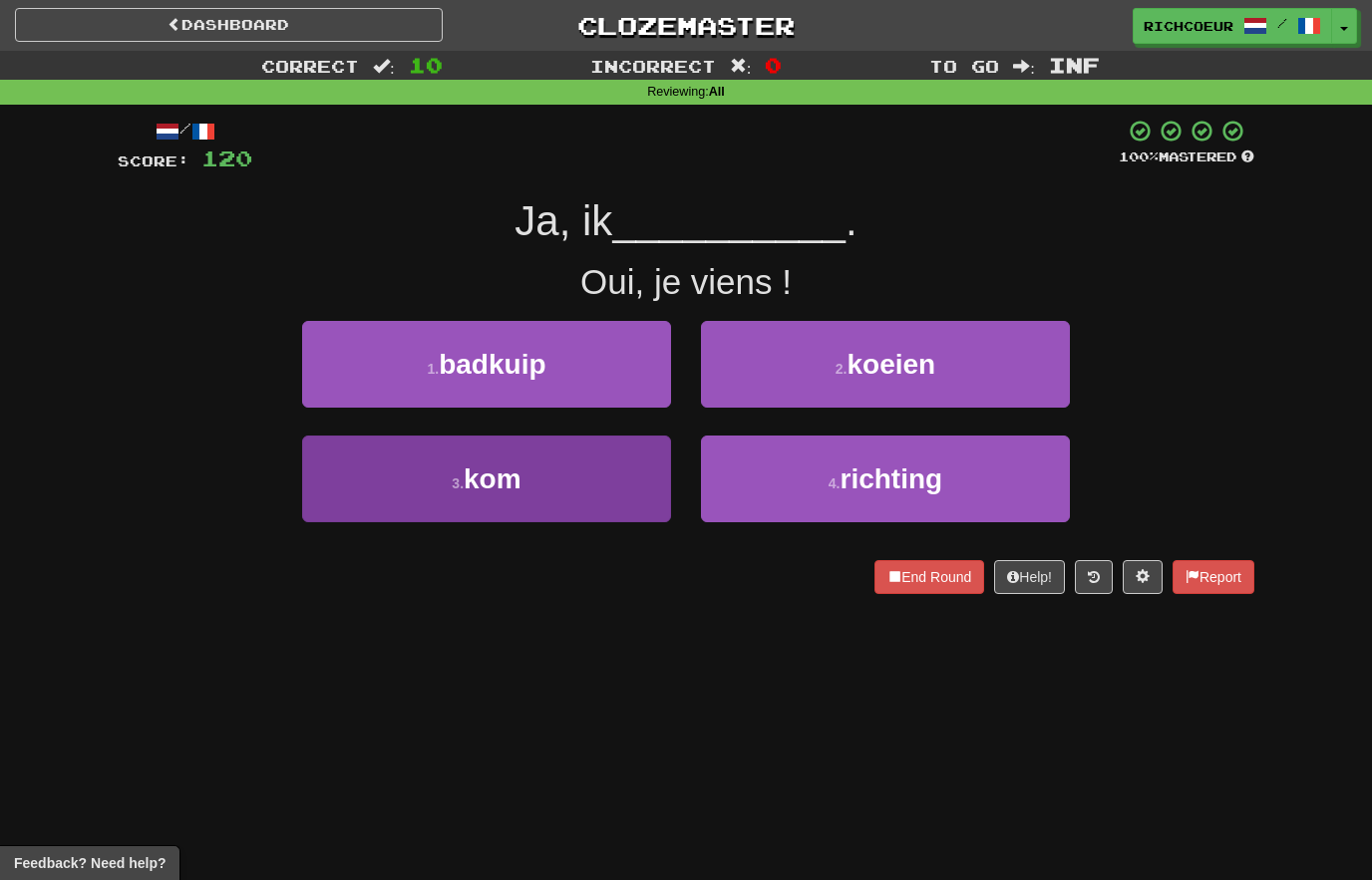 click on "3 .  kom" at bounding box center (487, 478) 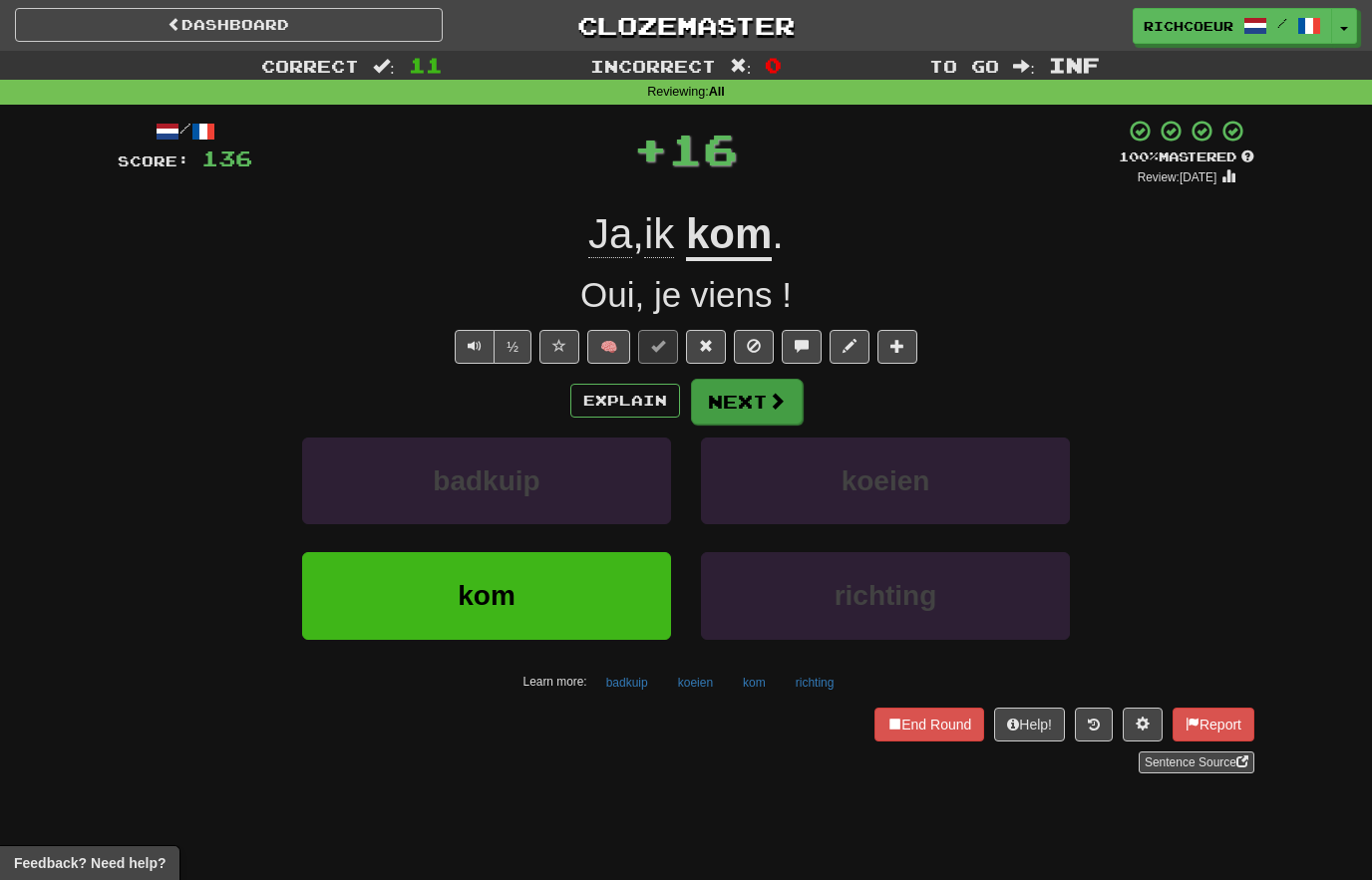 click at bounding box center (777, 401) 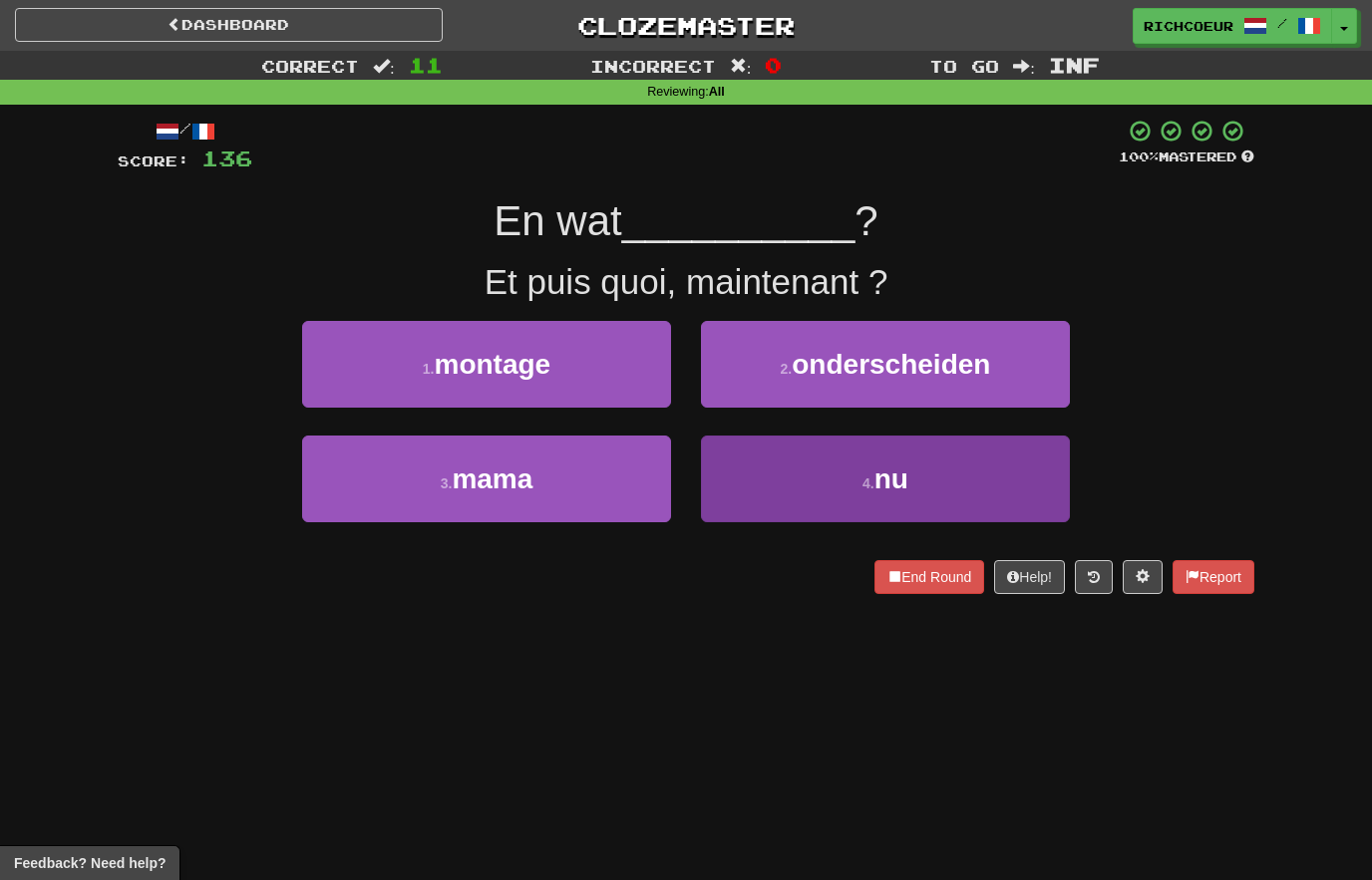 click on "4 .  nu" at bounding box center [885, 478] 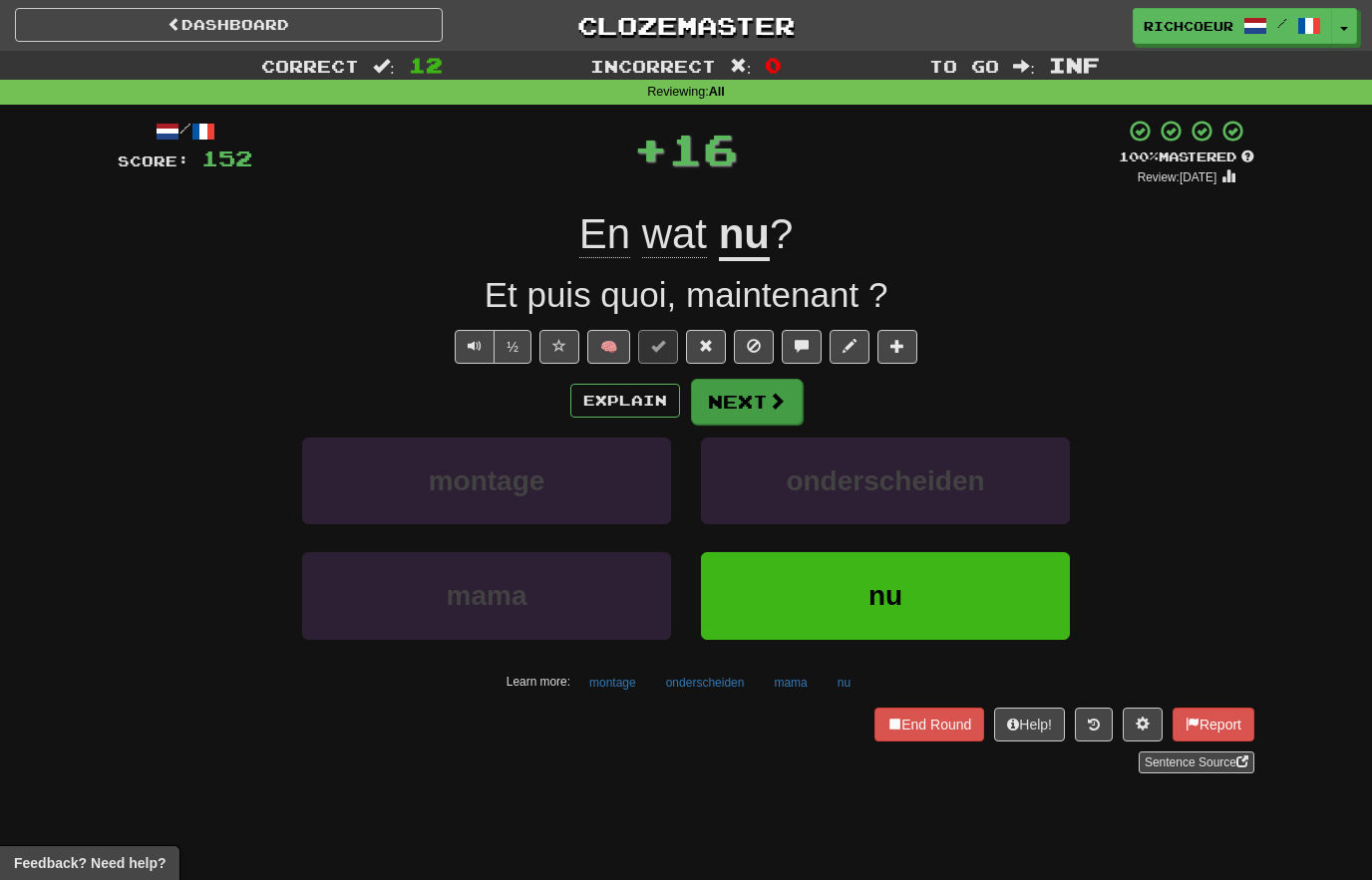 click at bounding box center (777, 401) 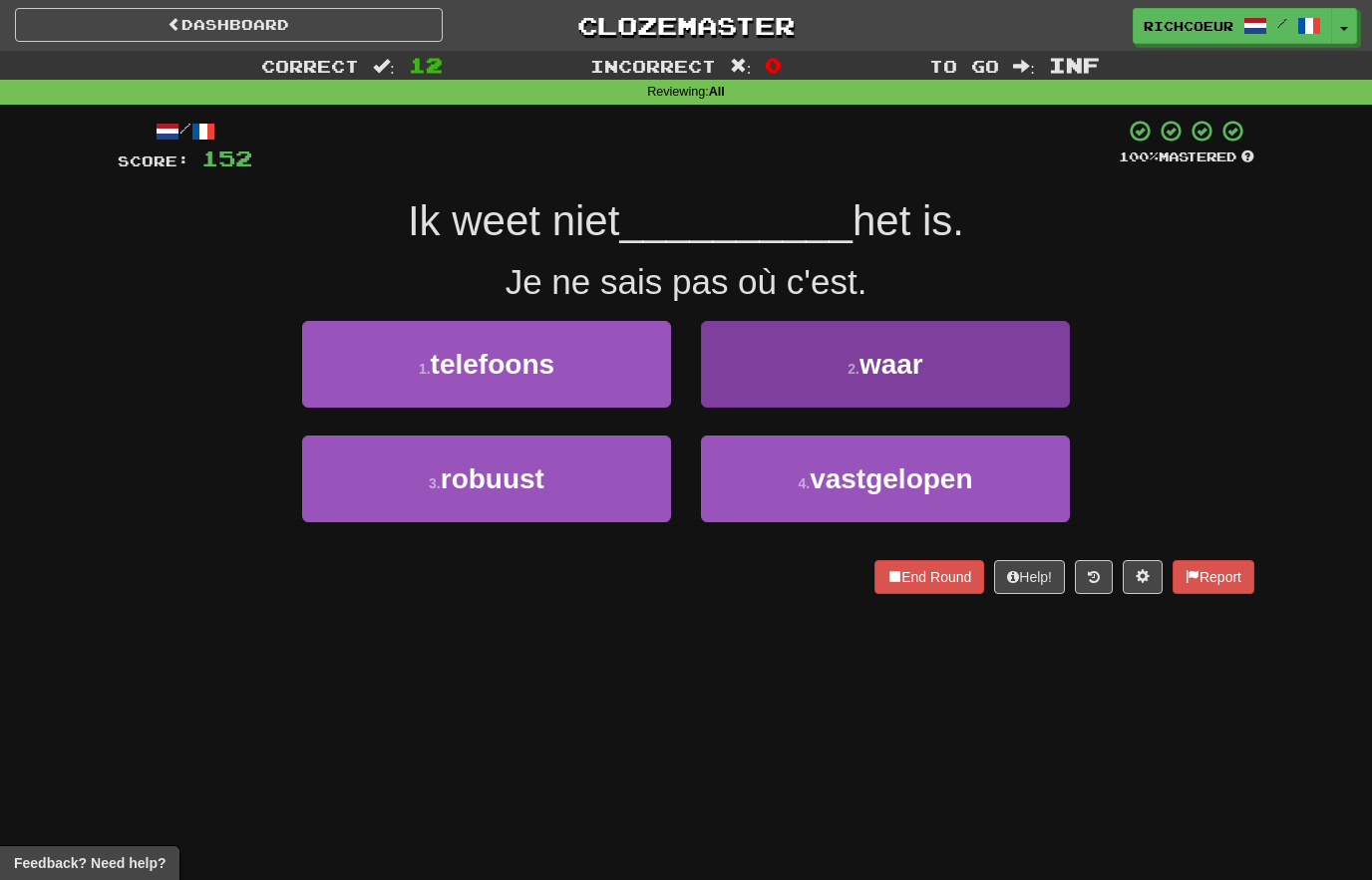 click on "2 .  waar" at bounding box center [885, 364] 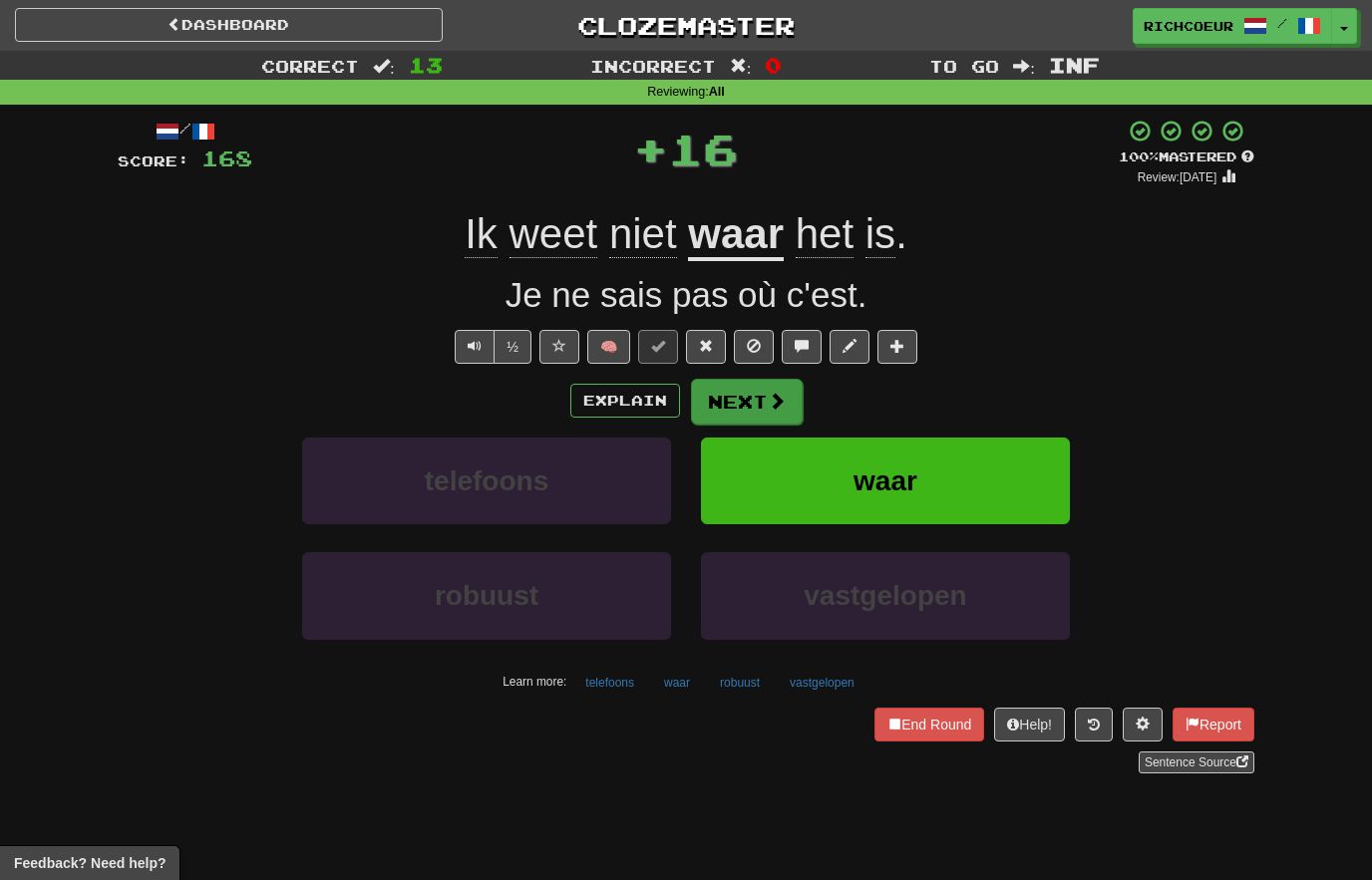 click at bounding box center (777, 401) 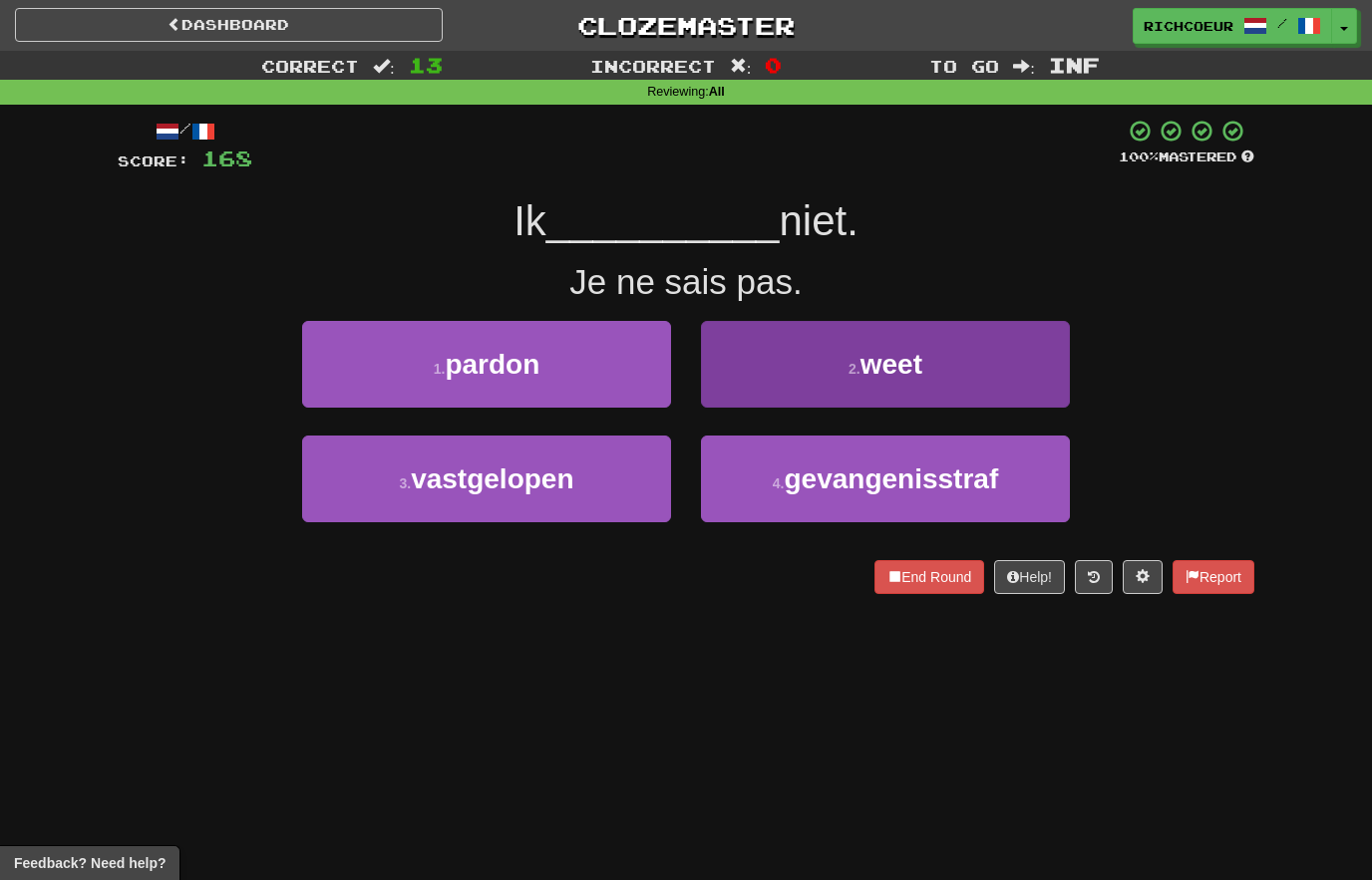 click on "2 .  weet" at bounding box center (885, 364) 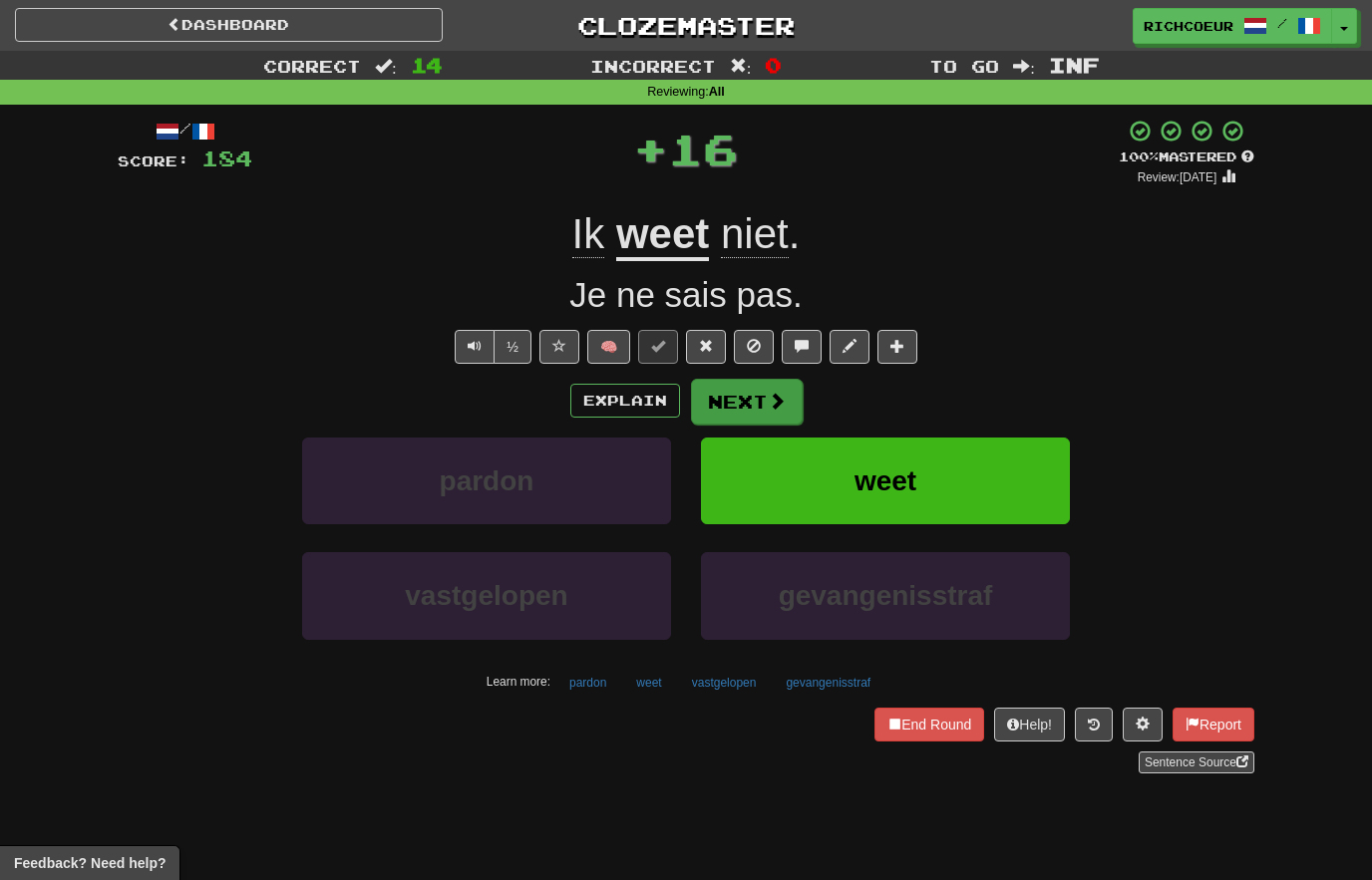 click on "Next" at bounding box center (747, 402) 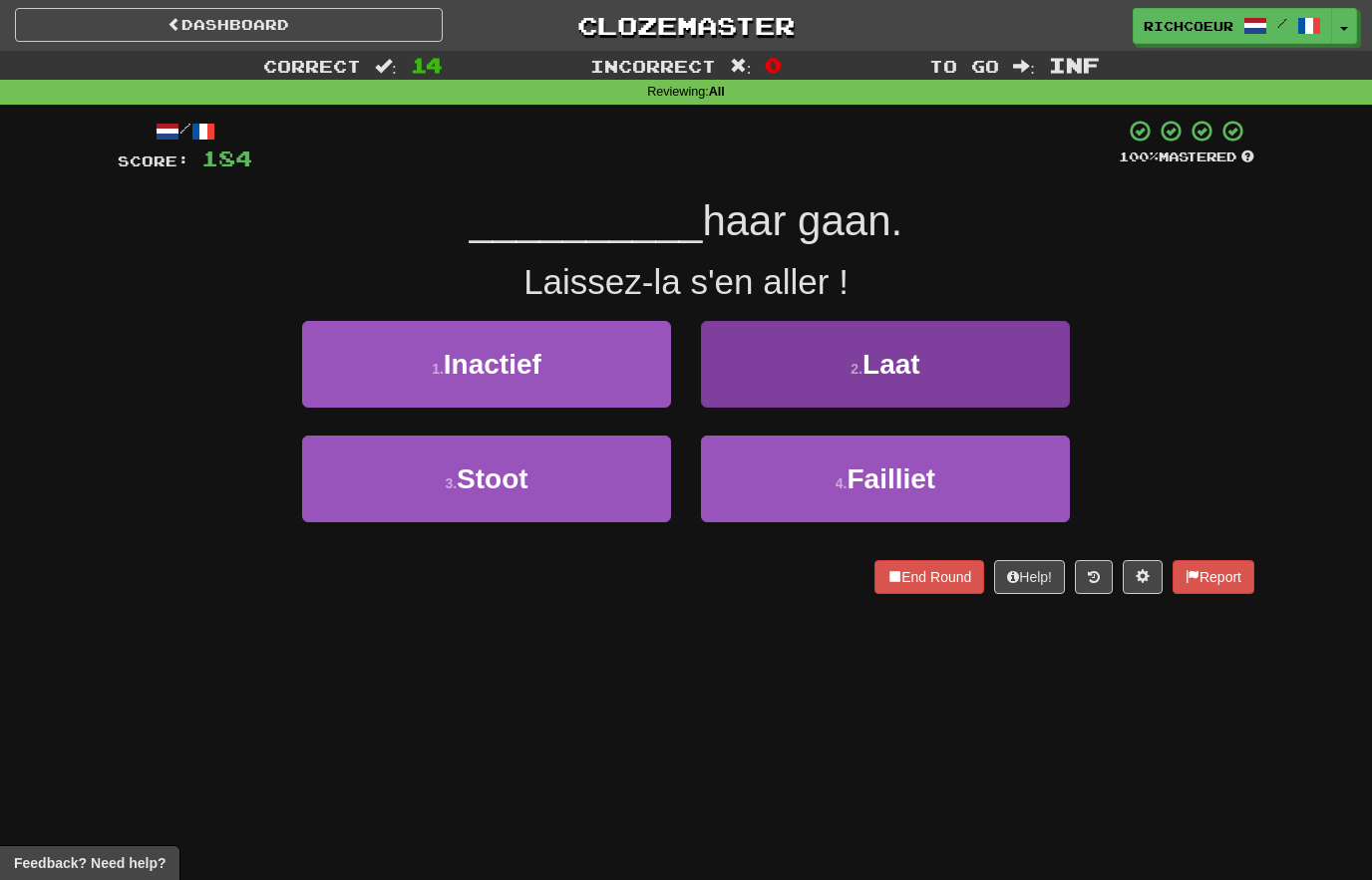 click on "Laat" at bounding box center [891, 364] 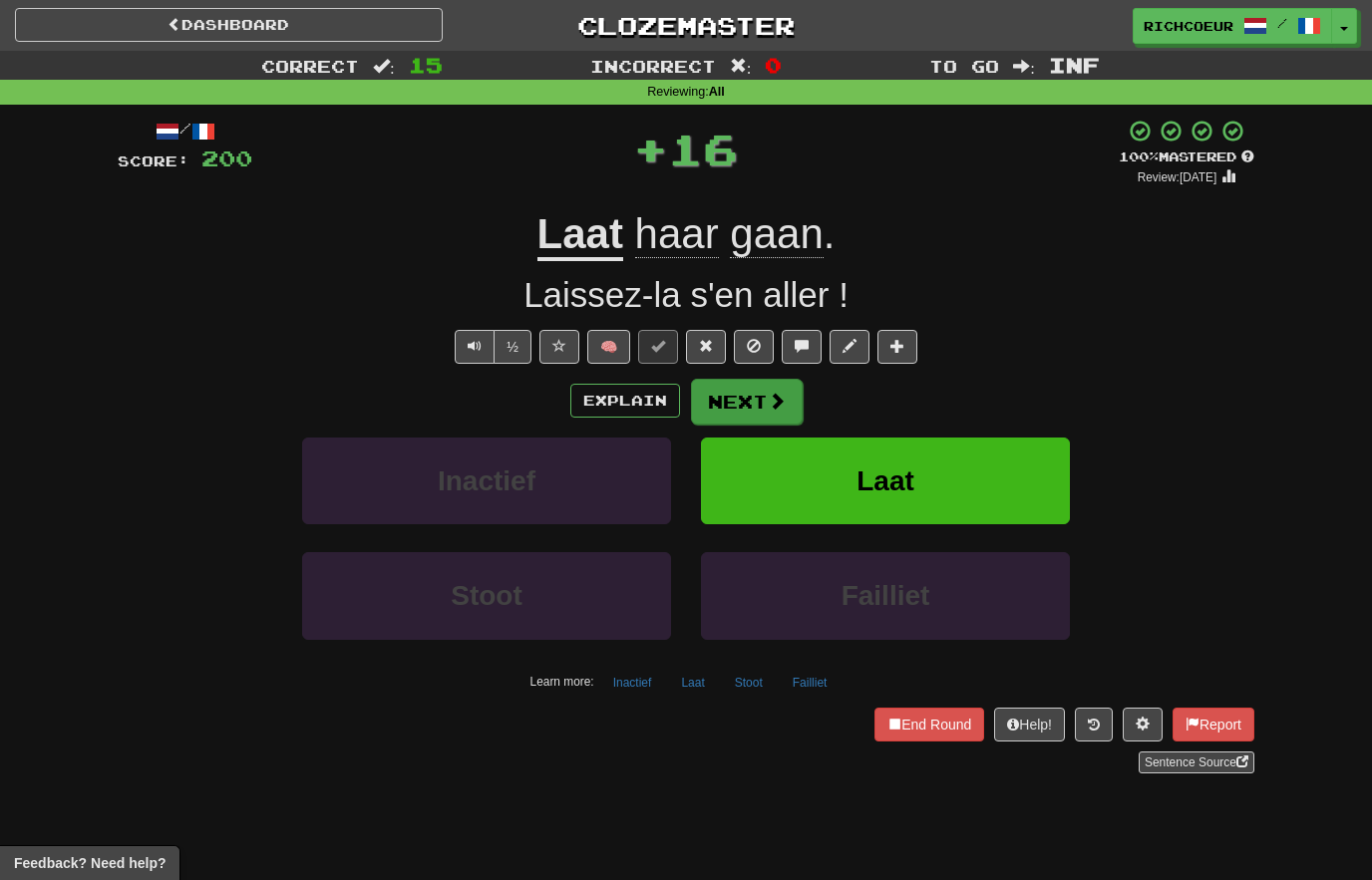 click at bounding box center (777, 401) 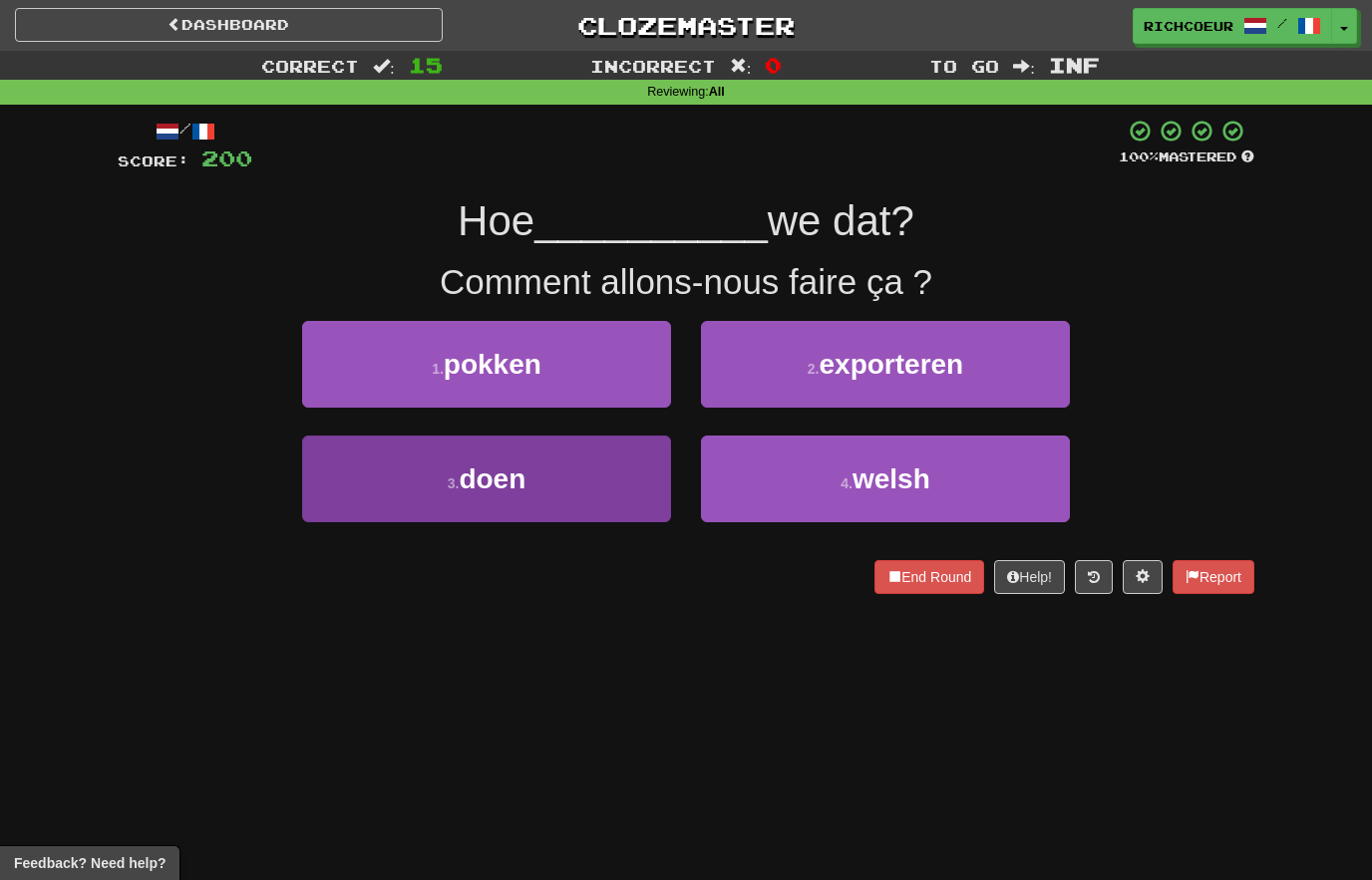 click on "3 .  doen" at bounding box center (487, 478) 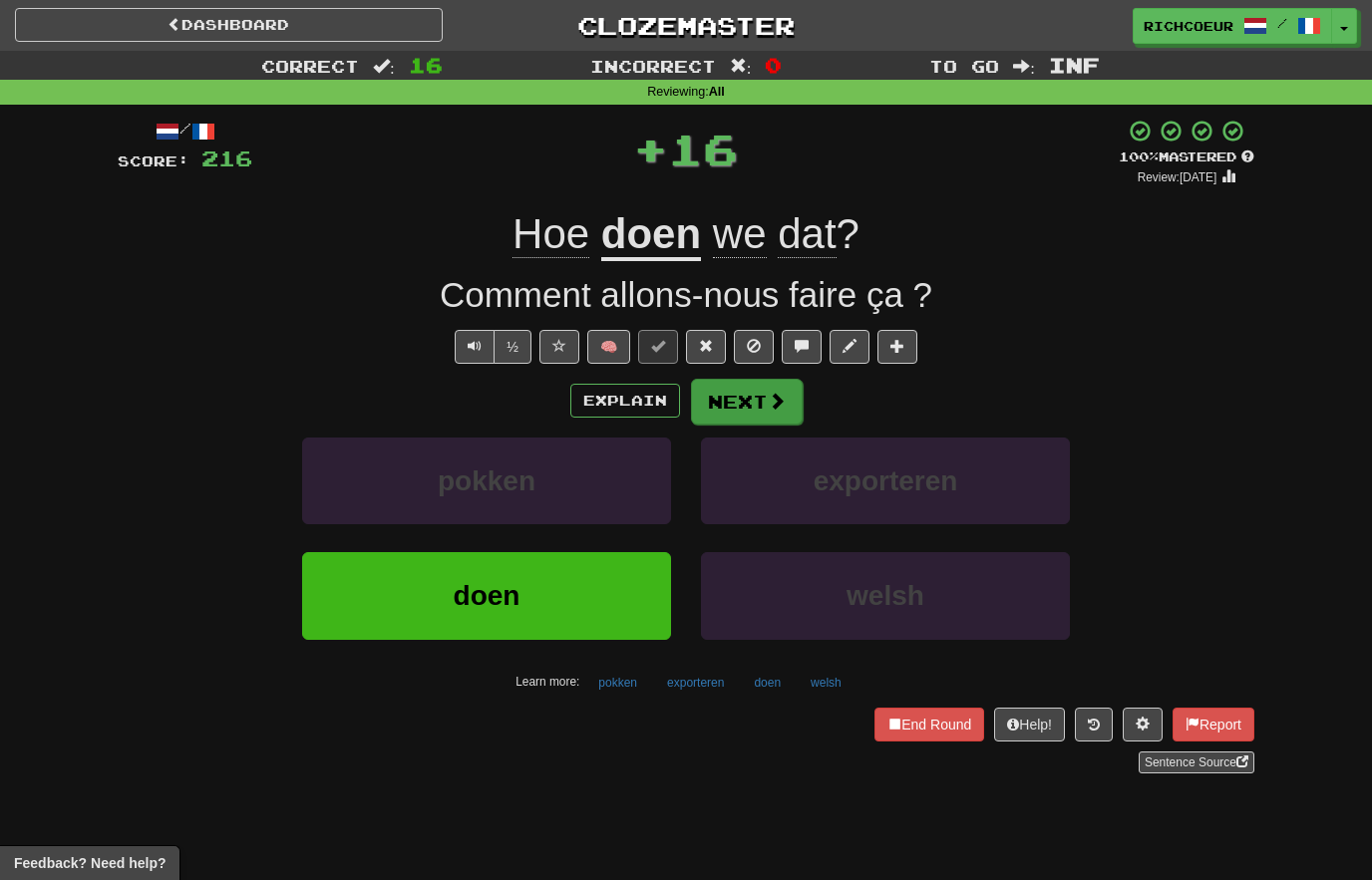 click on "Next" at bounding box center (747, 402) 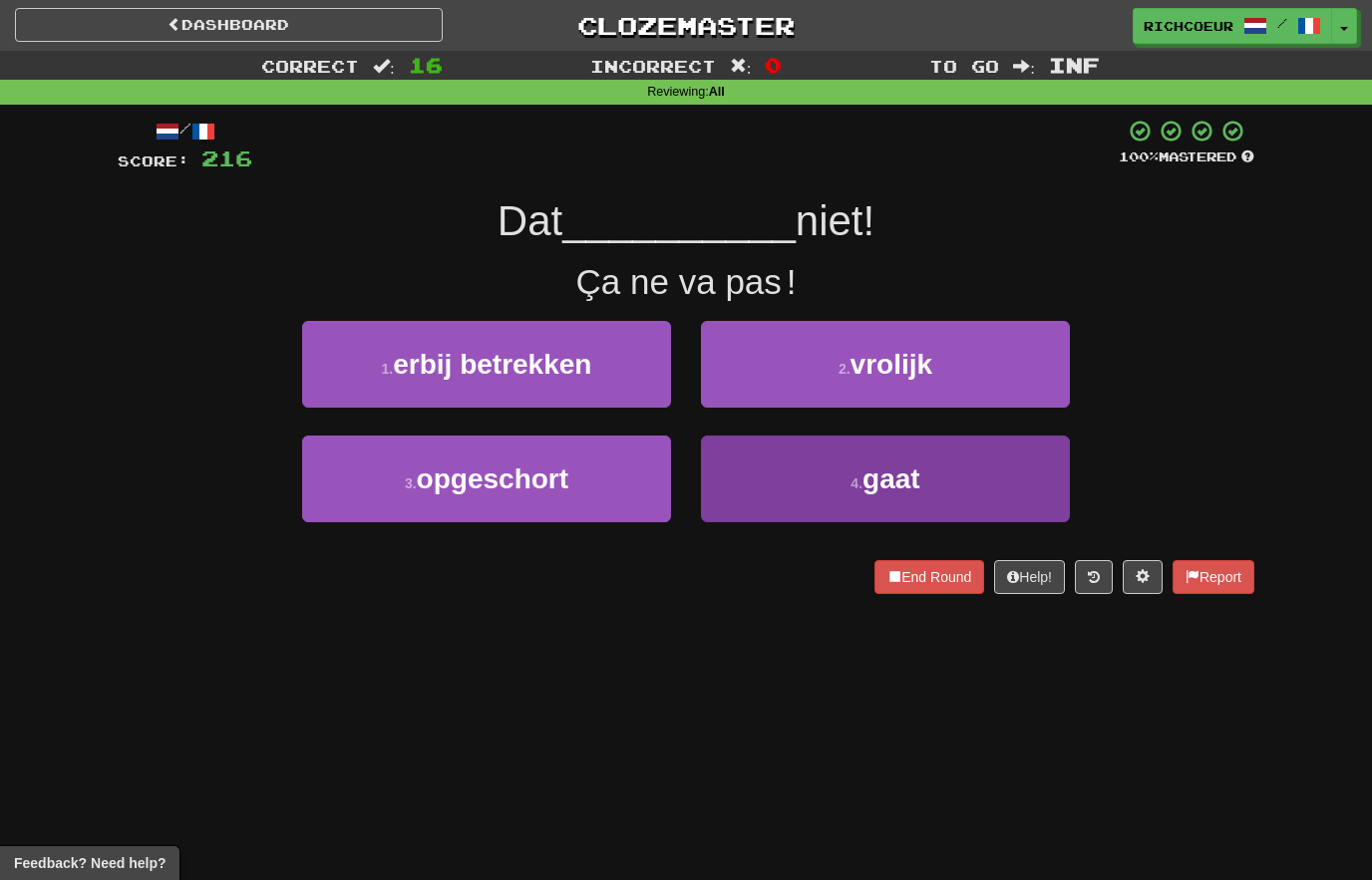 click on "4 ." at bounding box center [857, 483] 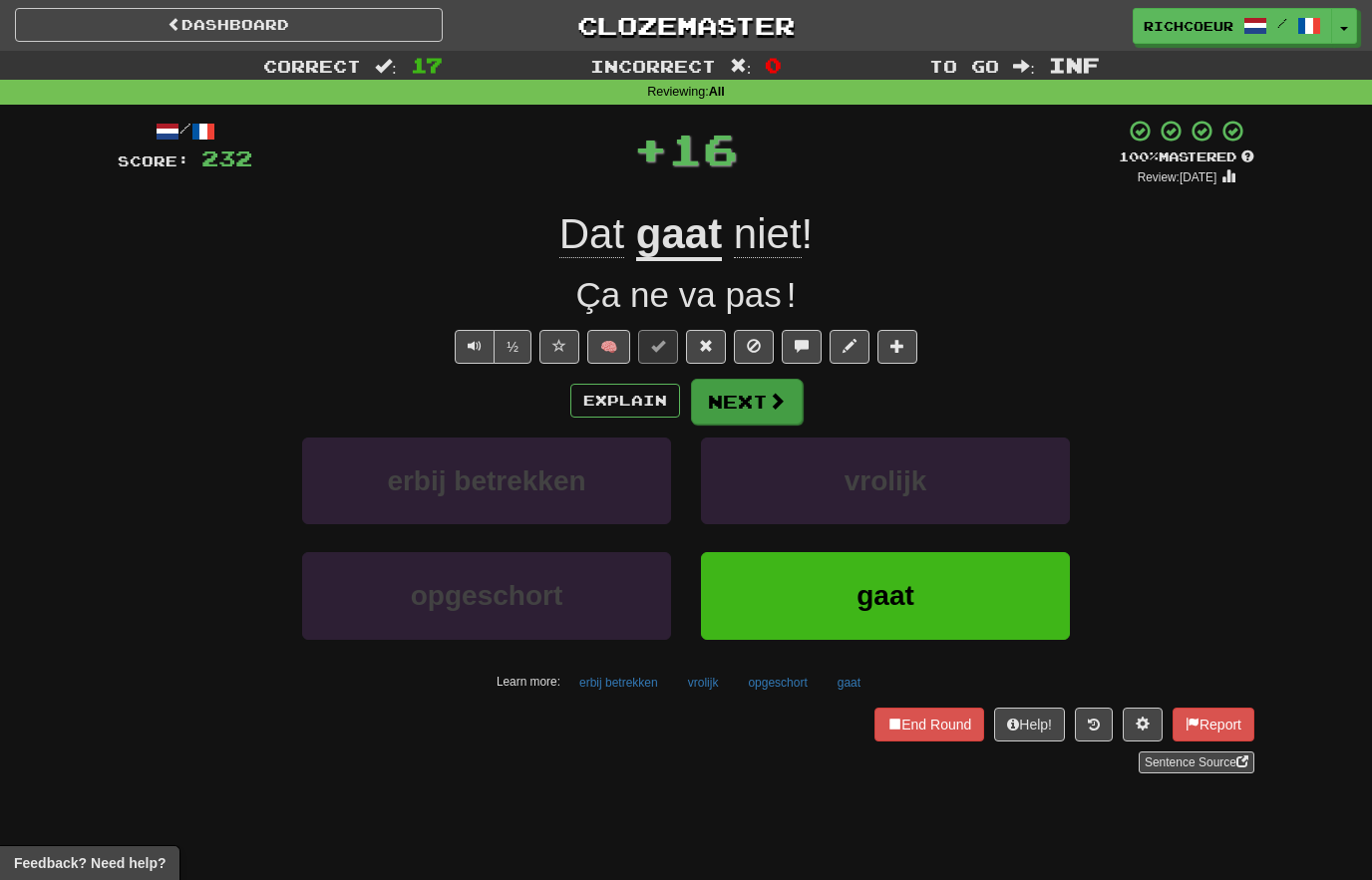 click on "Next" at bounding box center (747, 402) 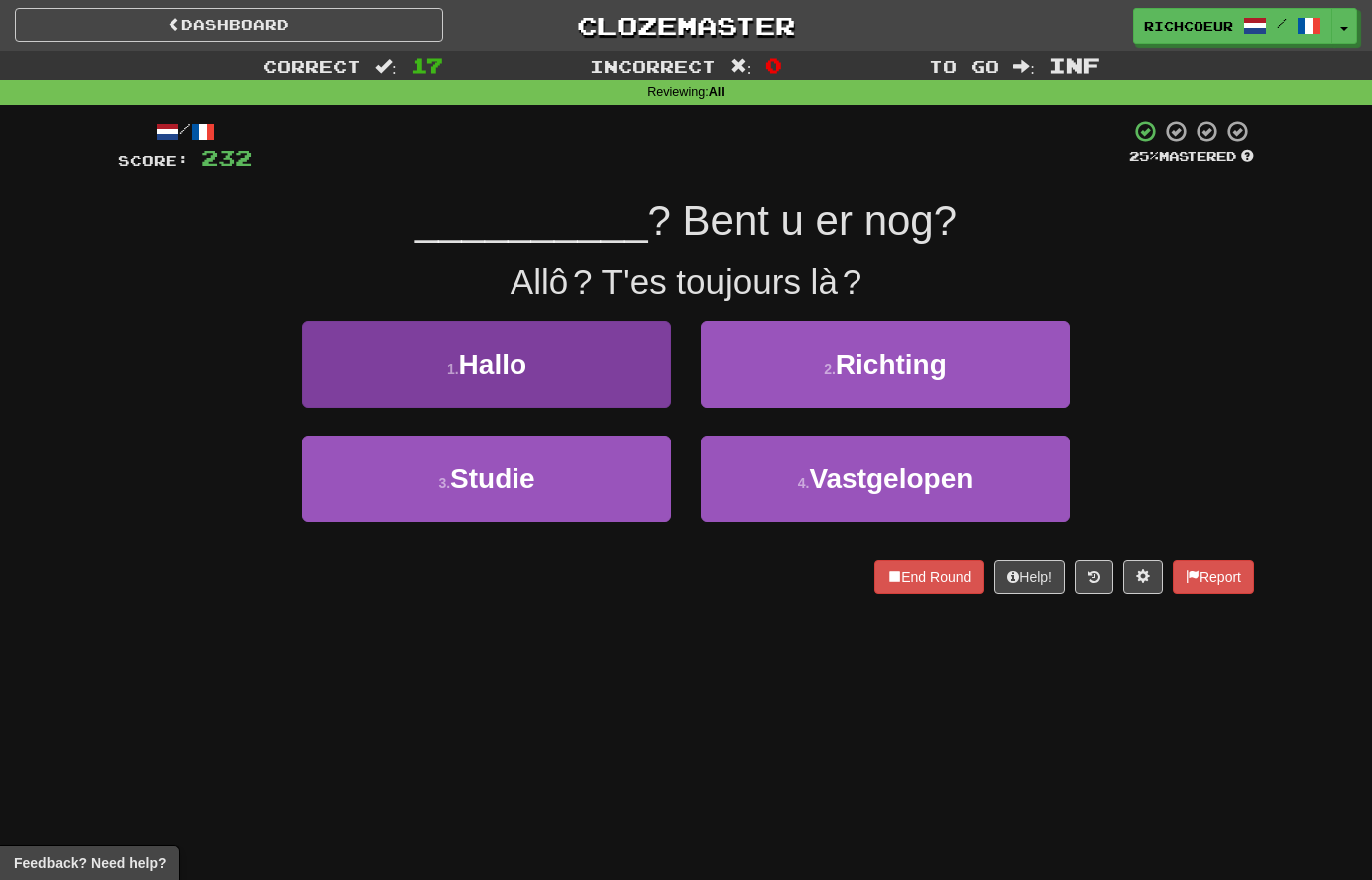 click on "1 .  Hallo" at bounding box center (487, 364) 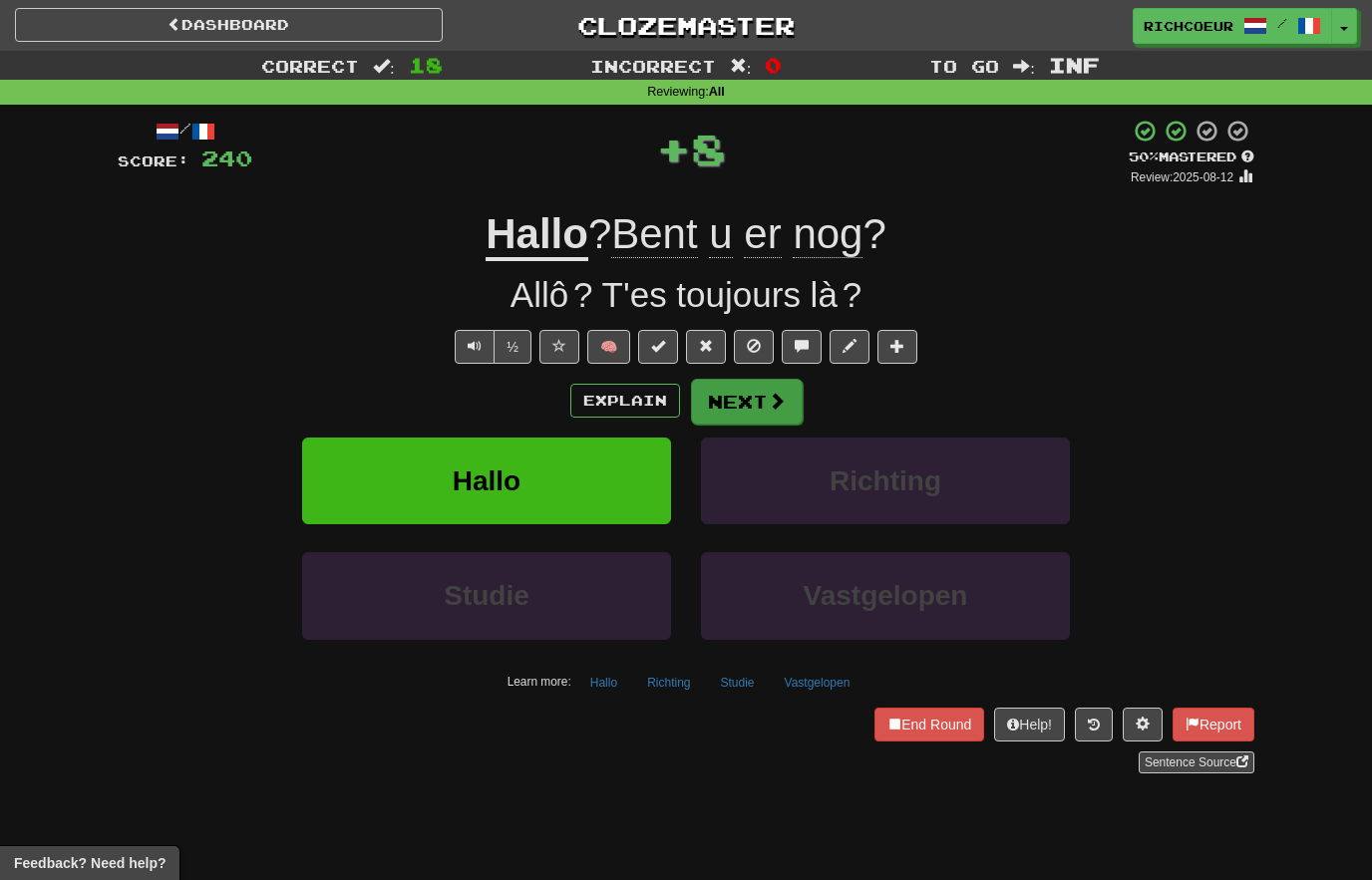 click on "Next" at bounding box center (747, 402) 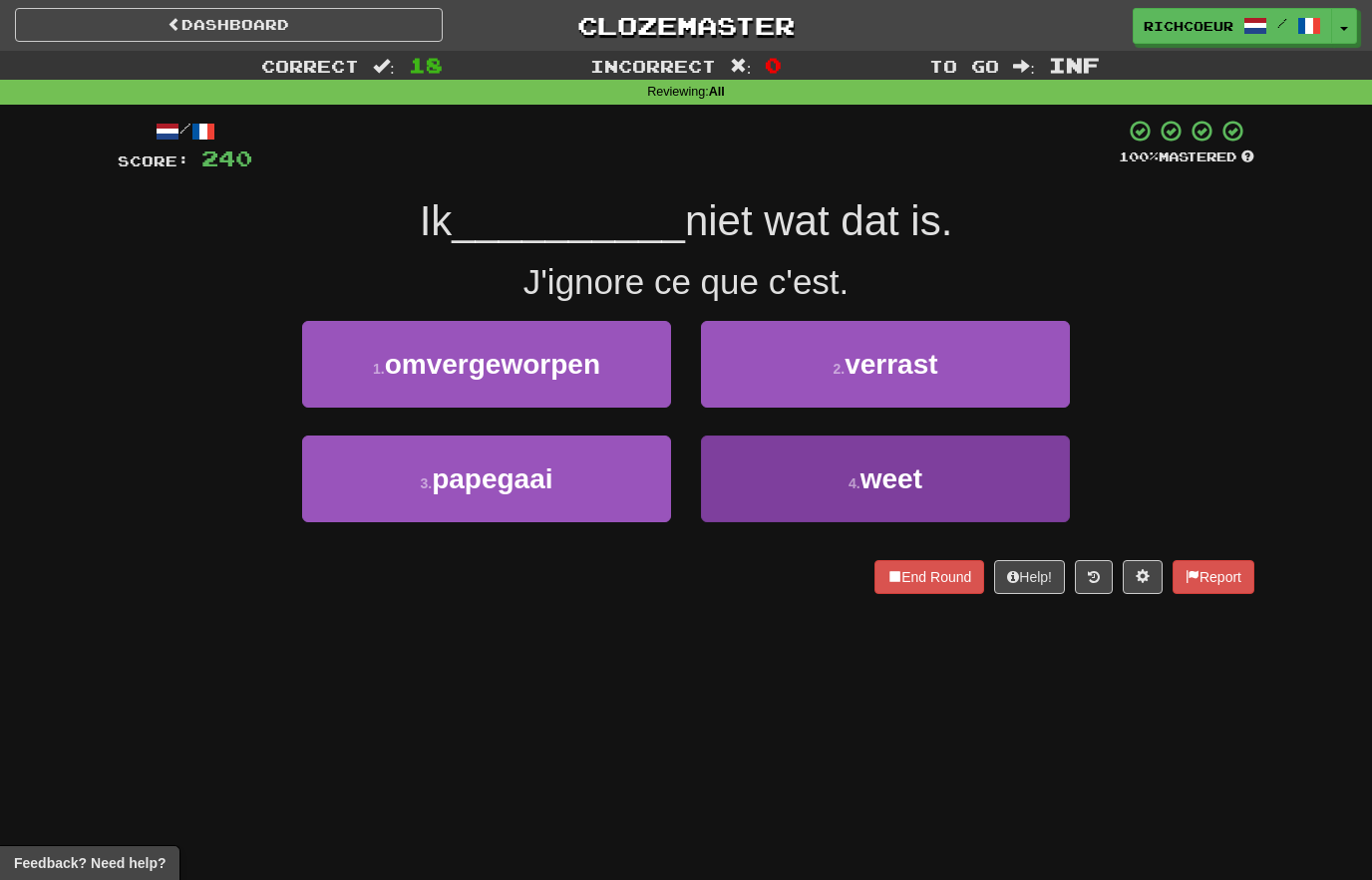 click on "4 .  weet" at bounding box center (885, 478) 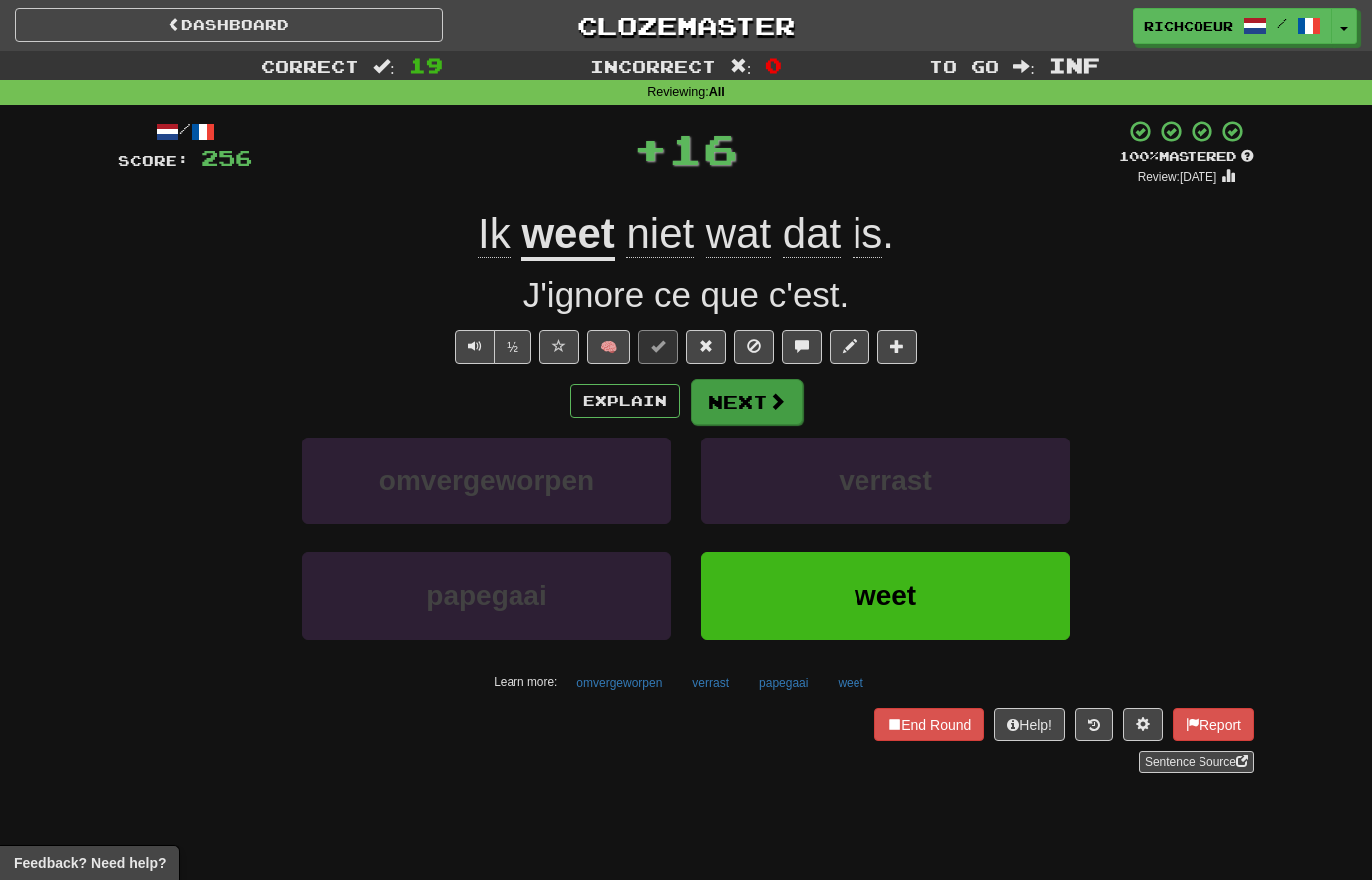 click at bounding box center [777, 401] 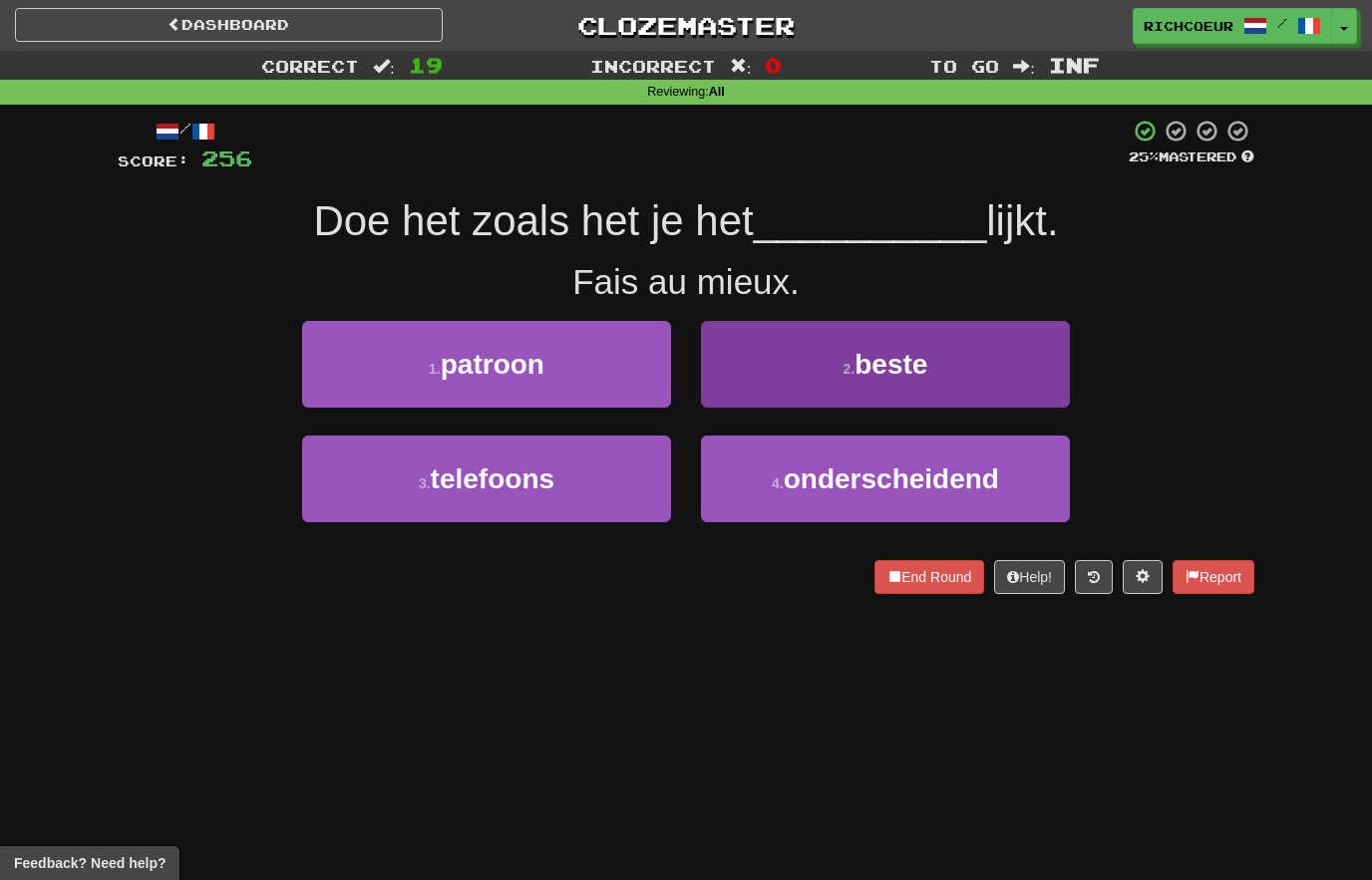 click on "2 ." at bounding box center (850, 369) 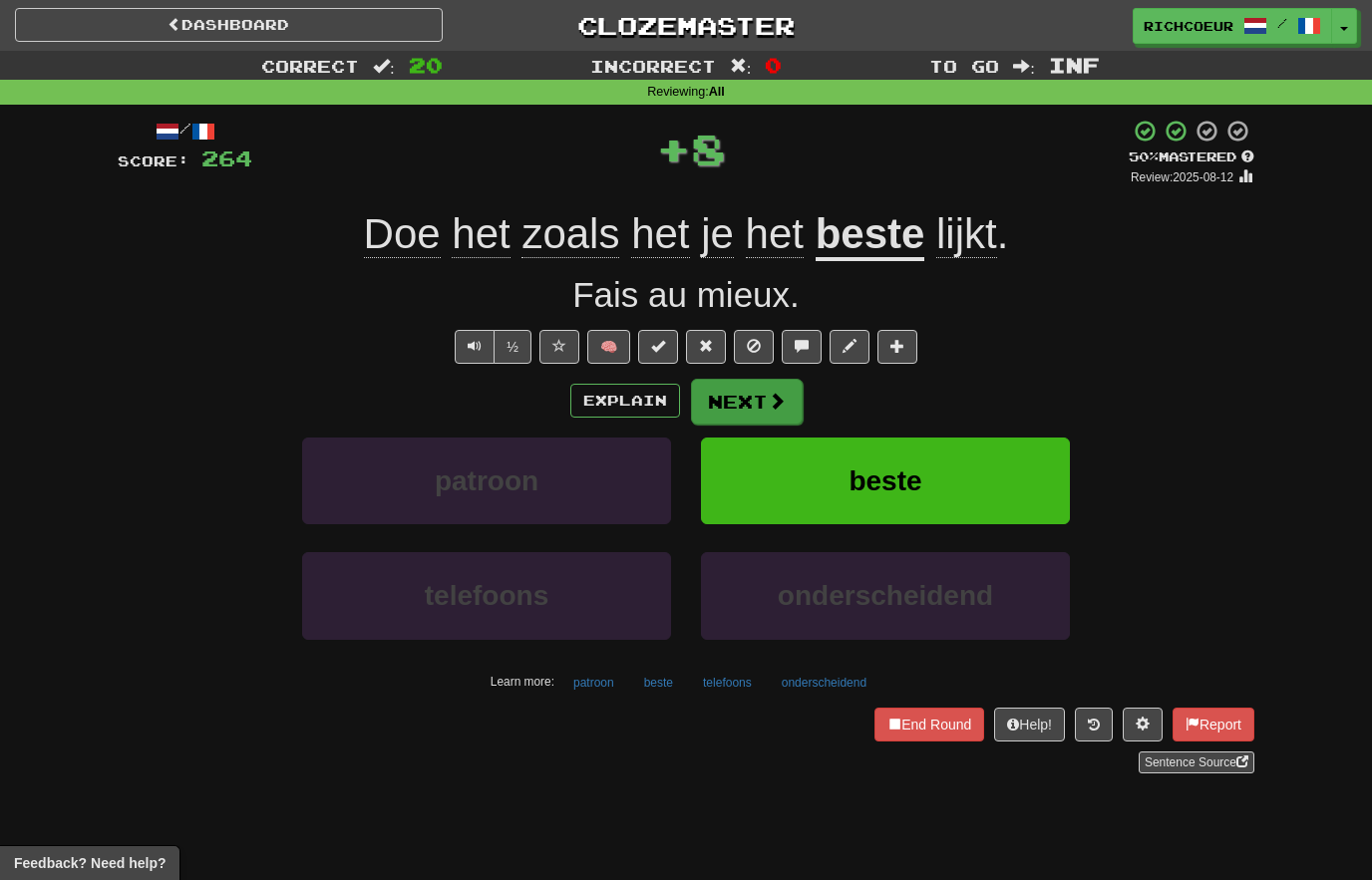 click at bounding box center [777, 401] 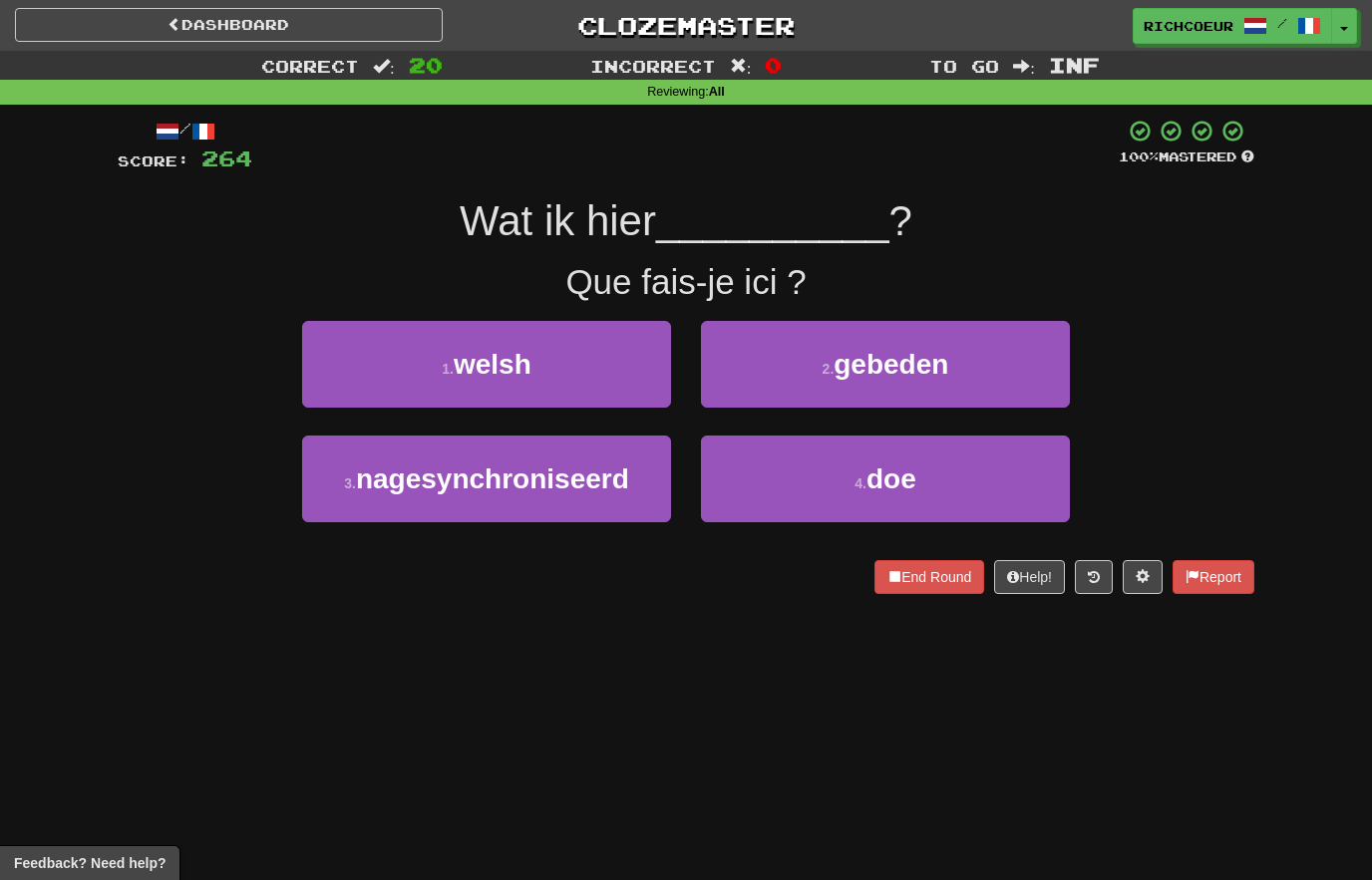 click on "4 .  doe" at bounding box center [885, 478] 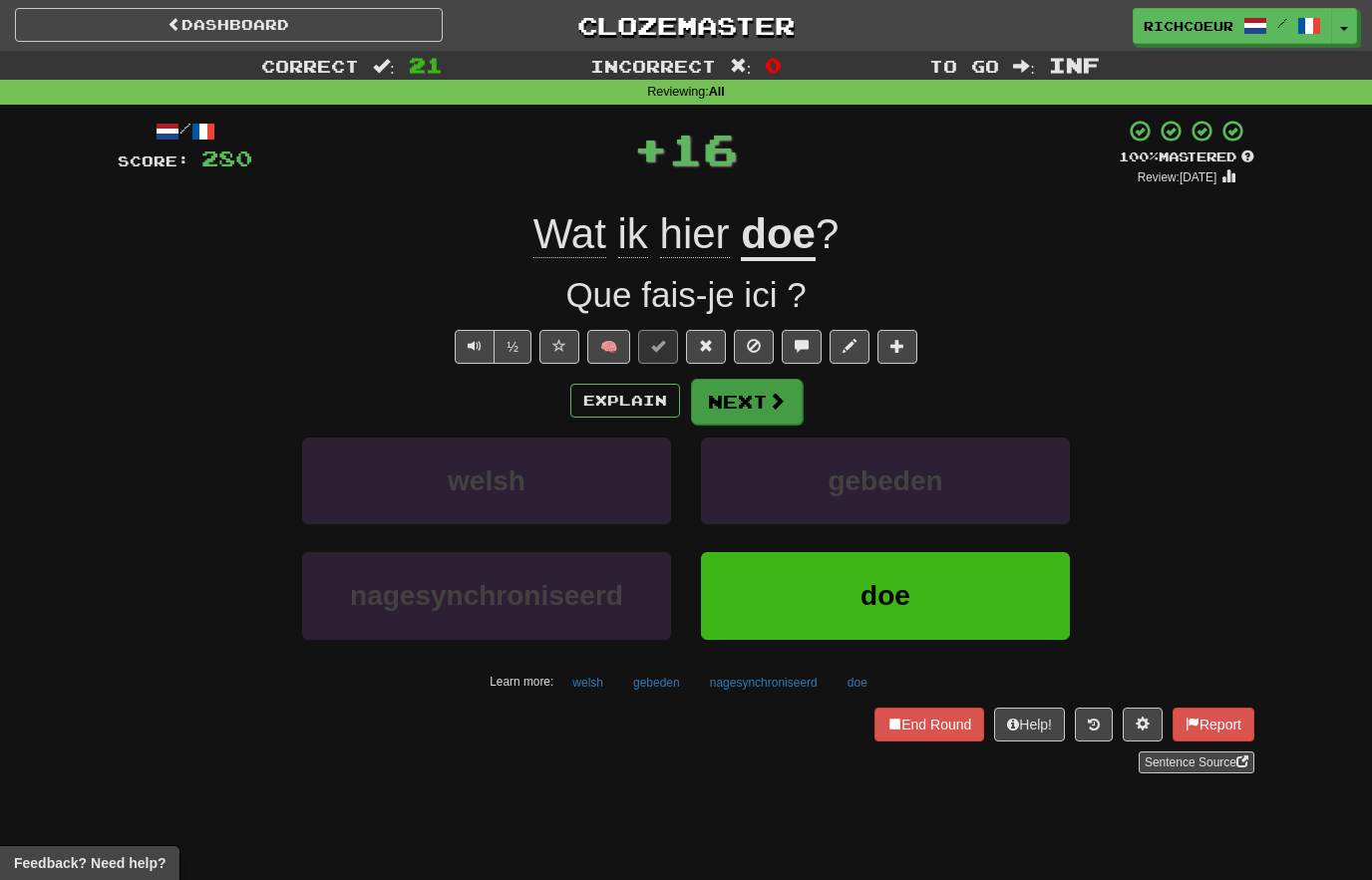 click on "Next" at bounding box center [747, 402] 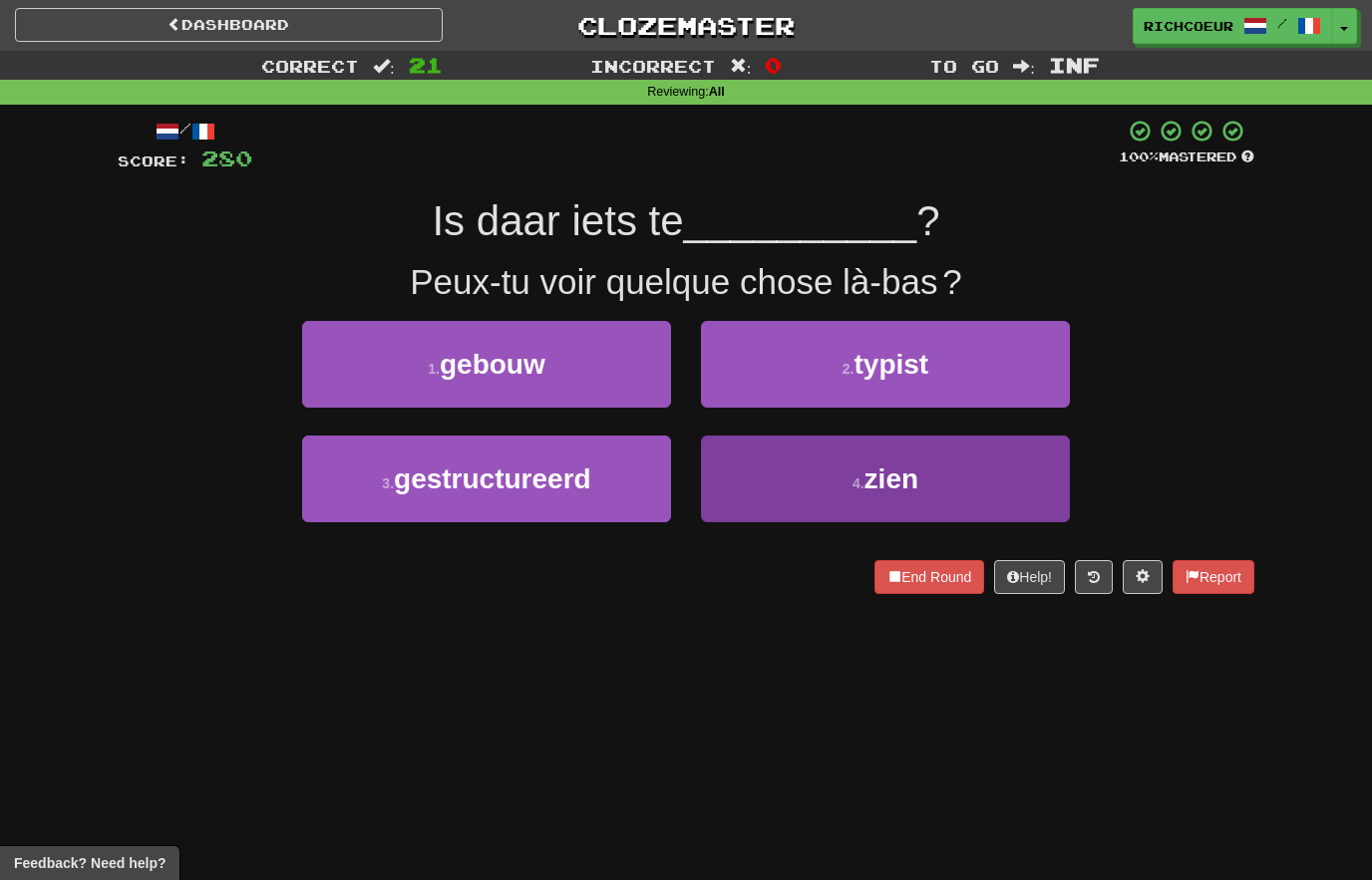 click on "4 .  zien" at bounding box center (885, 478) 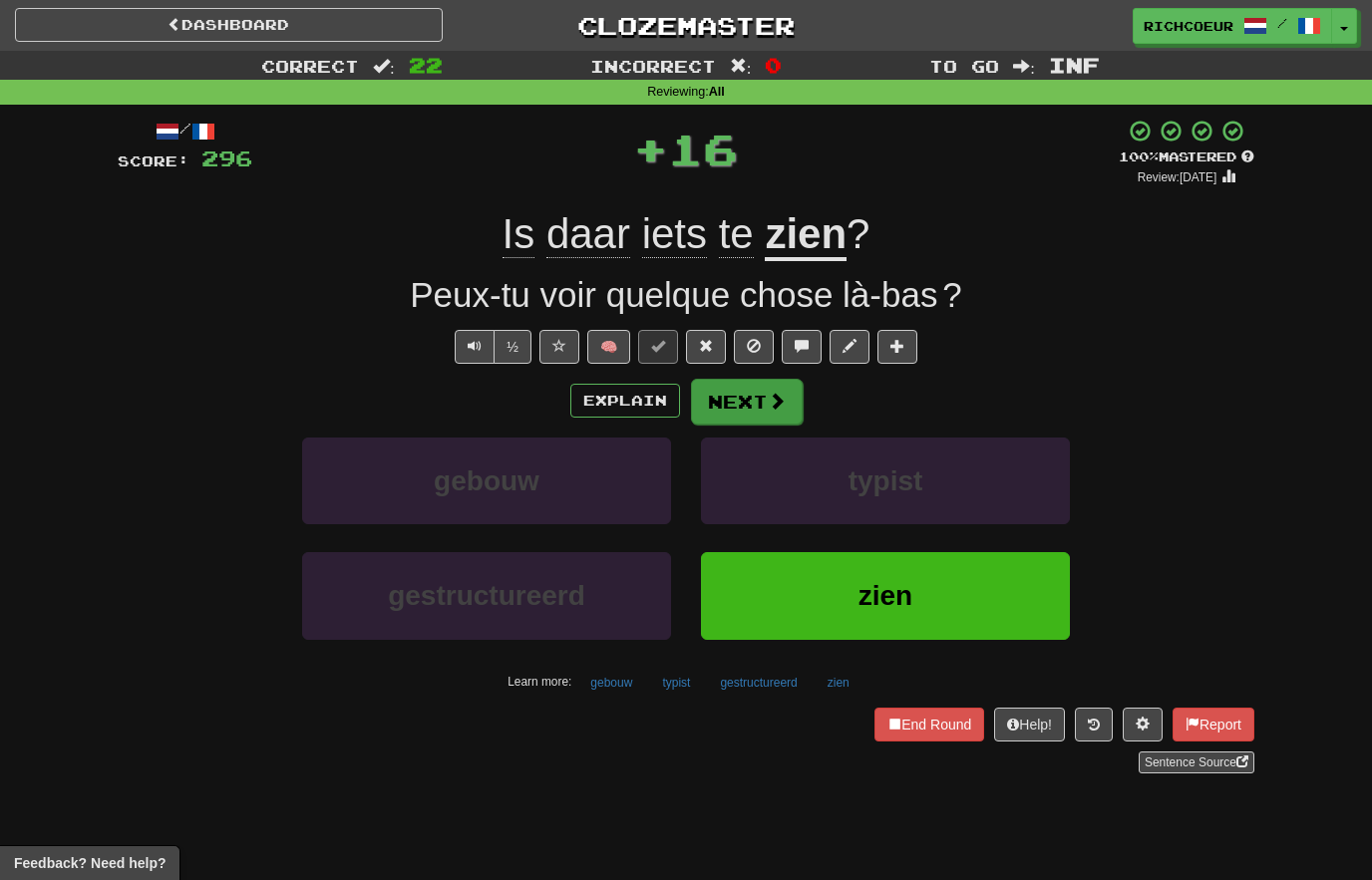 click on "Next" at bounding box center (747, 402) 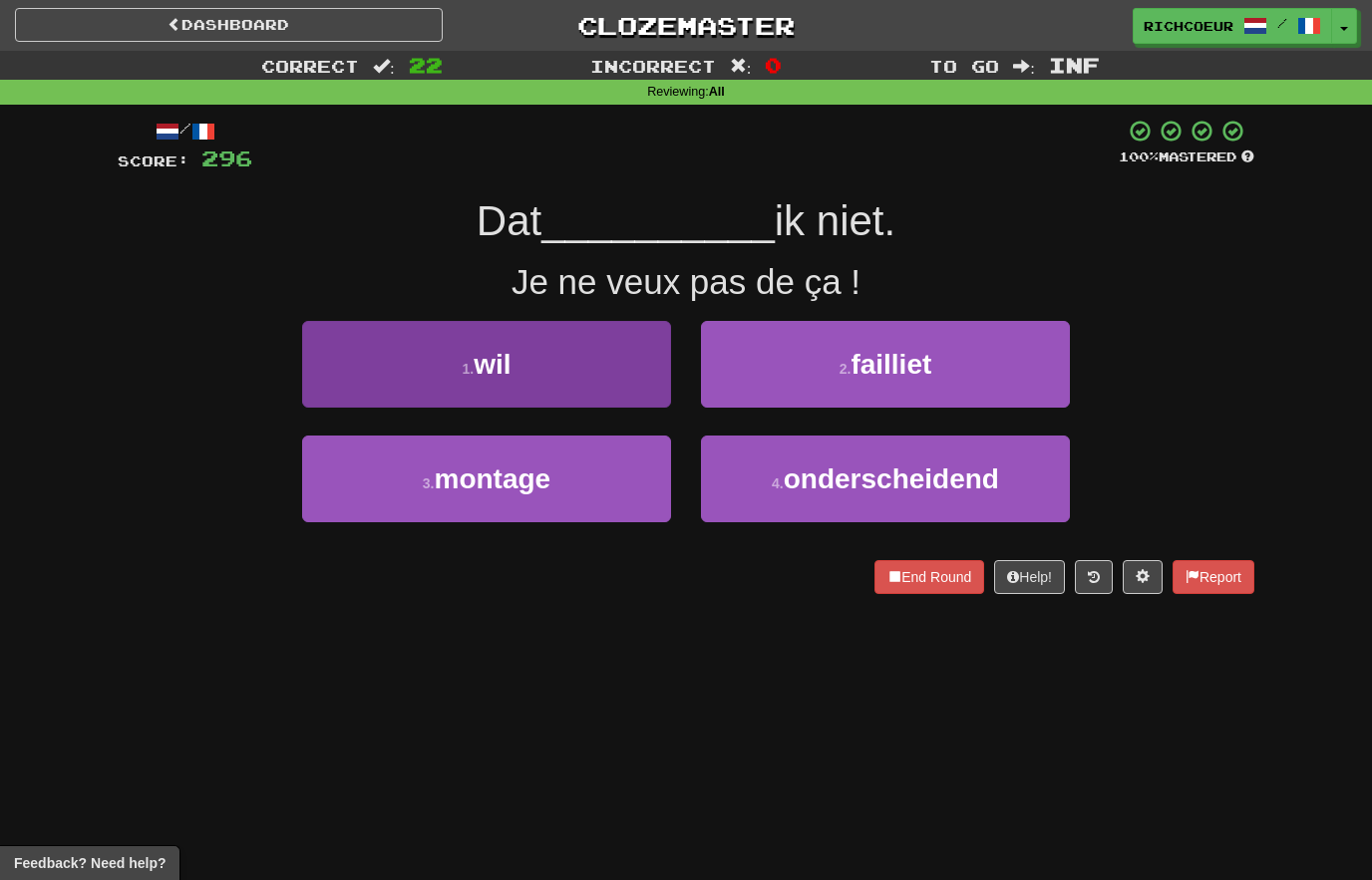 click on "1 .  wil" at bounding box center (487, 364) 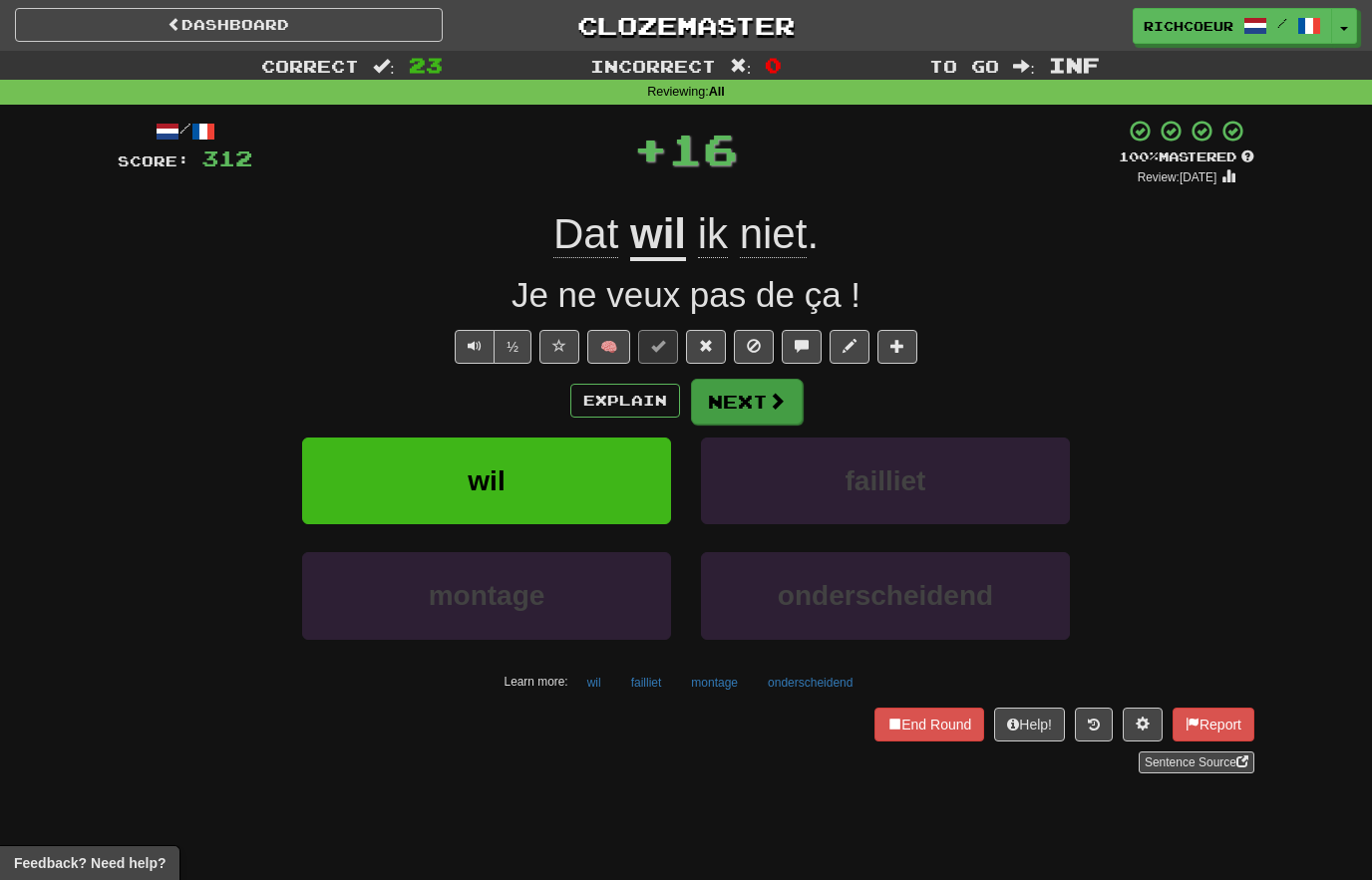click at bounding box center (777, 401) 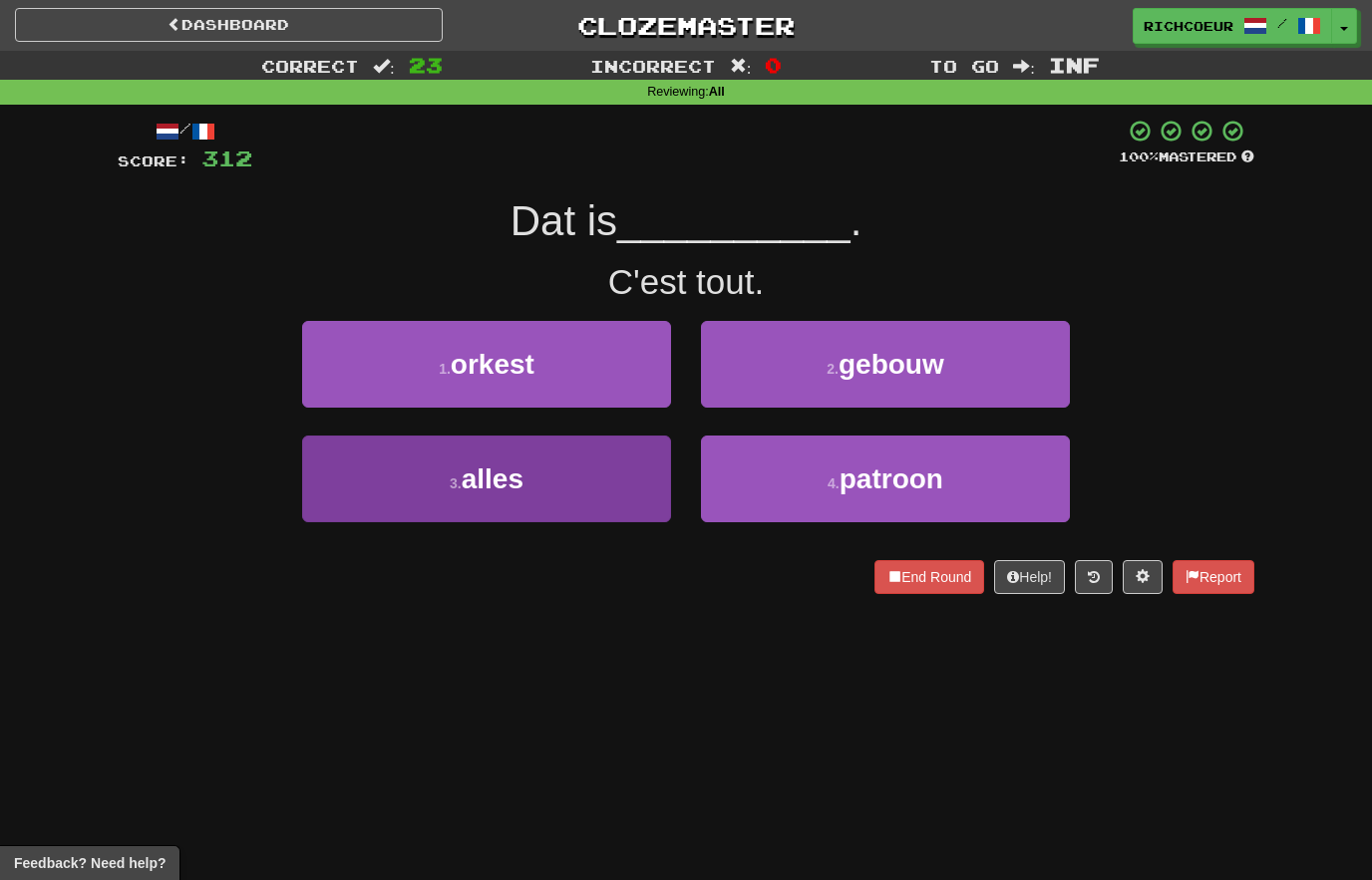 click on "3 .  alles" at bounding box center [487, 478] 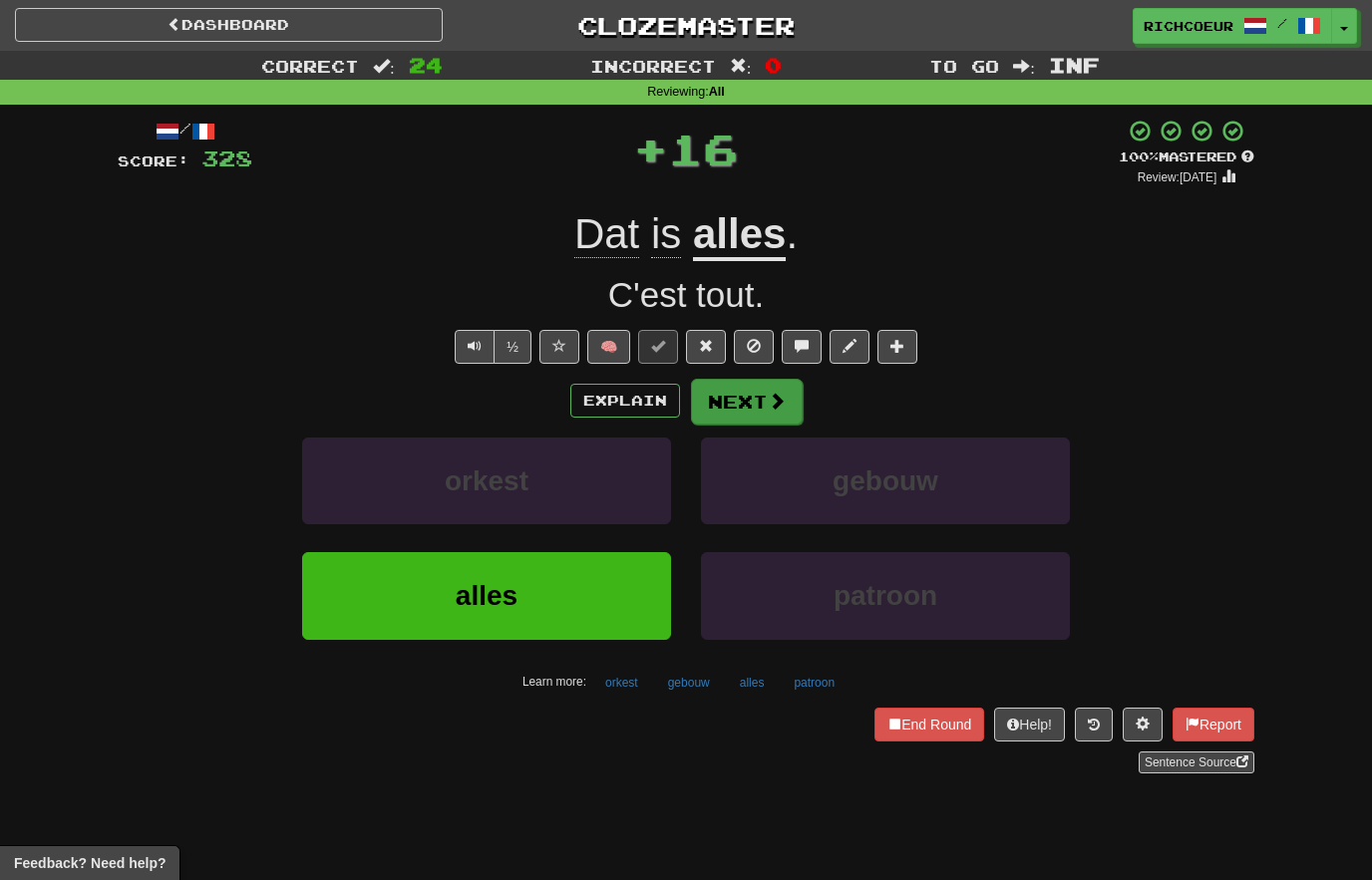 click at bounding box center [777, 401] 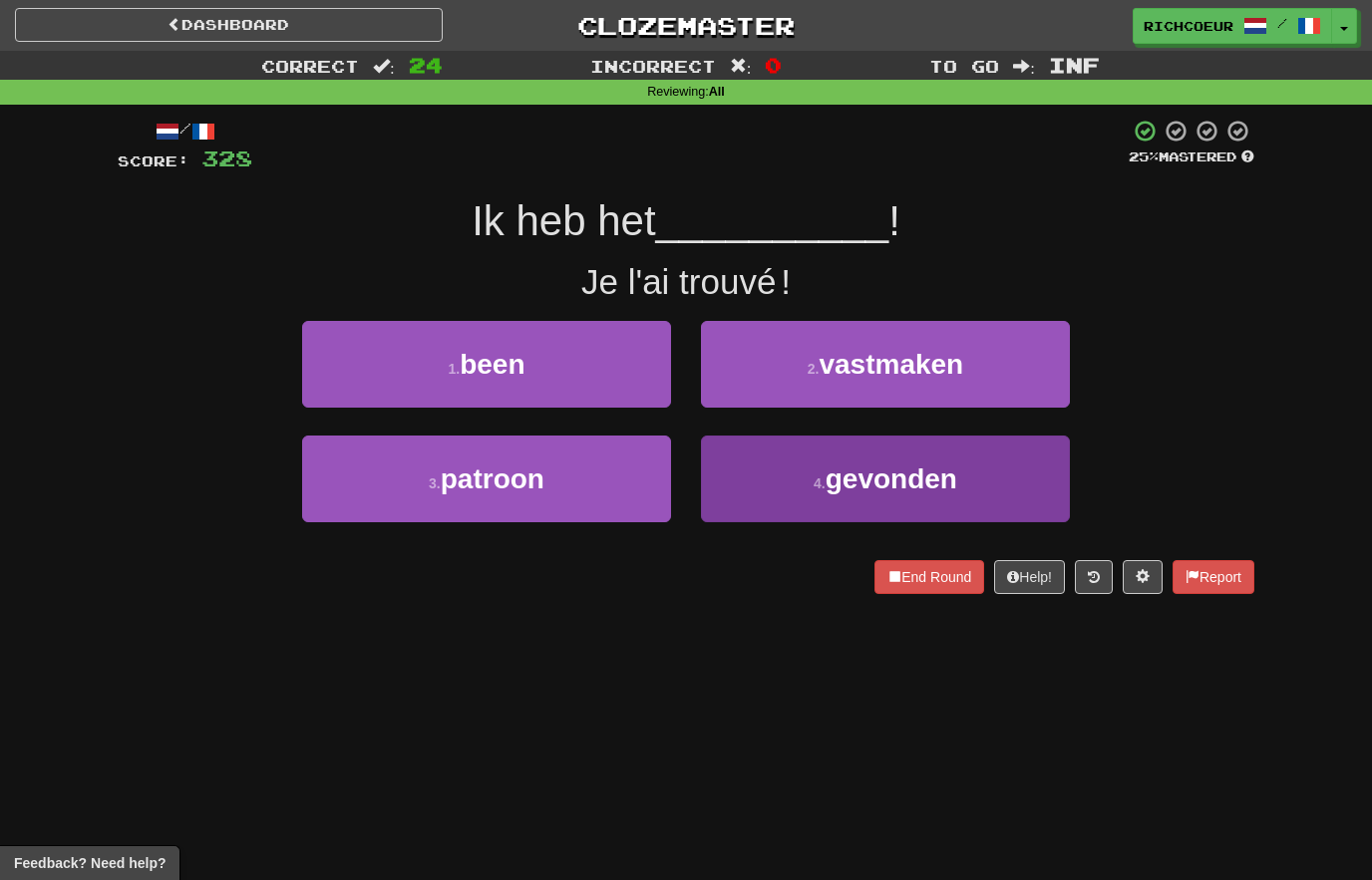 click on "4 .  gevonden" at bounding box center (885, 478) 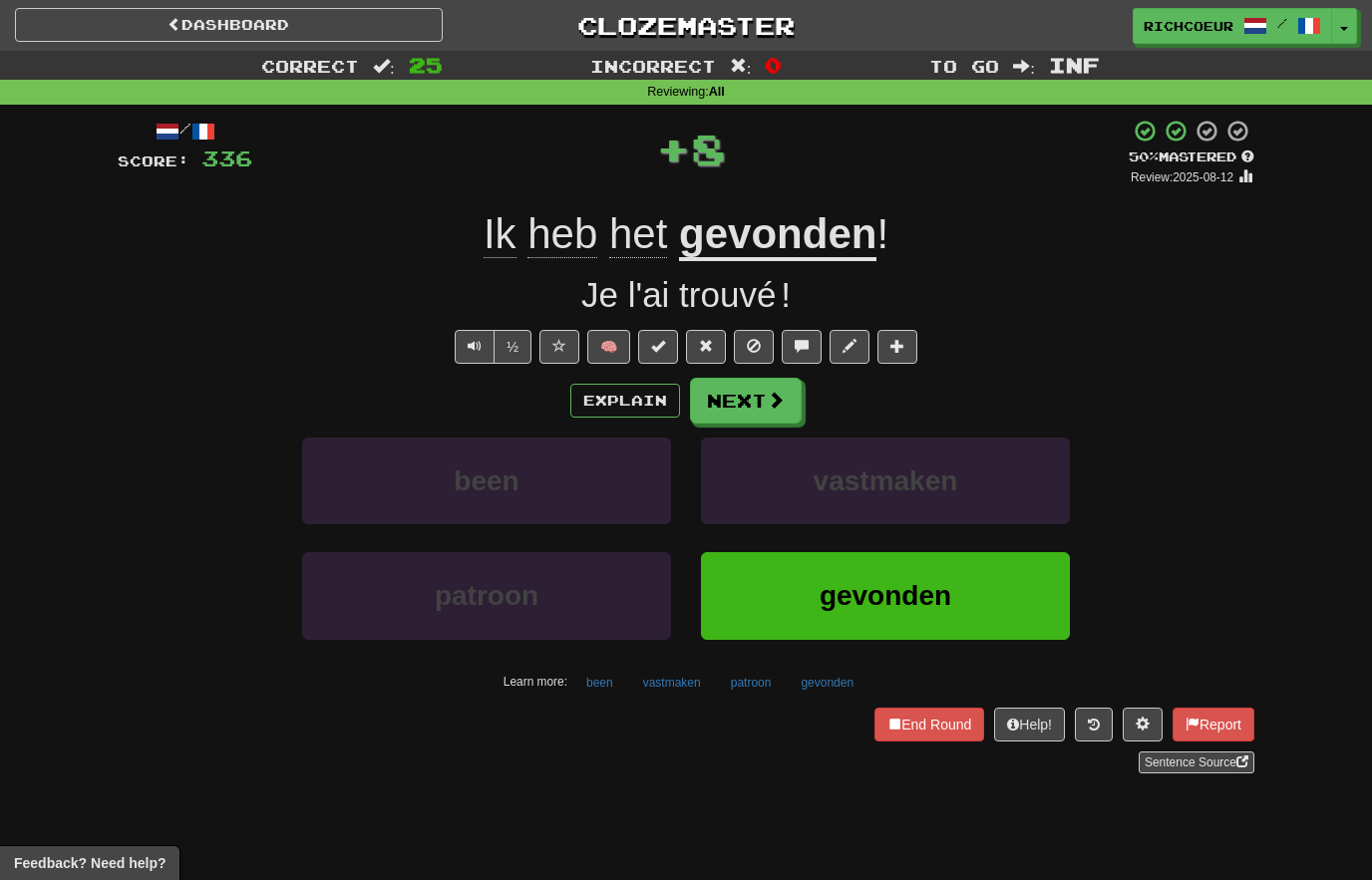 click at bounding box center (776, 400) 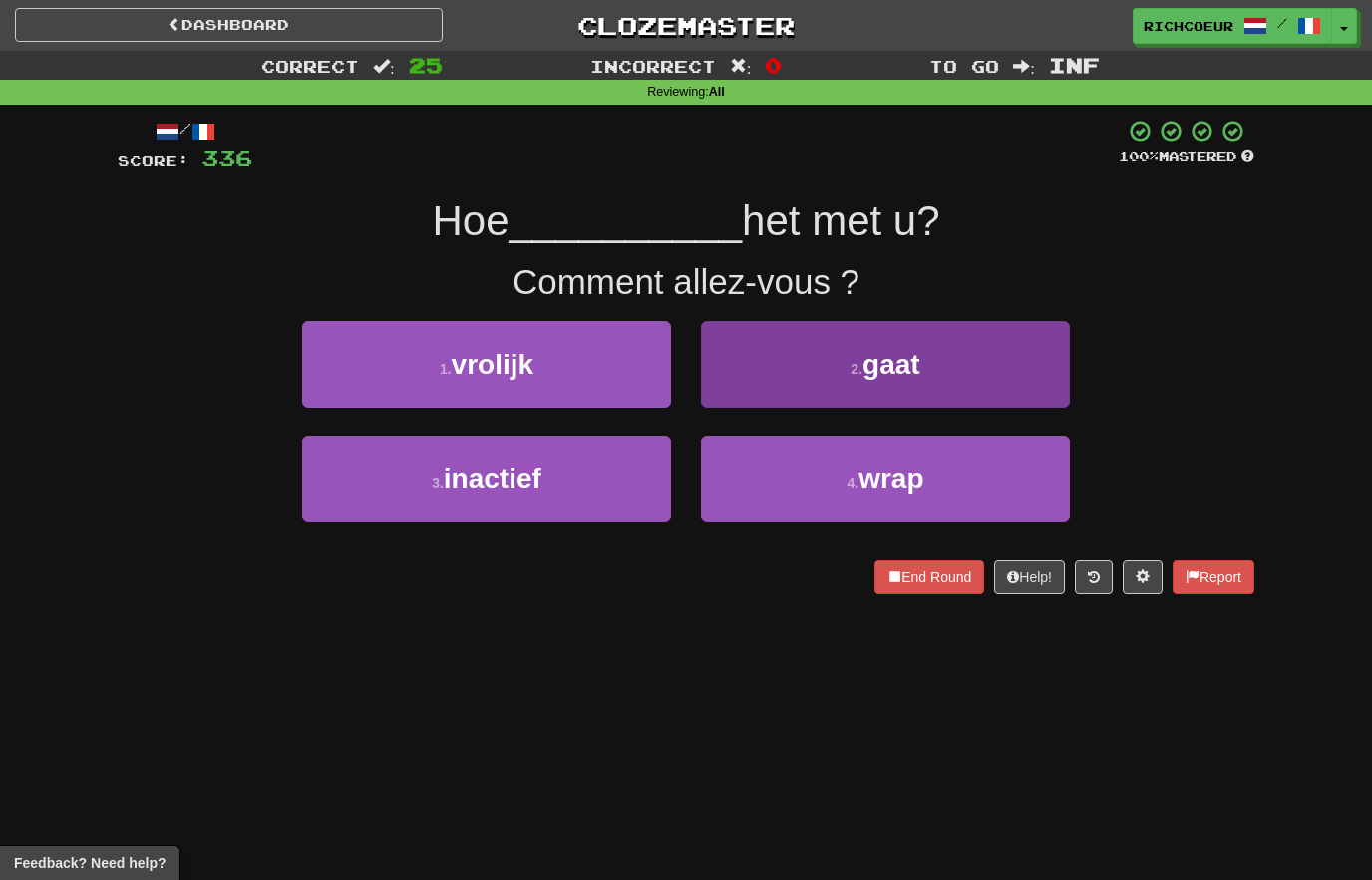 click on "gaat" at bounding box center [891, 364] 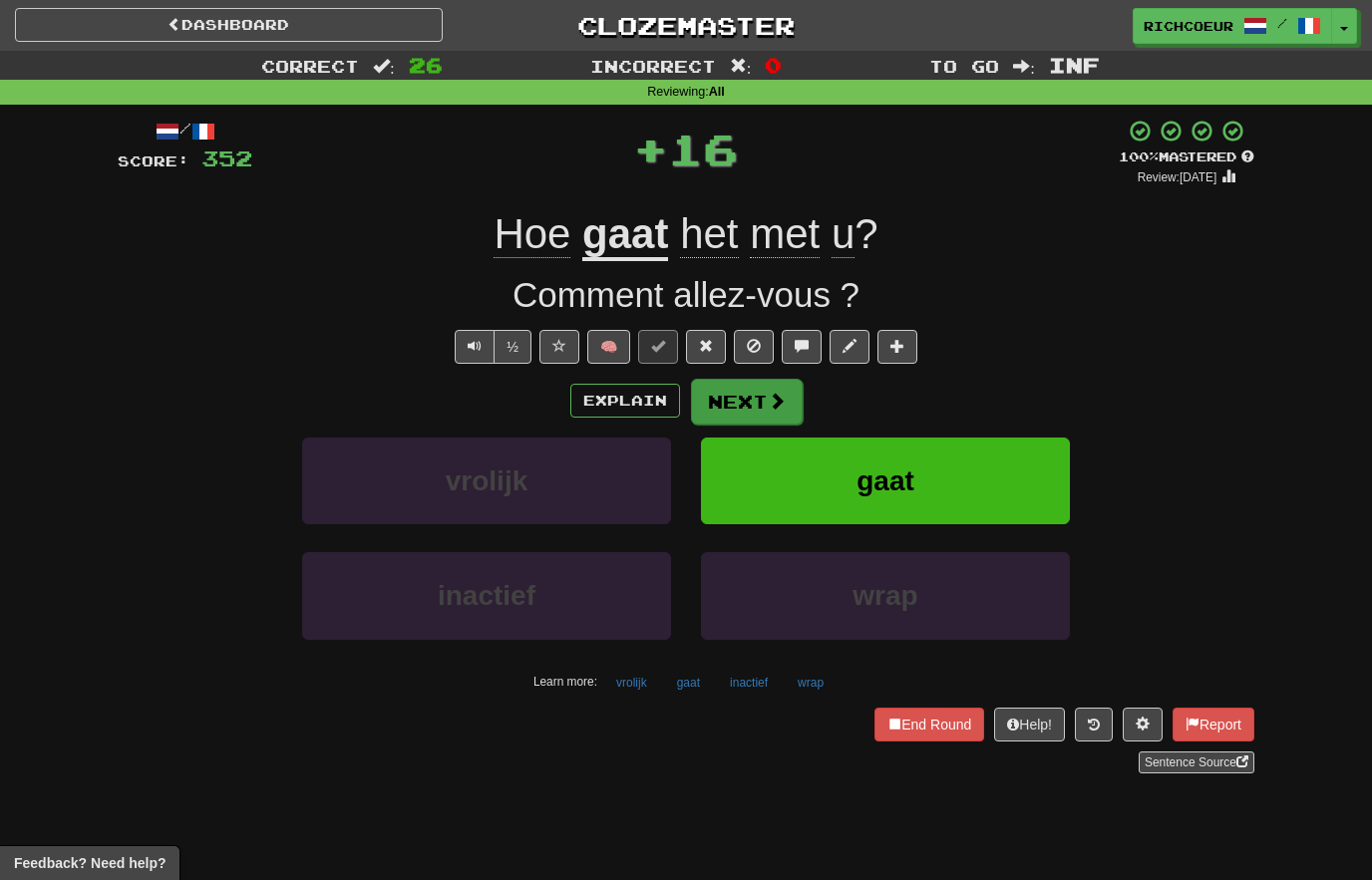 click at bounding box center [777, 401] 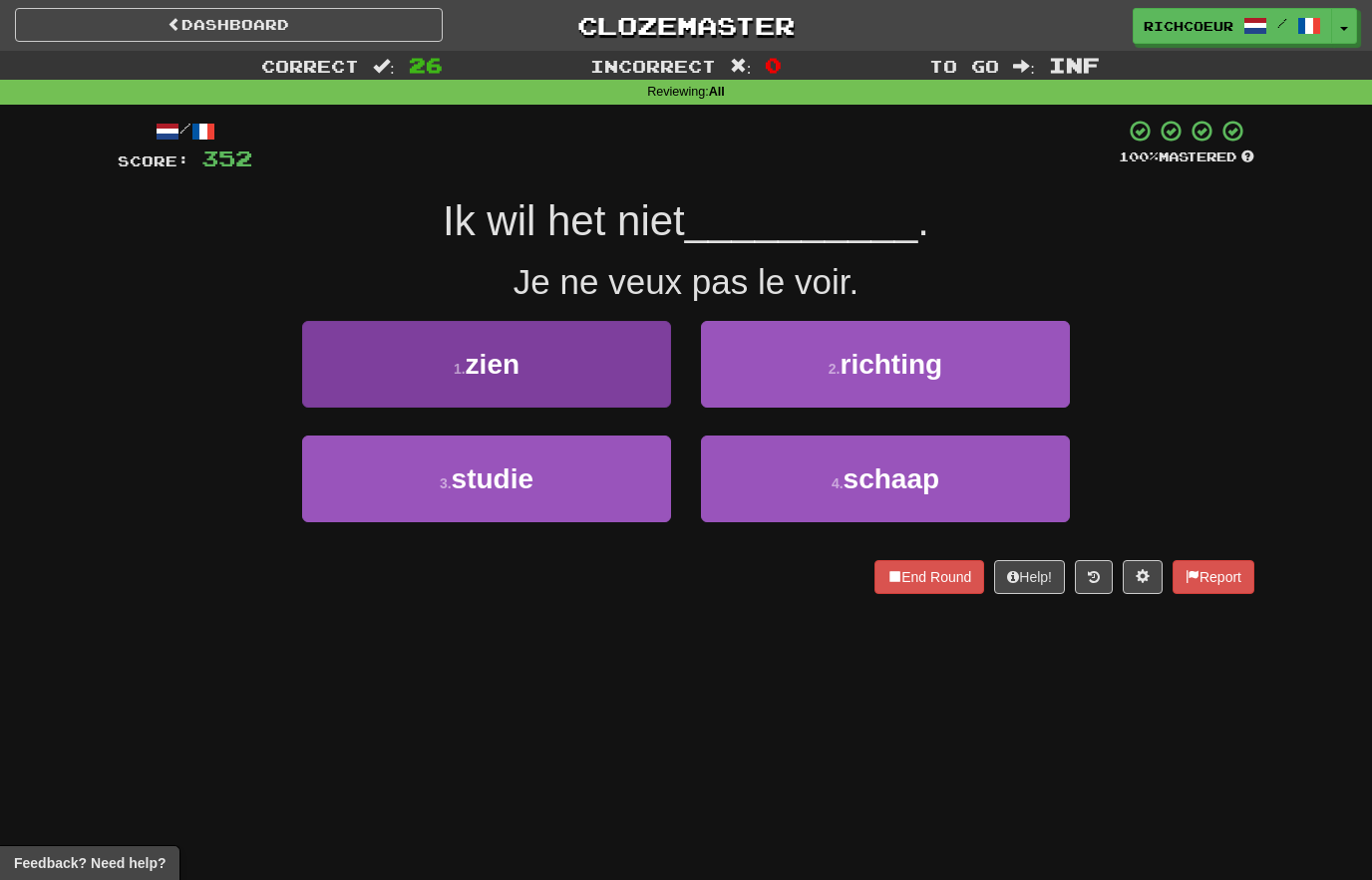 click on "1 .  zien" at bounding box center (487, 364) 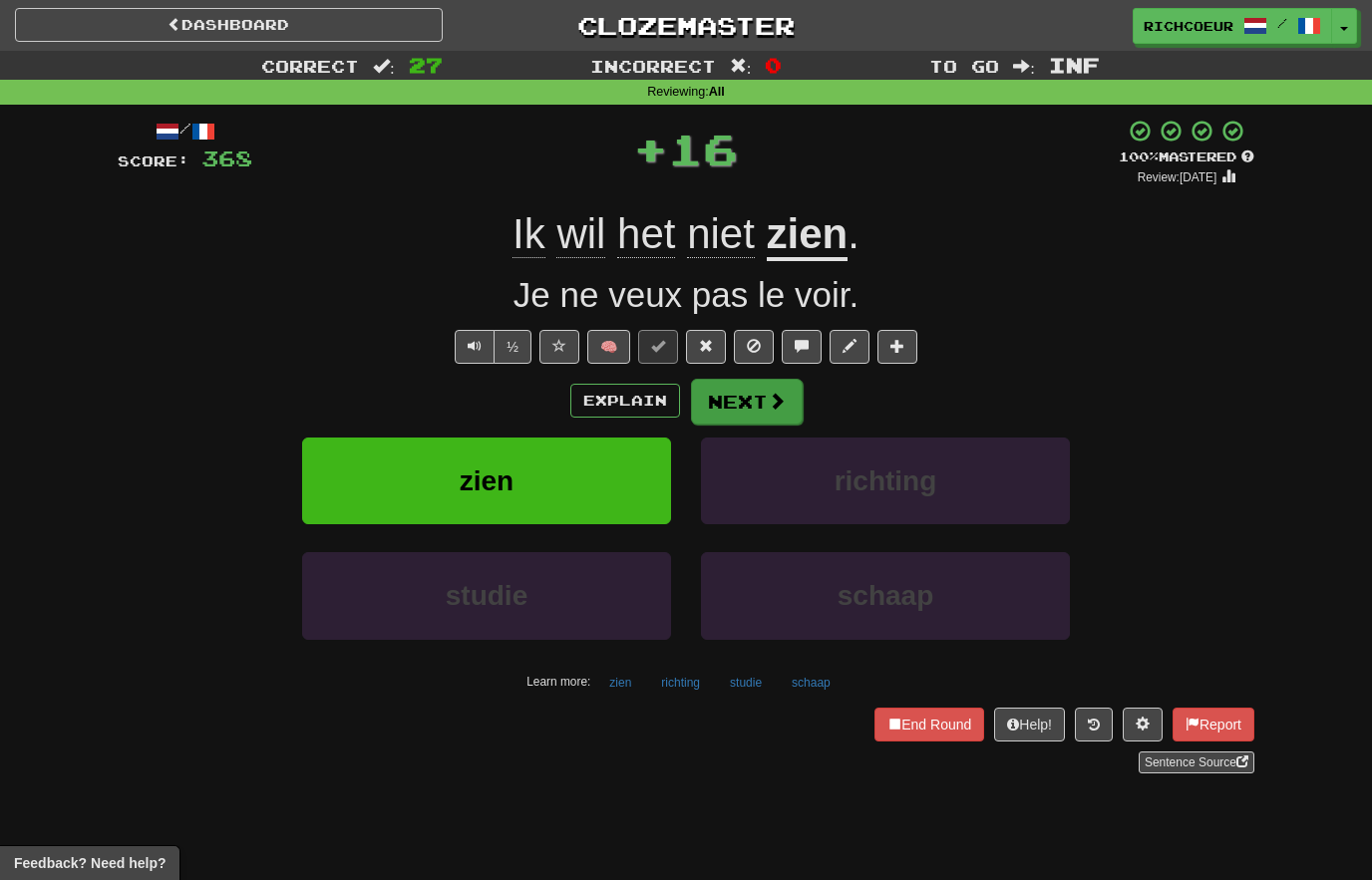 click on "Next" at bounding box center (747, 402) 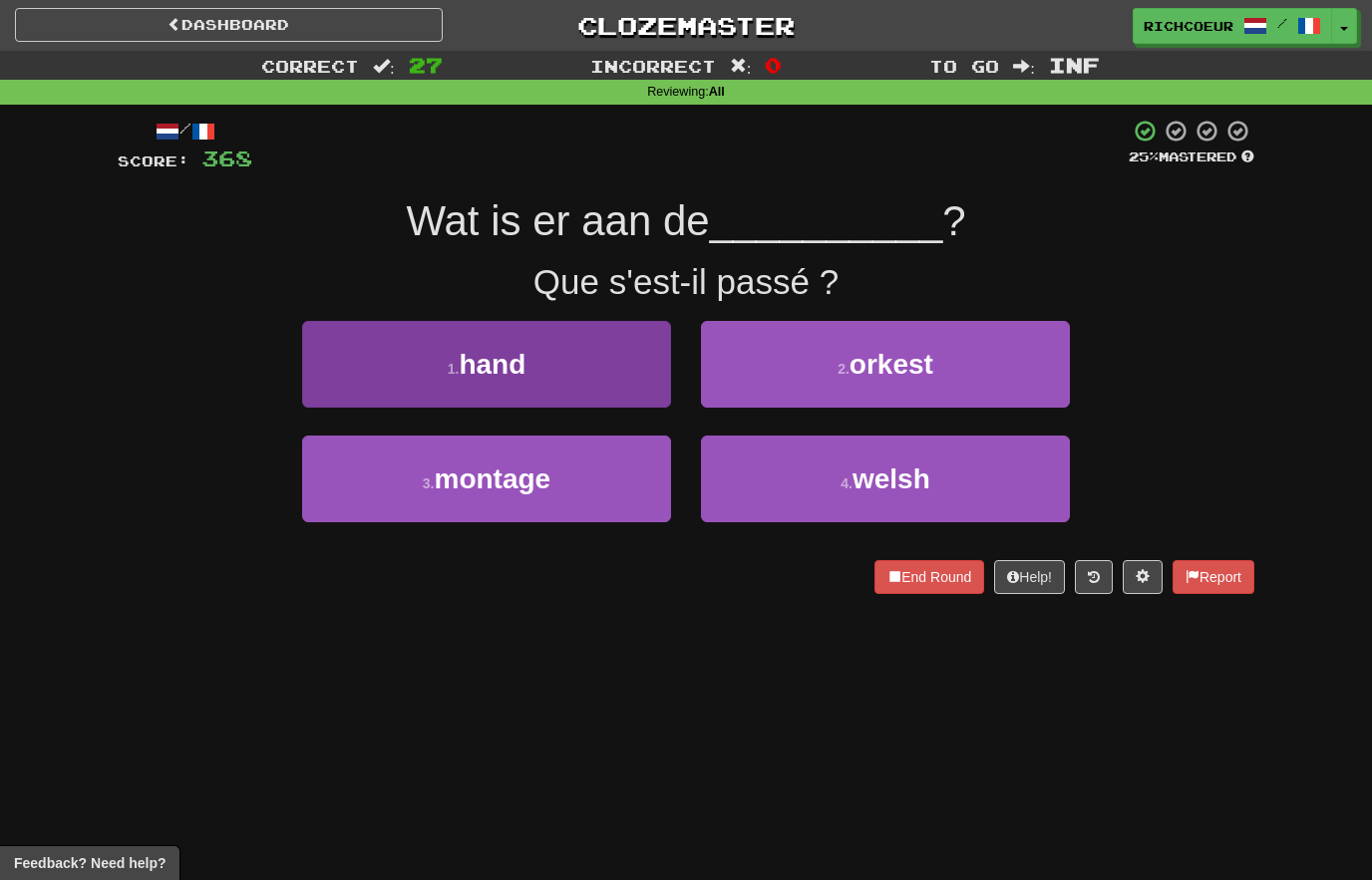 click on "1 .  hand" at bounding box center [487, 364] 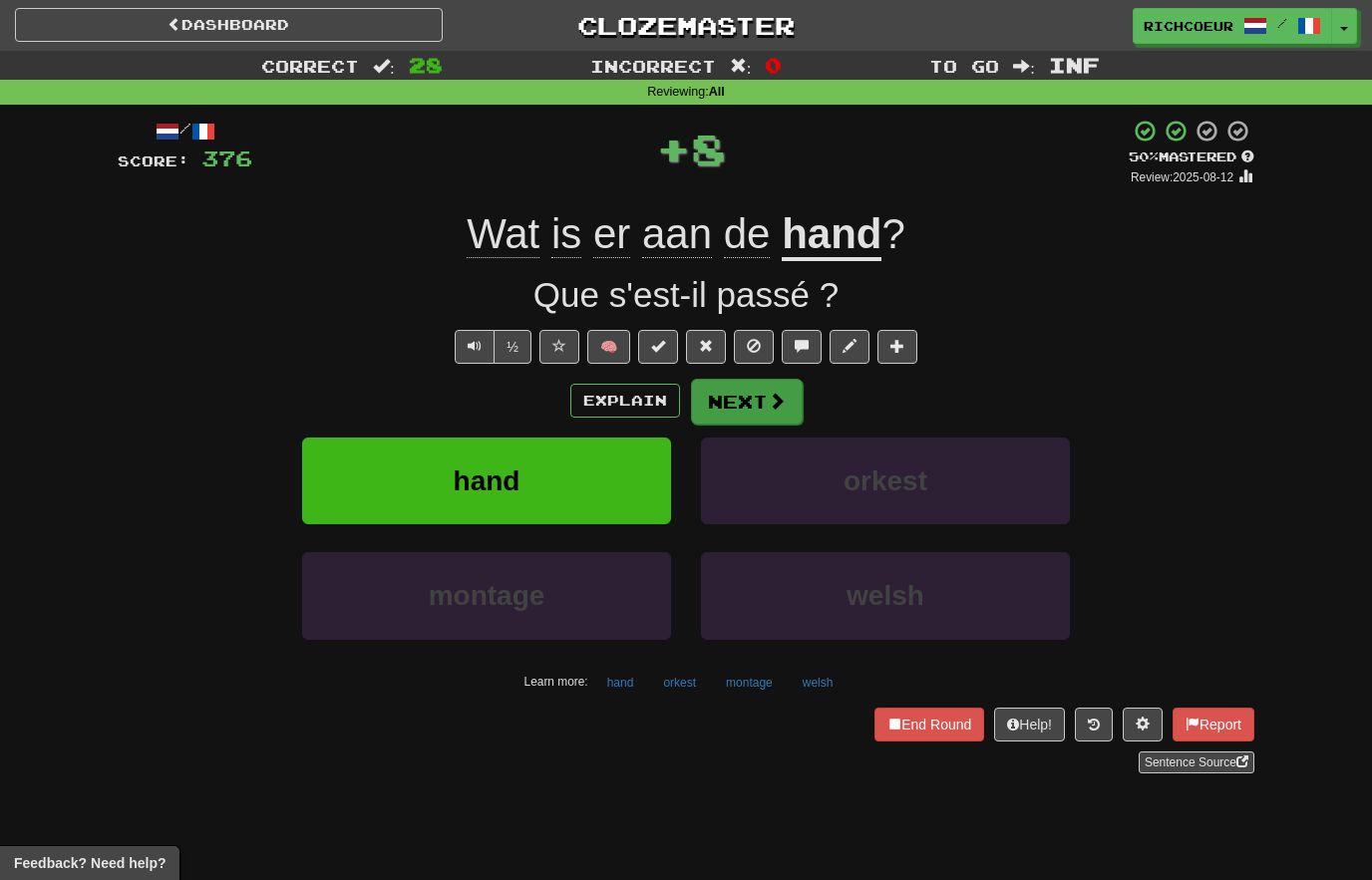 click on "Next" at bounding box center (747, 402) 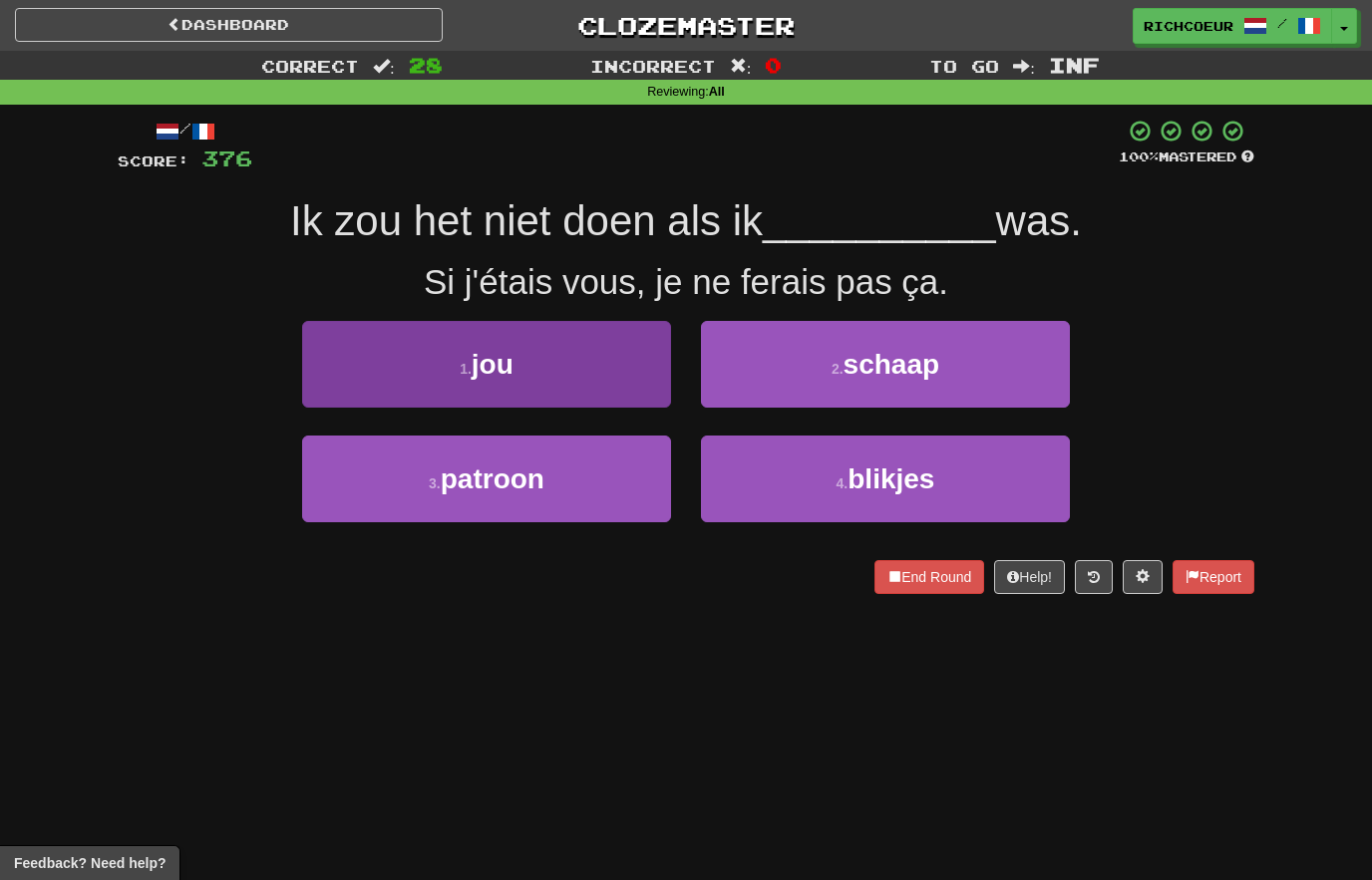 click on "1 .  jou" at bounding box center [487, 364] 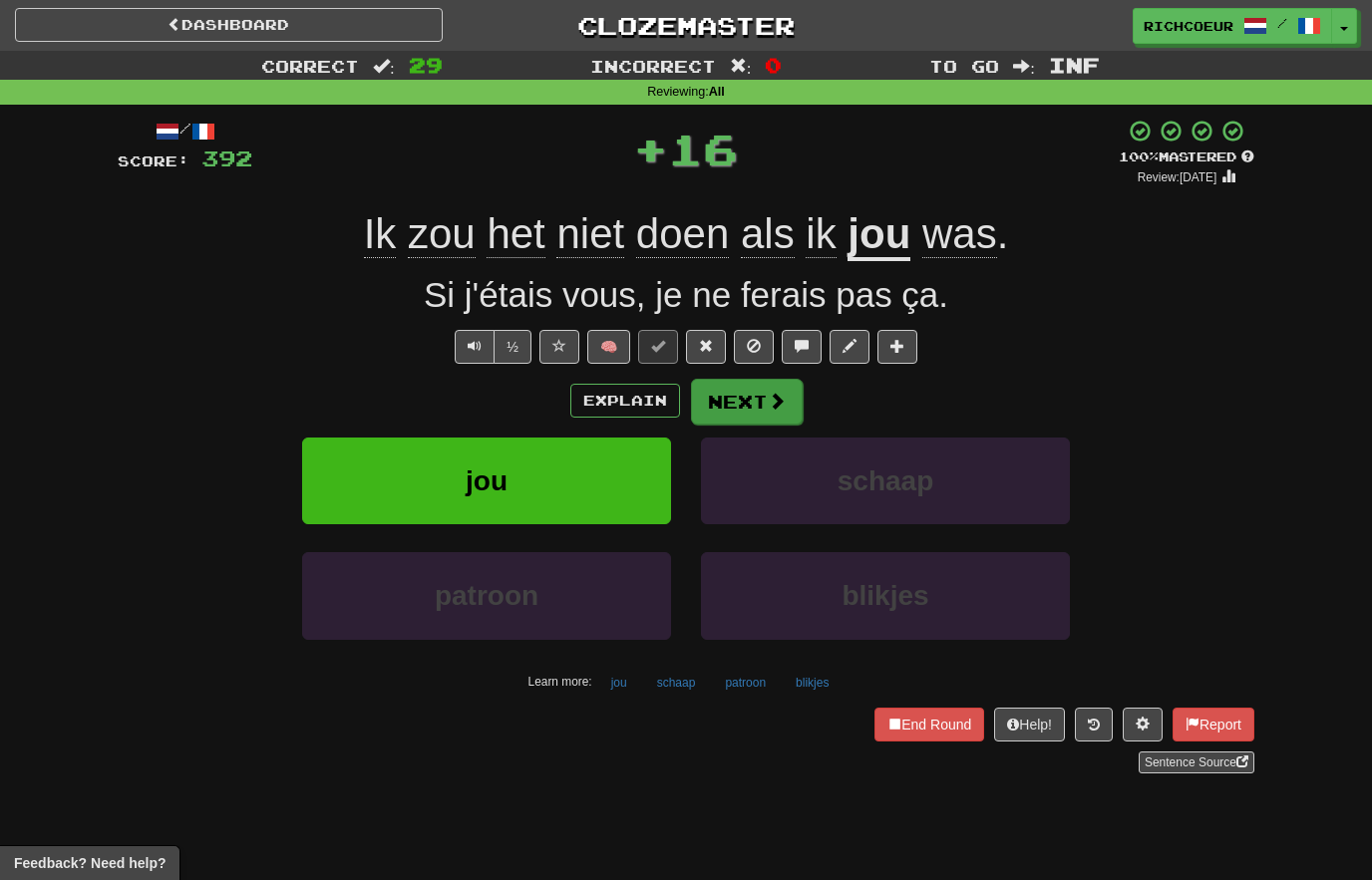 click at bounding box center [777, 401] 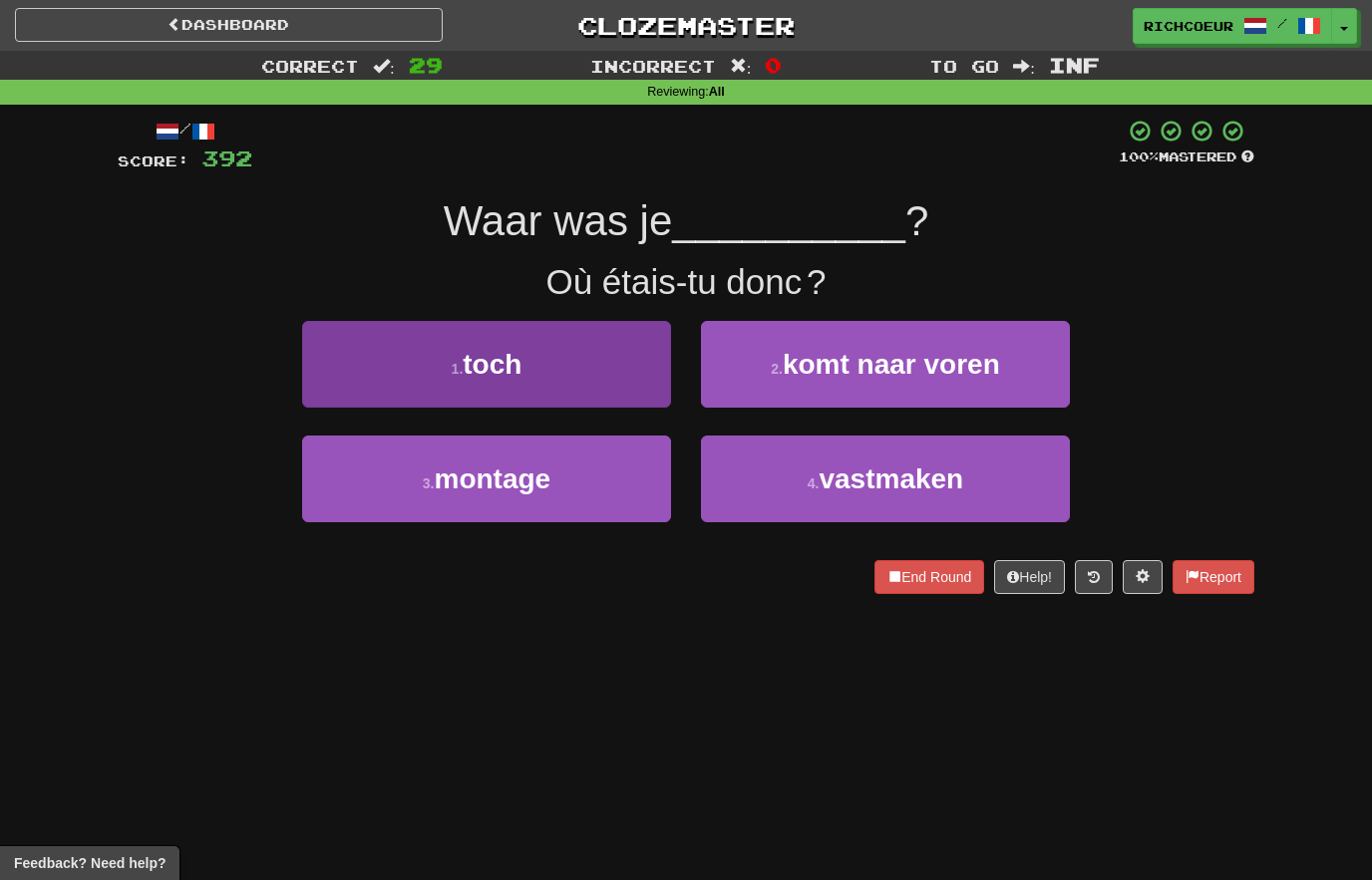 click on "1 .  toch" at bounding box center [487, 364] 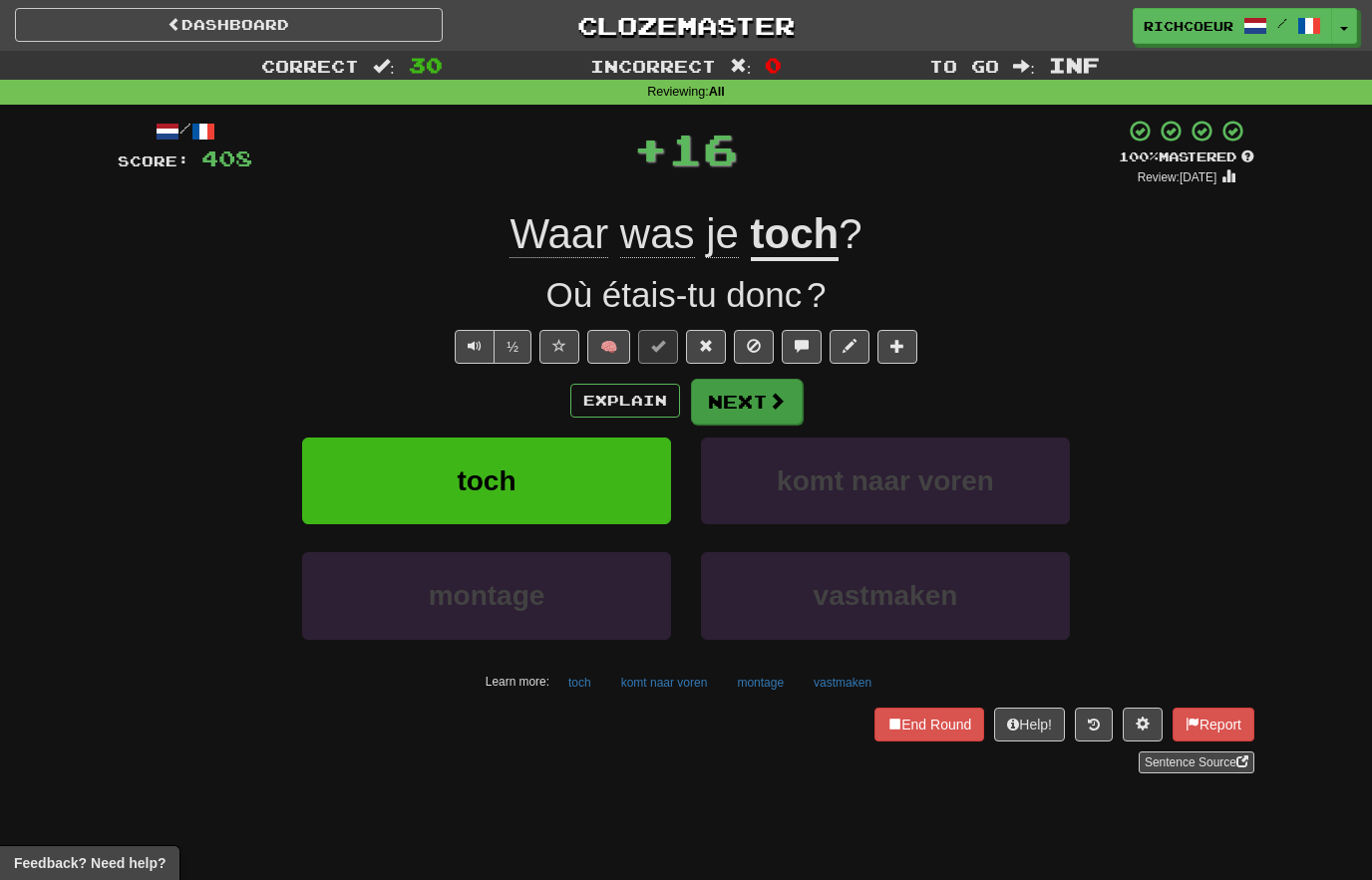 click at bounding box center (777, 401) 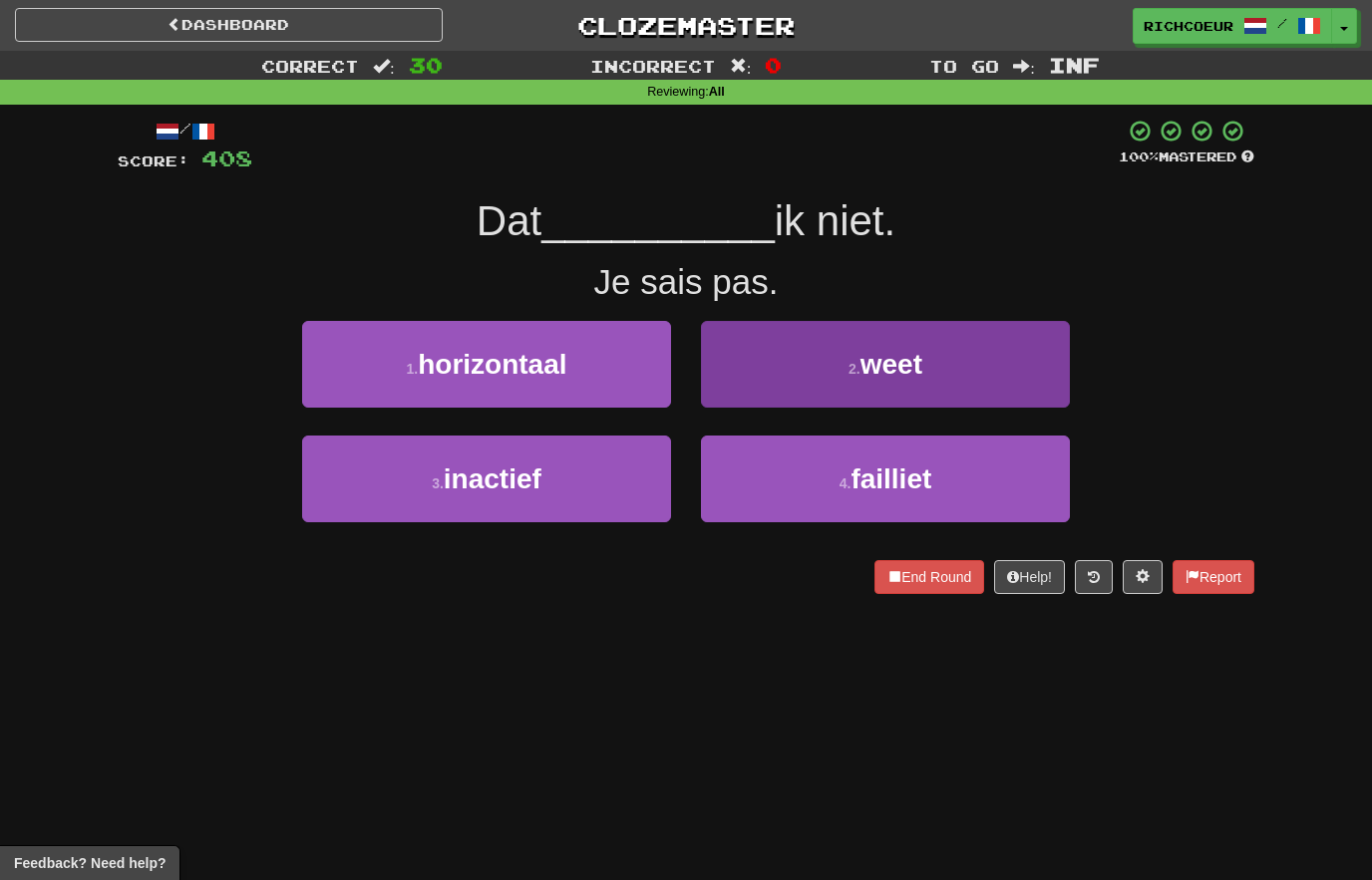 click on "2 .  weet" at bounding box center (885, 364) 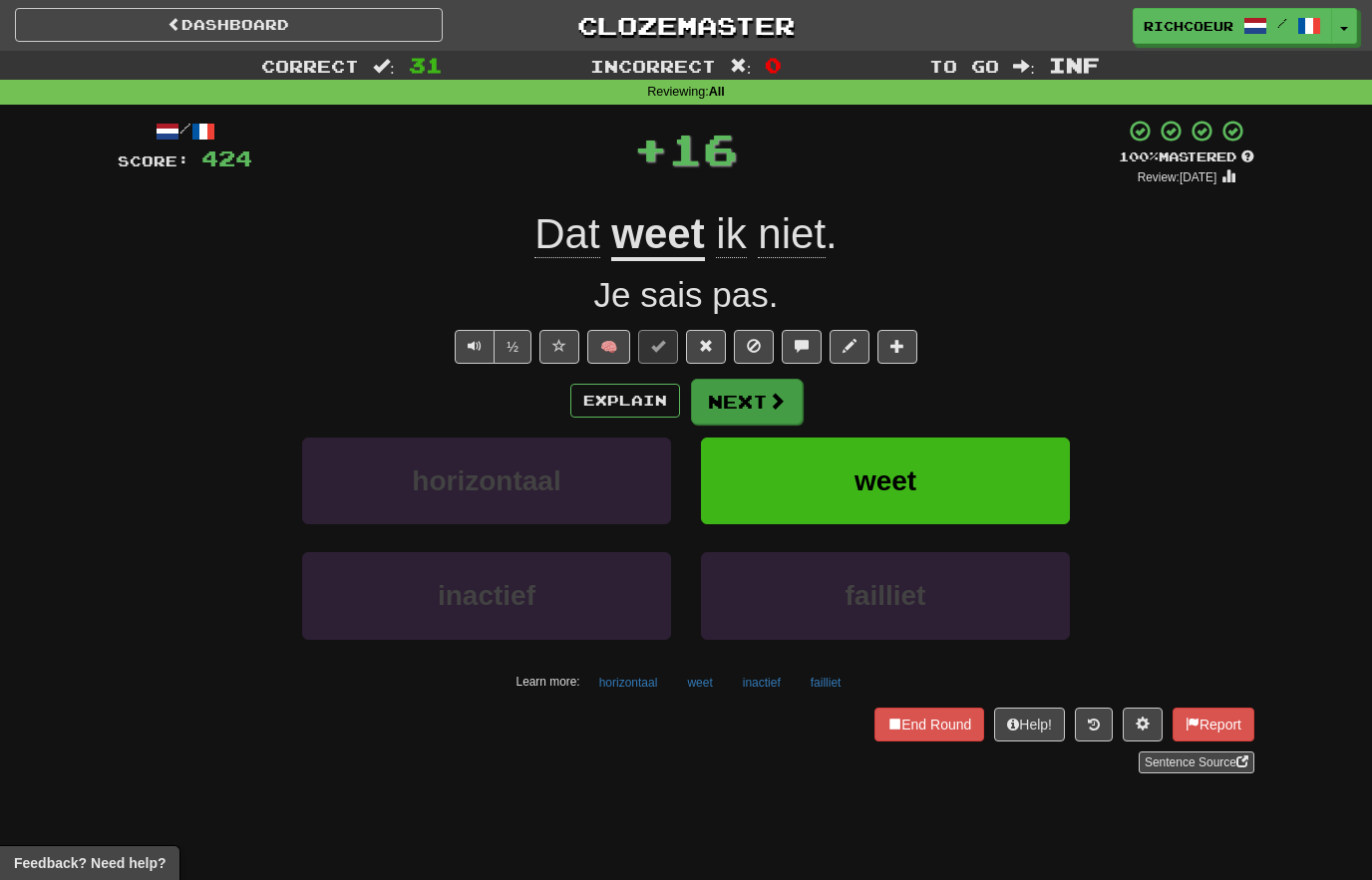 click at bounding box center [777, 401] 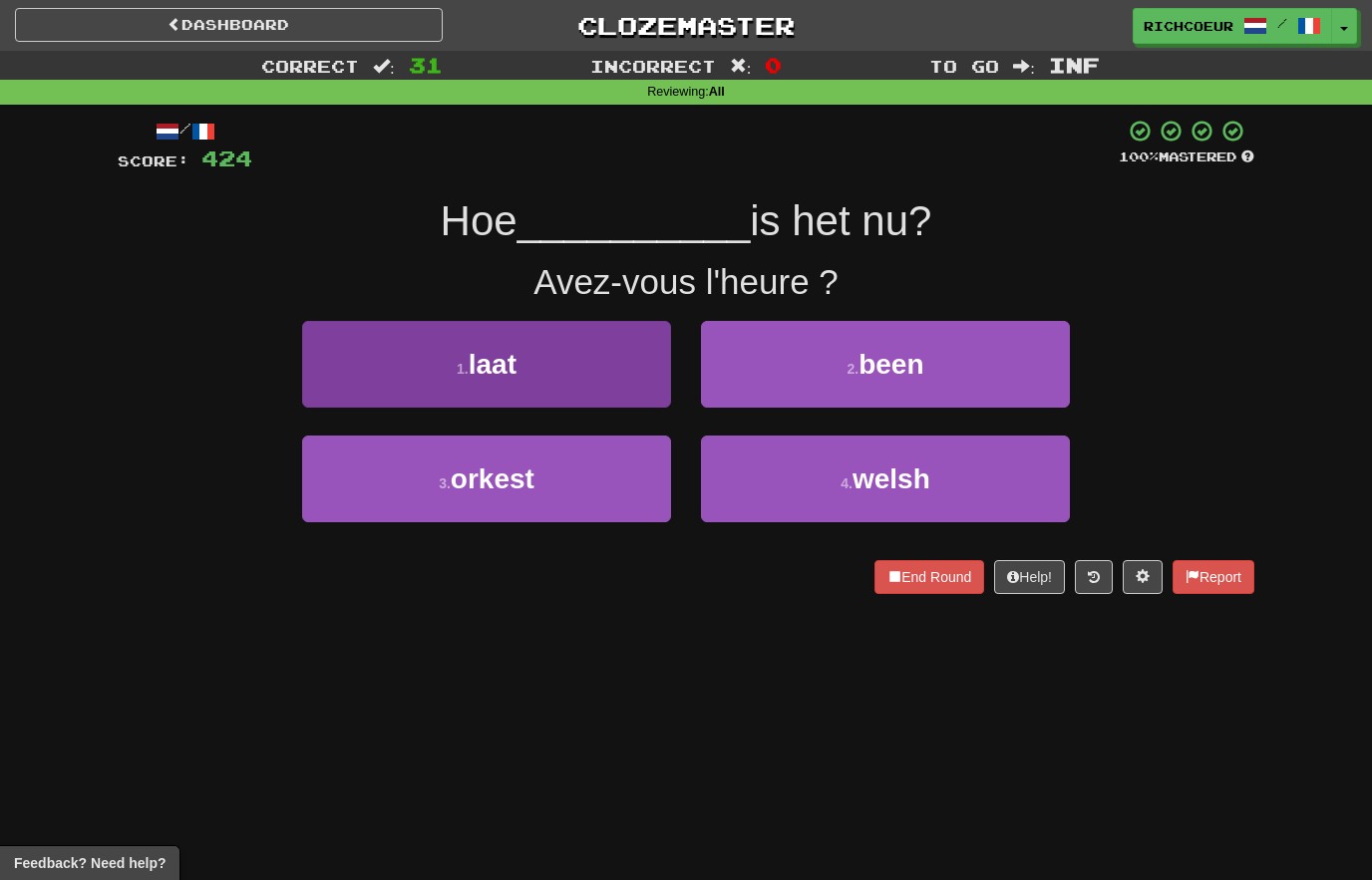click on "1 .  laat" at bounding box center [487, 364] 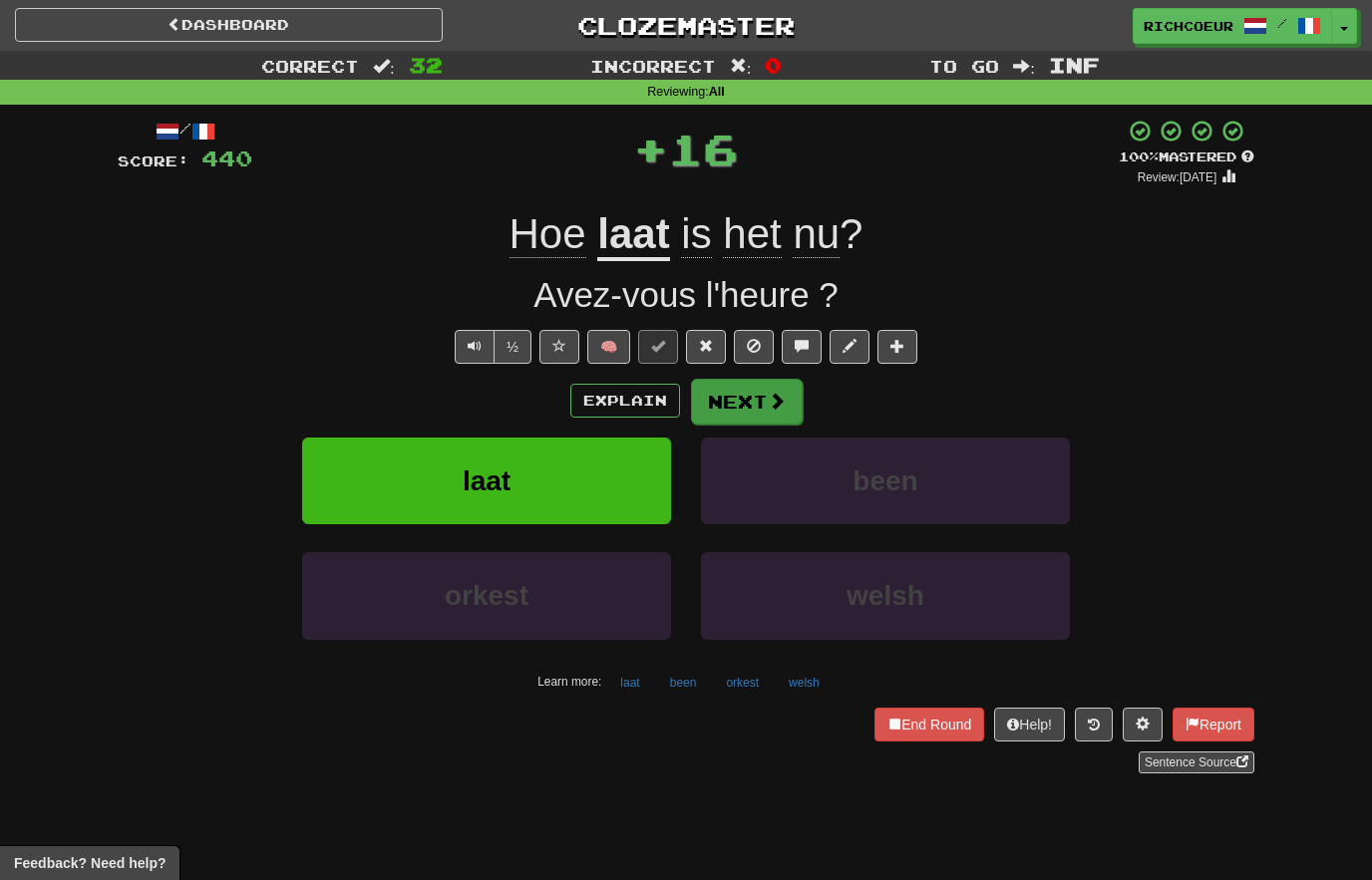 click at bounding box center (777, 401) 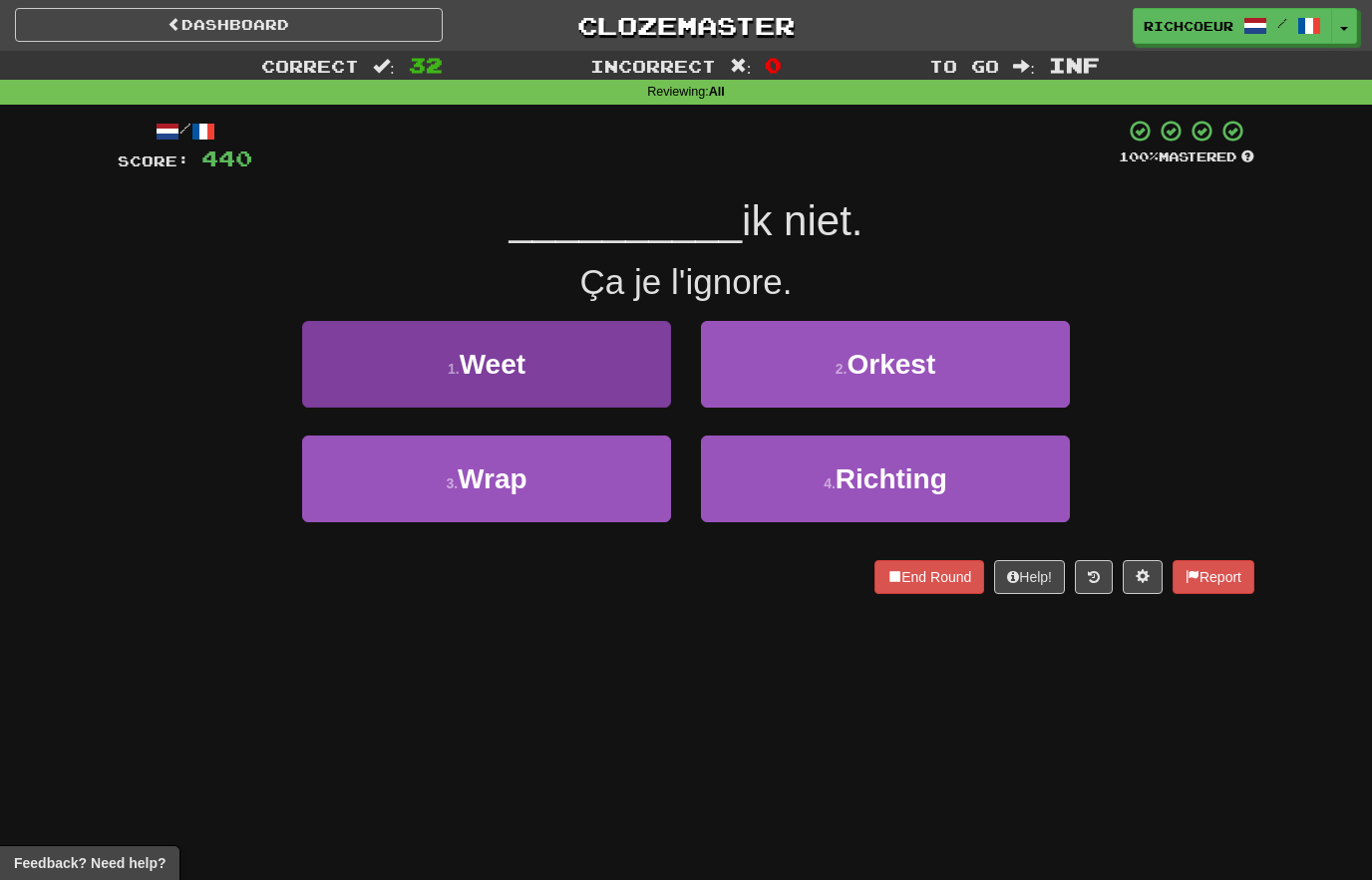 click on "1 .  Weet" at bounding box center [487, 364] 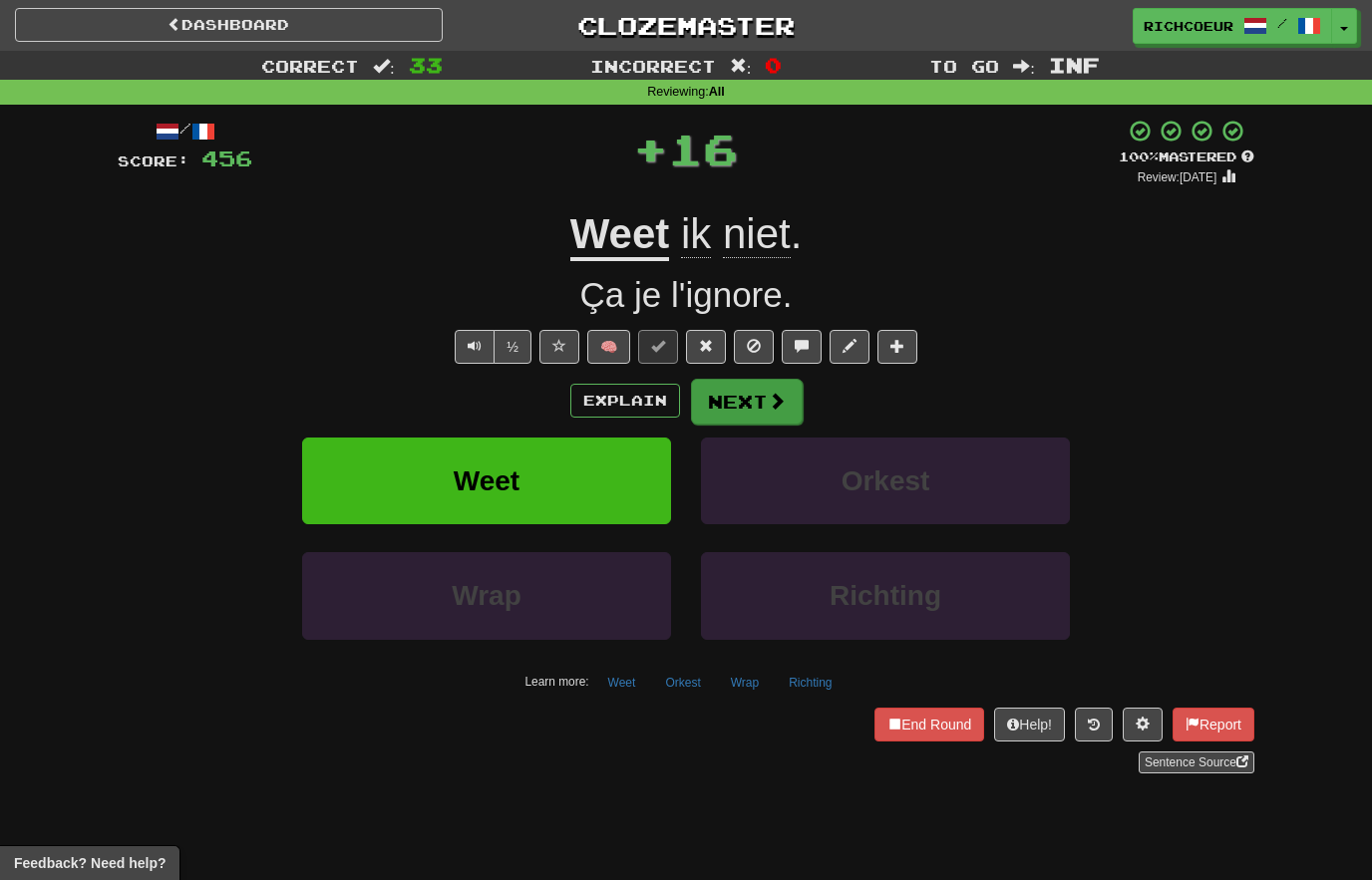 click on "Next" at bounding box center [747, 402] 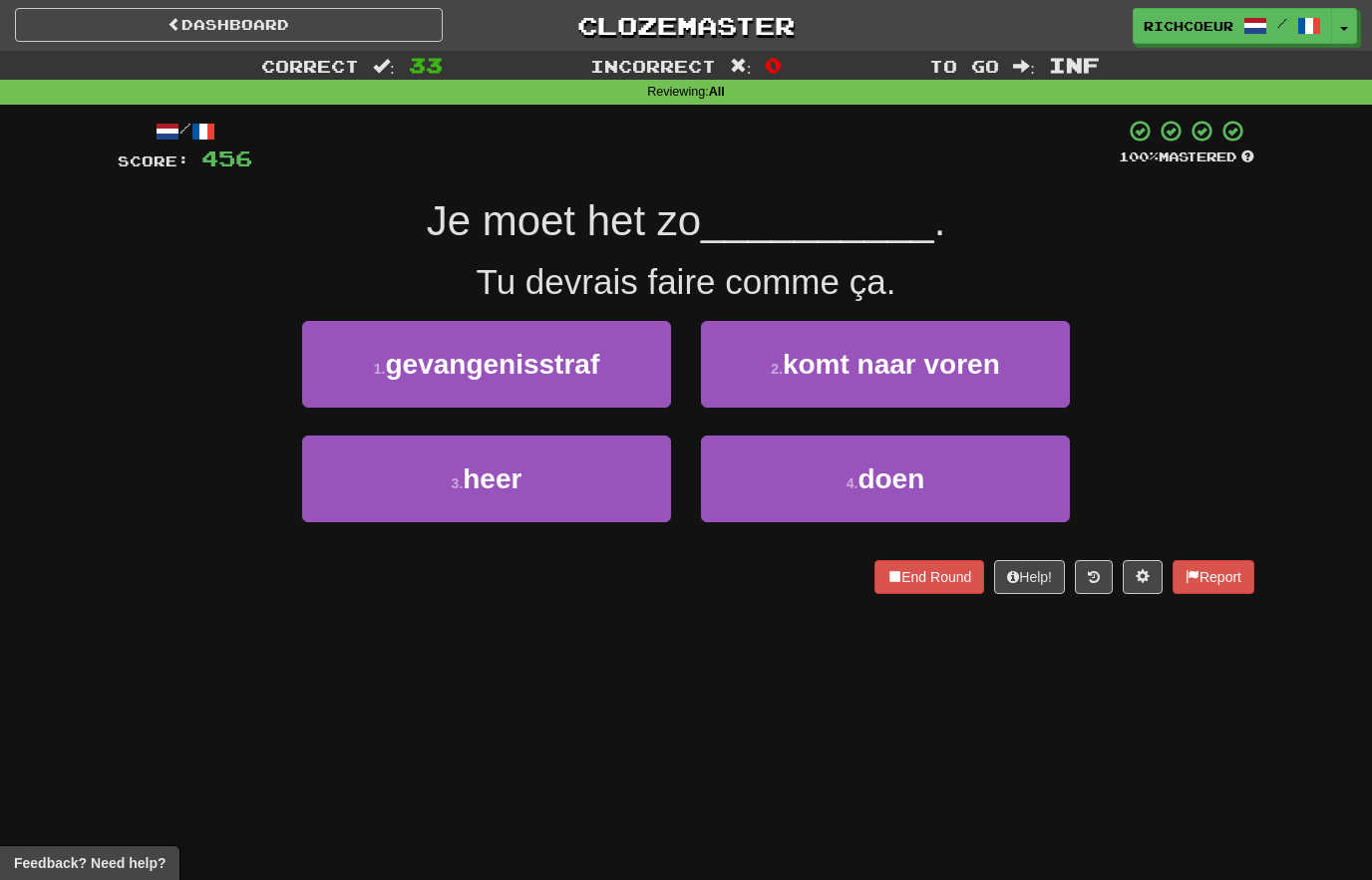 click on "4 .  doen" at bounding box center (885, 478) 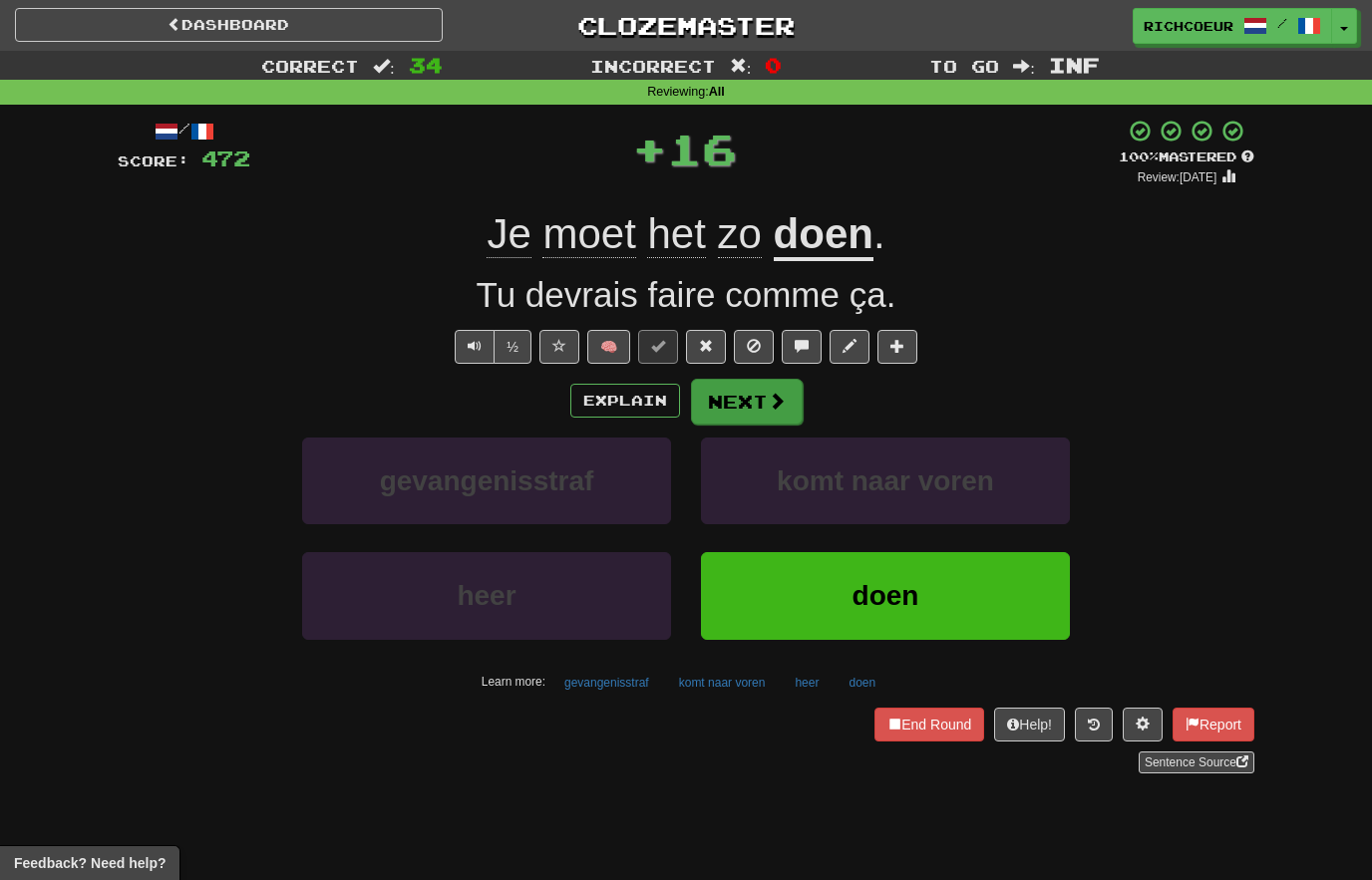 click at bounding box center [777, 401] 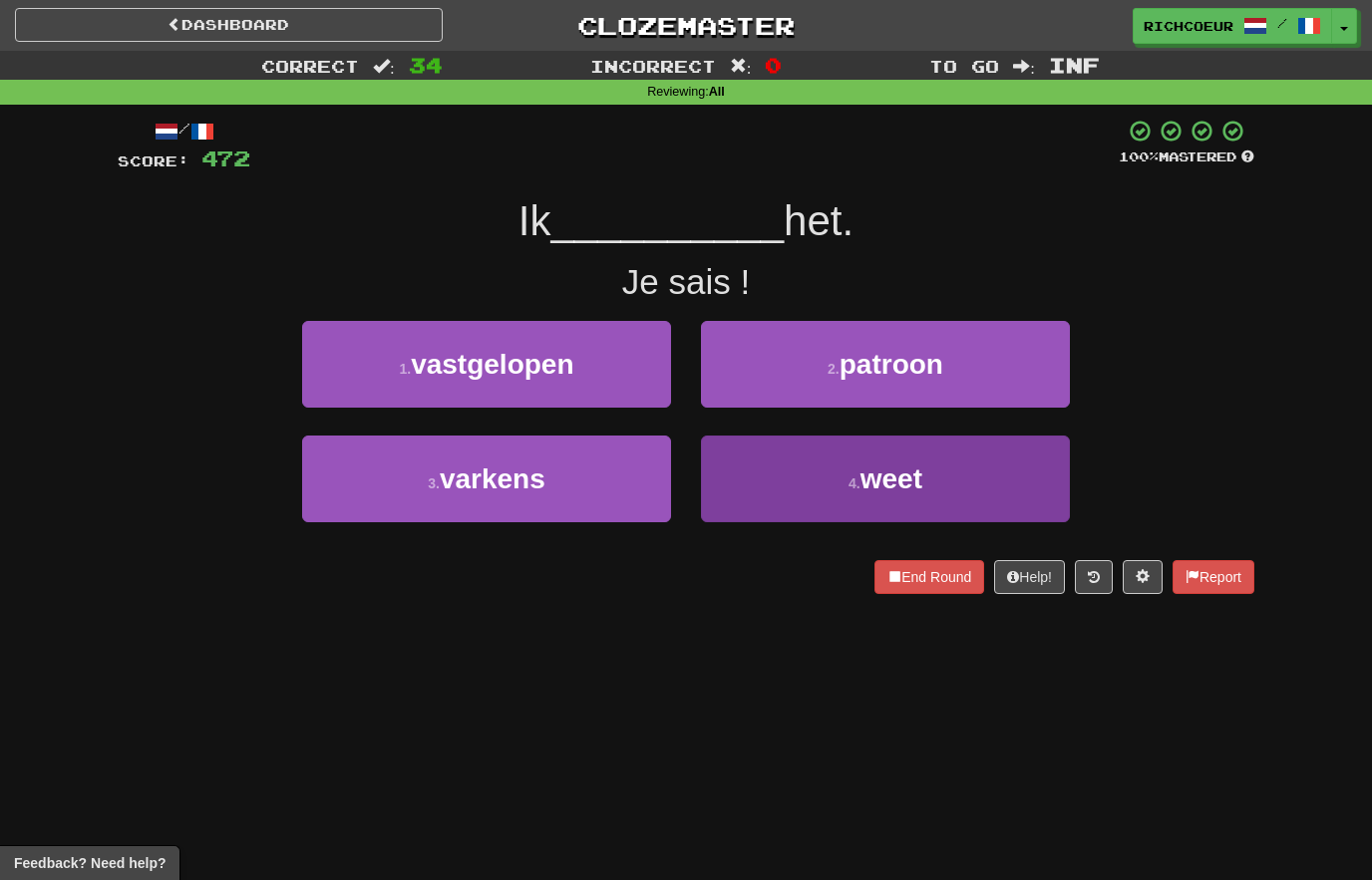 click on "4 .  weet" at bounding box center (885, 478) 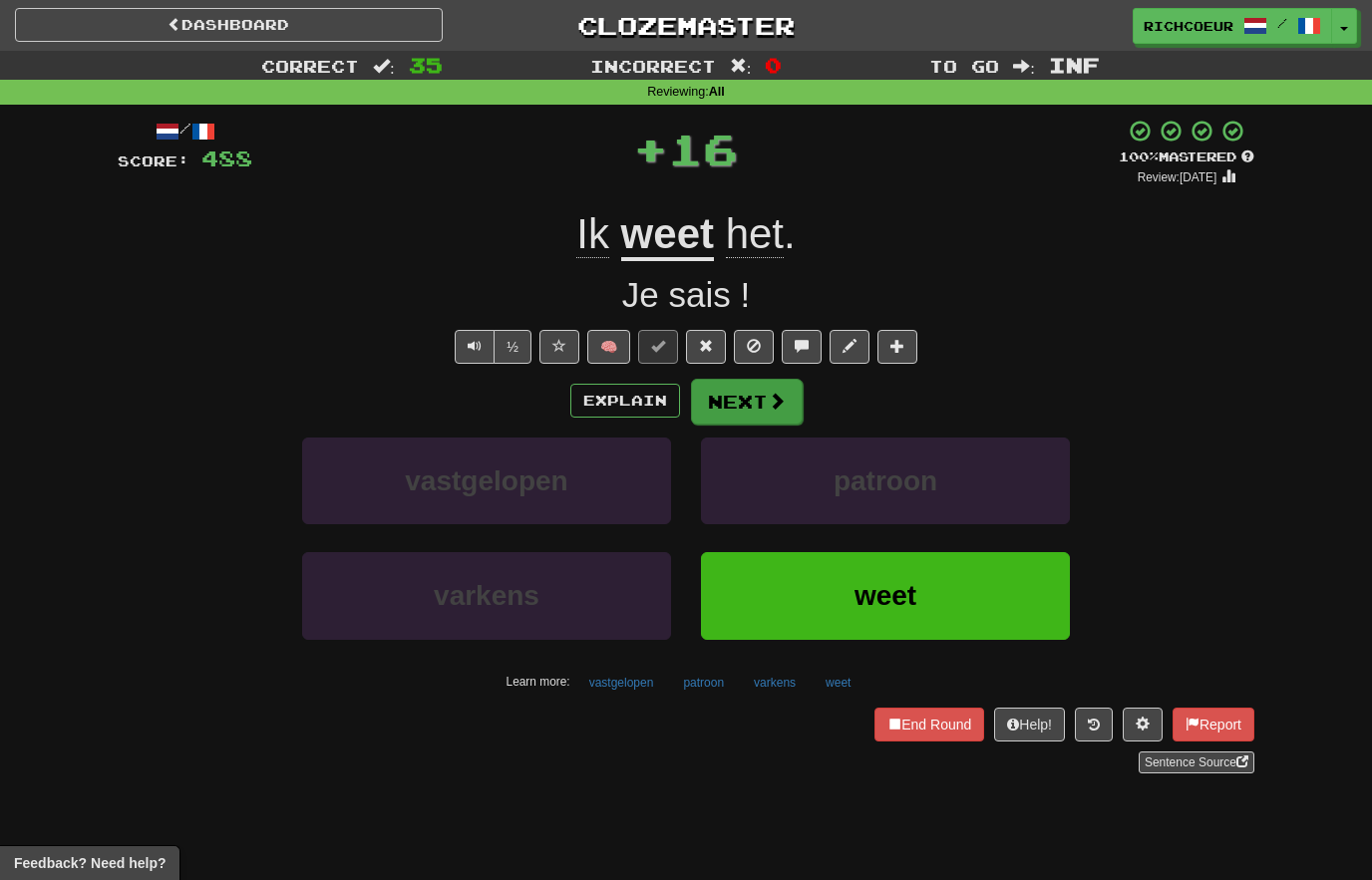 click at bounding box center (777, 401) 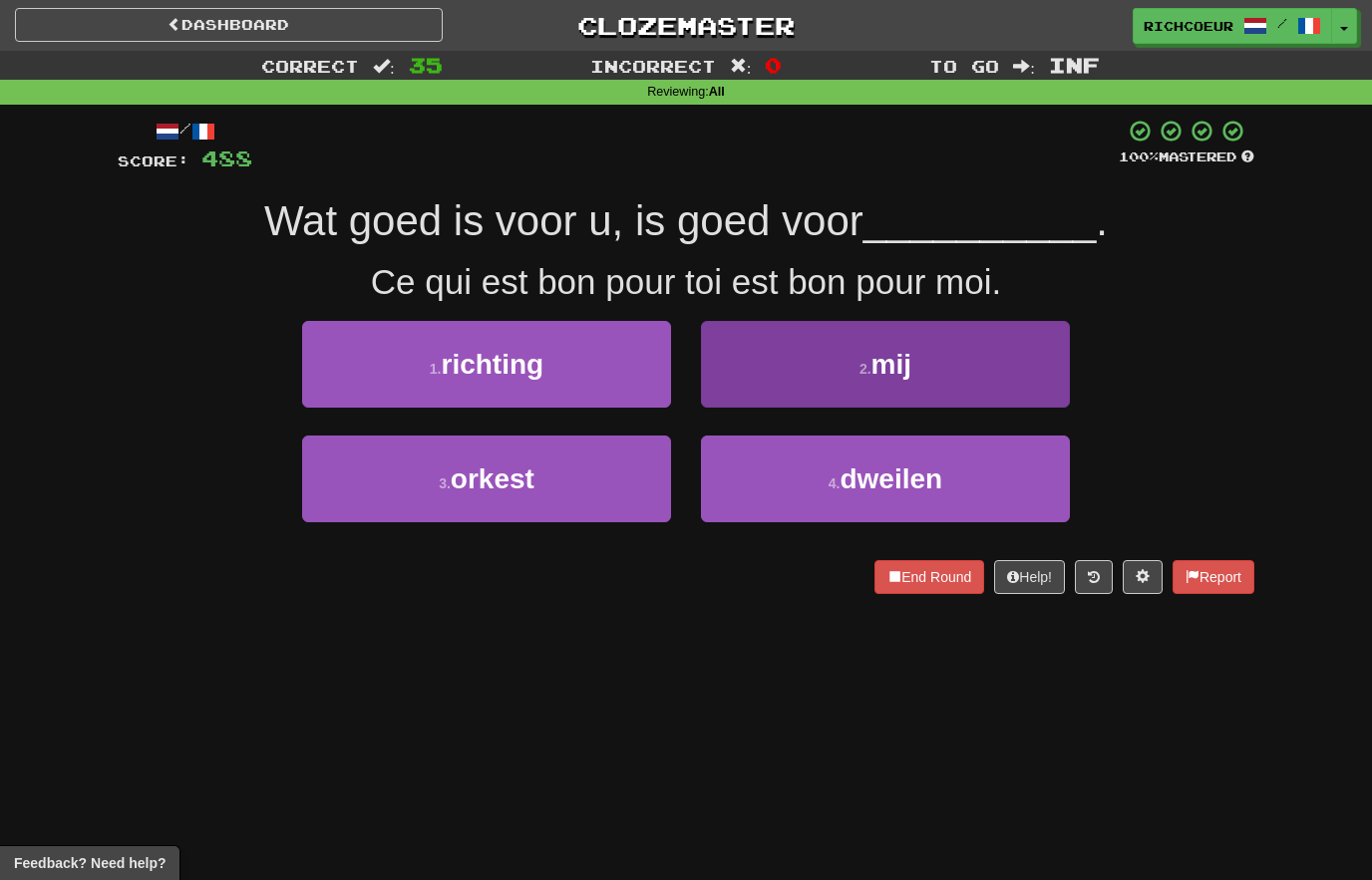 click on "2 .  mij" at bounding box center (885, 364) 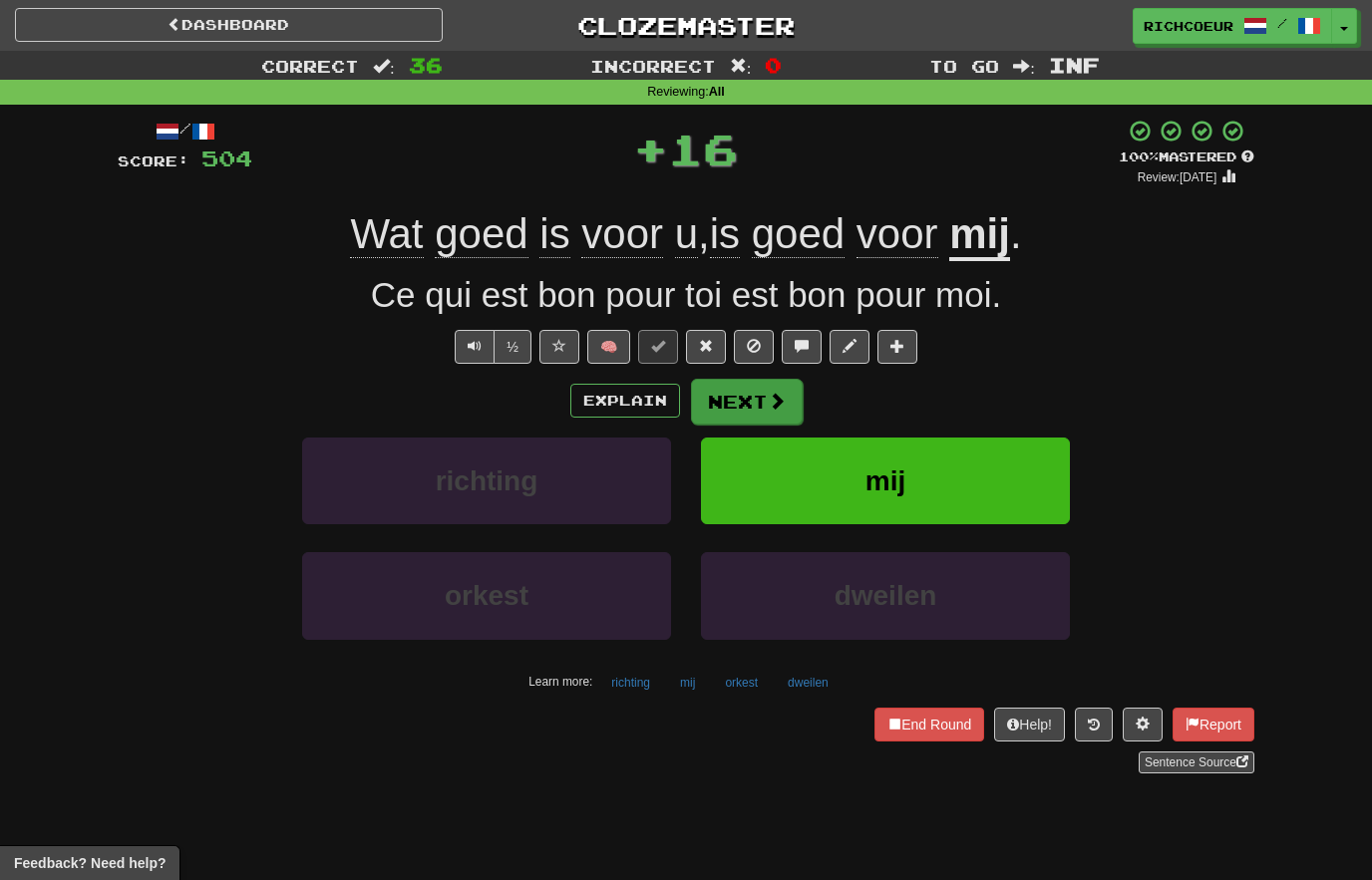 click on "Next" at bounding box center (747, 402) 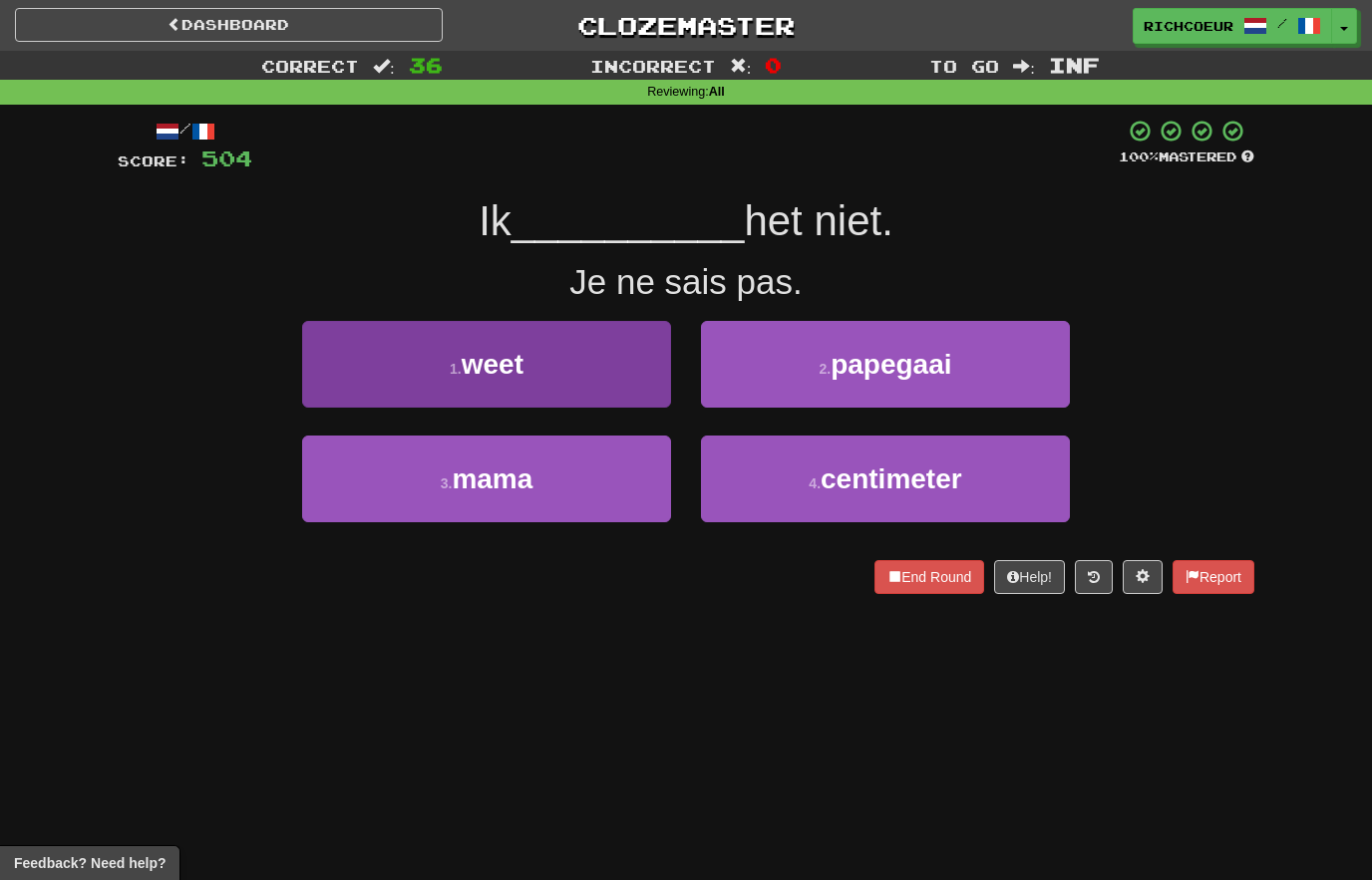 click on "1 .  weet" at bounding box center (487, 364) 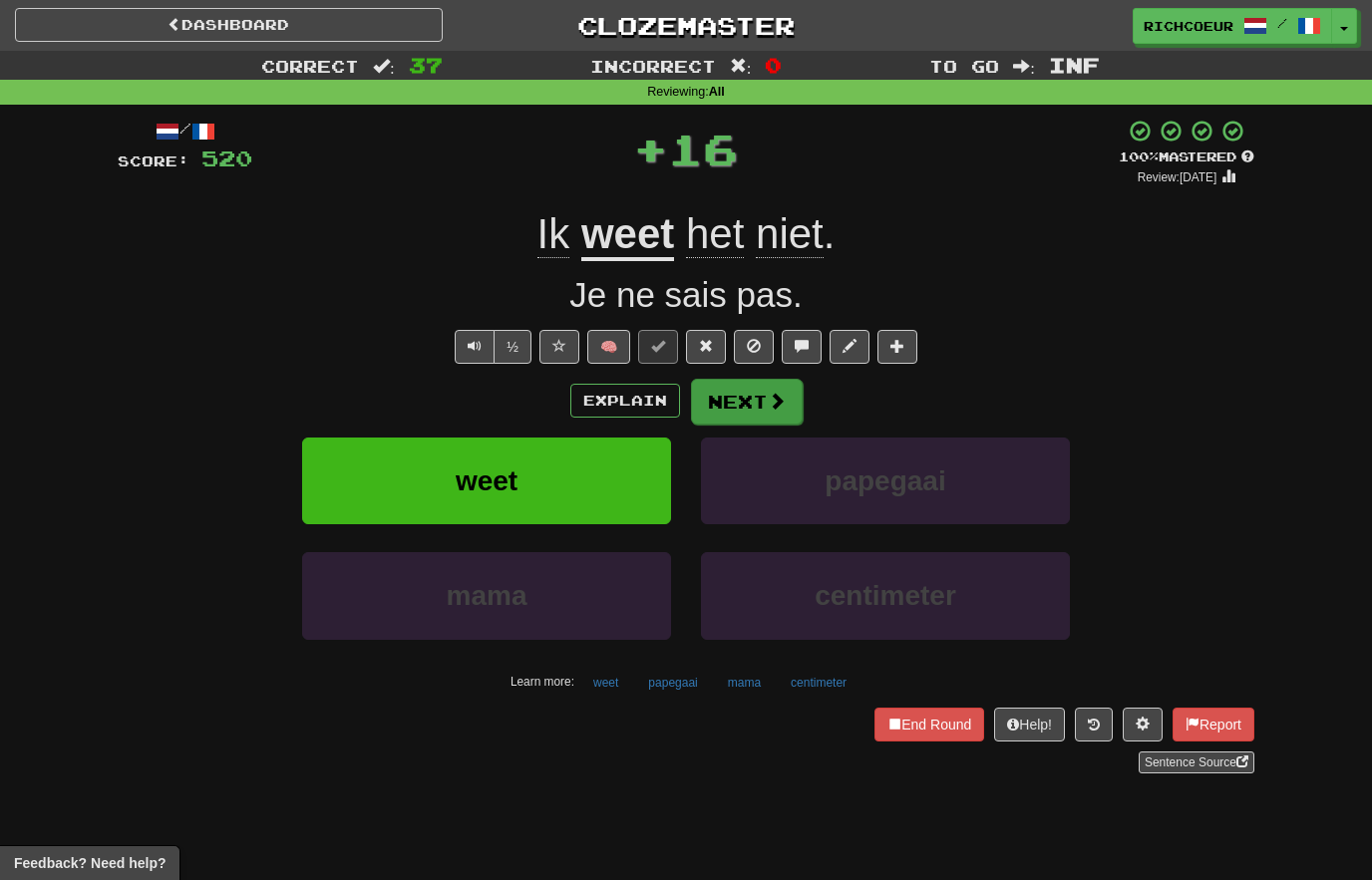click at bounding box center (777, 401) 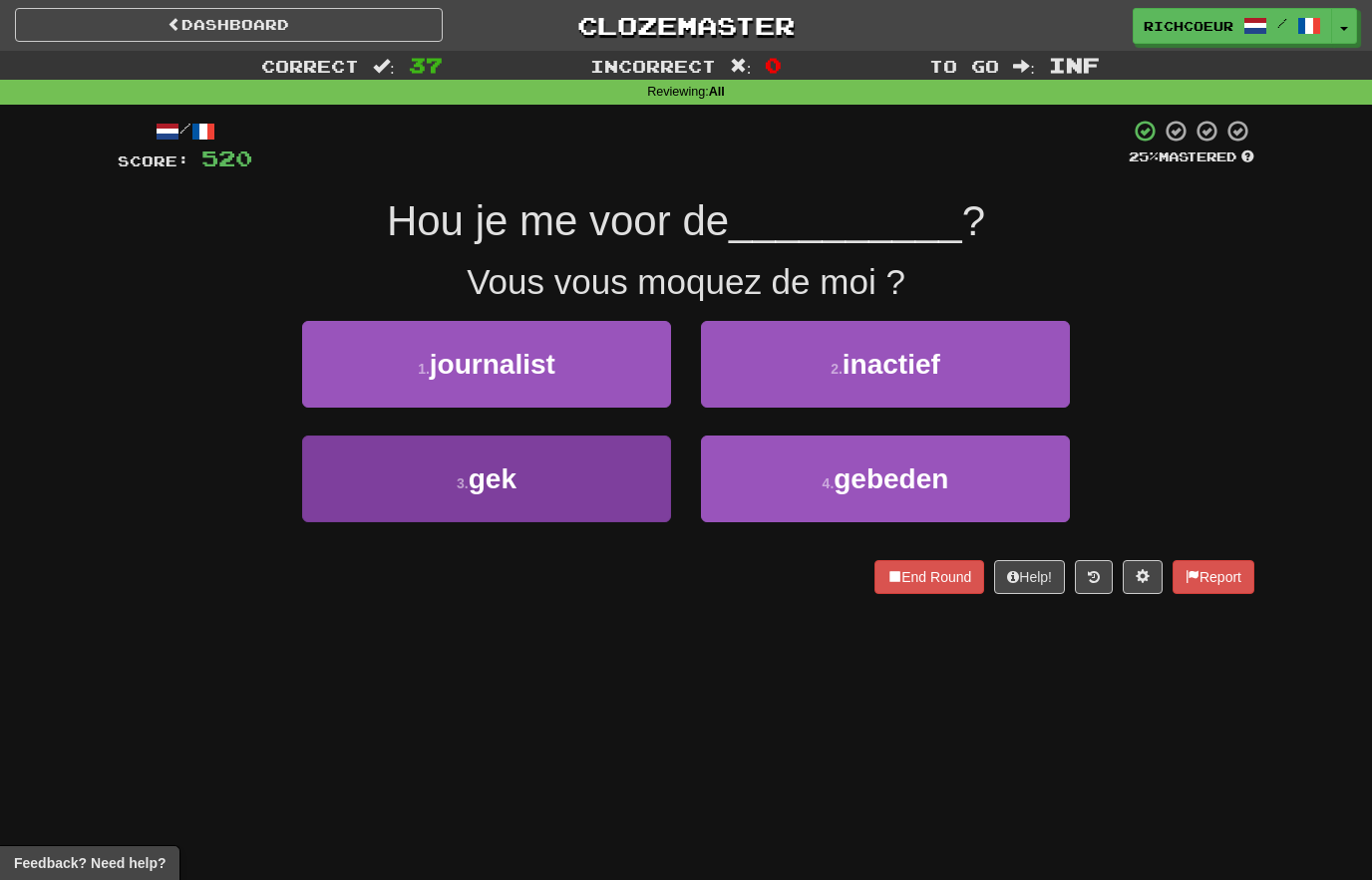 click on "3 .  gek" at bounding box center (487, 478) 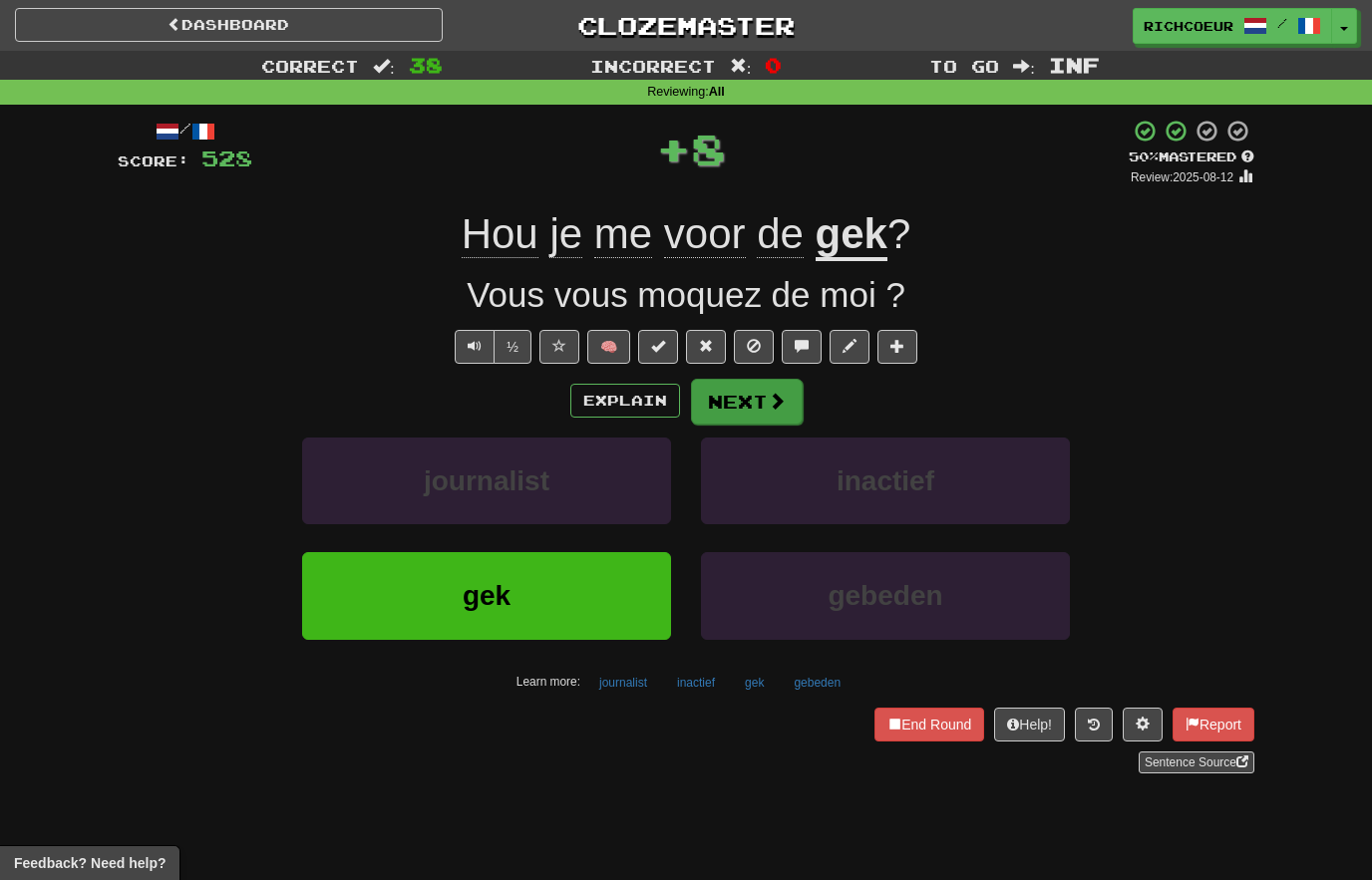 click at bounding box center [777, 401] 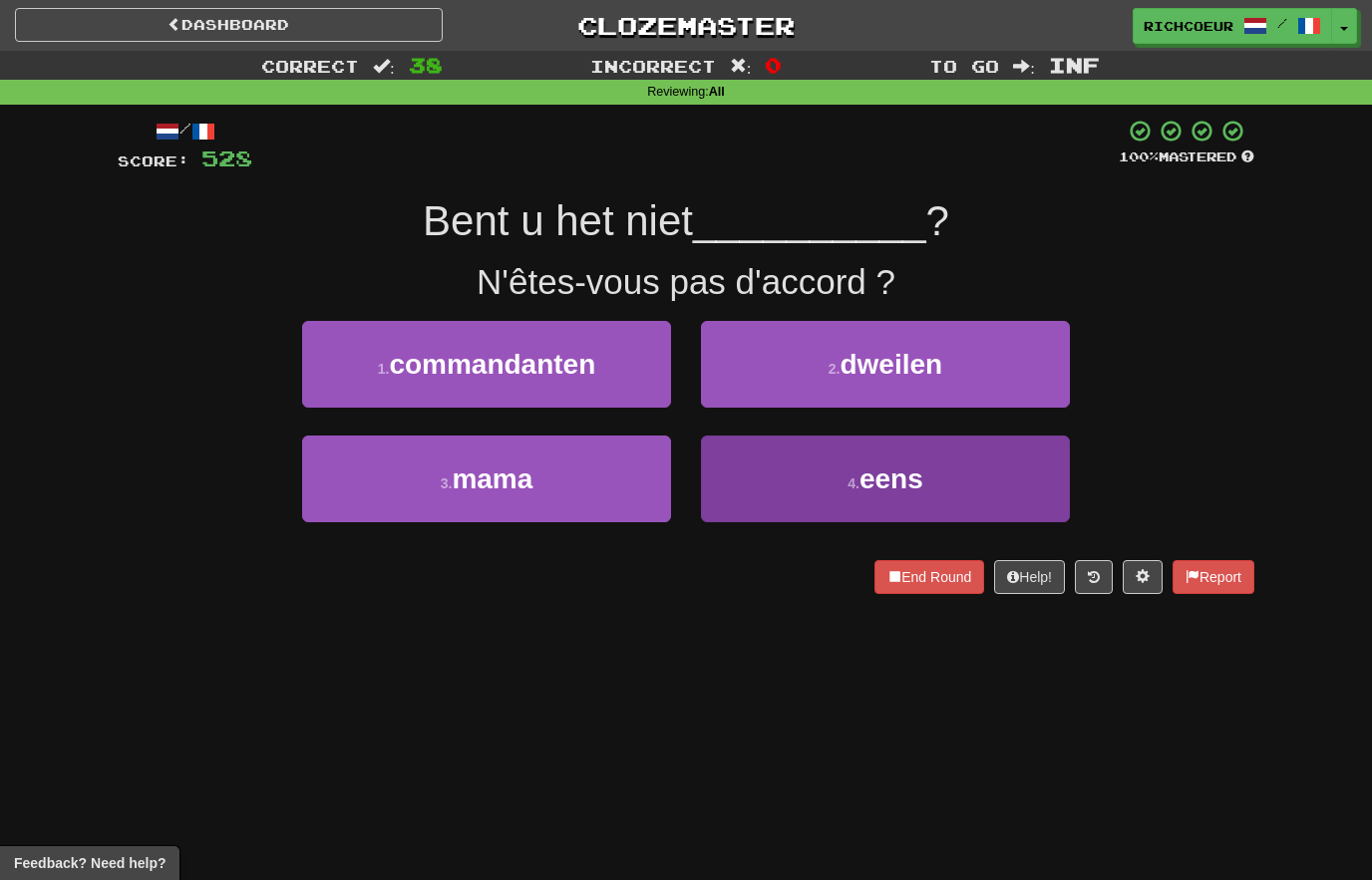 click on "4 .  eens" at bounding box center (885, 478) 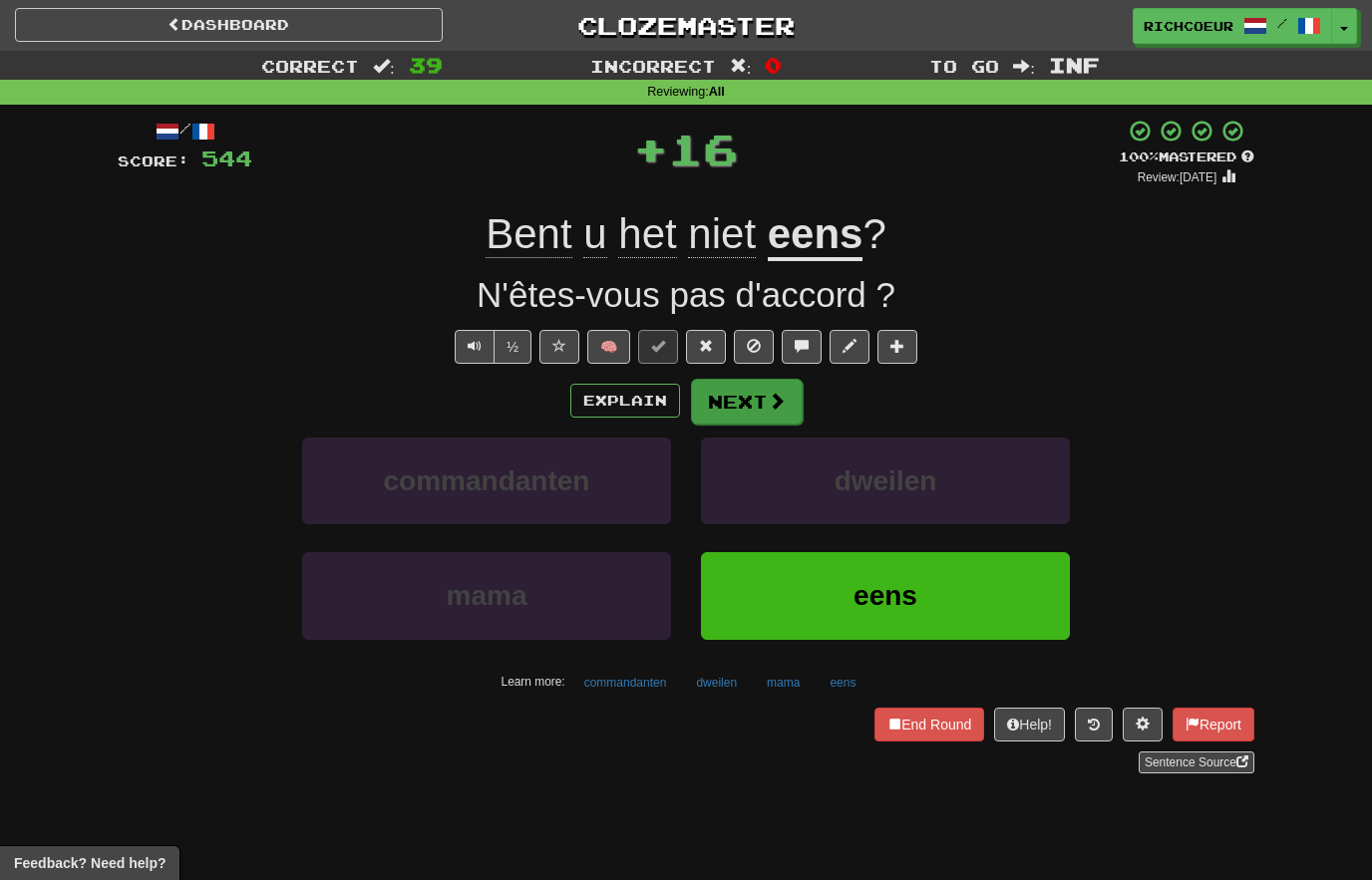click on "Next" at bounding box center (747, 402) 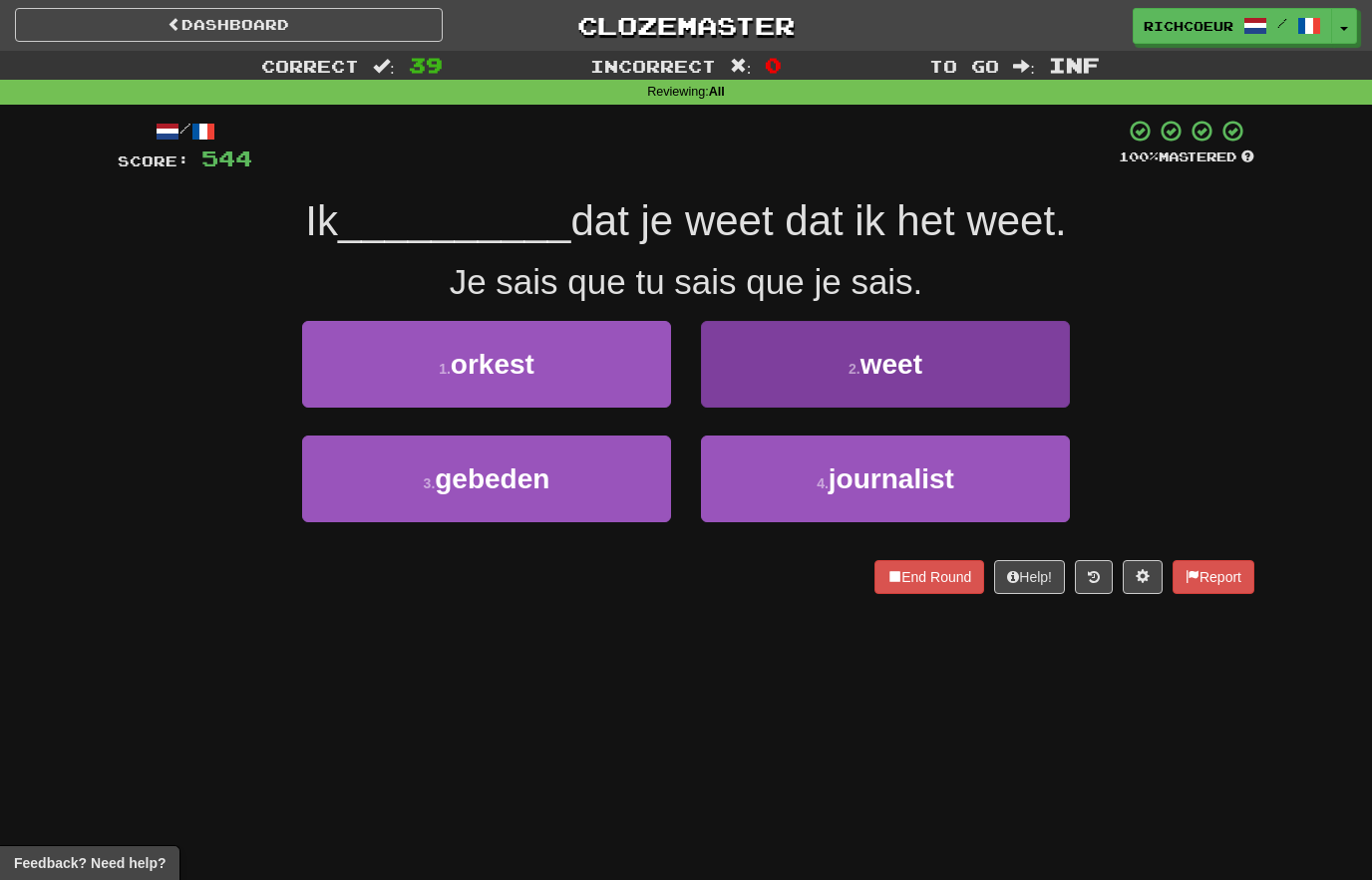 click on "2 .  weet" at bounding box center [885, 364] 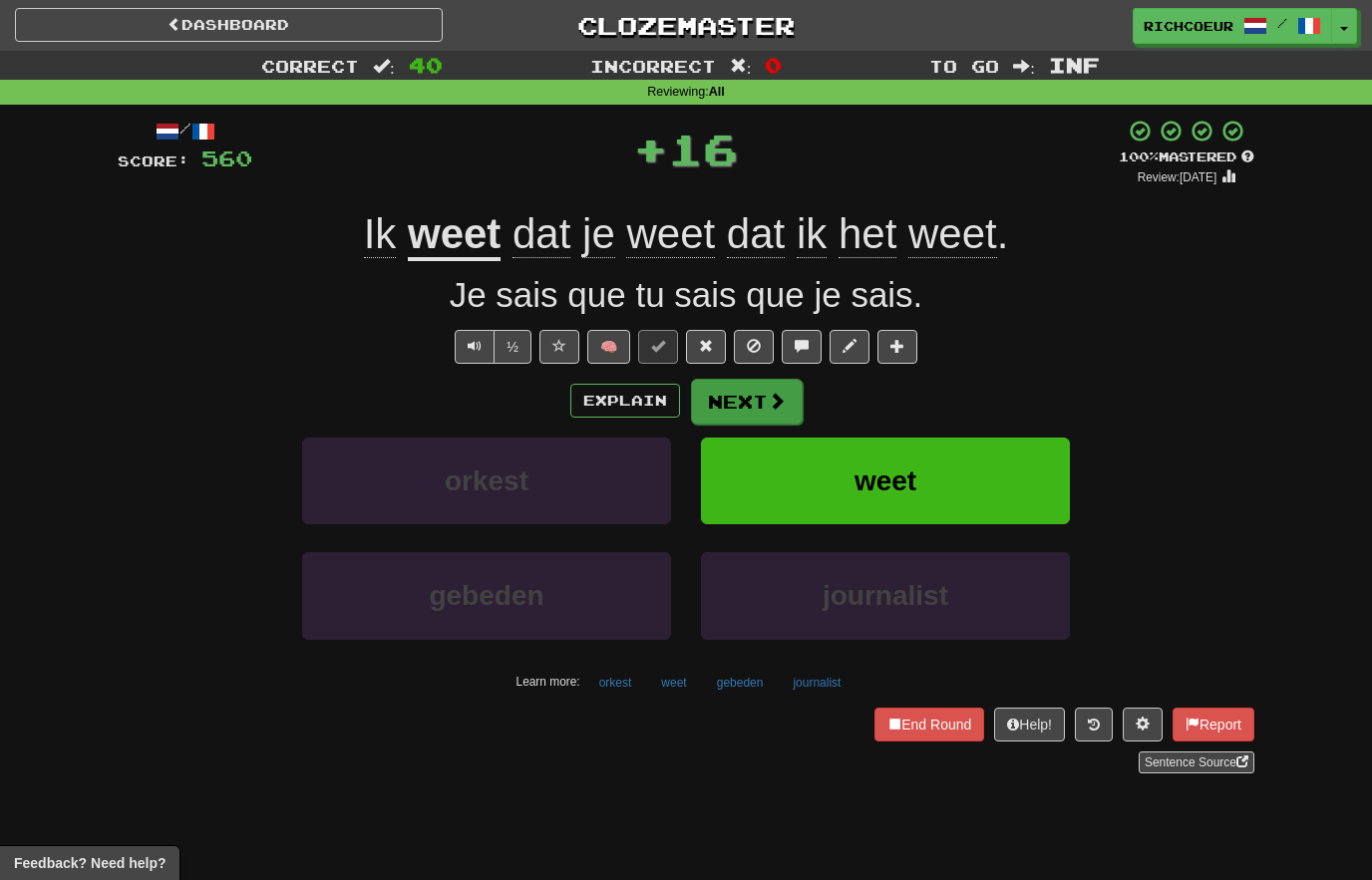 click at bounding box center (777, 401) 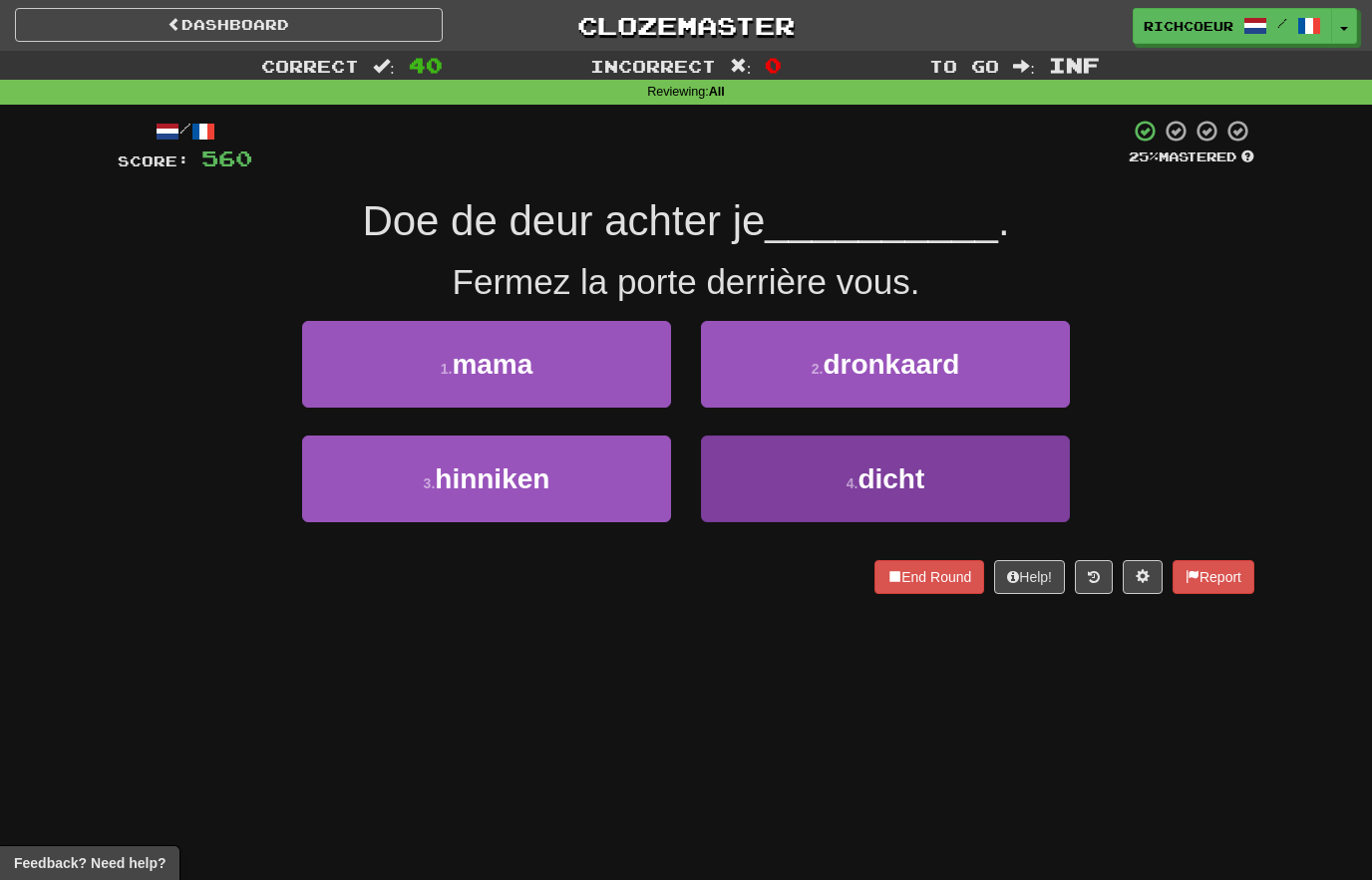 click on "4 .  dicht" at bounding box center [885, 478] 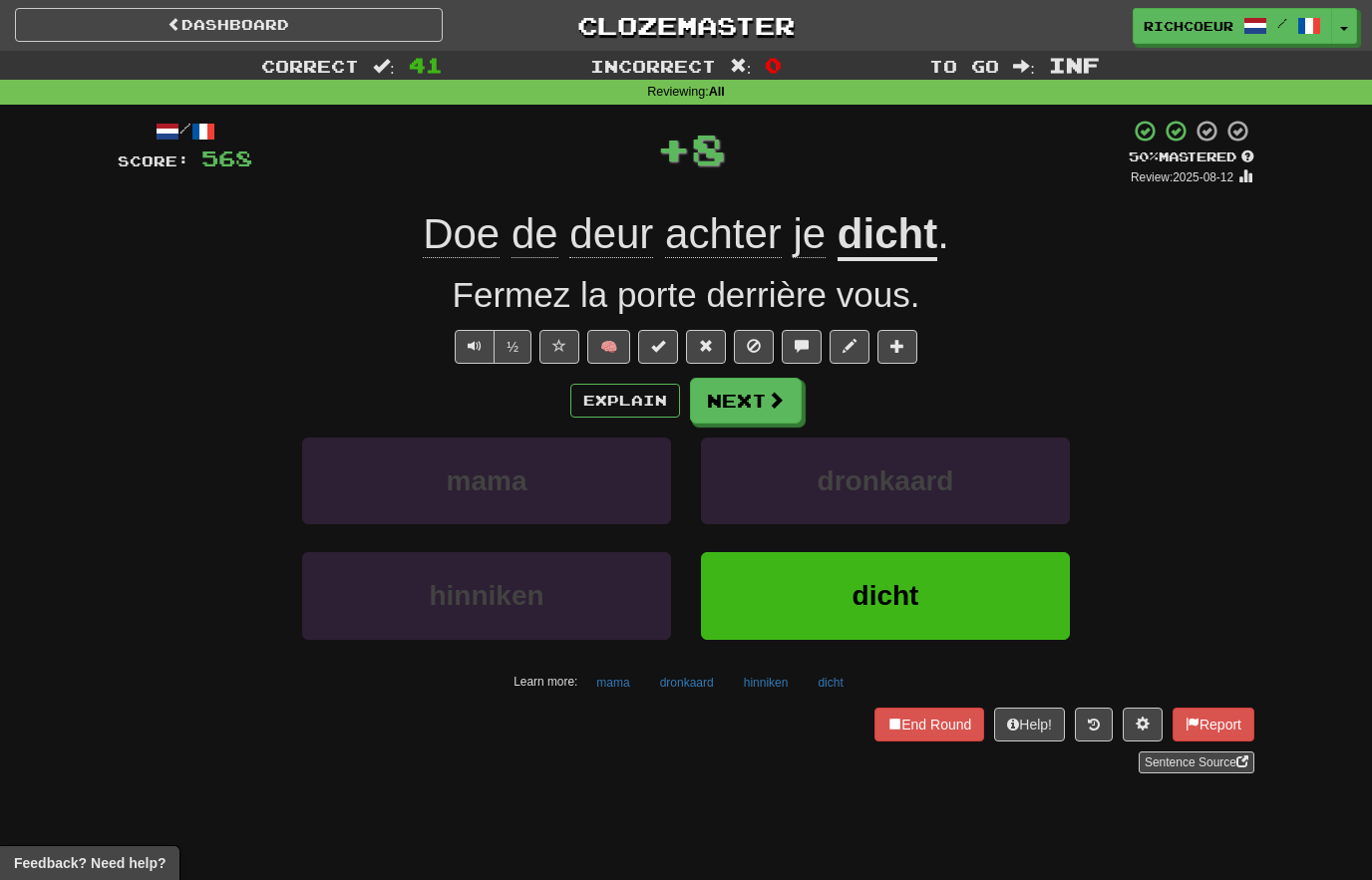 click at bounding box center (776, 400) 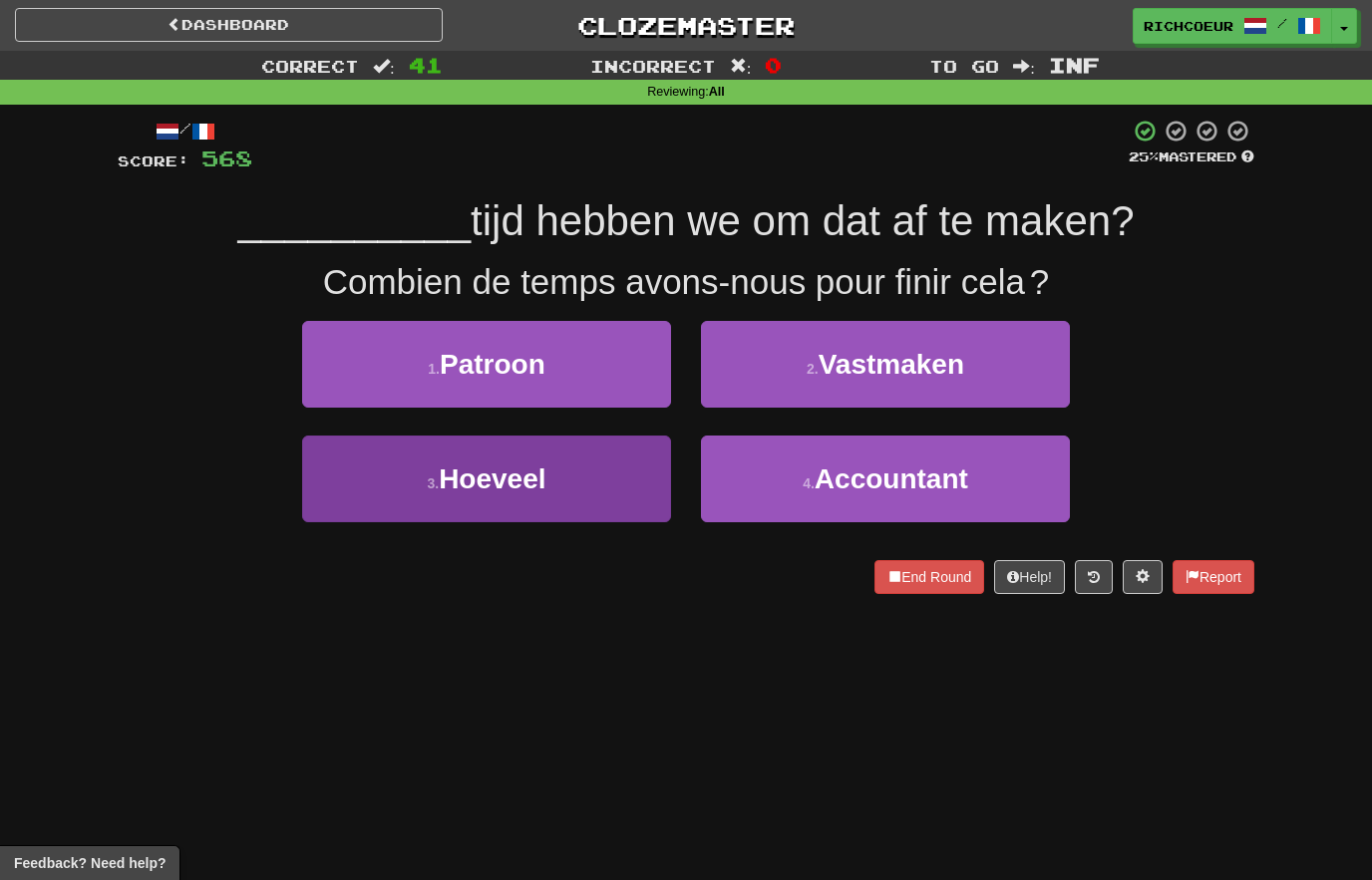 click on "3 .  Hoeveel" at bounding box center [487, 478] 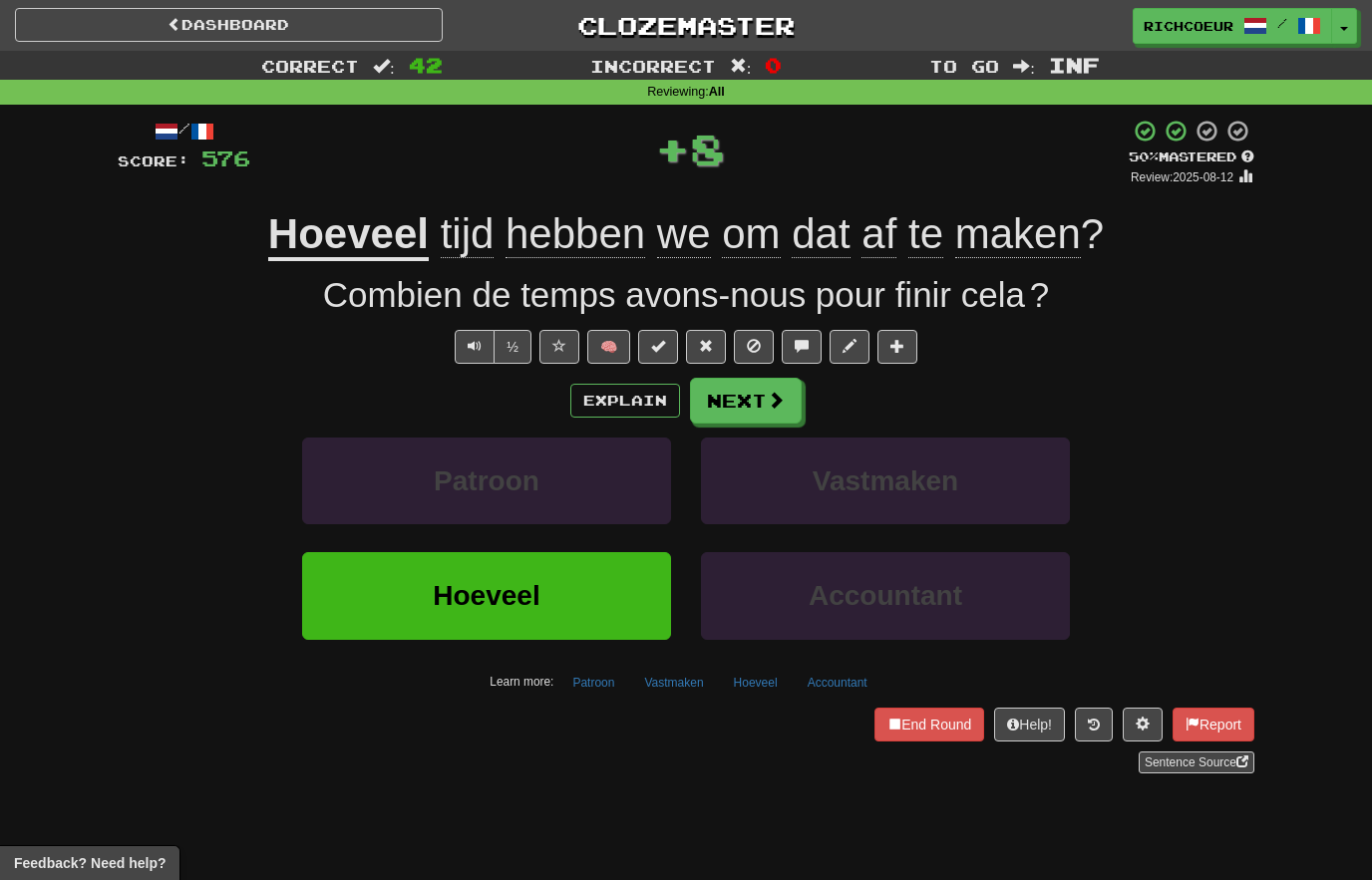 click at bounding box center (776, 400) 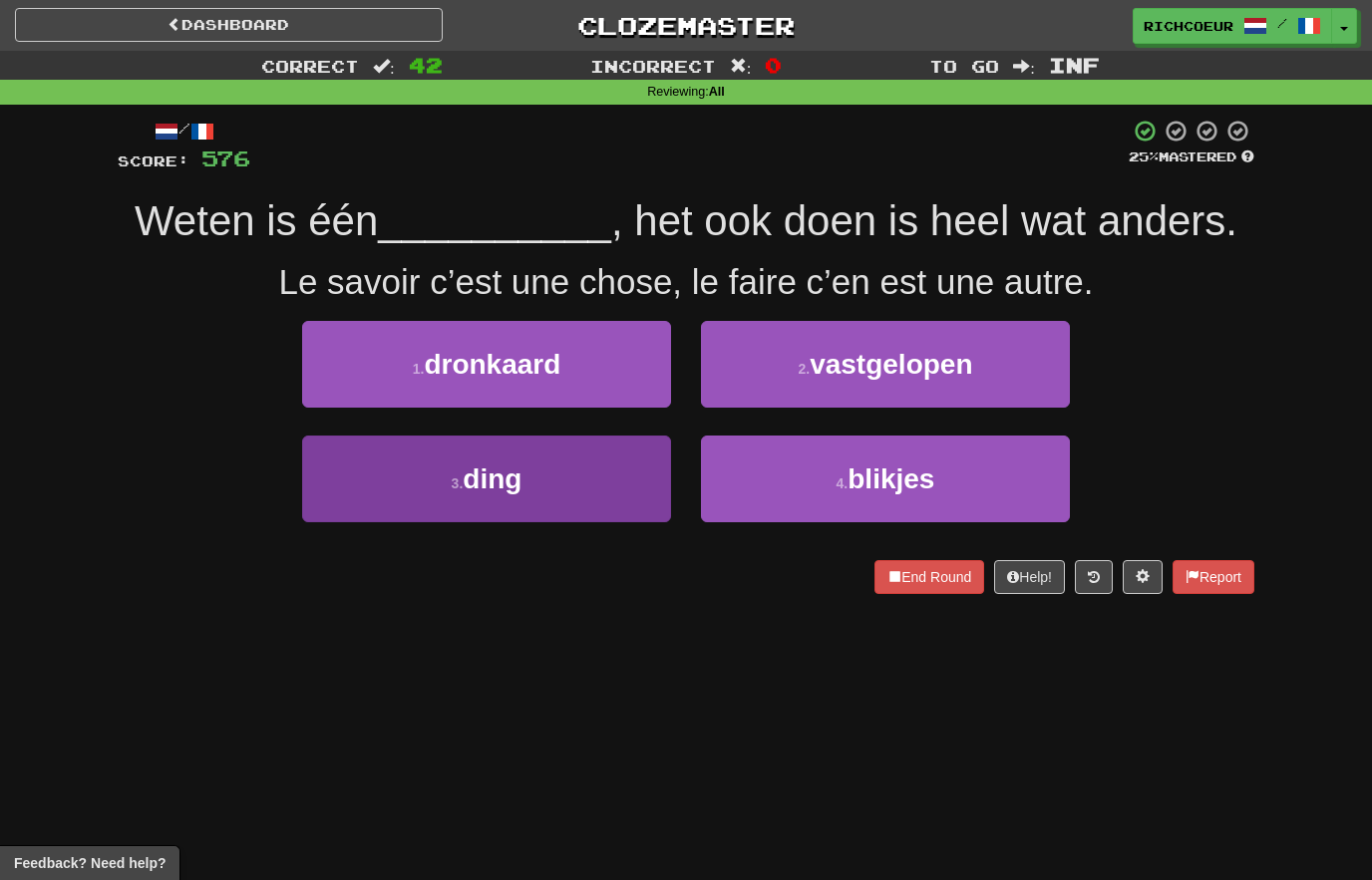 click on "3 .  ding" at bounding box center (487, 478) 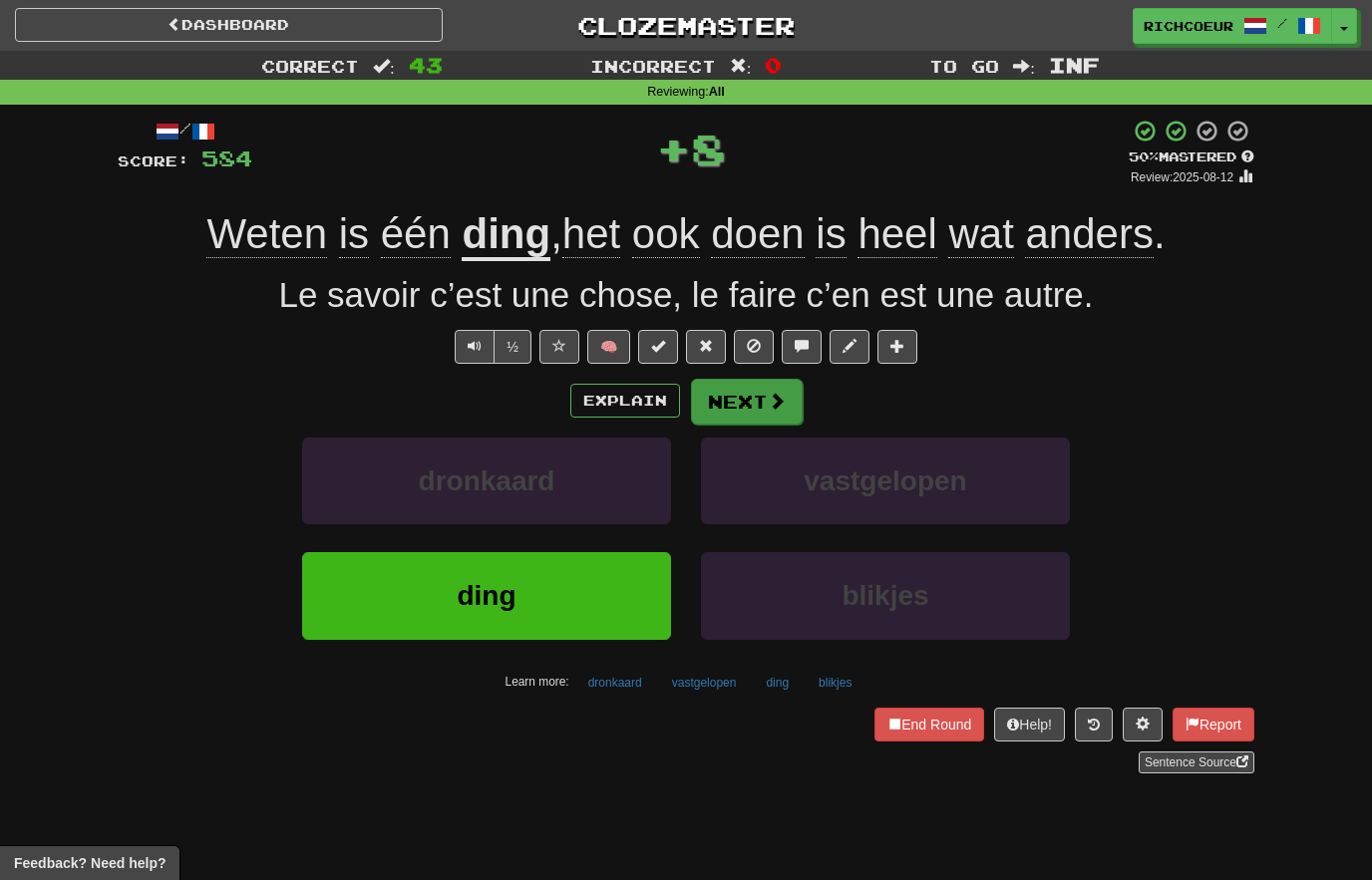 click at bounding box center [777, 401] 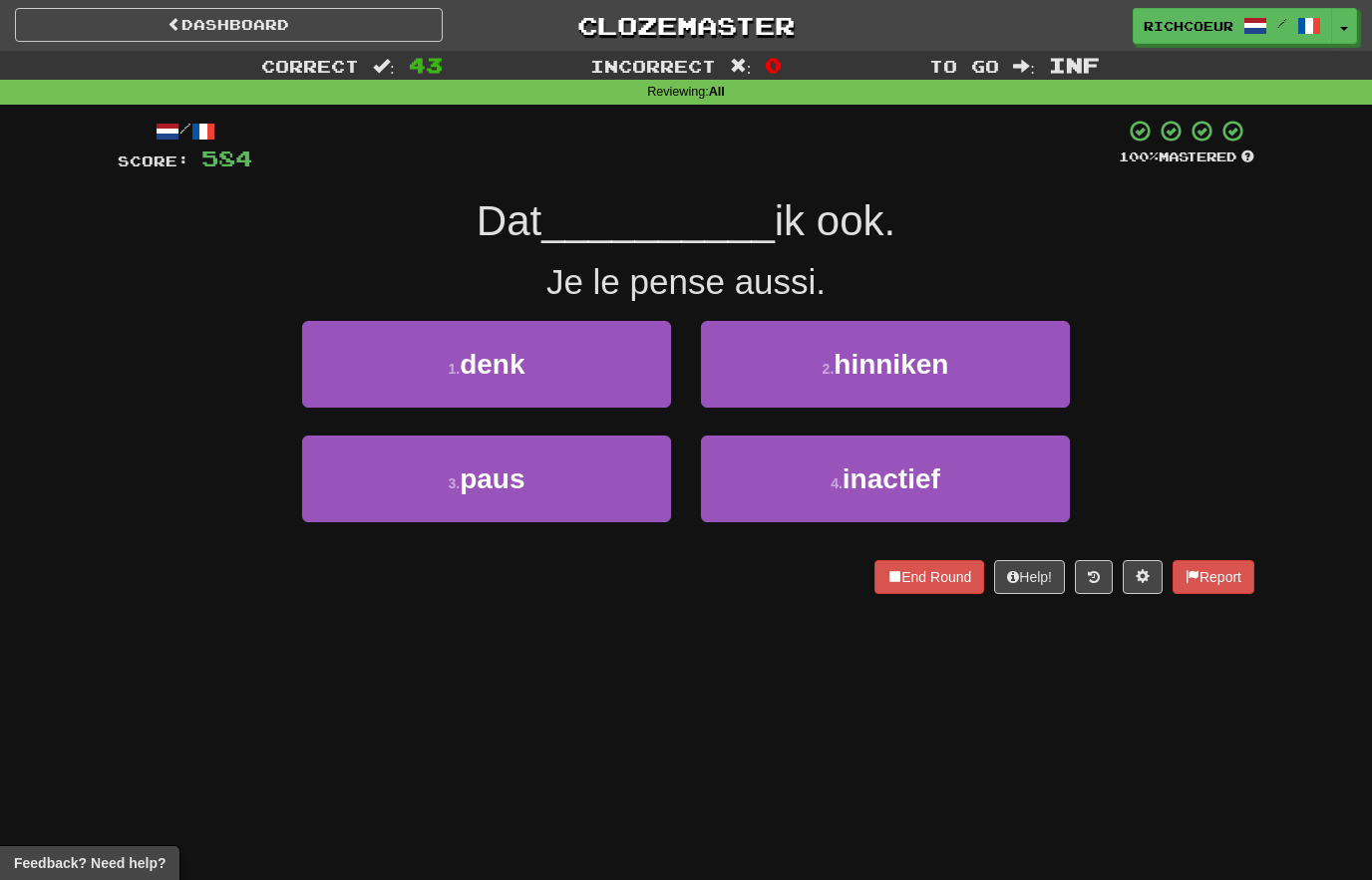 click on "1 .  denk" at bounding box center [487, 364] 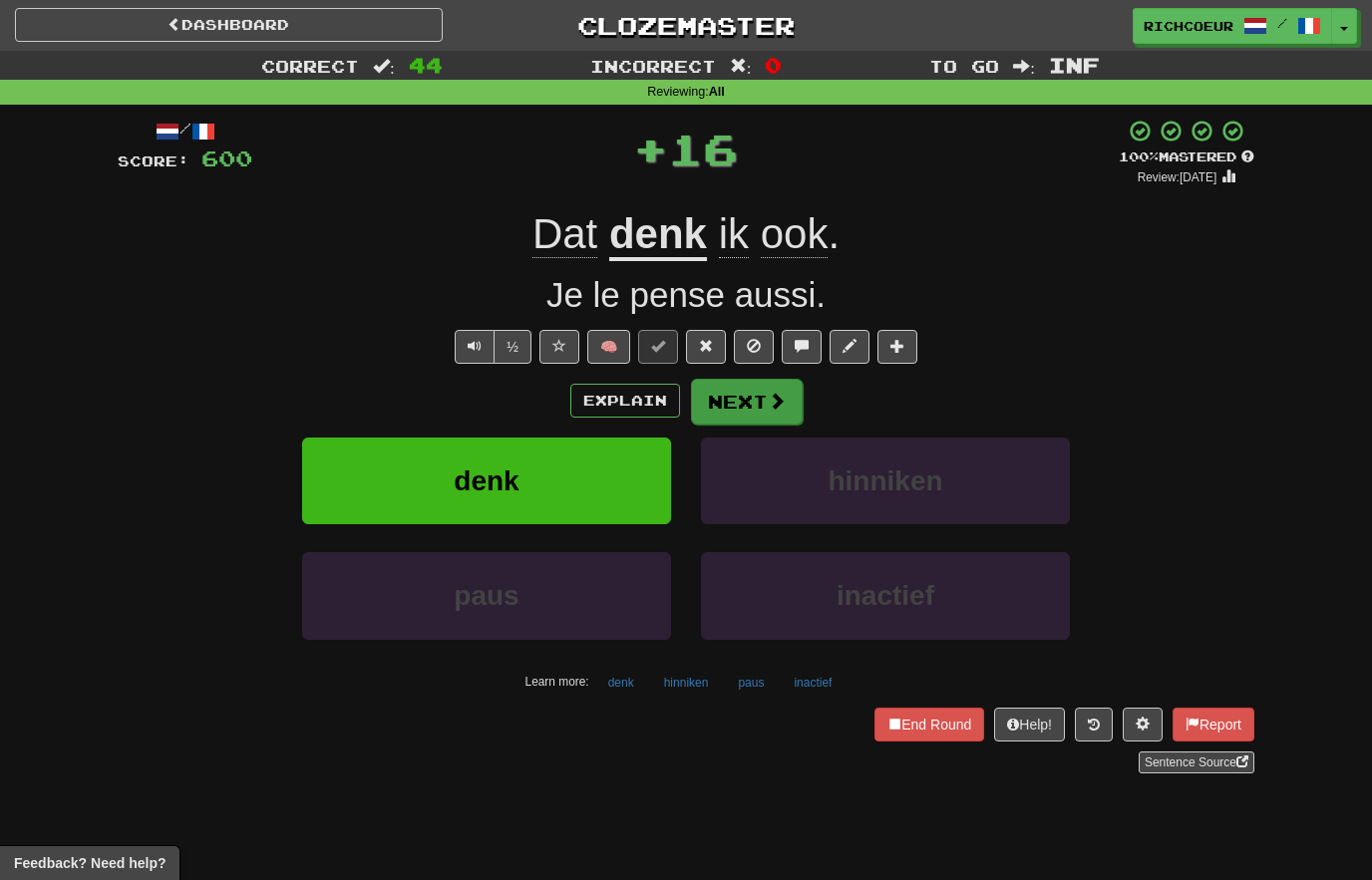 click at bounding box center [777, 401] 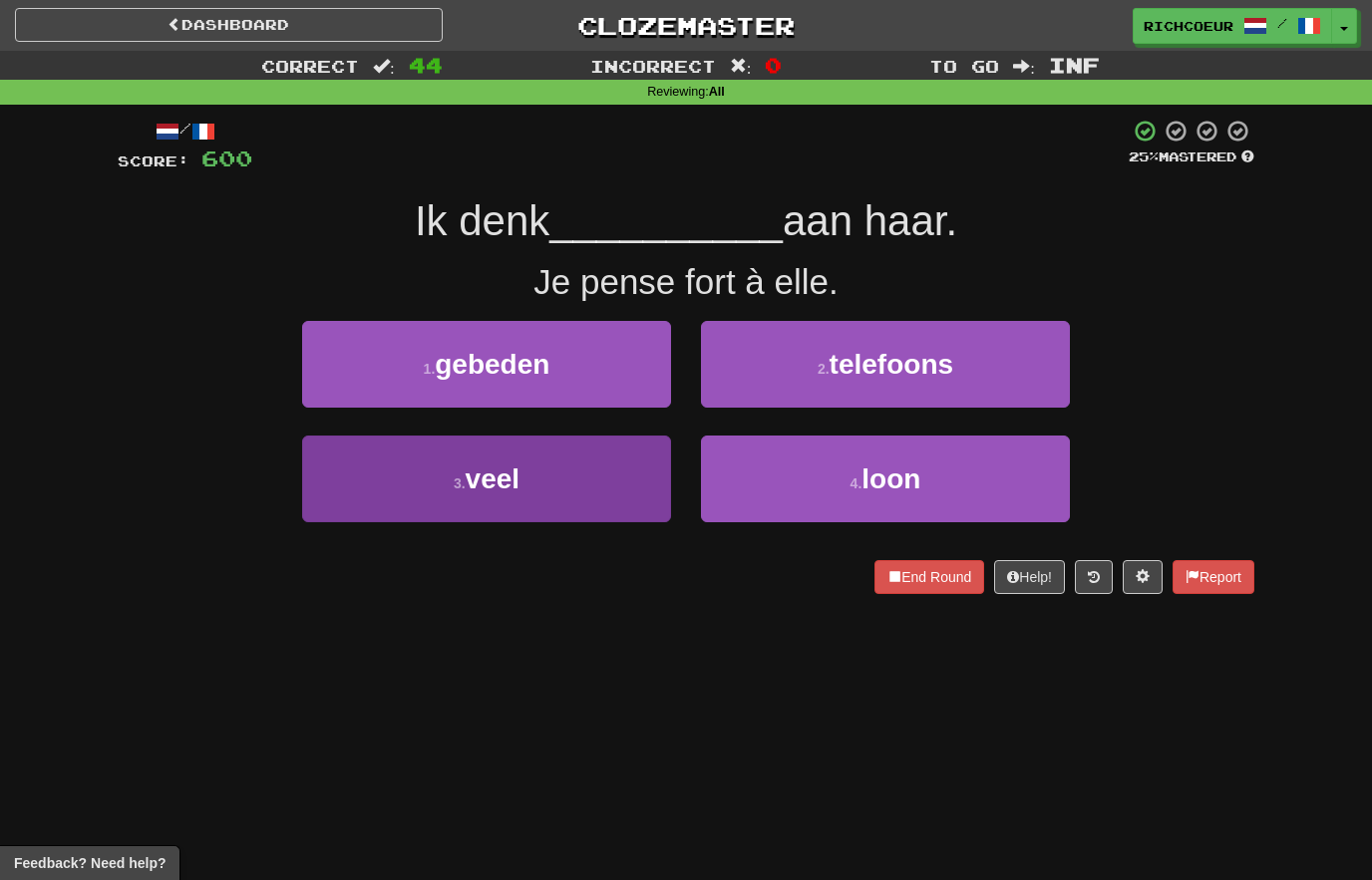 click on "3 .  veel" at bounding box center [487, 478] 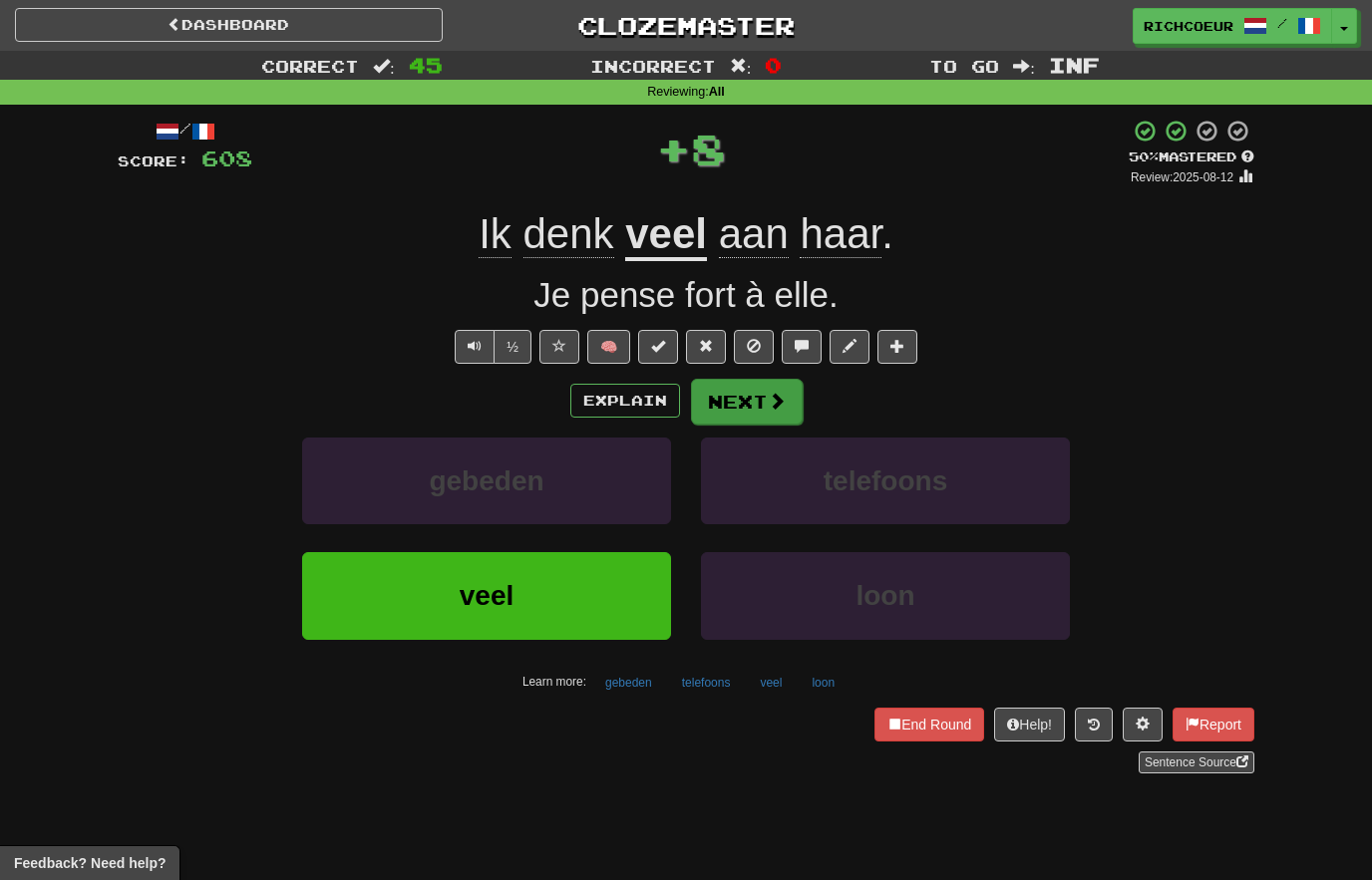 click at bounding box center [777, 401] 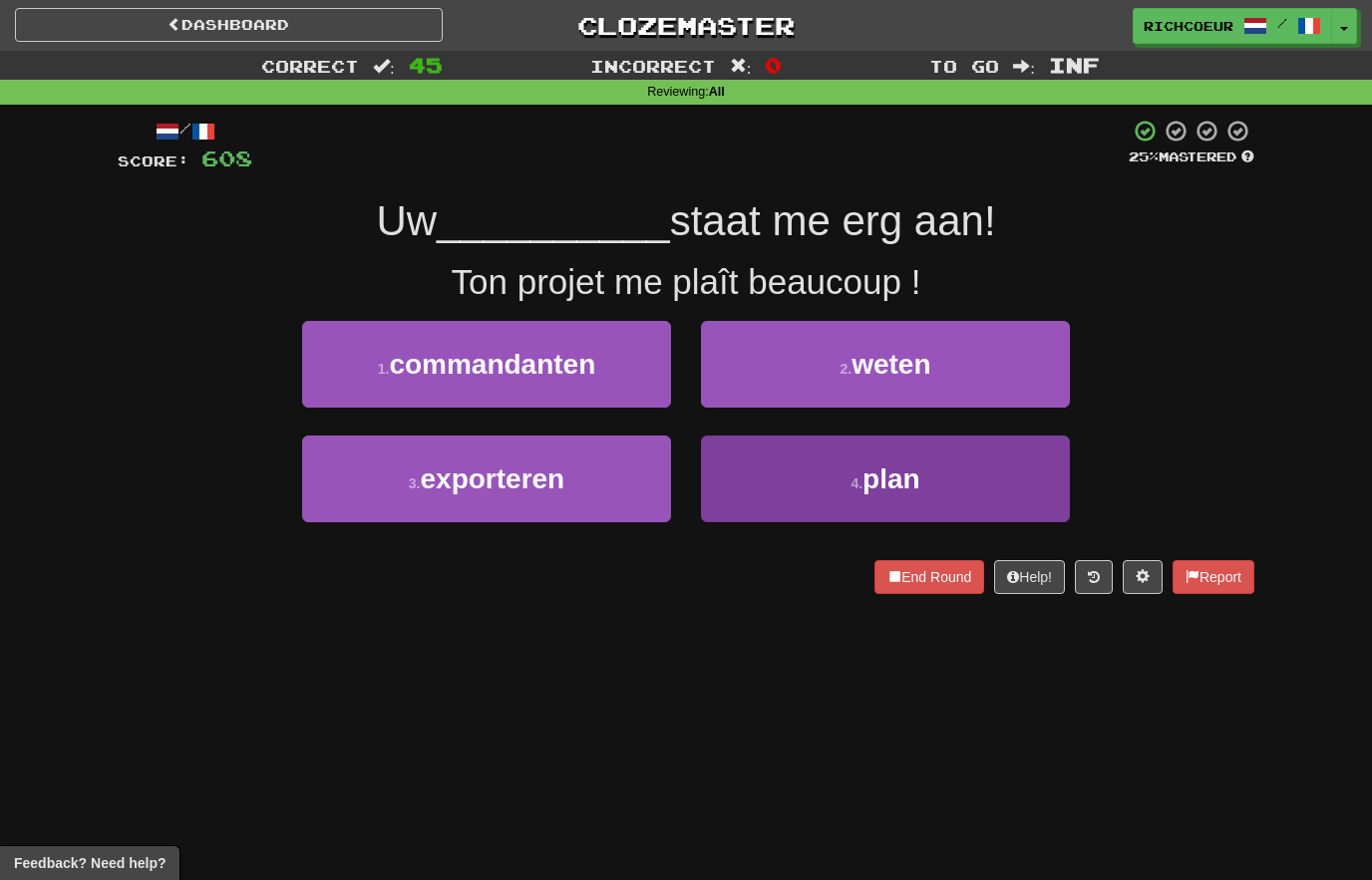 click on "4 .  plan" at bounding box center [885, 478] 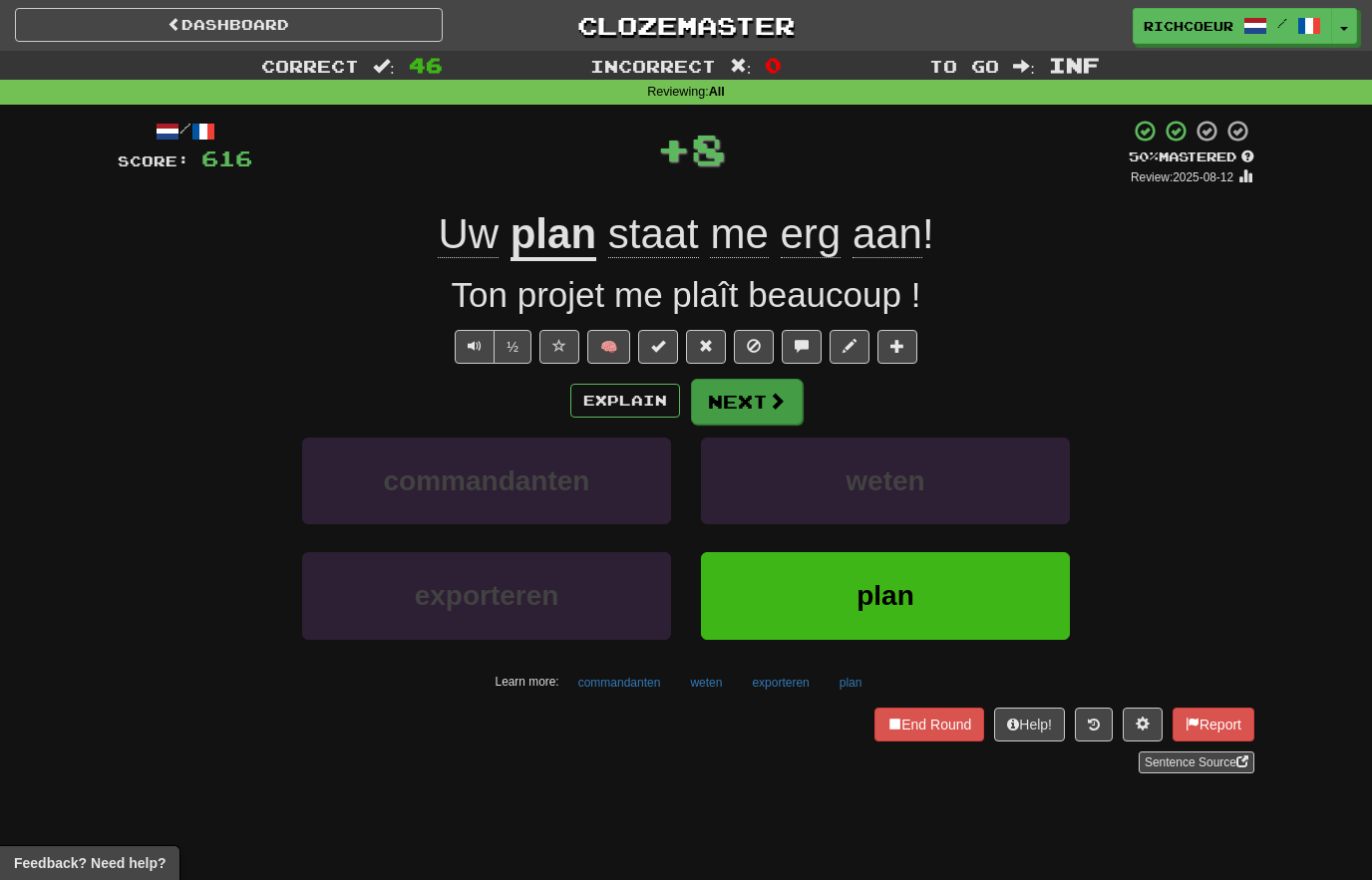click at bounding box center (777, 401) 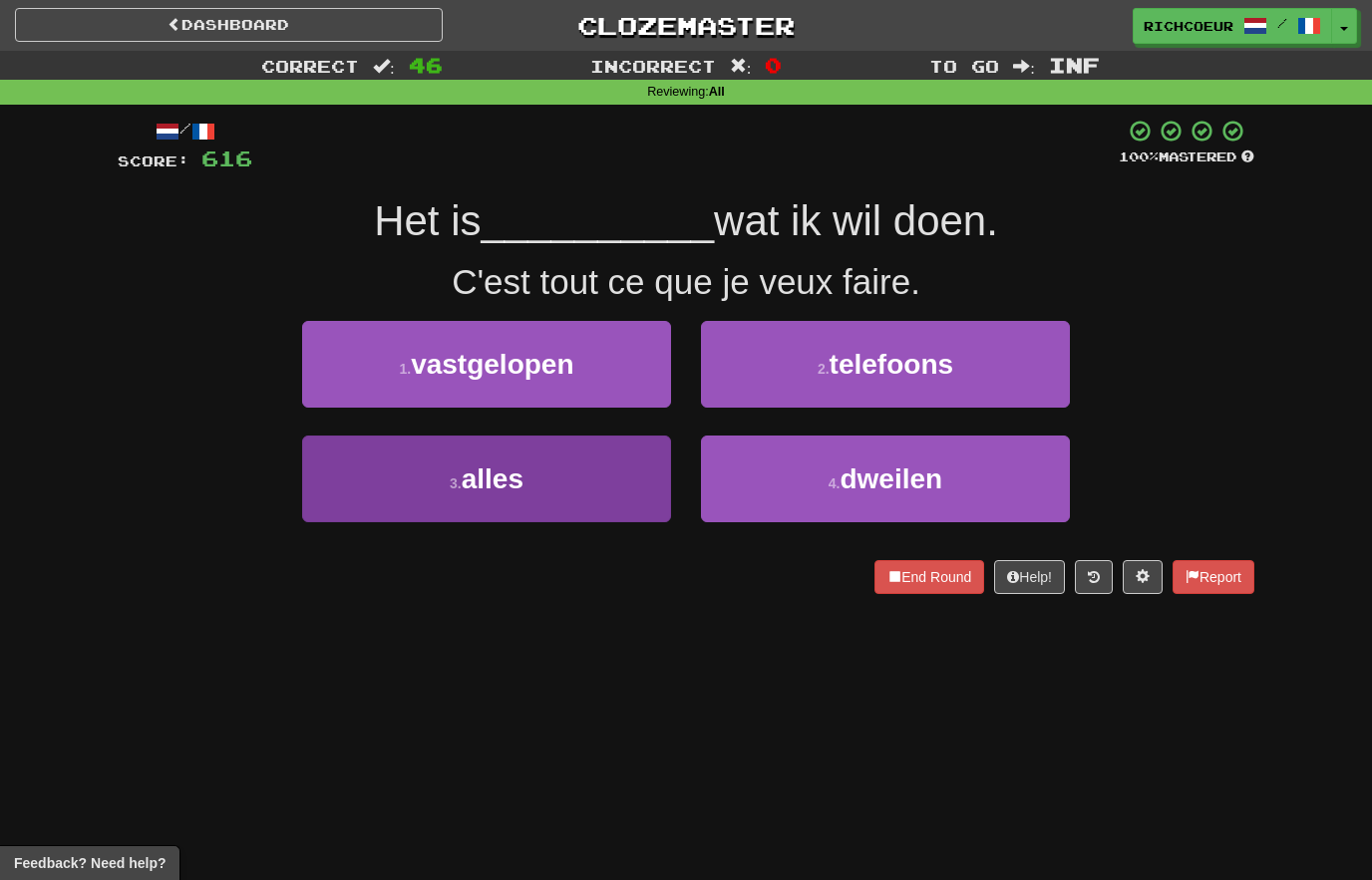 click on "3 .  alles" at bounding box center (487, 478) 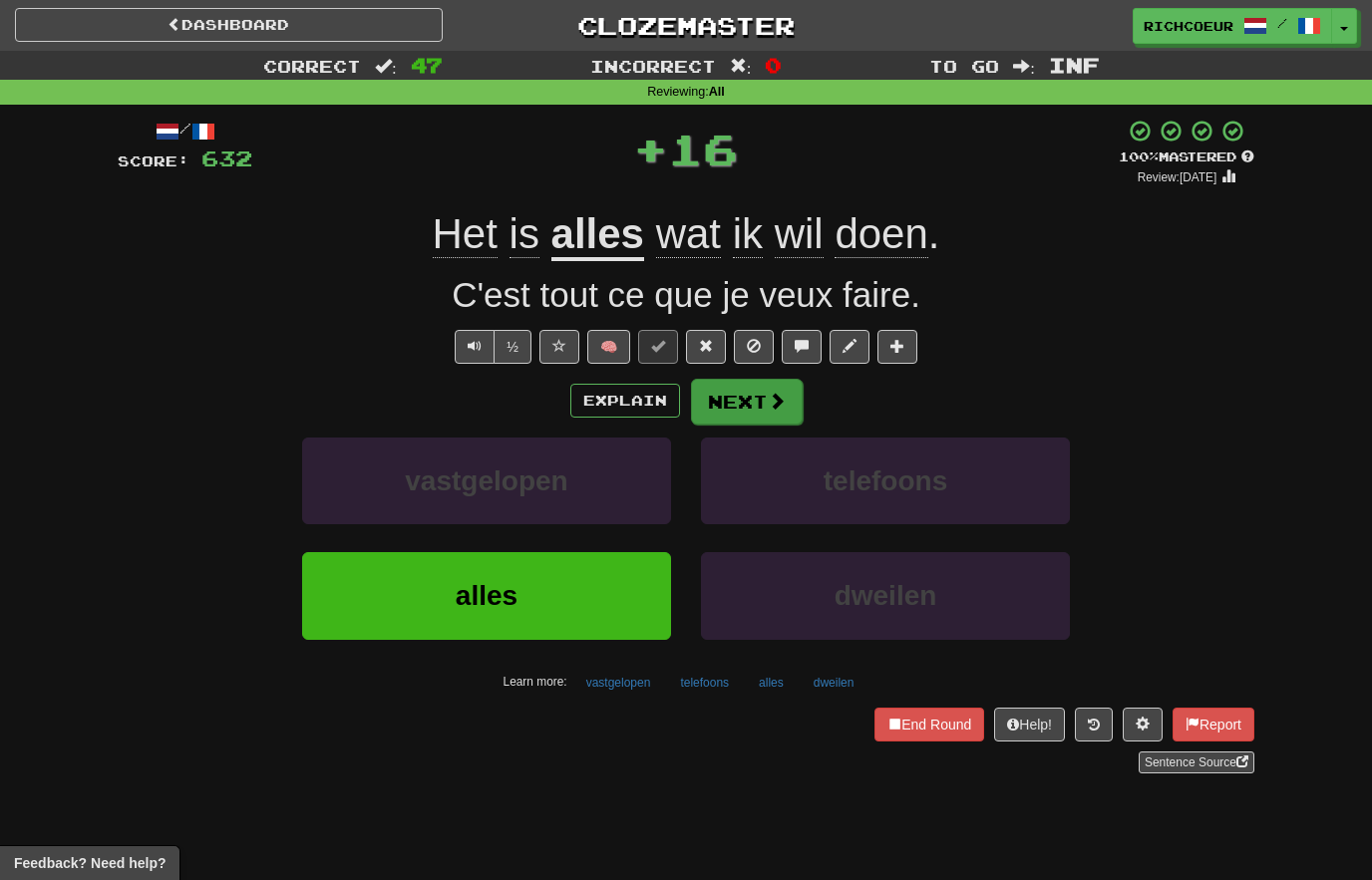 click on "Next" at bounding box center [747, 402] 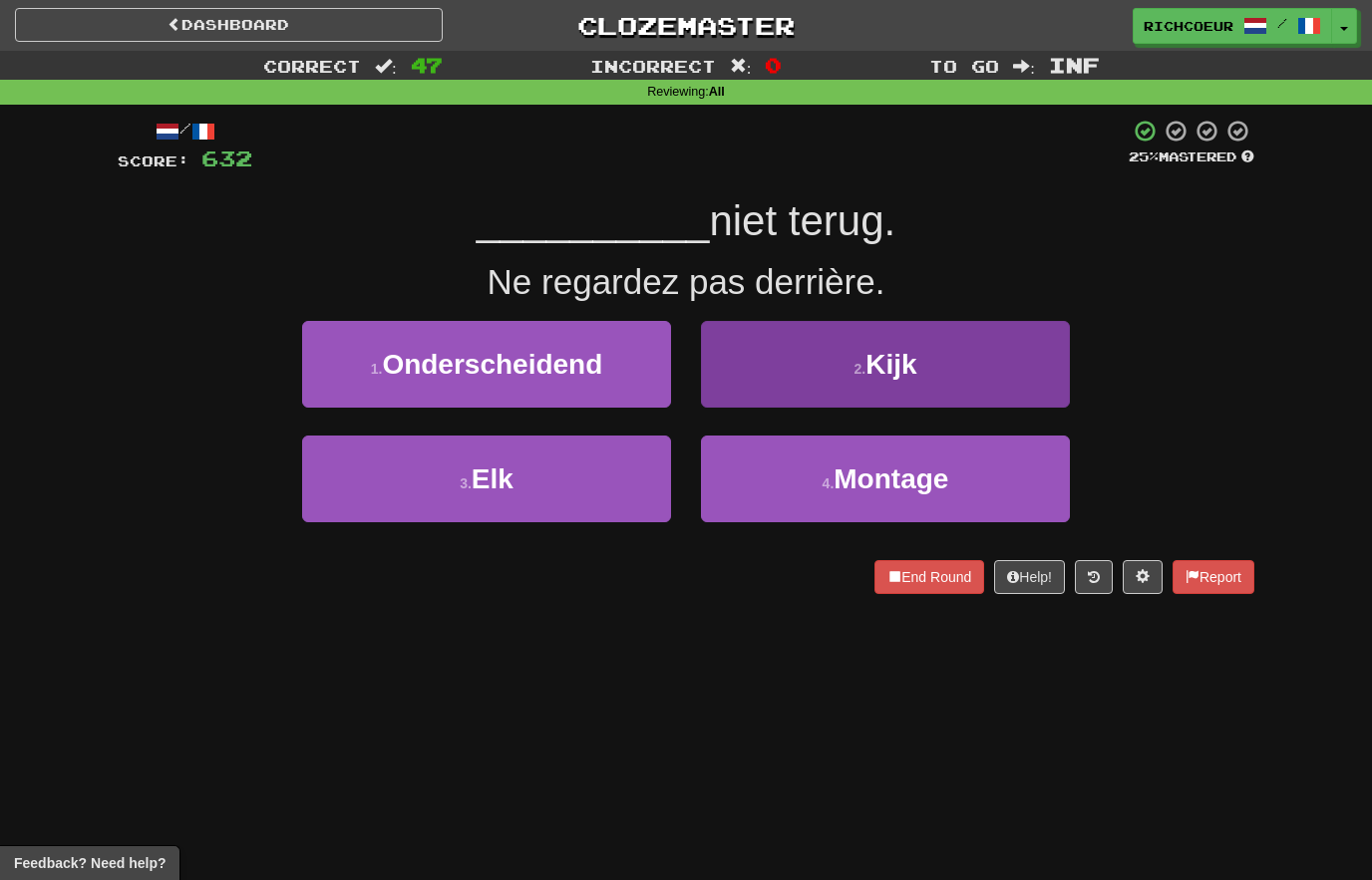 click on "2 .  Kijk" at bounding box center (885, 364) 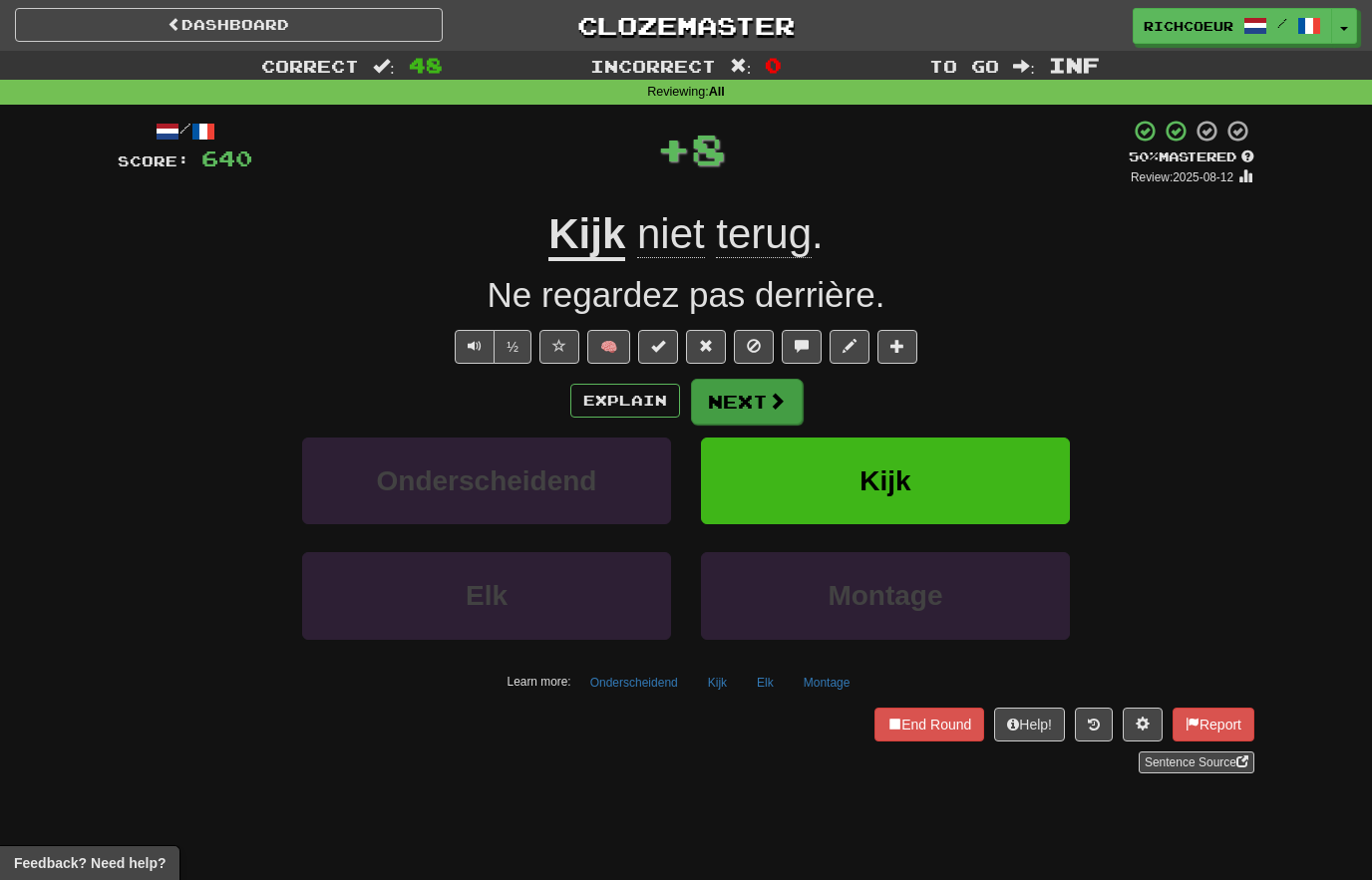 click at bounding box center [777, 401] 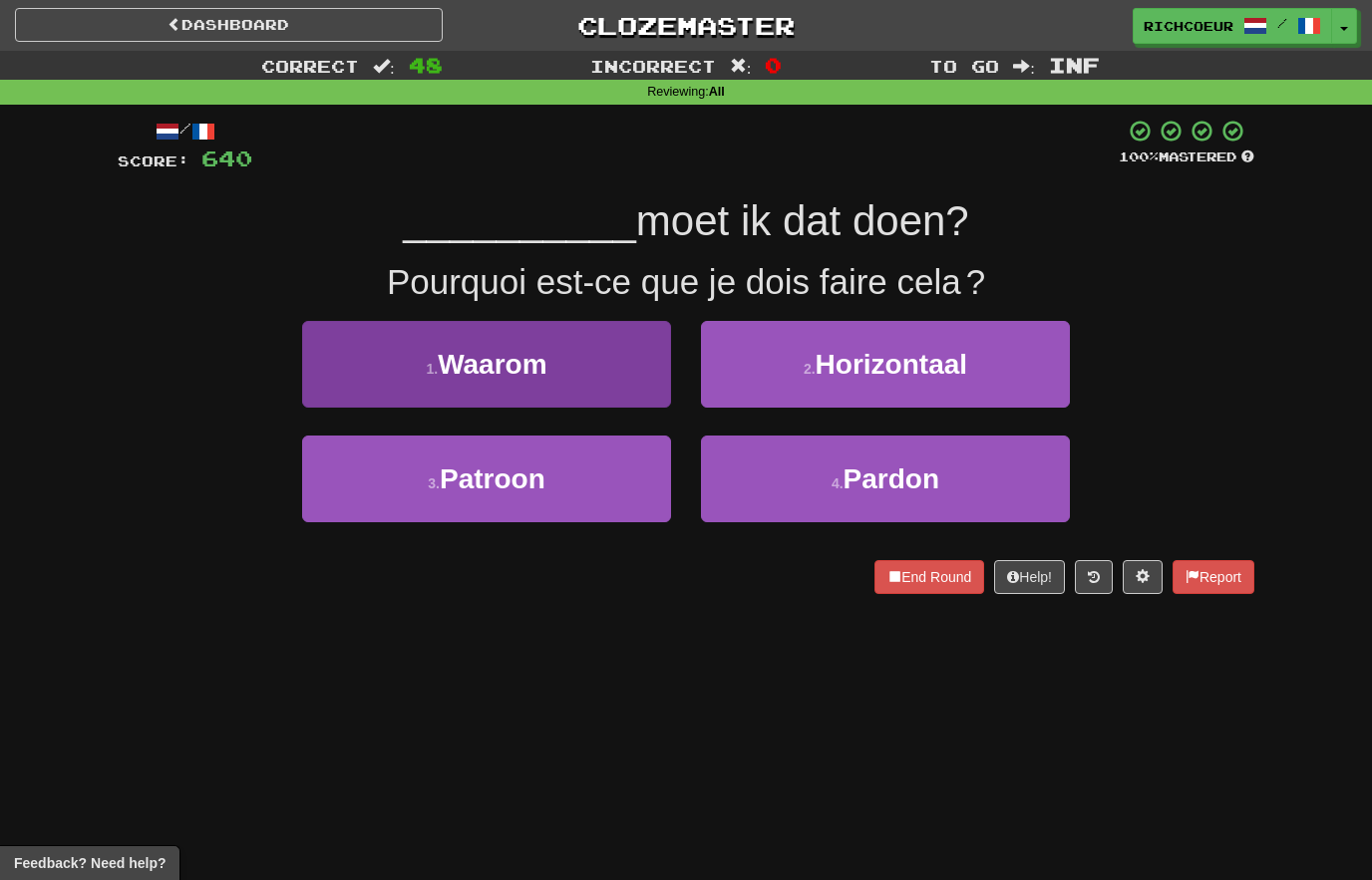 click on "1 .  Waarom" at bounding box center [487, 364] 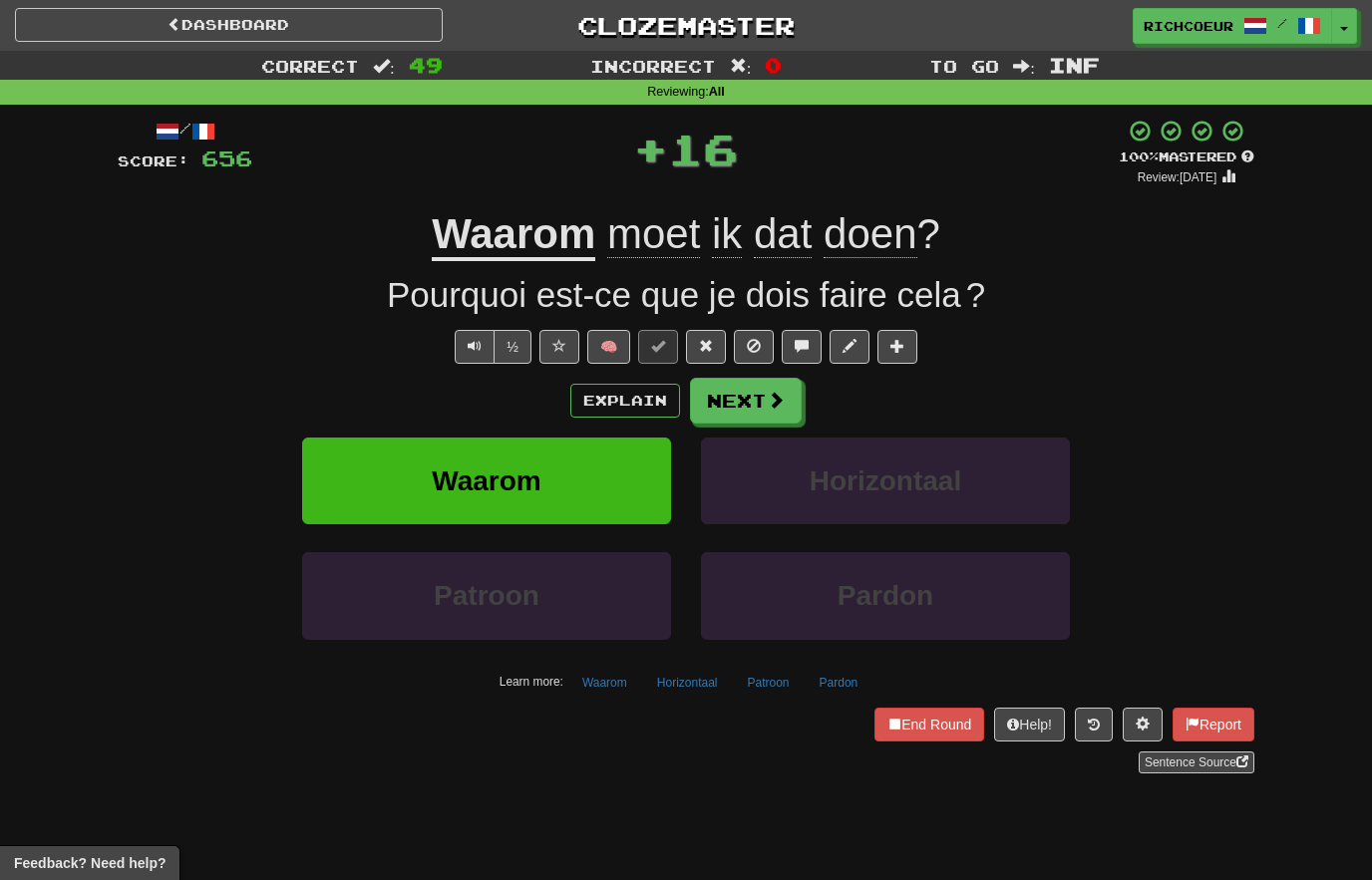 click on "Next" at bounding box center (746, 401) 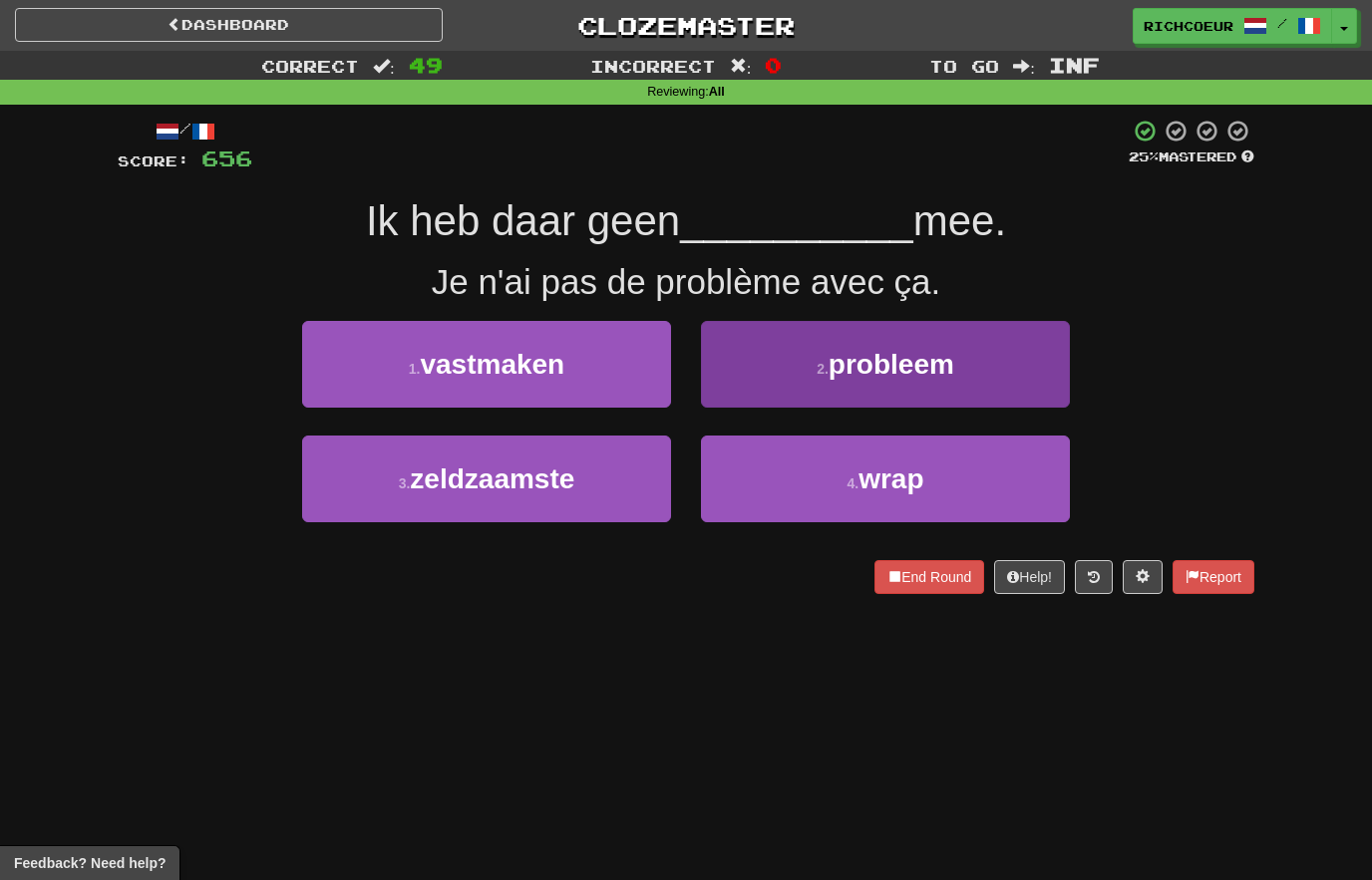 click on "2 .  probleem" at bounding box center (885, 364) 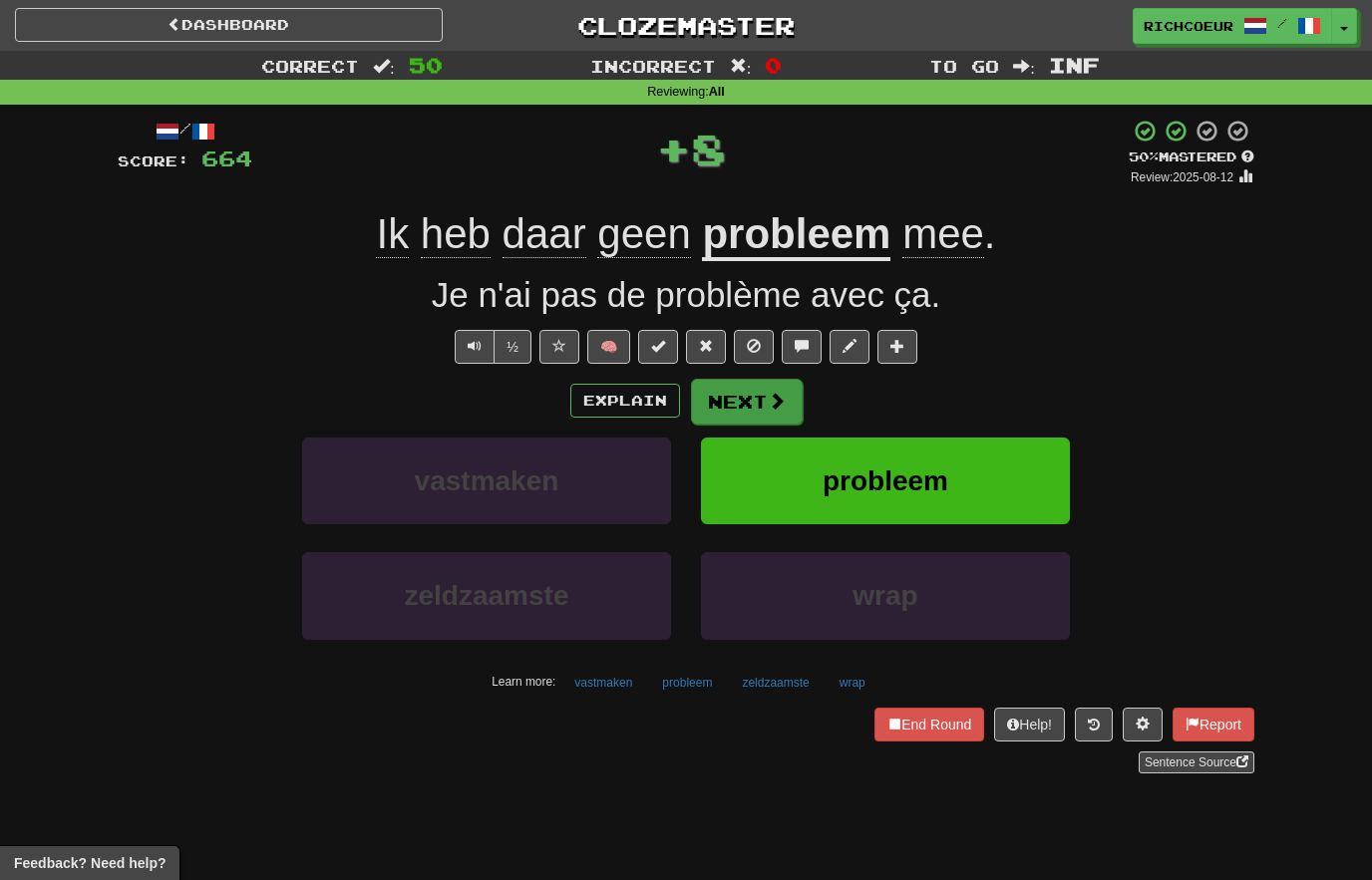 click at bounding box center (777, 401) 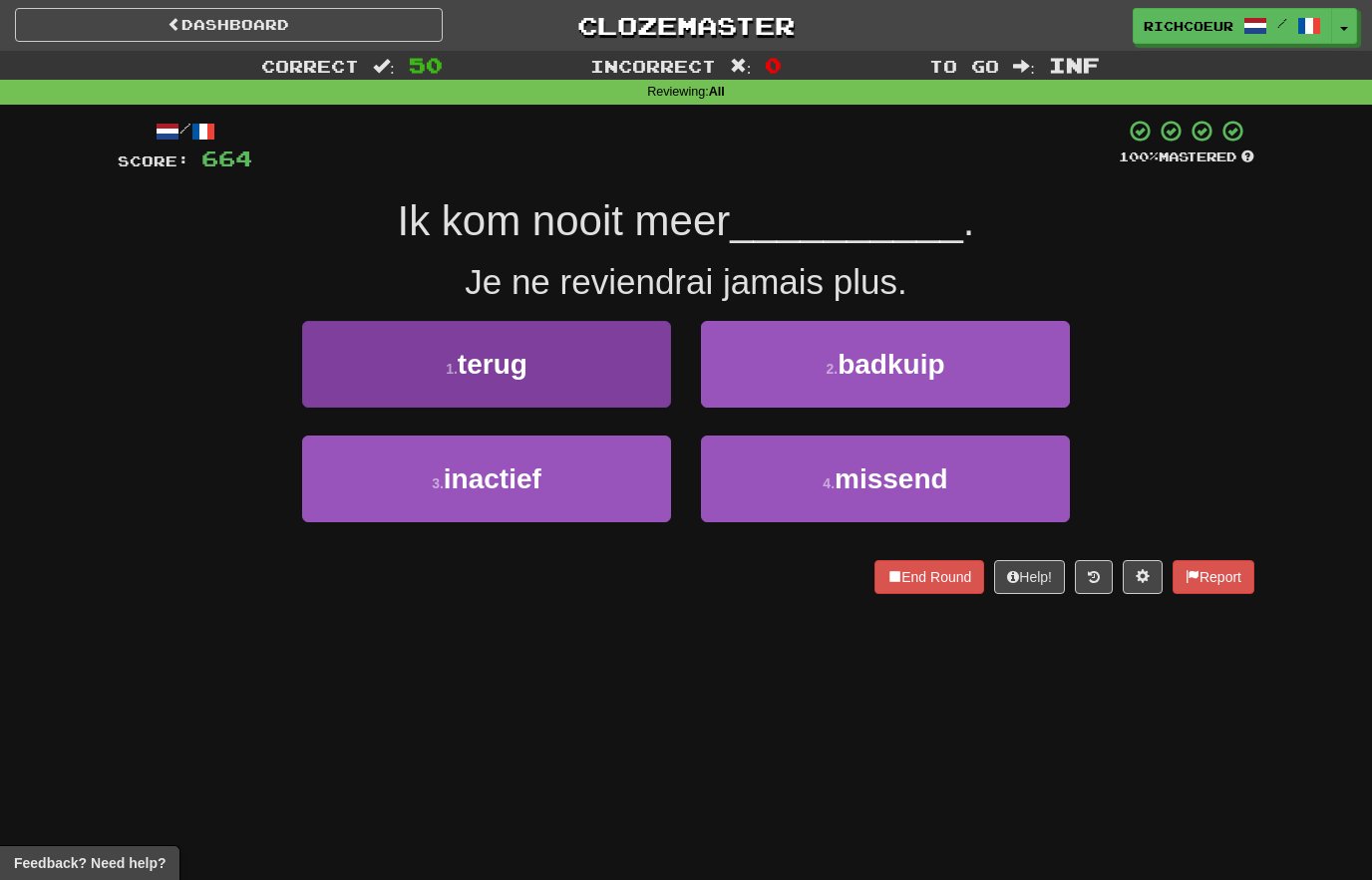 click on "1 .  terug" at bounding box center (487, 364) 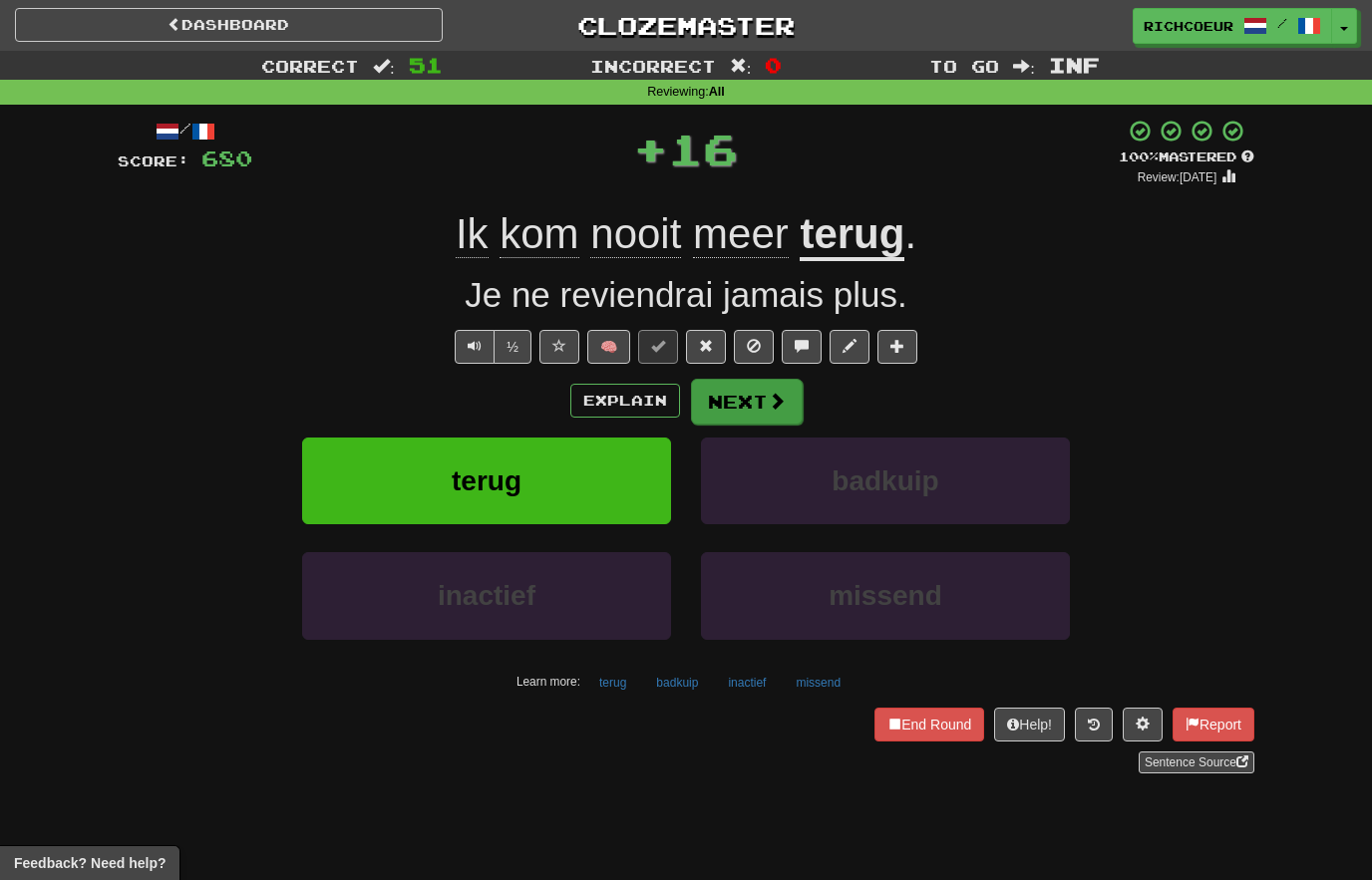 click on "Next" at bounding box center [747, 402] 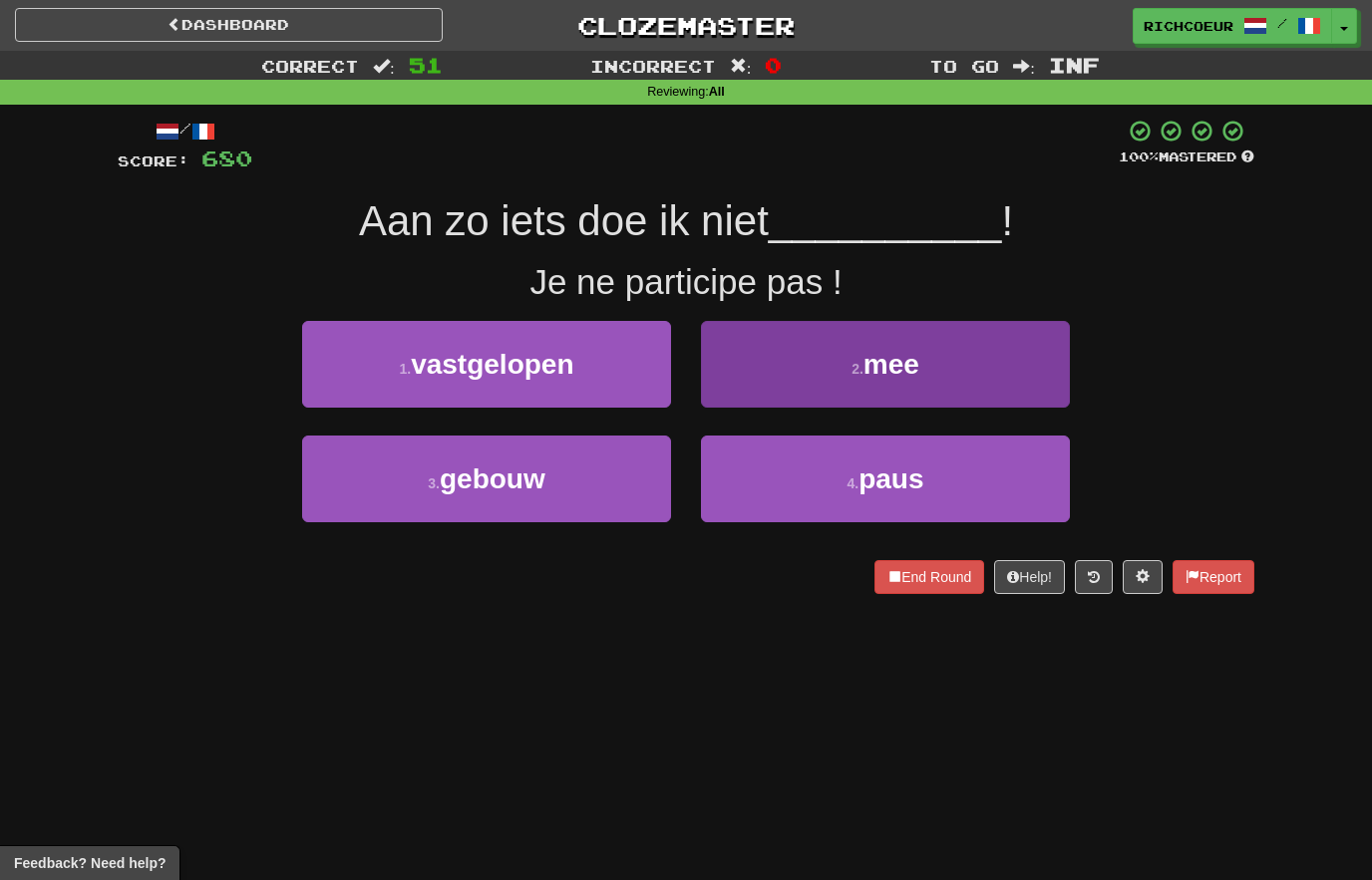click on "mee" at bounding box center (891, 364) 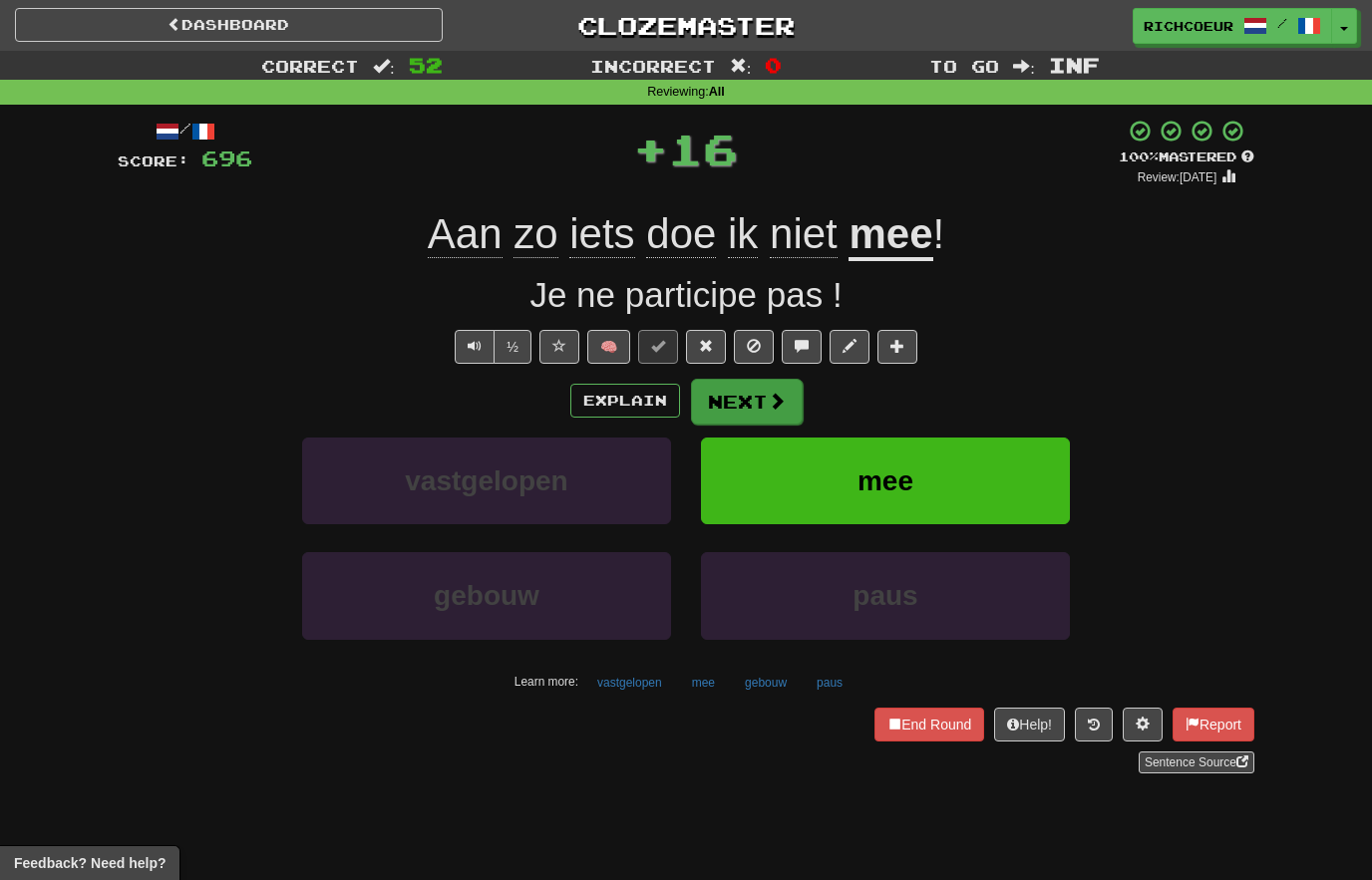 click at bounding box center (777, 401) 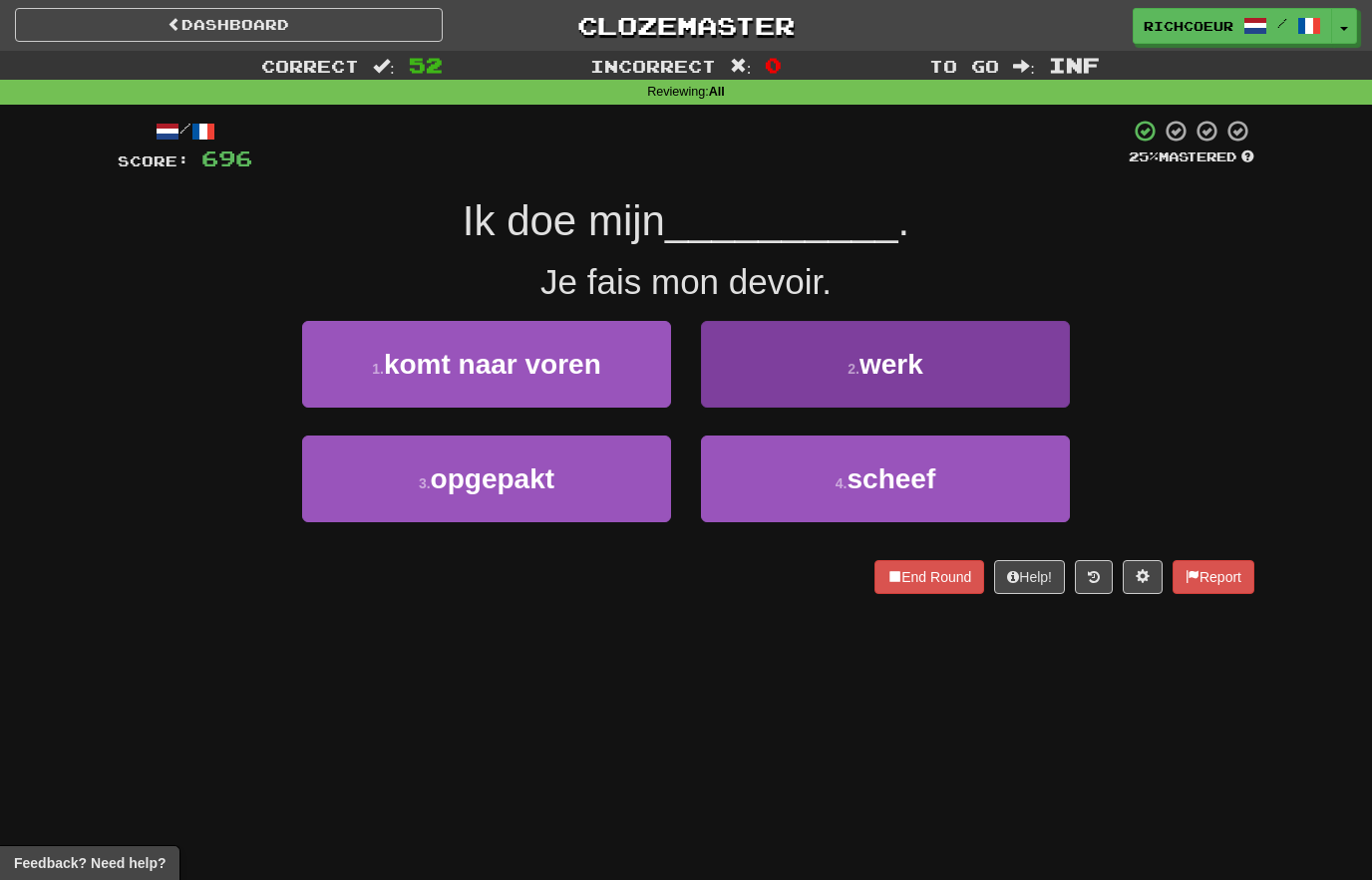 click on "werk" at bounding box center [891, 364] 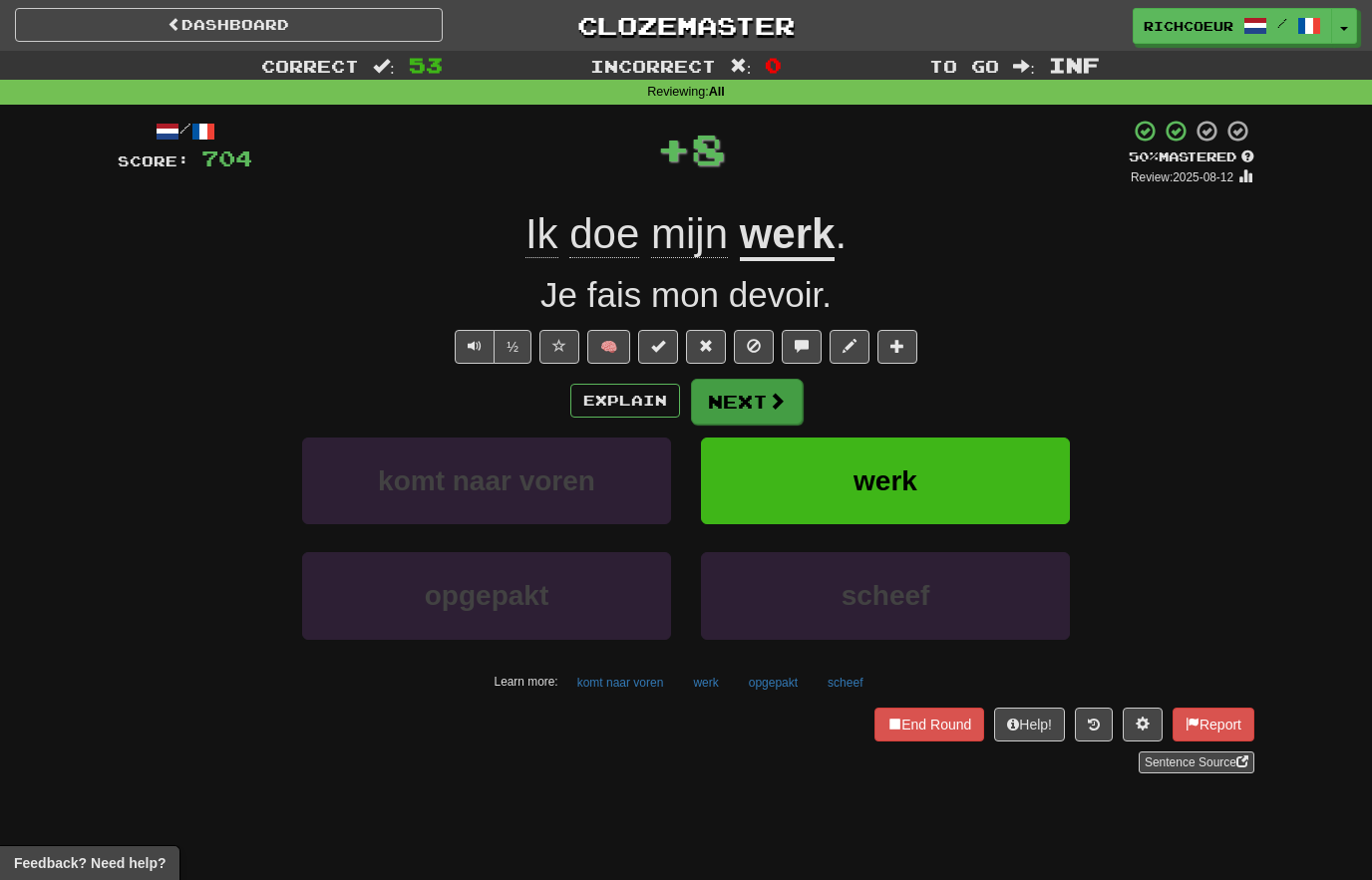 click on "Next" at bounding box center [747, 402] 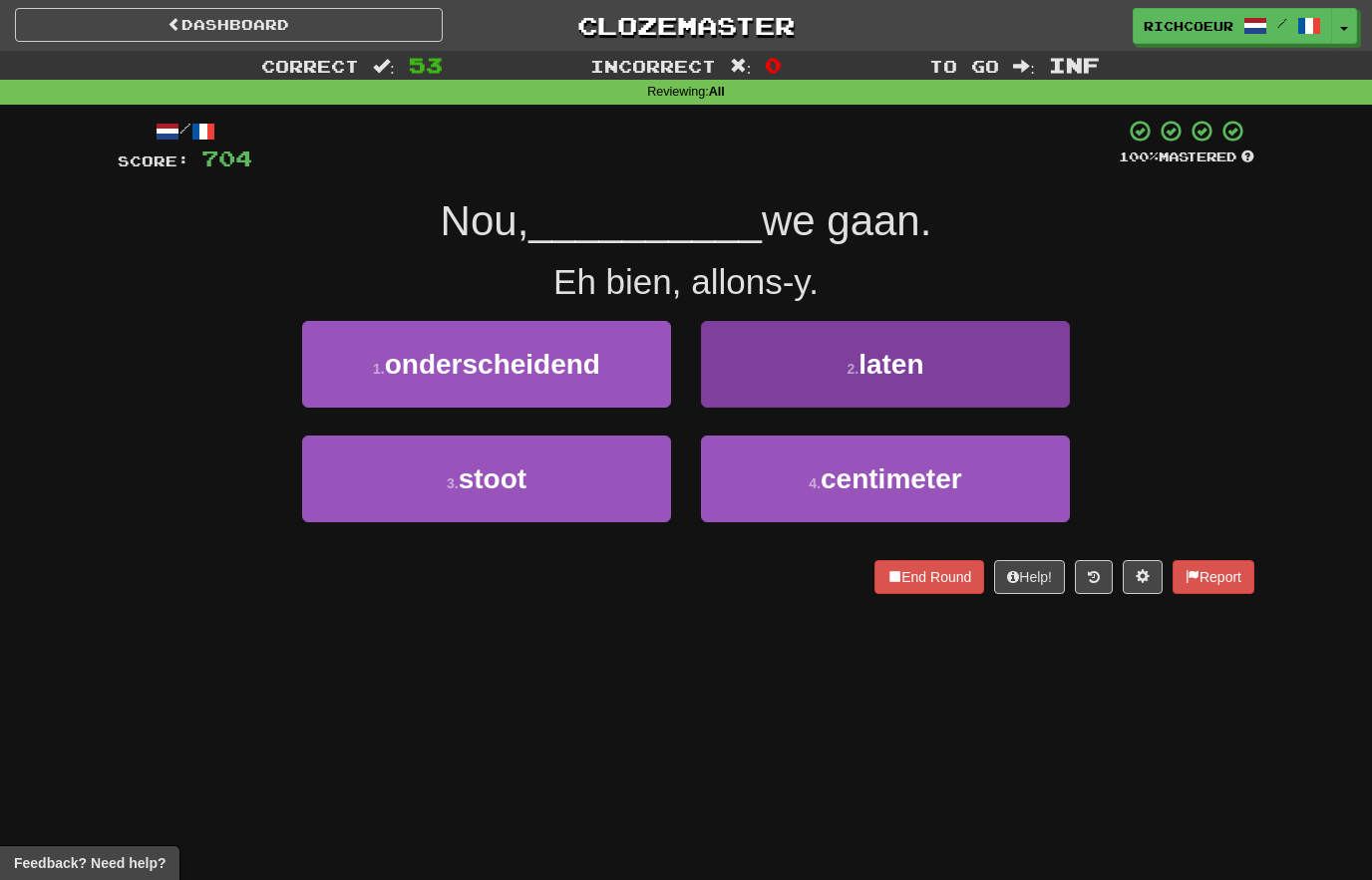 click on "laten" at bounding box center [890, 364] 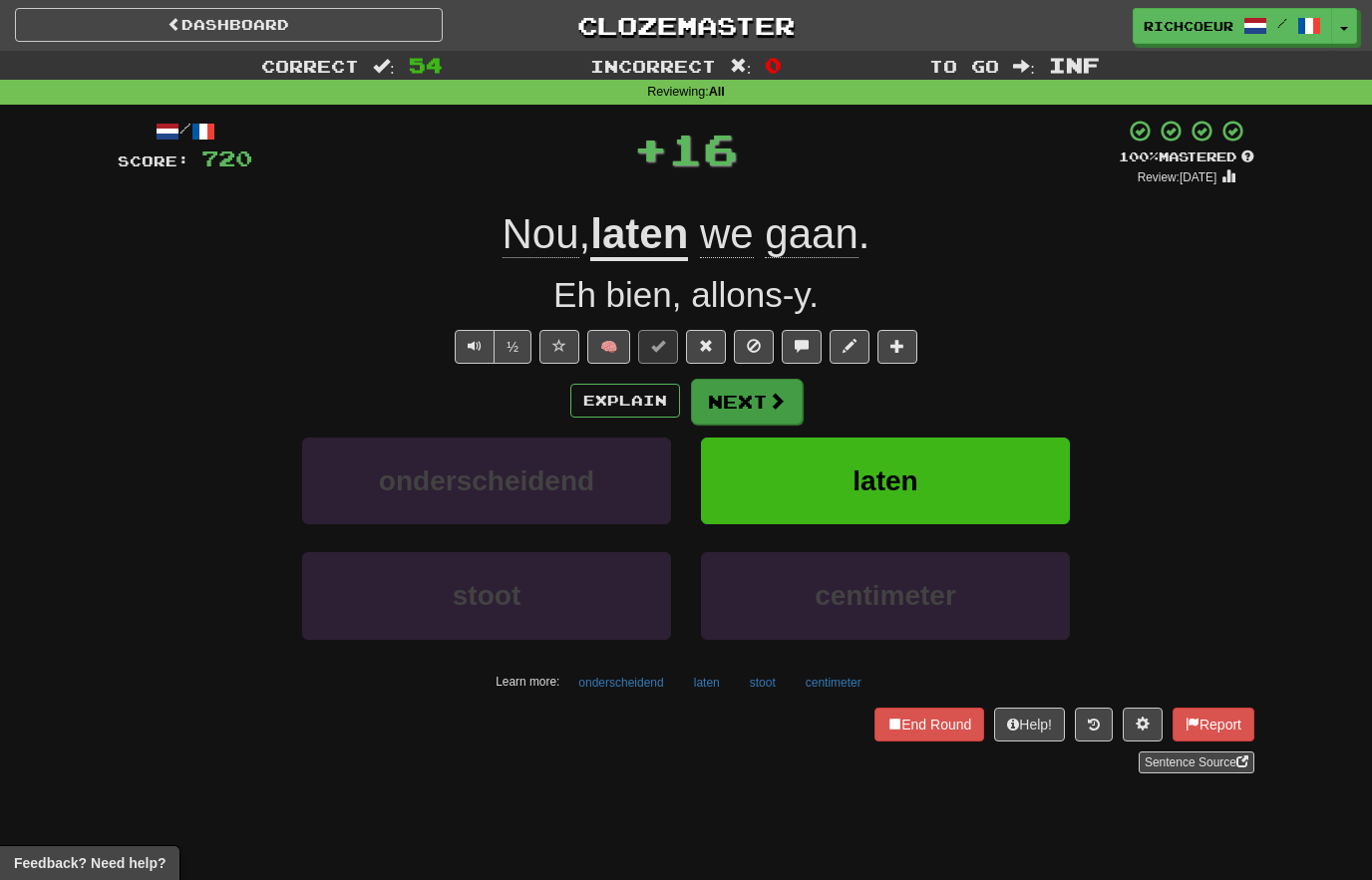 click at bounding box center [777, 401] 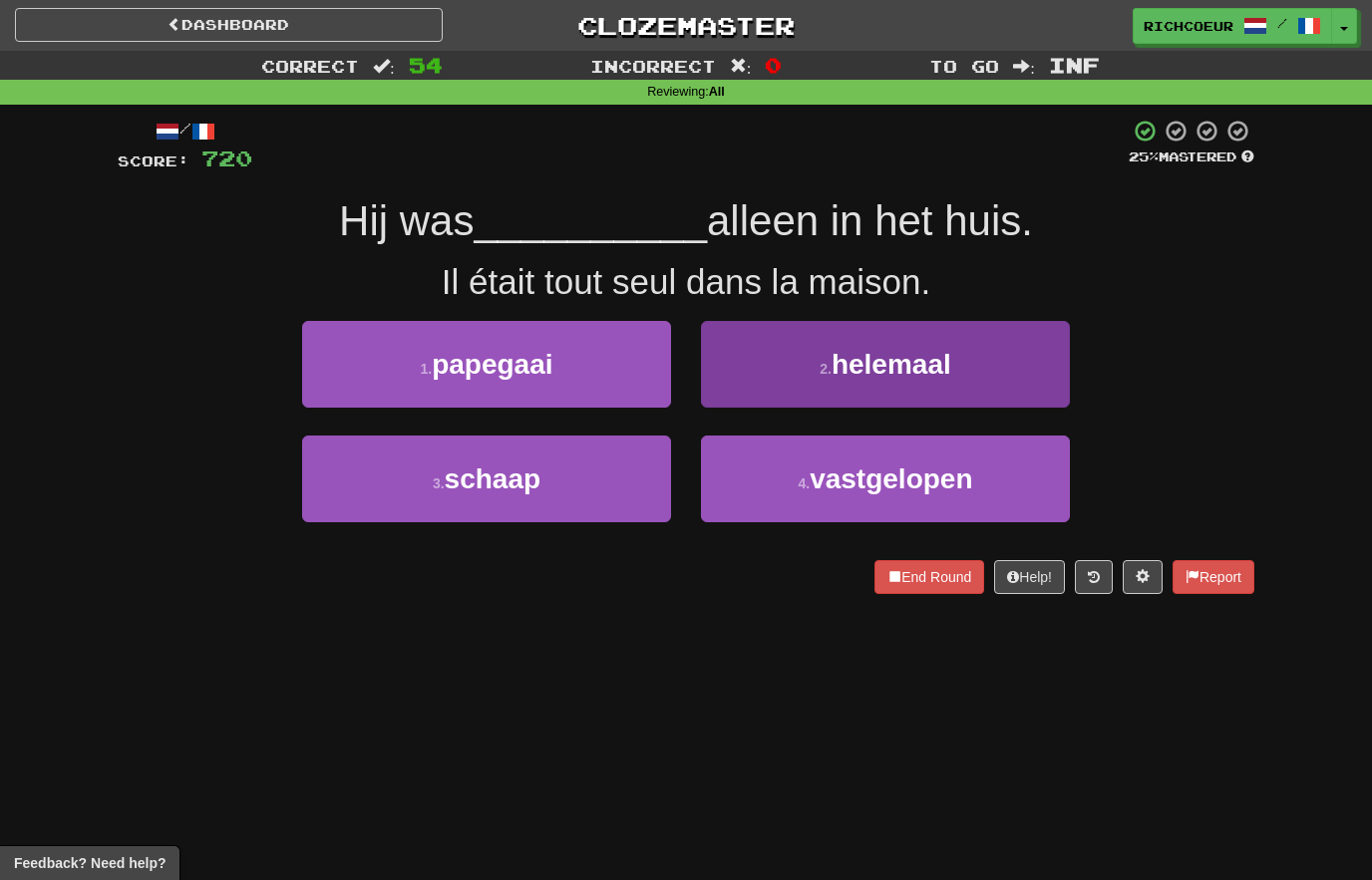 click on "helemaal" at bounding box center (891, 364) 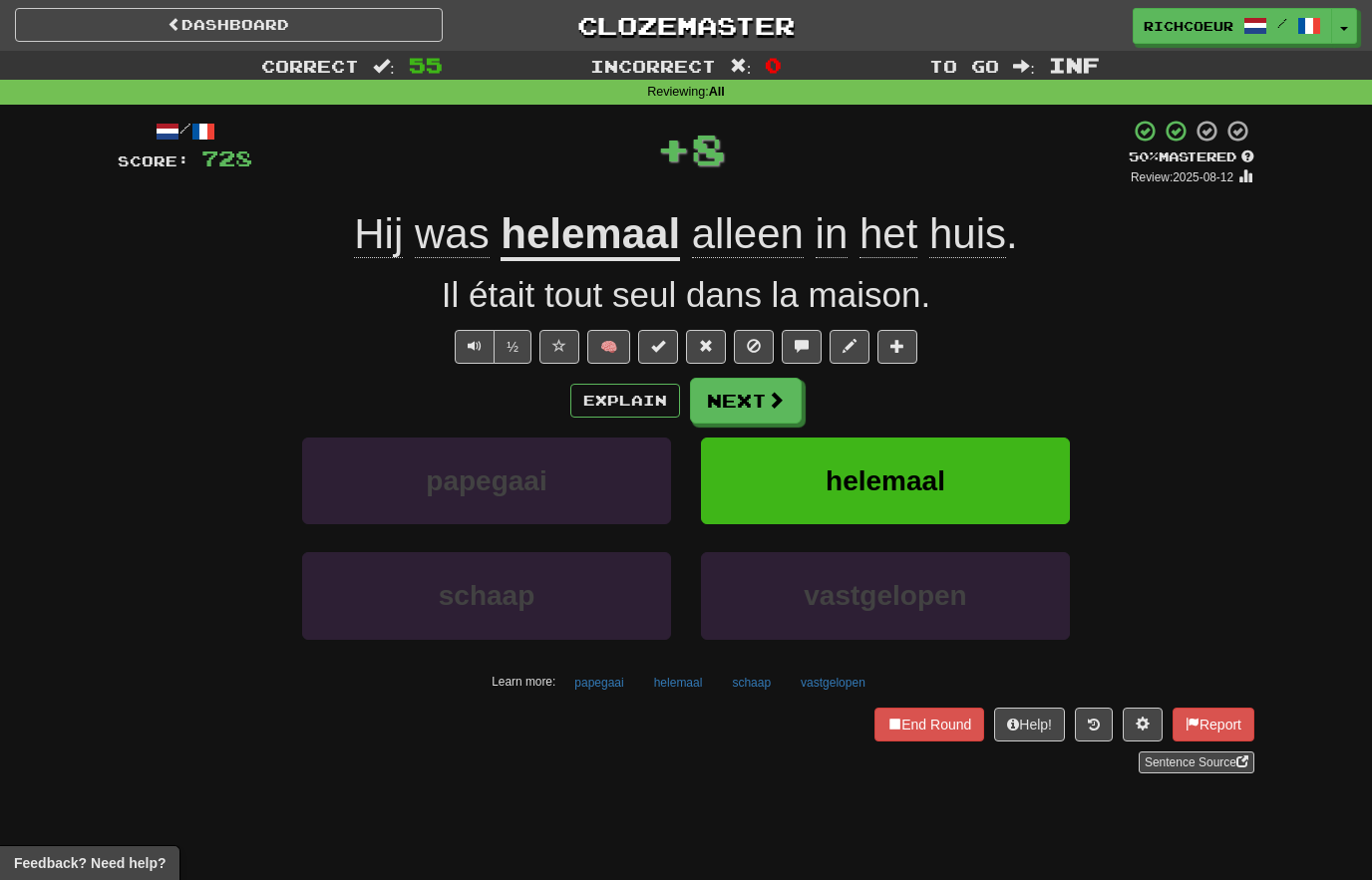 click on "Next" at bounding box center [746, 401] 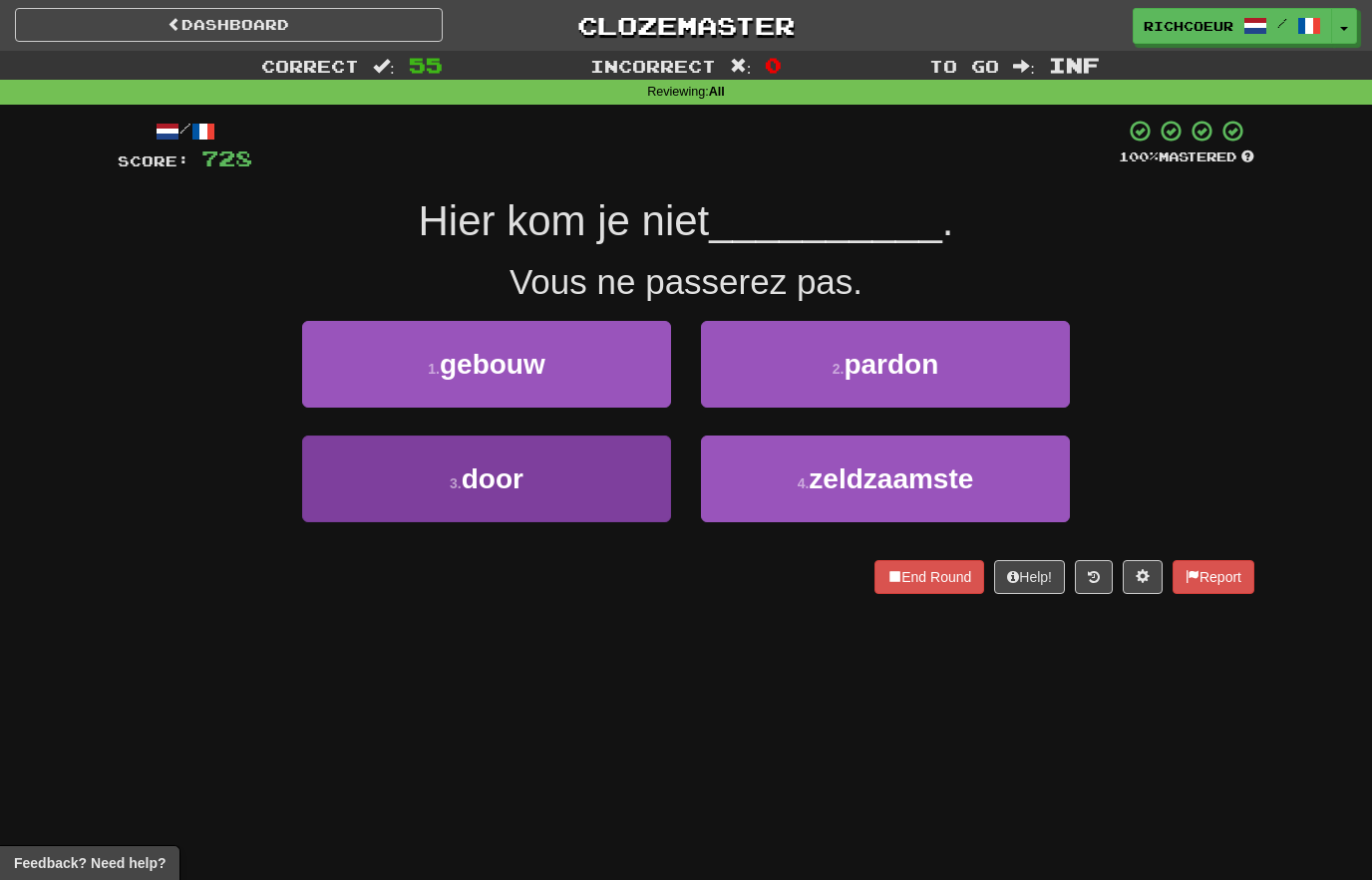click on "3 .  door" at bounding box center [487, 478] 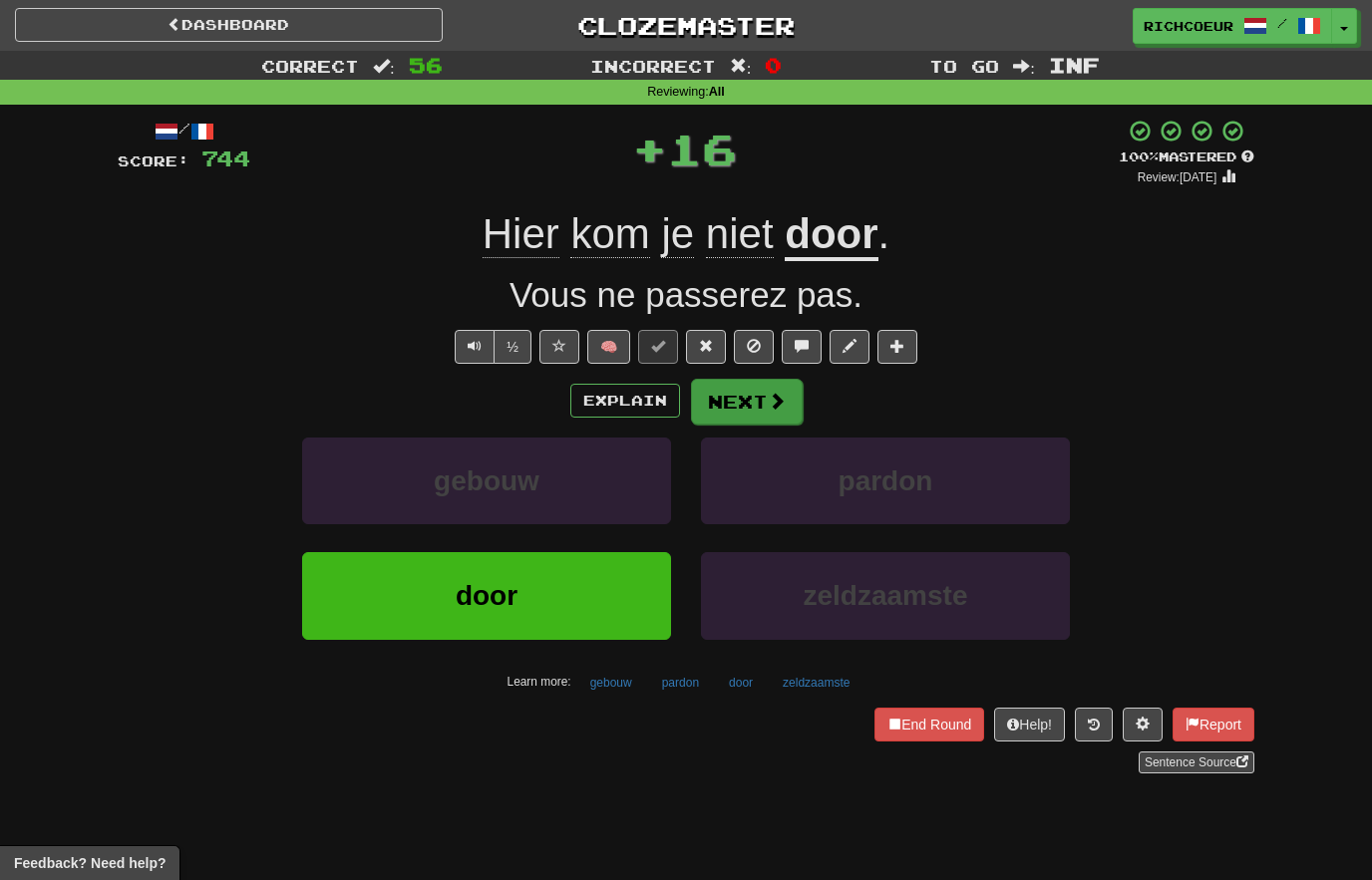 click at bounding box center (777, 401) 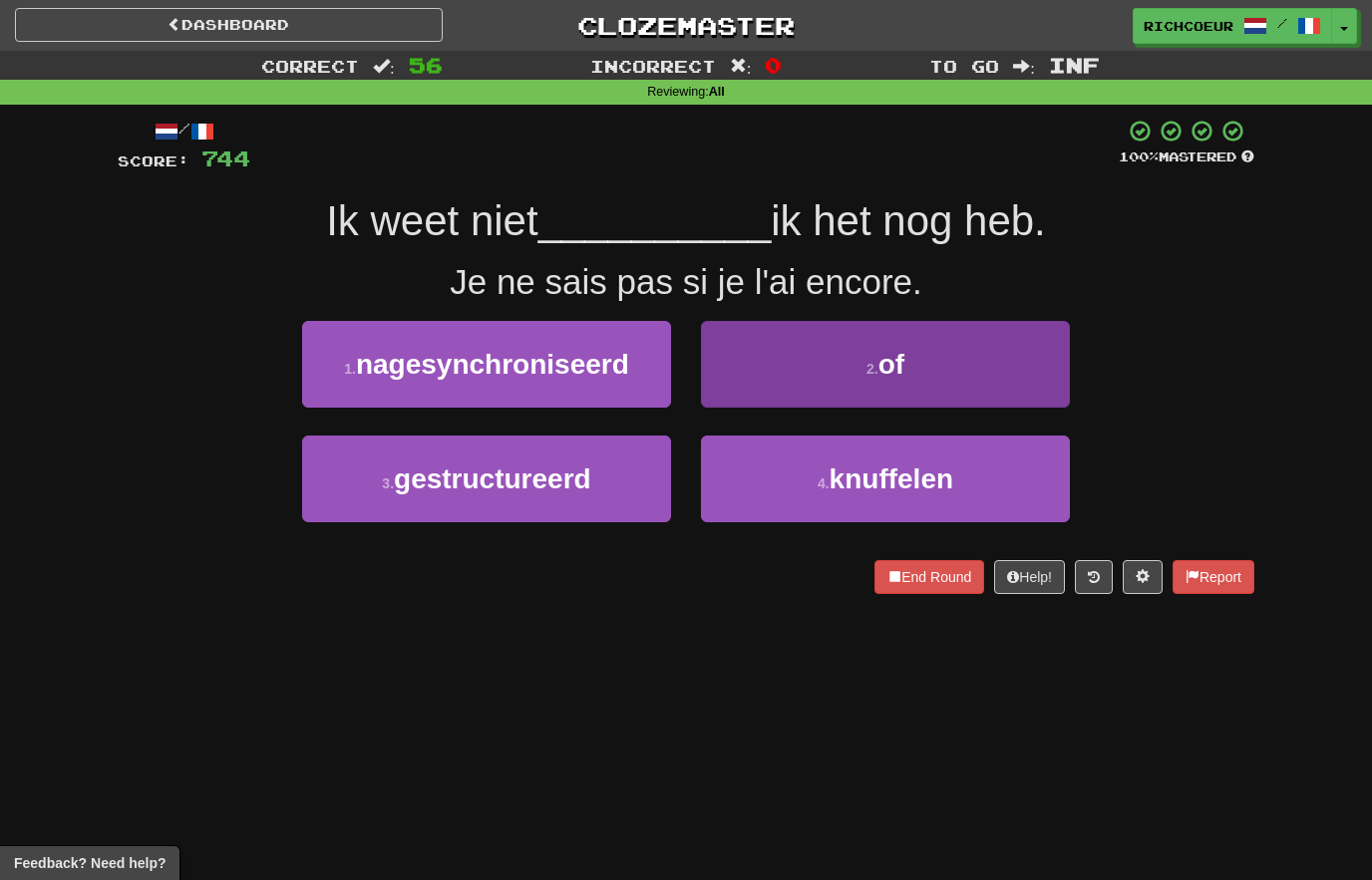 click on "2 .  of" at bounding box center [885, 364] 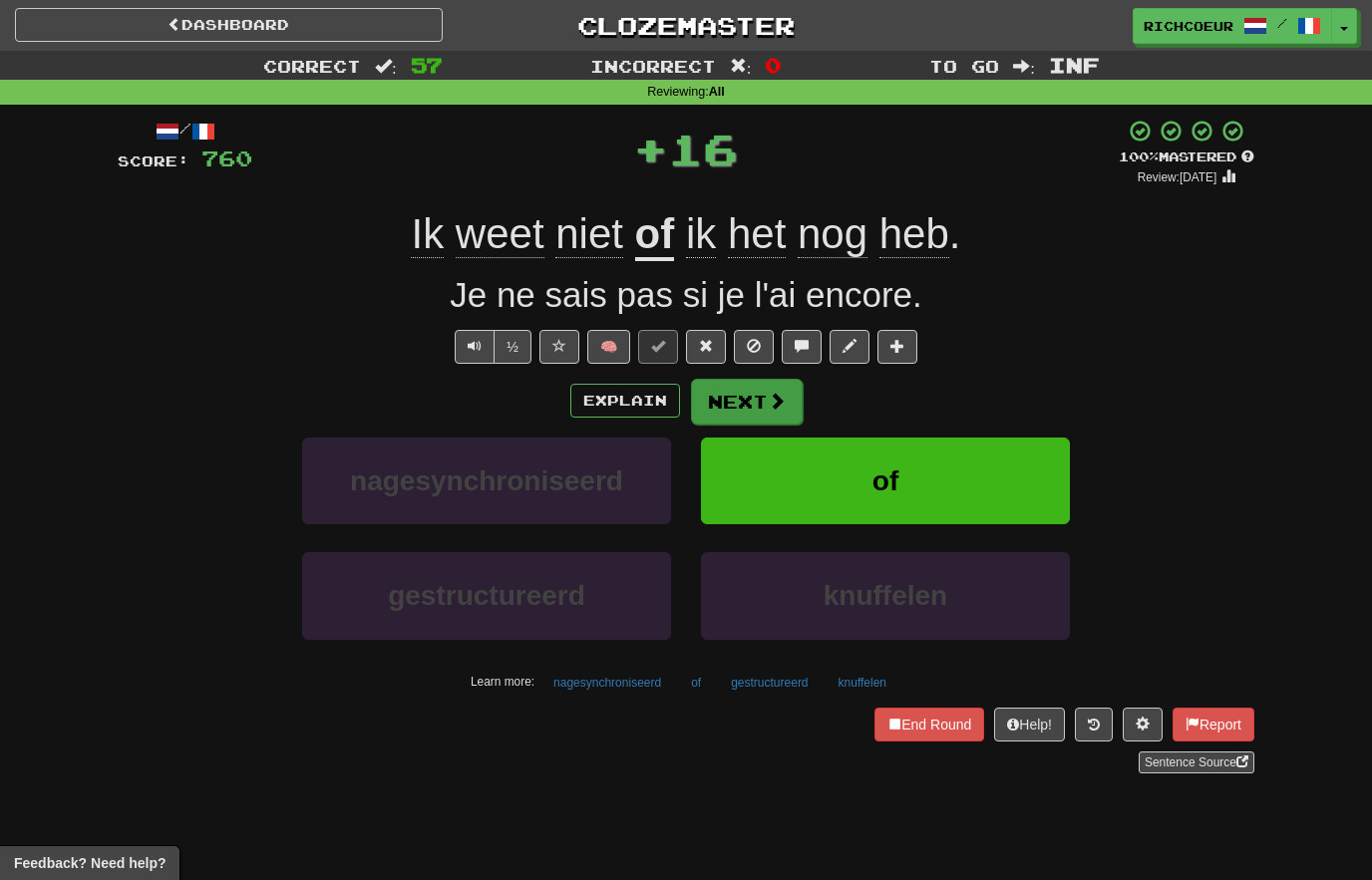 click at bounding box center [777, 401] 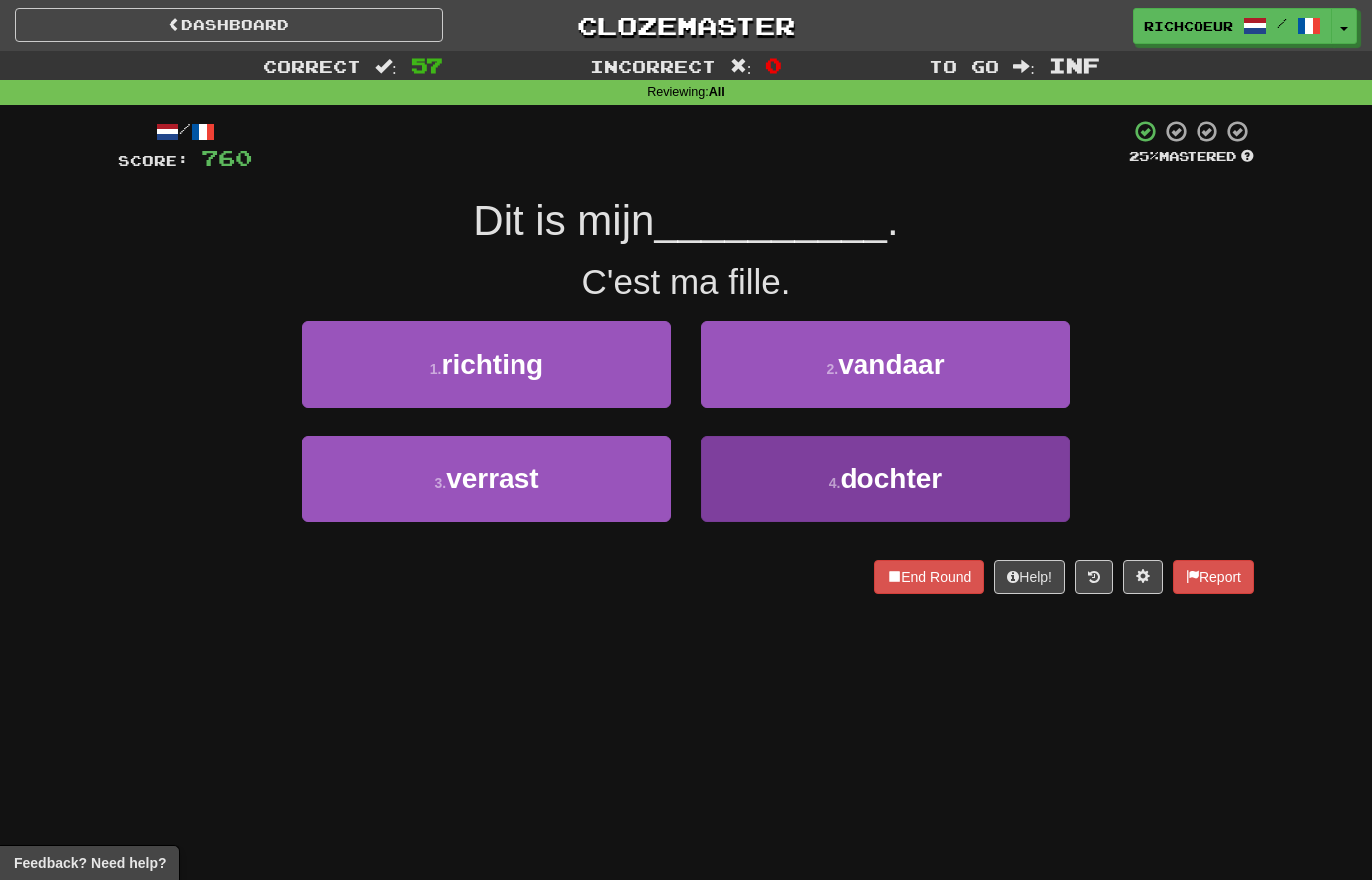 click on "4 .  dochter" at bounding box center [885, 478] 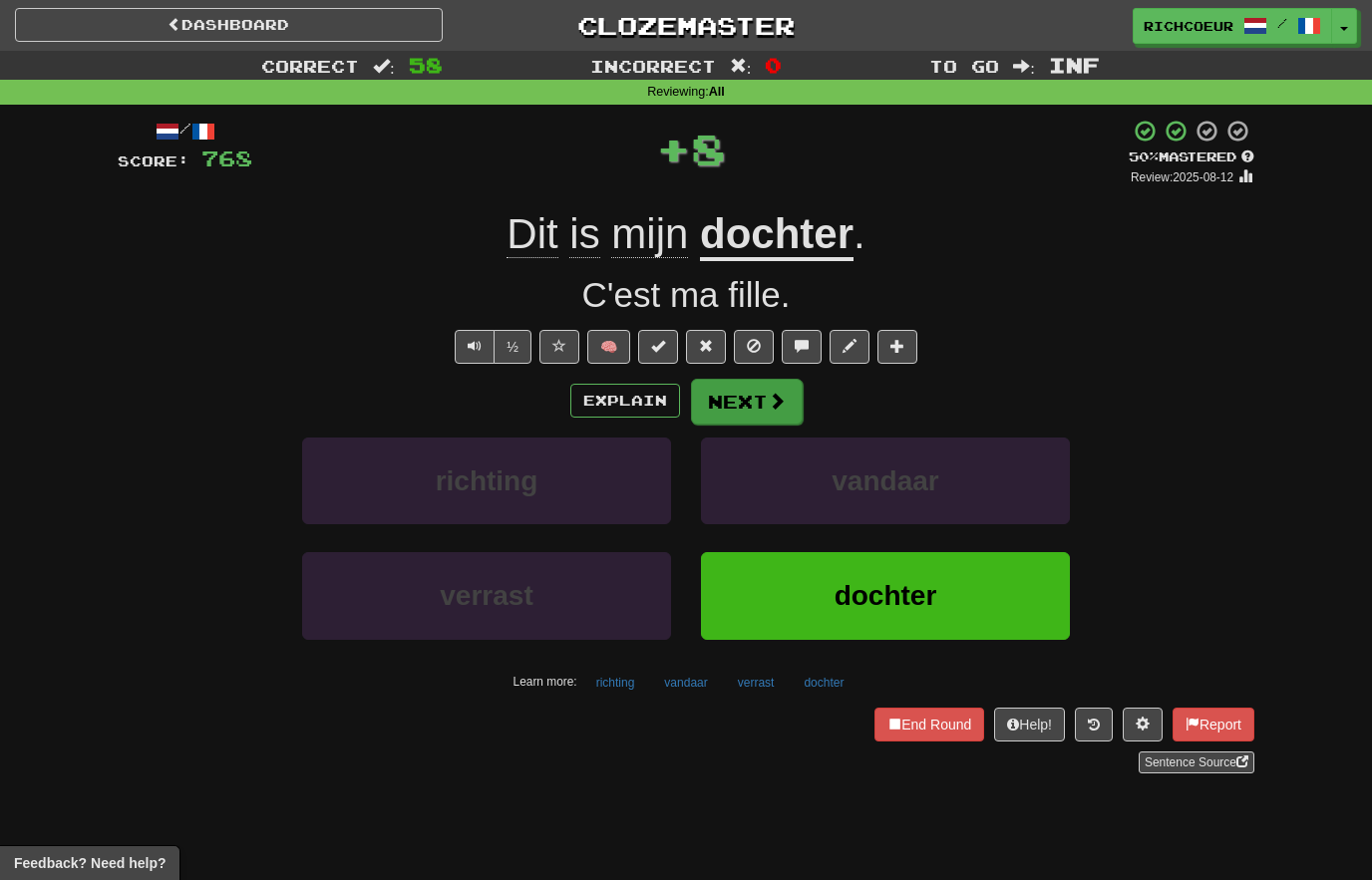 click at bounding box center [777, 401] 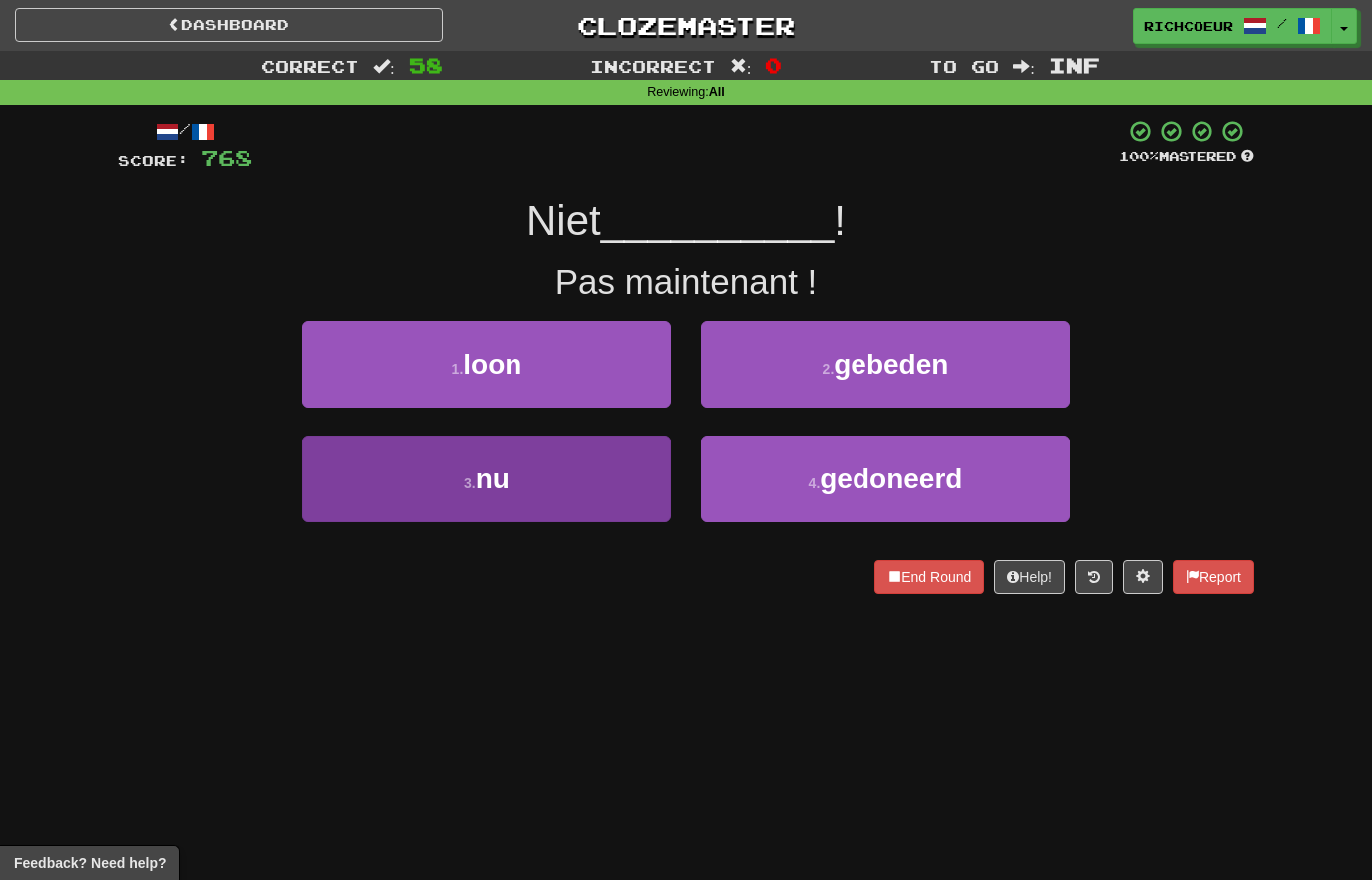 click on "3 .  nu" at bounding box center [487, 478] 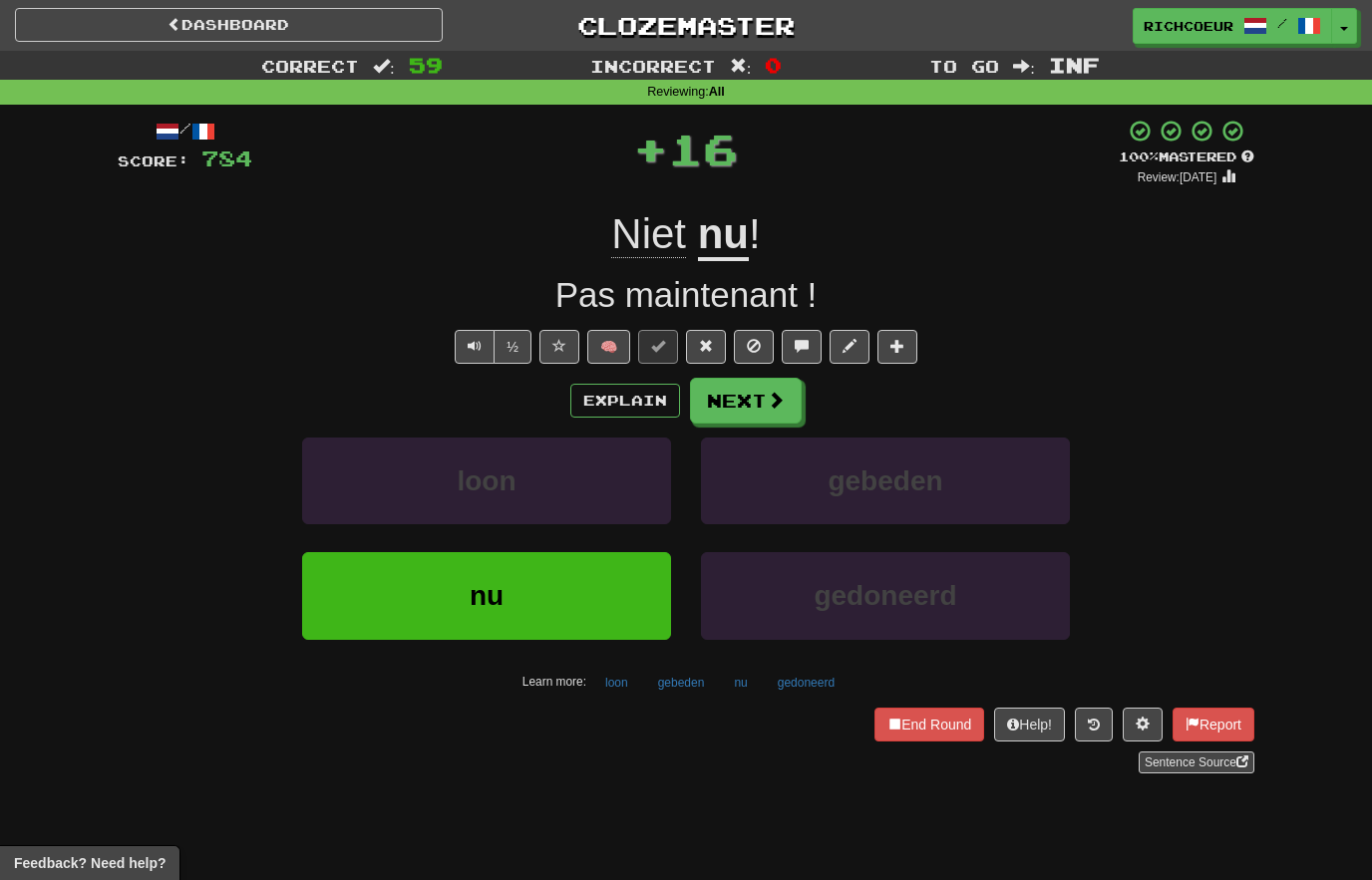 click at bounding box center (776, 400) 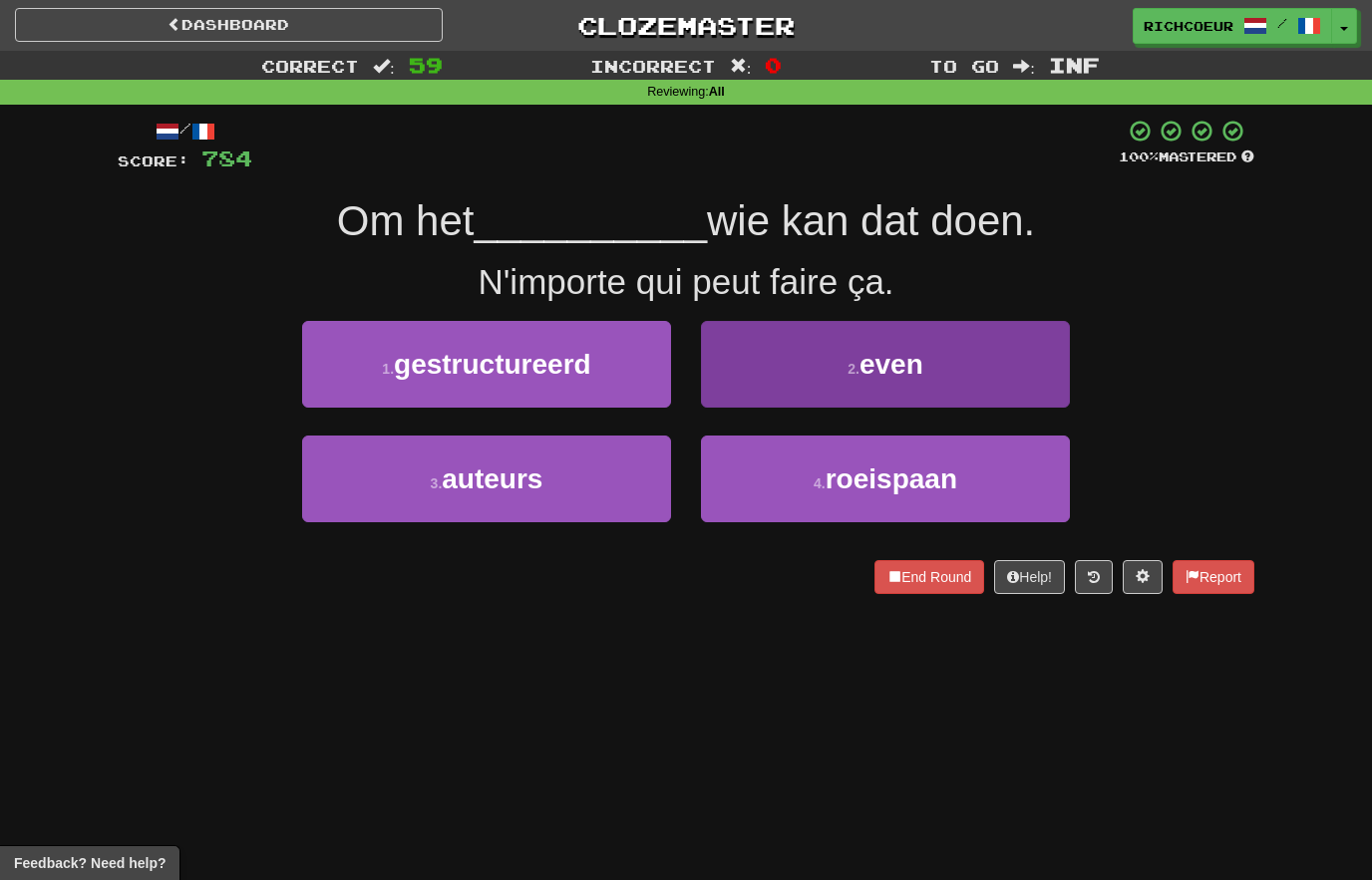 click on "2 .  even" at bounding box center [885, 364] 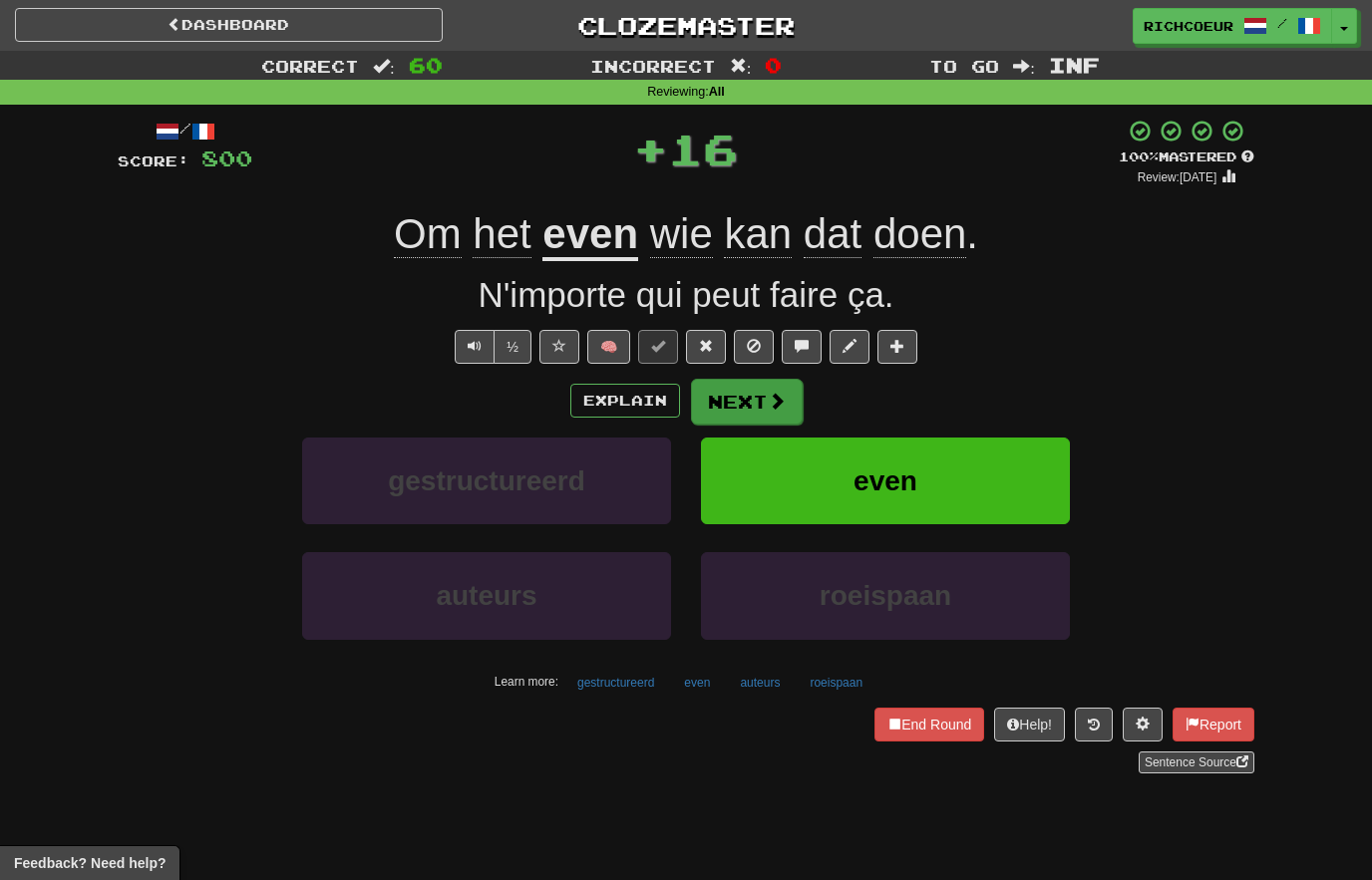 click at bounding box center [777, 401] 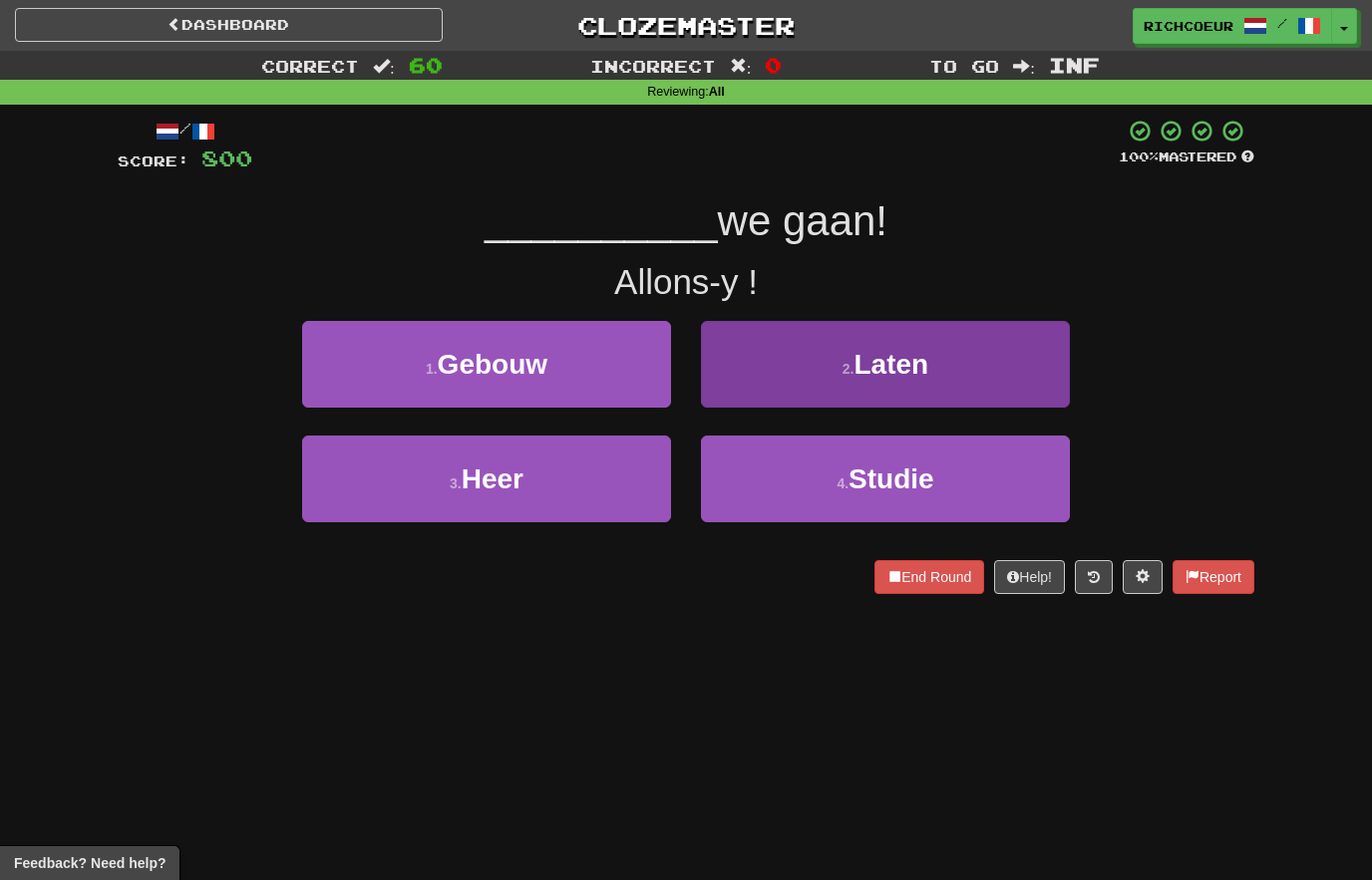click on "2 ." at bounding box center [849, 369] 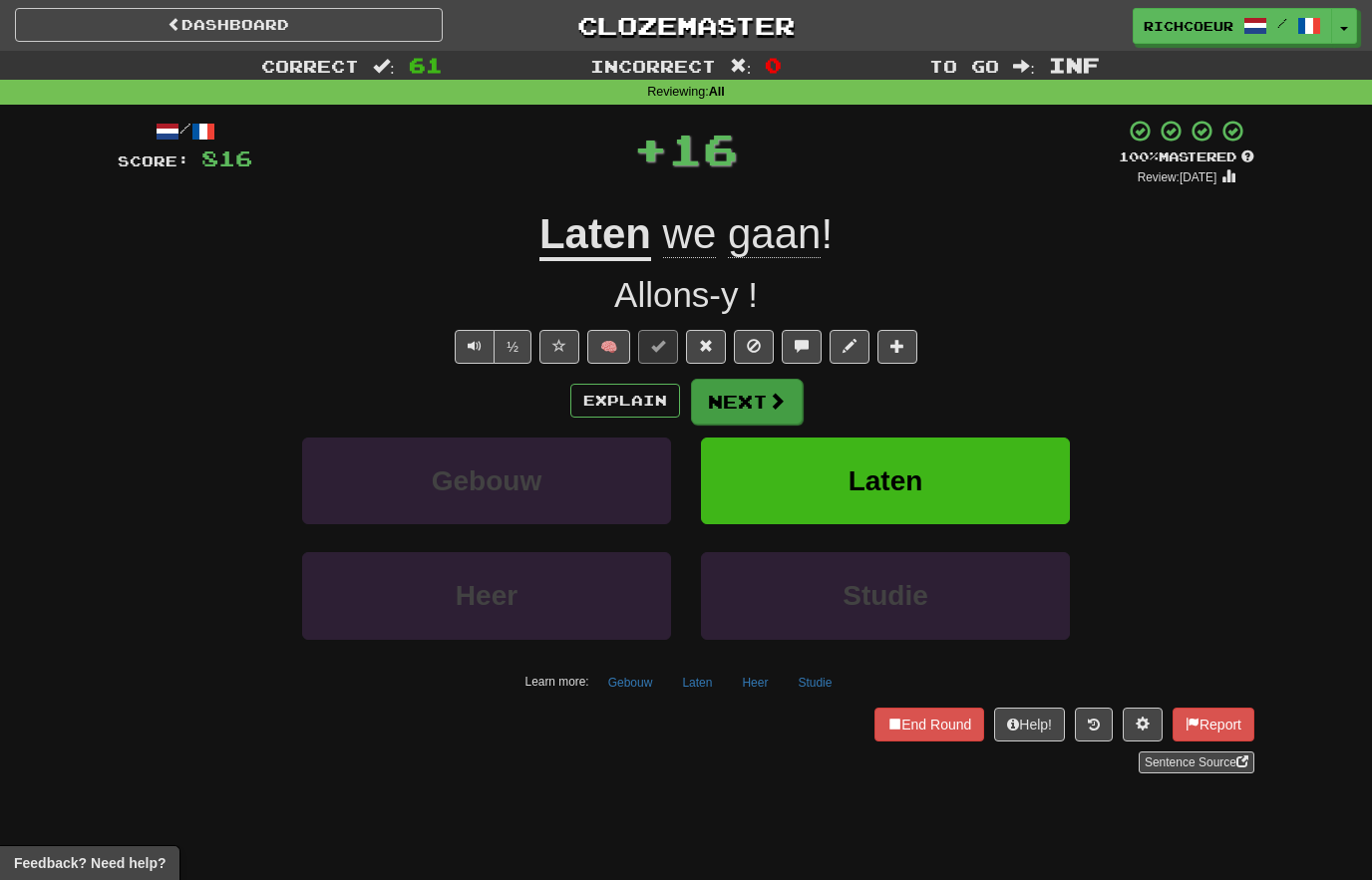 click at bounding box center (777, 401) 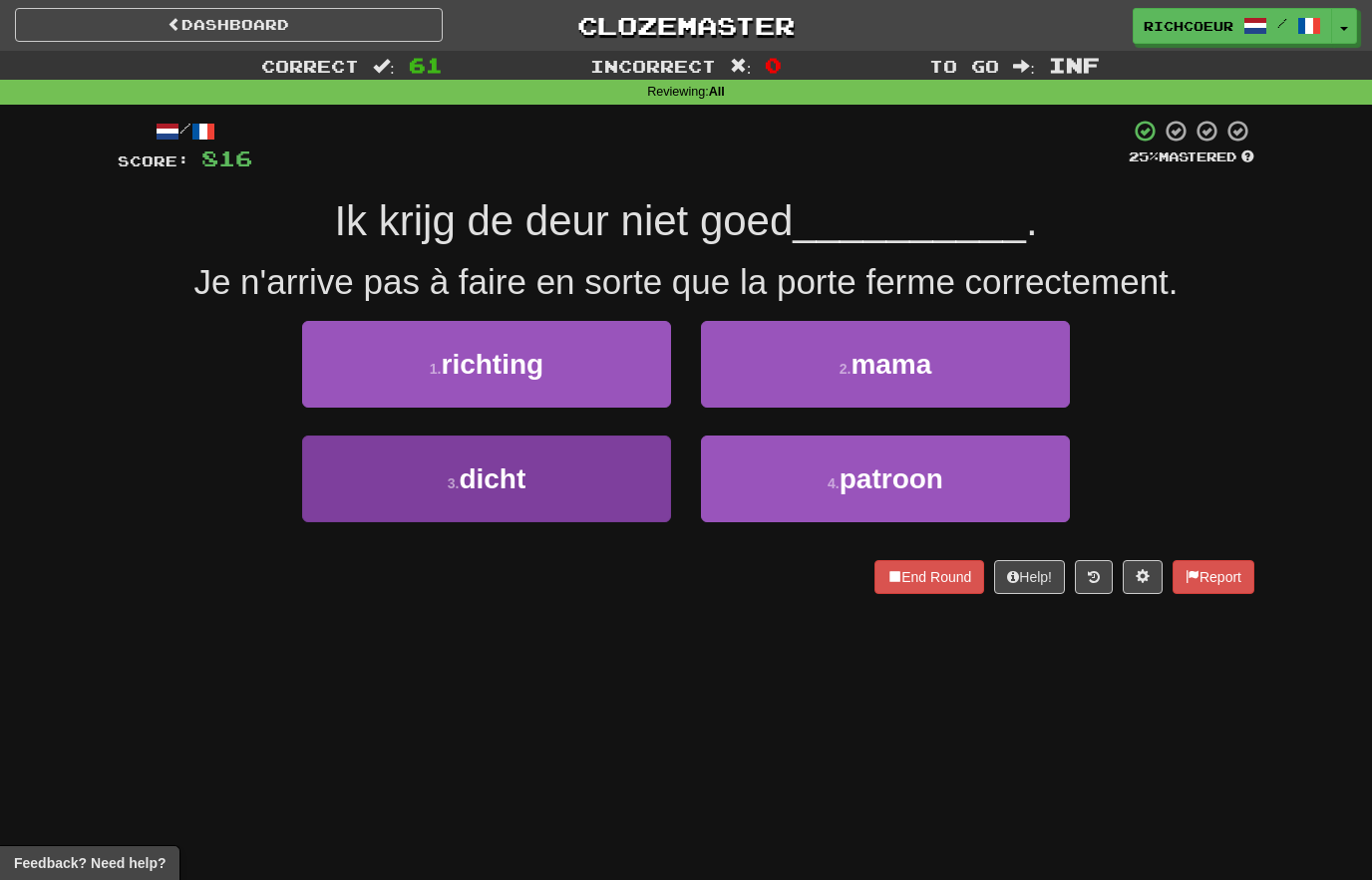 click on "3 .  dicht" at bounding box center [487, 478] 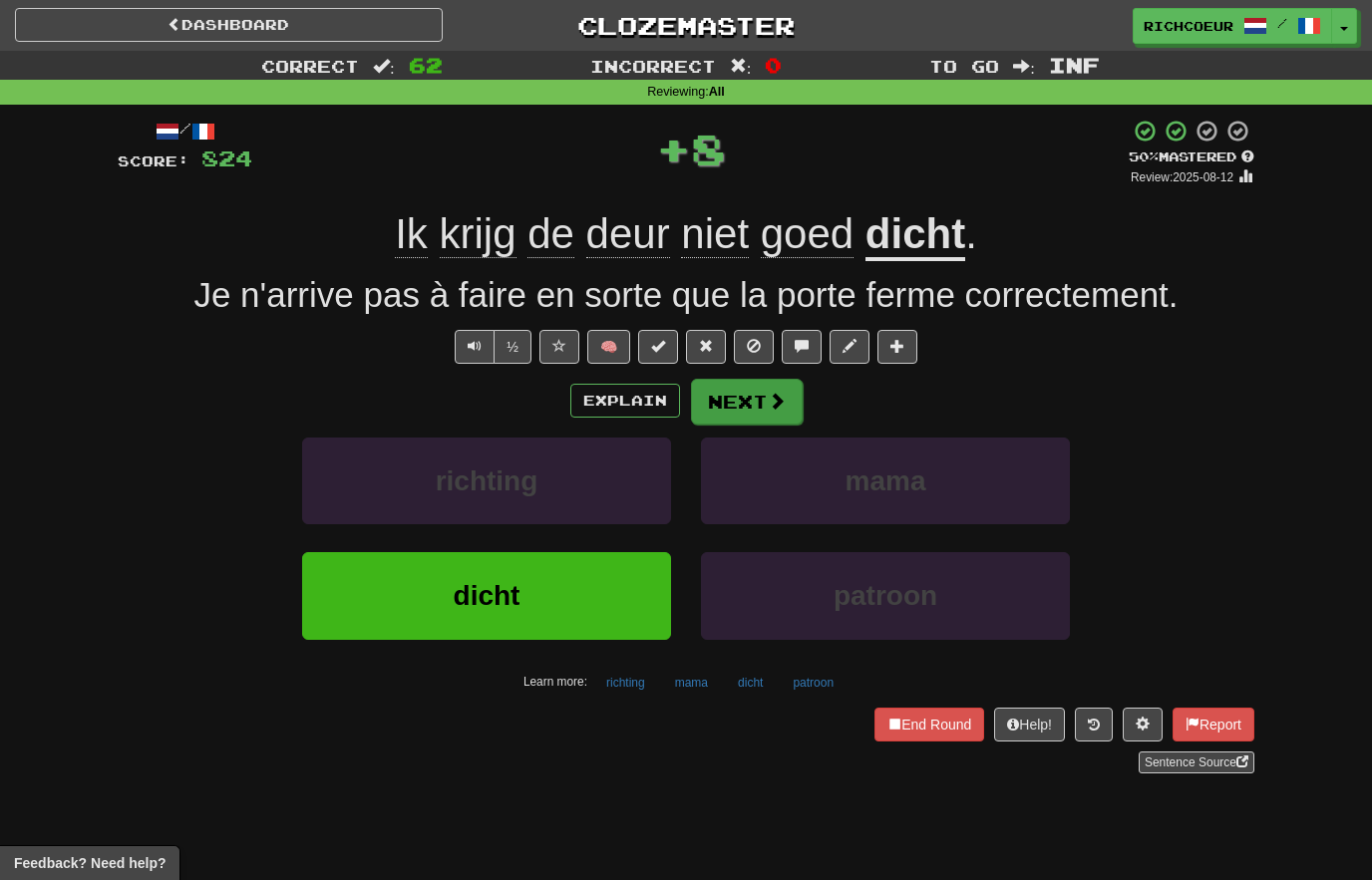 click at bounding box center [777, 401] 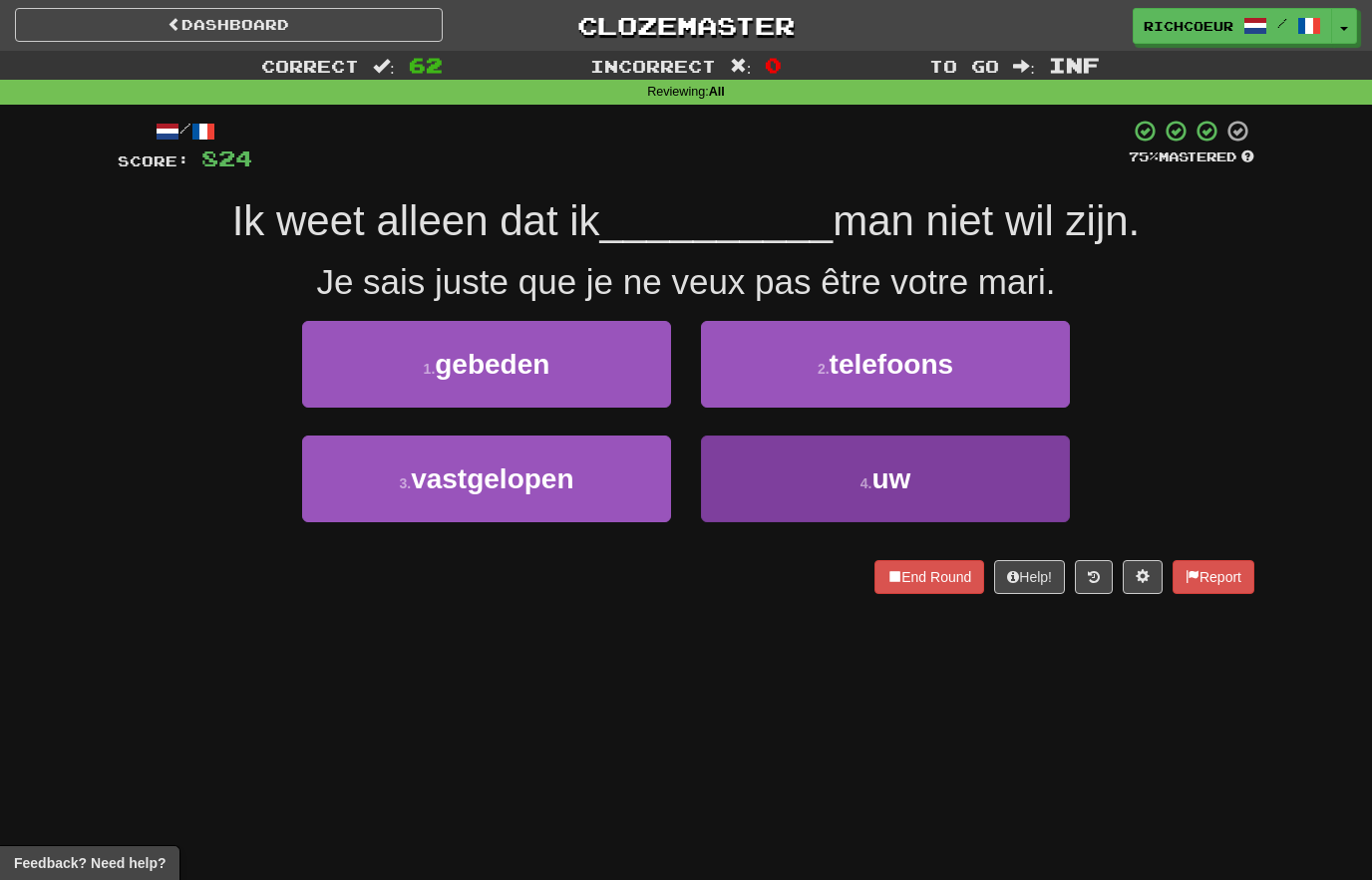 click on "4 .  uw" at bounding box center [885, 478] 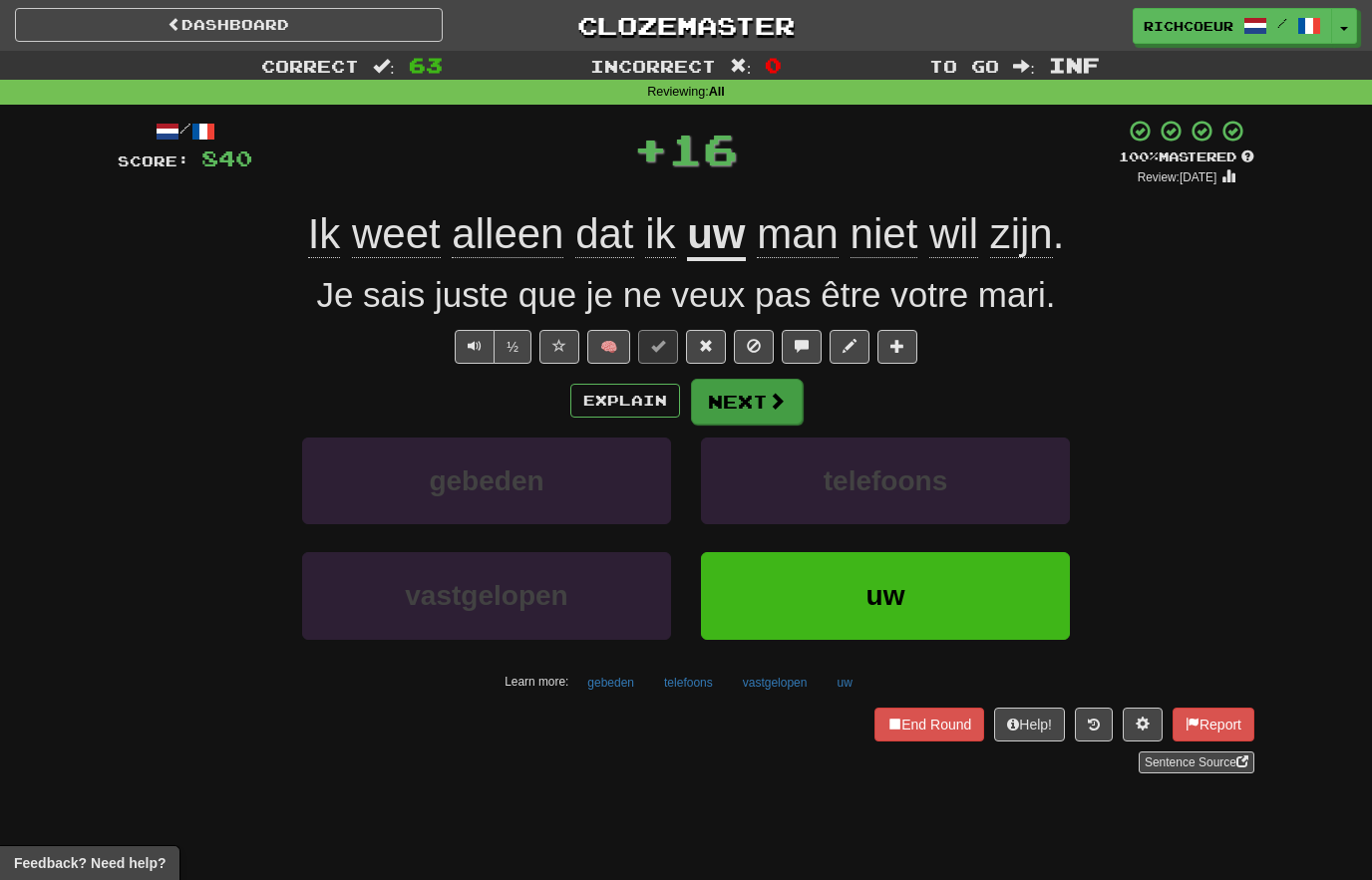 click at bounding box center (777, 401) 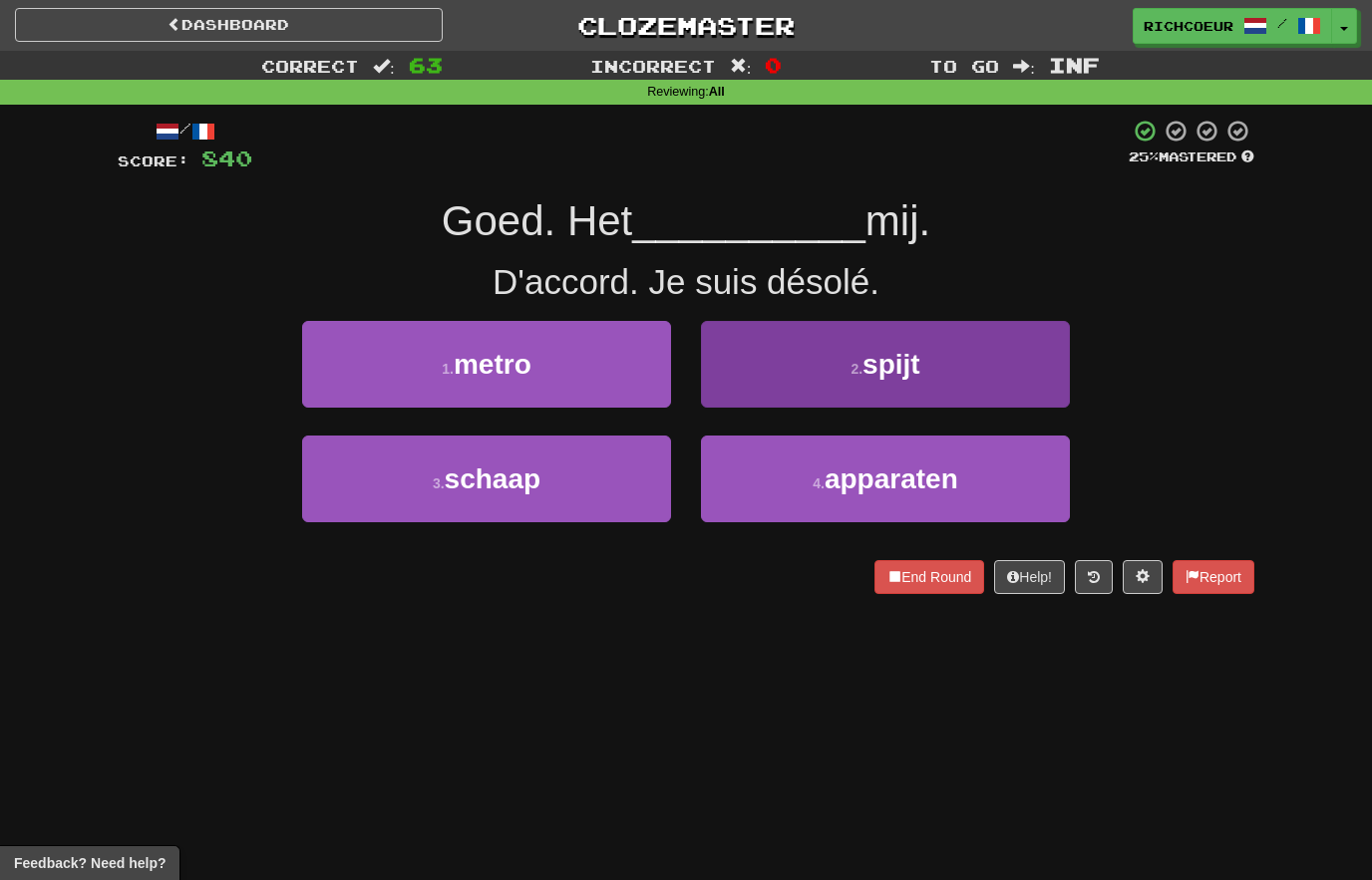 click on "2 .  spijt" at bounding box center (885, 364) 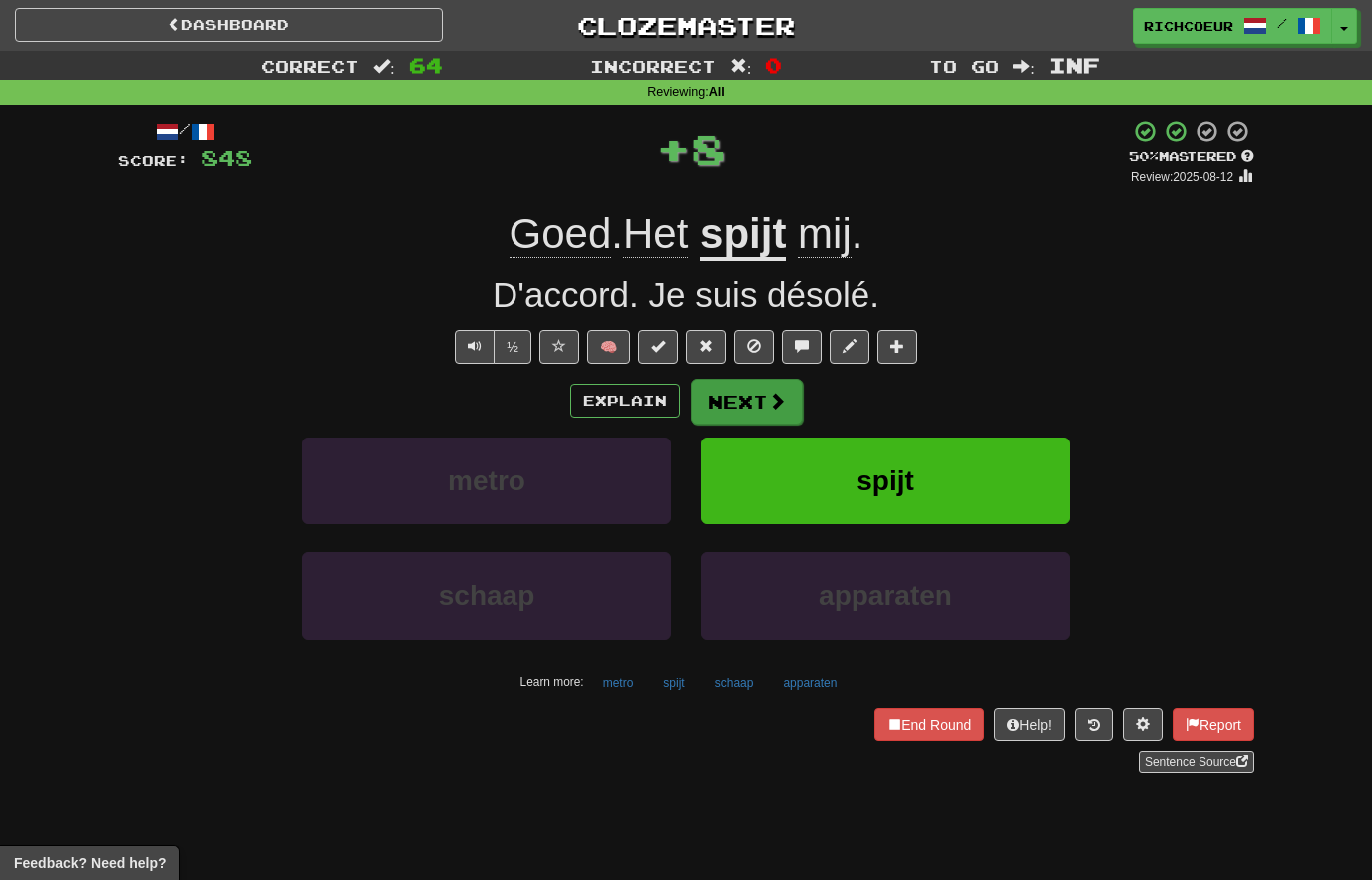 click at bounding box center (777, 401) 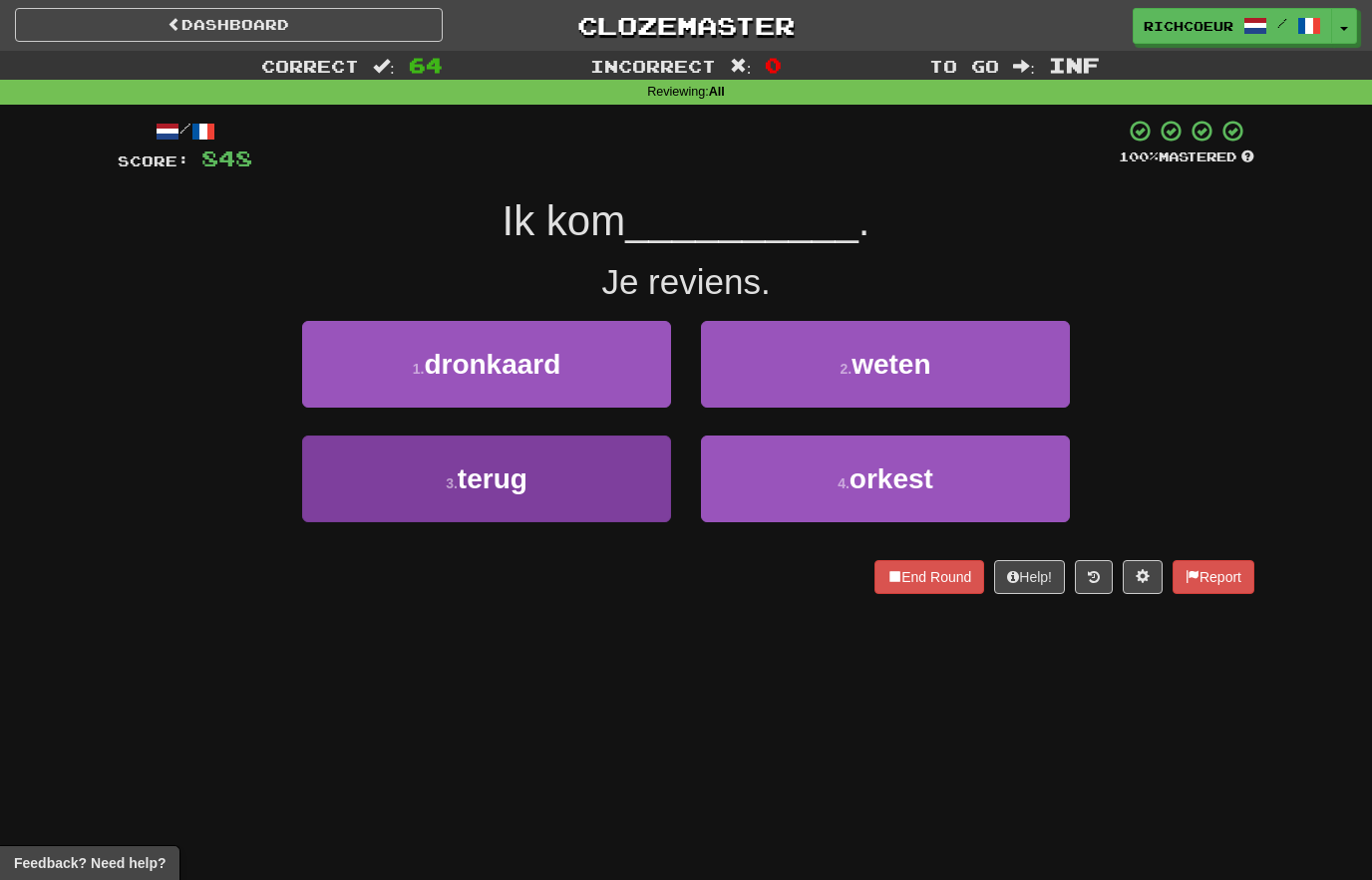 click on "3 .  terug" at bounding box center [487, 478] 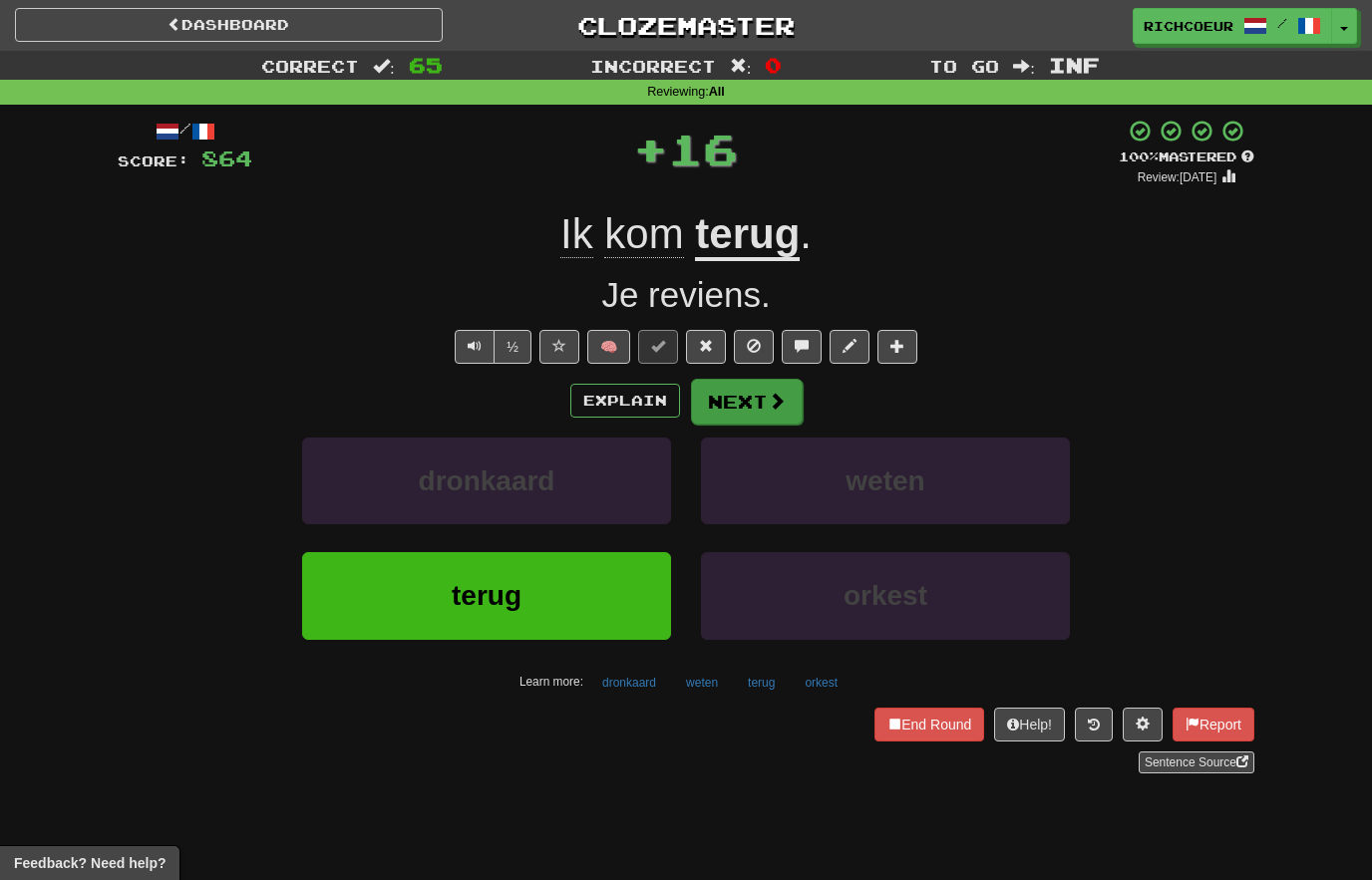 click at bounding box center (777, 401) 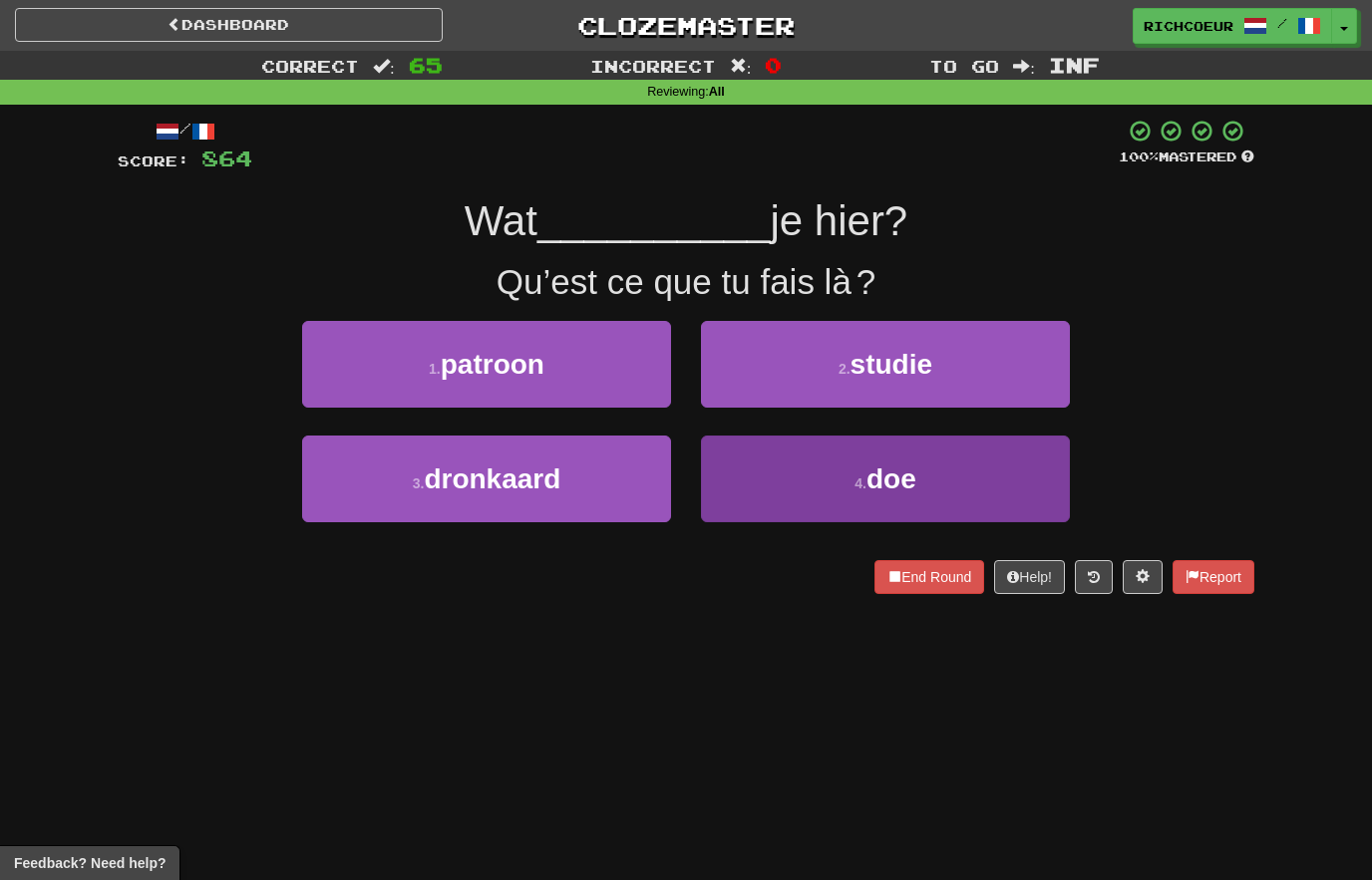 click on "4 .  doe" at bounding box center (885, 478) 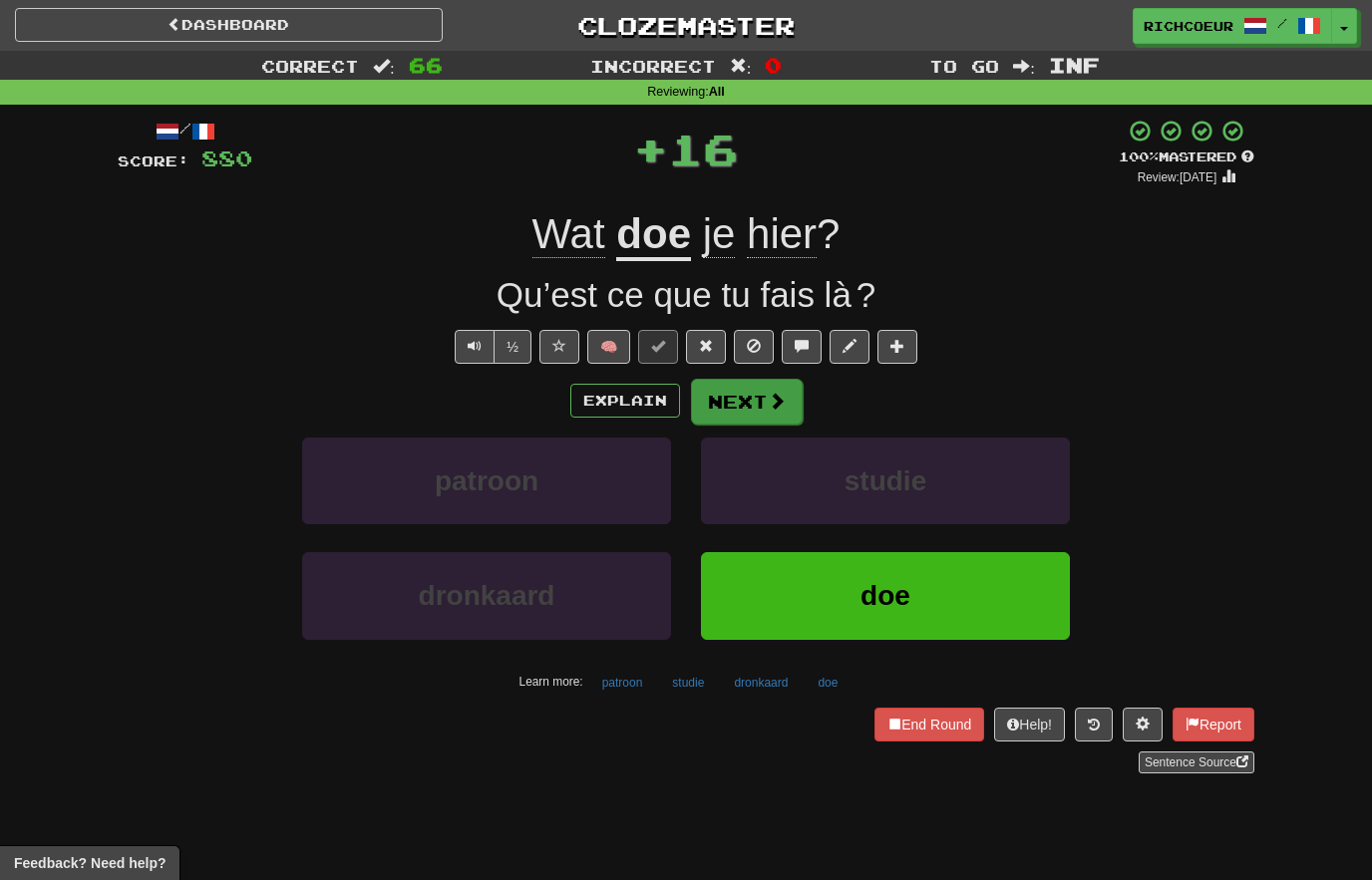 click at bounding box center [777, 401] 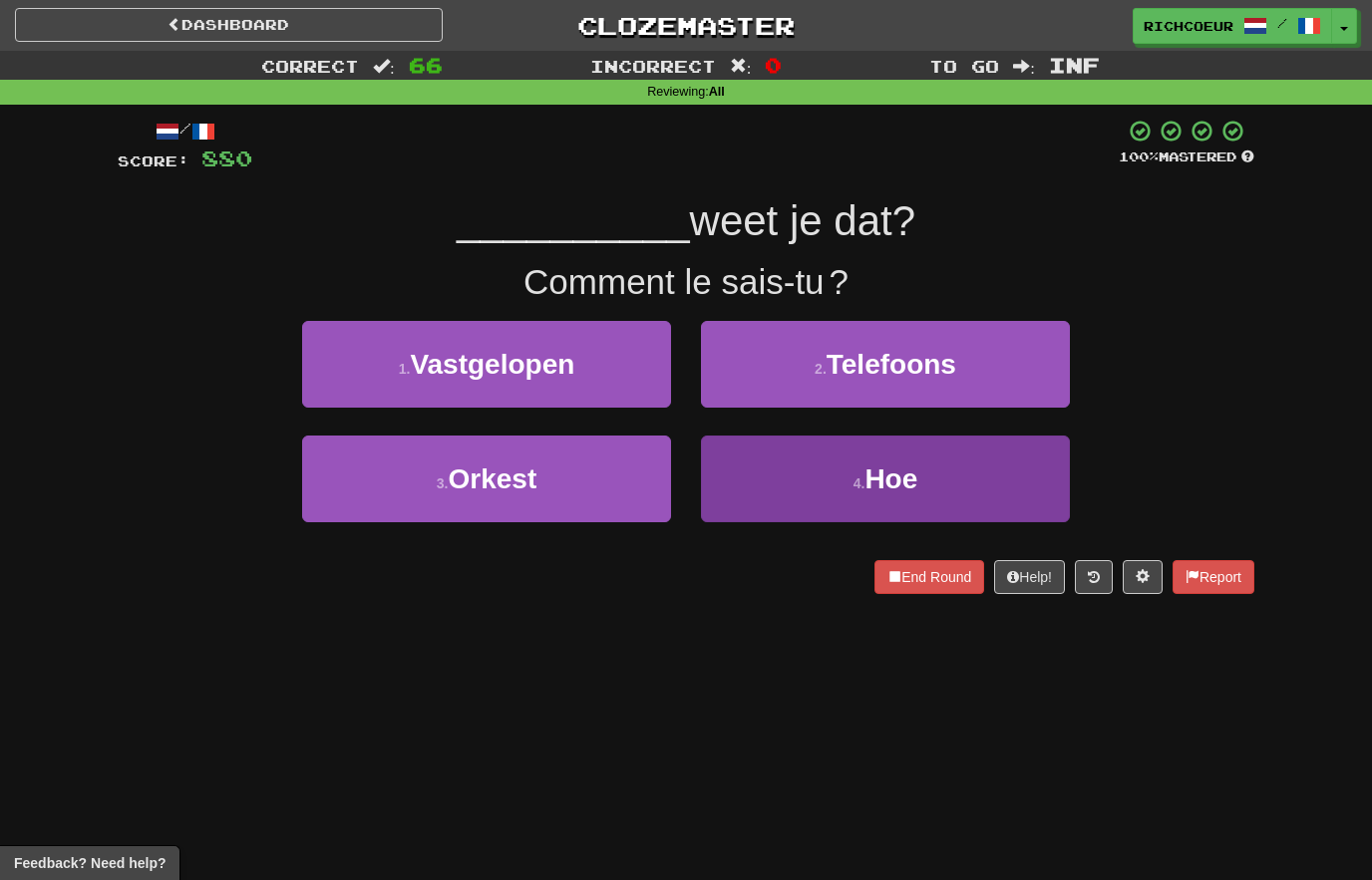 click on "4 .  Hoe" at bounding box center [885, 478] 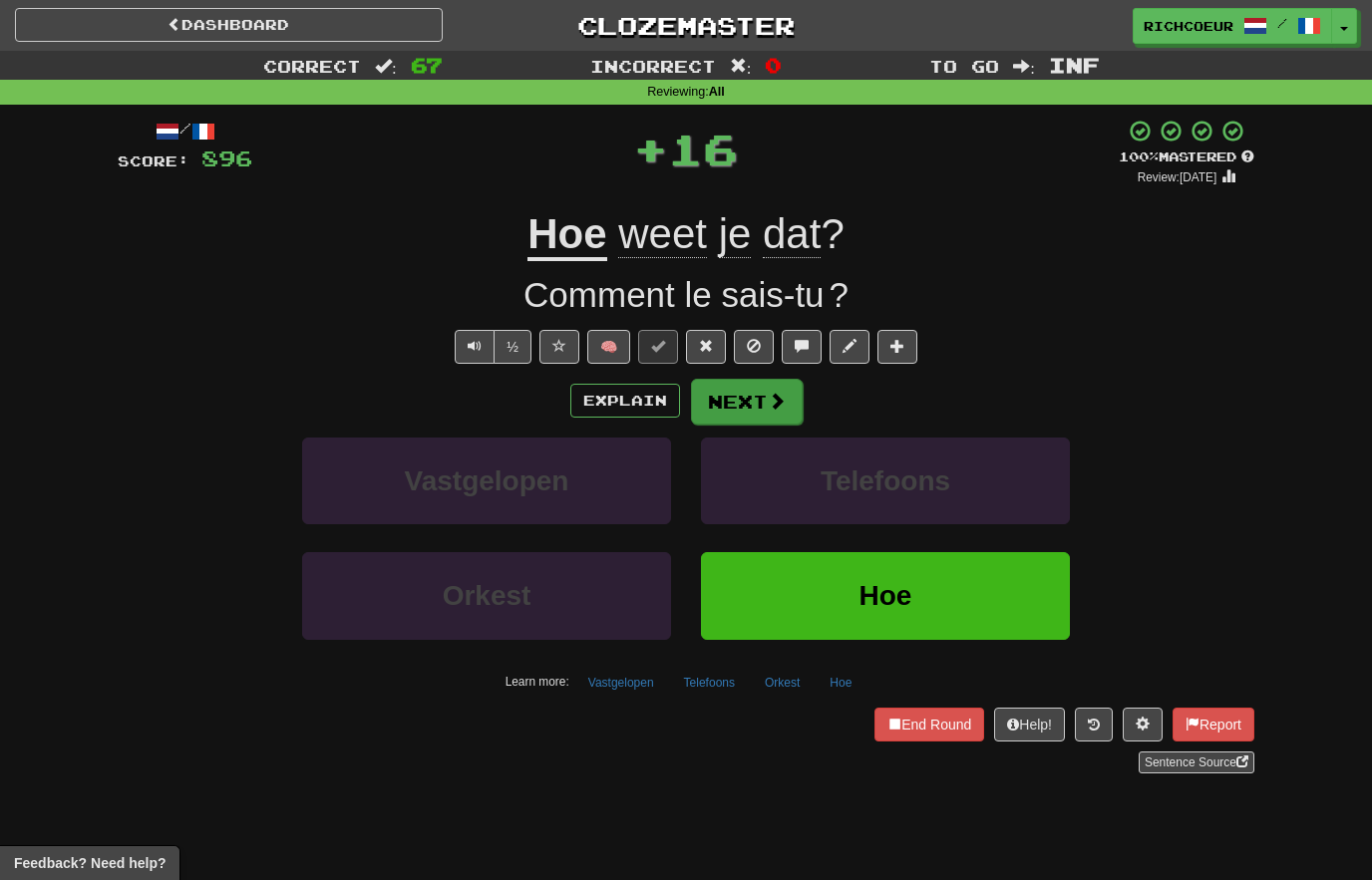 click at bounding box center [777, 401] 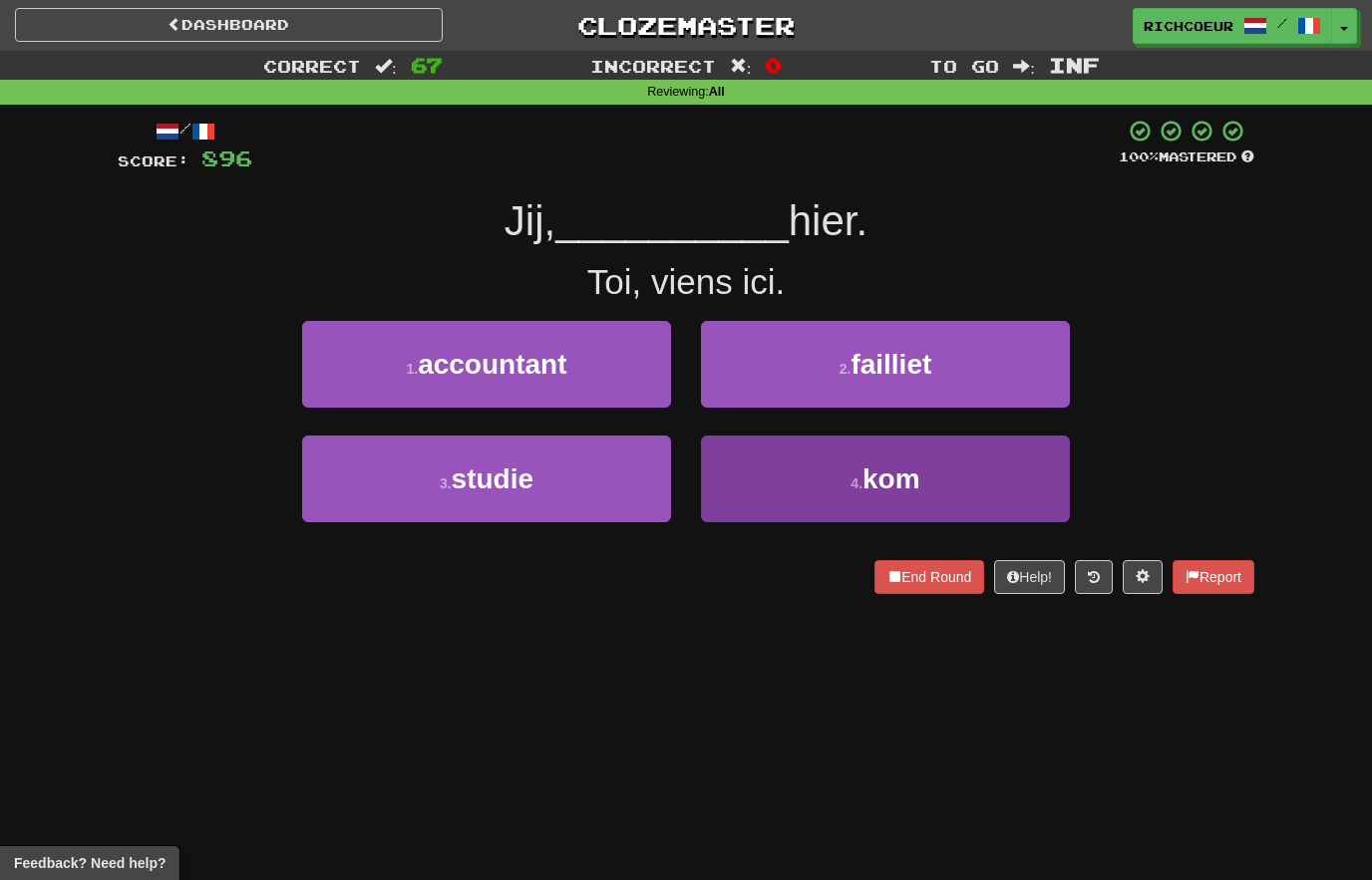 click on "4 .  kom" at bounding box center (885, 478) 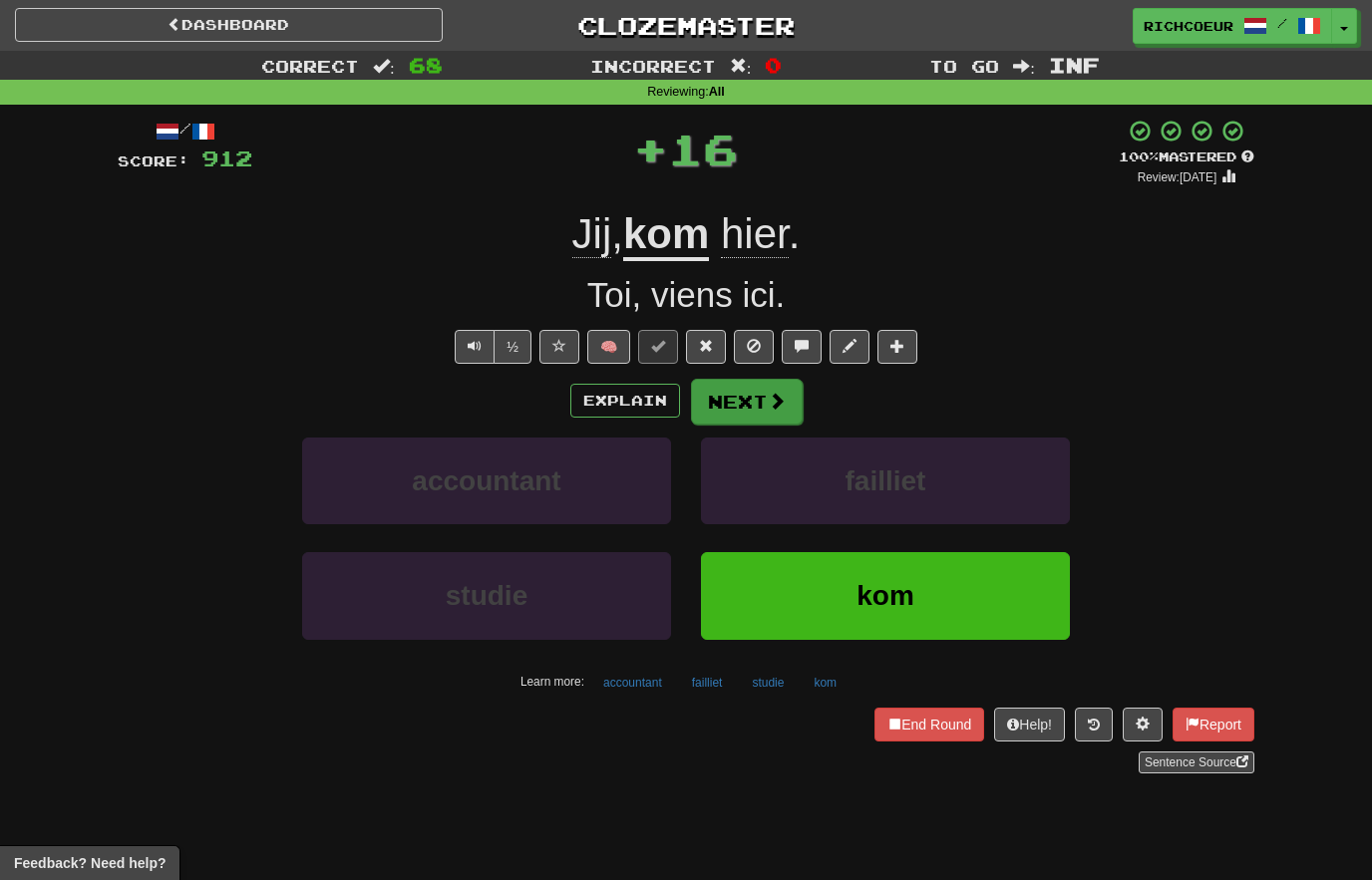 click at bounding box center [777, 401] 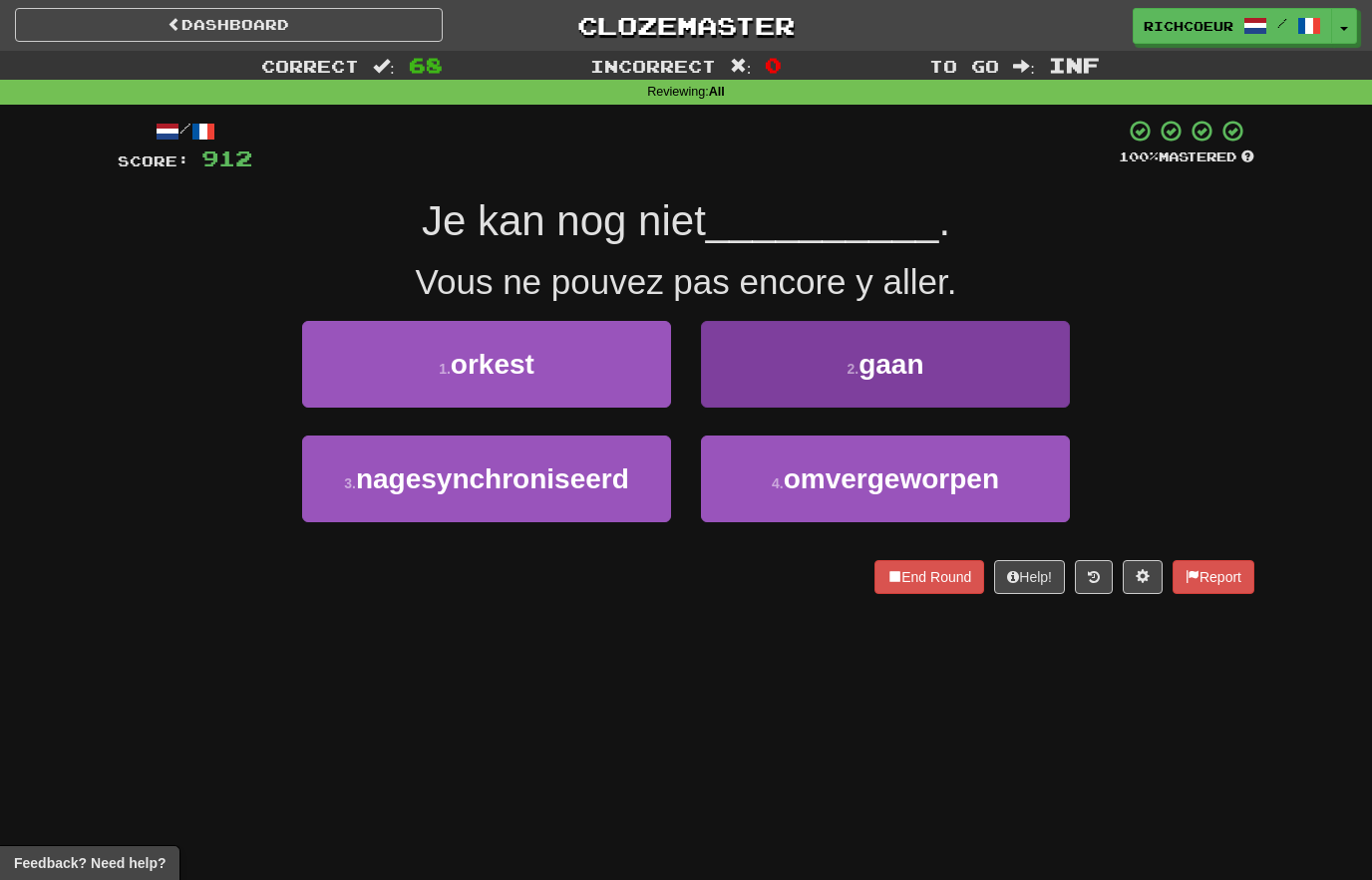click on "2 .  gaan" at bounding box center [885, 364] 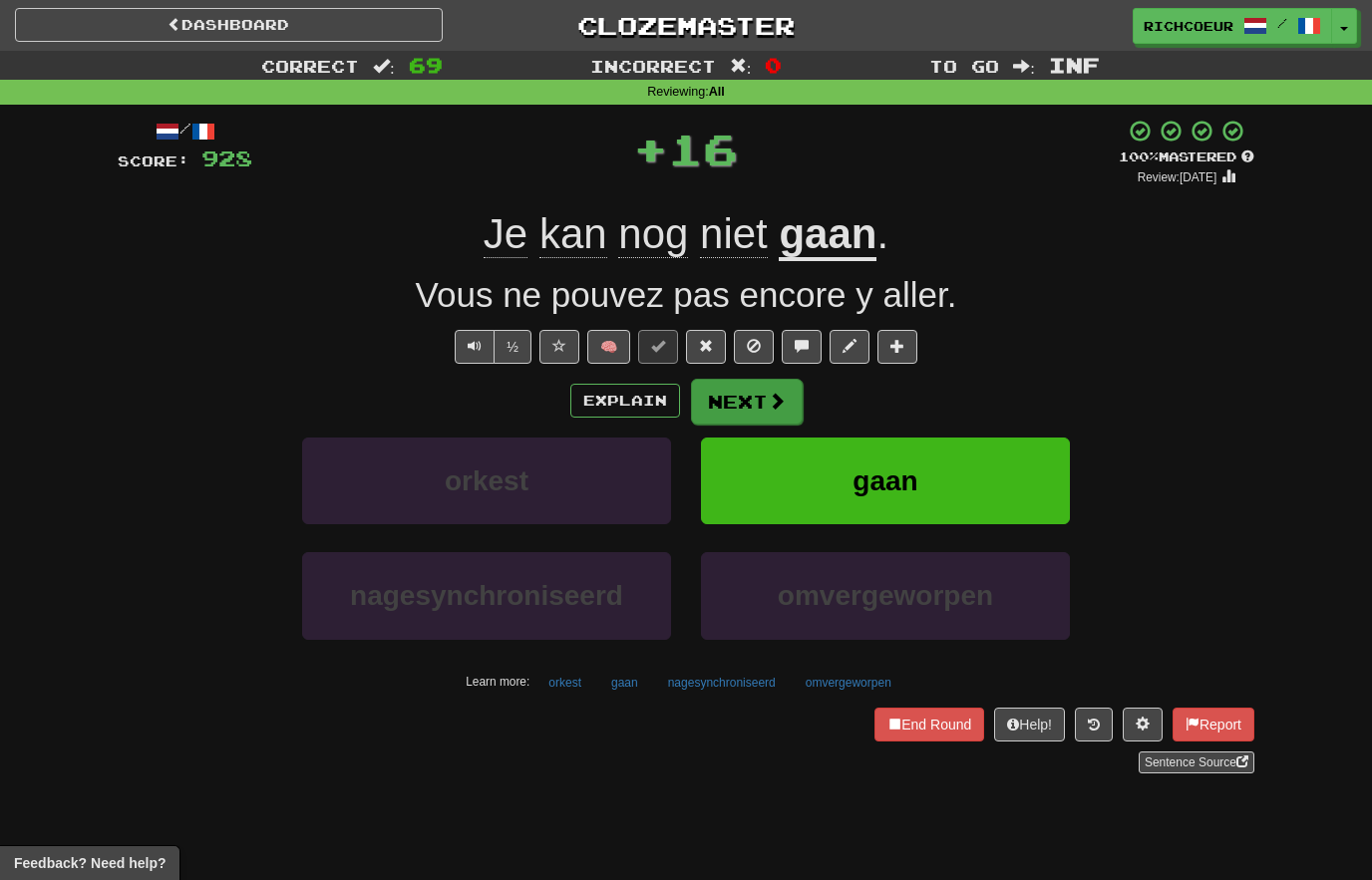 click at bounding box center (777, 401) 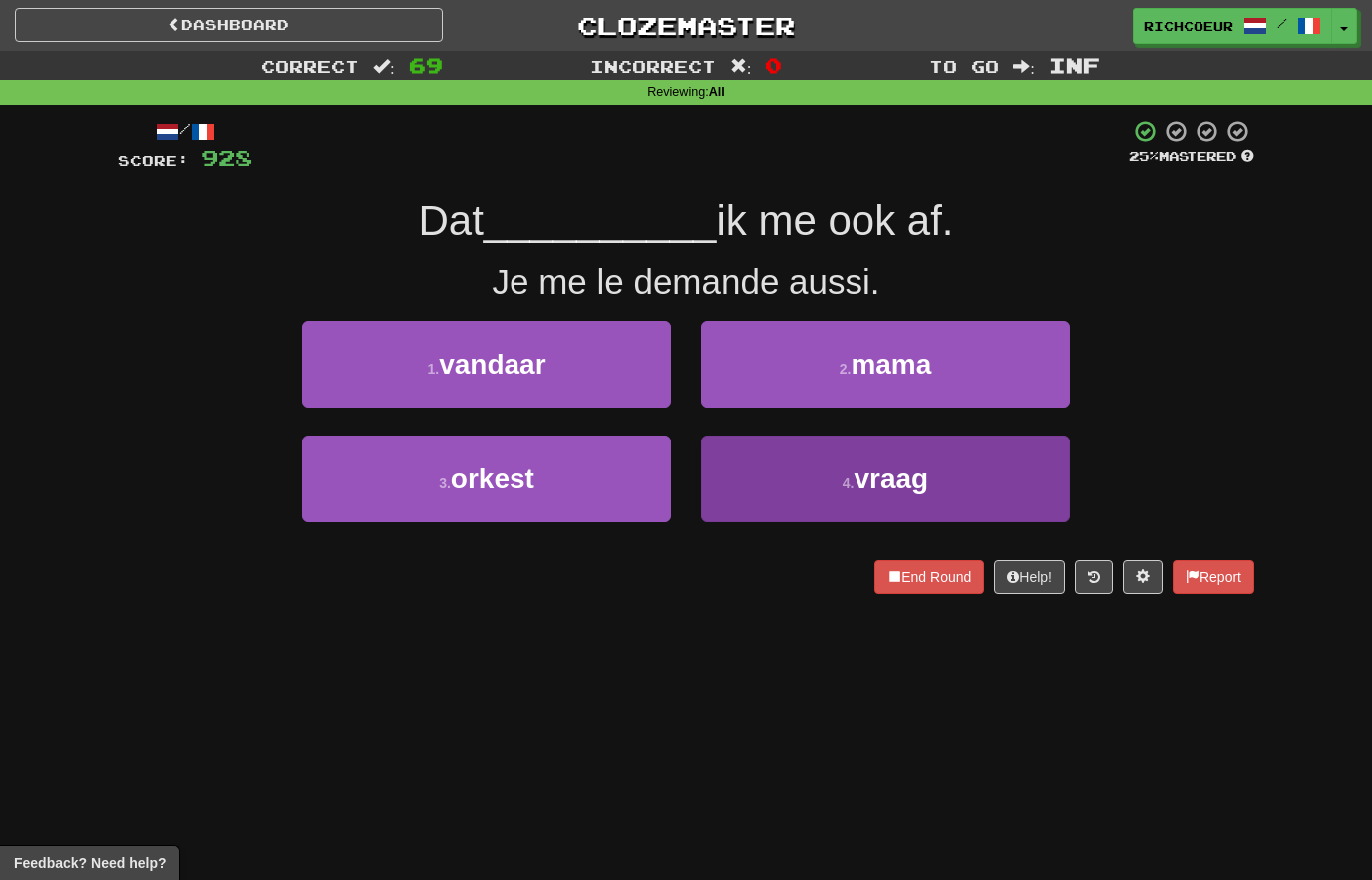 click on "4 .  vraag" at bounding box center [885, 478] 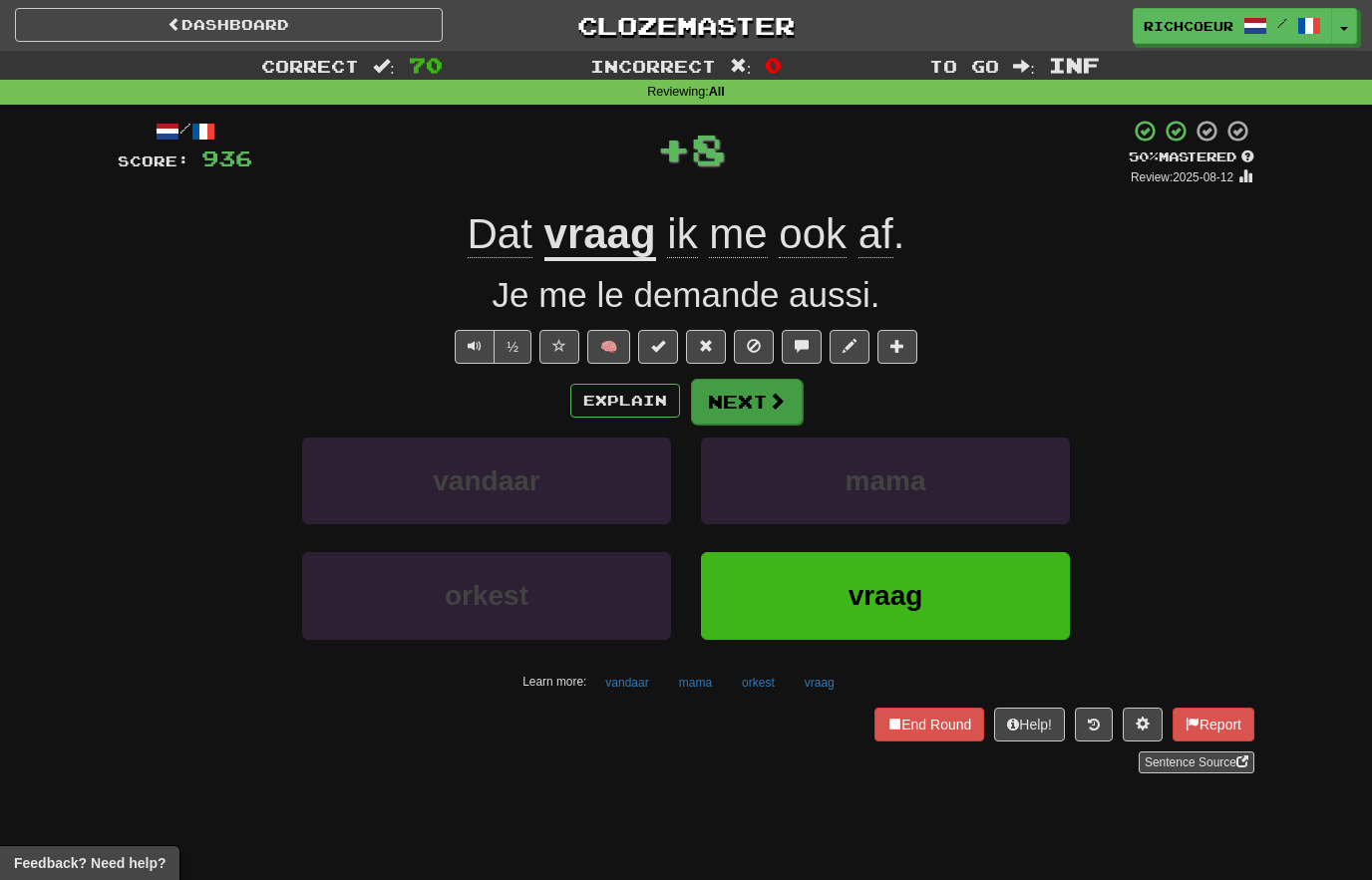 click at bounding box center [777, 401] 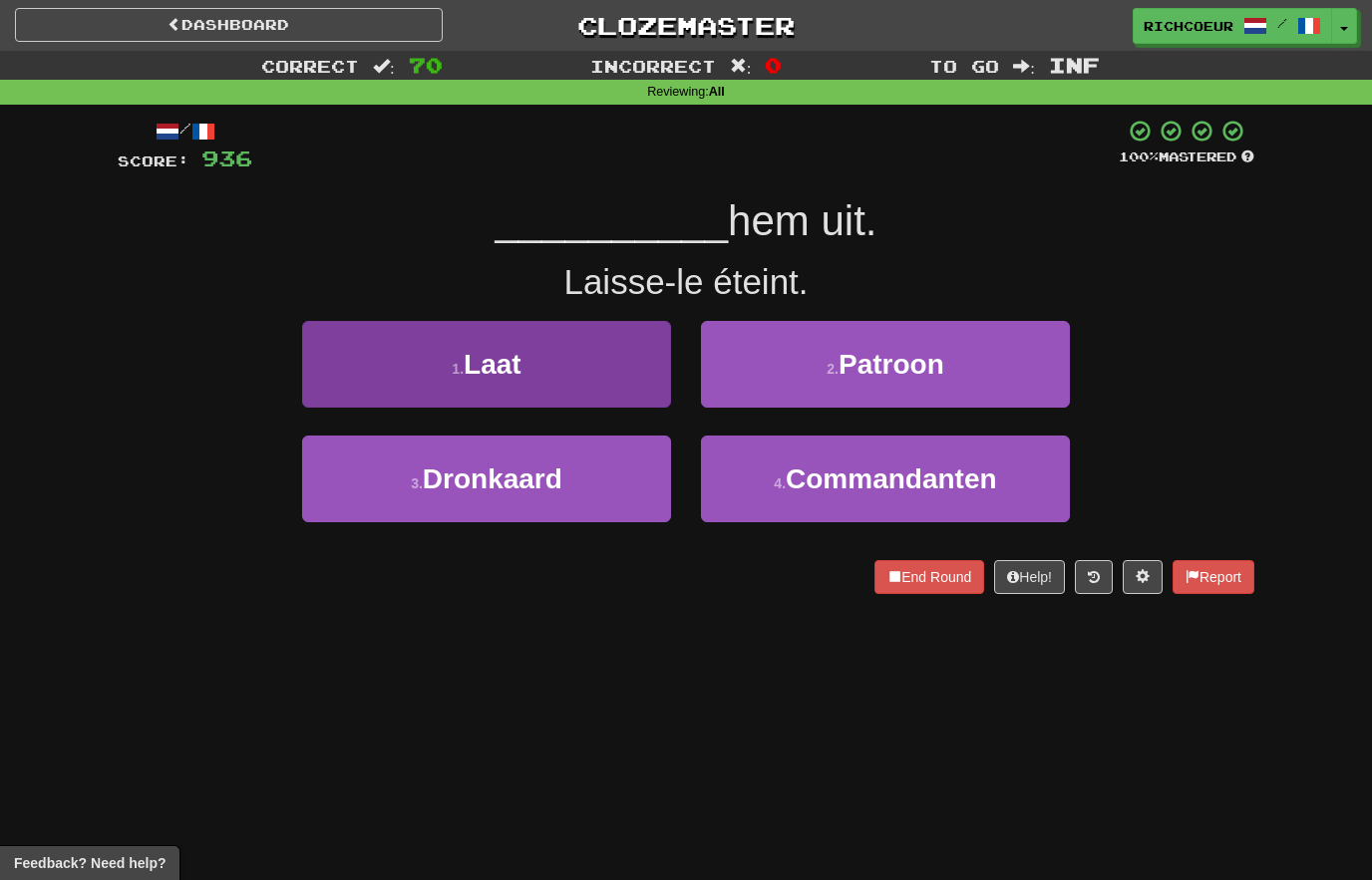 click on "1 .  Laat" at bounding box center (487, 364) 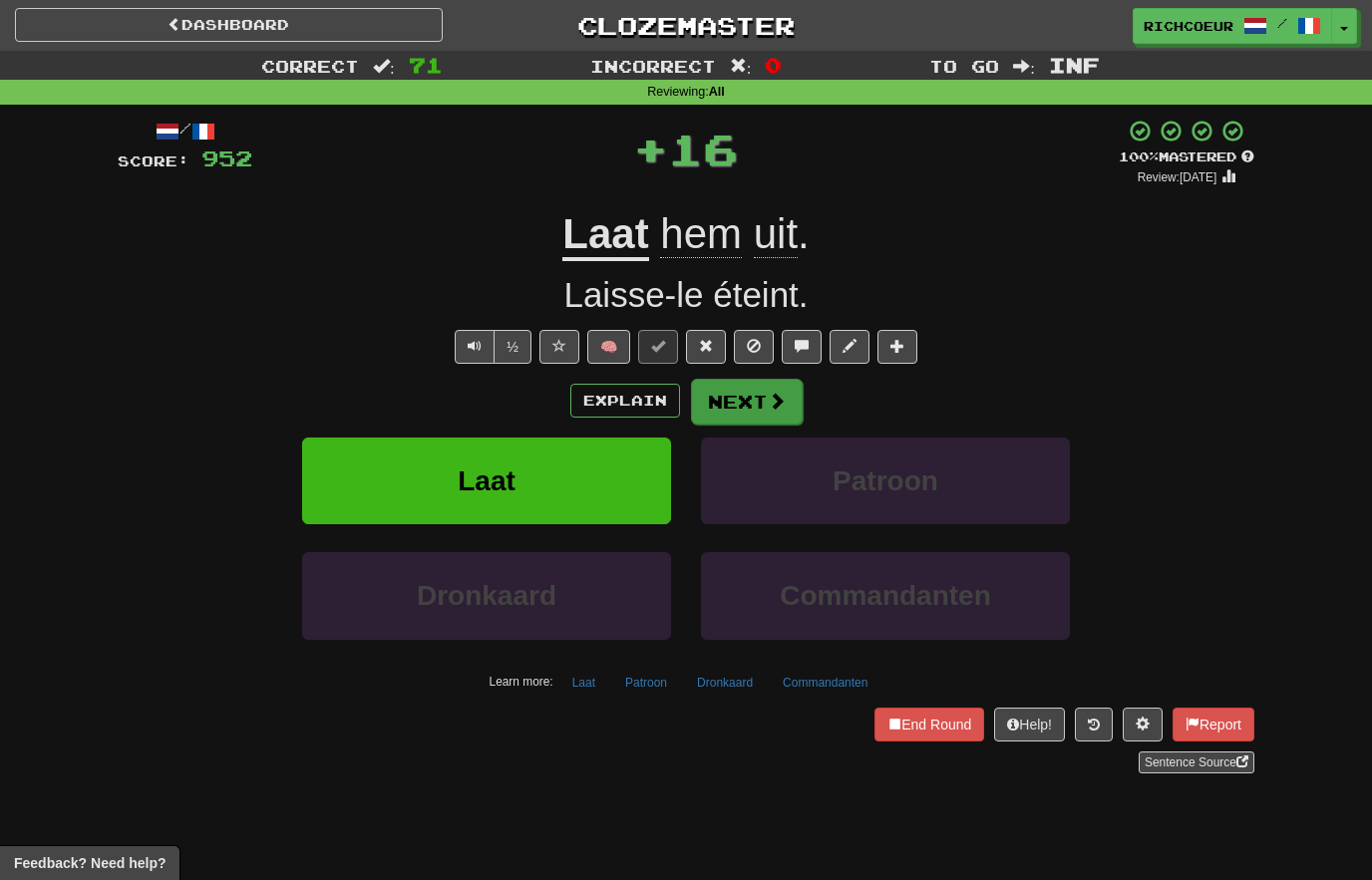 click on "Next" at bounding box center (747, 402) 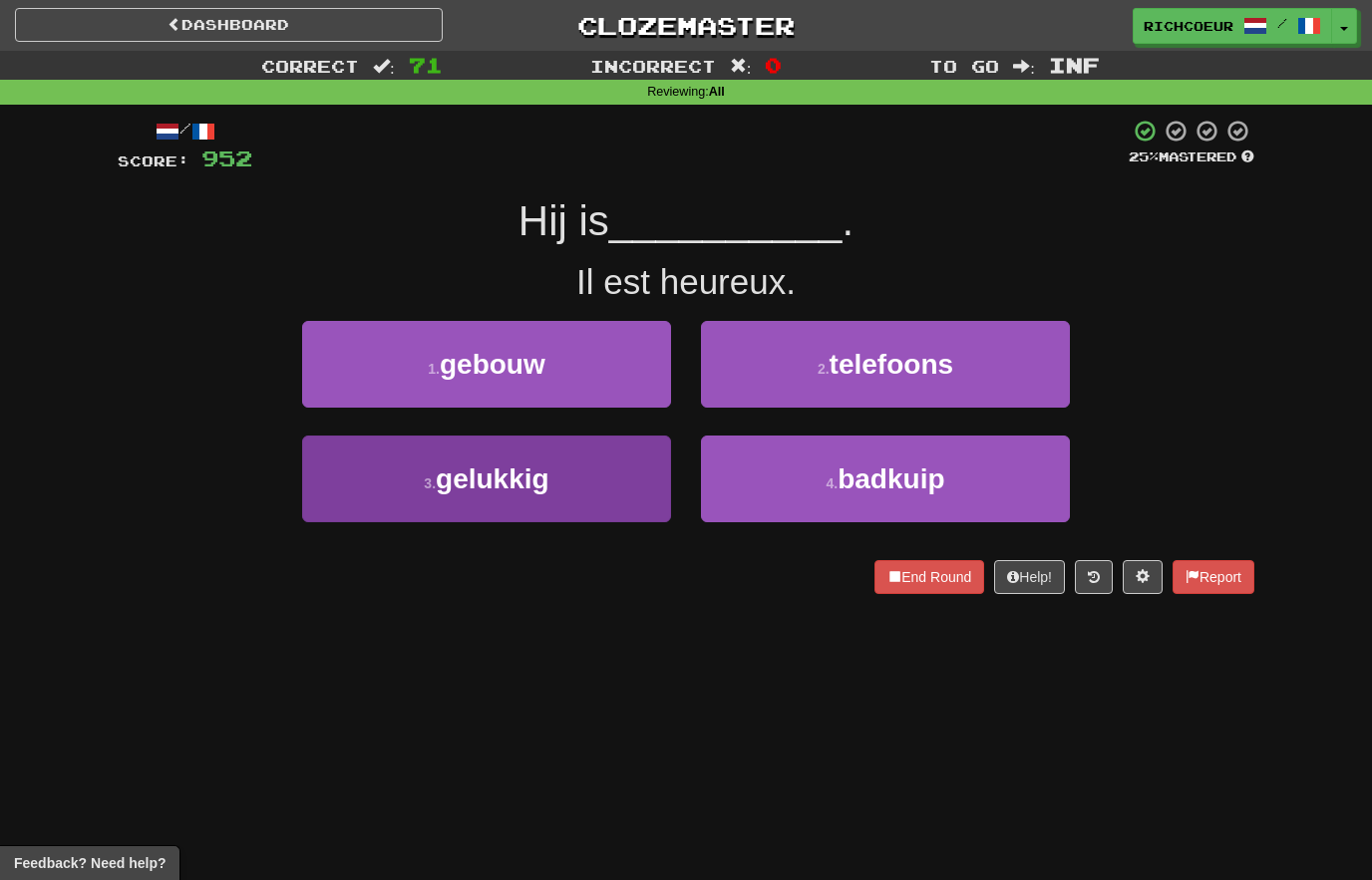 click on "3 .  gelukkig" at bounding box center (487, 478) 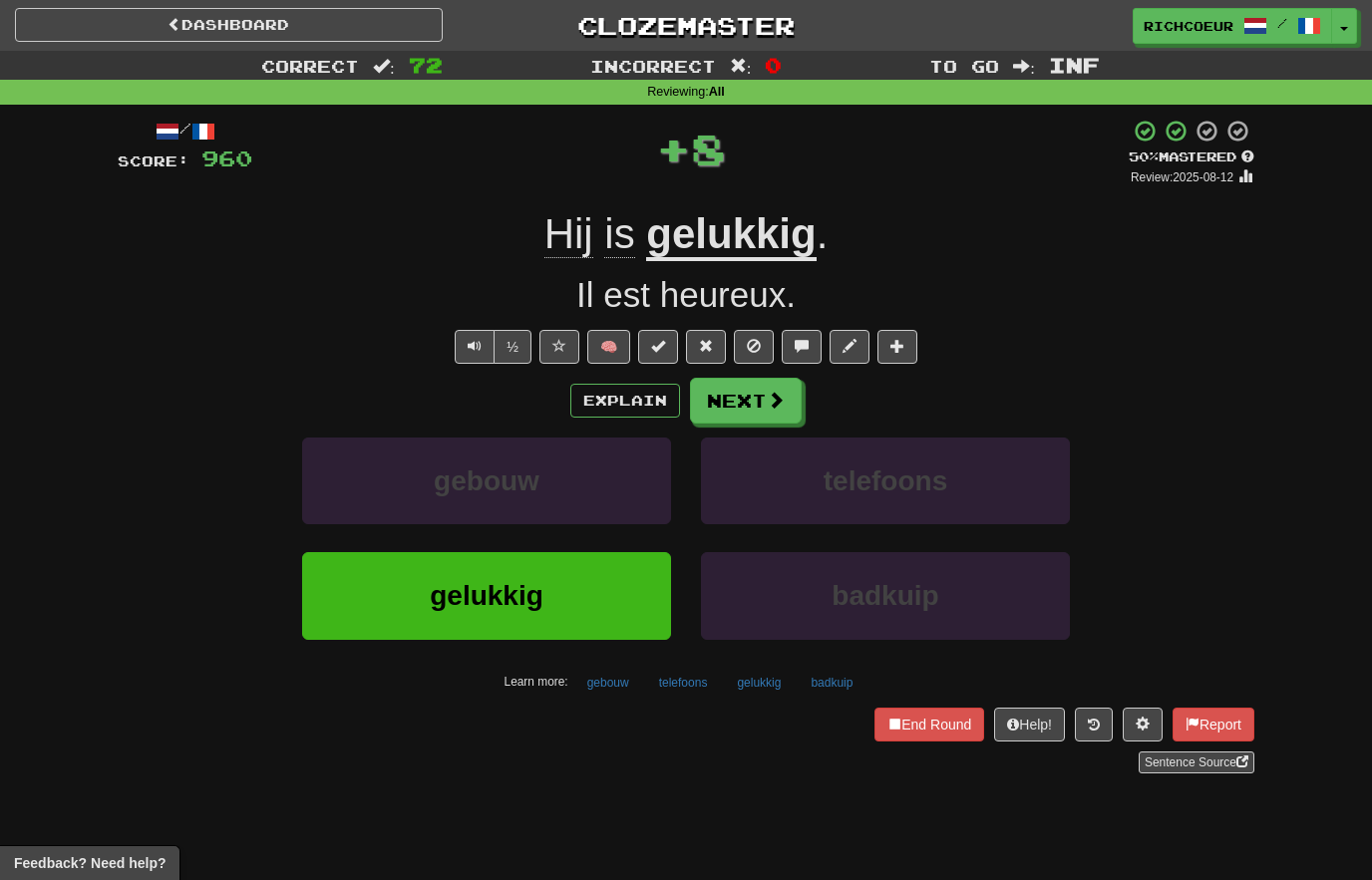 click at bounding box center (776, 400) 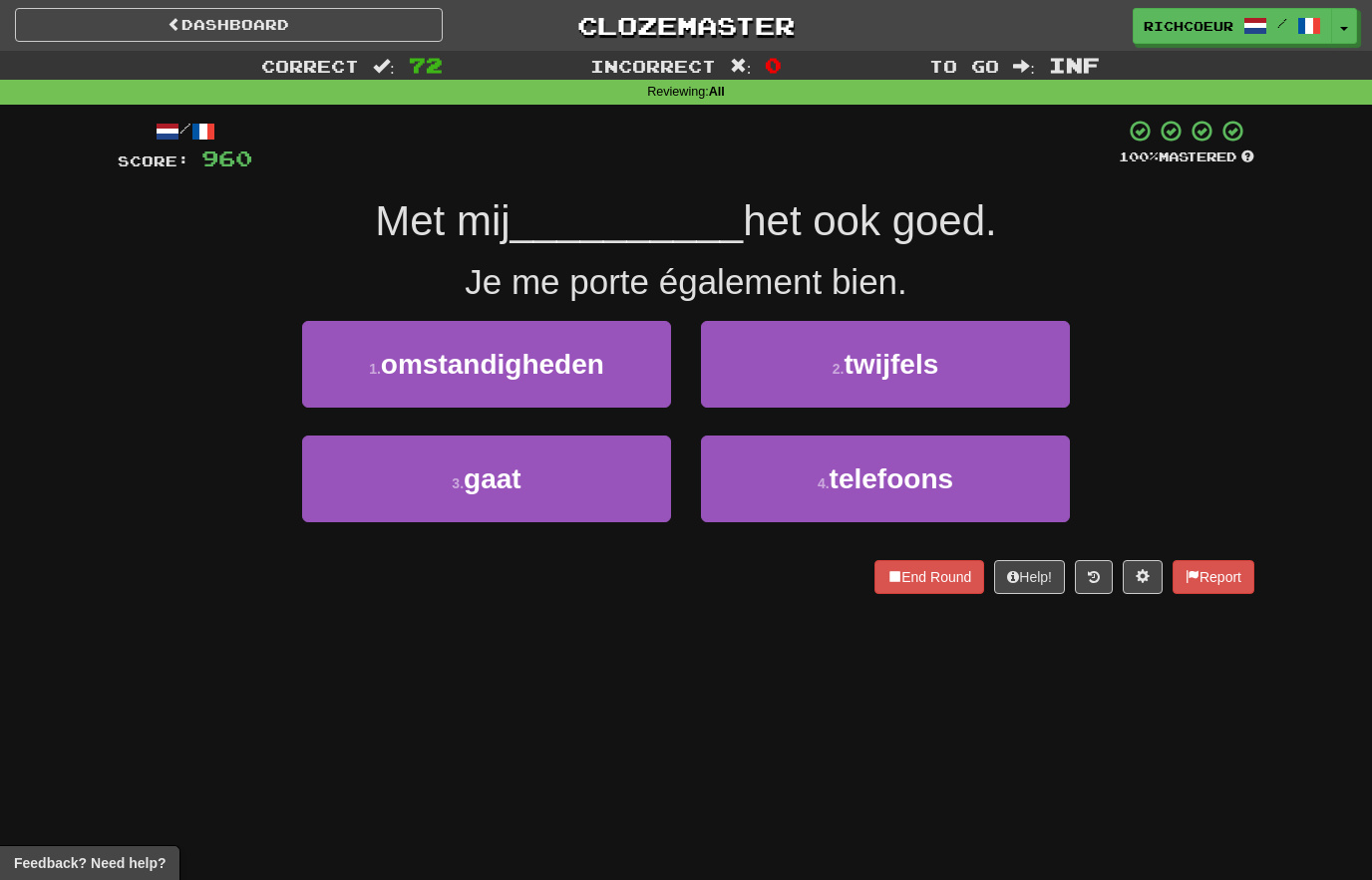 click on "3 .  gaat" at bounding box center (487, 478) 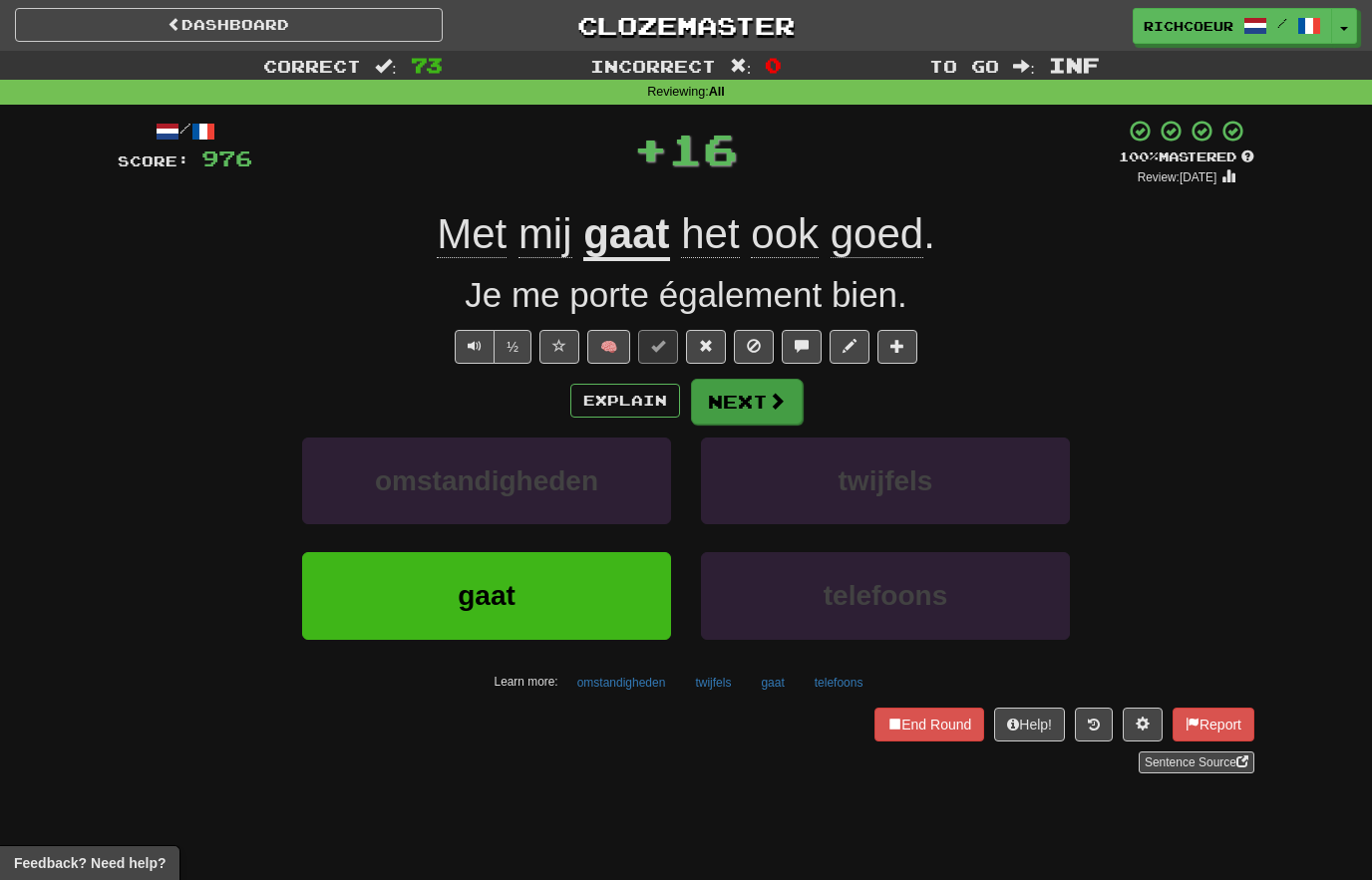 click on "Next" at bounding box center (747, 402) 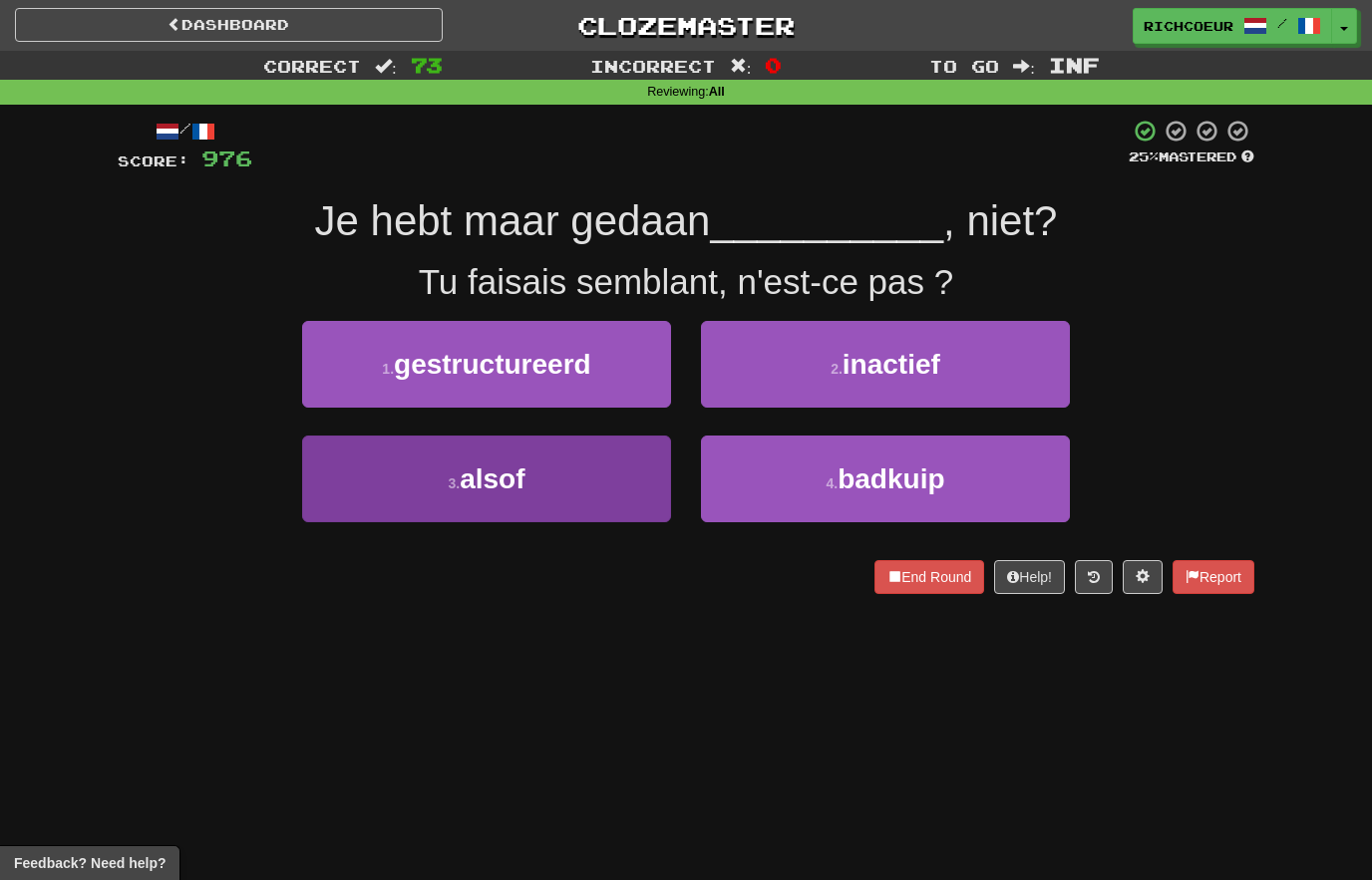click on "3 .  alsof" at bounding box center (487, 478) 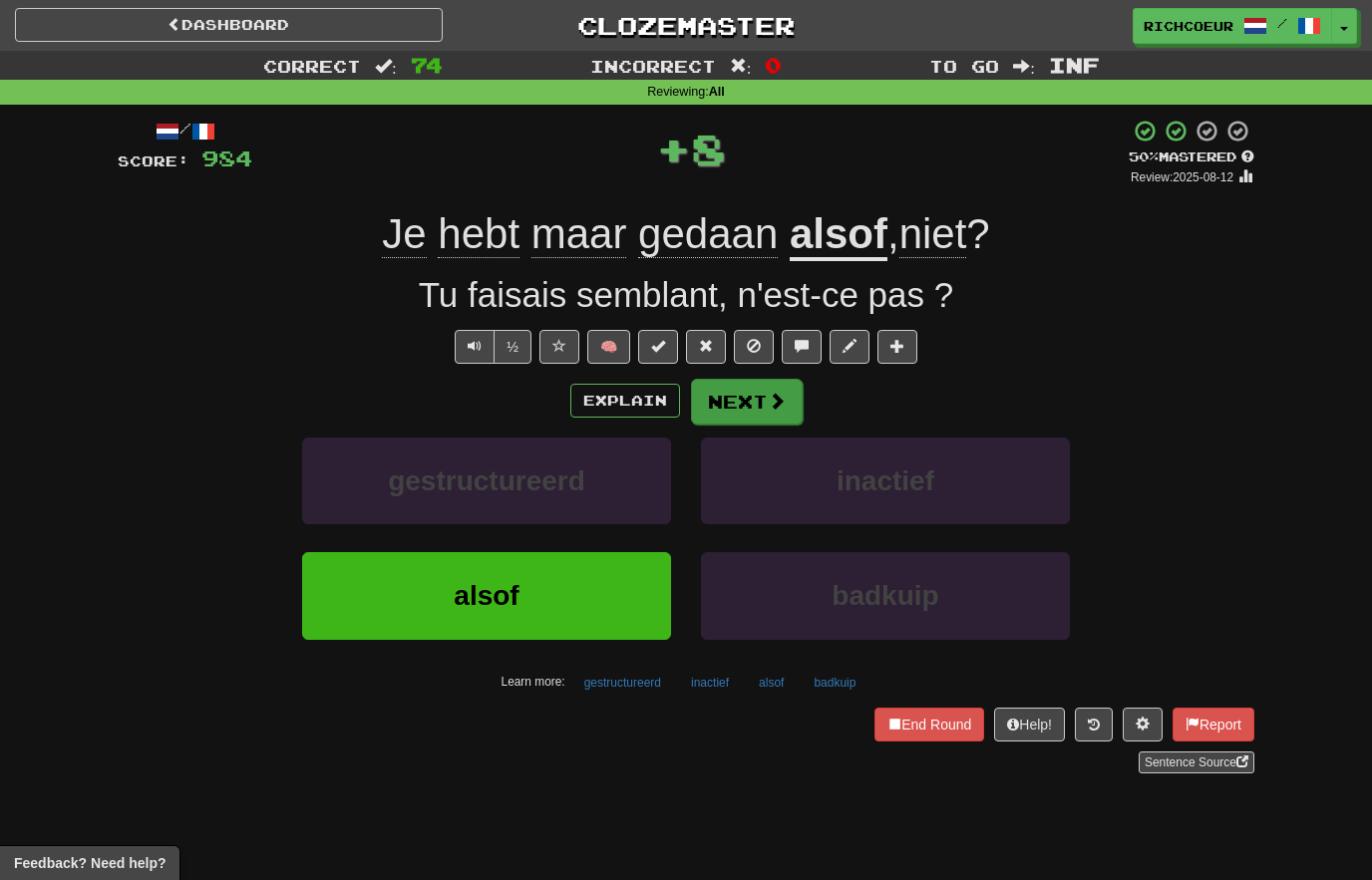 click at bounding box center [777, 401] 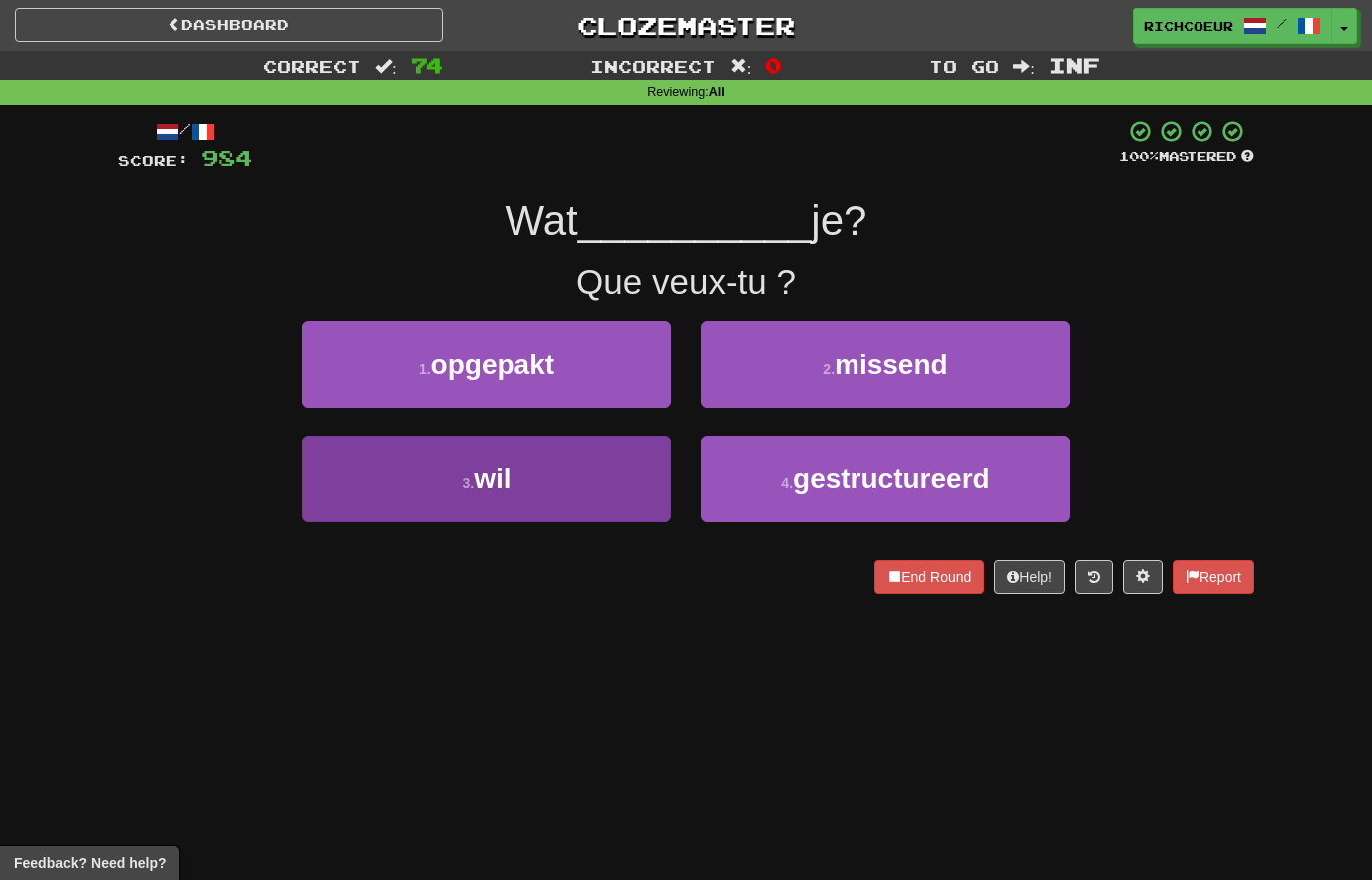 click on "3 .  wil" at bounding box center [487, 478] 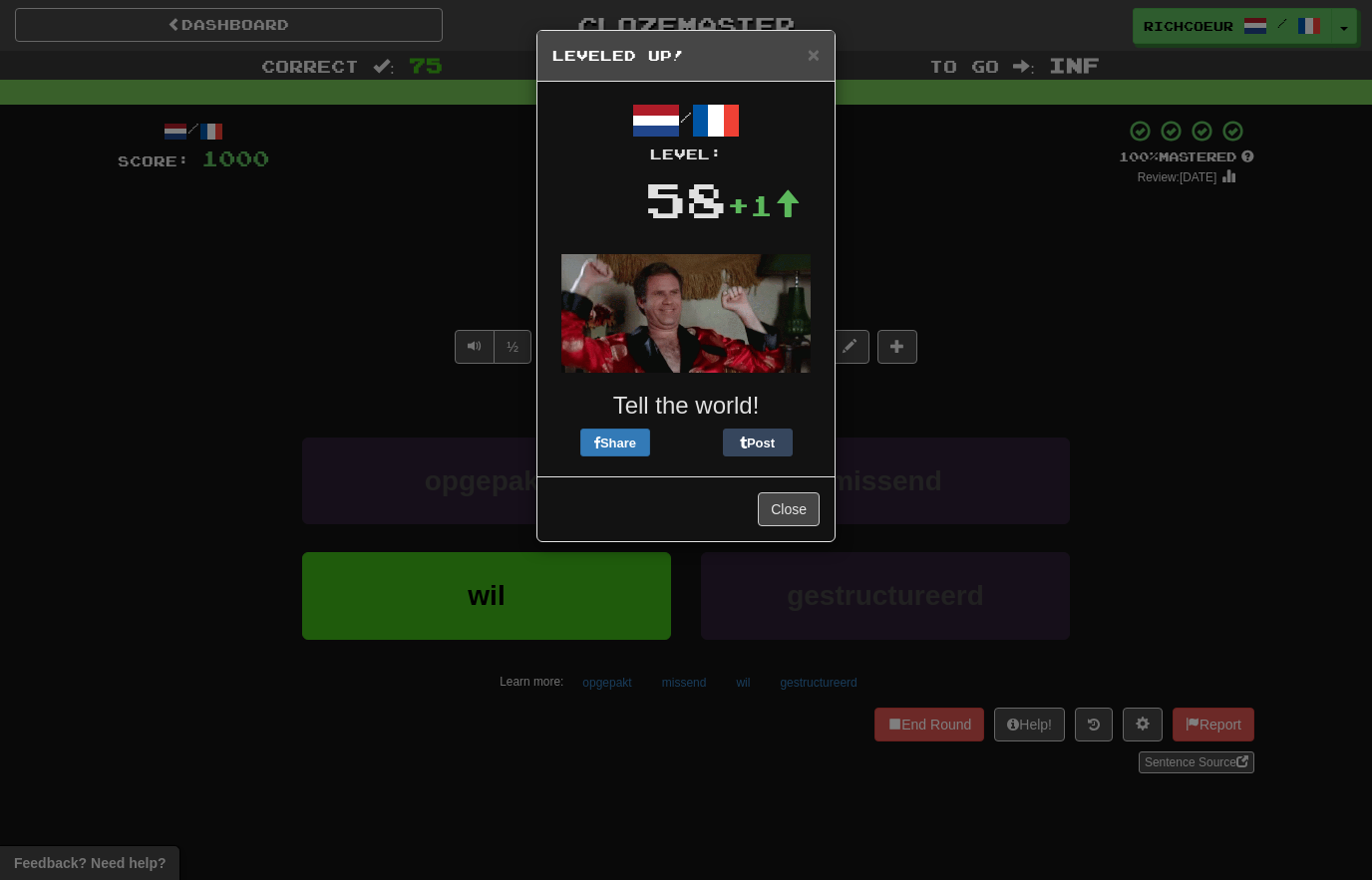 click on "Tell the world!" at bounding box center [686, 406] 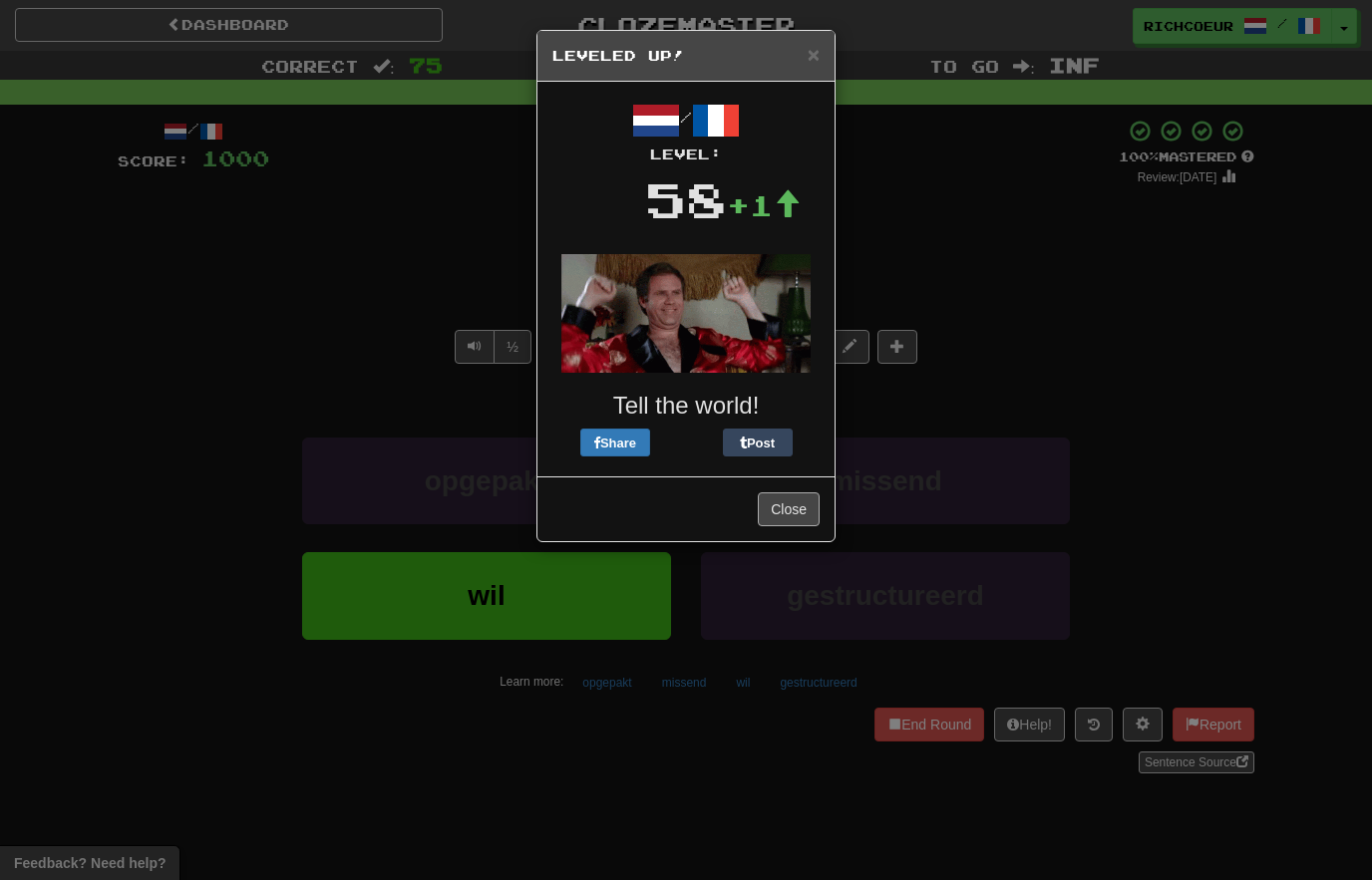 click on "Close" at bounding box center (789, 509) 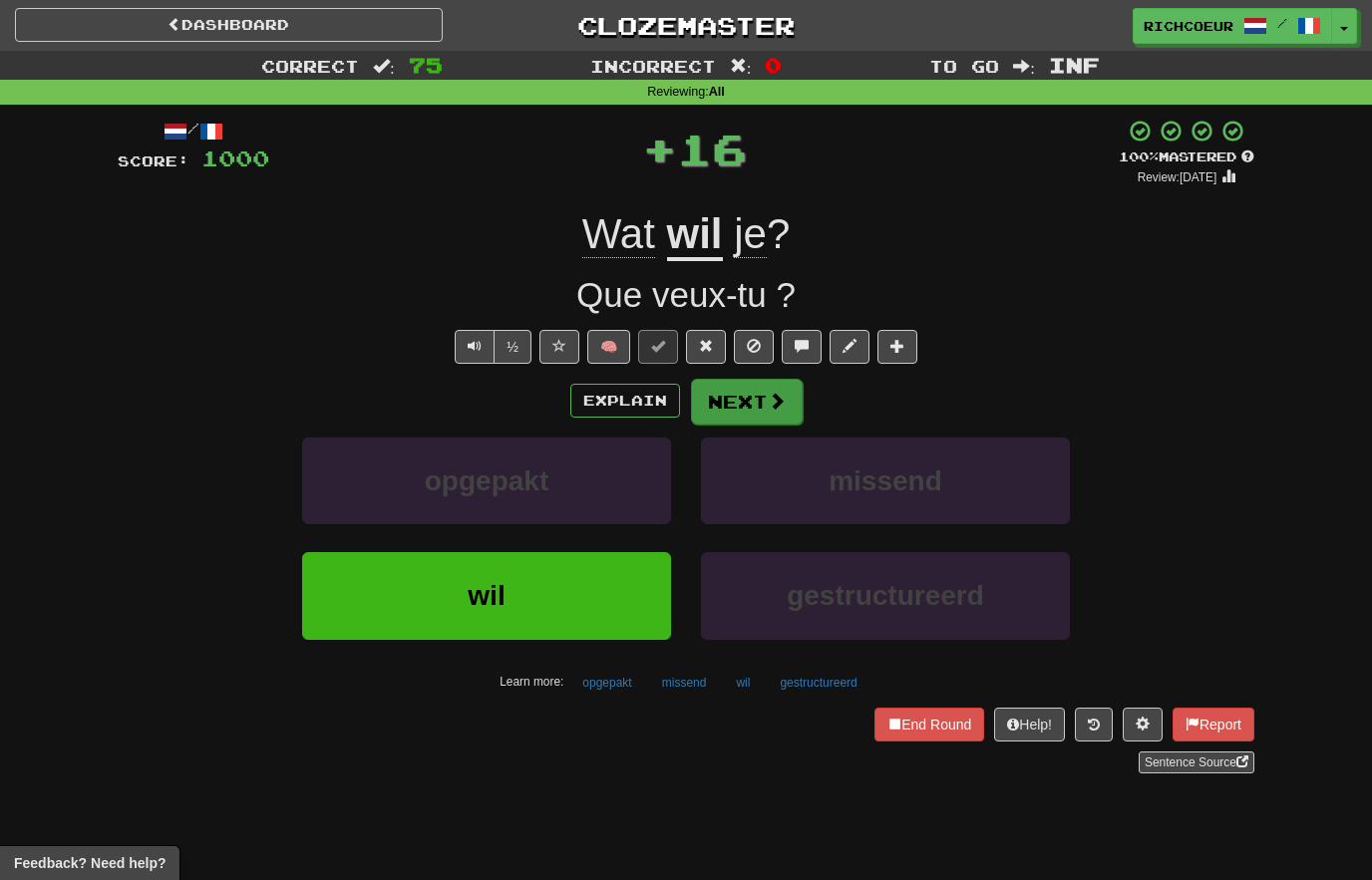 click at bounding box center [777, 401] 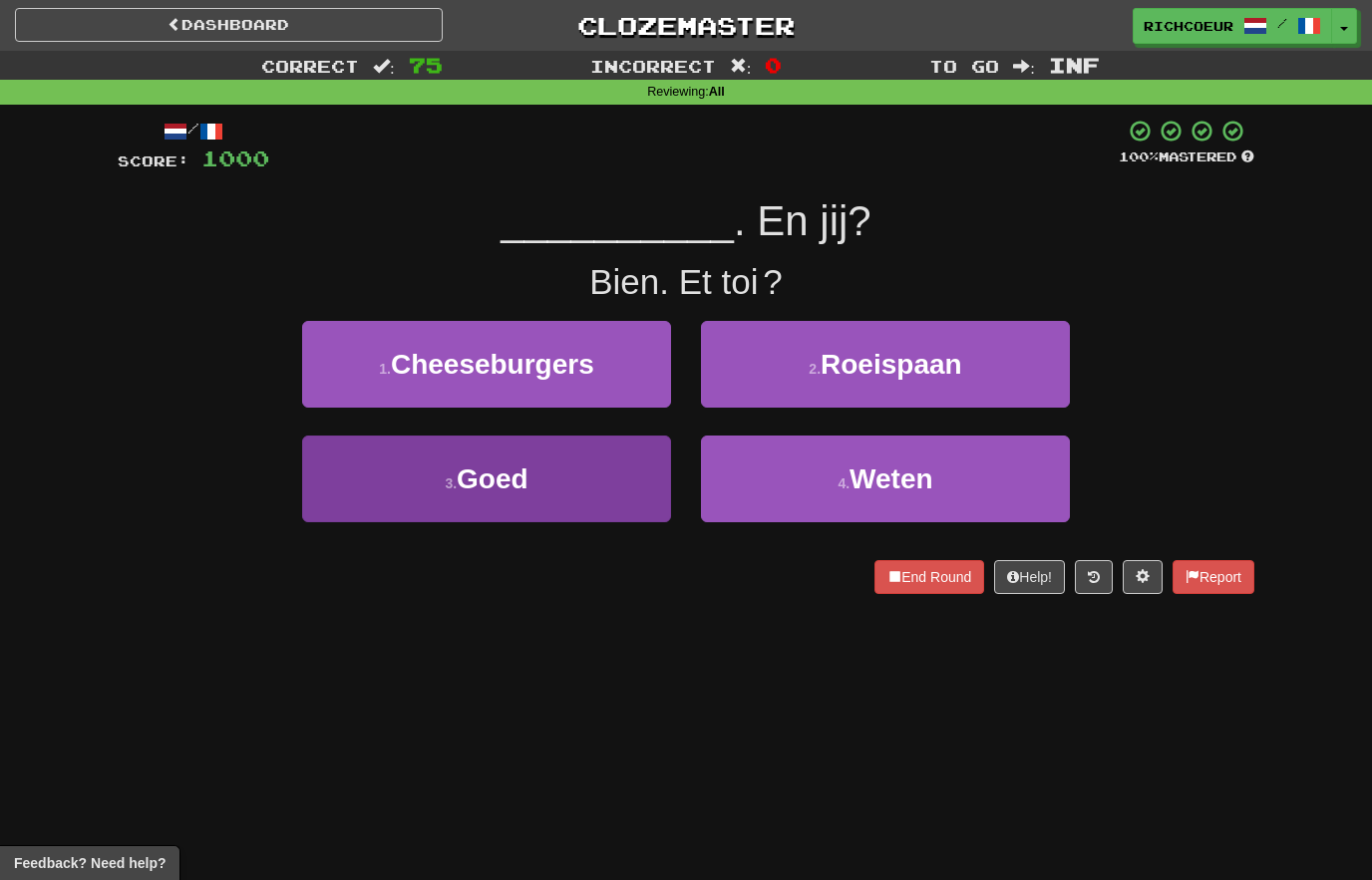 click on "3 .  Goed" at bounding box center (487, 478) 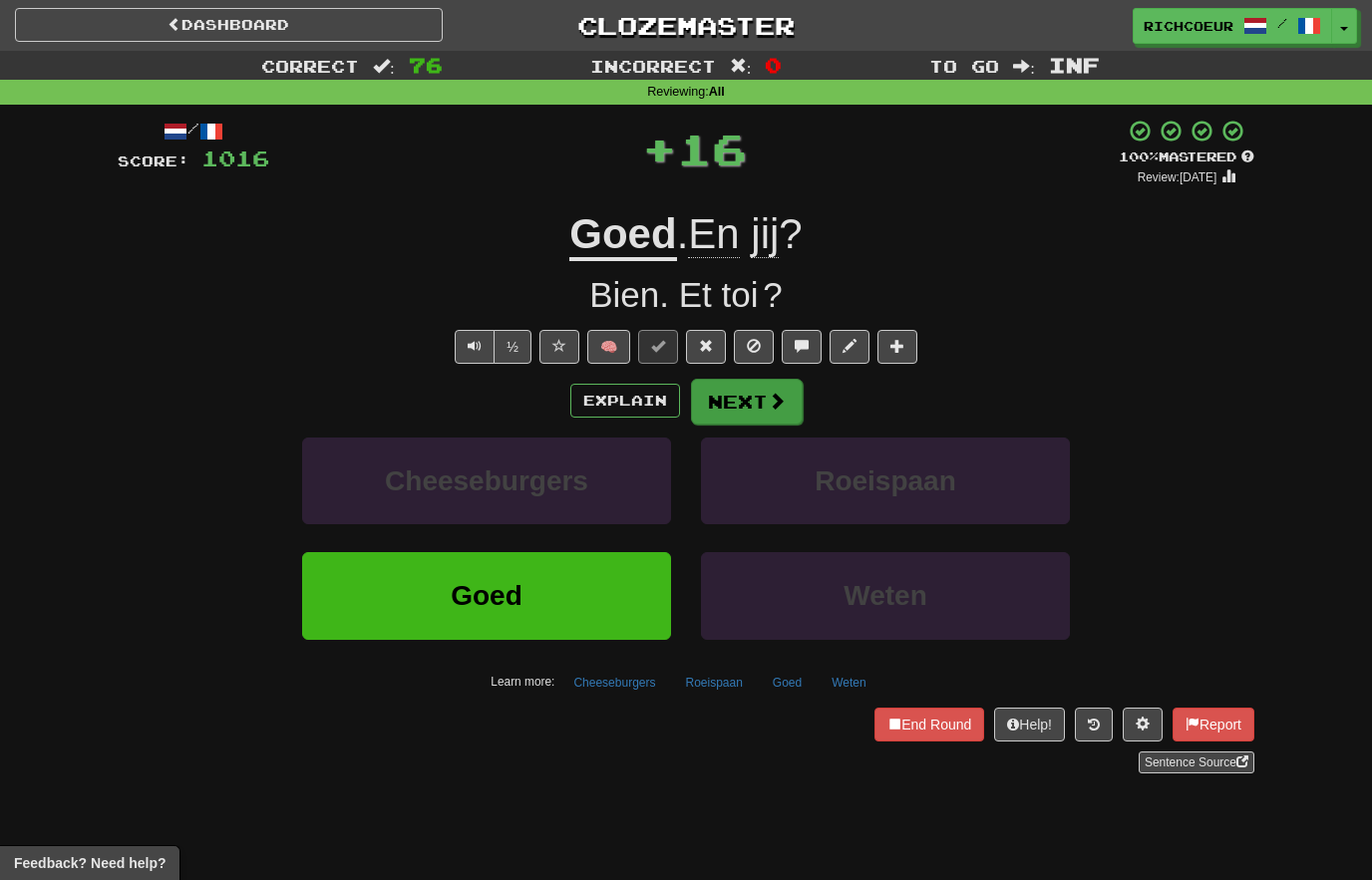 click on "Next" at bounding box center (747, 402) 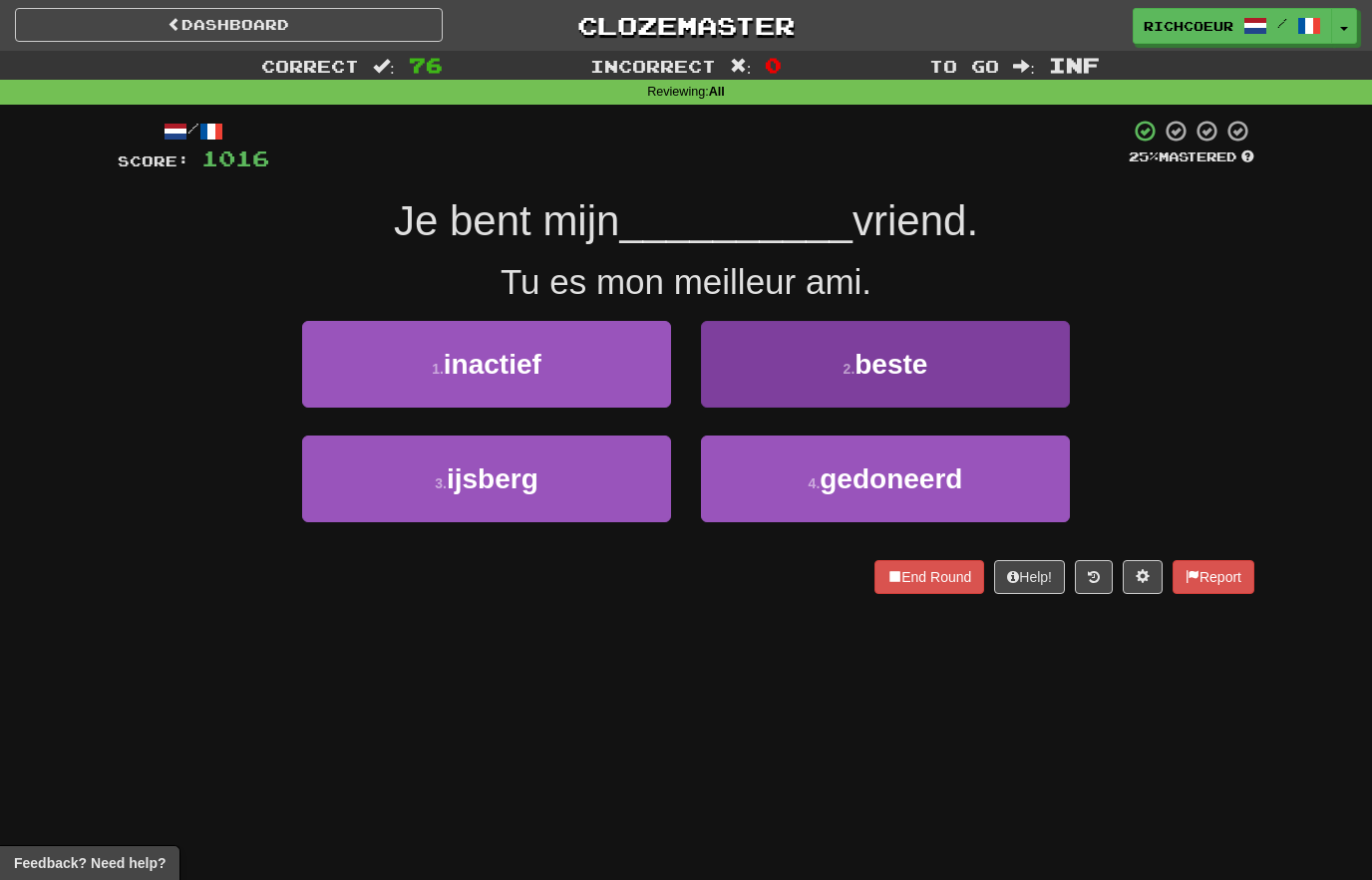 click on "2 .  beste" at bounding box center [885, 364] 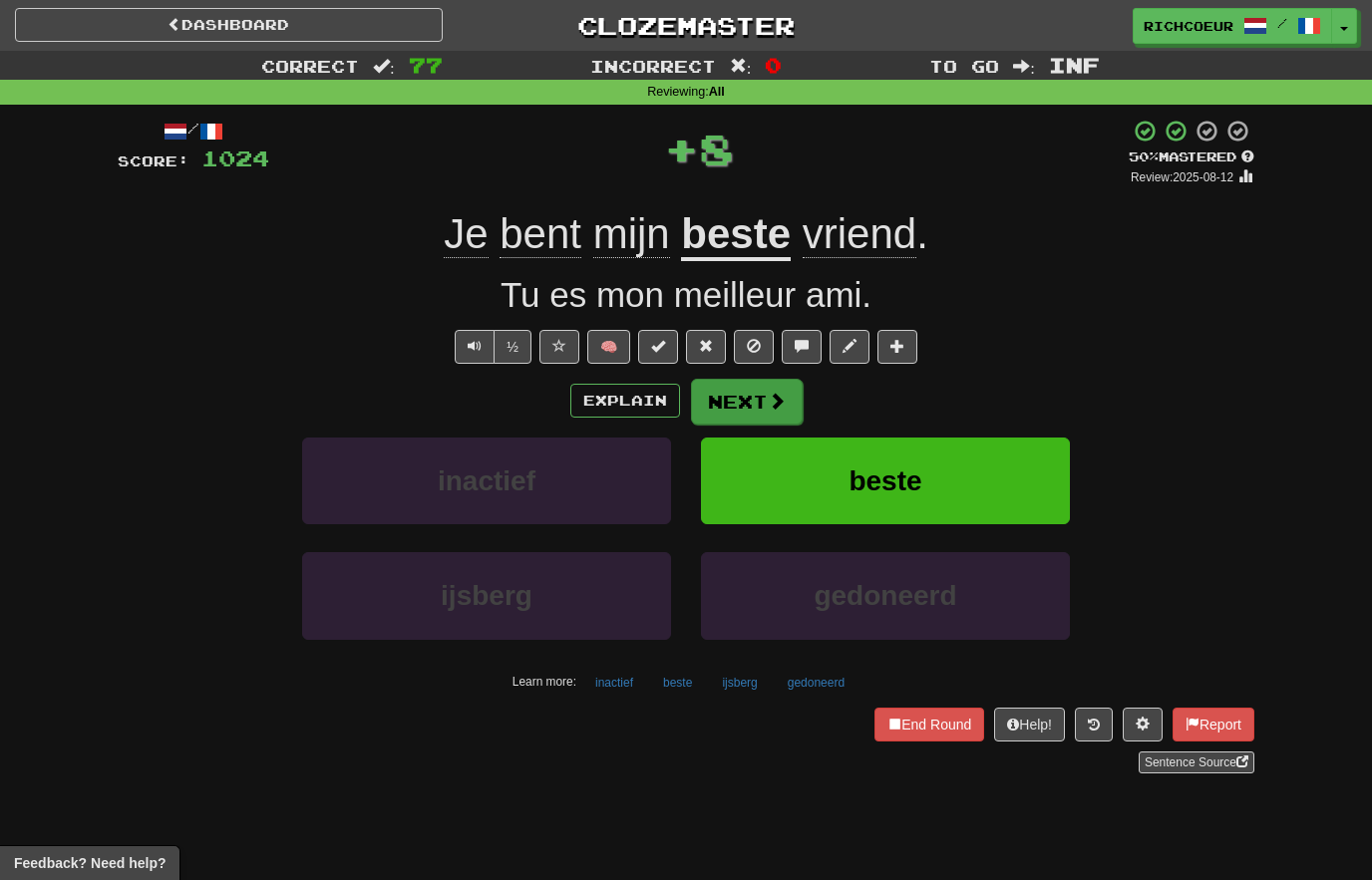 click at bounding box center [777, 401] 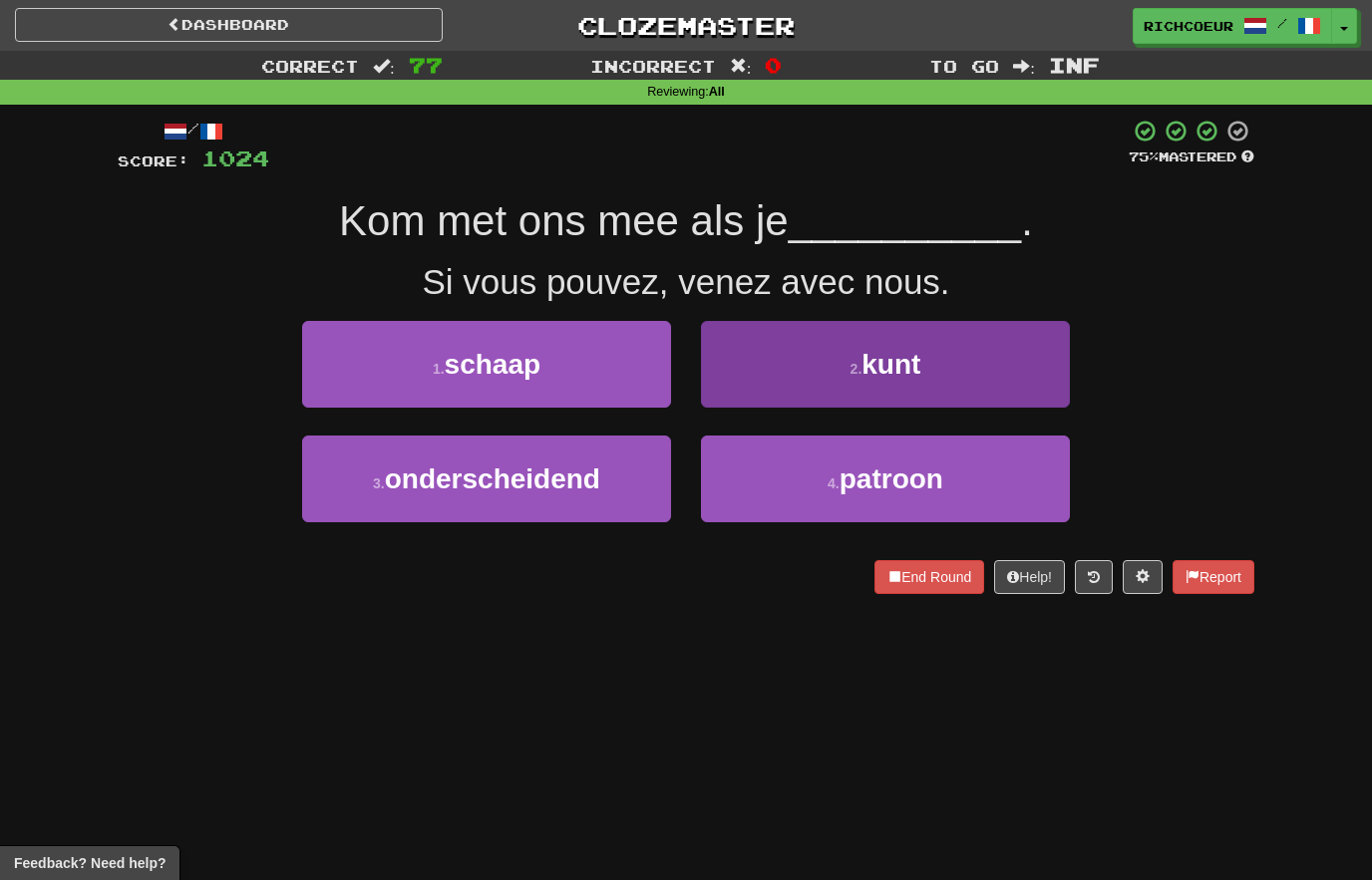 click on "kunt" at bounding box center (890, 364) 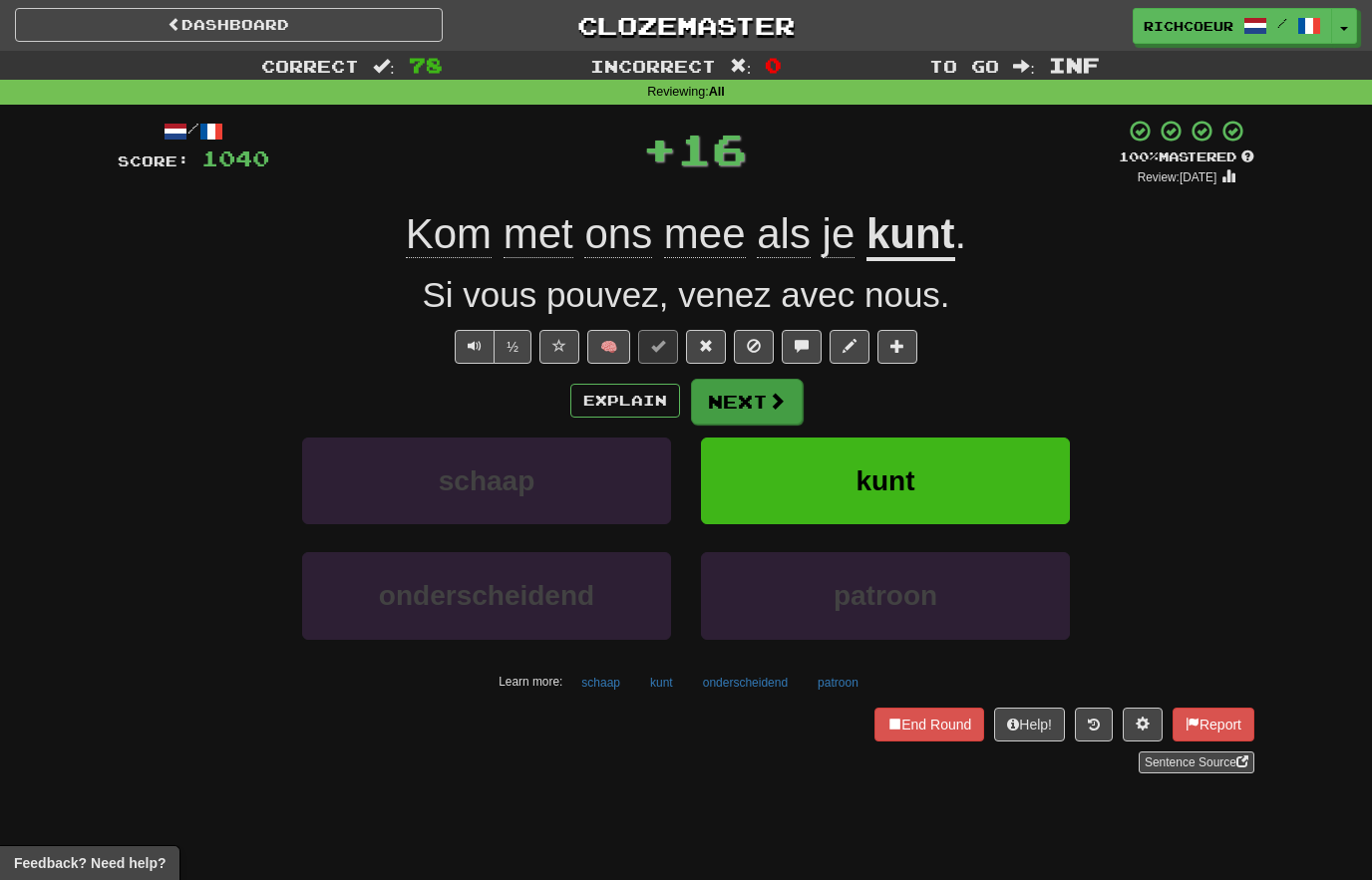 click at bounding box center [777, 401] 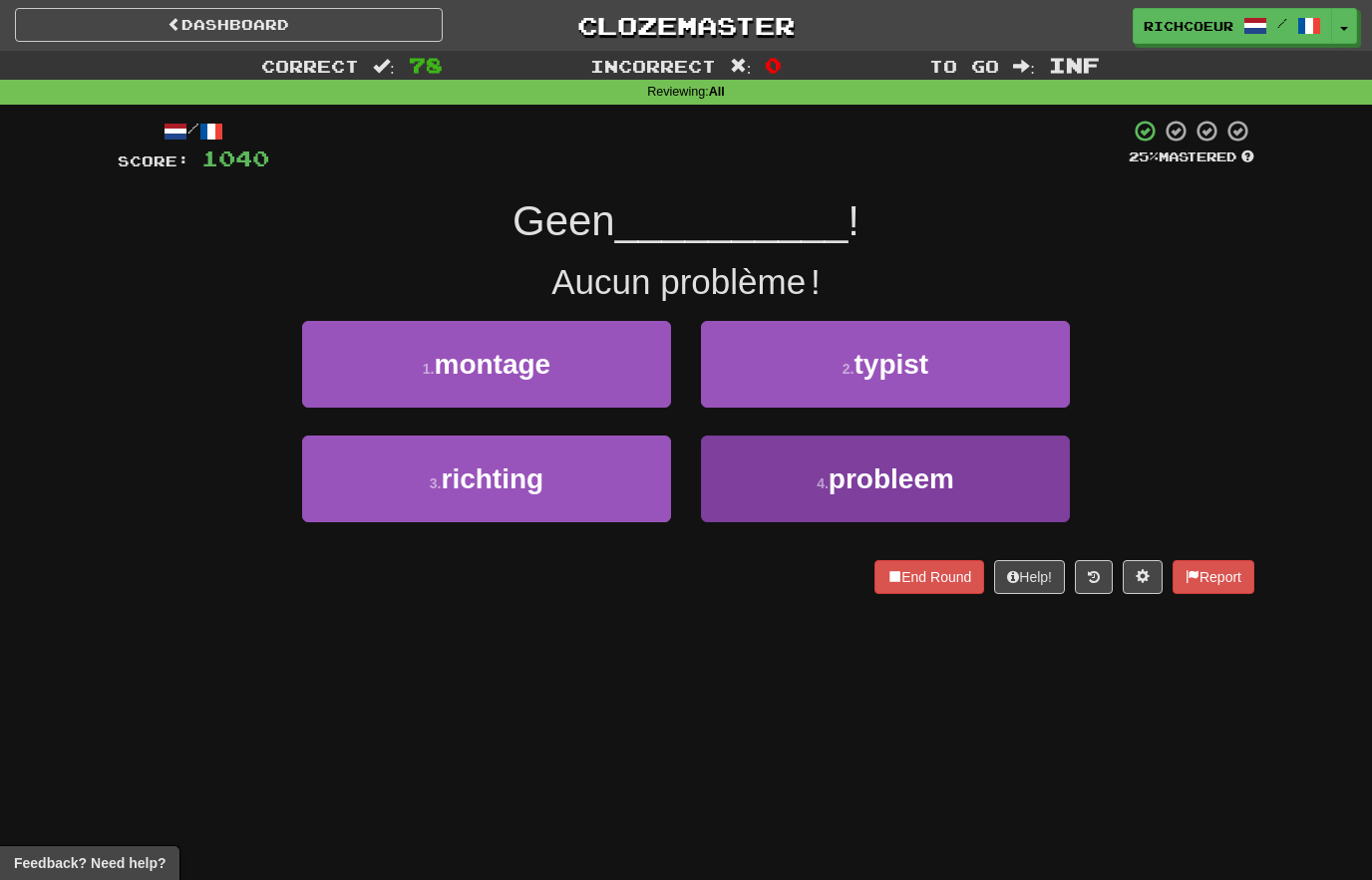 click on "4 .  probleem" at bounding box center [885, 478] 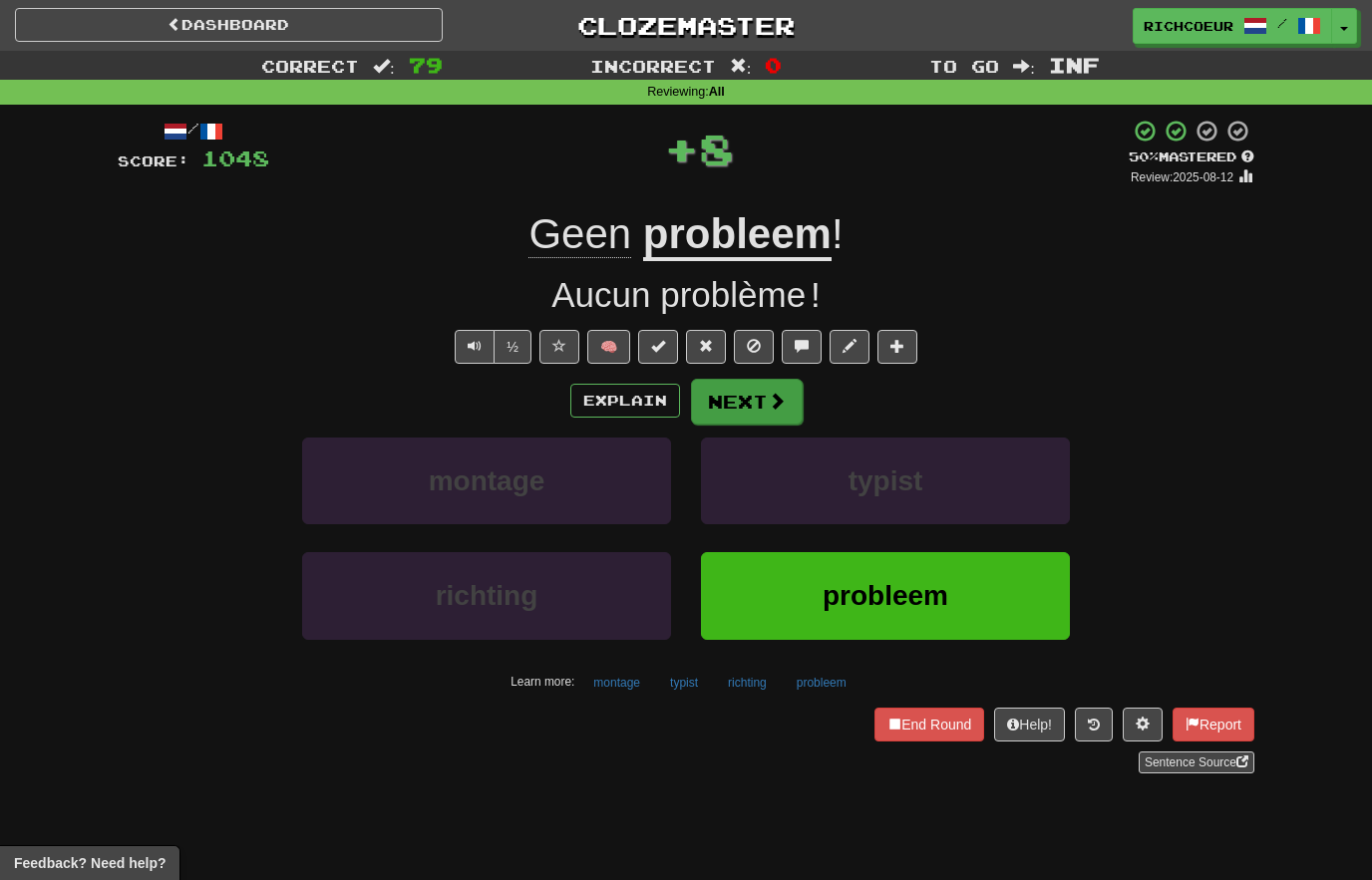 click at bounding box center [777, 401] 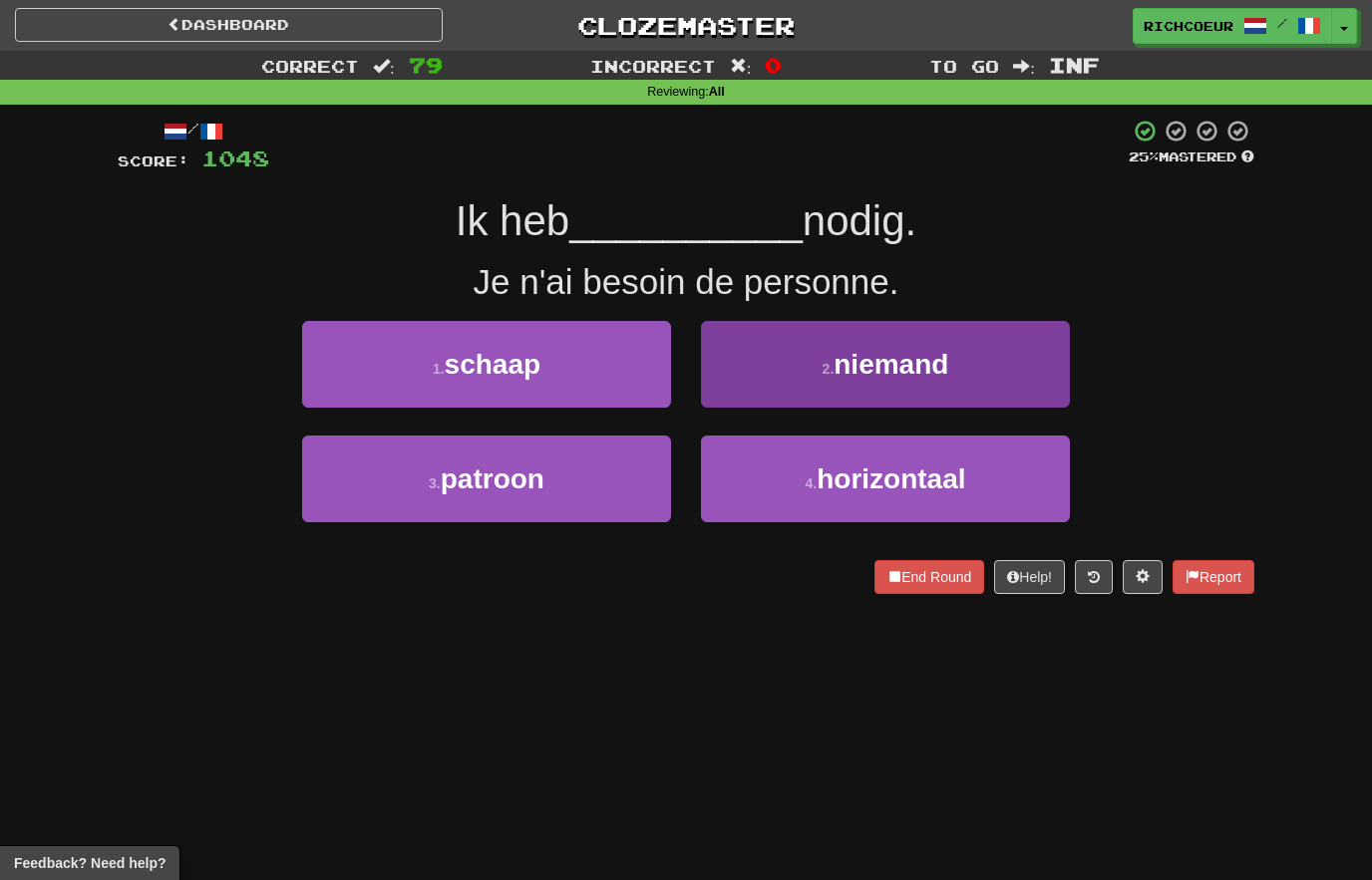 click on "2 ." at bounding box center (829, 369) 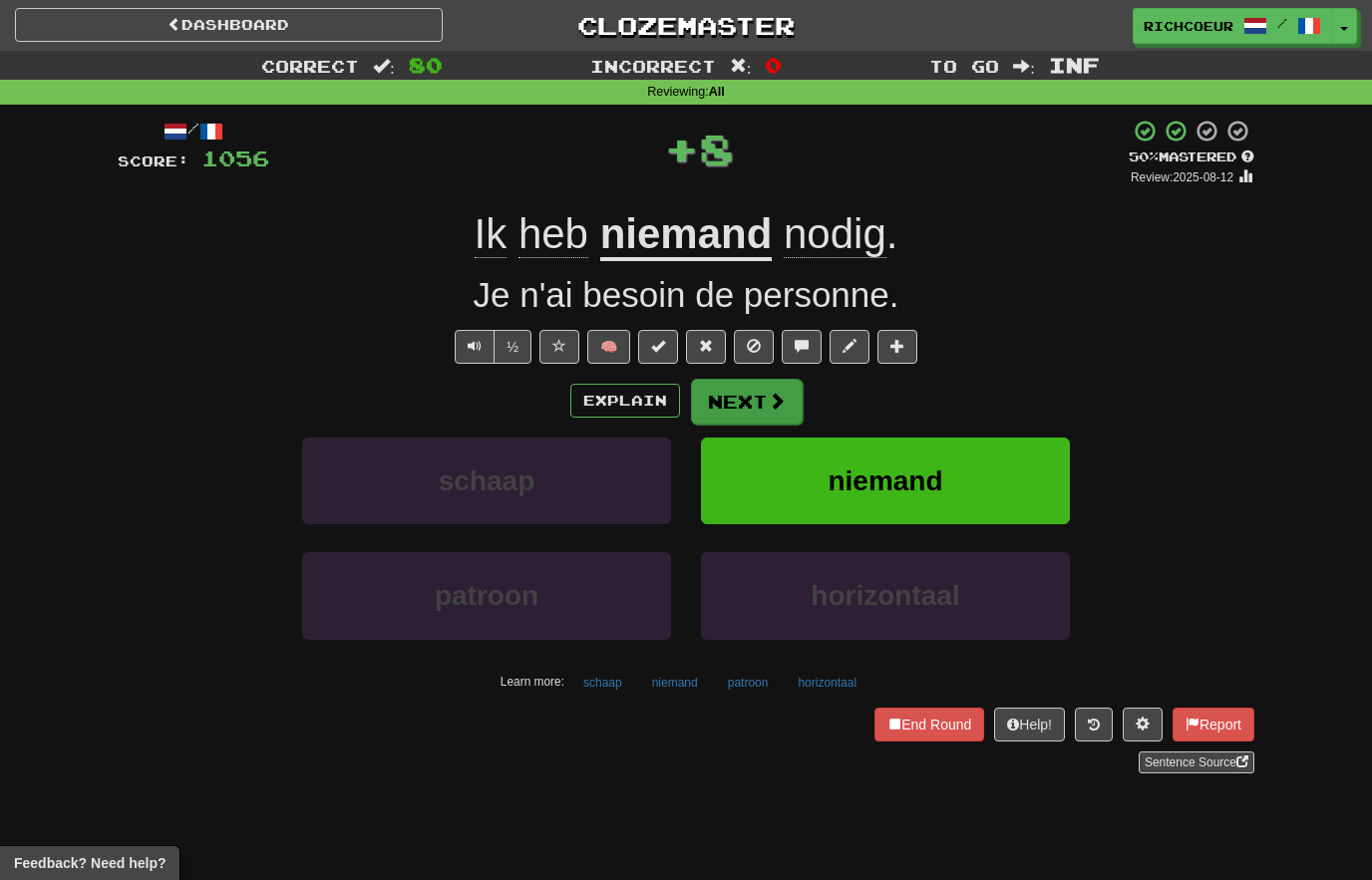 click at bounding box center (777, 401) 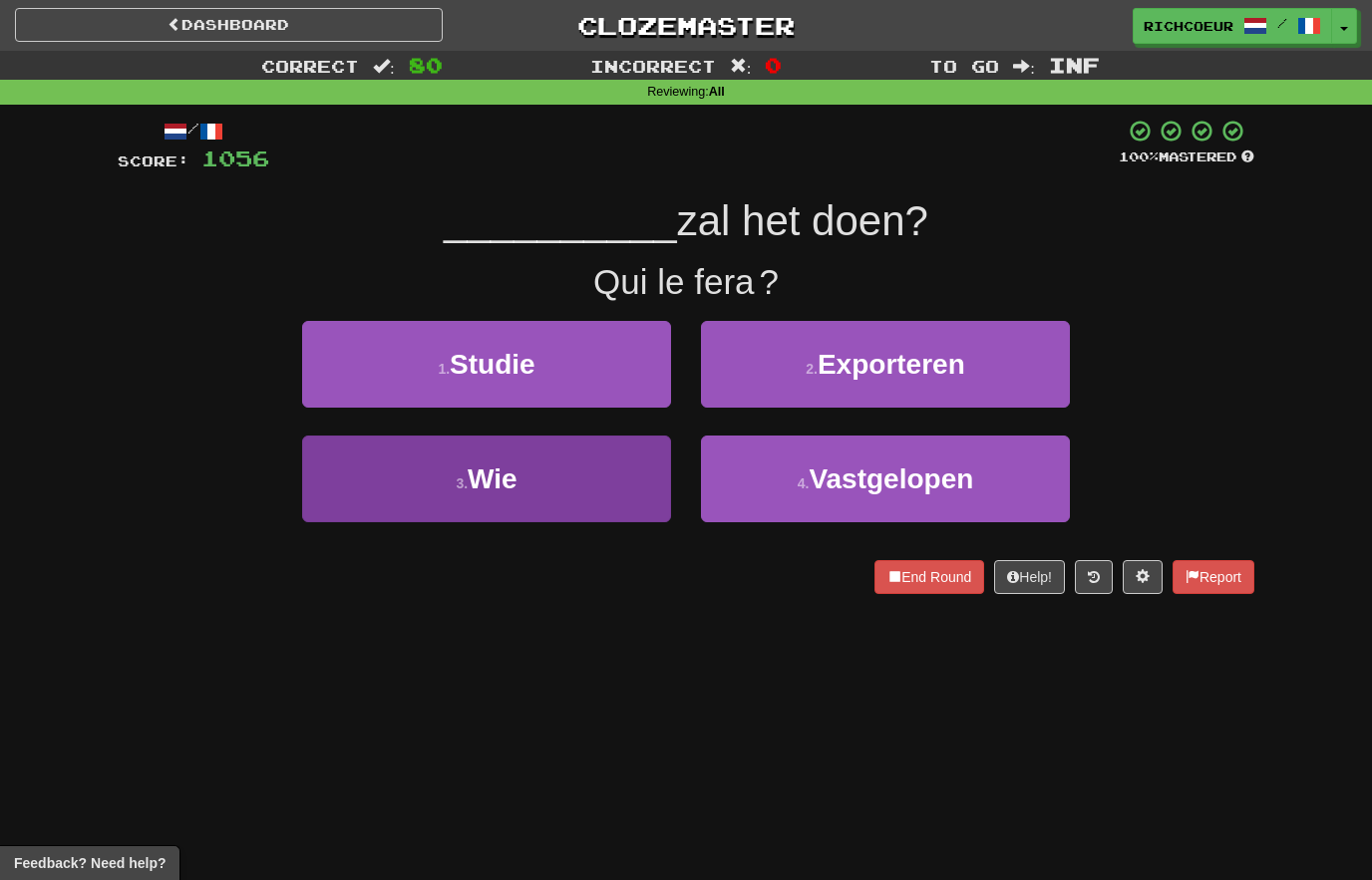 click on "3 .  Wie" at bounding box center (487, 478) 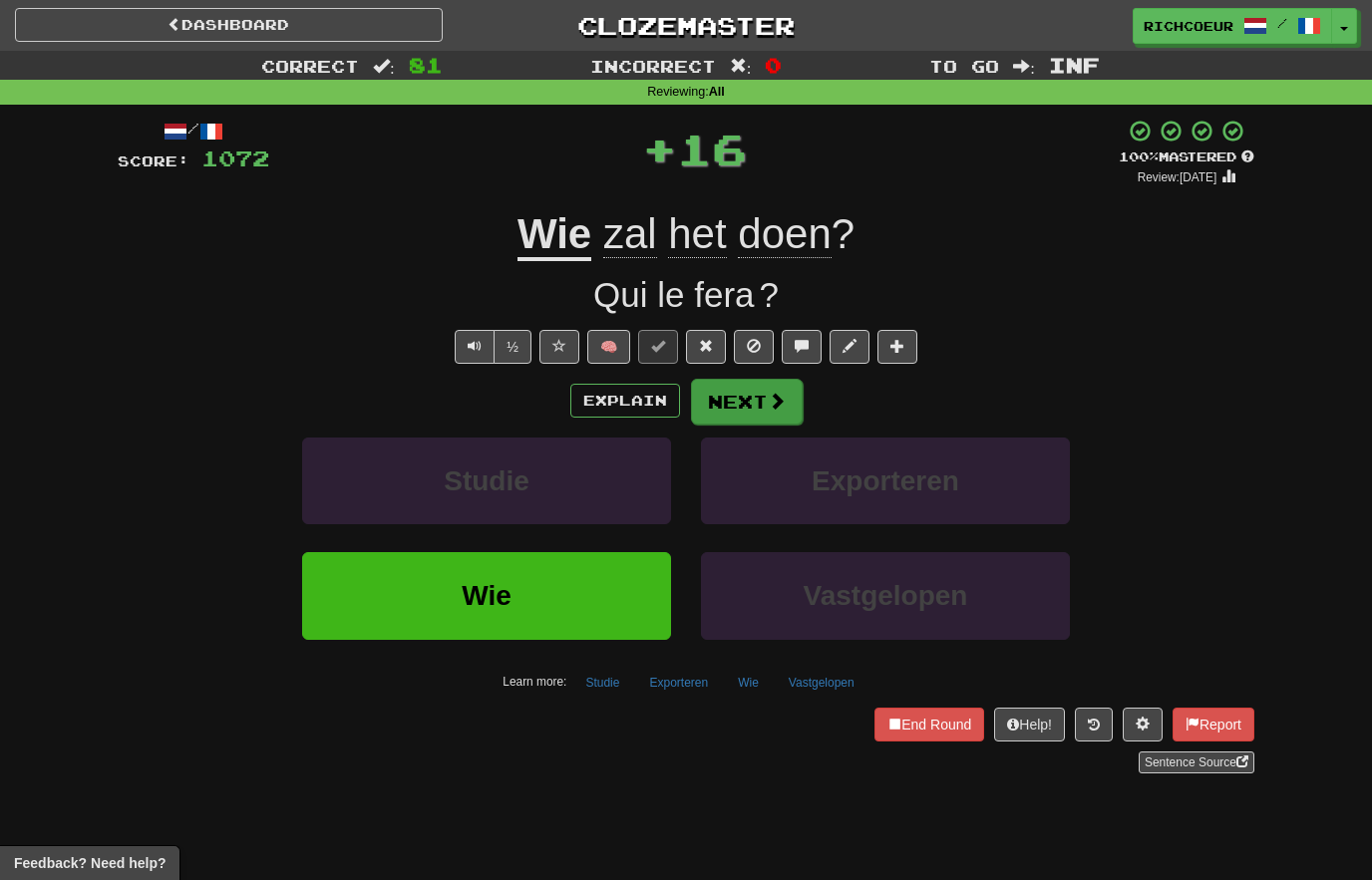click on "Next" at bounding box center (747, 402) 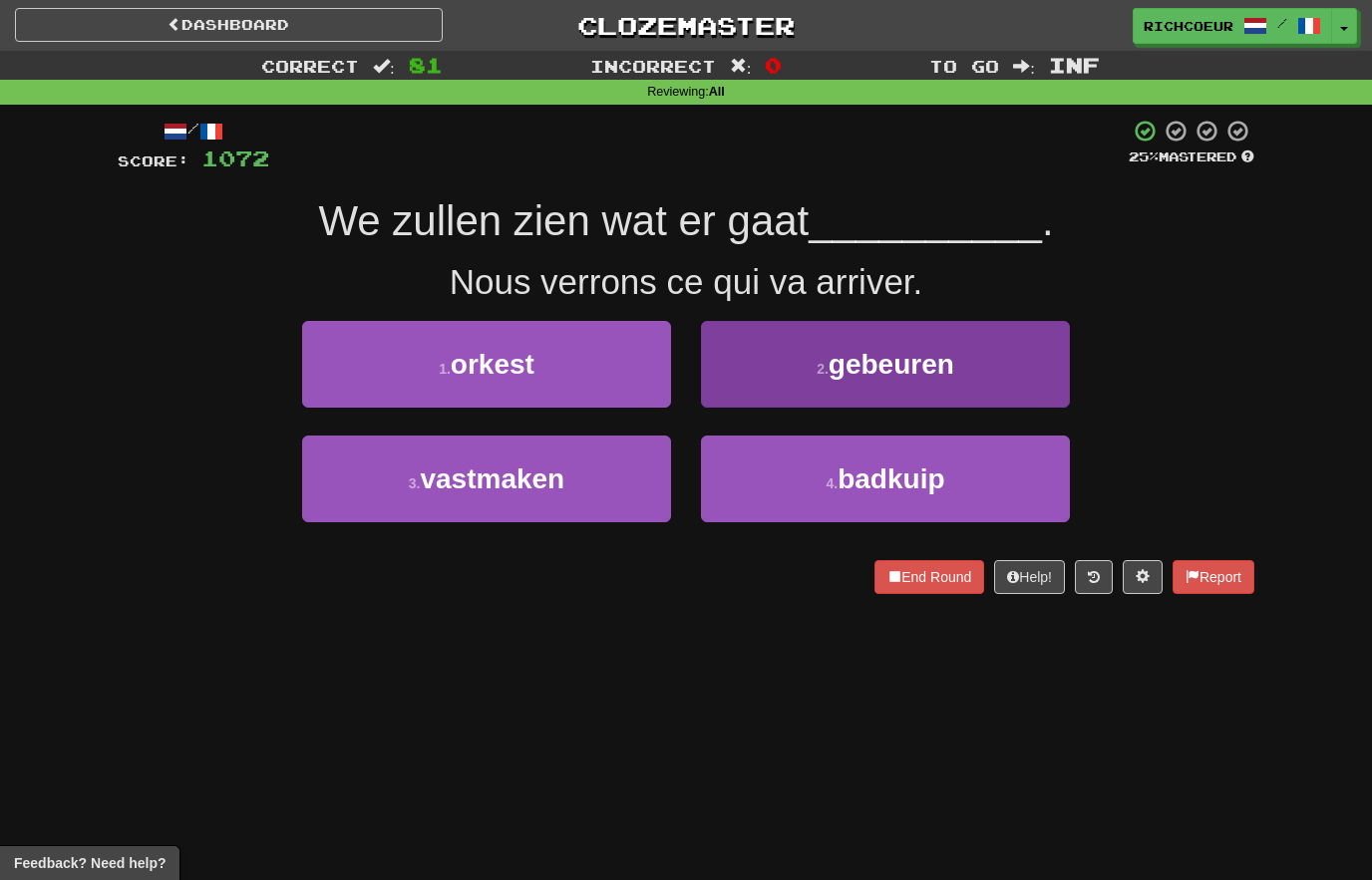 click on "2 .  gebeuren" at bounding box center [885, 364] 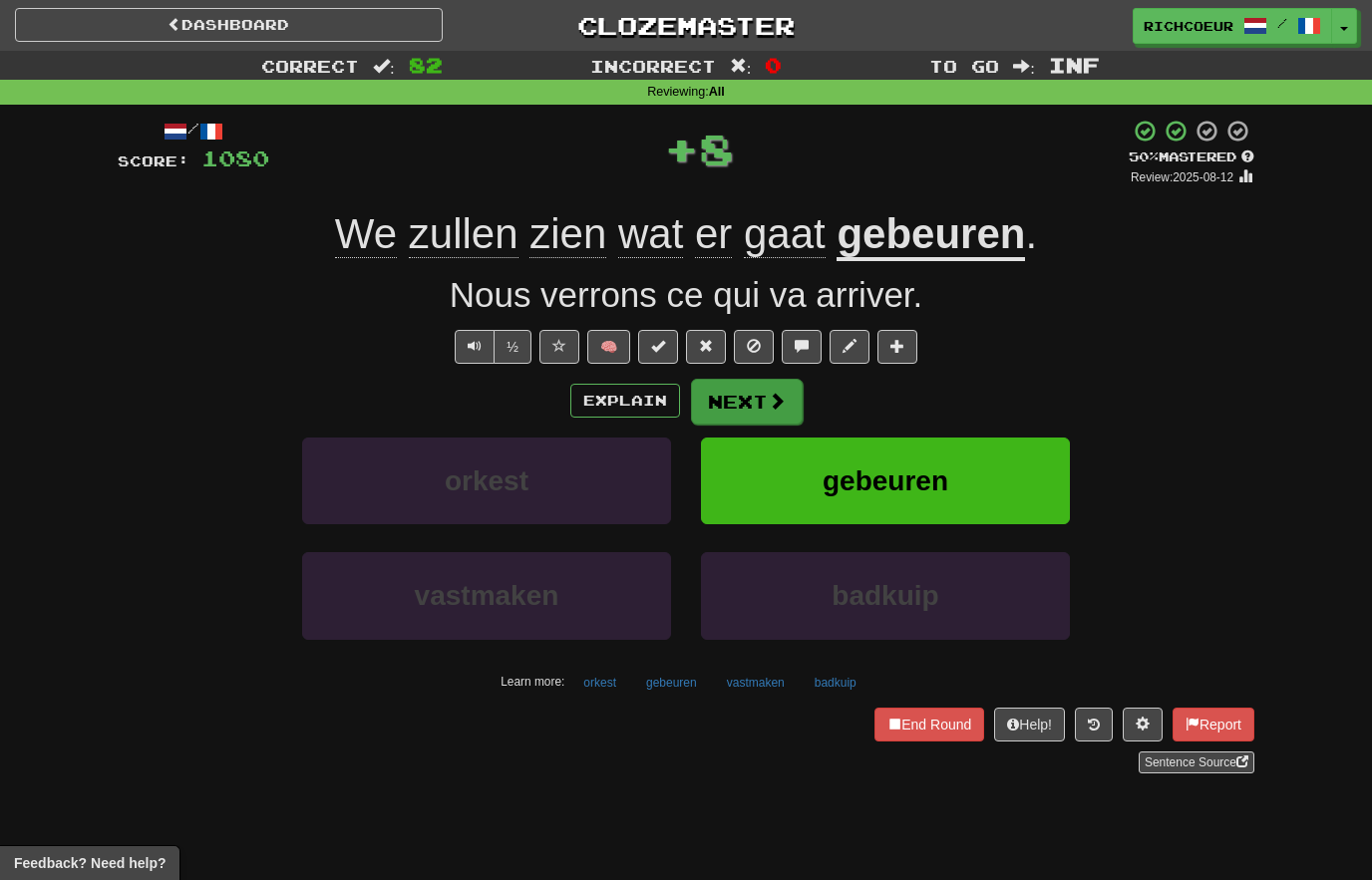 click on "Next" at bounding box center (747, 402) 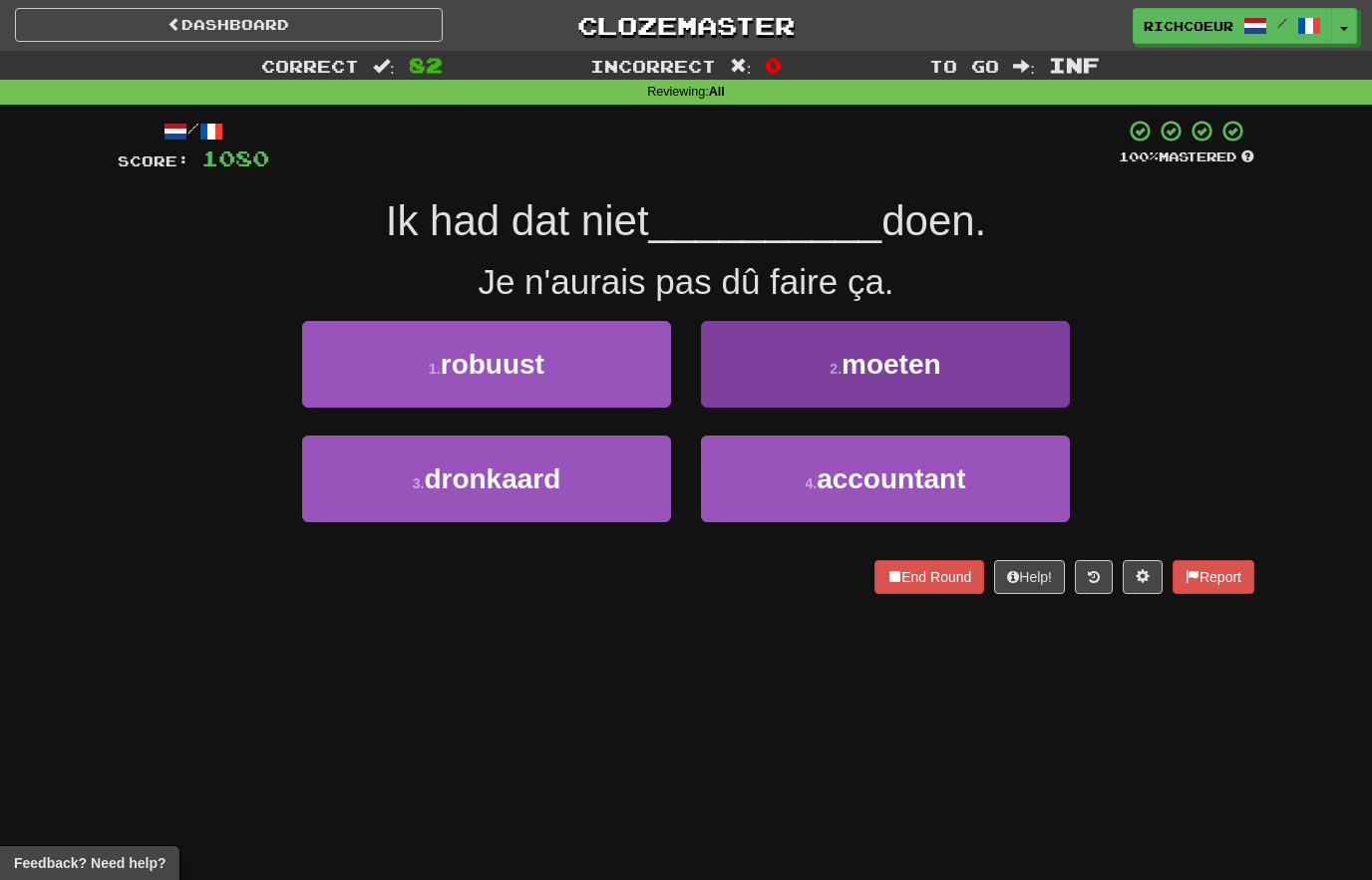 click on "2 .  moeten" at bounding box center (885, 364) 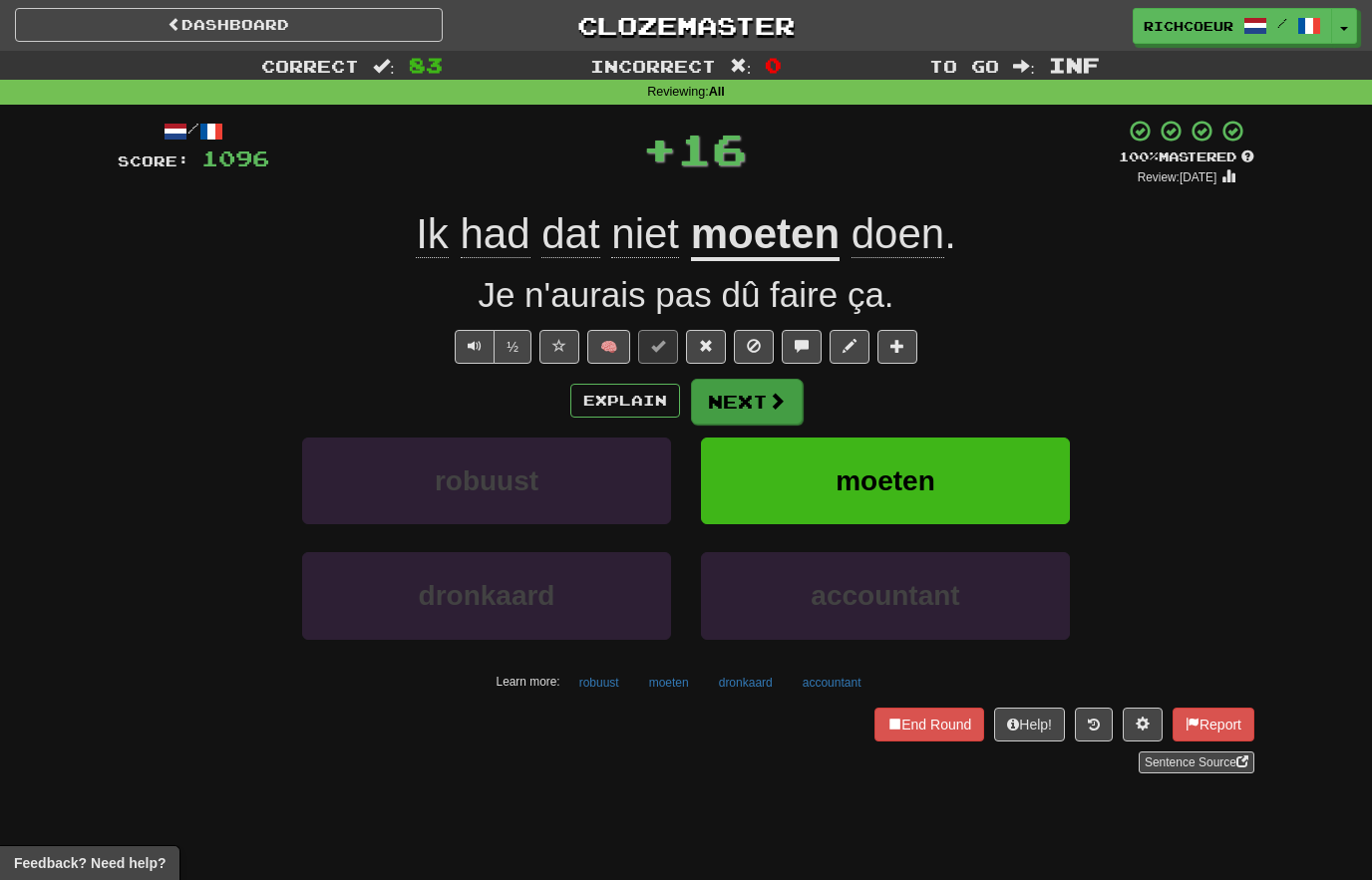 click at bounding box center [777, 401] 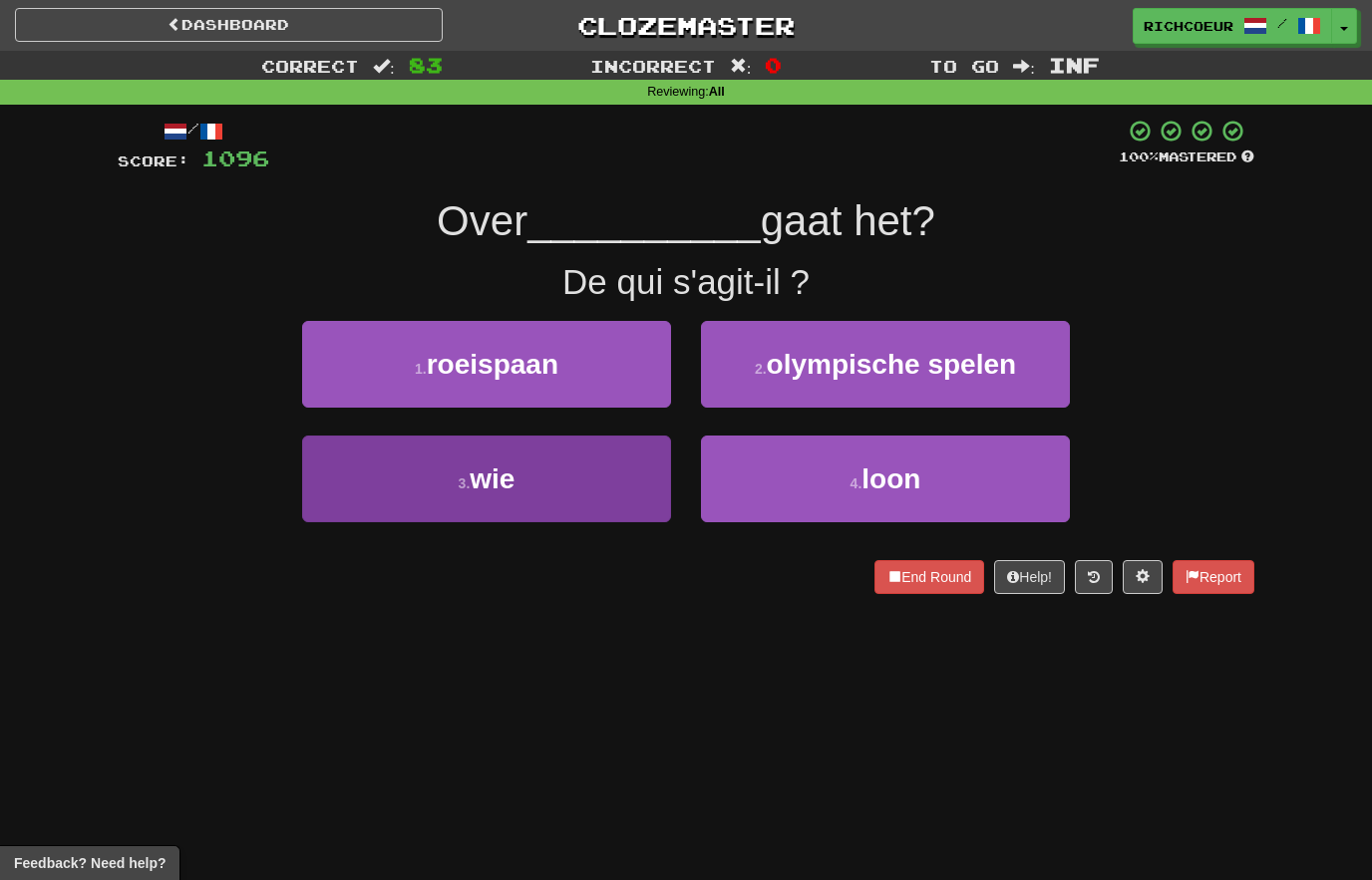 click on "3 .  wie" at bounding box center (487, 478) 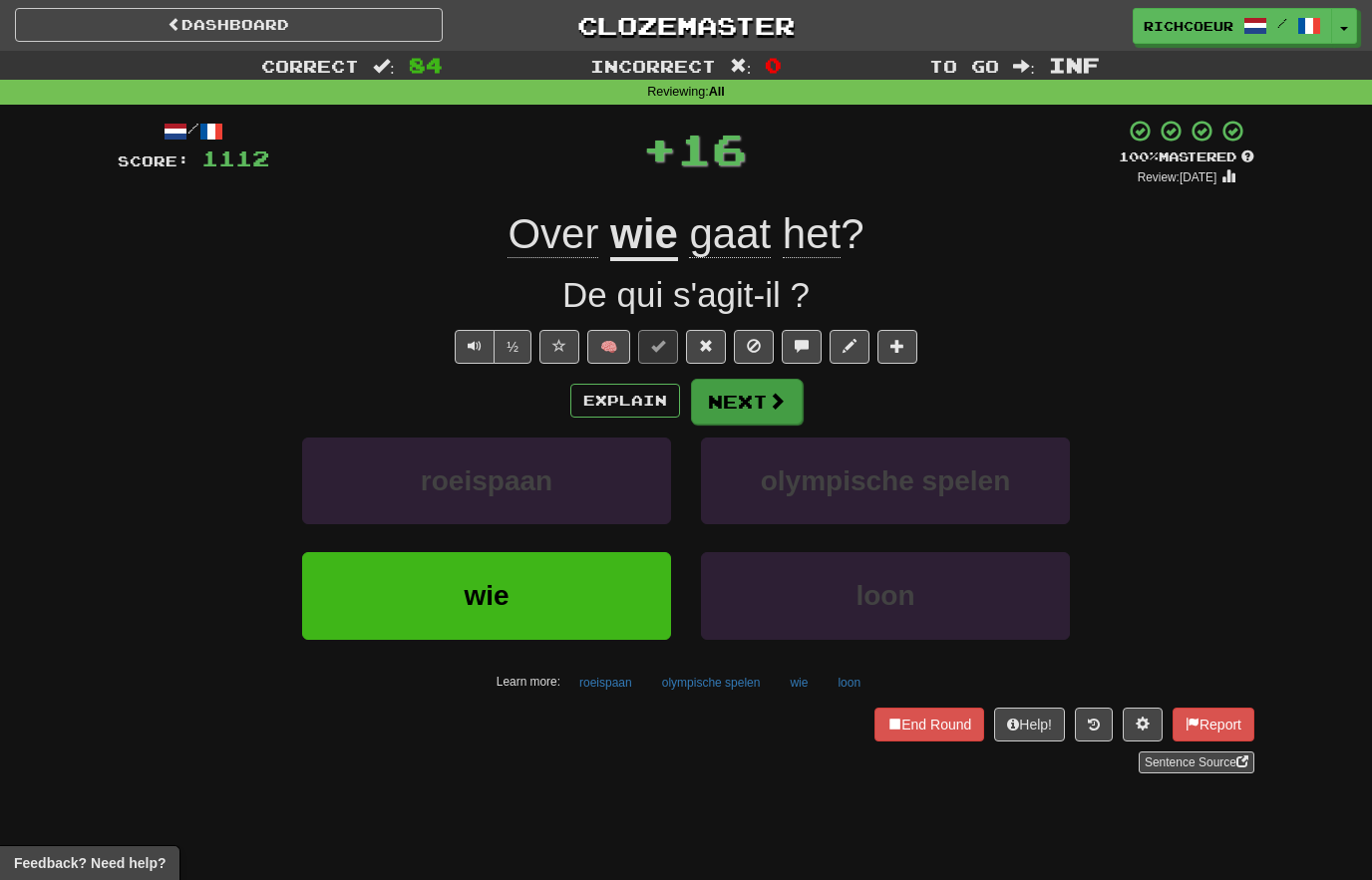 click at bounding box center (777, 401) 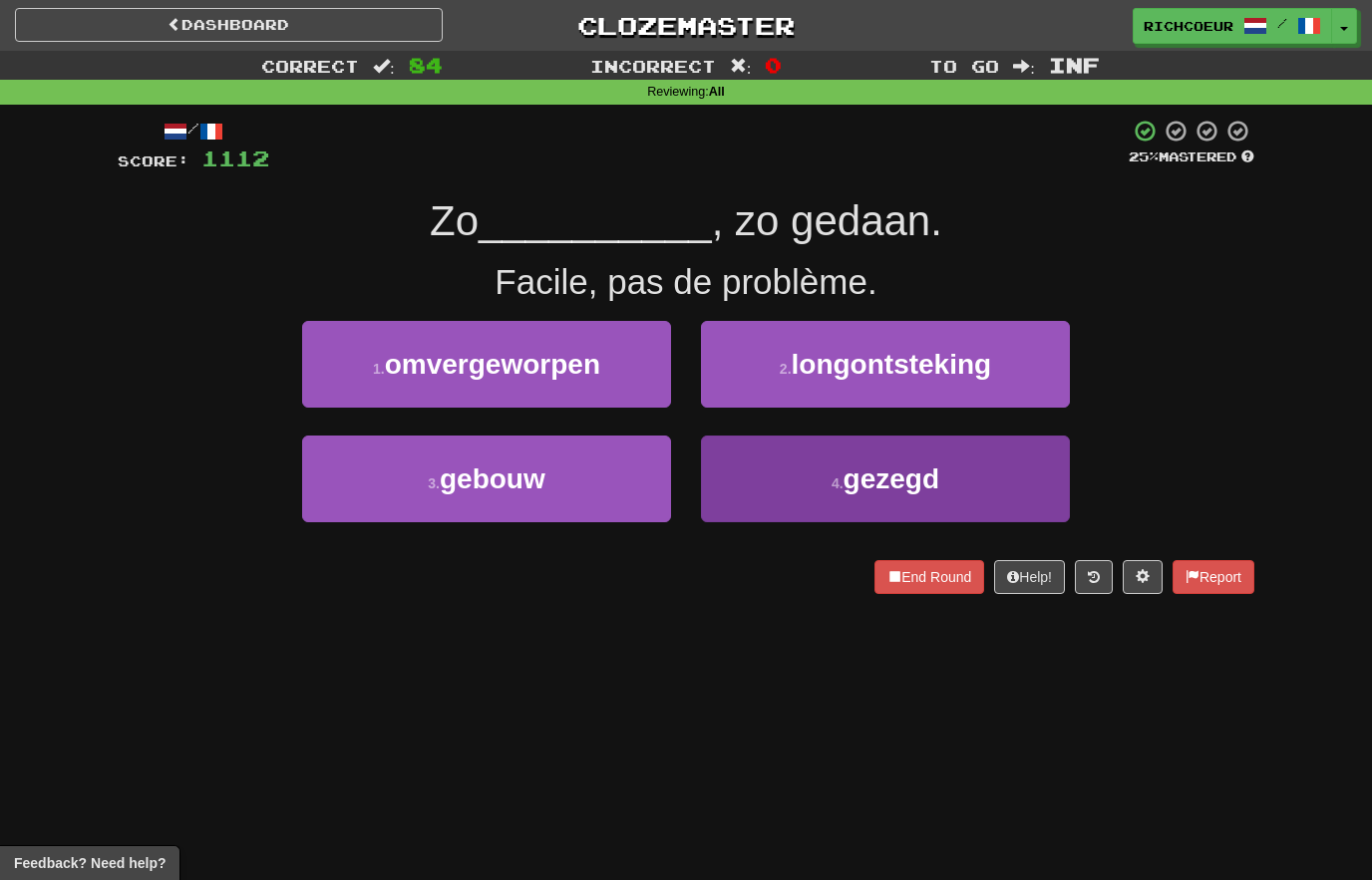 click on "4 .  gezegd" at bounding box center [885, 478] 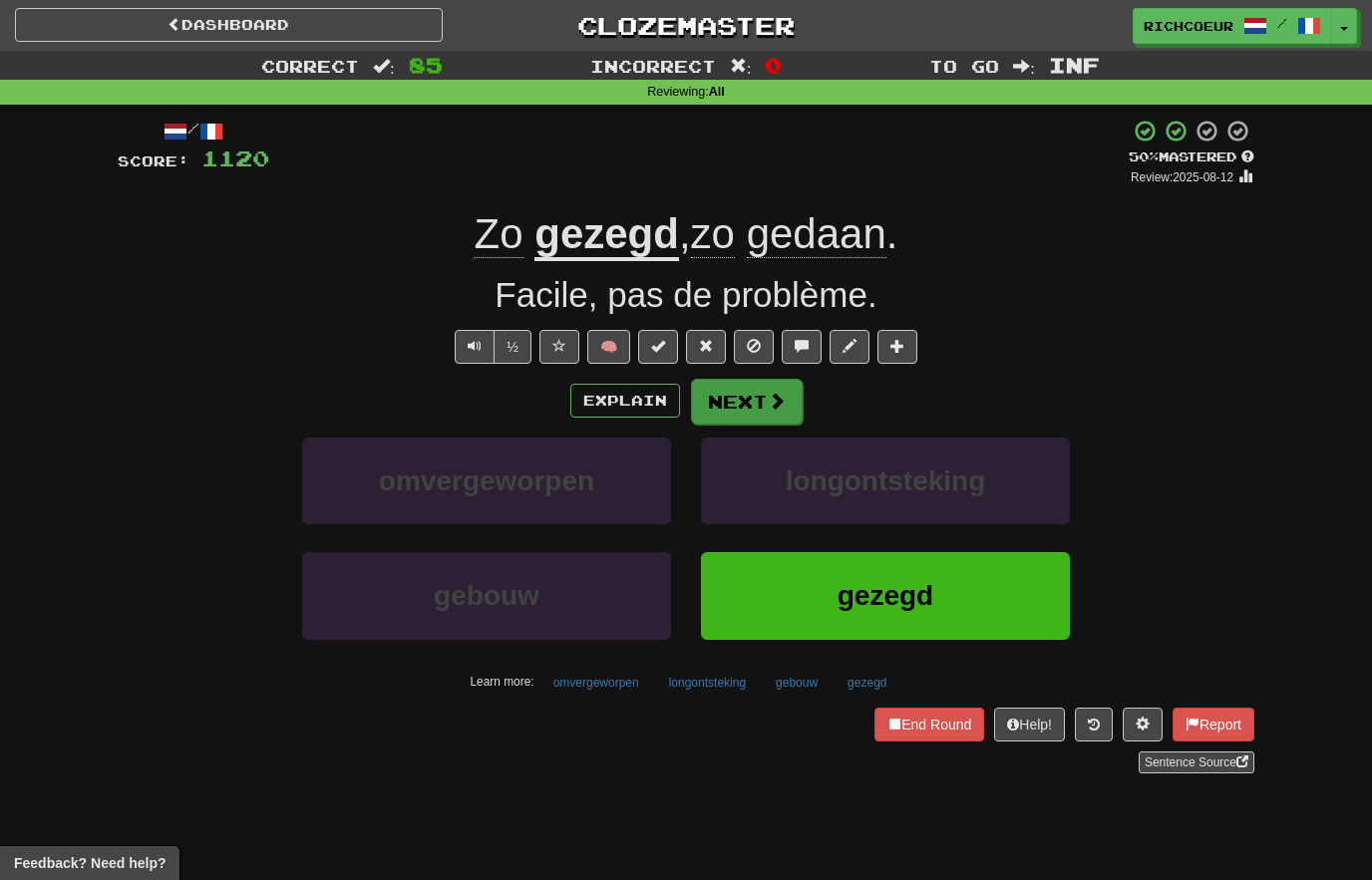 click at bounding box center [777, 401] 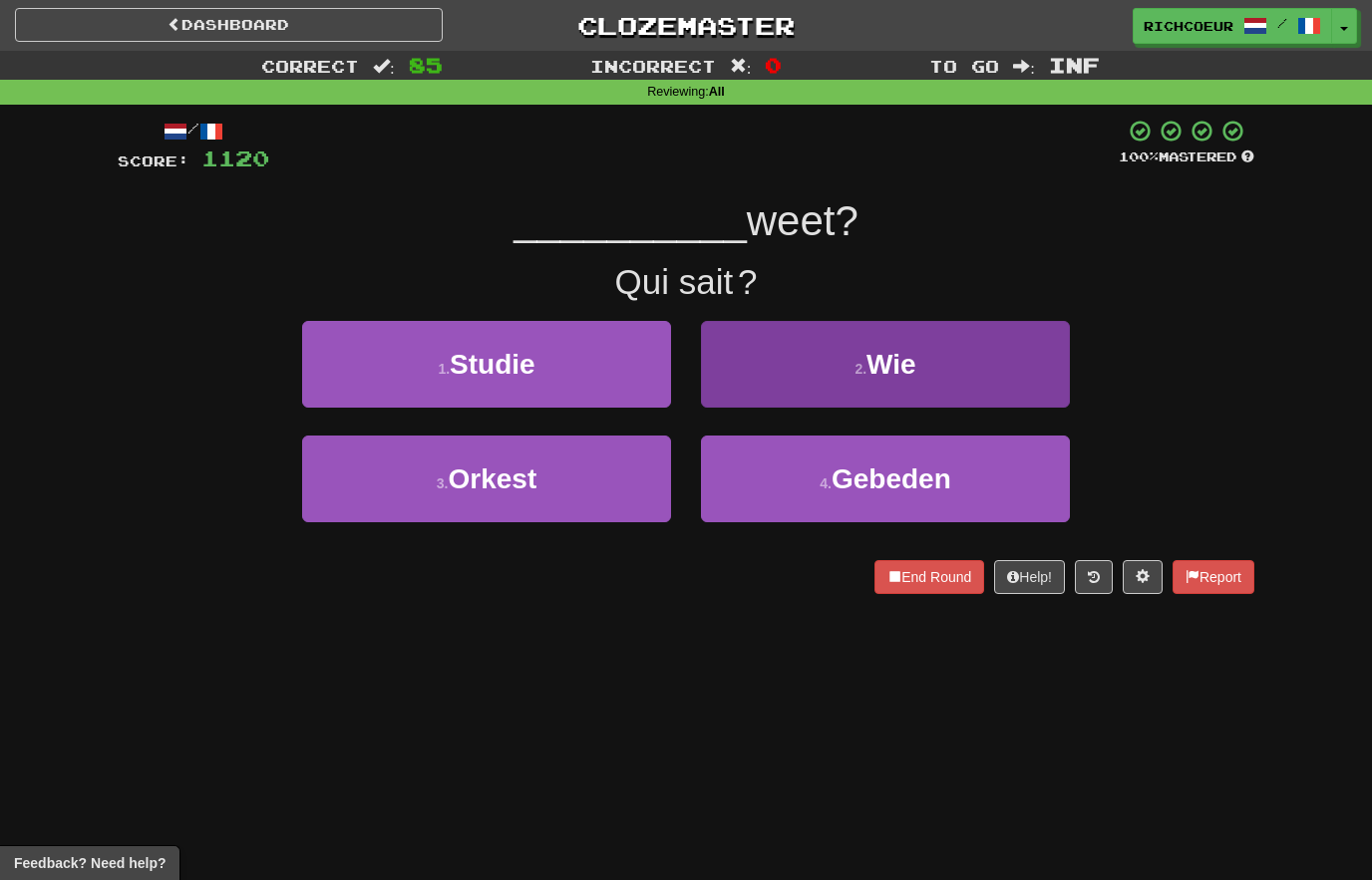 click on "2 .  Wie" at bounding box center [885, 364] 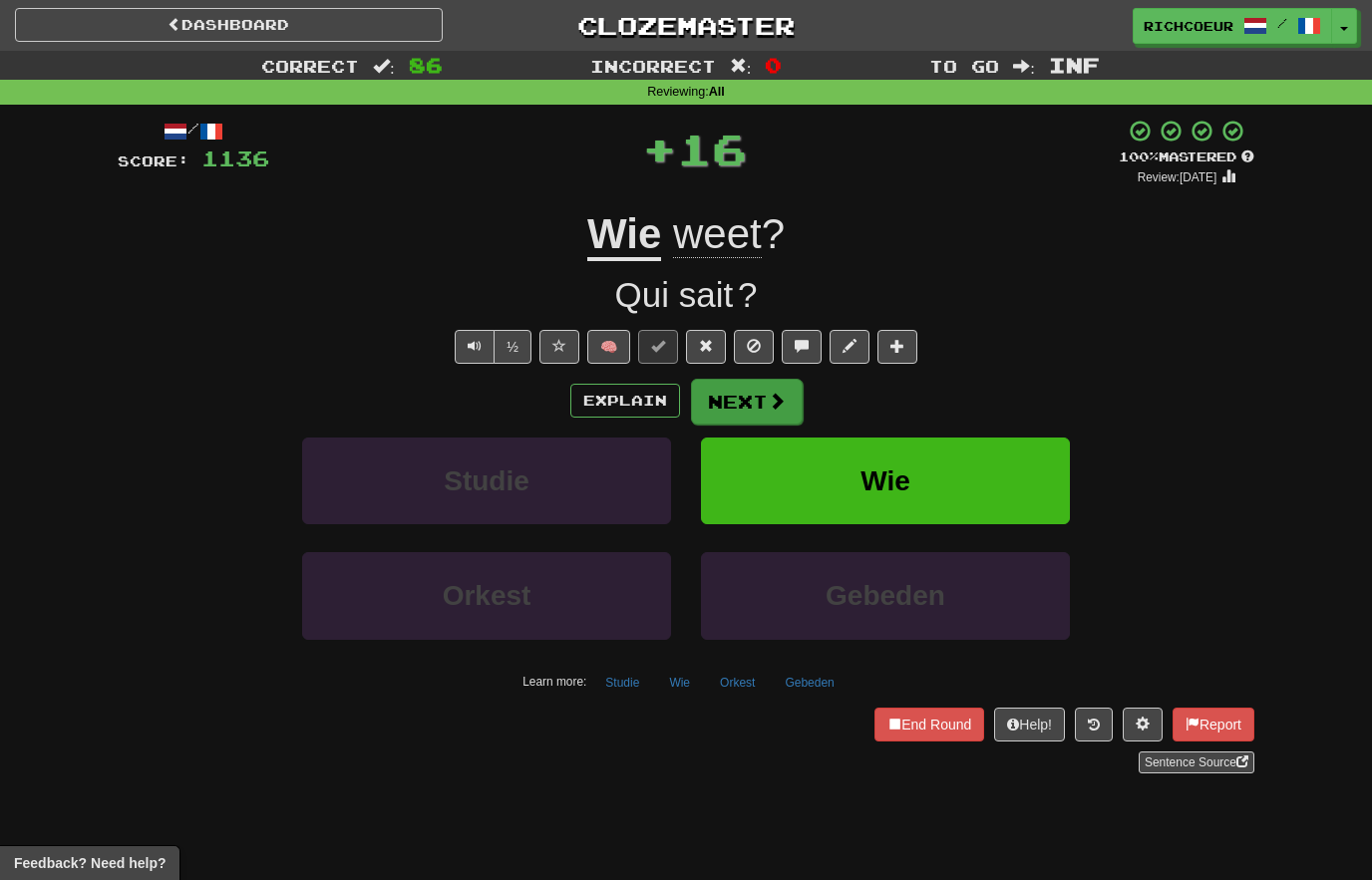 click at bounding box center (777, 401) 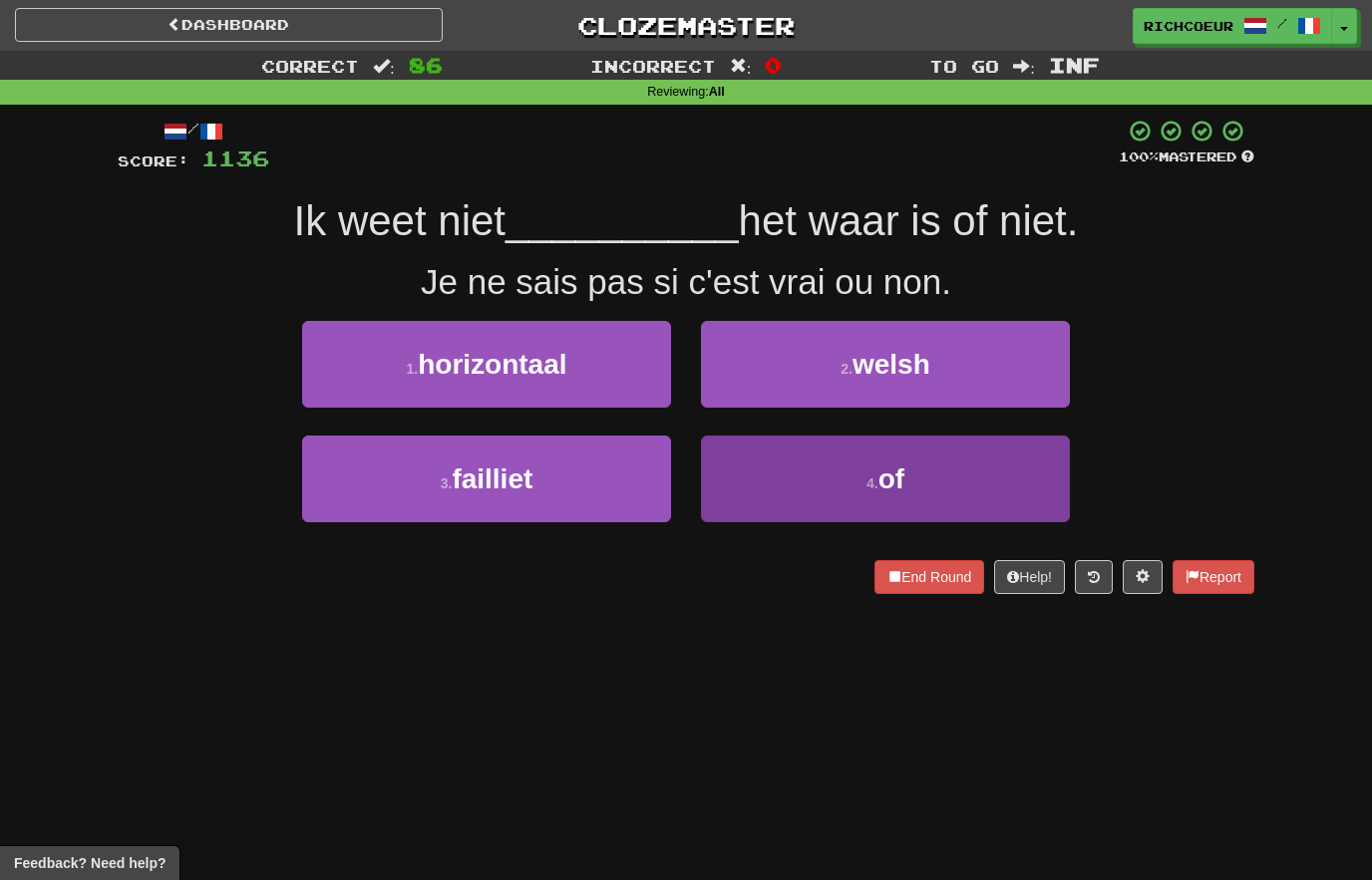 click on "4 .  of" at bounding box center [885, 478] 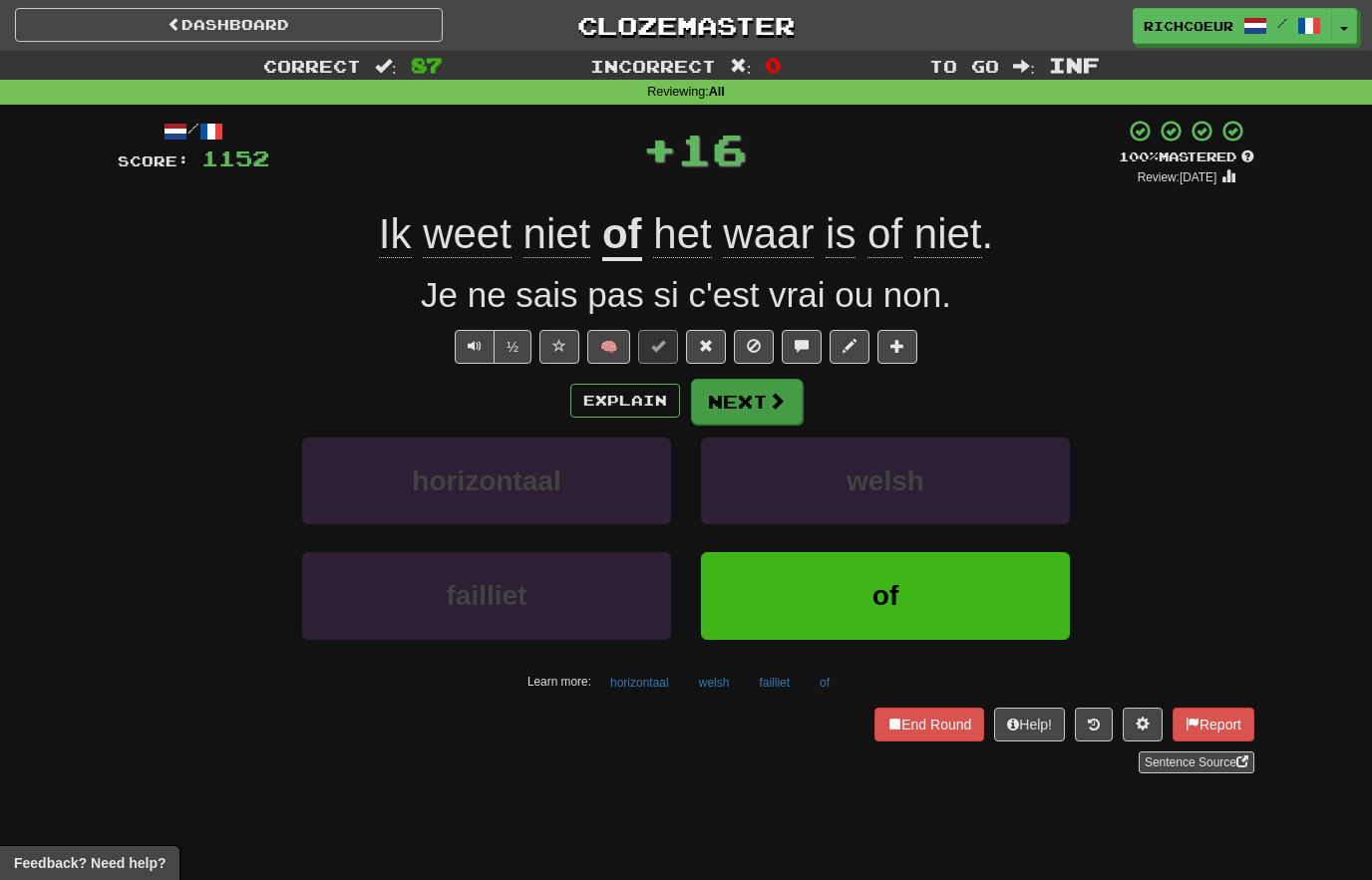 click at bounding box center [777, 401] 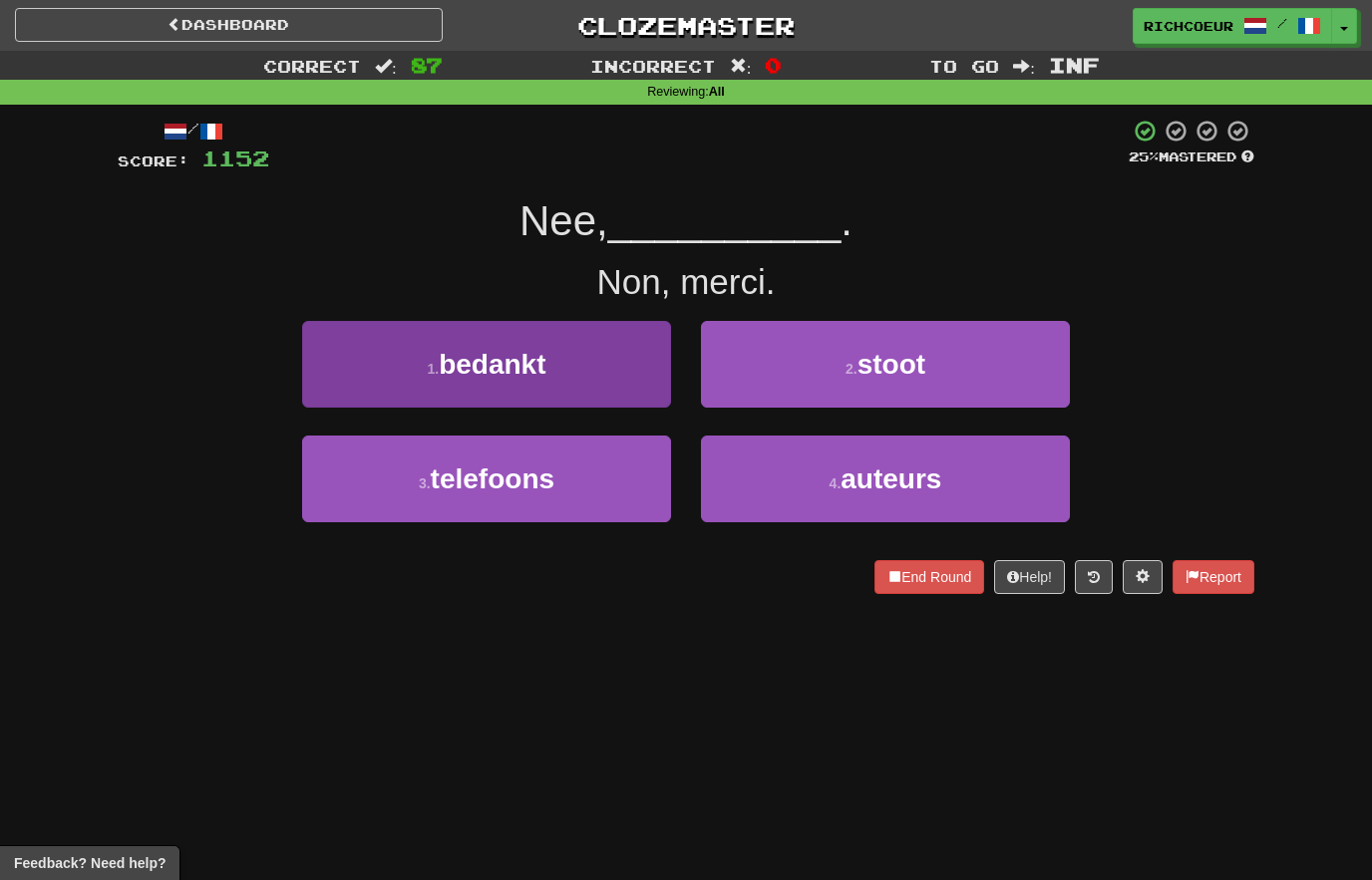 click on "1 .  bedankt" at bounding box center [487, 364] 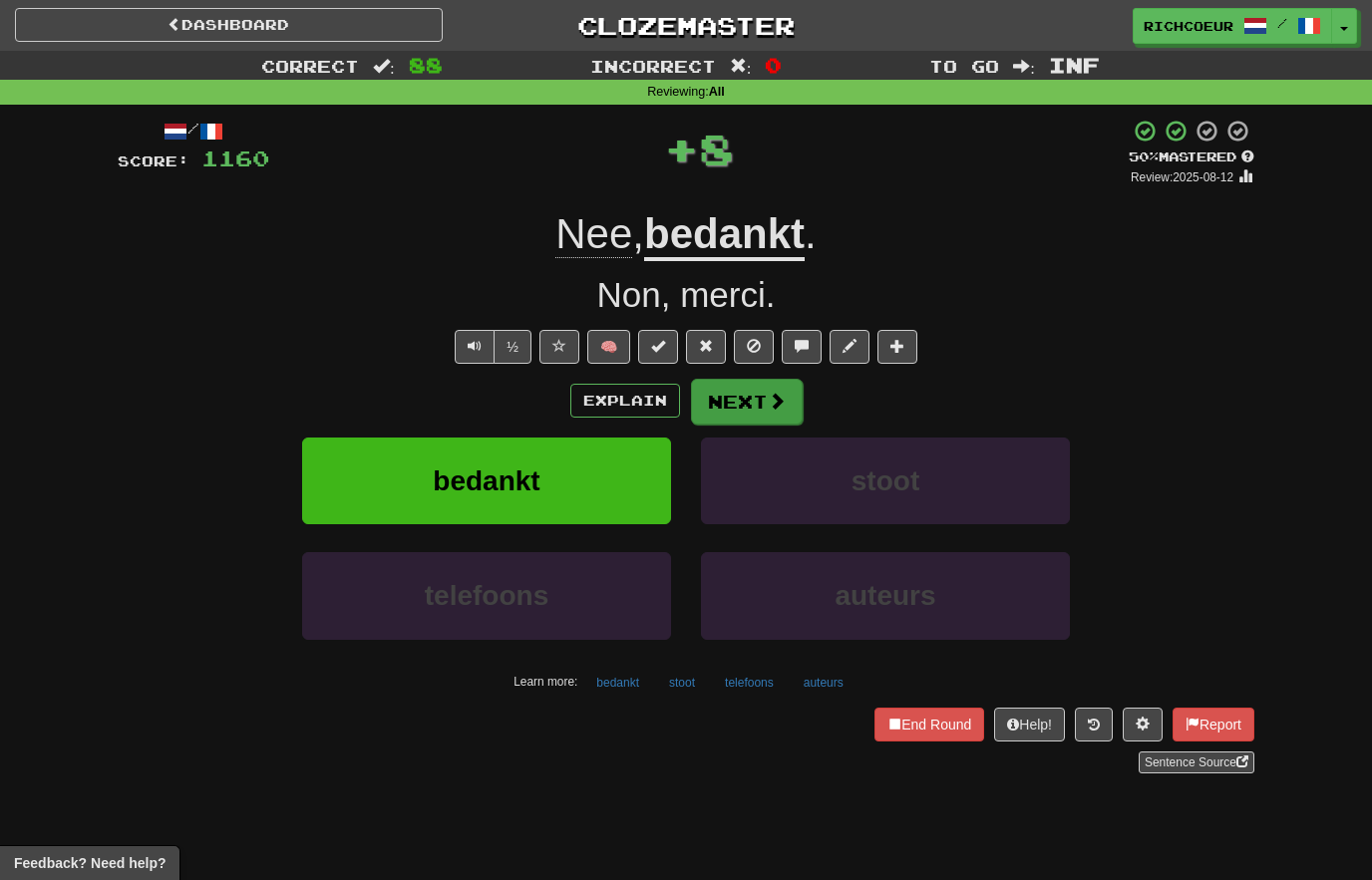 click at bounding box center [777, 401] 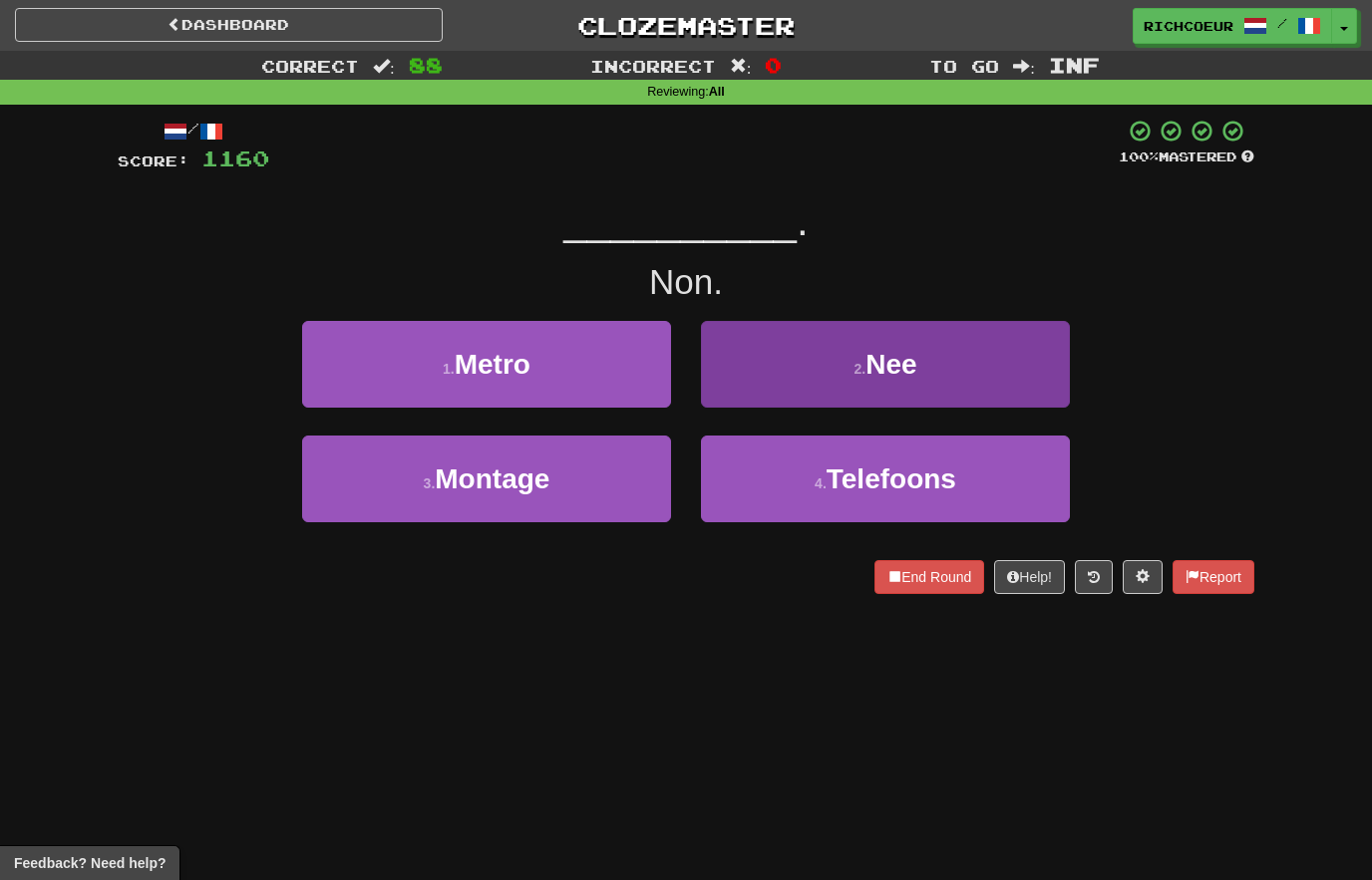 click on "2 .  Nee" at bounding box center [885, 364] 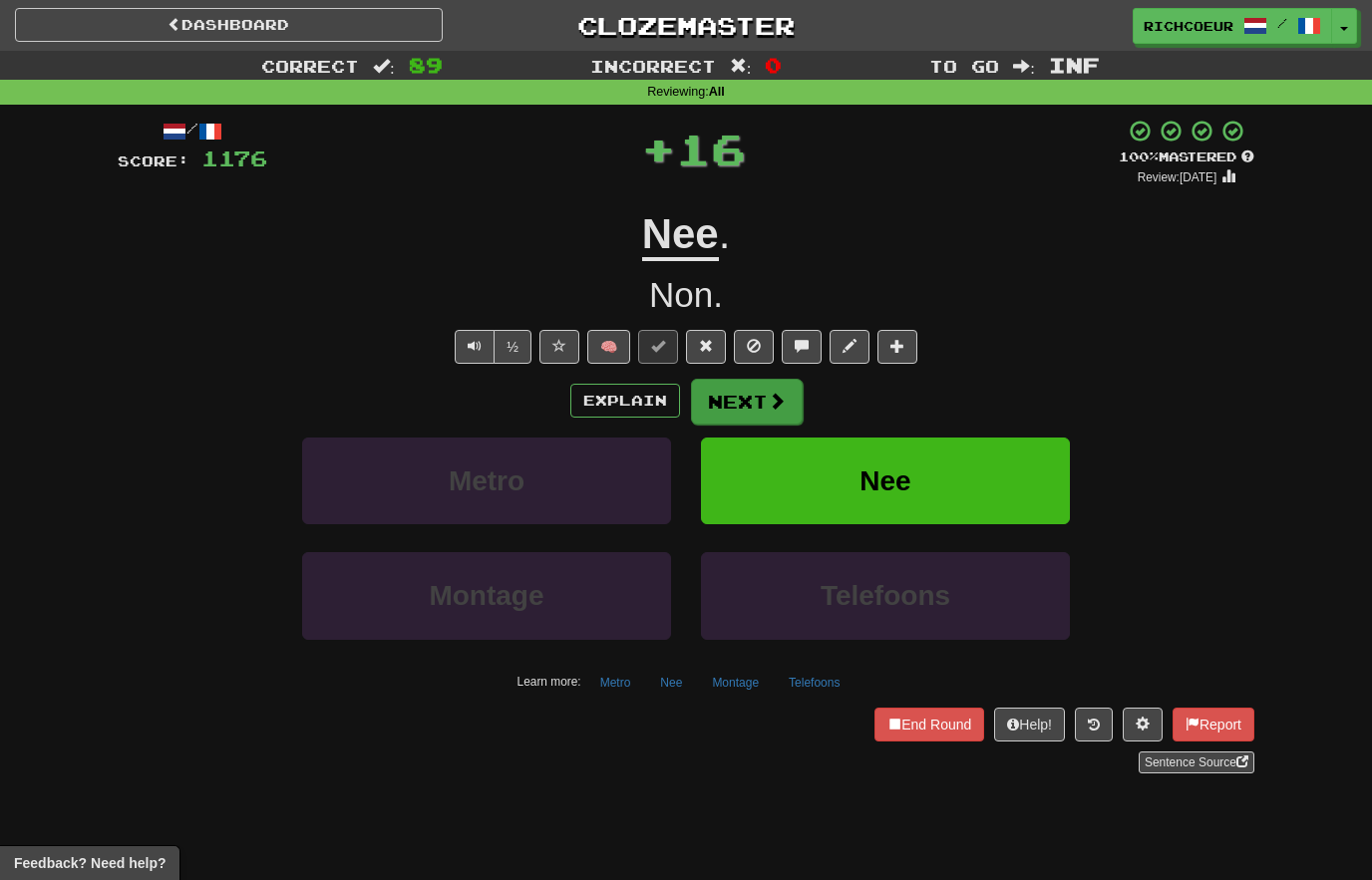click at bounding box center (777, 401) 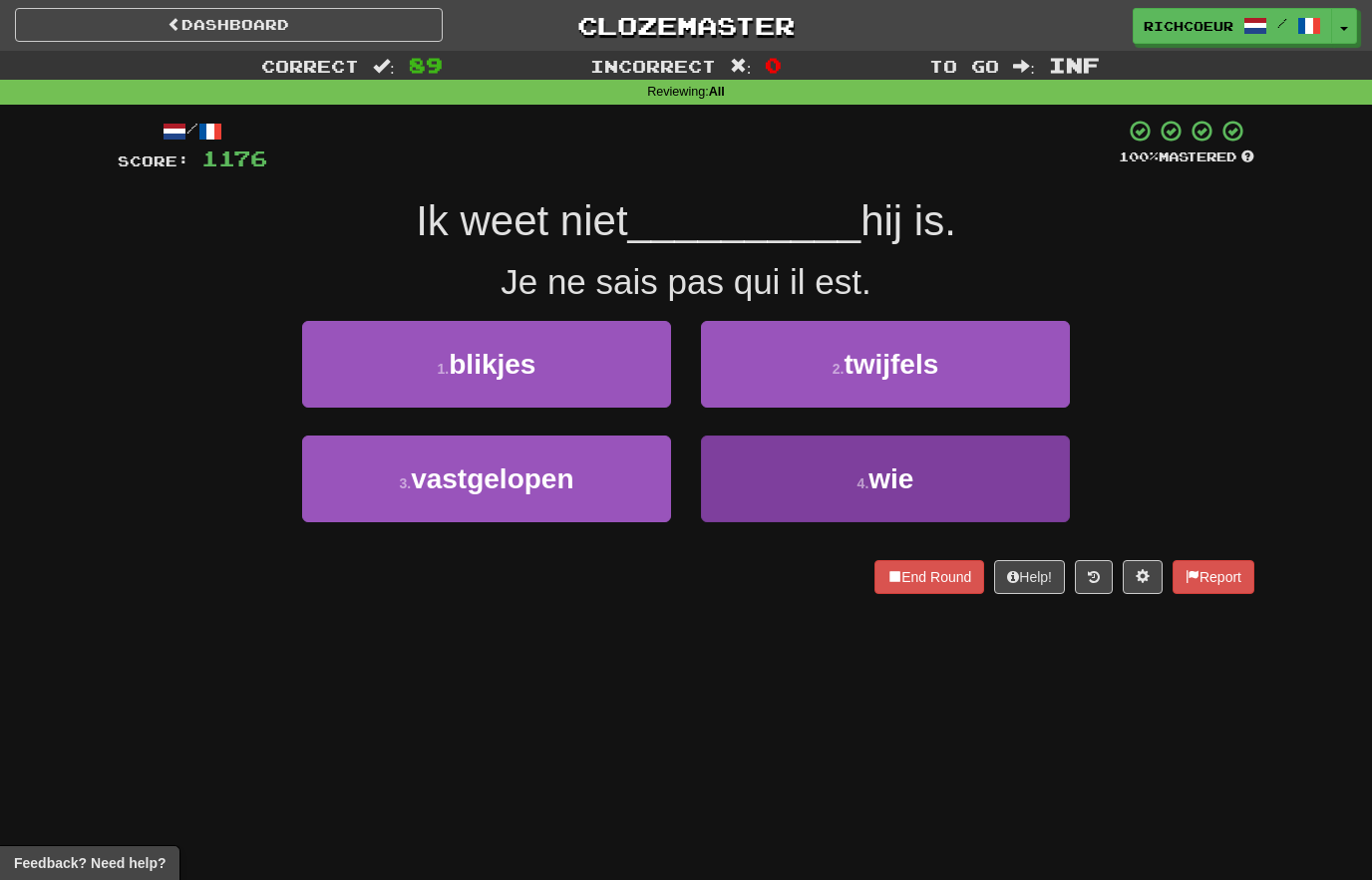 click on "4 .  wie" at bounding box center (885, 478) 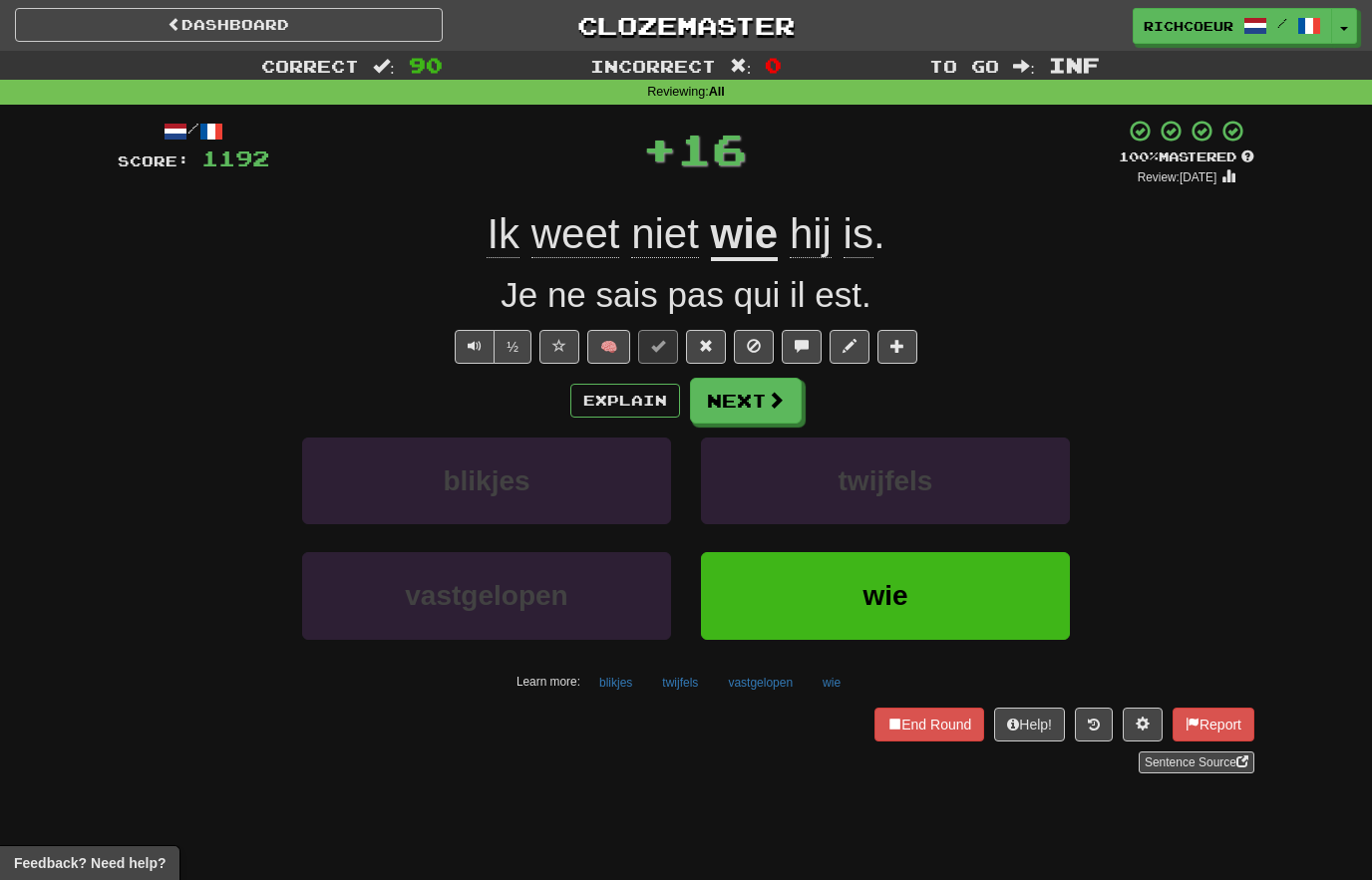 click on "Next" at bounding box center (746, 401) 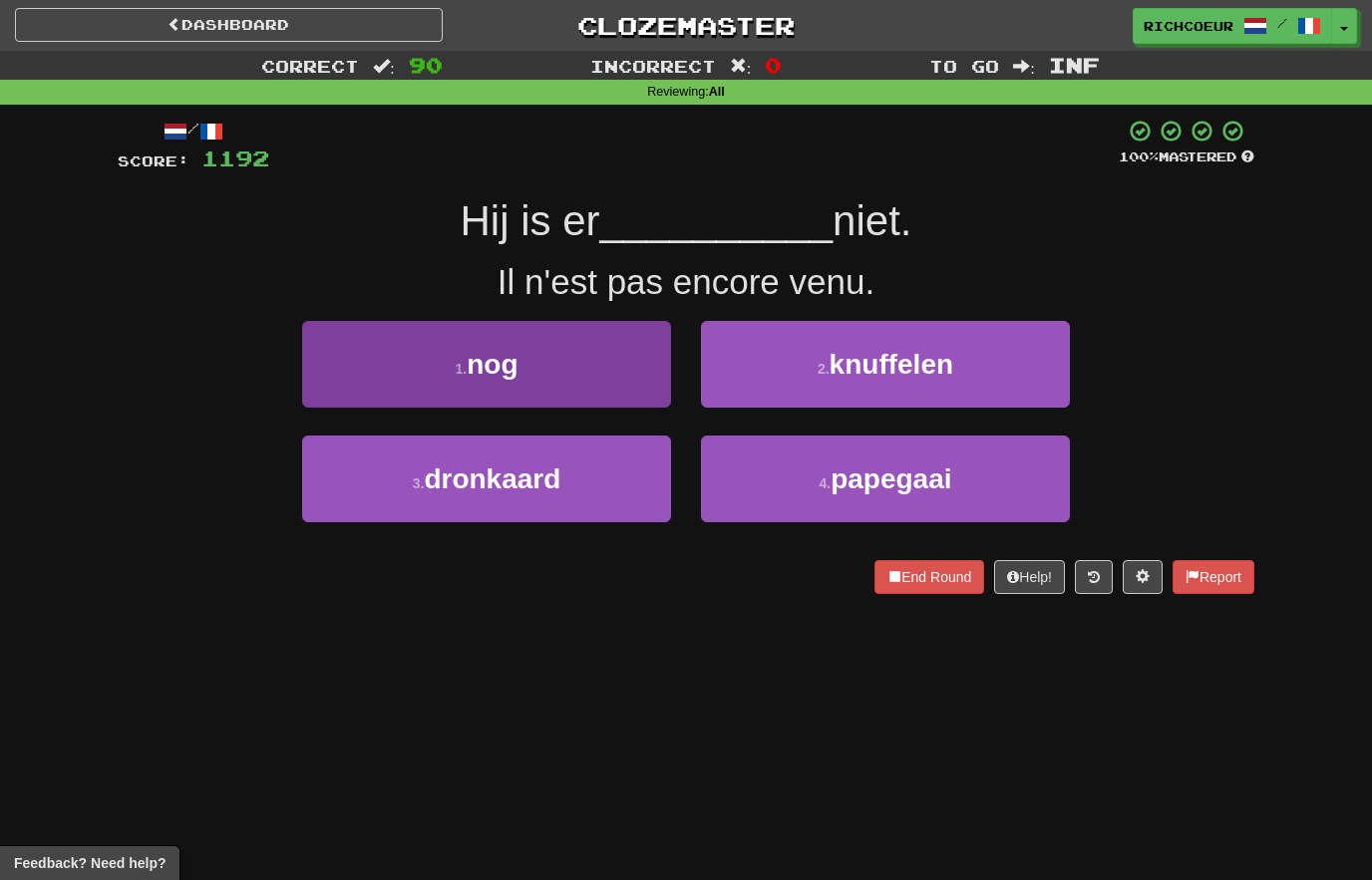 click on "1 .  nog" at bounding box center (487, 364) 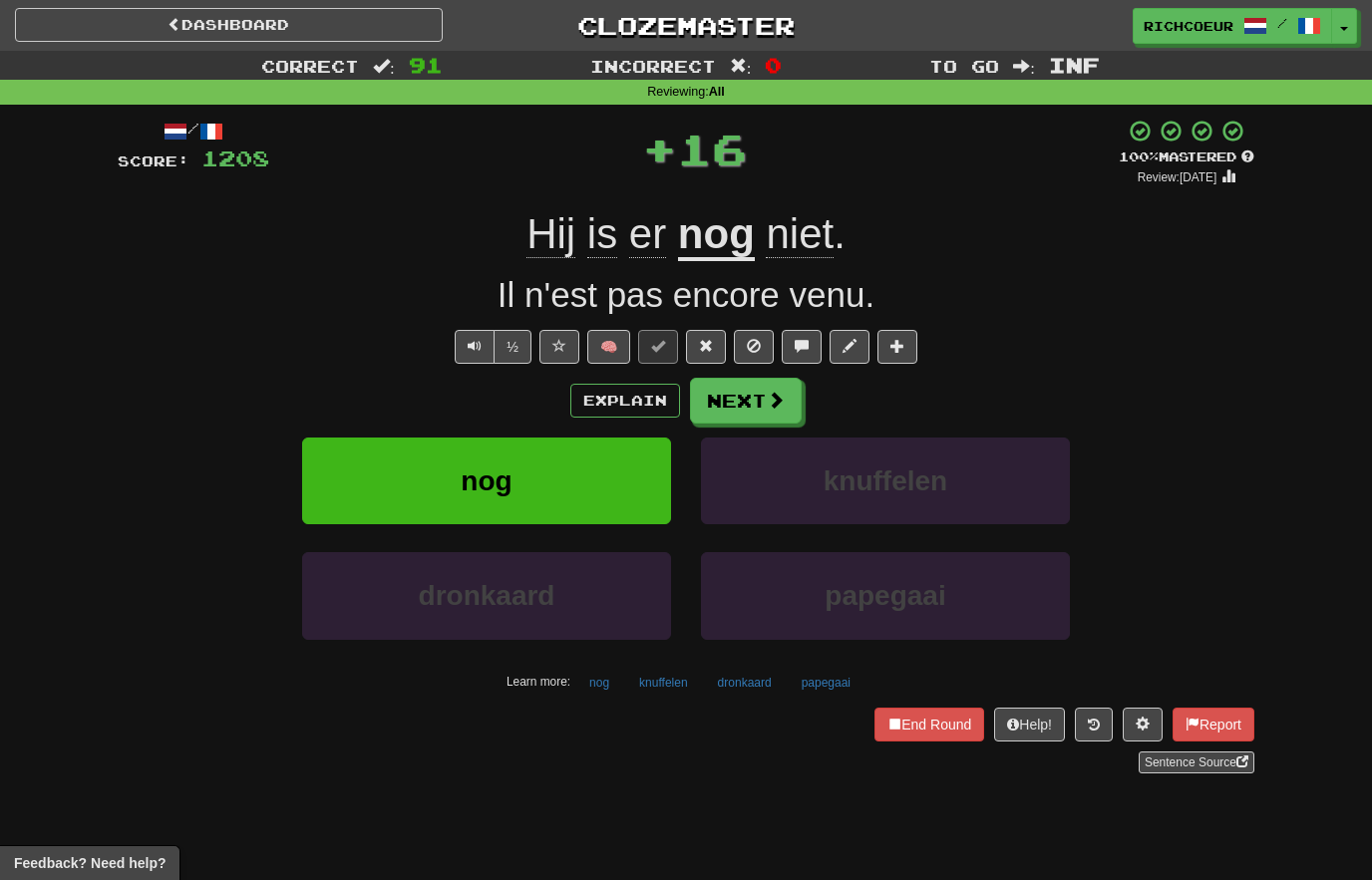 click on "Next" at bounding box center [746, 401] 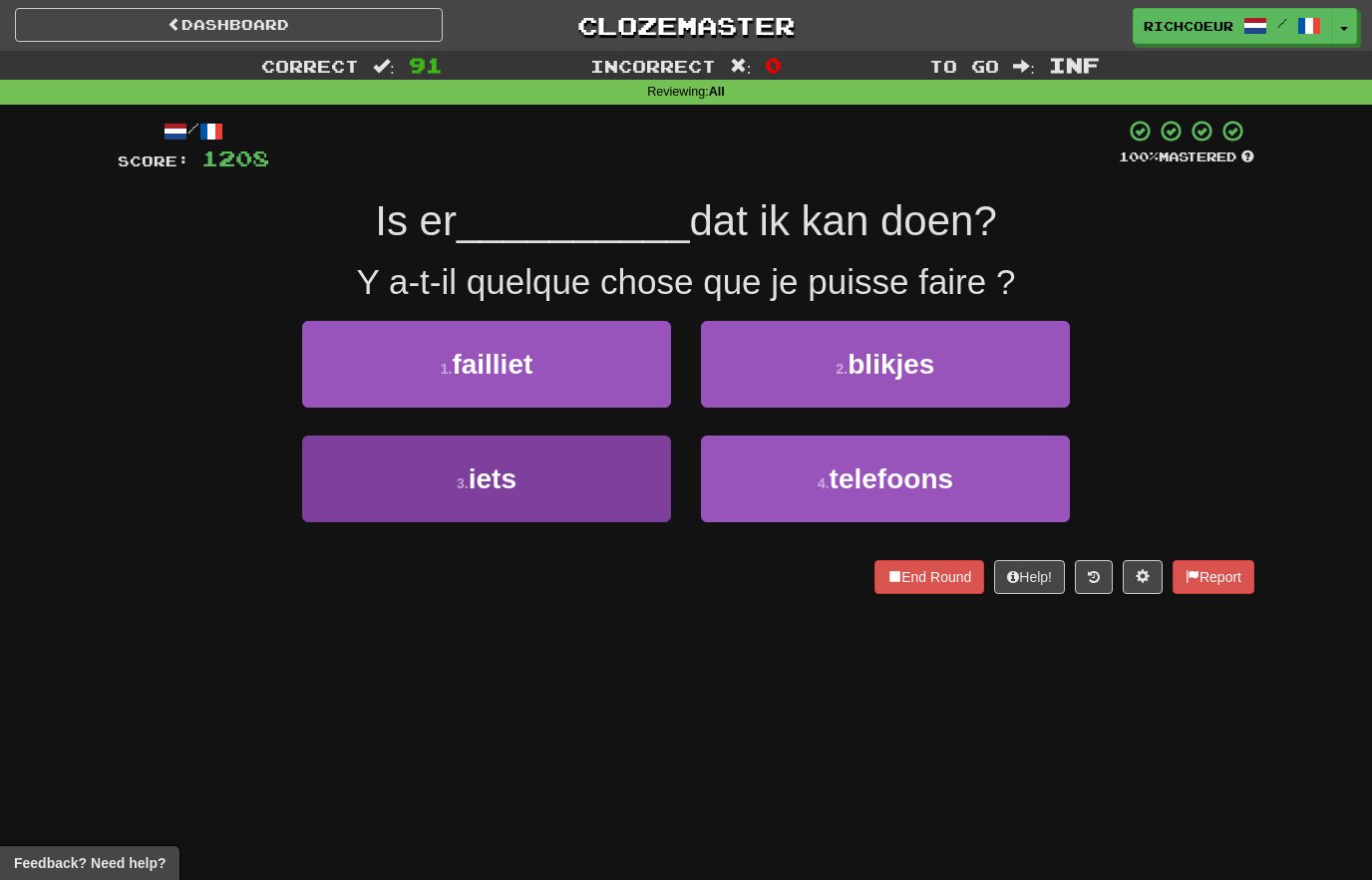 click on "3 .  iets" at bounding box center (487, 478) 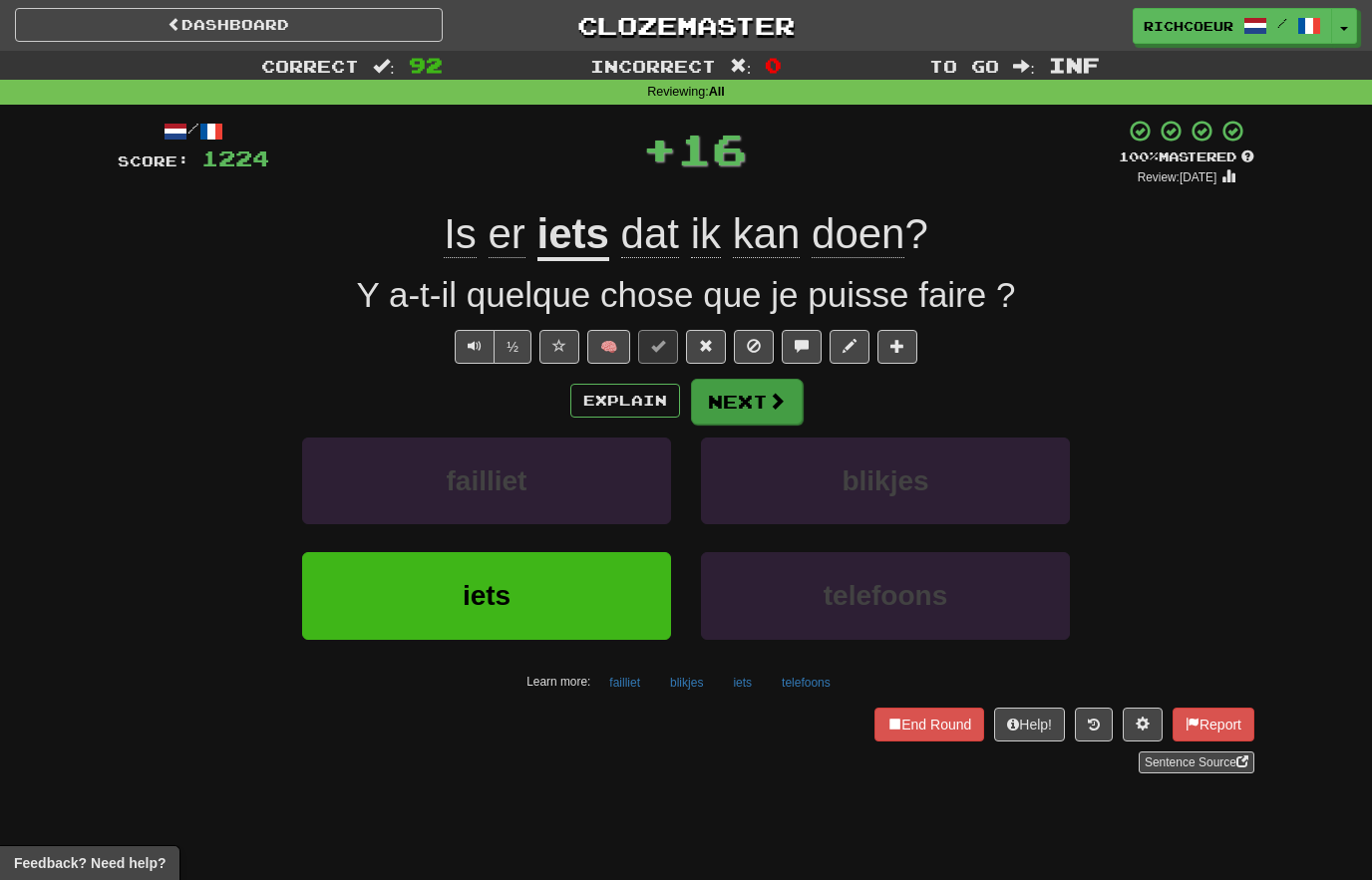 click on "Next" at bounding box center [747, 402] 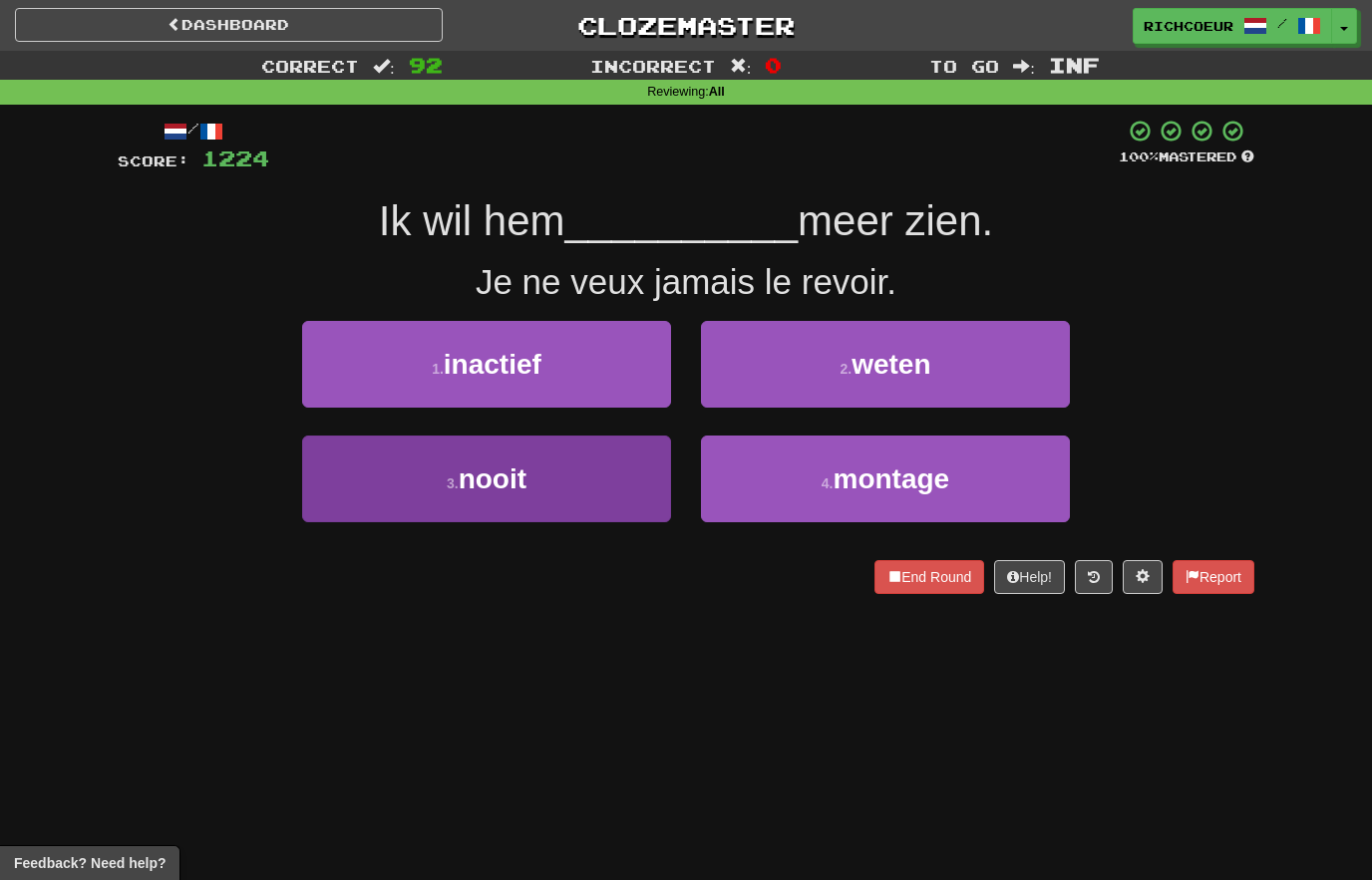 click on "3 .  nooit" at bounding box center [487, 478] 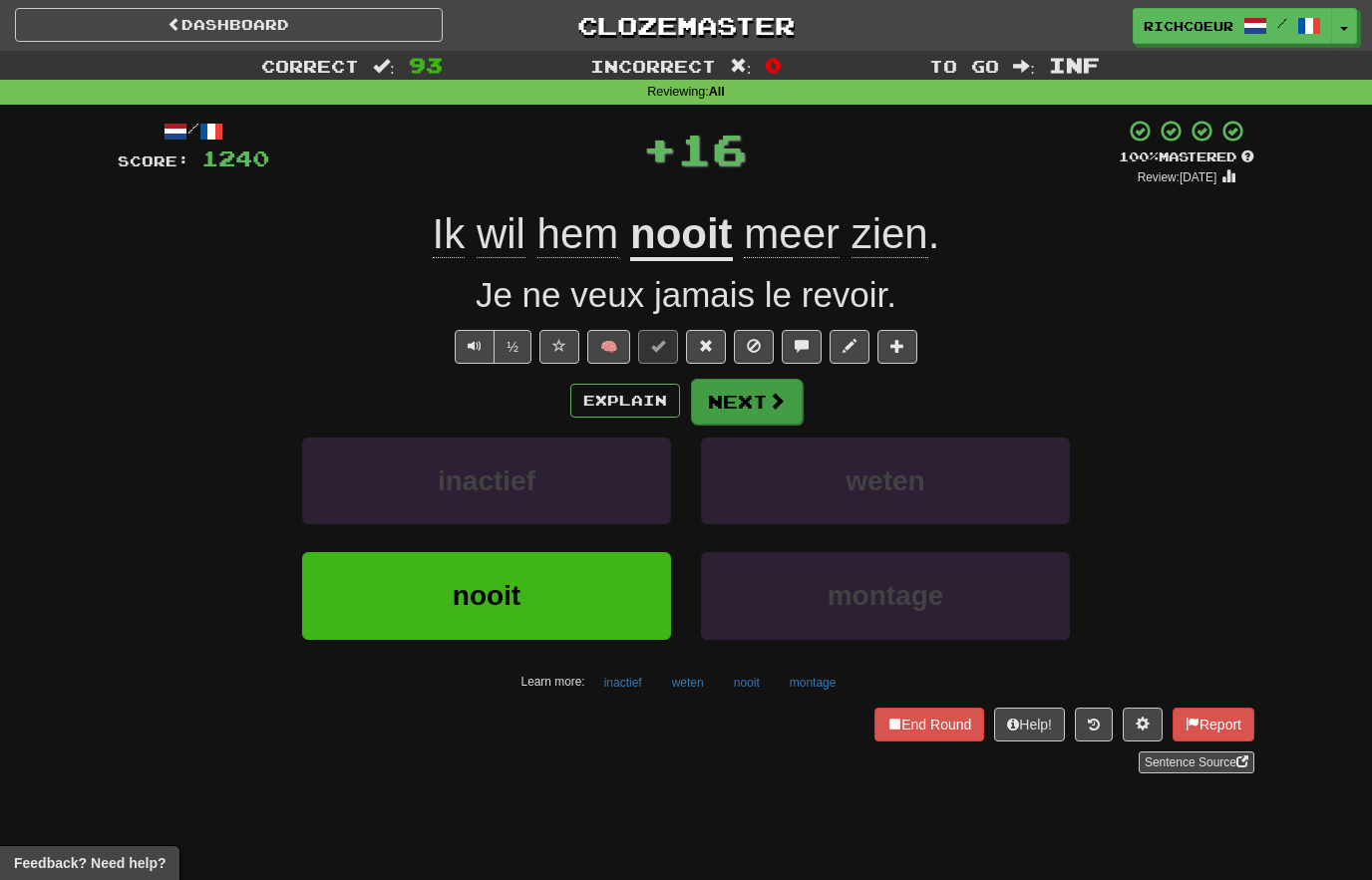 click at bounding box center (777, 401) 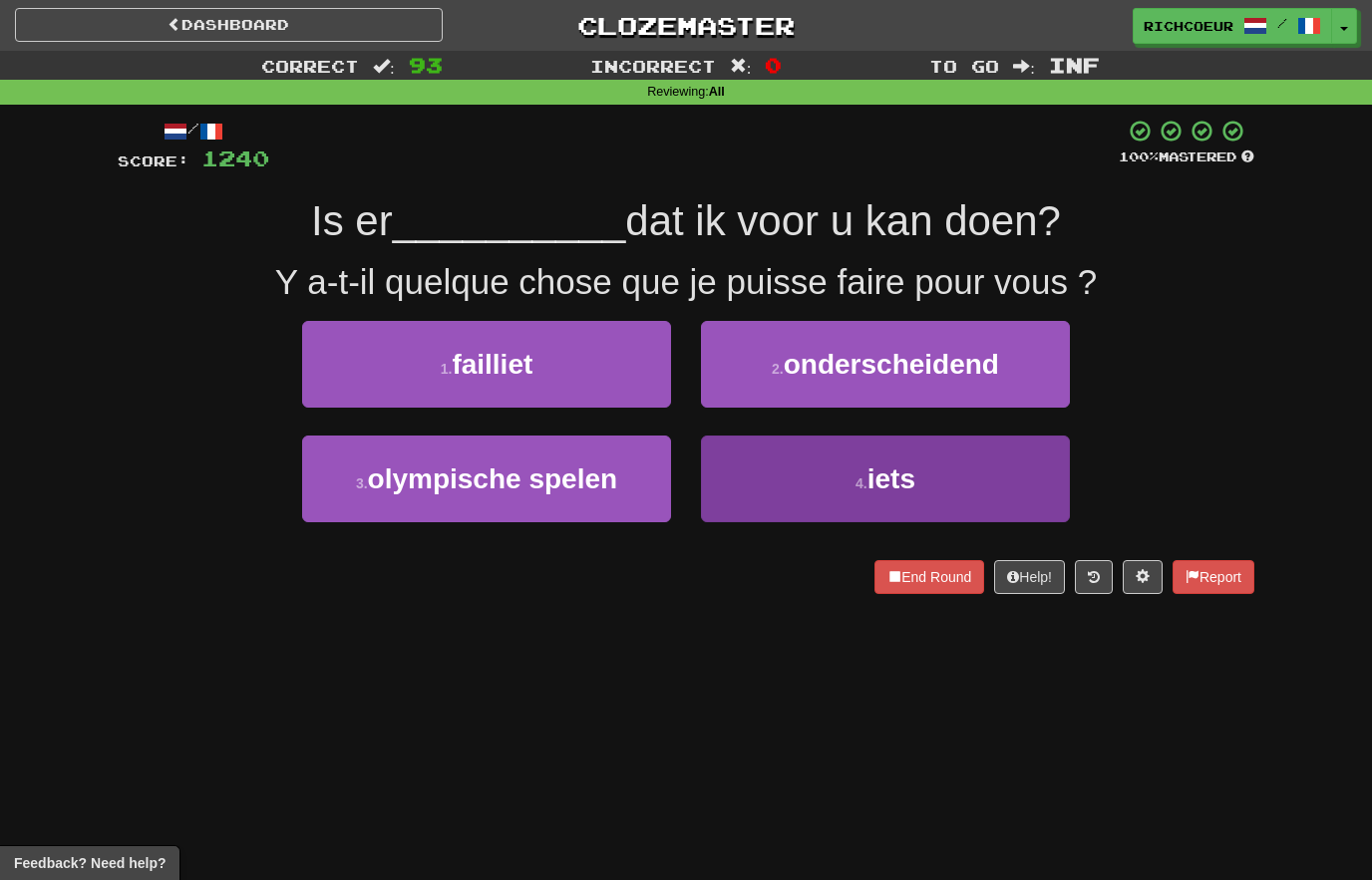 click on "4 .  iets" at bounding box center (885, 478) 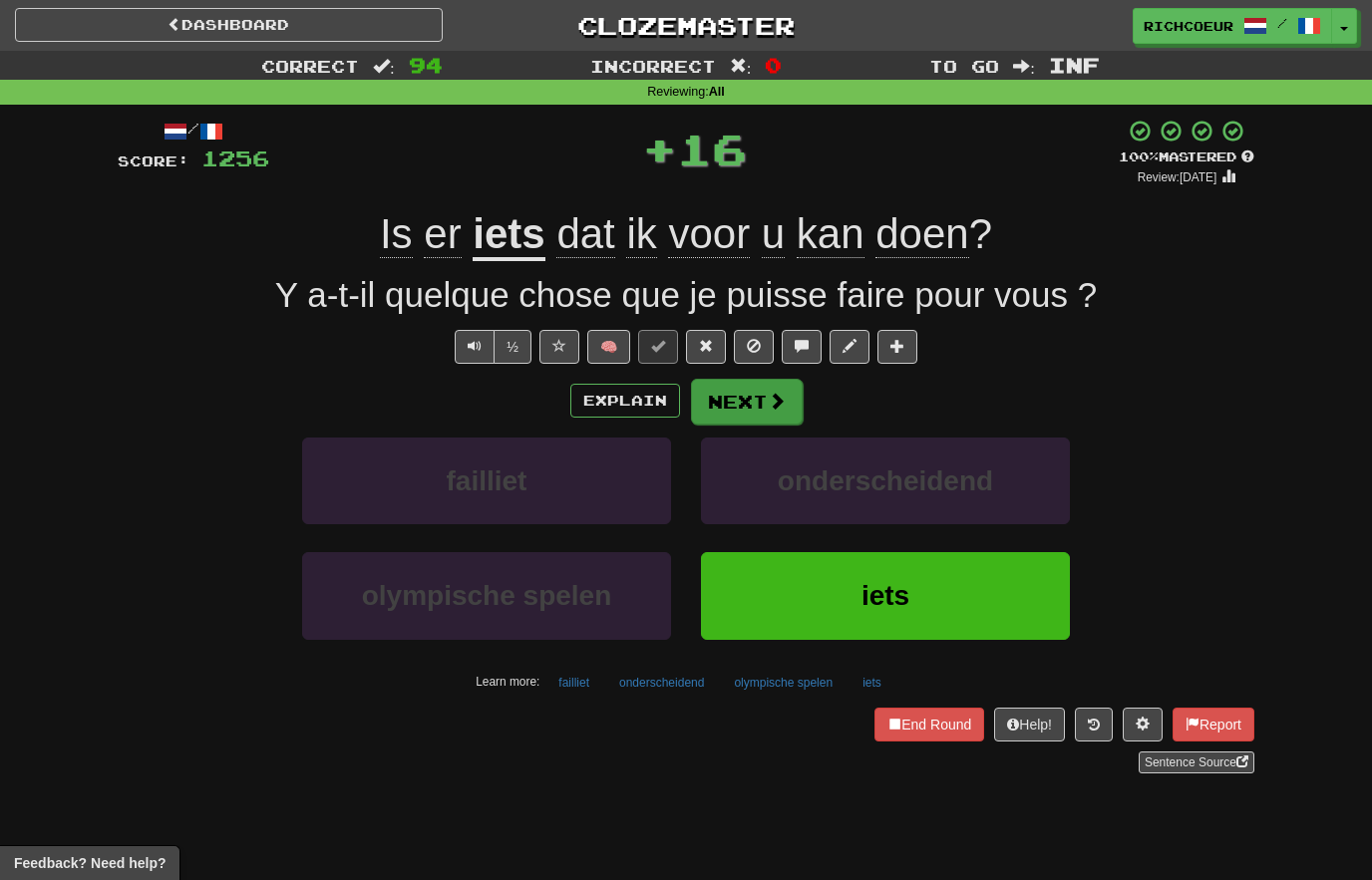click at bounding box center (777, 401) 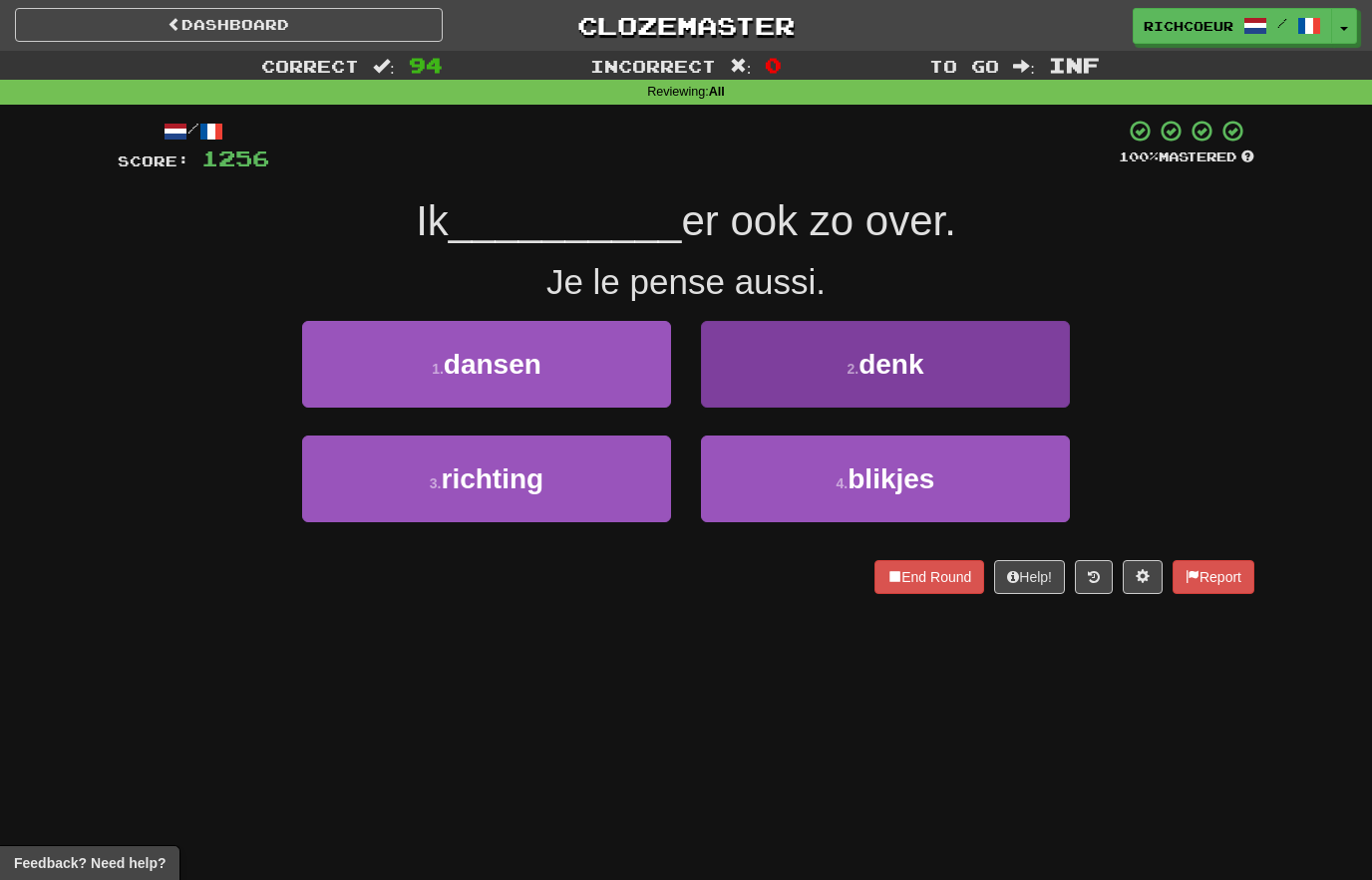 click on "2 .  denk" at bounding box center [885, 364] 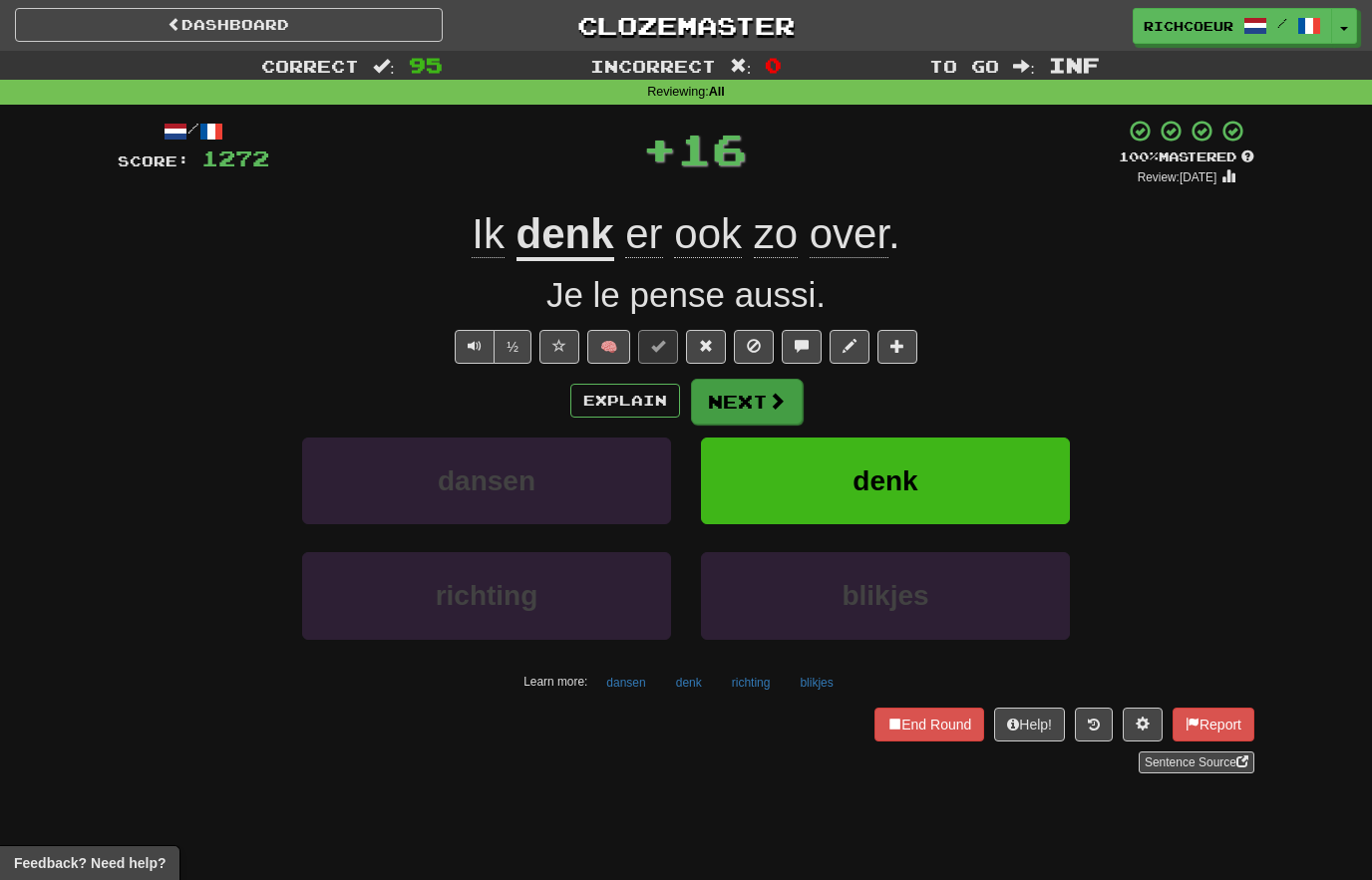 click at bounding box center [777, 401] 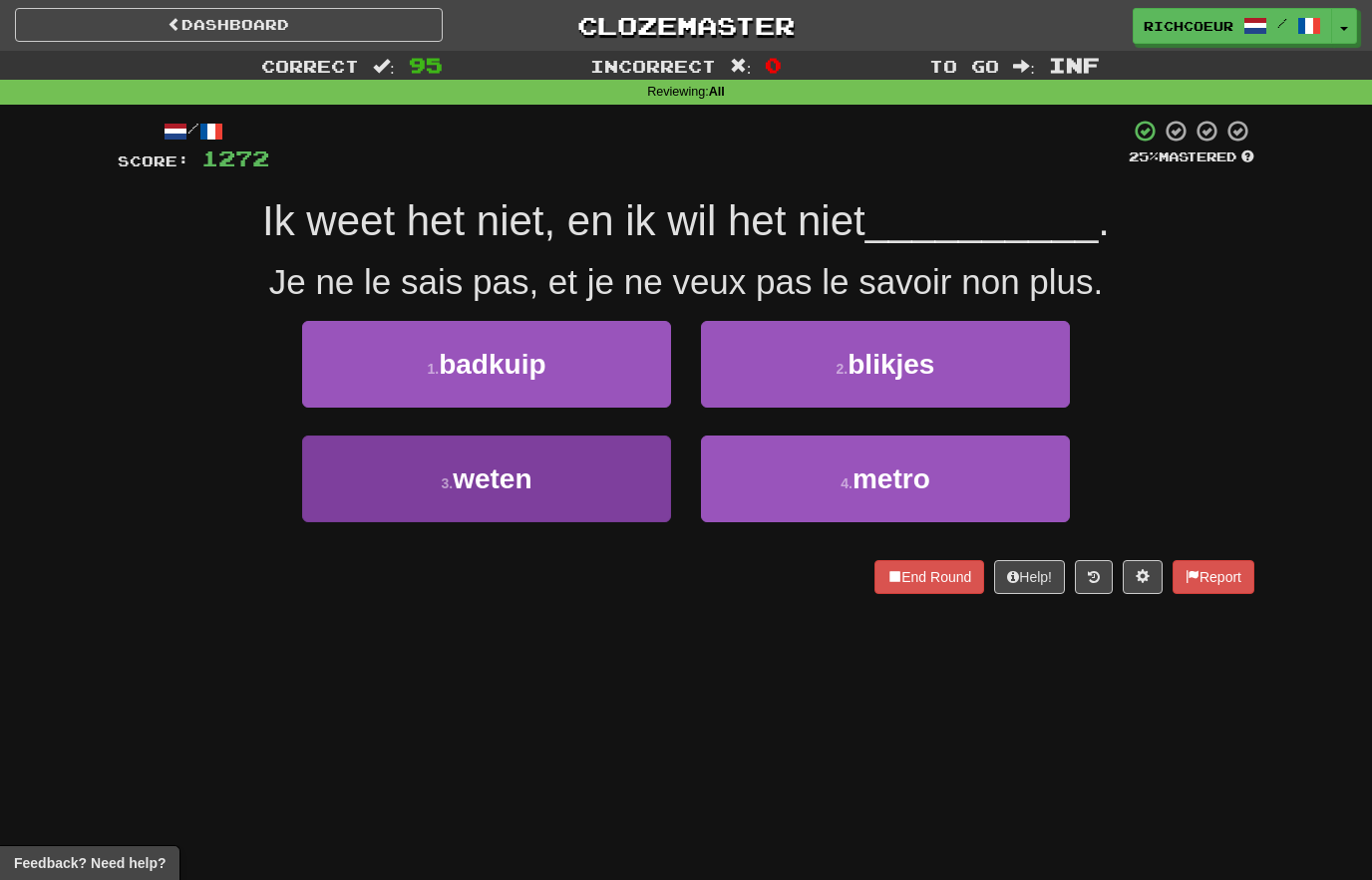 click on "3 .  weten" at bounding box center (487, 478) 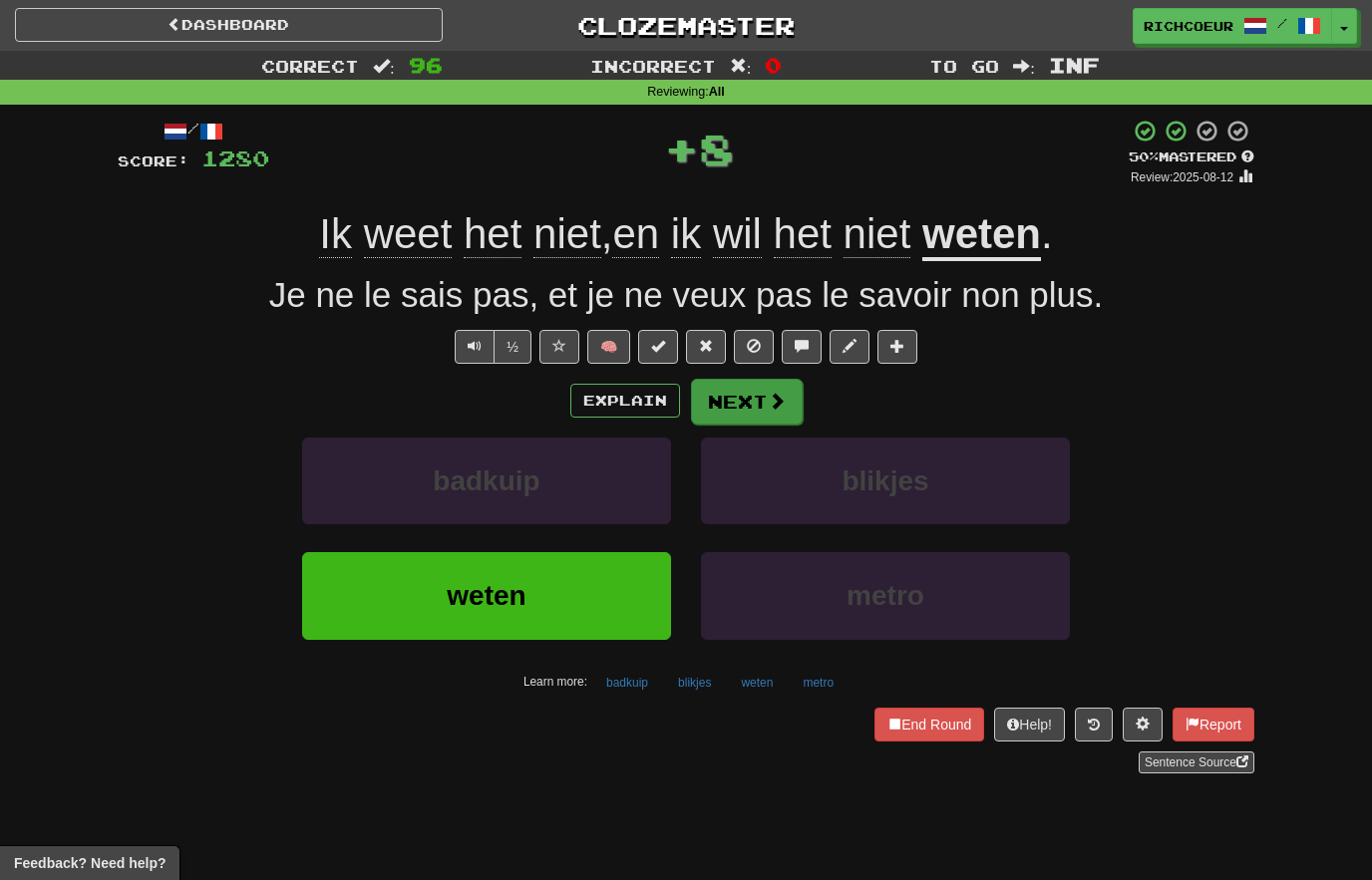 click on "Next" at bounding box center (747, 402) 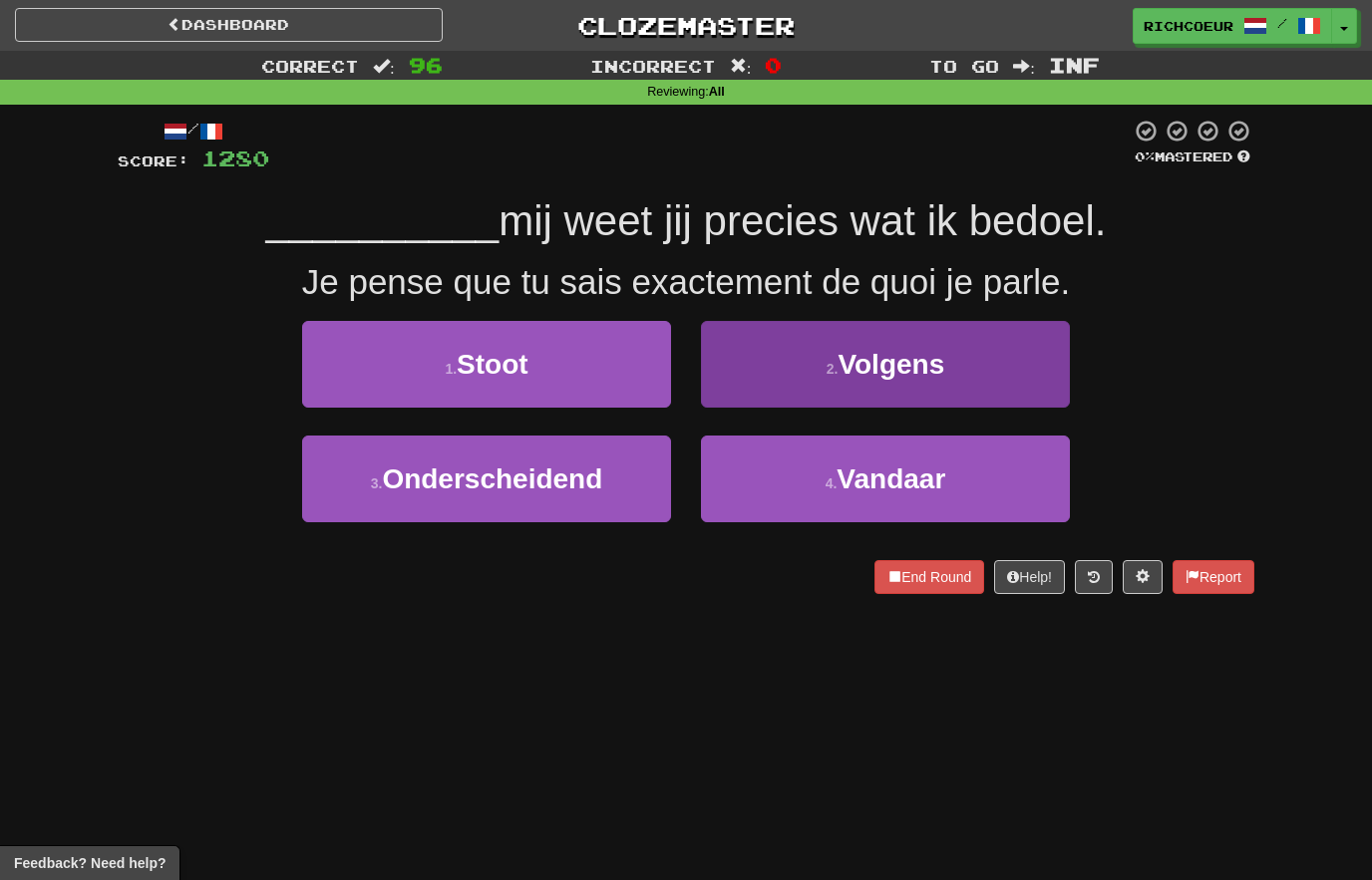 click on "2 .  Volgens" at bounding box center (885, 364) 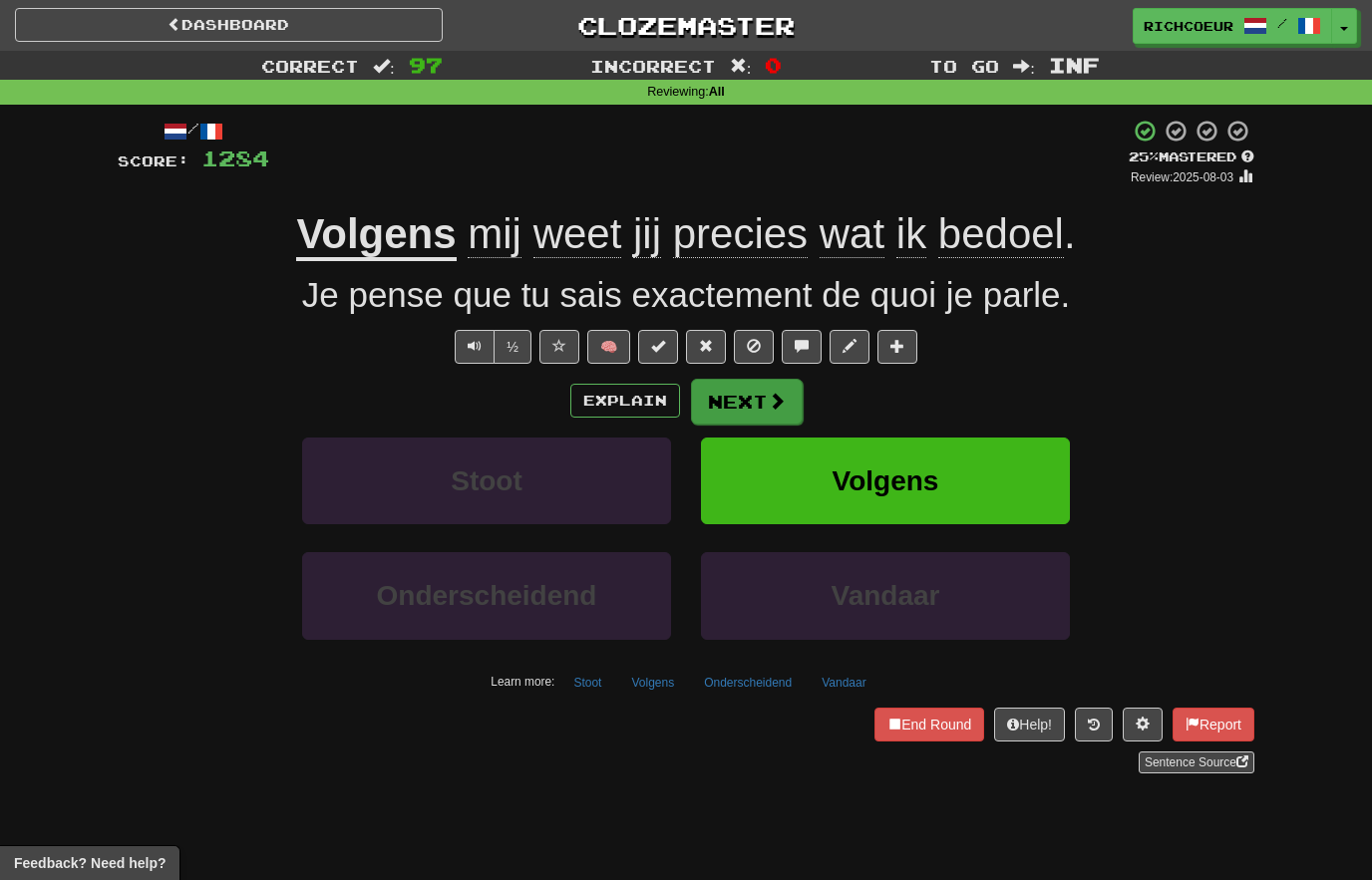 click at bounding box center [777, 401] 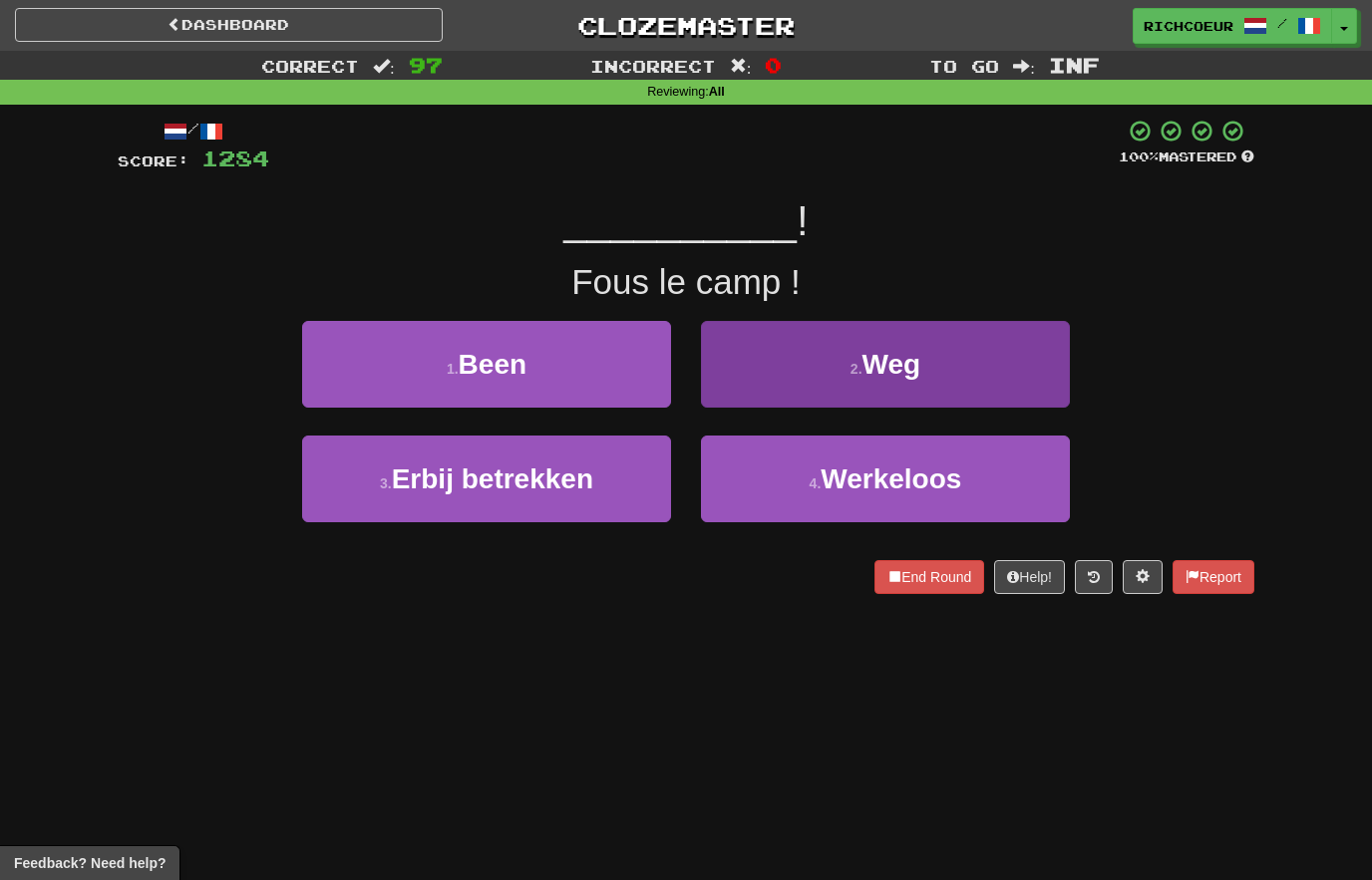 click on "2 .  Weg" at bounding box center (885, 364) 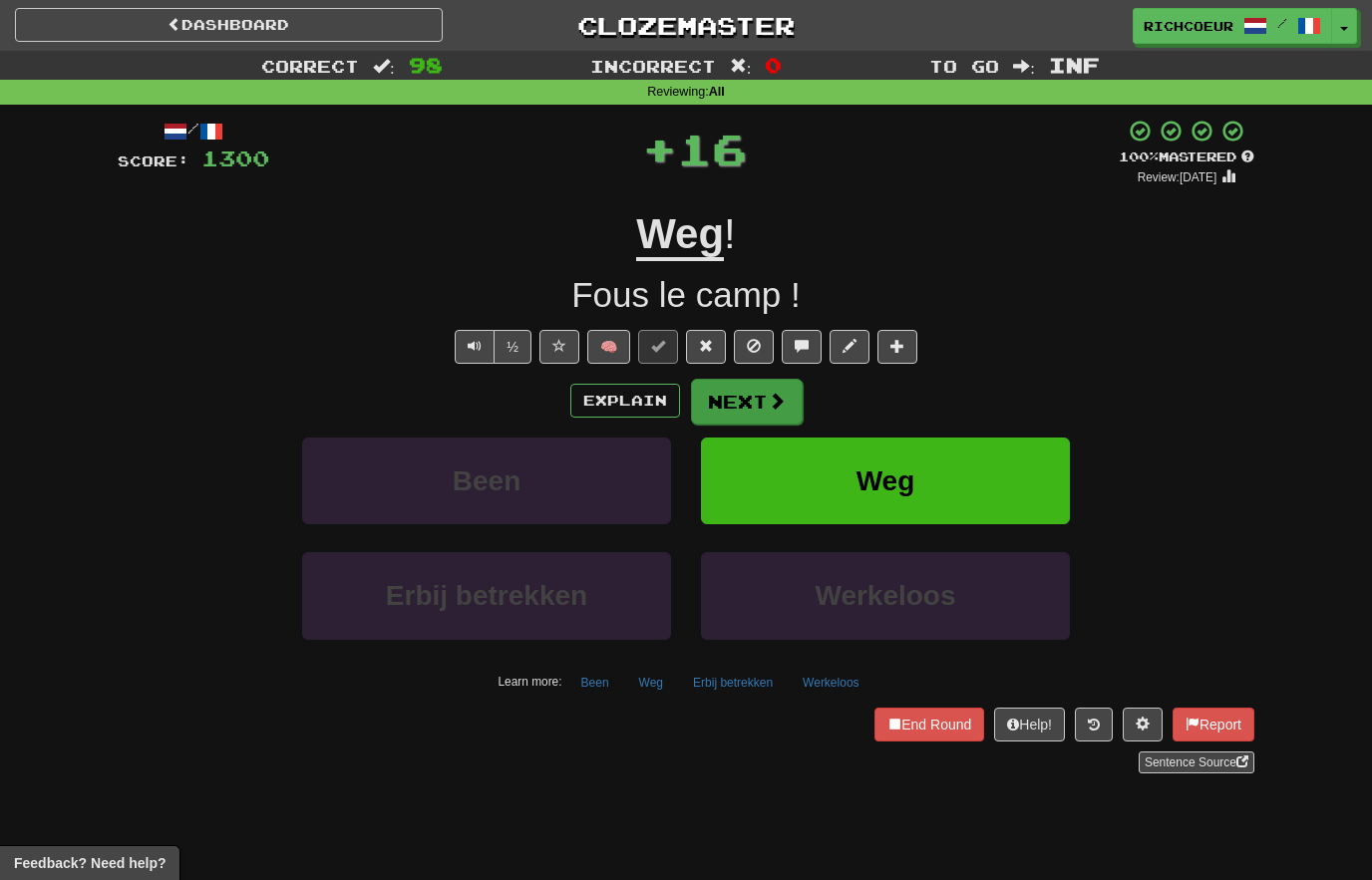 click at bounding box center (777, 401) 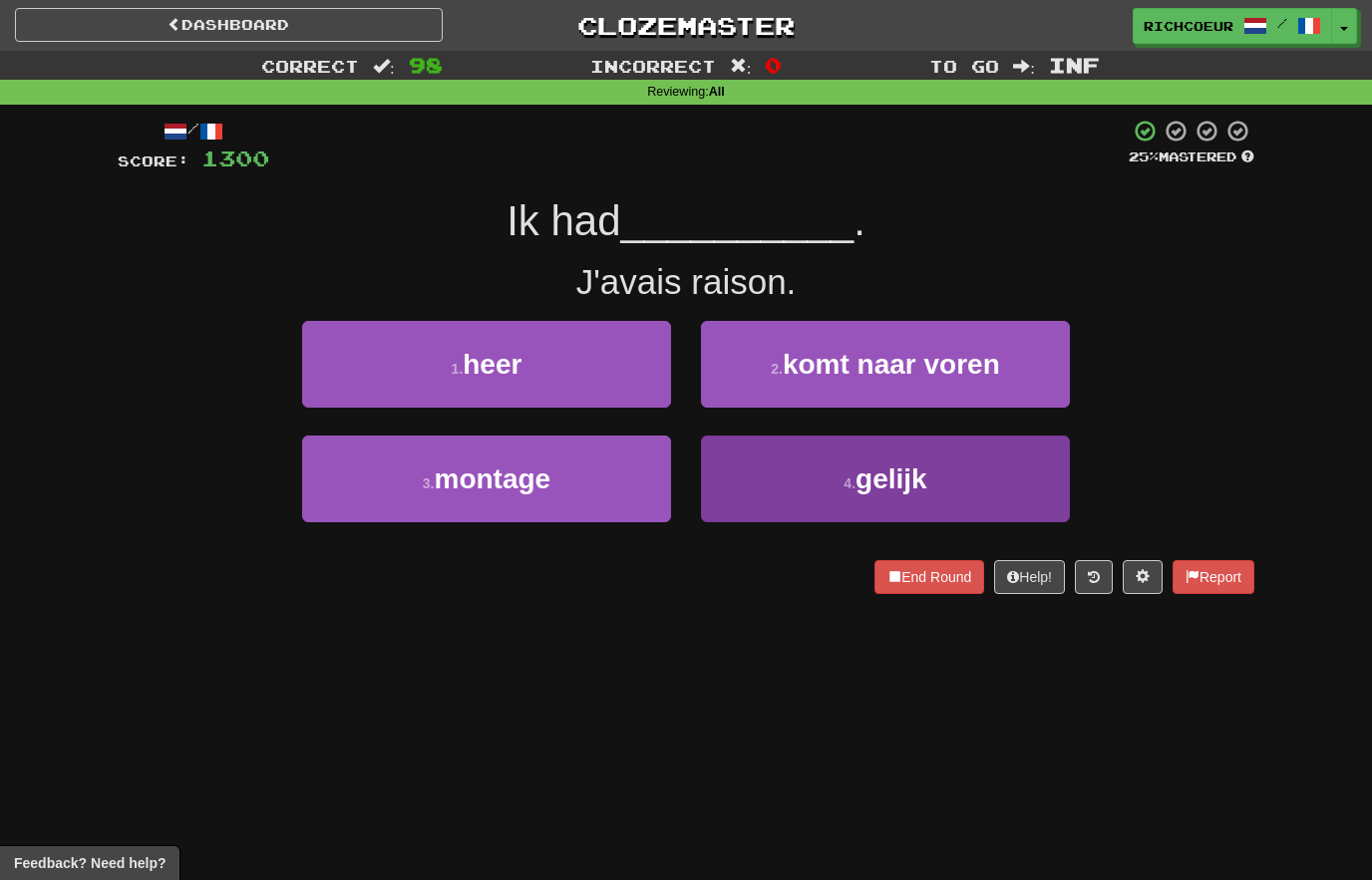 click on "4 .  gelijk" at bounding box center [885, 478] 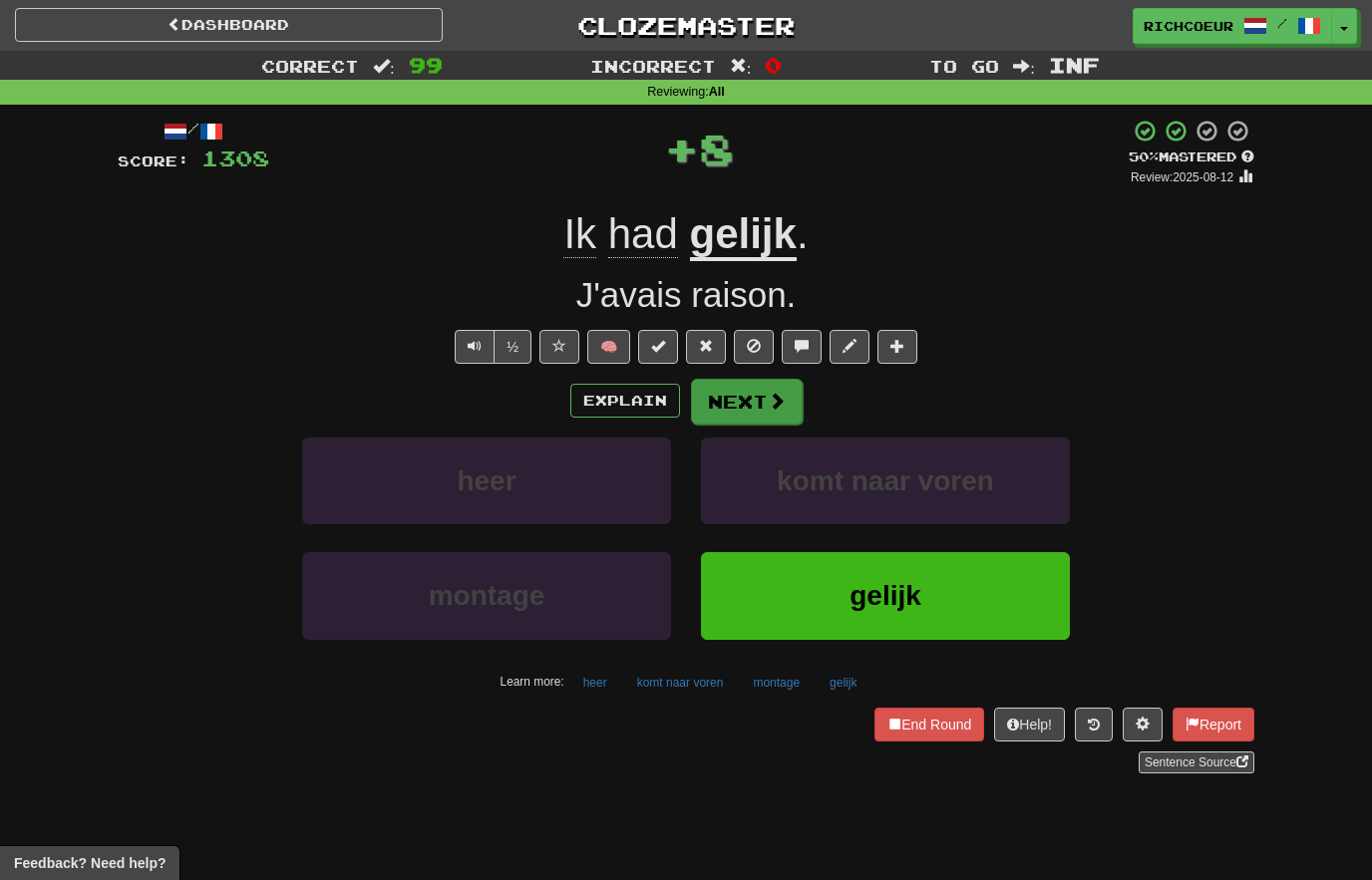 click at bounding box center (777, 401) 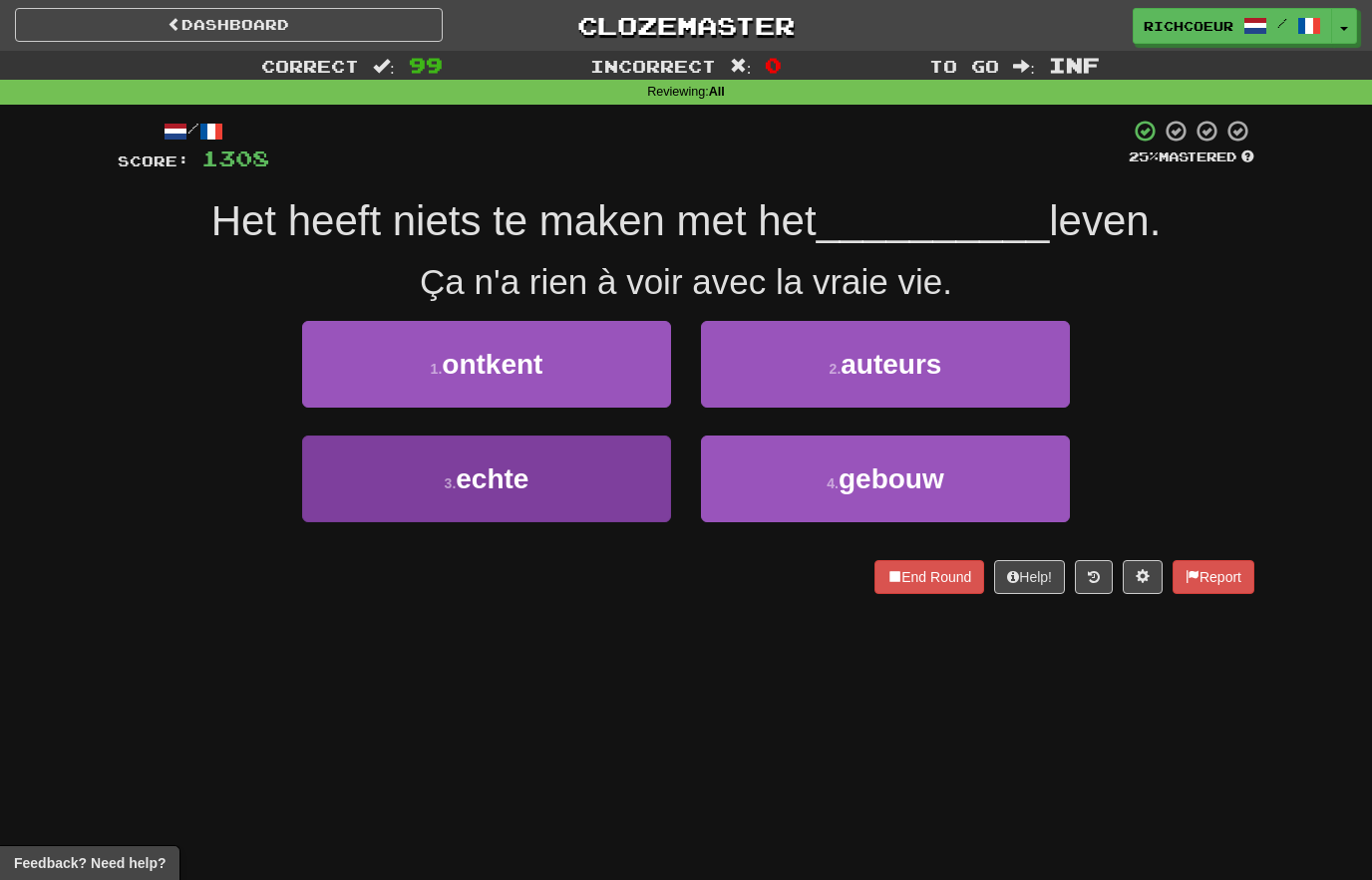 click on "3 .  echte" at bounding box center [487, 478] 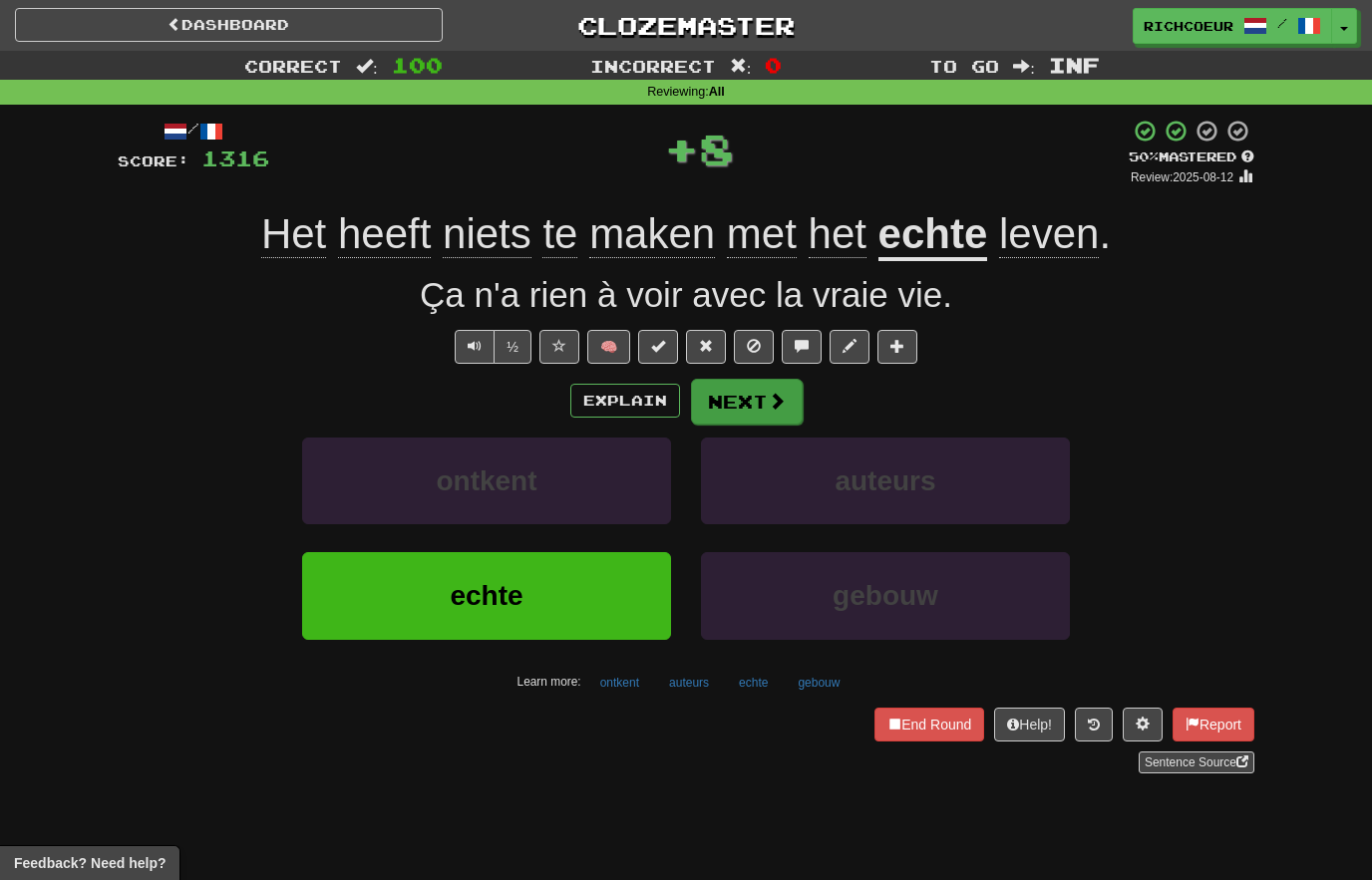 click at bounding box center [777, 401] 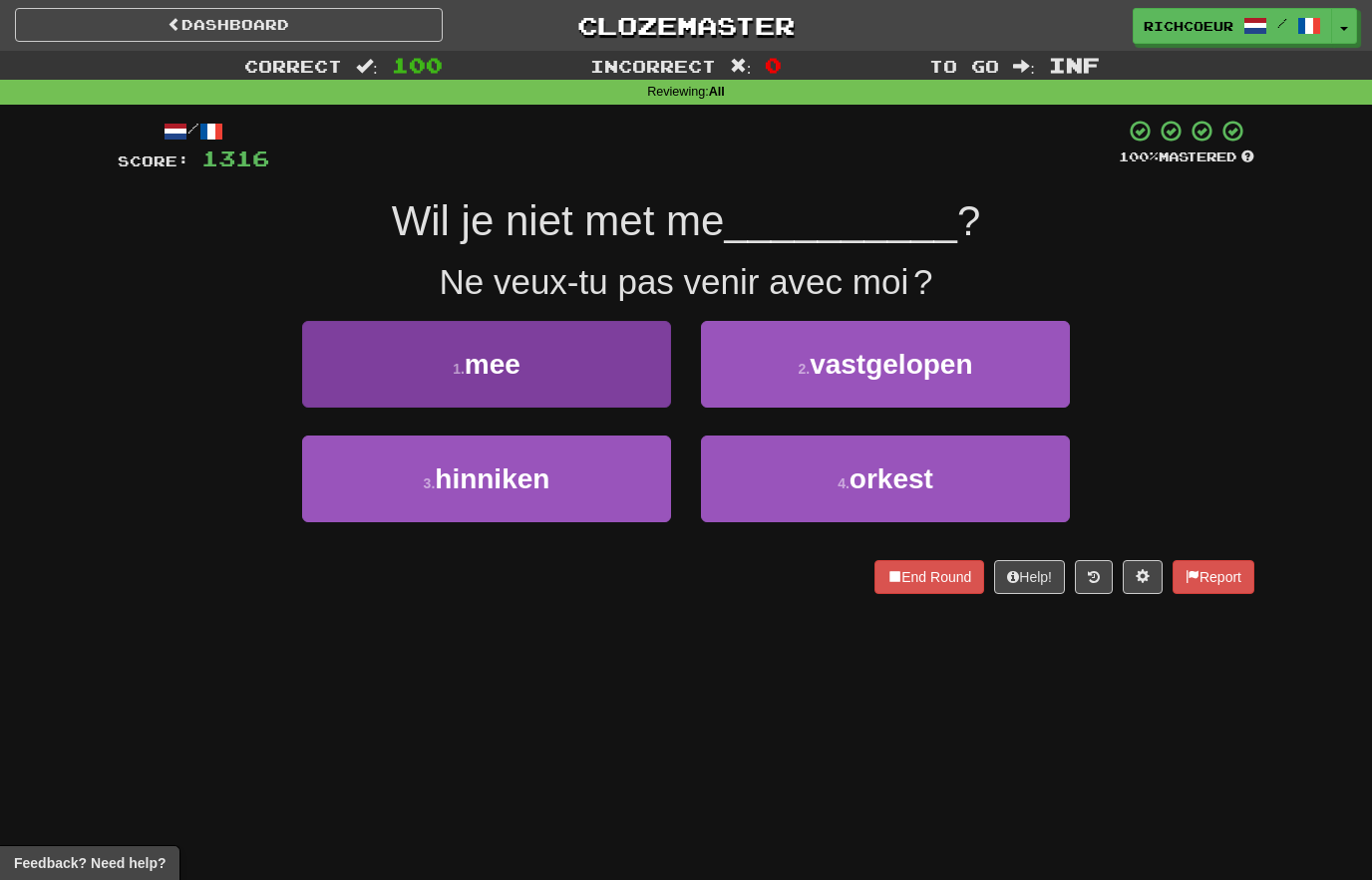 click on "1 .  mee" at bounding box center [487, 364] 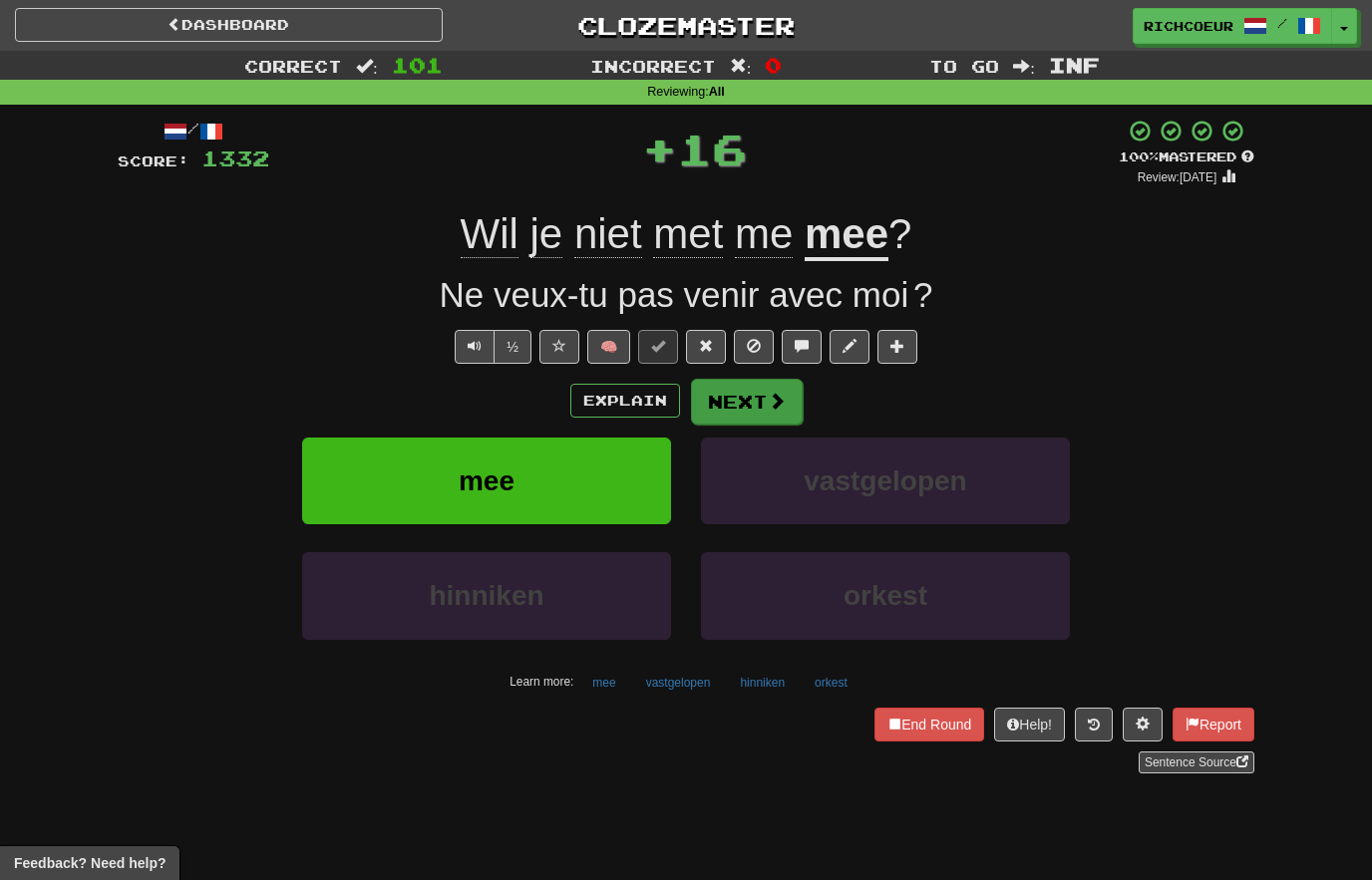 click on "Next" at bounding box center (747, 402) 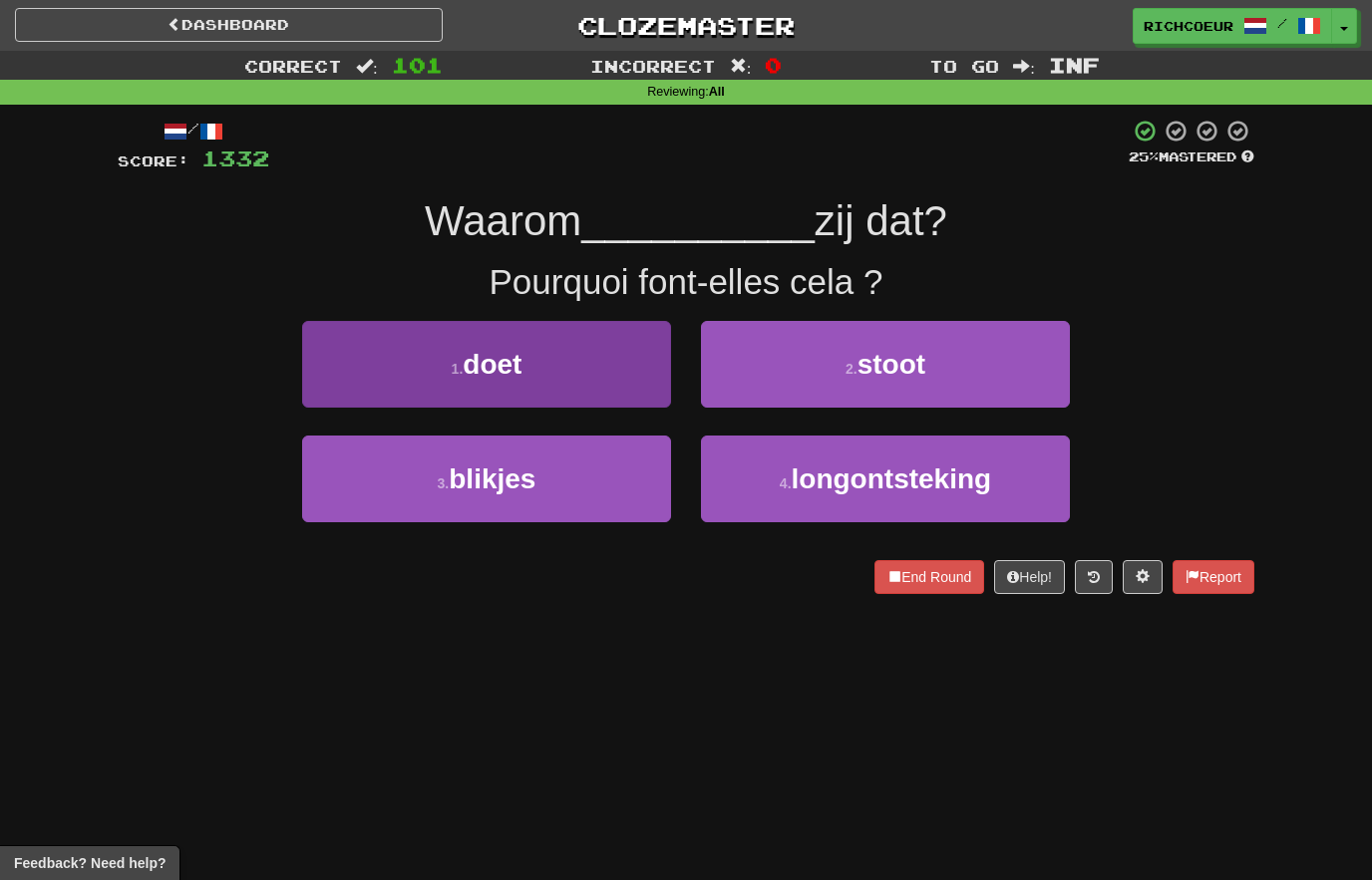 click on "1 .  doet" at bounding box center (487, 364) 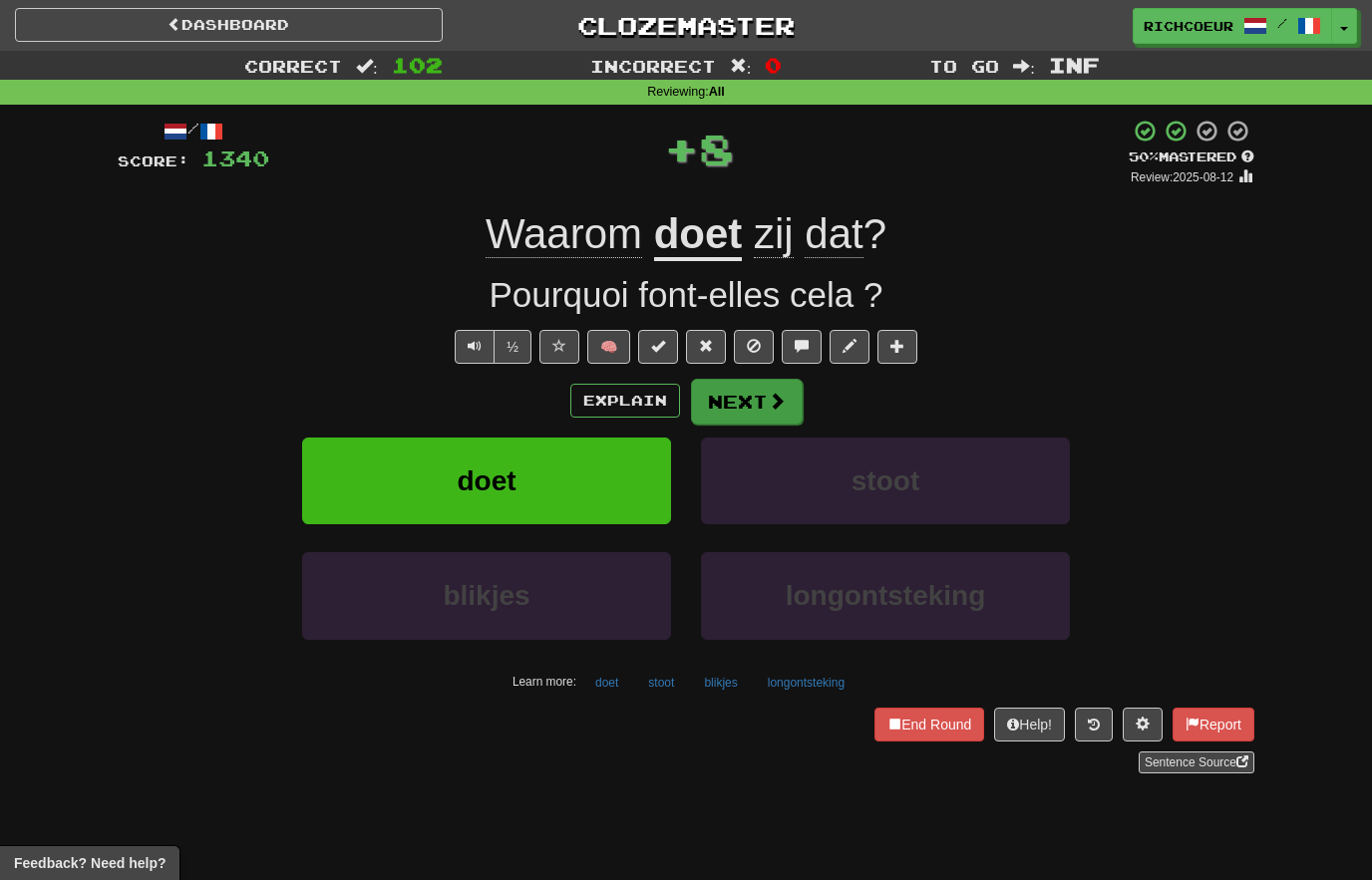 click on "Next" at bounding box center [747, 402] 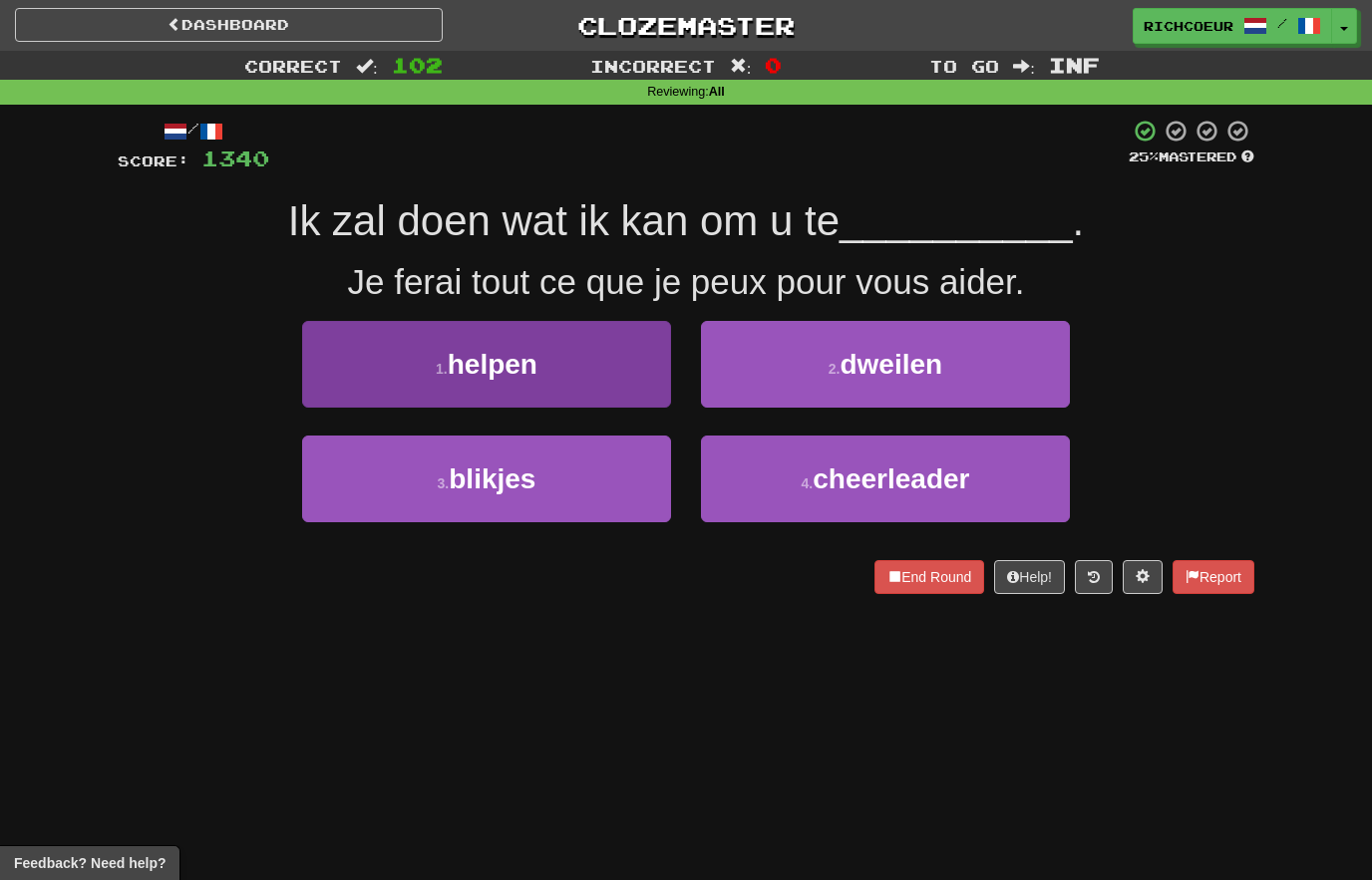 click on "1 .  helpen" at bounding box center (487, 364) 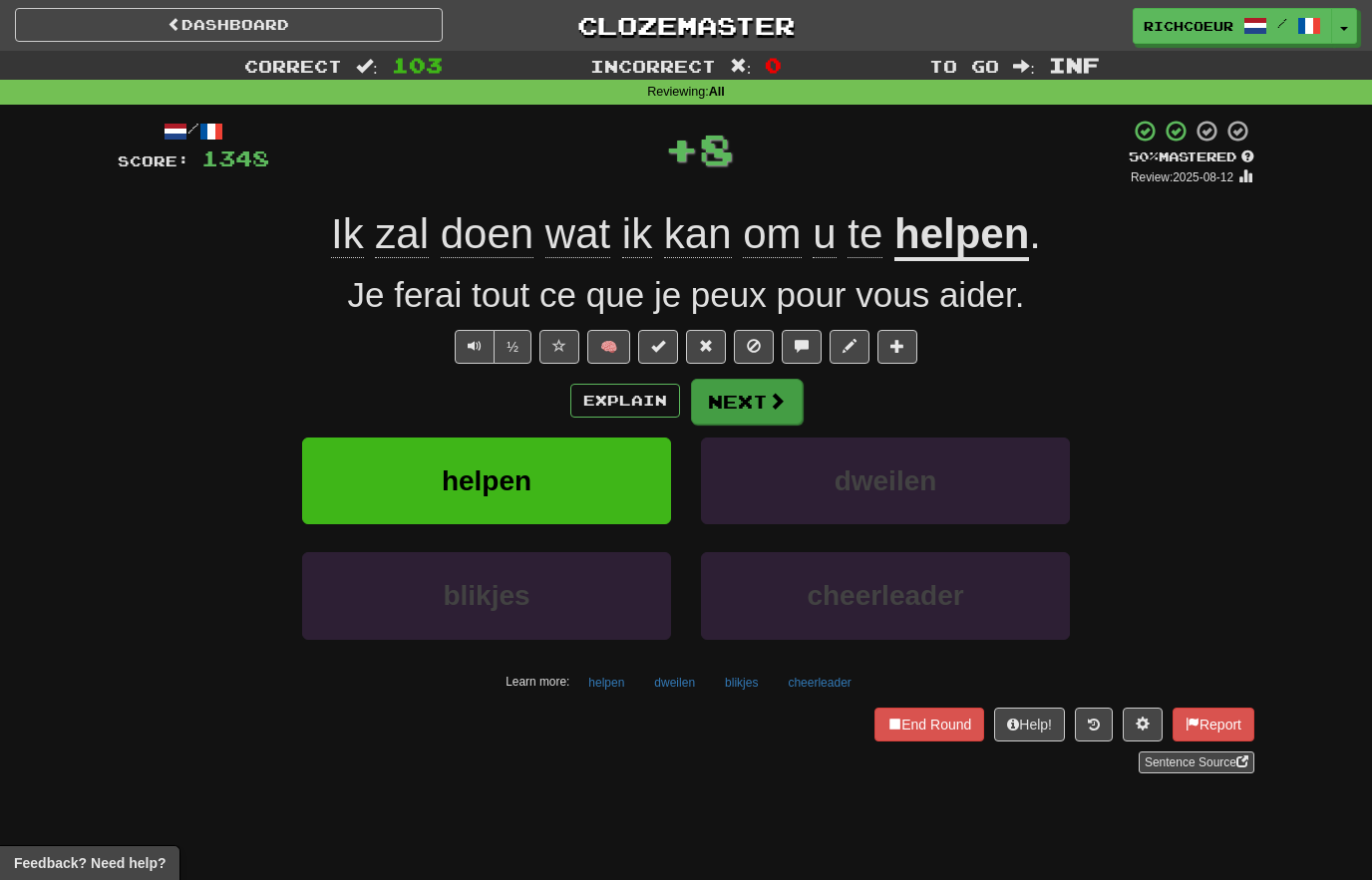 click on "Next" at bounding box center (747, 402) 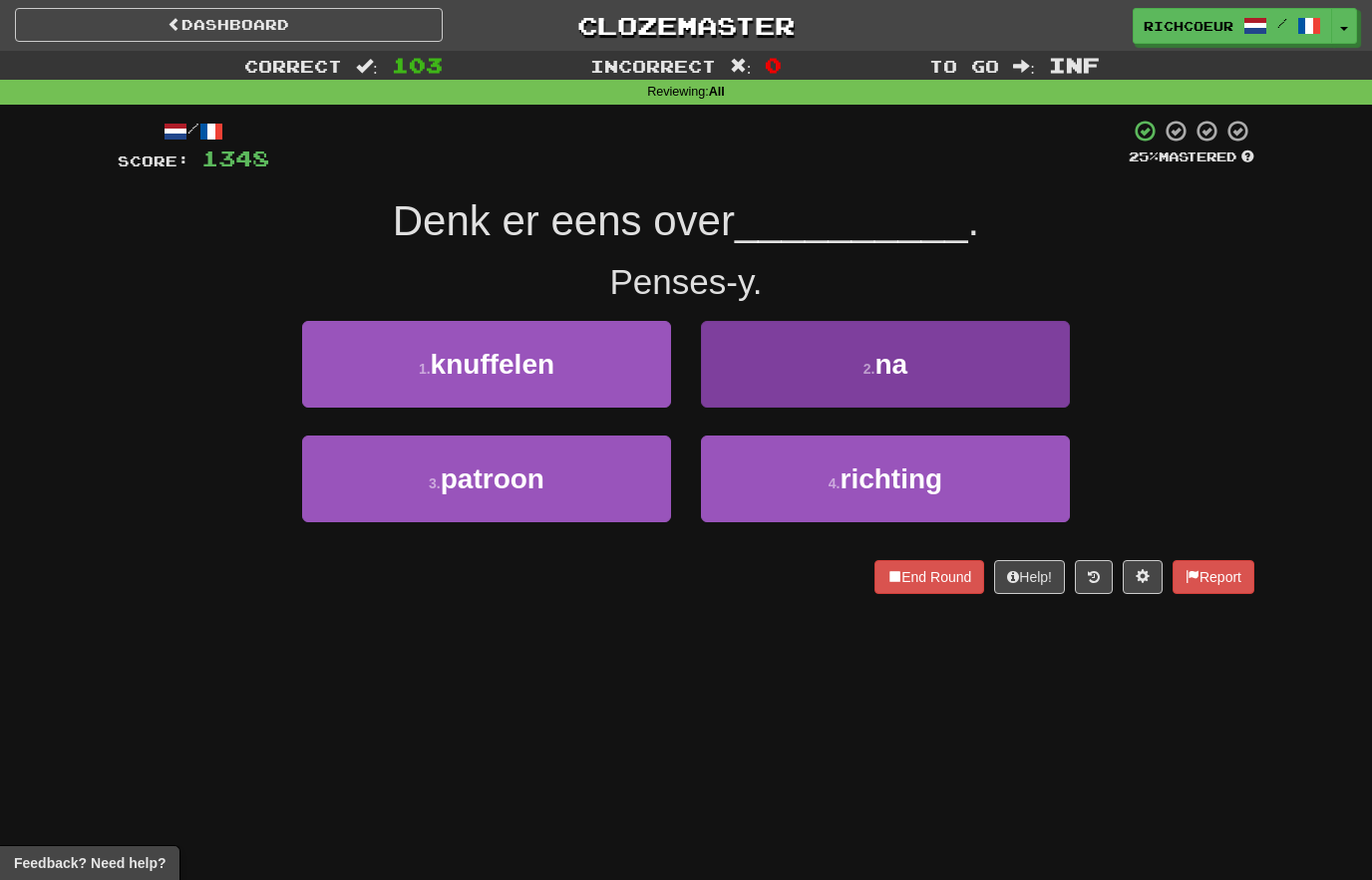 click on "2 .  na" at bounding box center [885, 364] 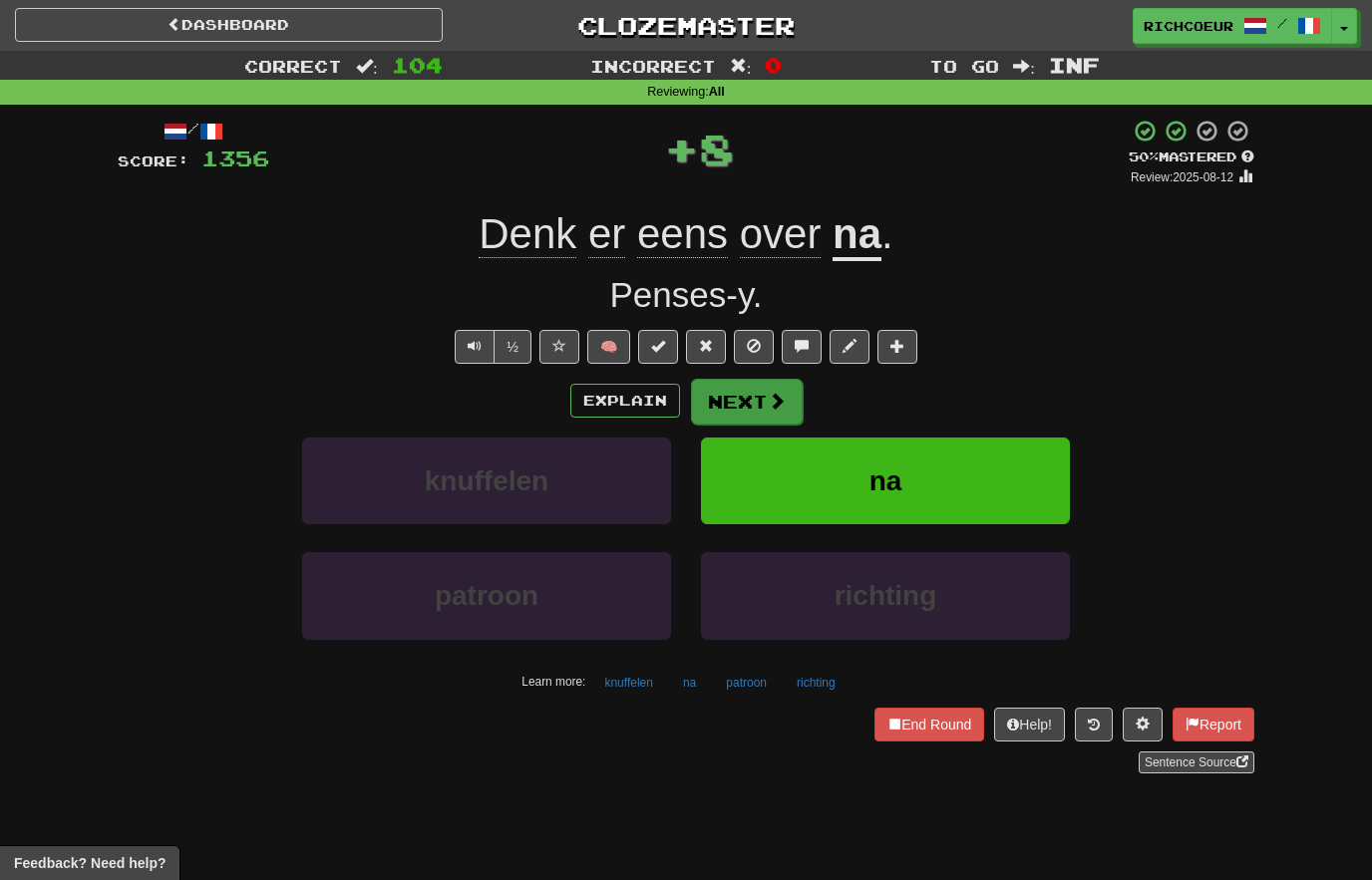 click on "Next" at bounding box center (747, 402) 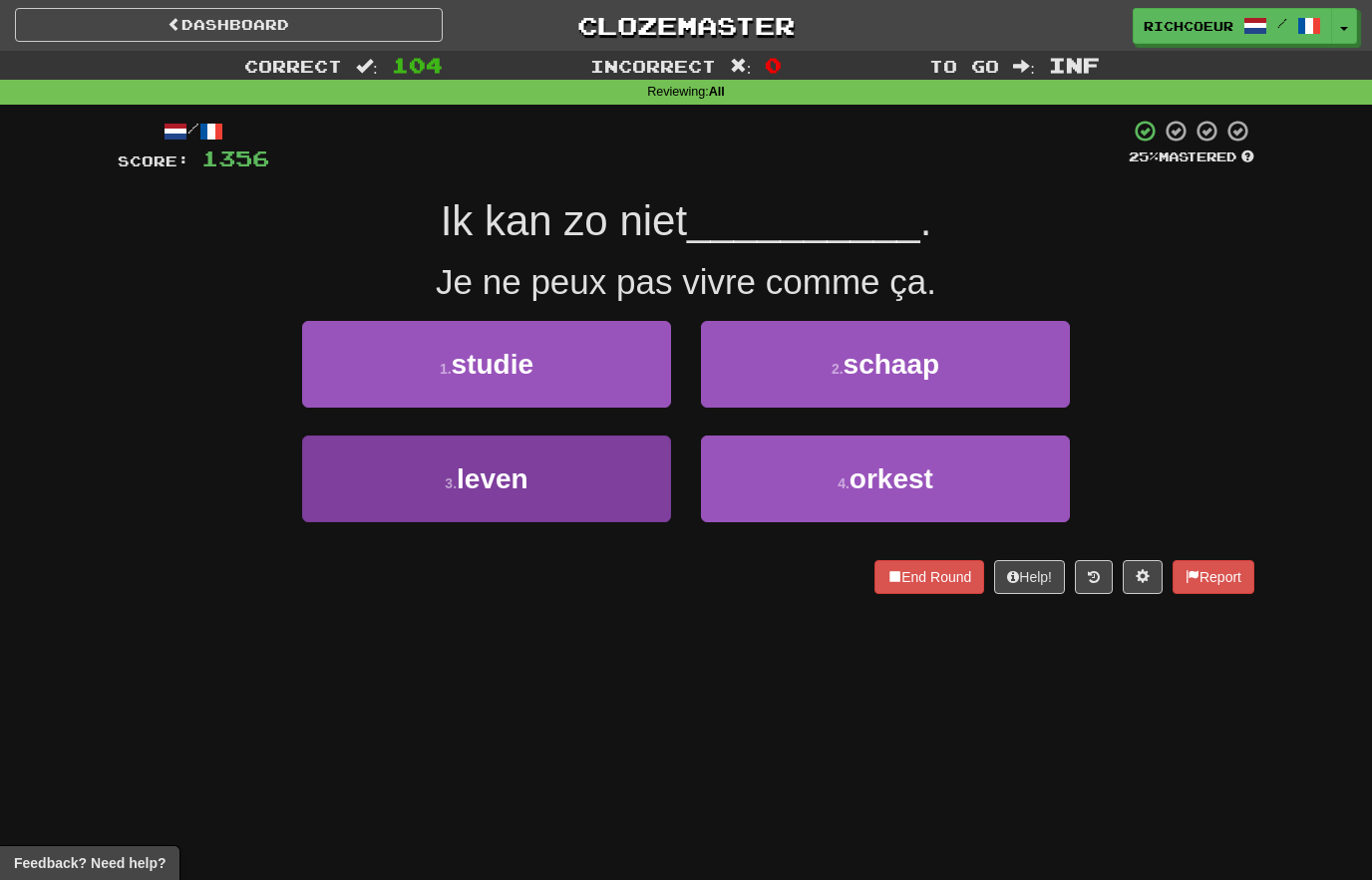 click on "3 .  leven" at bounding box center (487, 478) 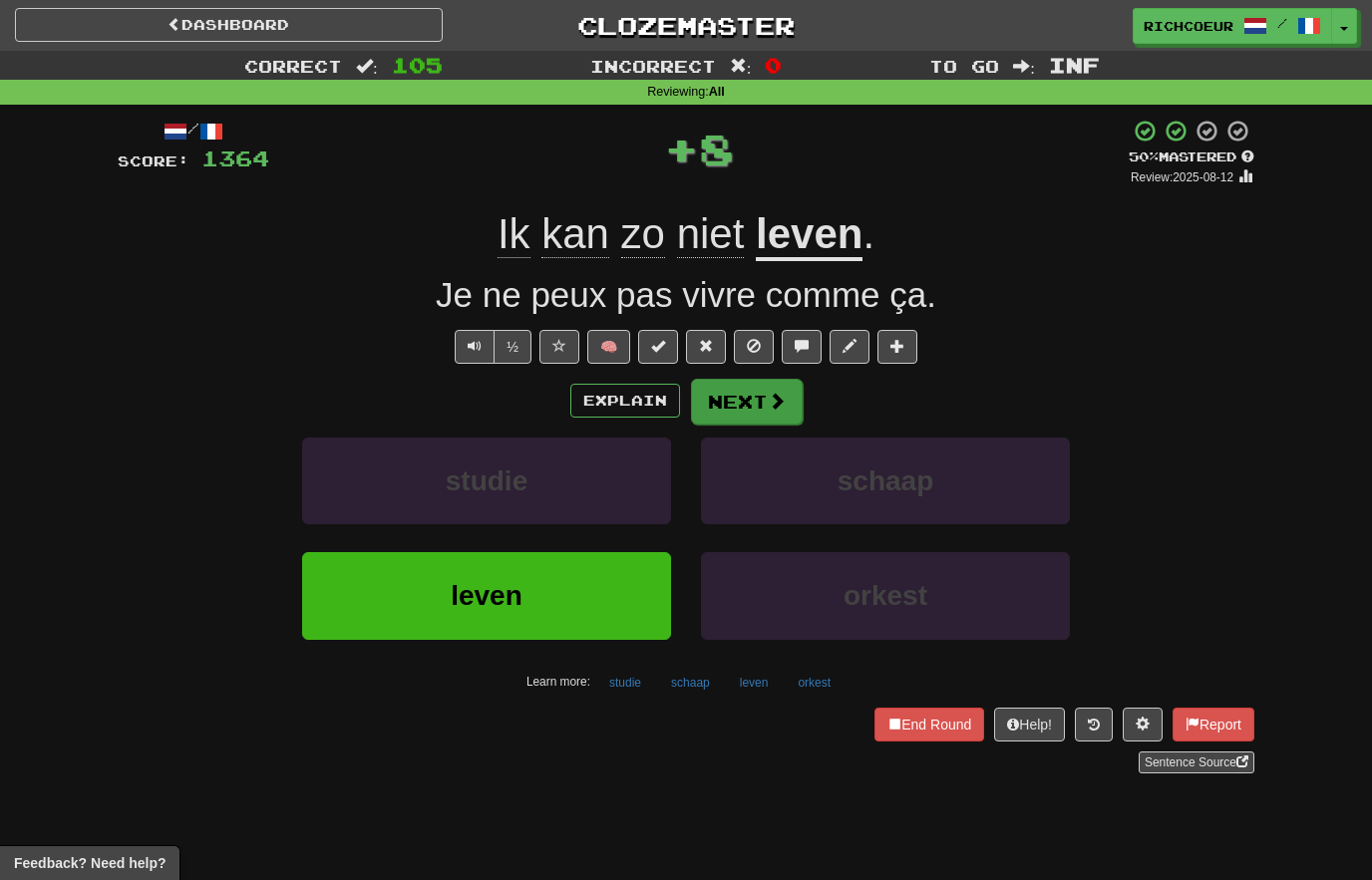 click on "Next" at bounding box center [747, 402] 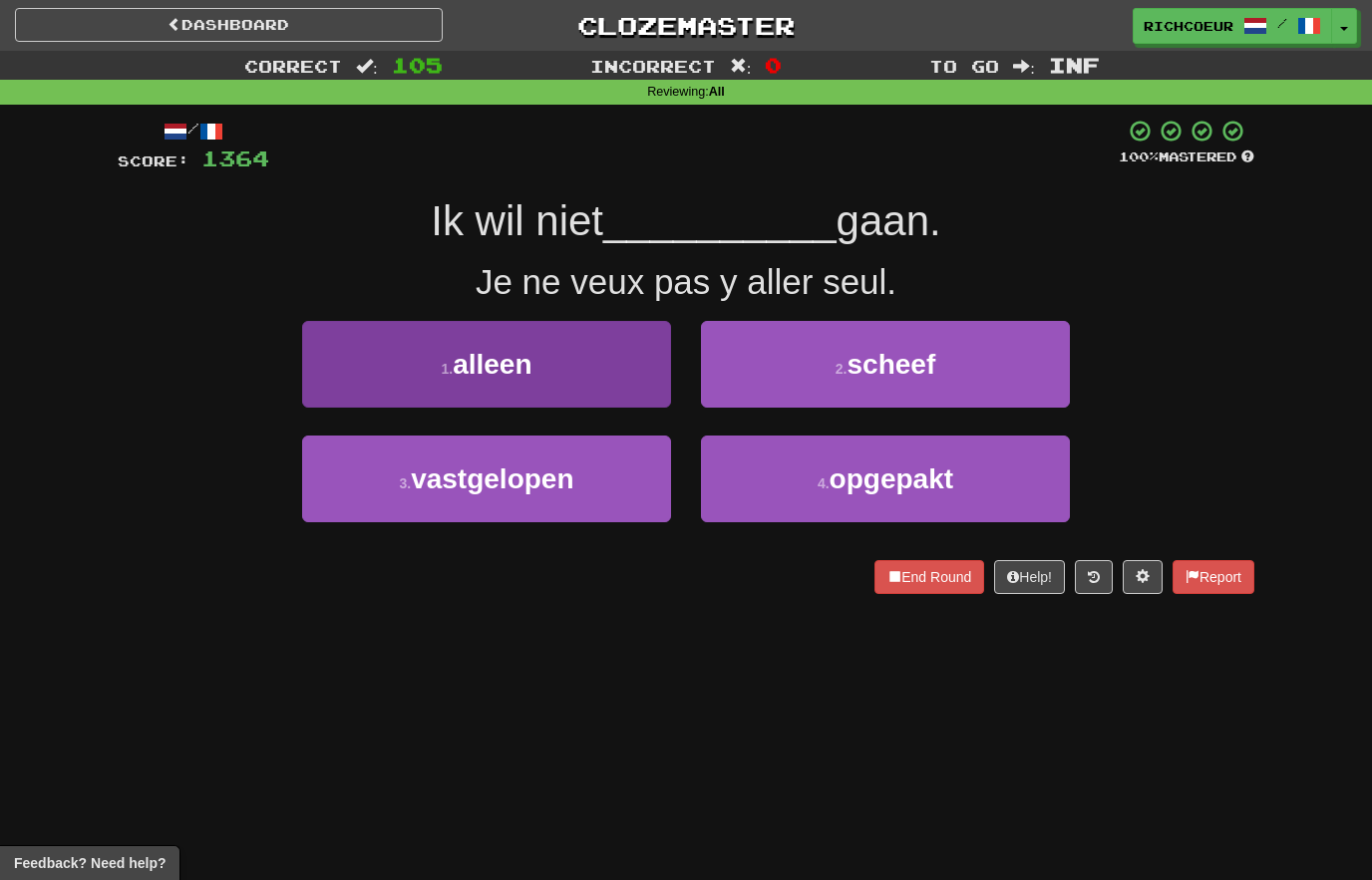 click on "1 .  alleen" at bounding box center [487, 364] 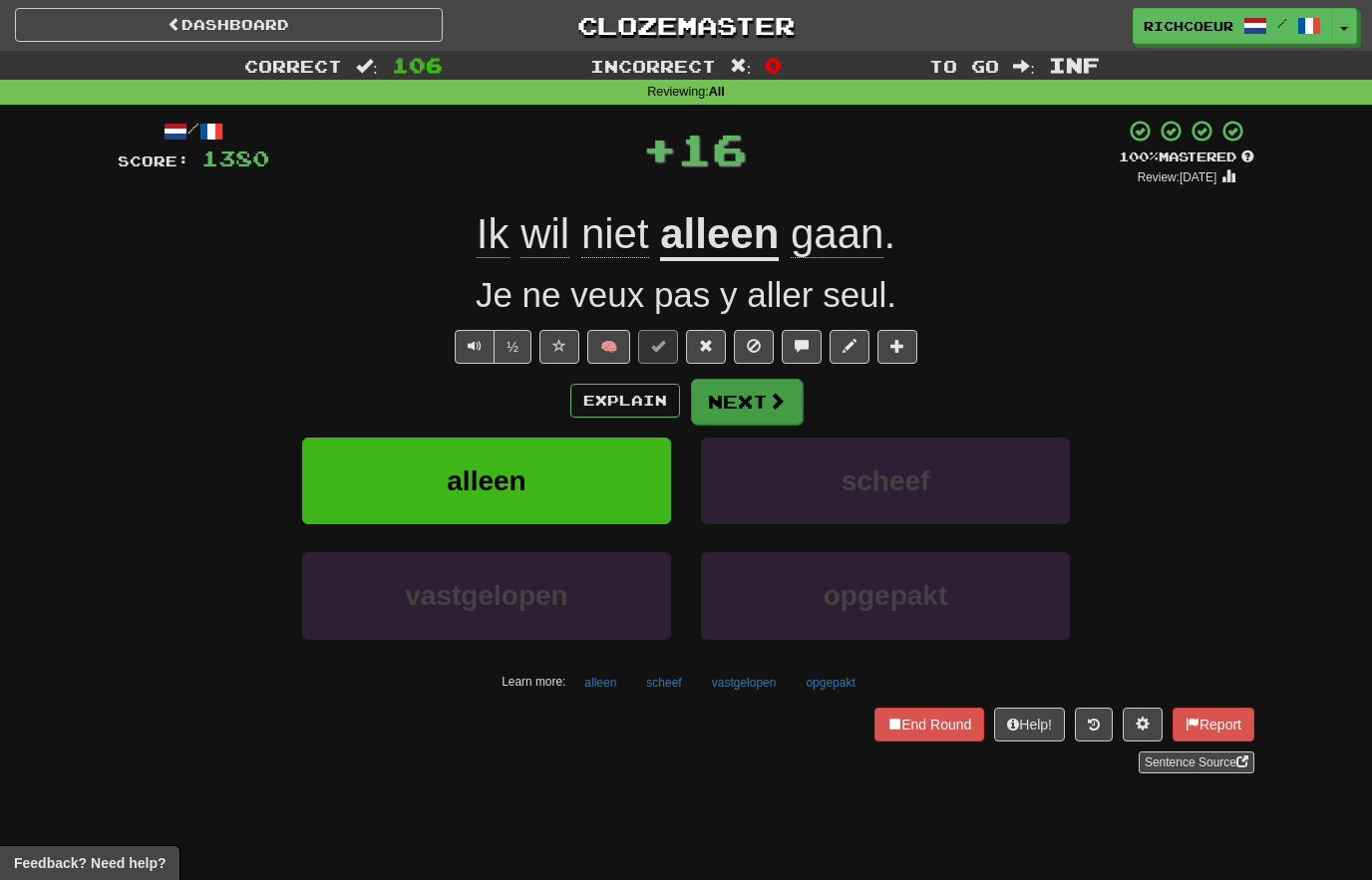 click on "Next" at bounding box center [747, 402] 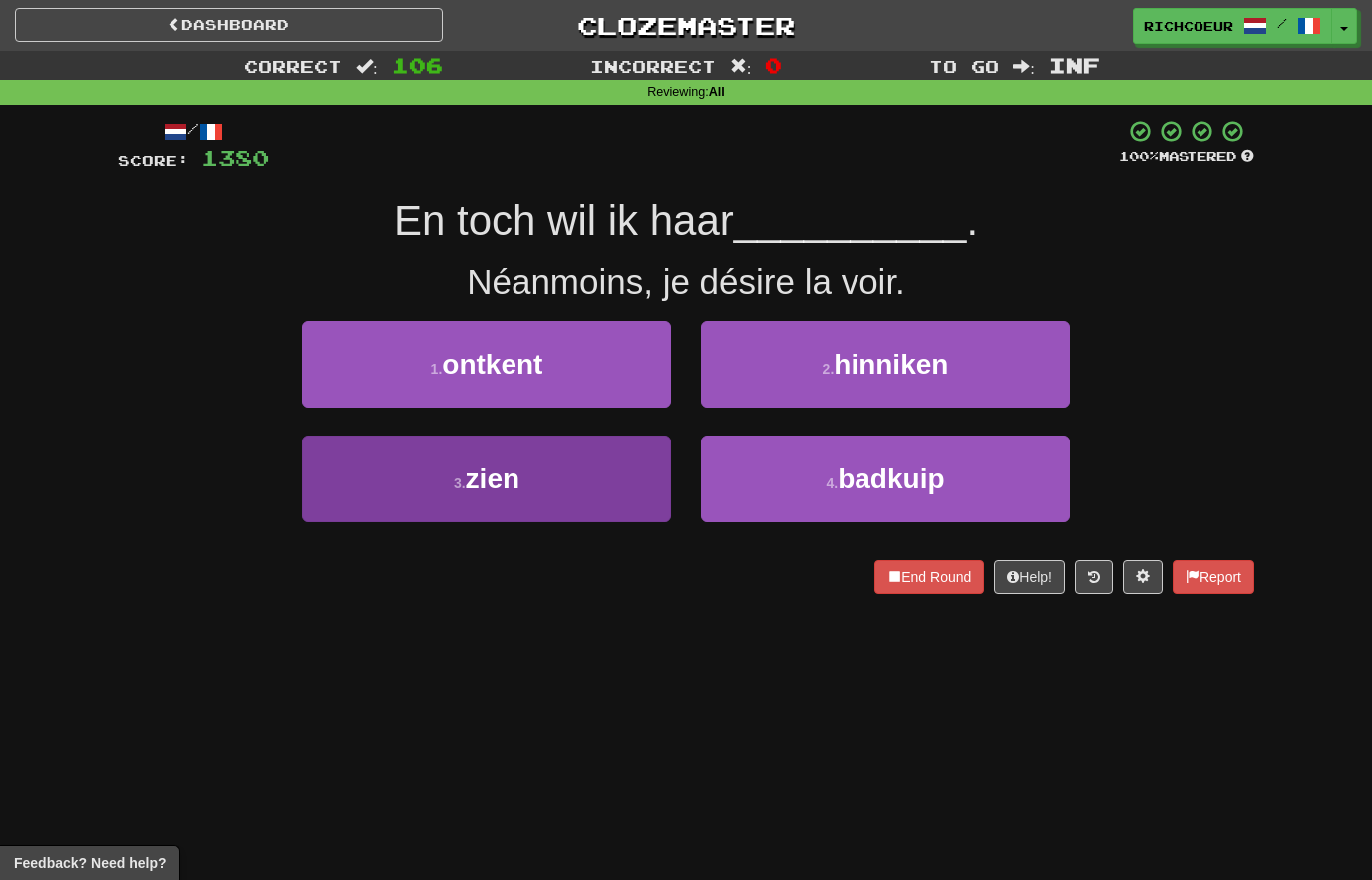 click on "3 .  zien" at bounding box center [487, 478] 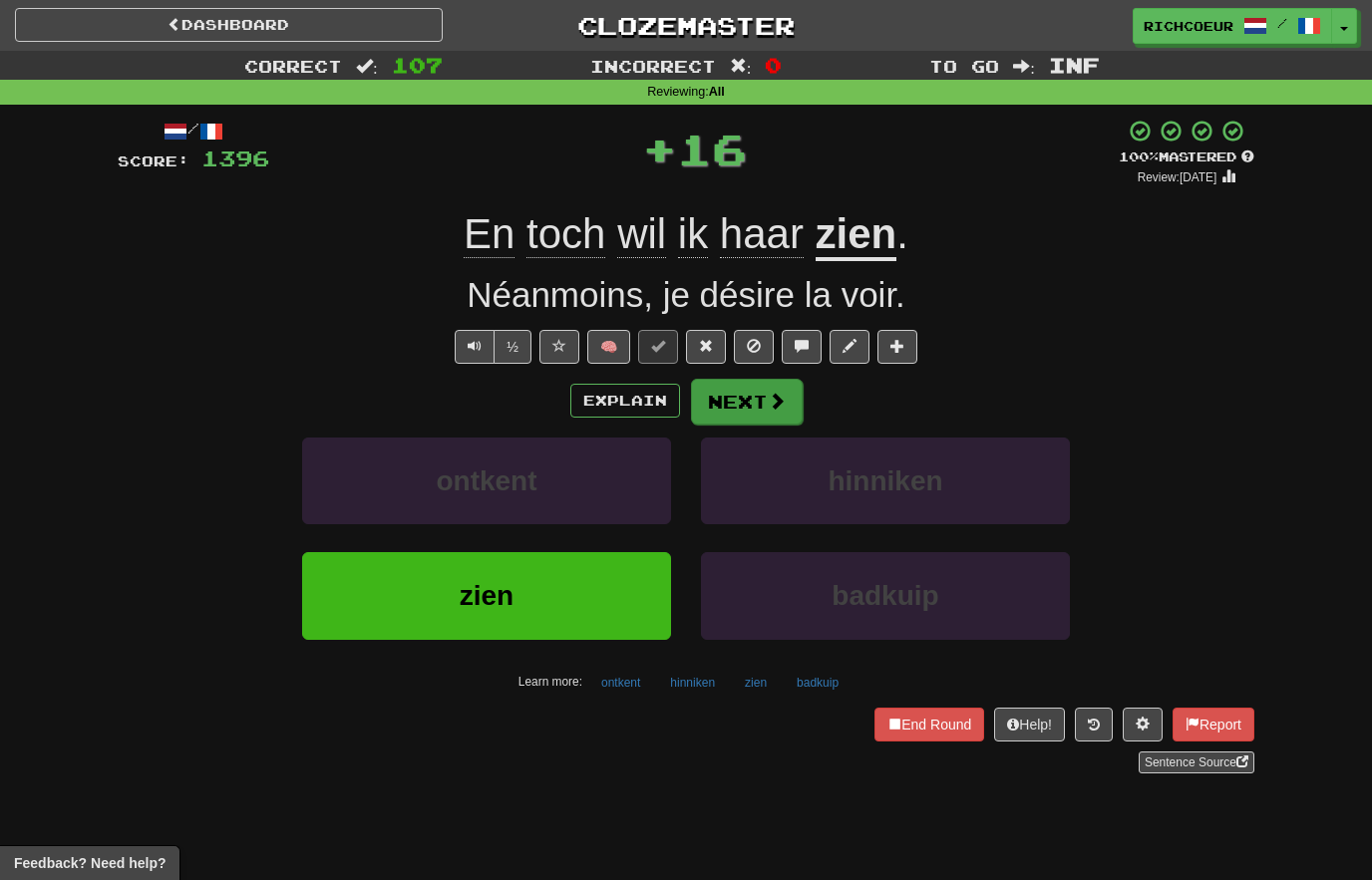 click on "Next" at bounding box center [747, 402] 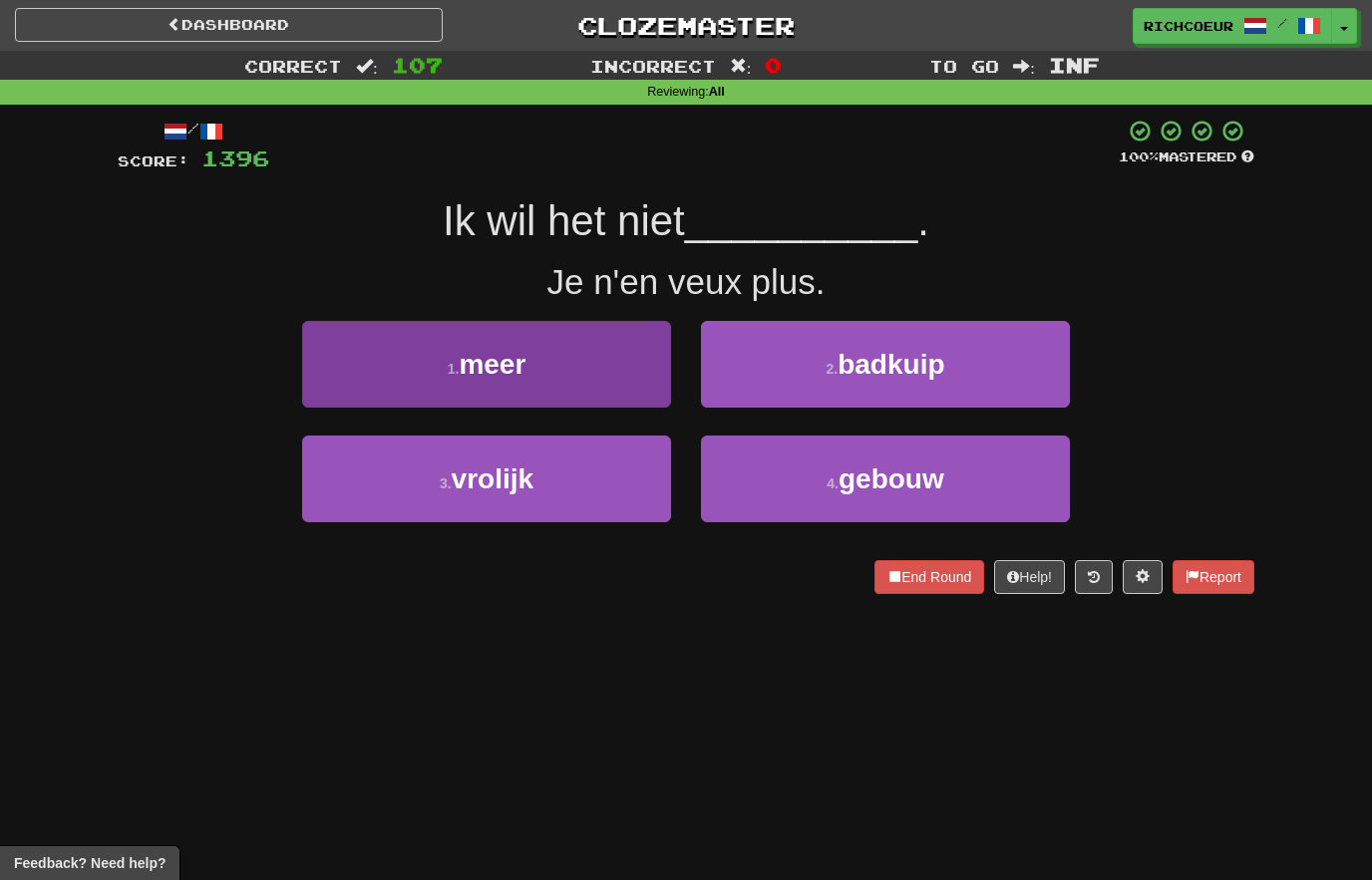 click on "1 .  meer" at bounding box center [487, 364] 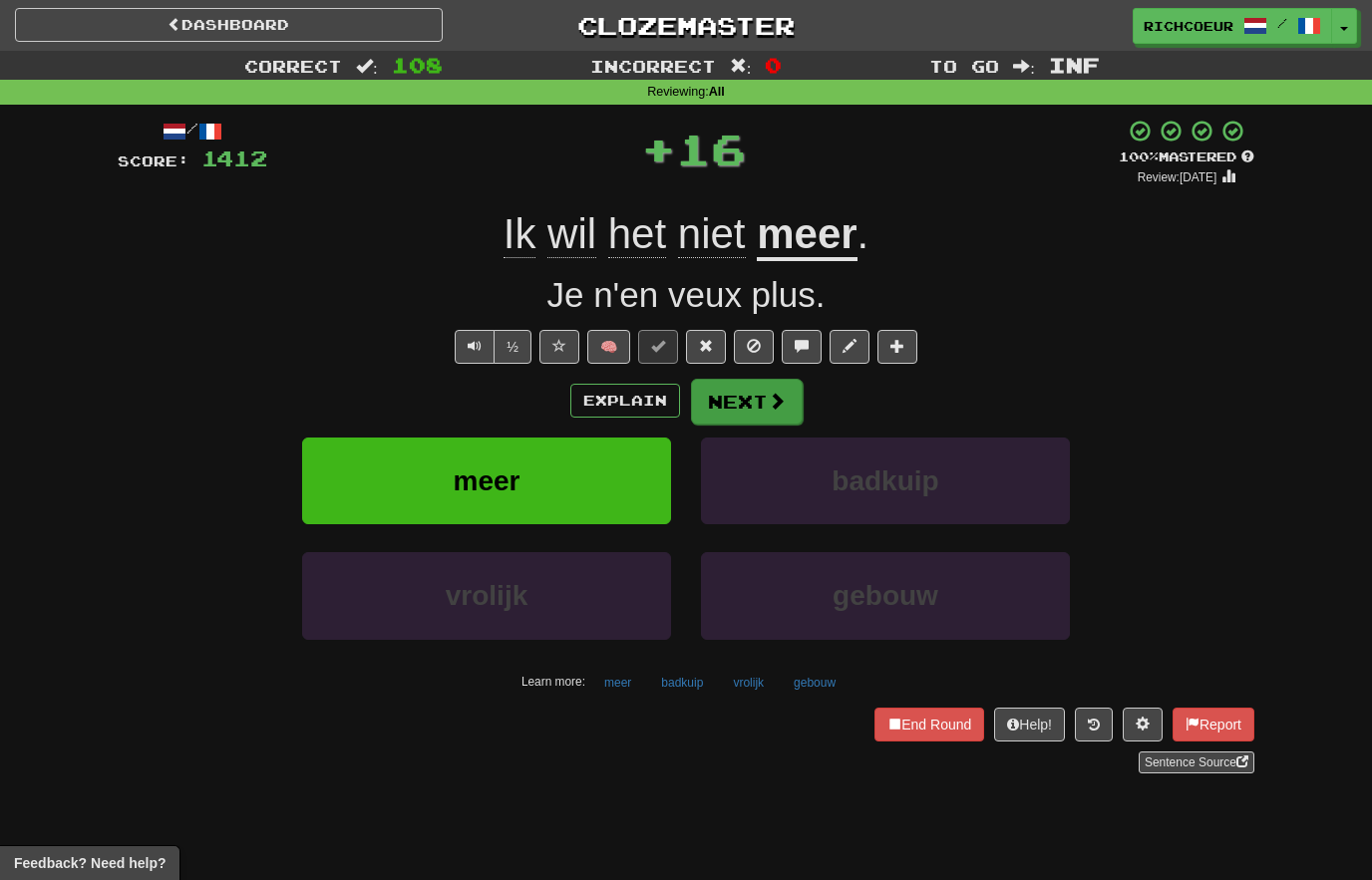 click on "Next" at bounding box center (747, 402) 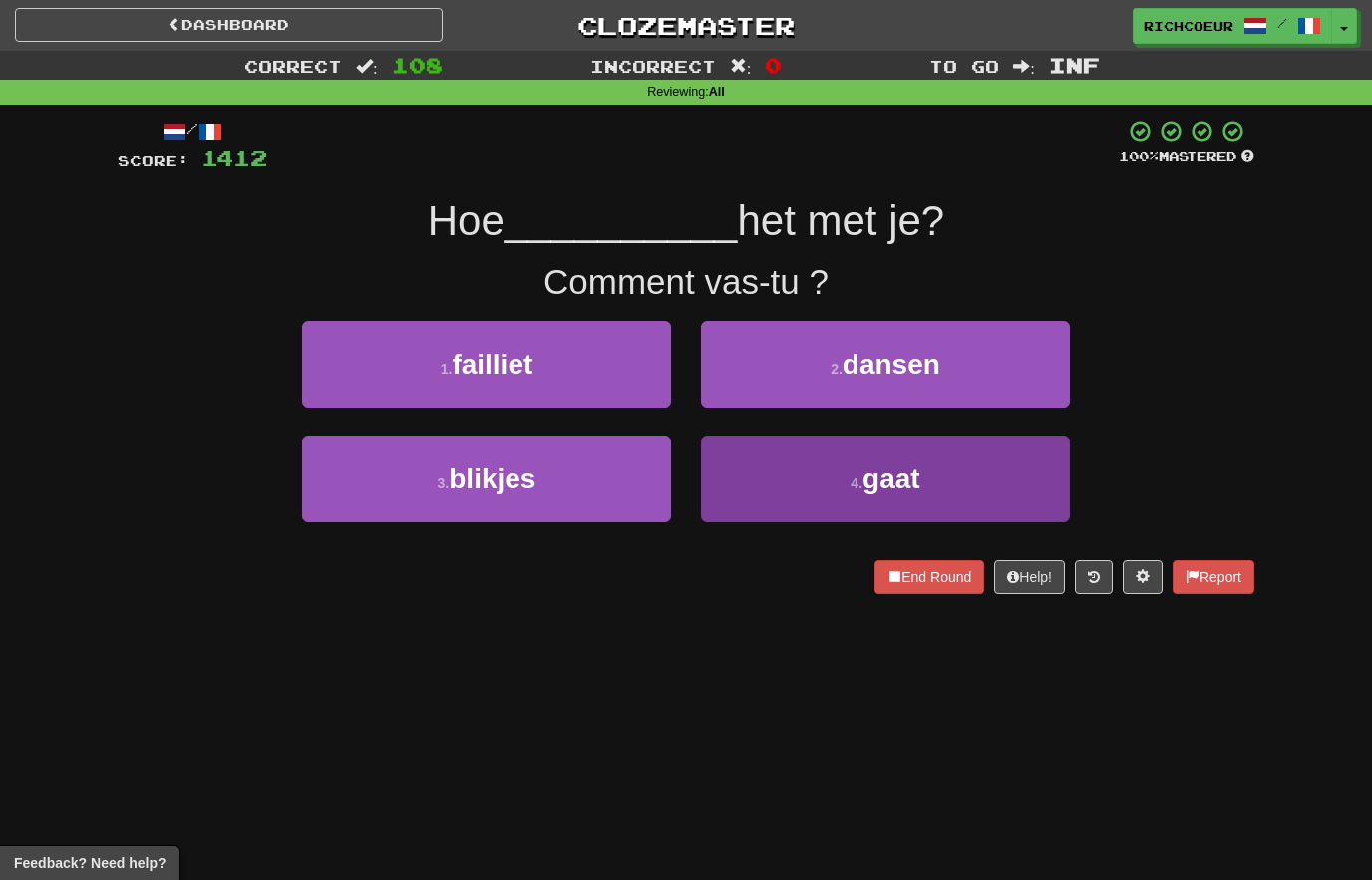 click on "4 .  gaat" at bounding box center (885, 478) 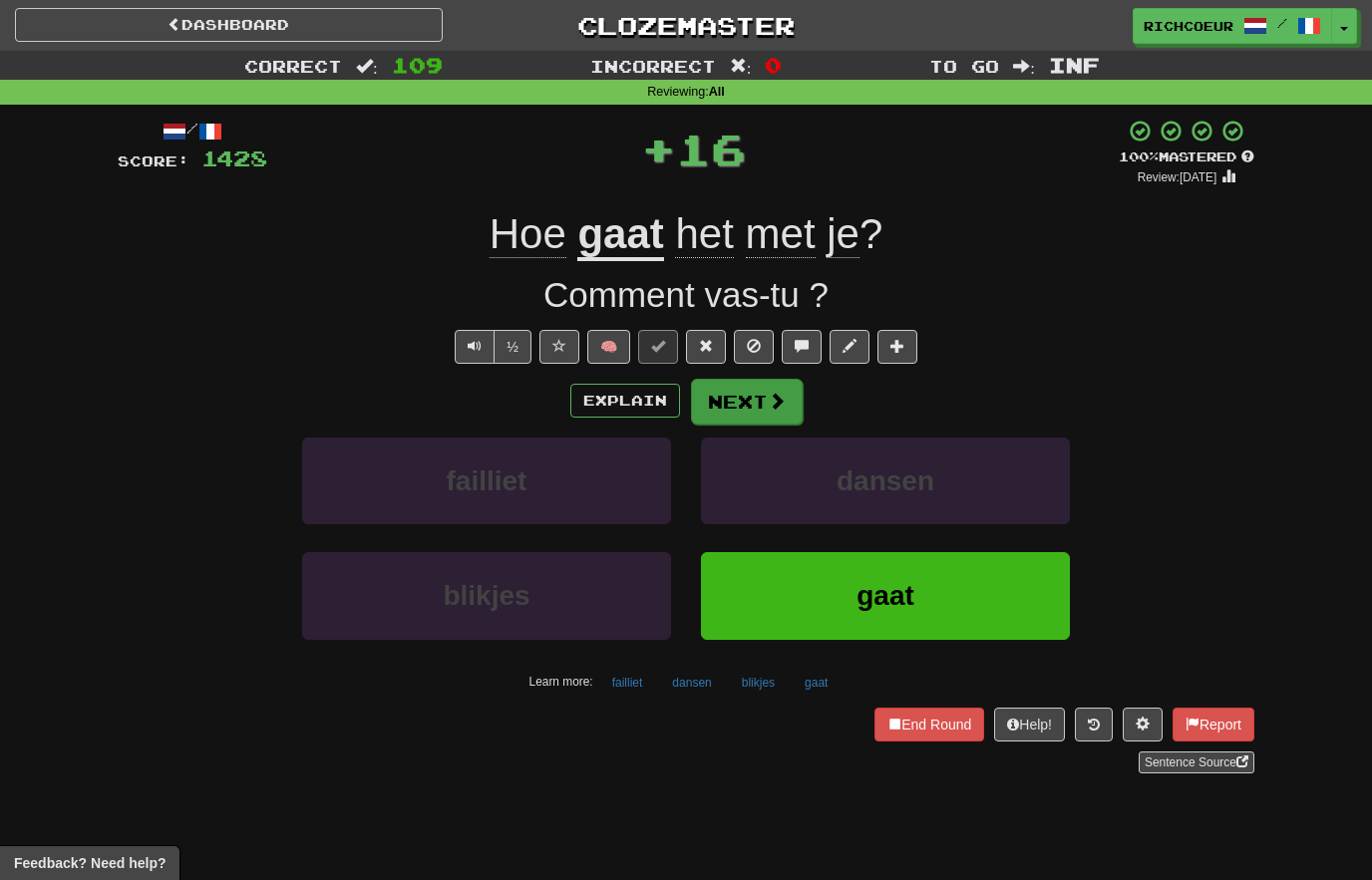 click on "Next" at bounding box center (747, 402) 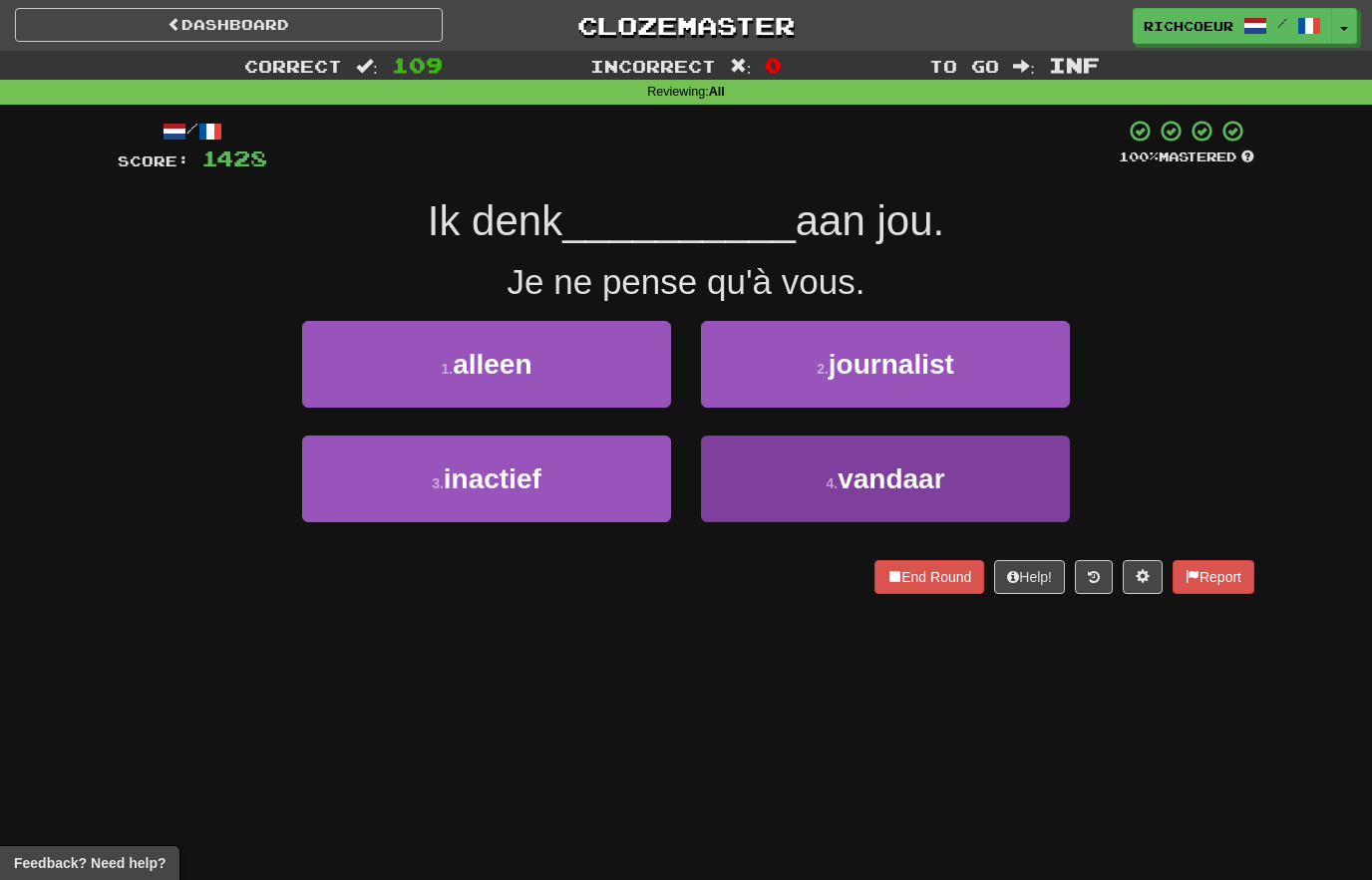 click on "4 .  vandaar" at bounding box center (885, 478) 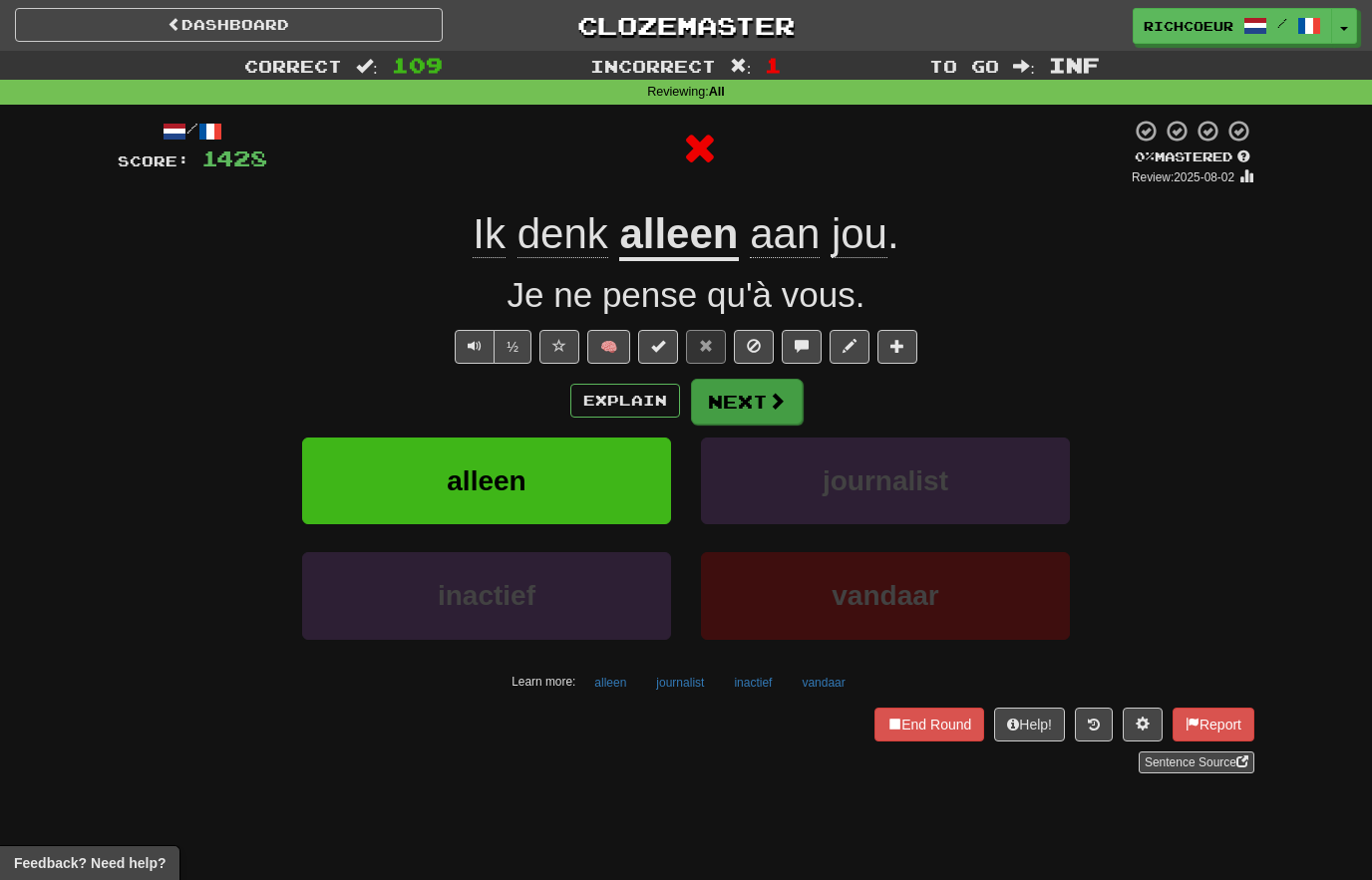 click on "Next" at bounding box center (747, 402) 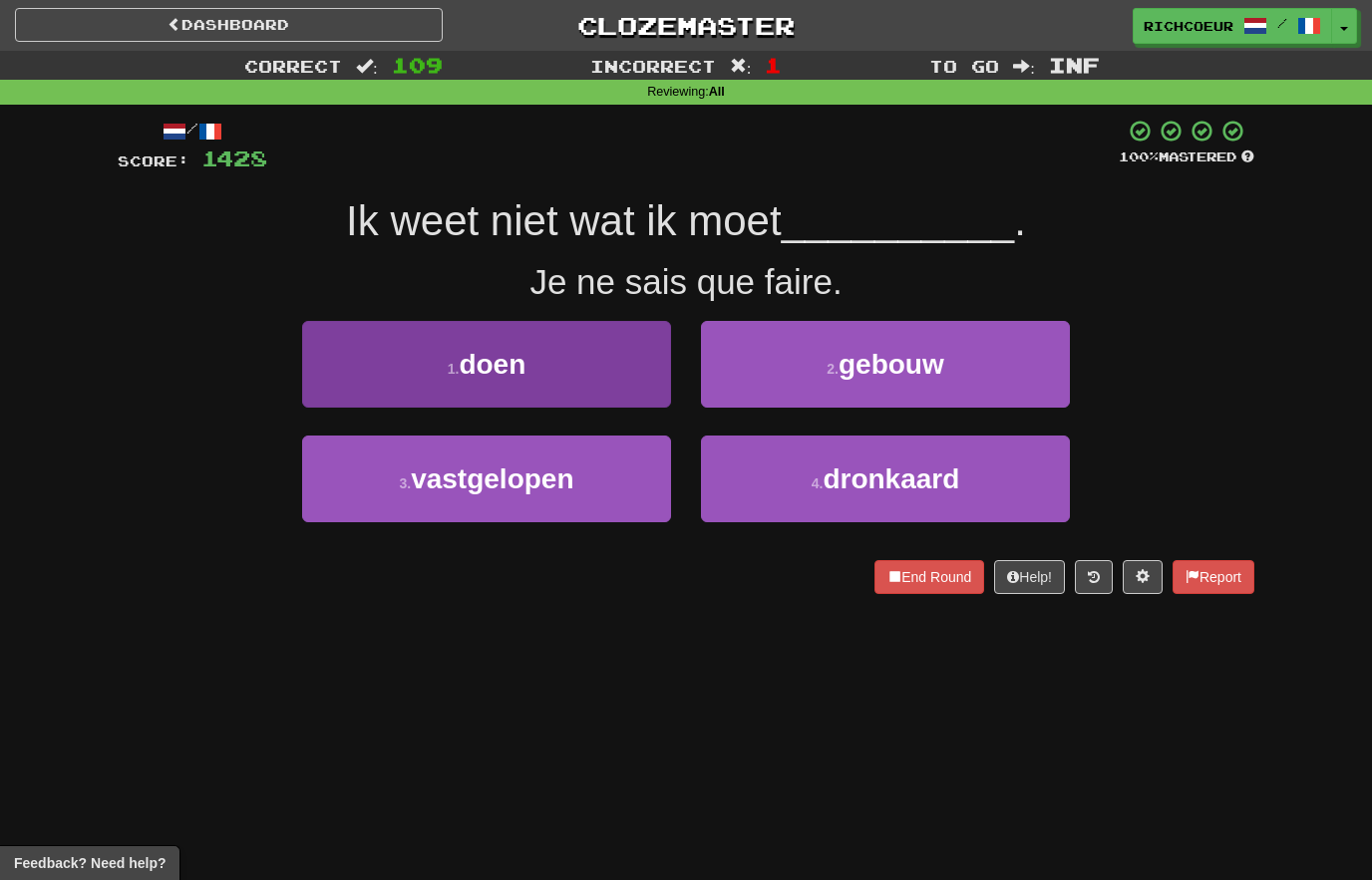 click on "1 .  doen" at bounding box center [487, 364] 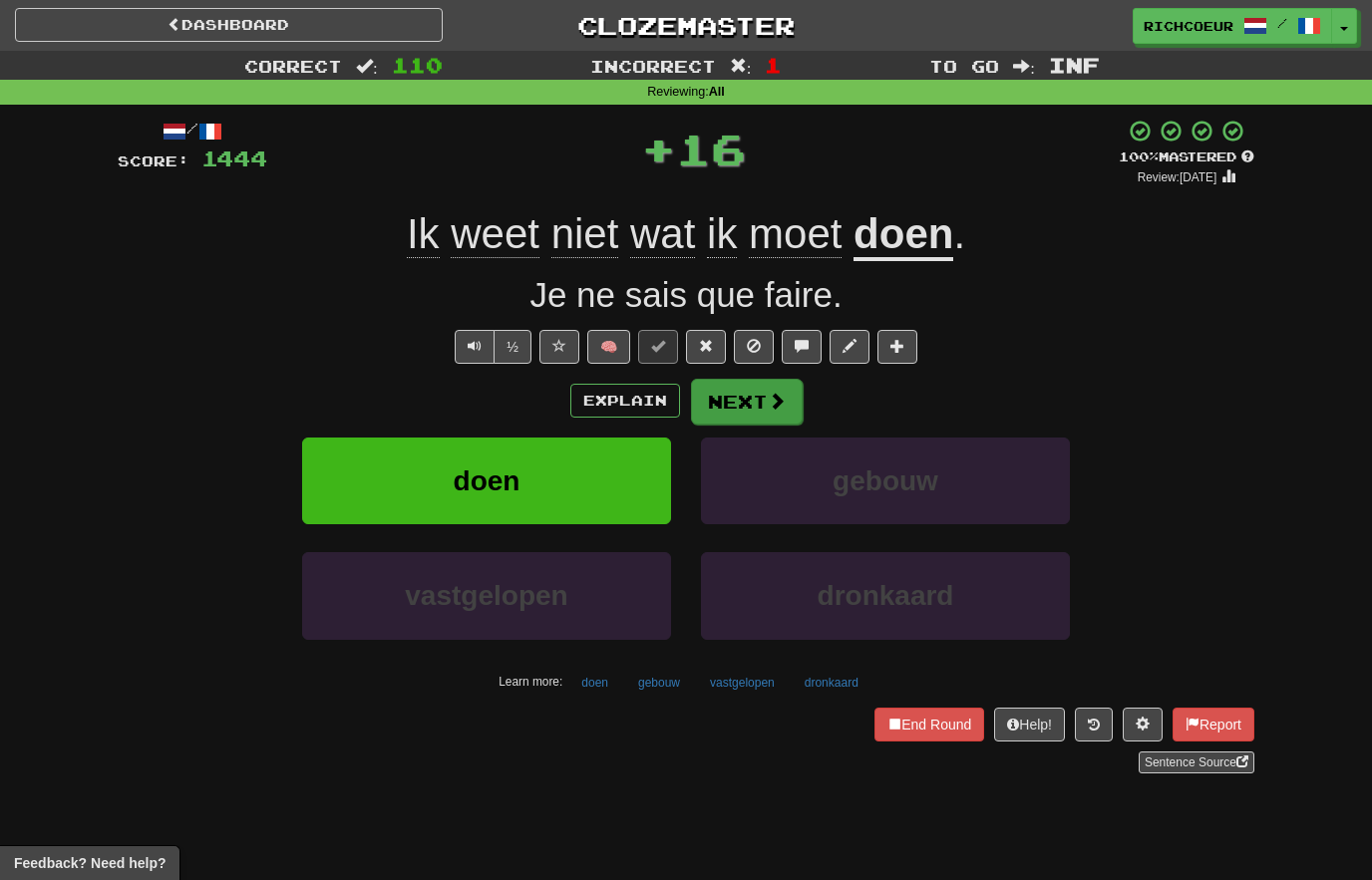 click on "Next" at bounding box center (747, 402) 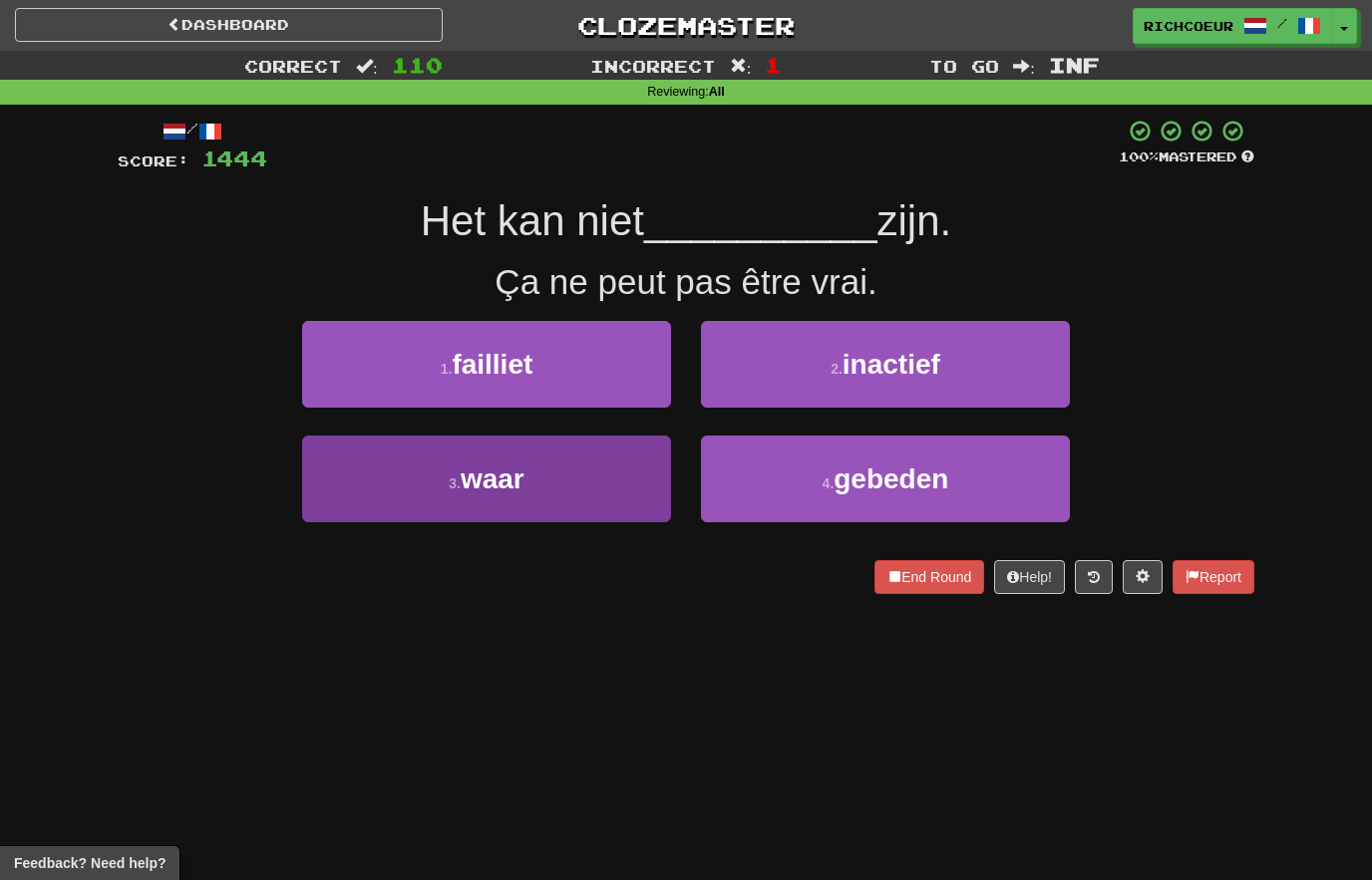 click on "3 .  waar" at bounding box center (487, 478) 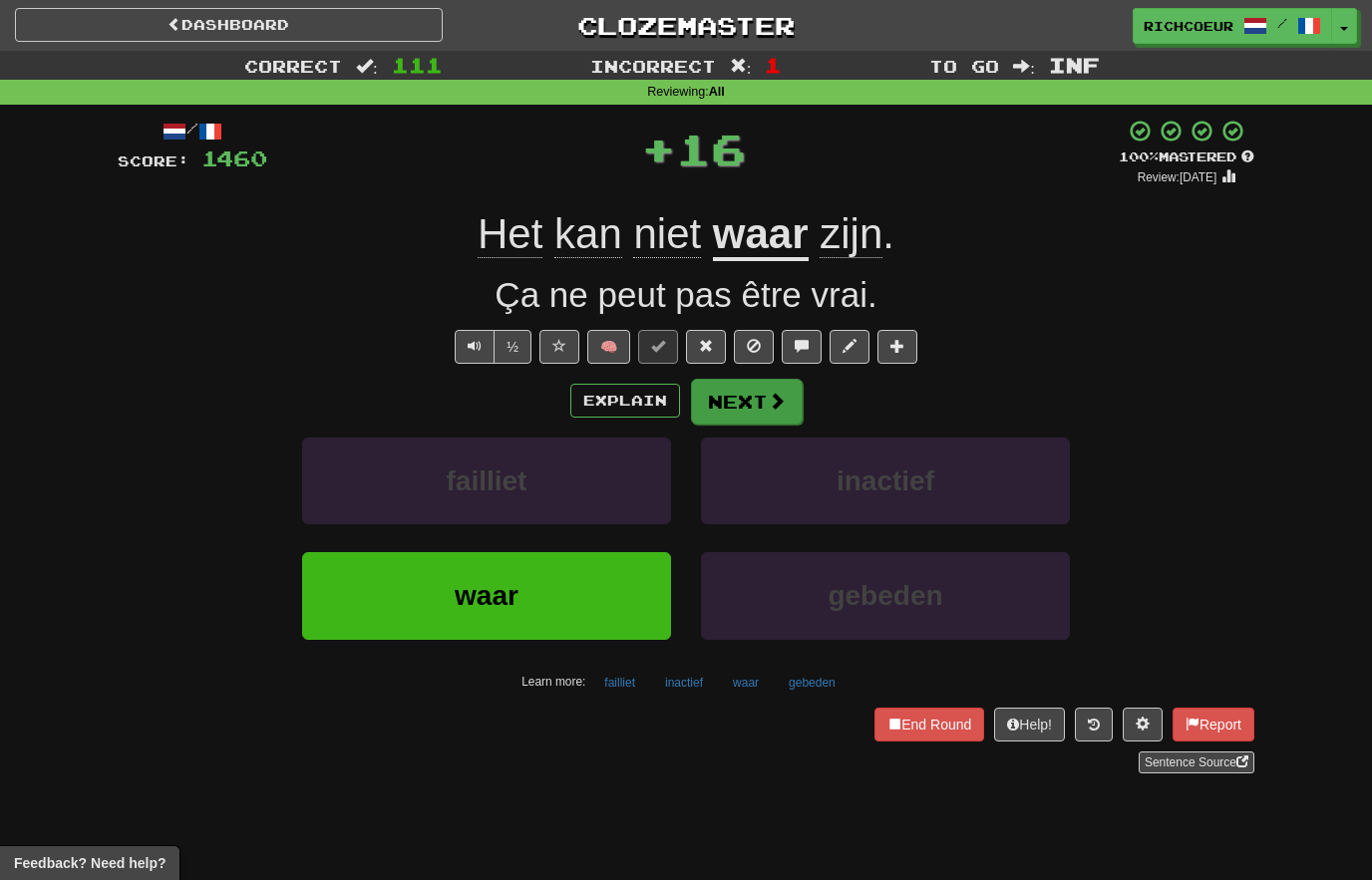 click on "Next" at bounding box center (747, 402) 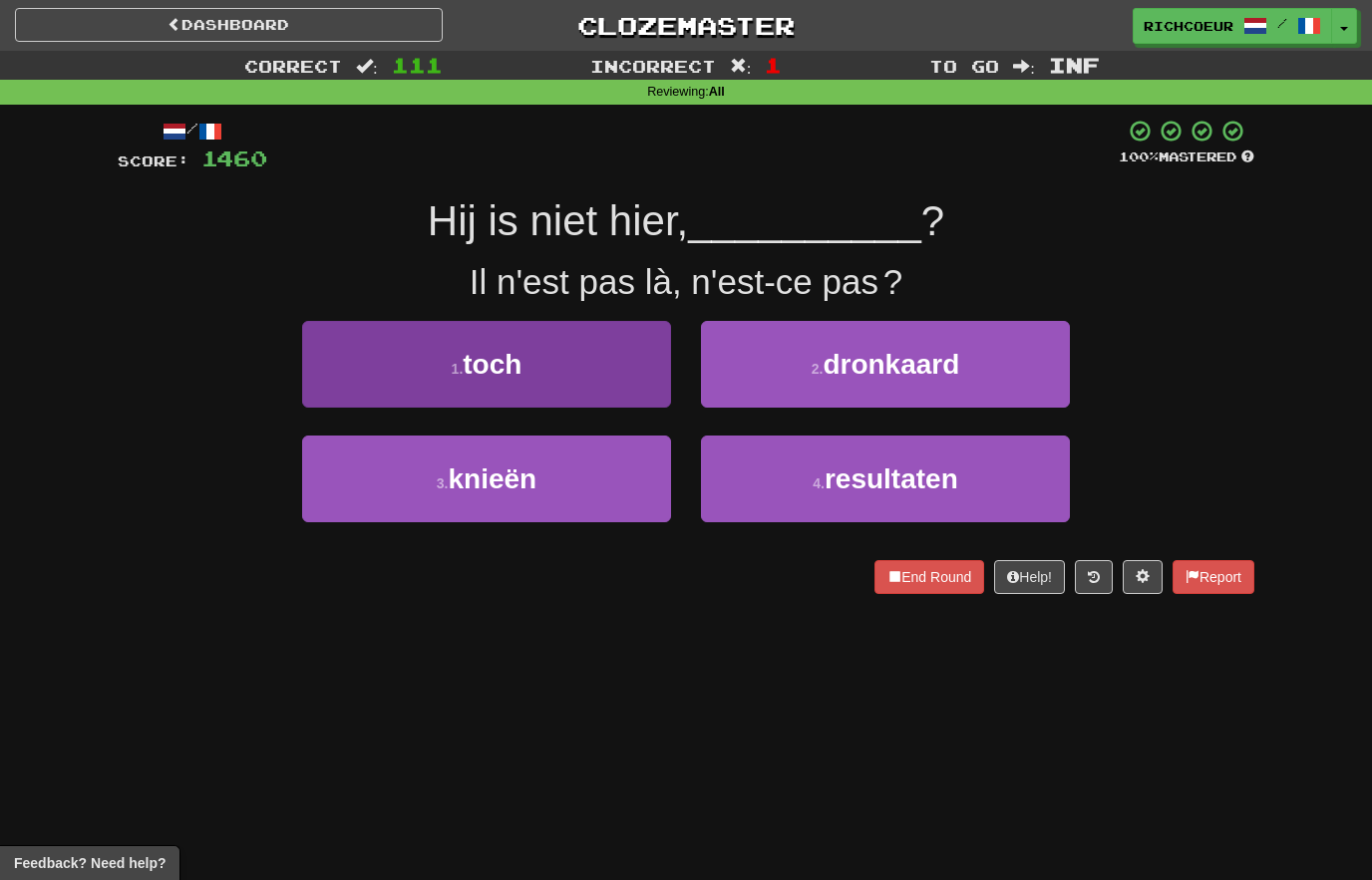 click on "1 .  toch" at bounding box center (487, 364) 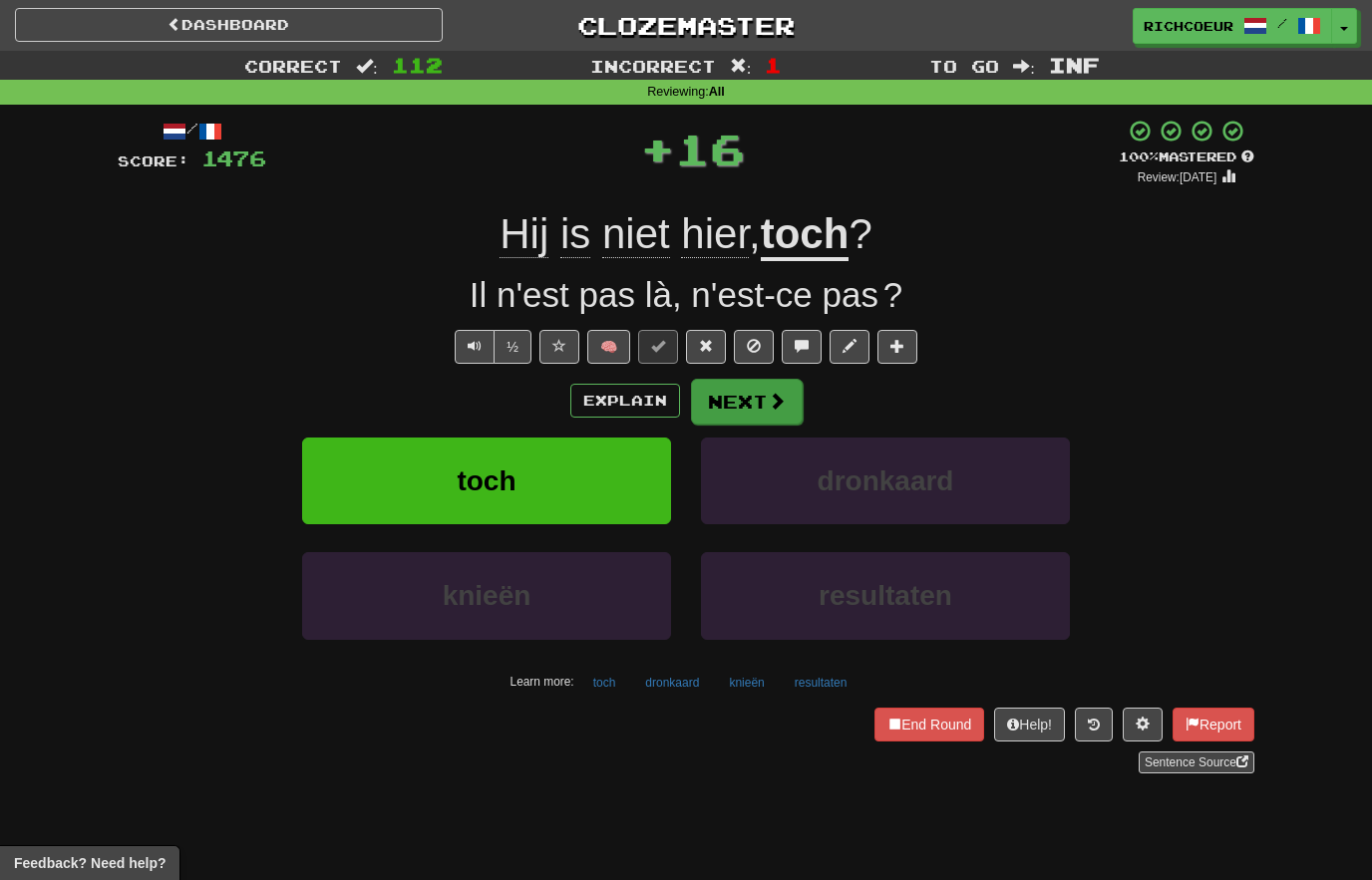 click on "Next" at bounding box center (747, 402) 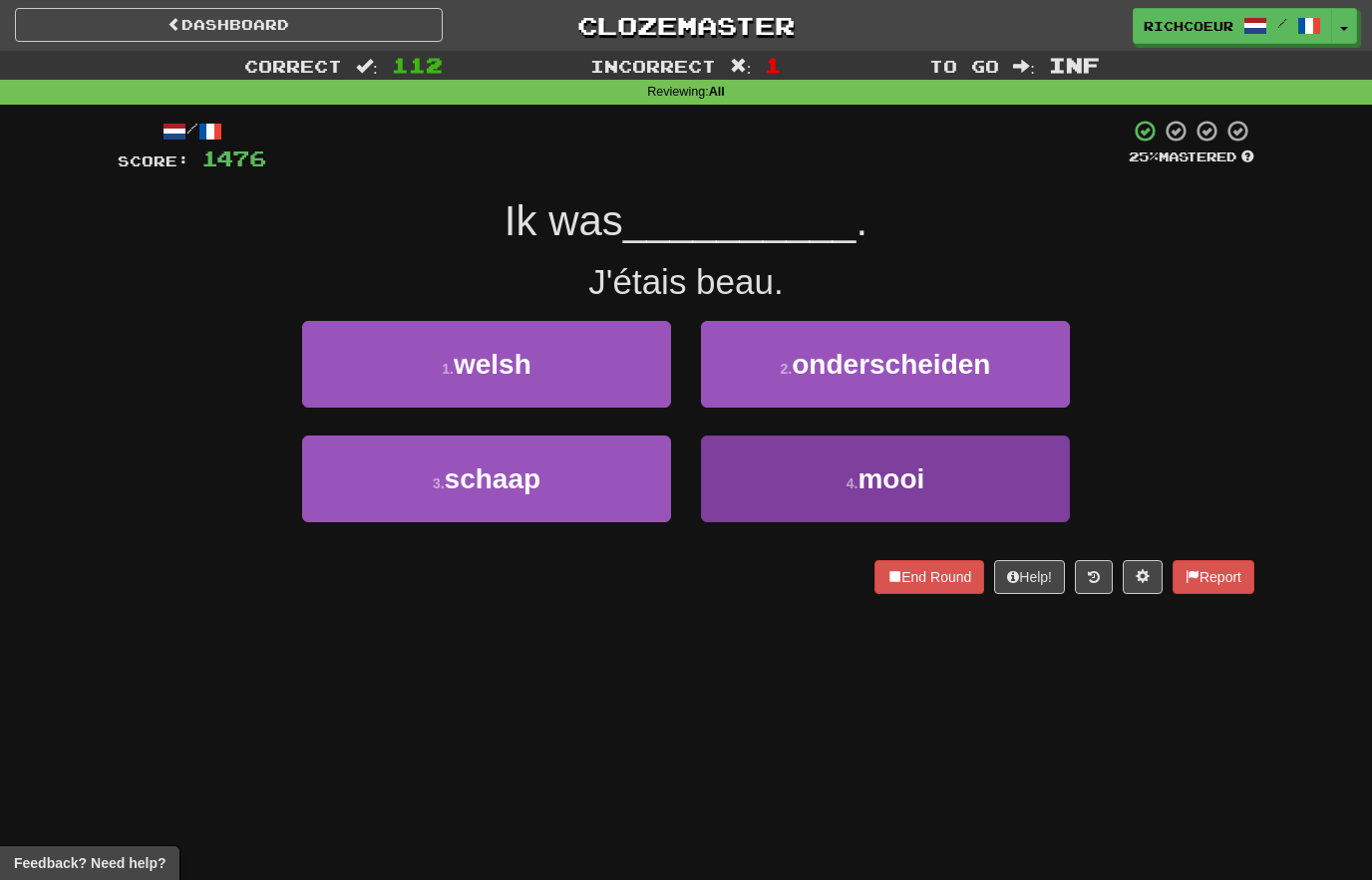 click on "4 .  mooi" at bounding box center [885, 478] 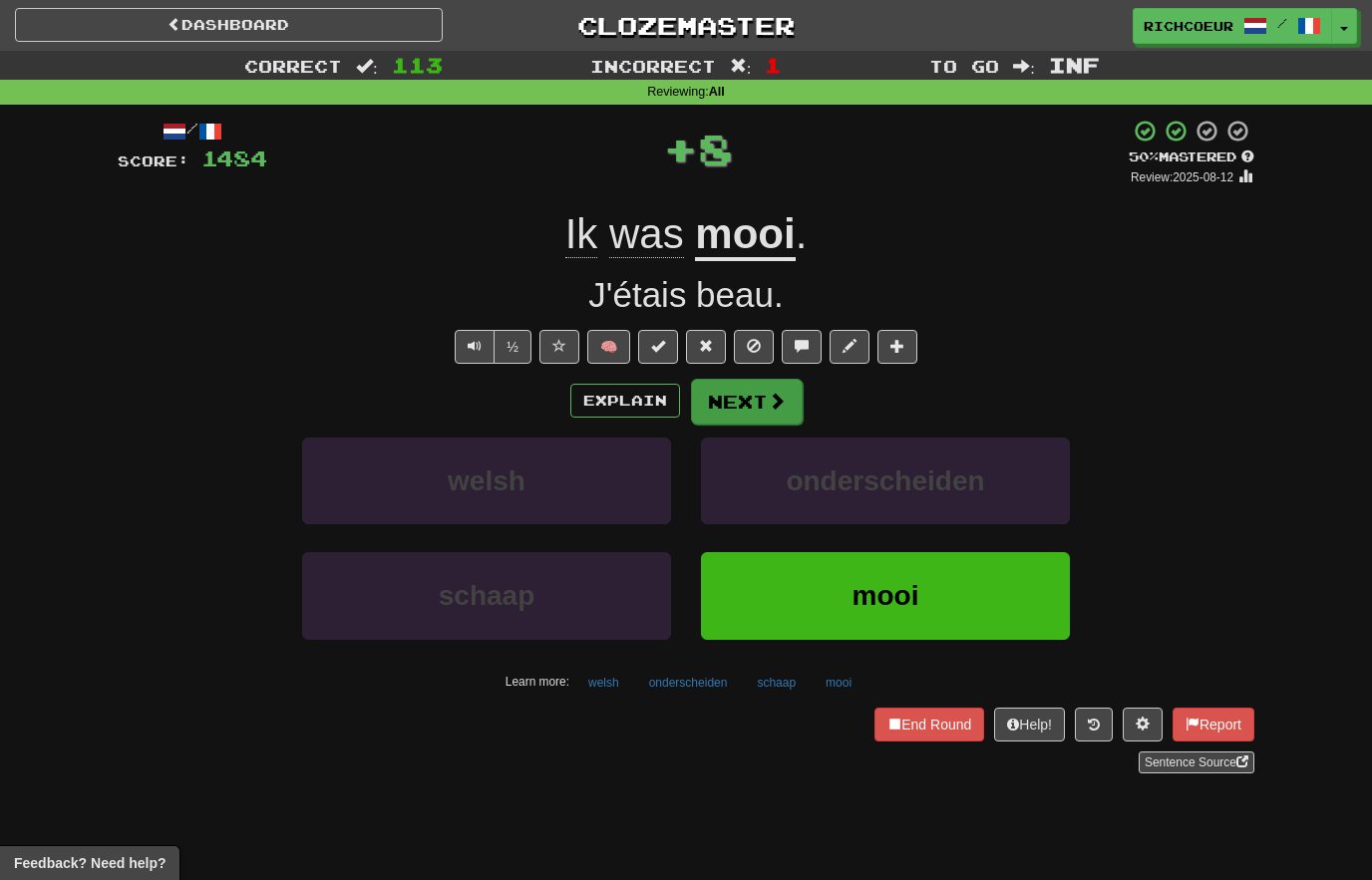 click at bounding box center [777, 401] 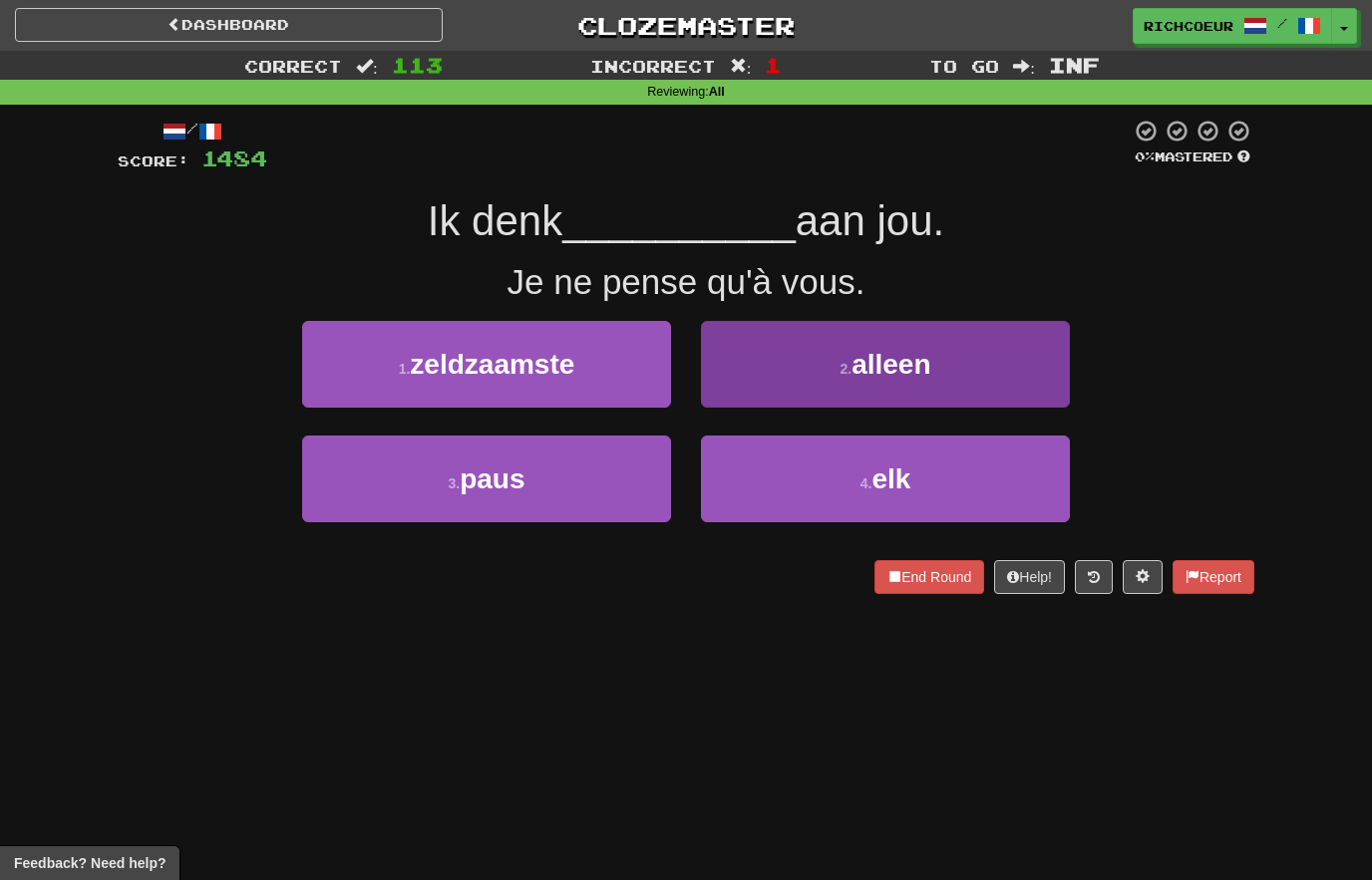 click on "2 .  alleen" at bounding box center [885, 364] 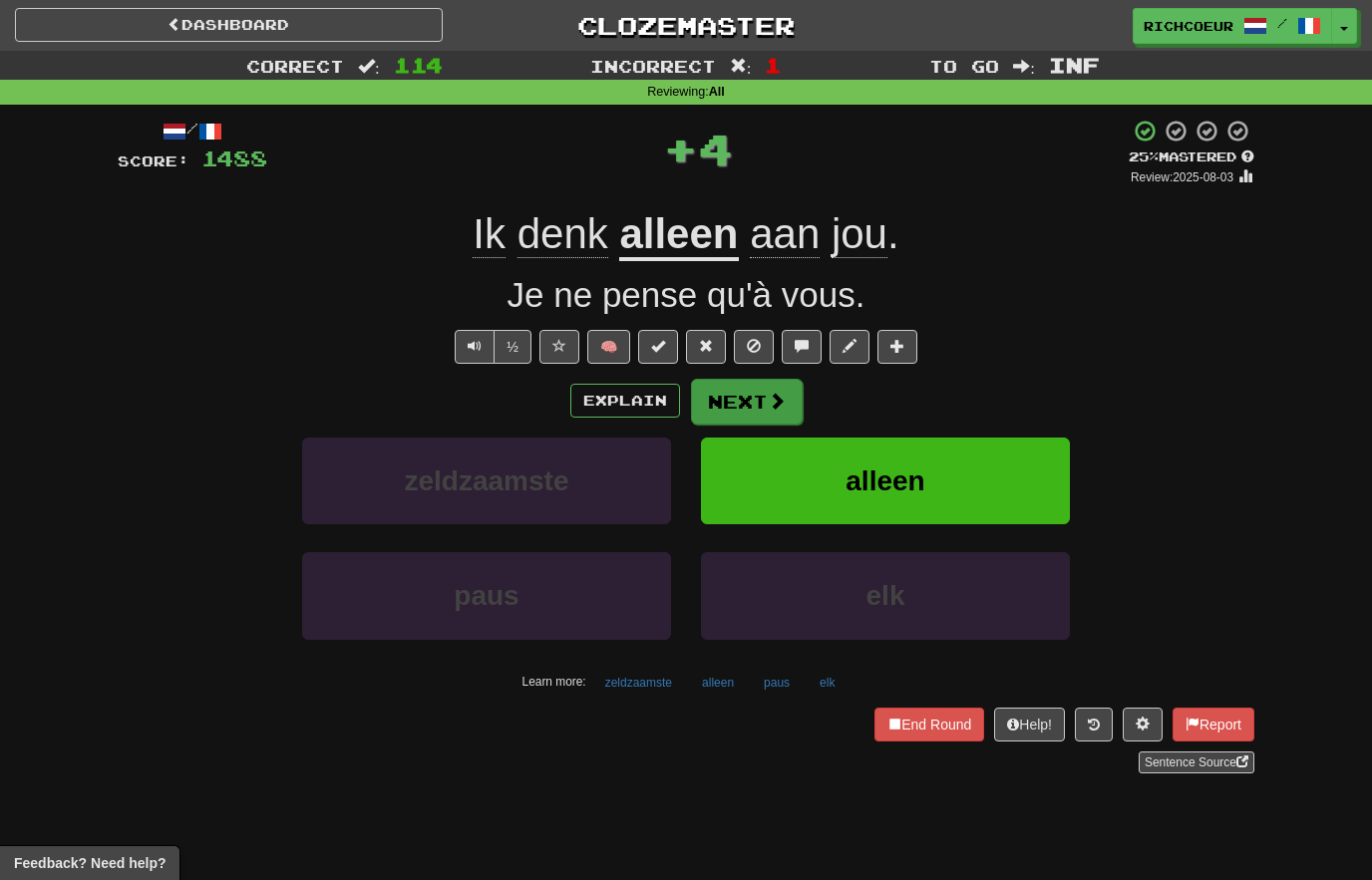 click at bounding box center [777, 401] 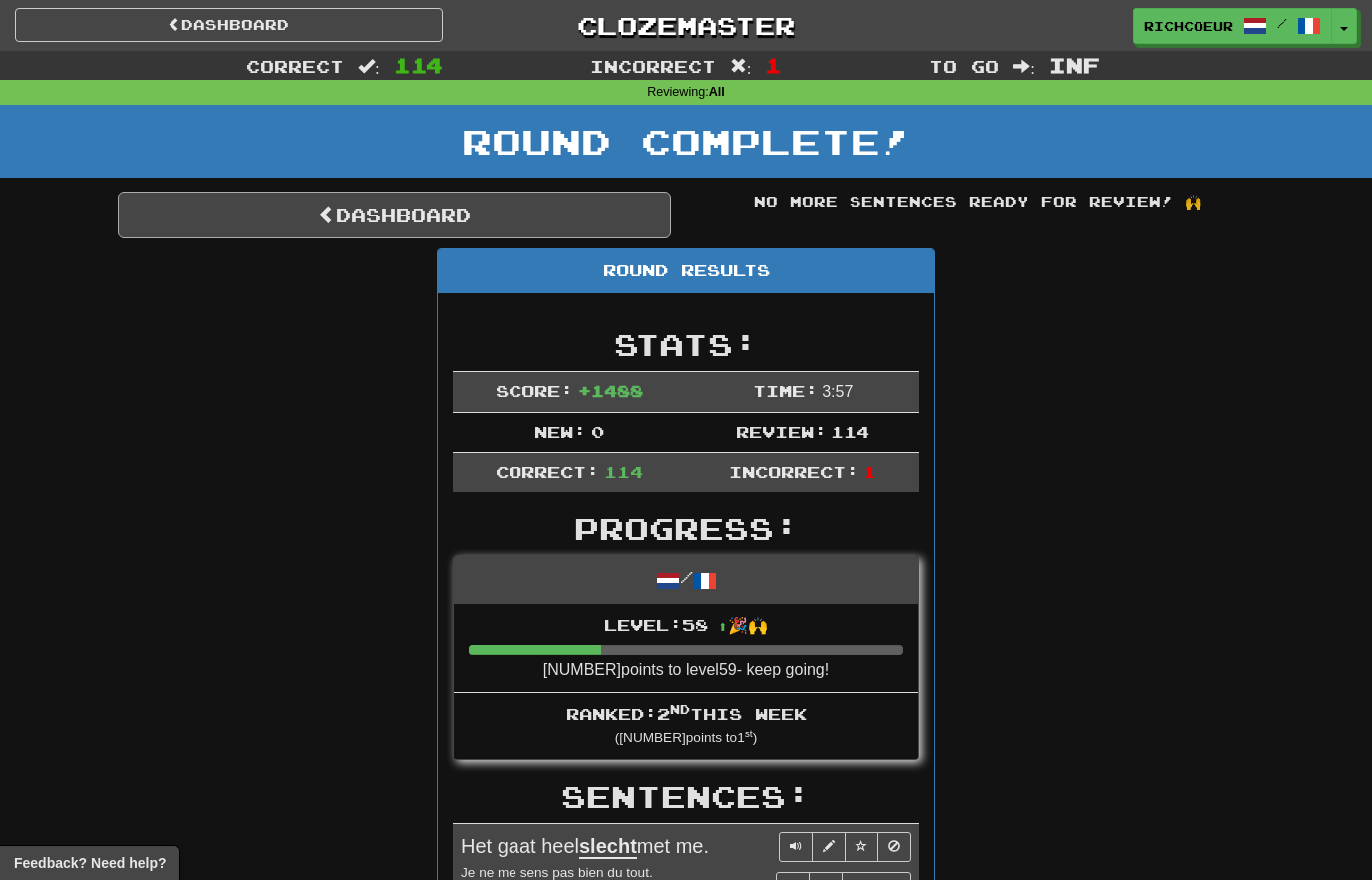 click on "Dashboard" at bounding box center [394, 215] 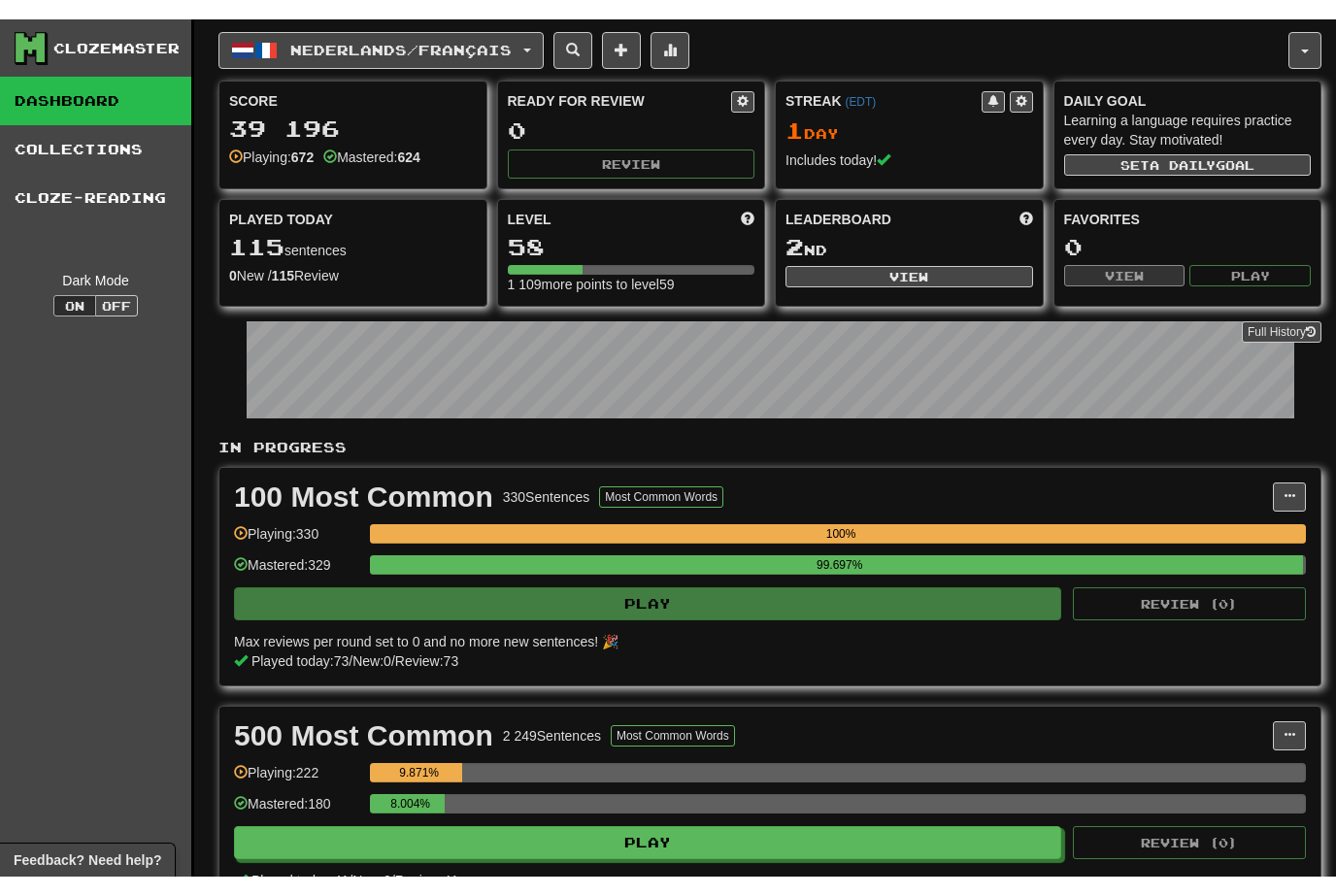 scroll, scrollTop: 0, scrollLeft: 0, axis: both 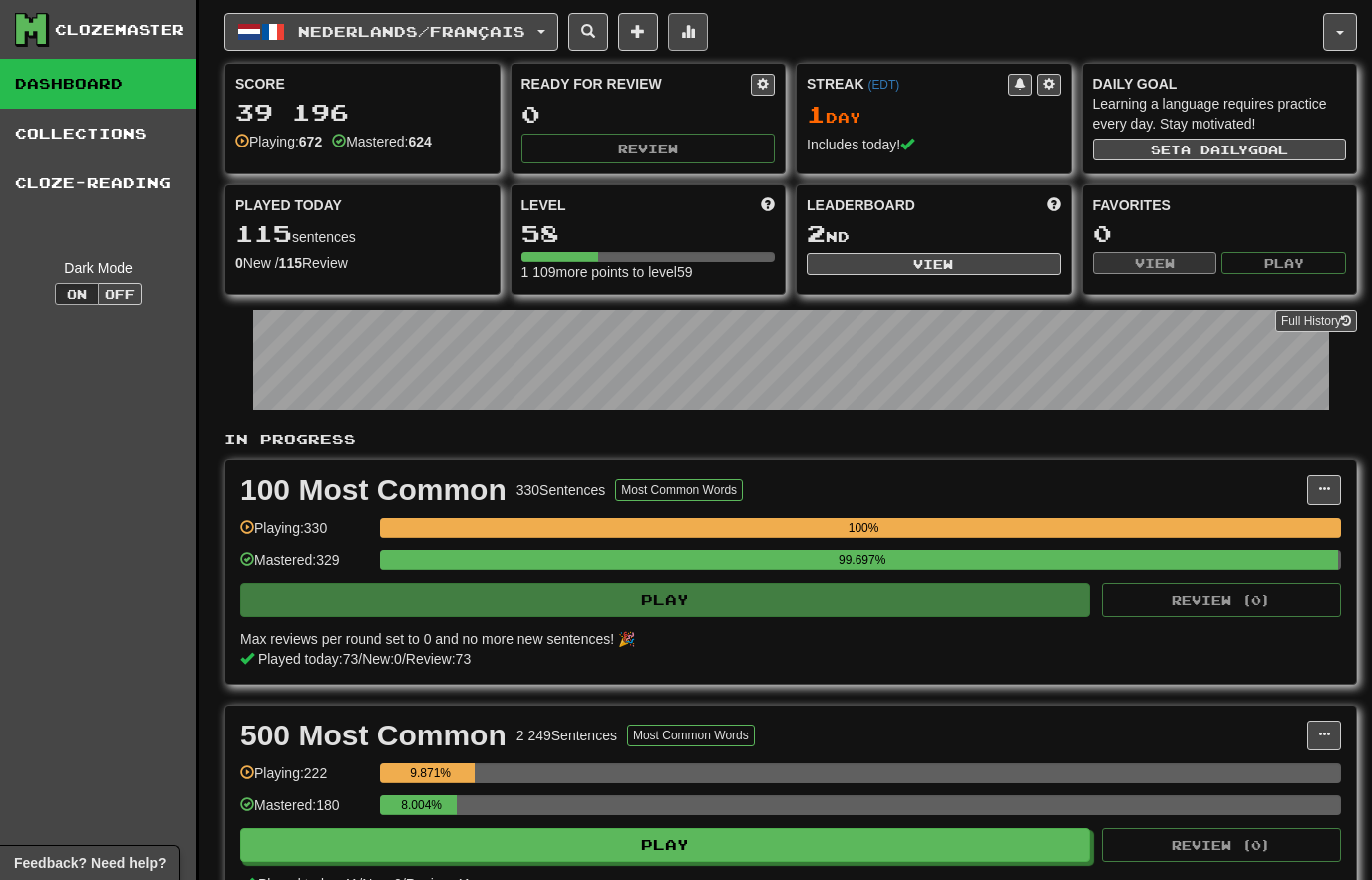 click at bounding box center [688, 32] 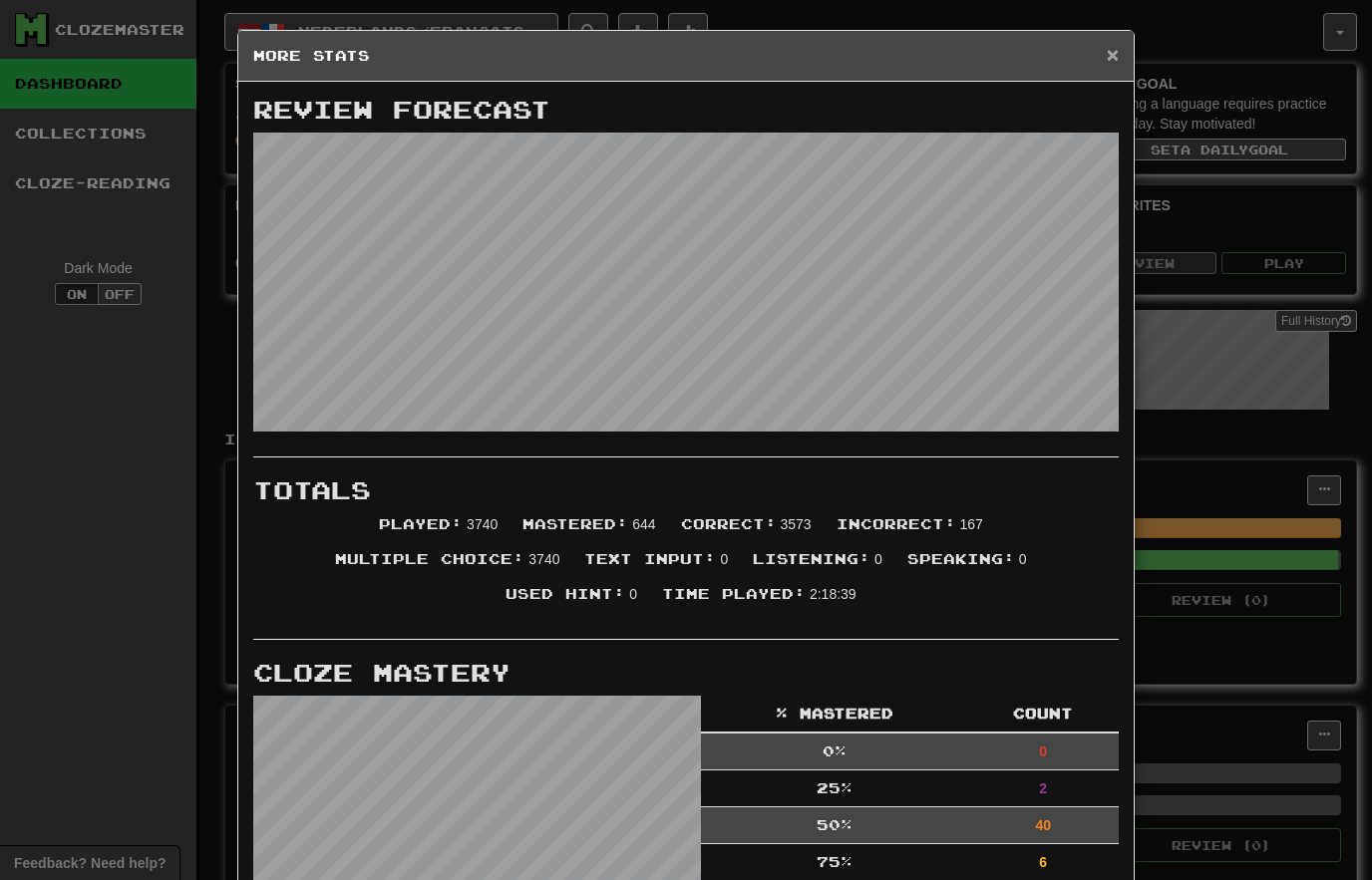 click on "×" at bounding box center [1113, 54] 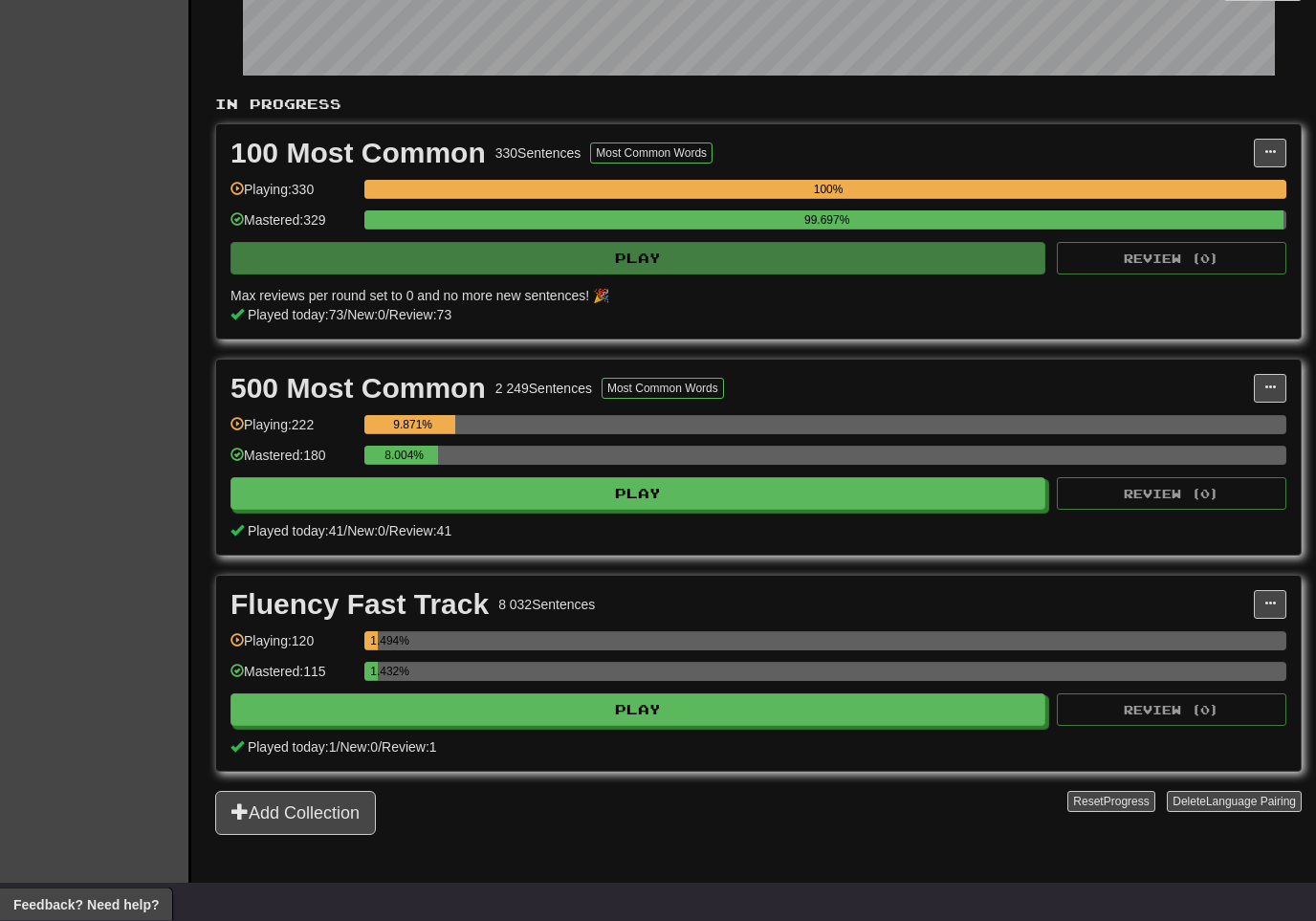 scroll, scrollTop: 318, scrollLeft: 0, axis: vertical 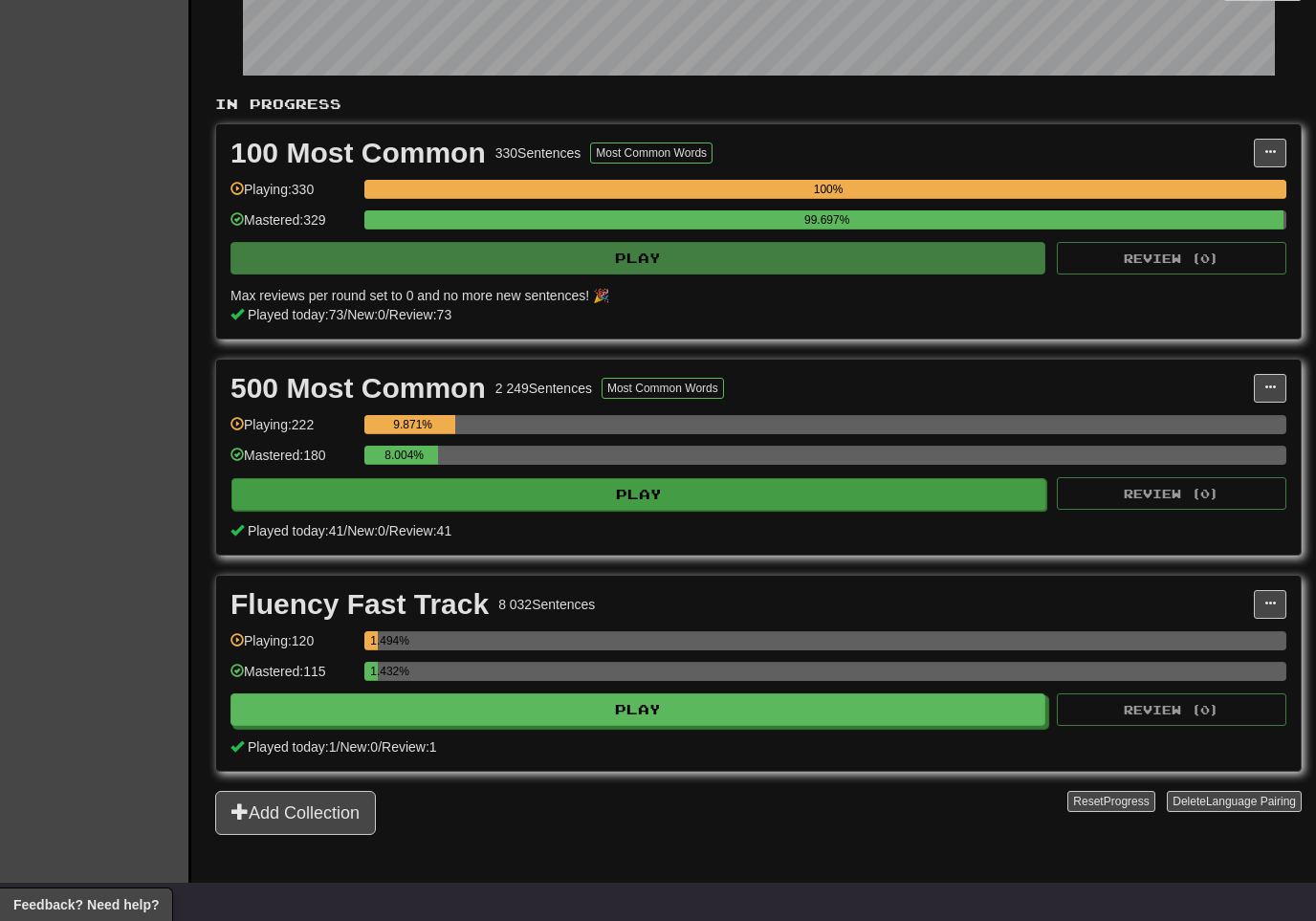 click on "Play" at bounding box center (639, 494) 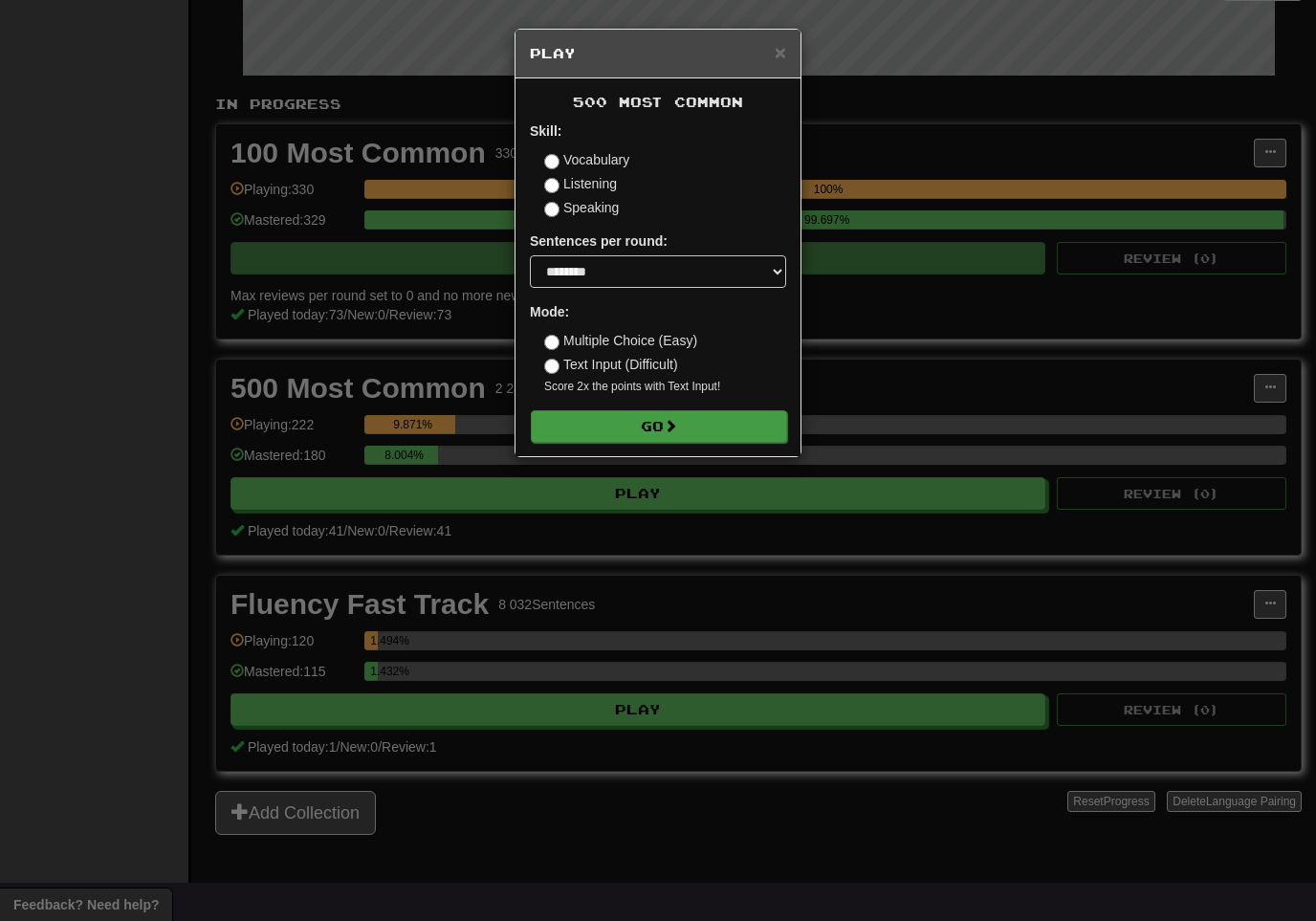 click on "Go" at bounding box center (659, 427) 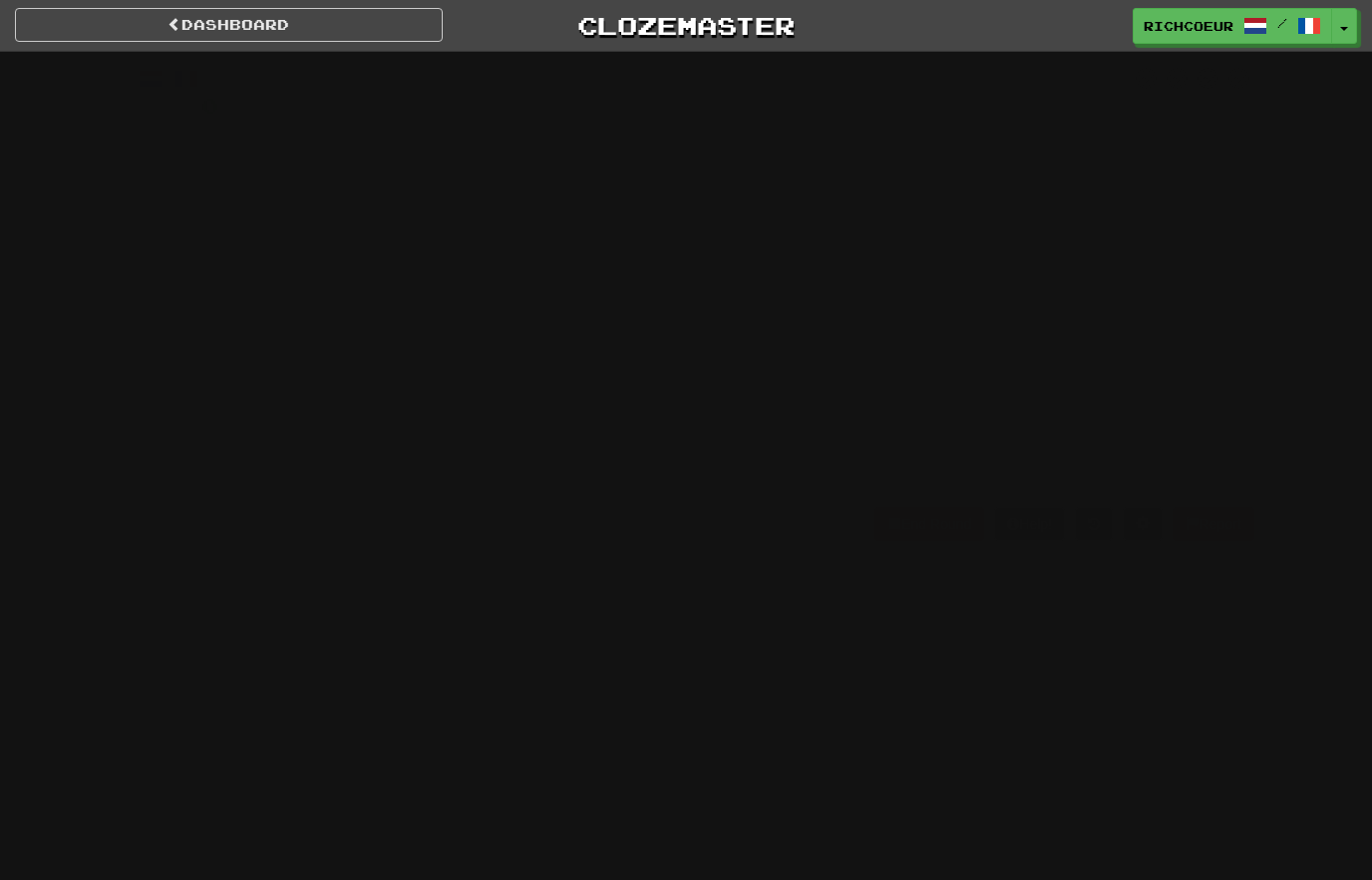 scroll, scrollTop: 0, scrollLeft: 0, axis: both 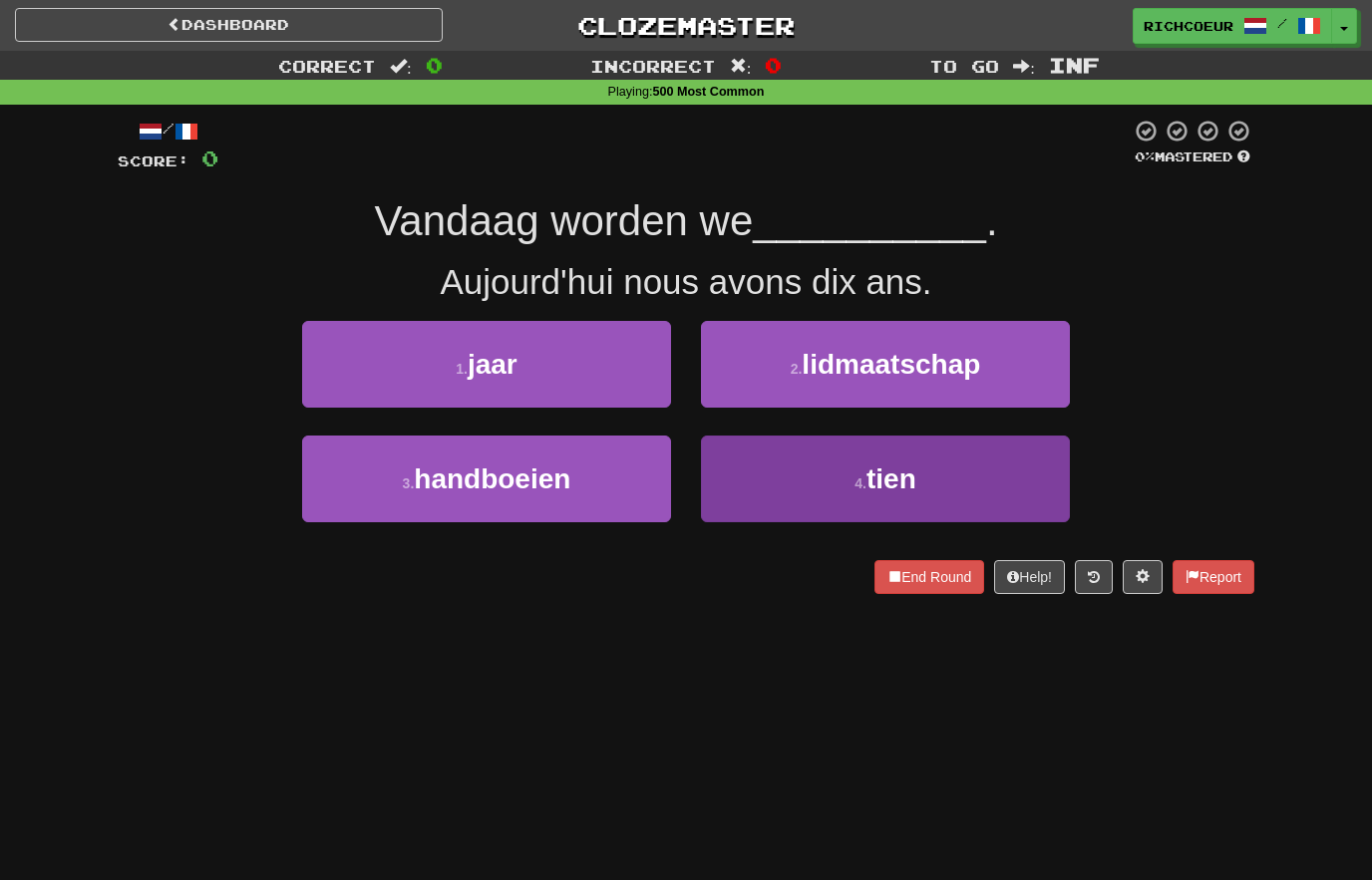 click on "4 .  tien" at bounding box center [885, 478] 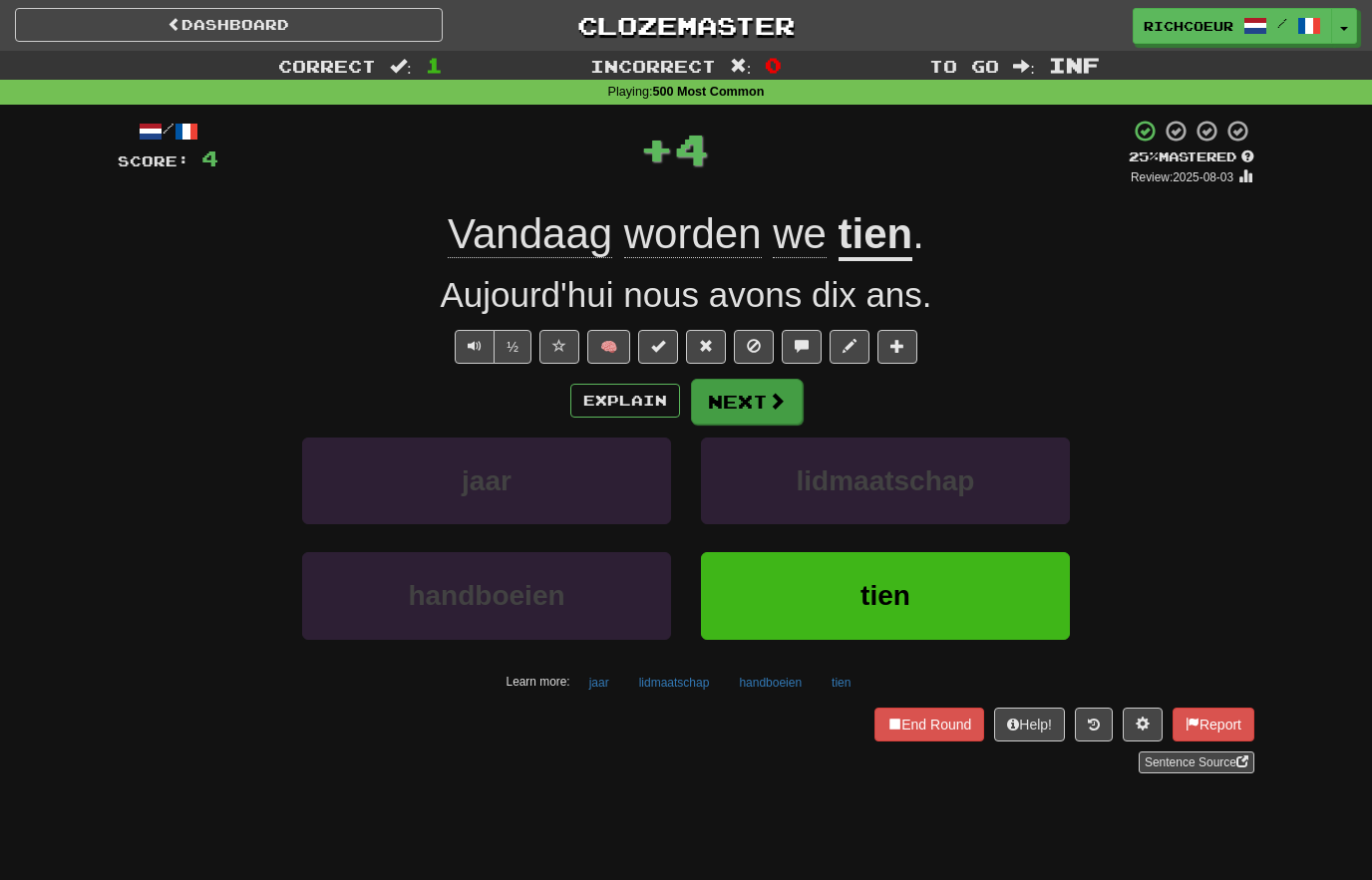 click on "Next" at bounding box center [747, 402] 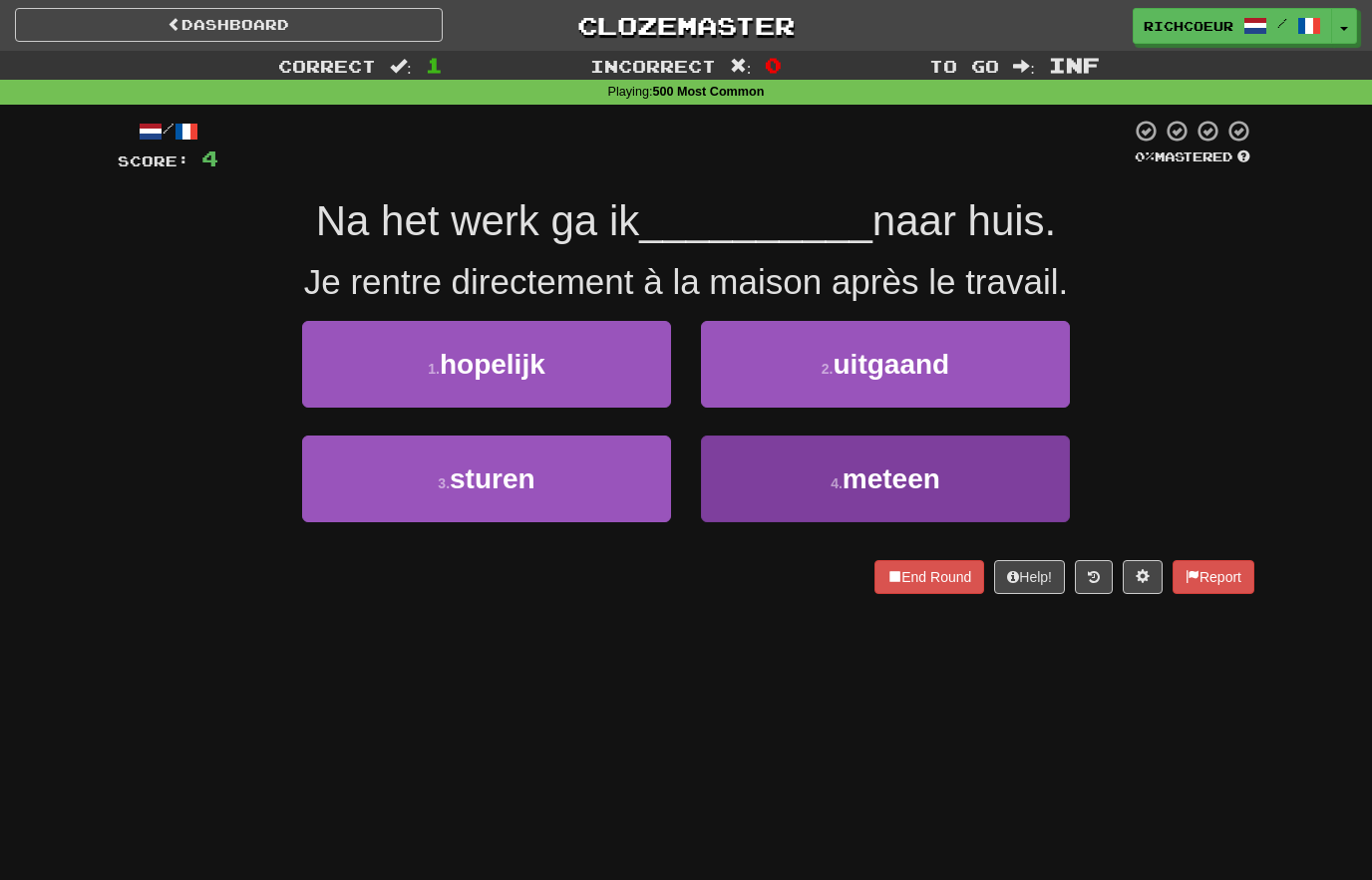click on "4 .  meteen" at bounding box center [885, 478] 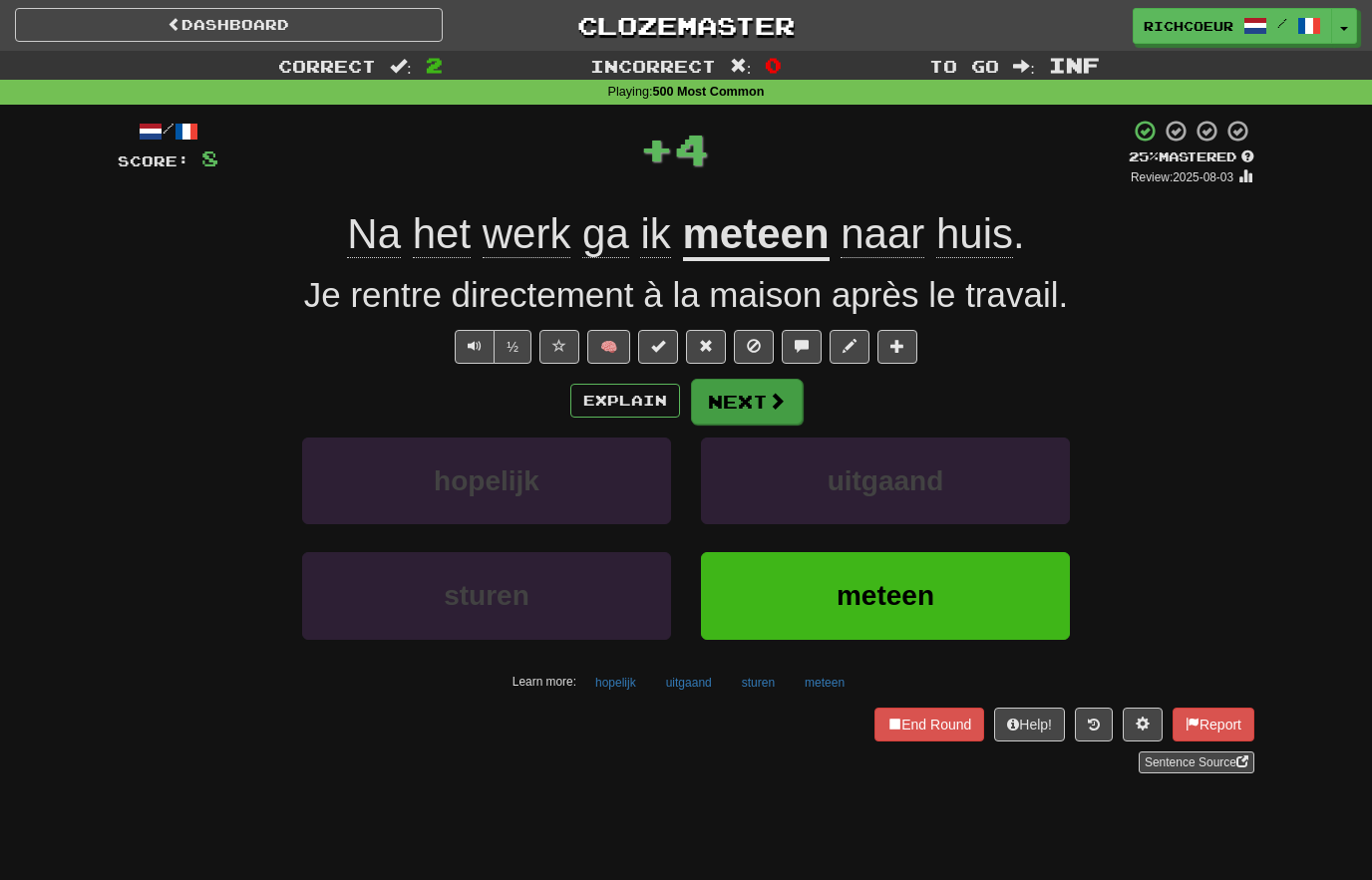 click on "Next" at bounding box center [747, 402] 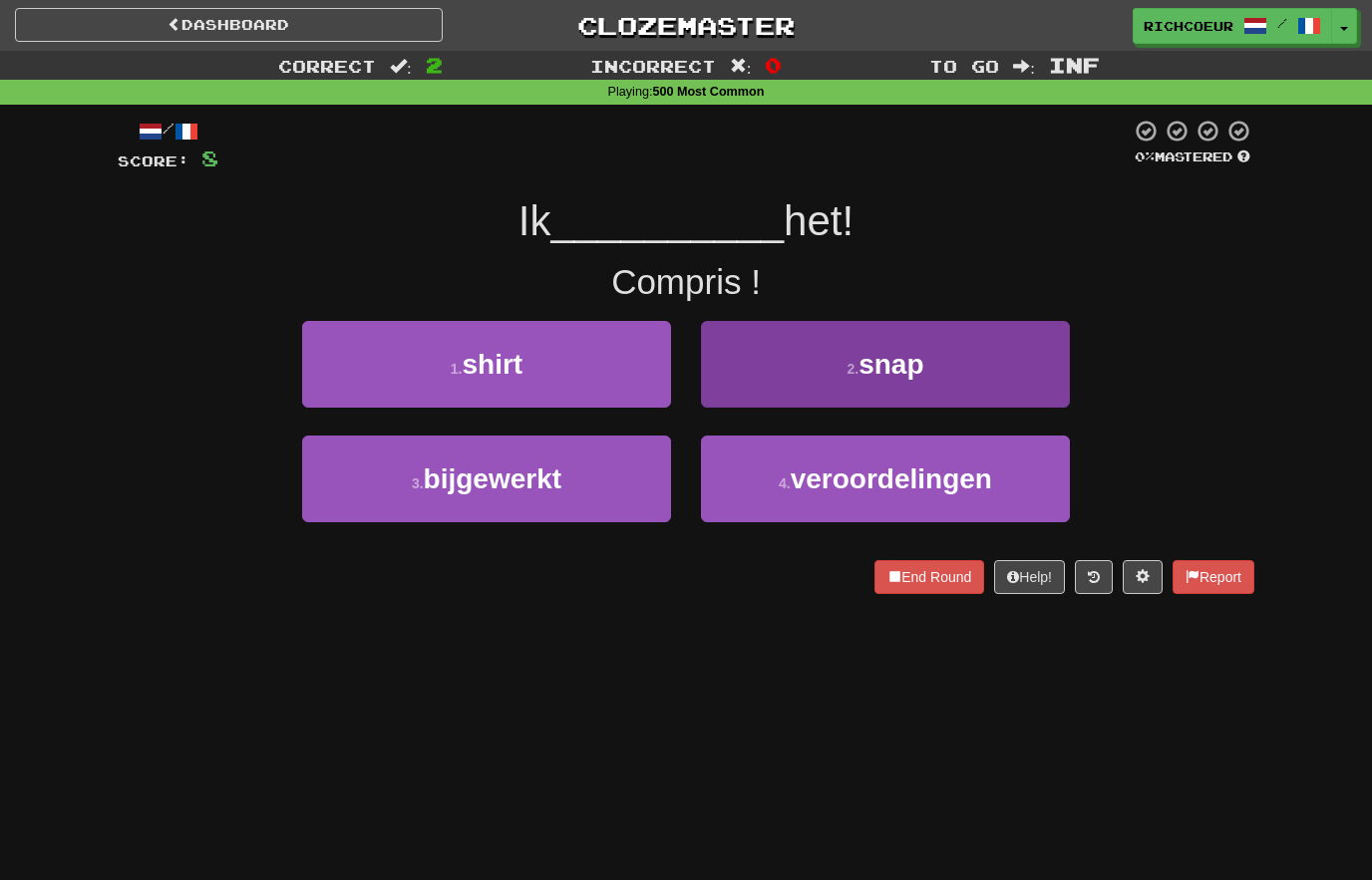click on "snap" at bounding box center [890, 364] 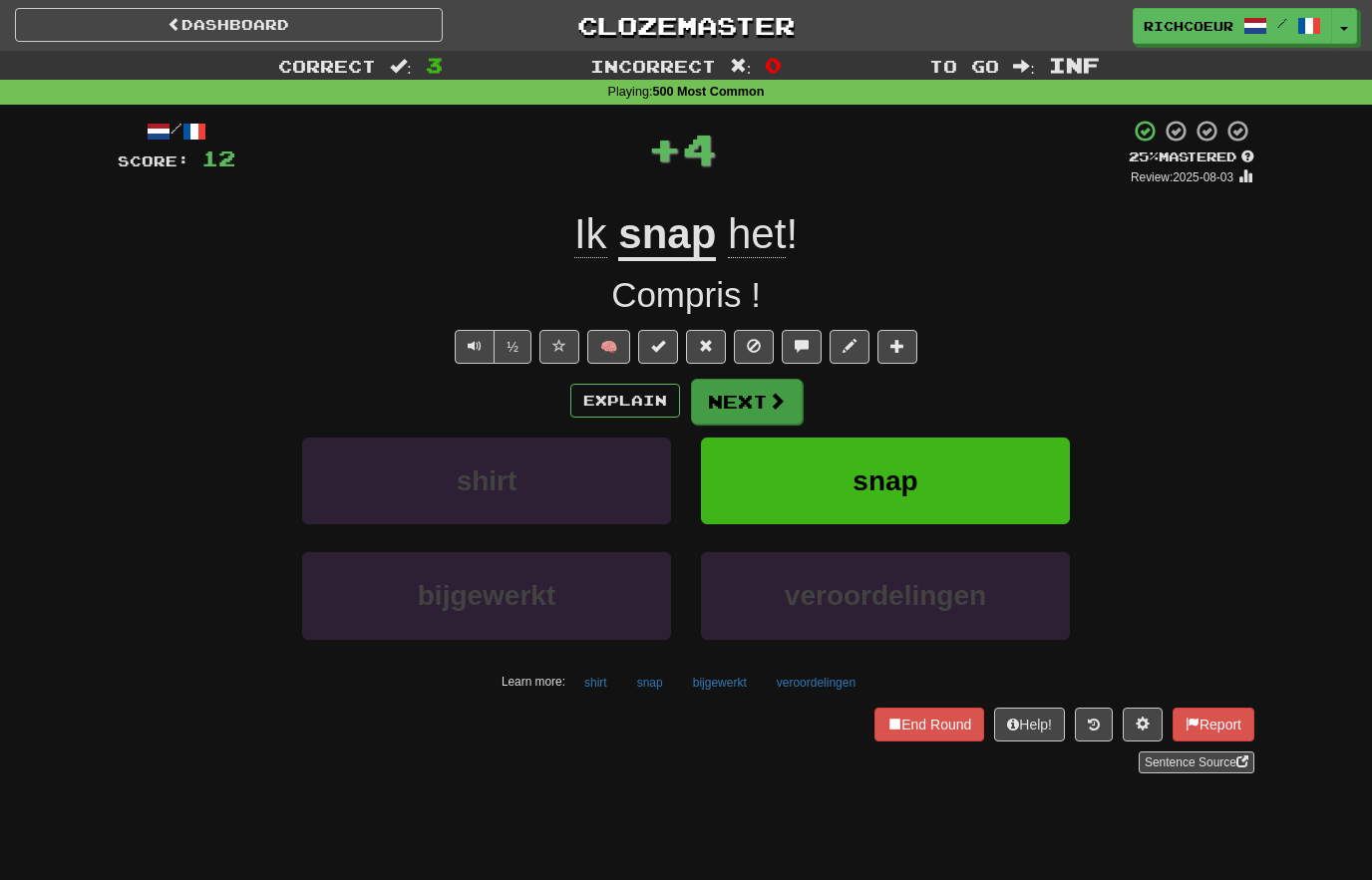 click at bounding box center (777, 401) 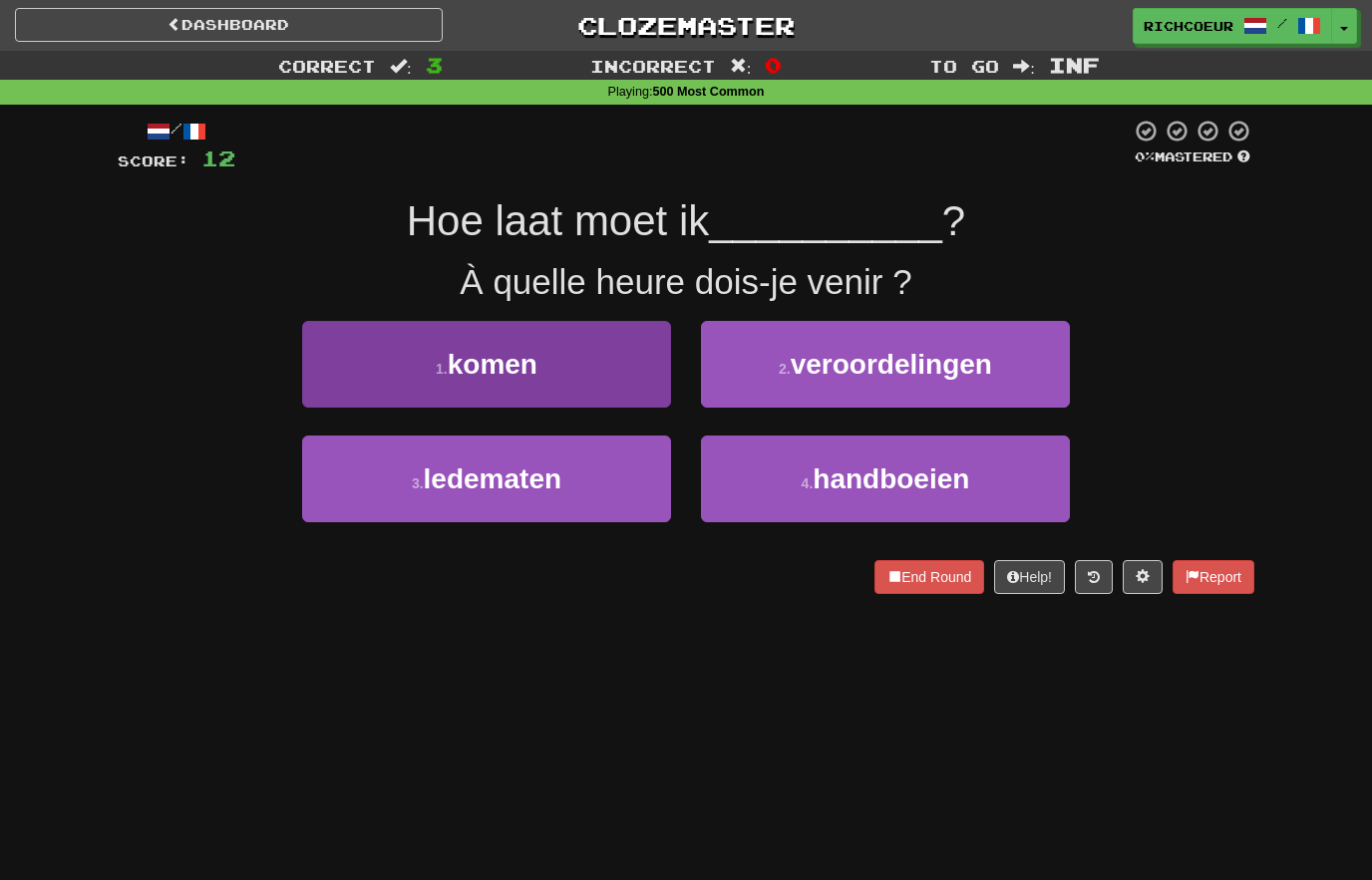 click on "1 .  komen" at bounding box center [487, 364] 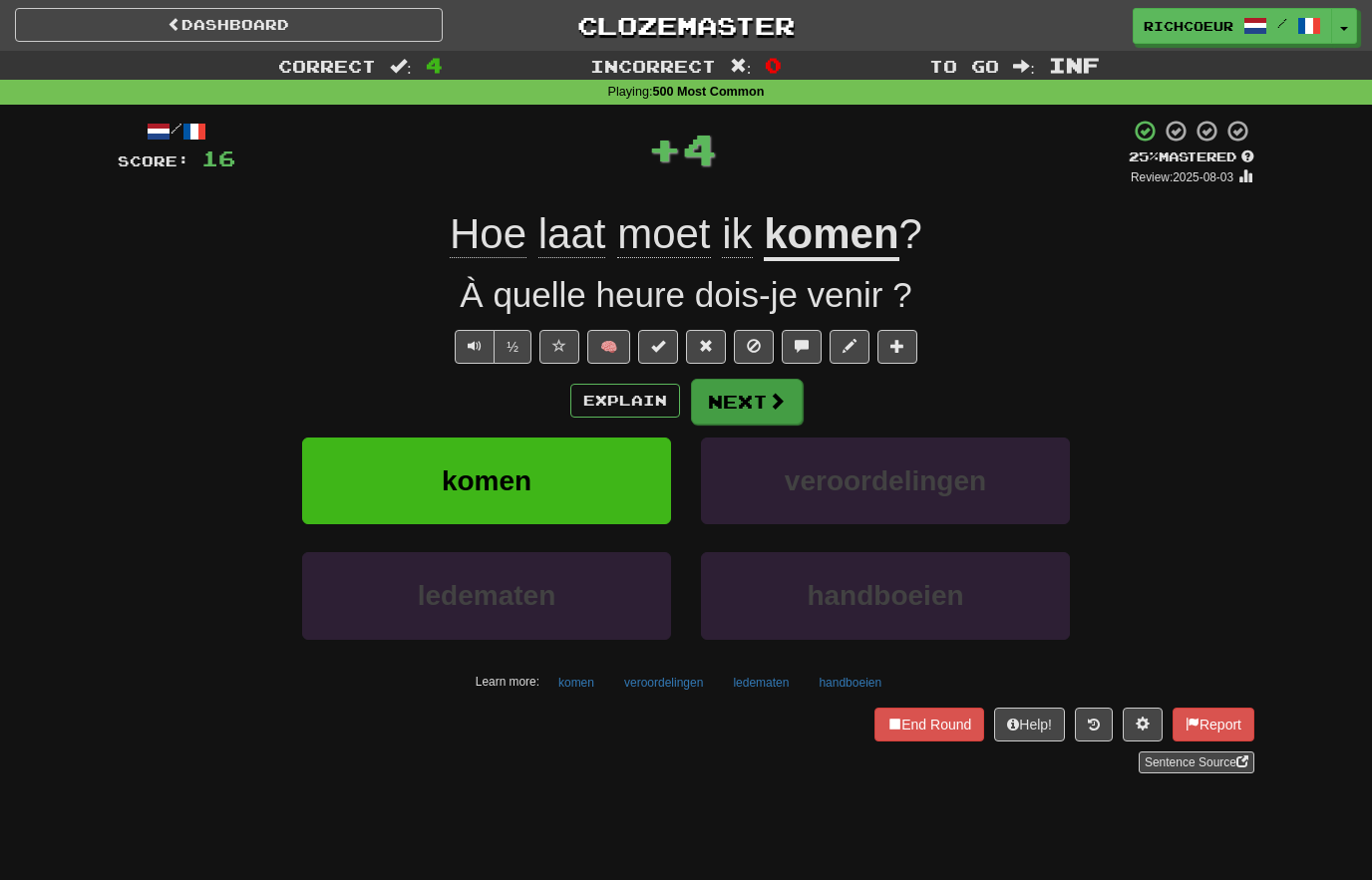 click on "Next" at bounding box center [747, 402] 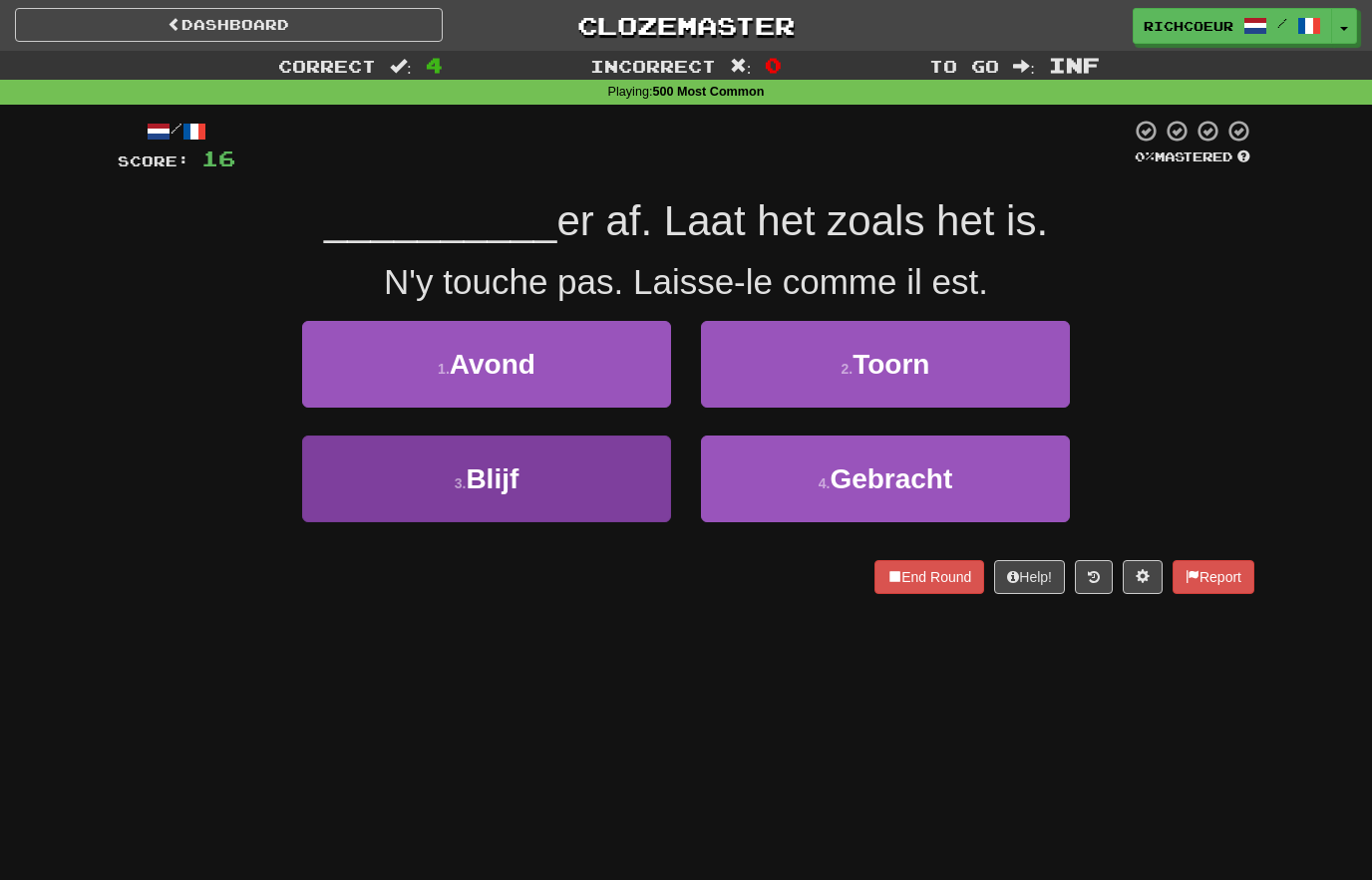 click on "3 .  Blijf" at bounding box center (487, 478) 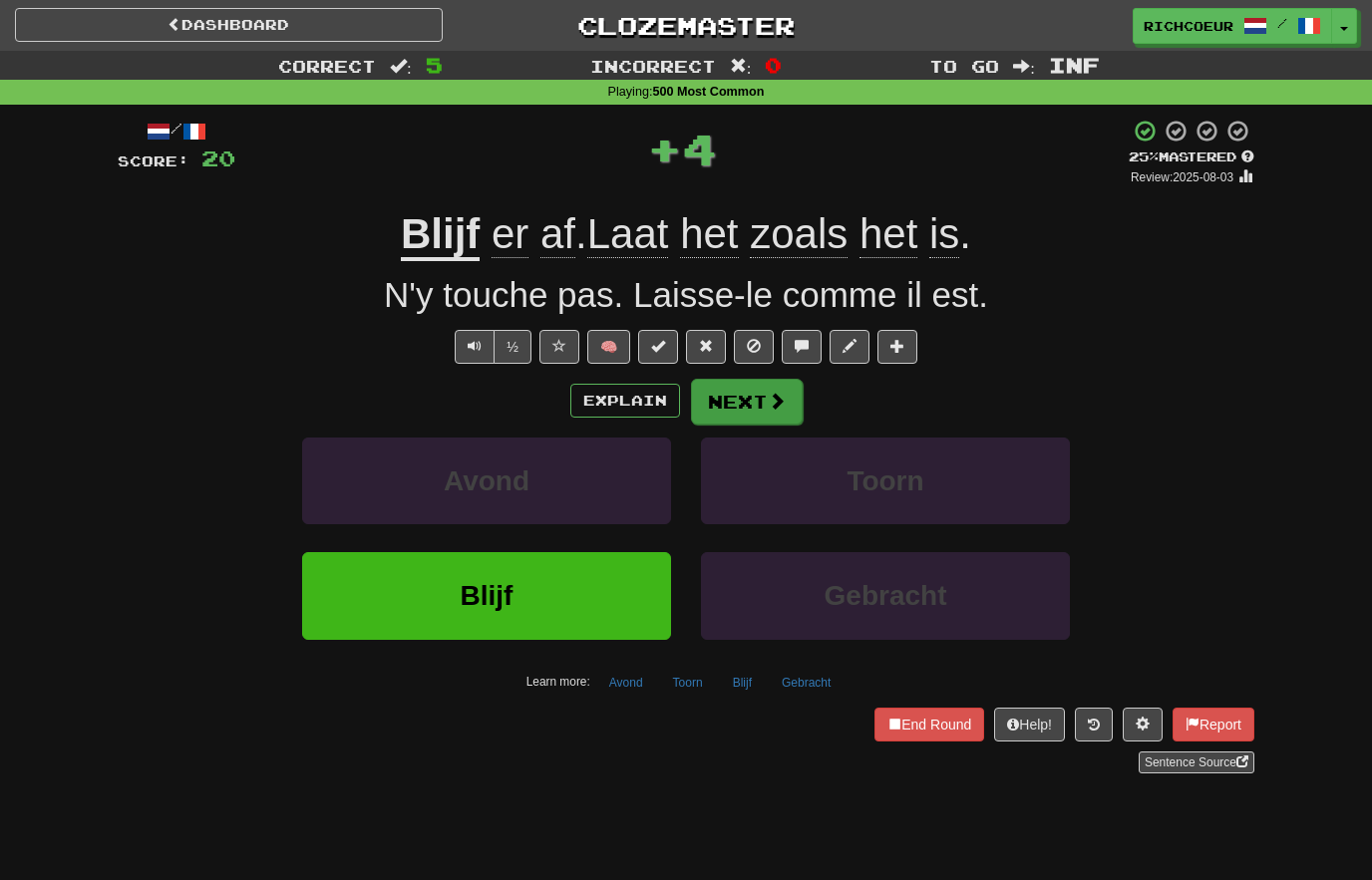 click on "Next" at bounding box center (747, 402) 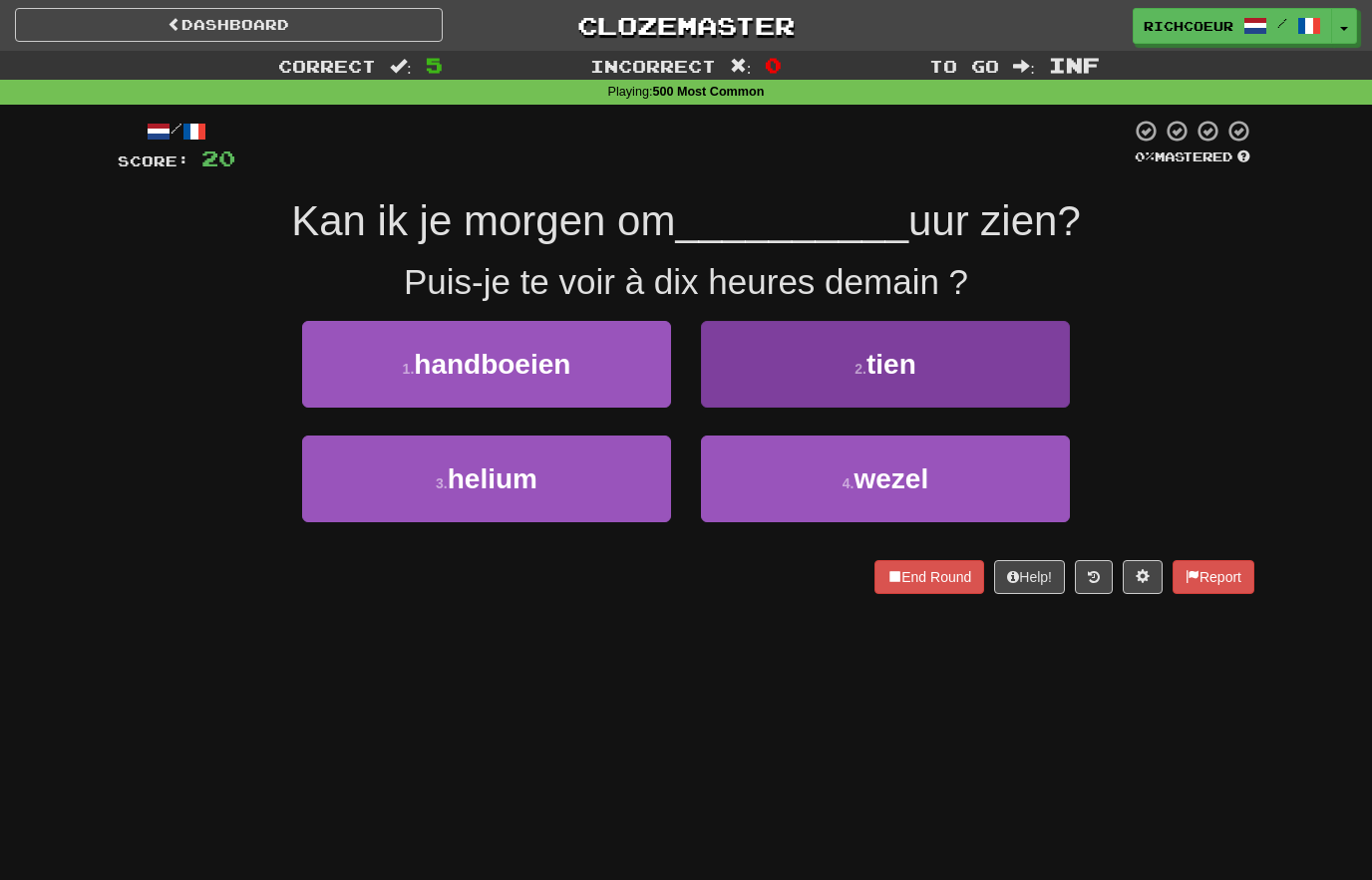 click on "2 .  tien" at bounding box center (885, 364) 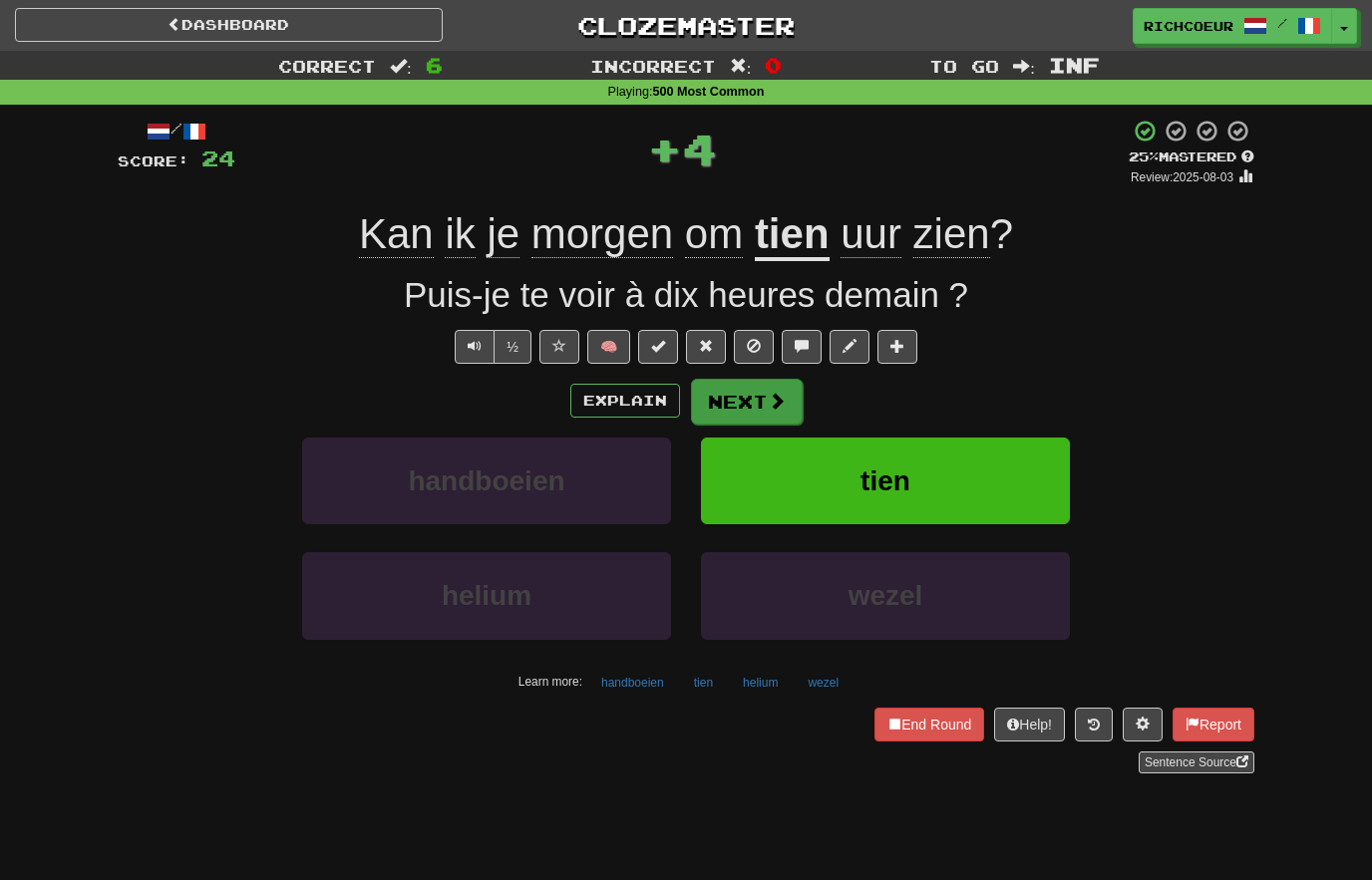 click on "Next" at bounding box center [747, 402] 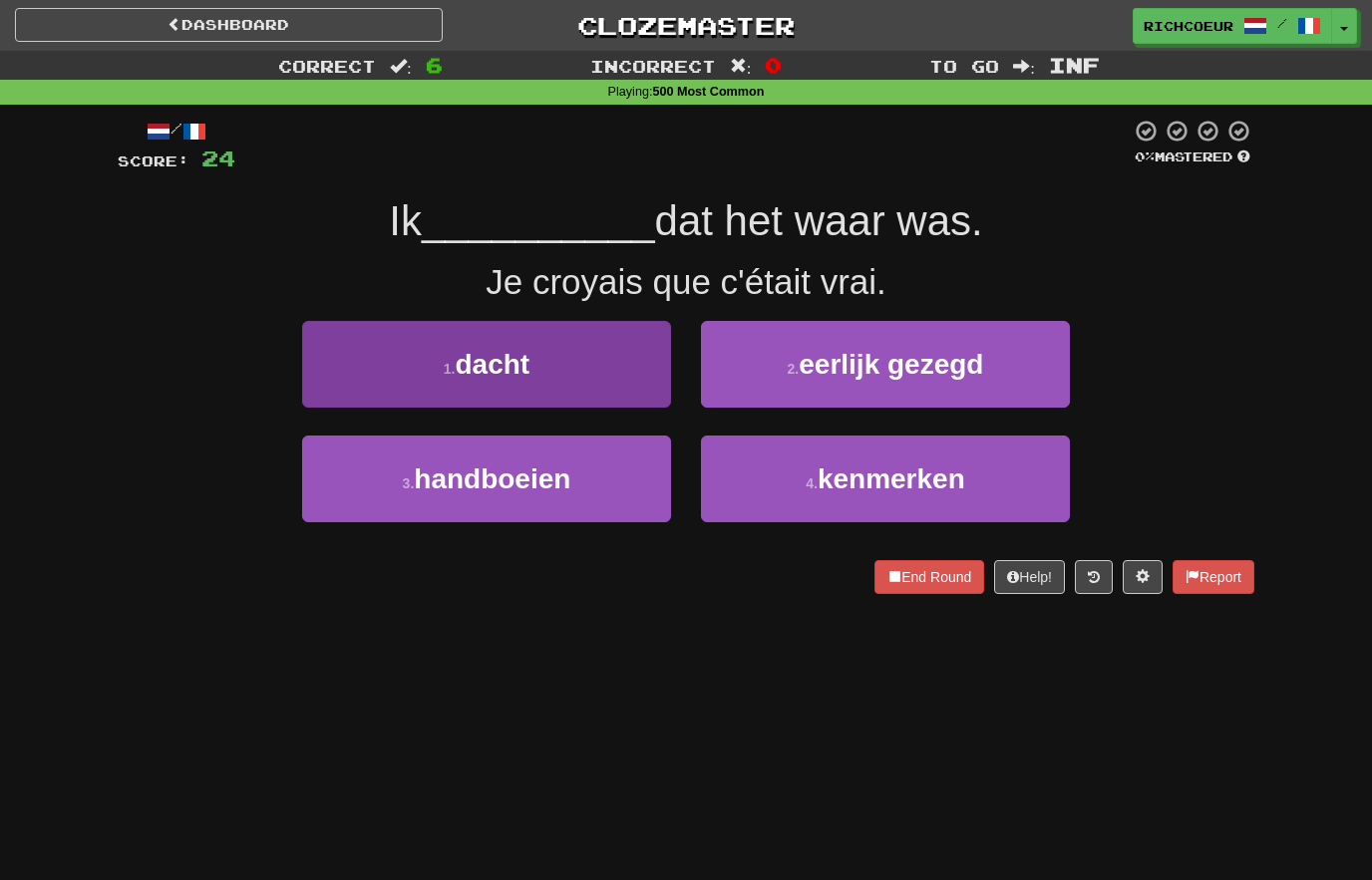 click on "1 .  dacht" at bounding box center (487, 364) 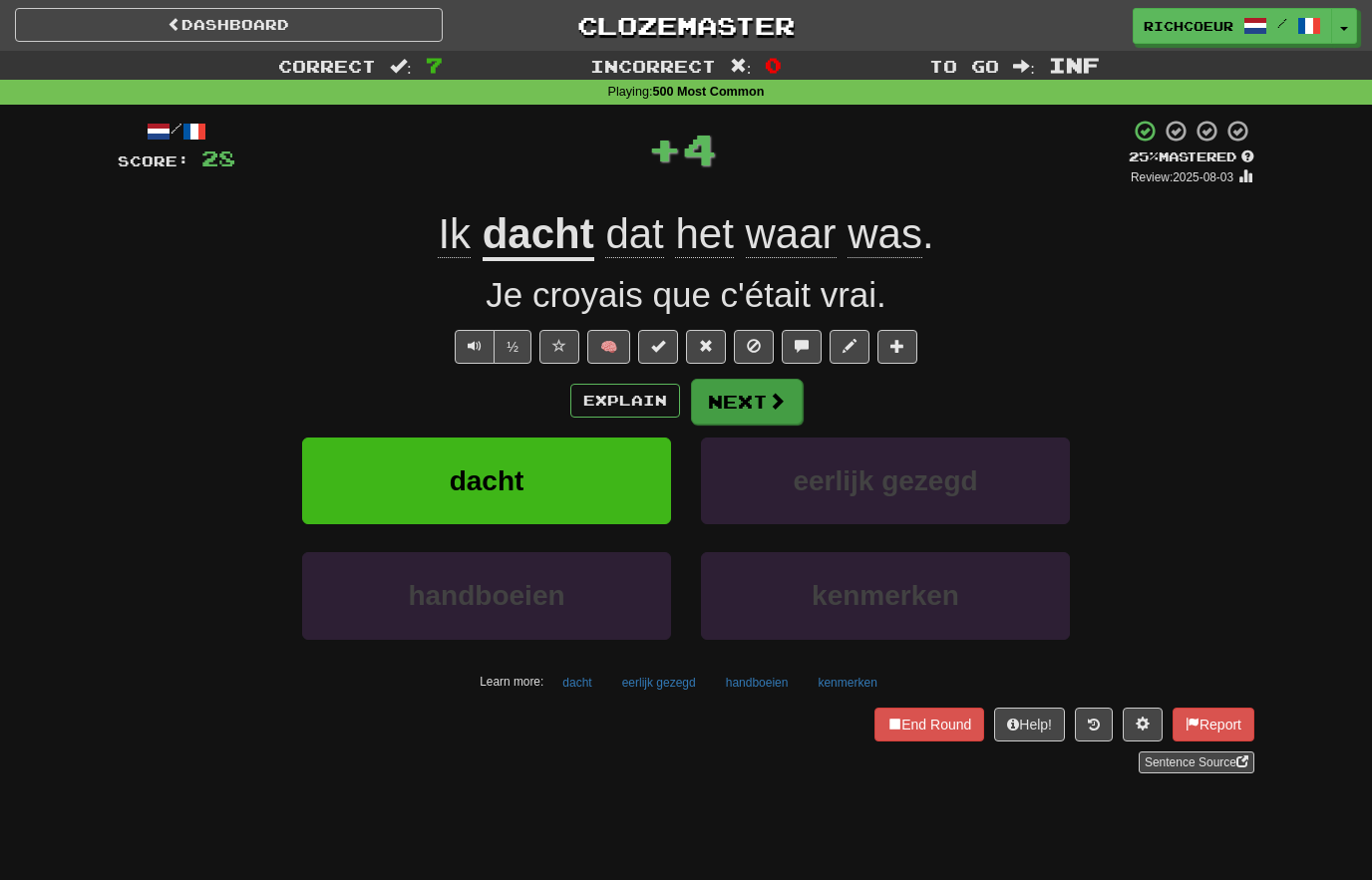 click on "Next" at bounding box center (747, 402) 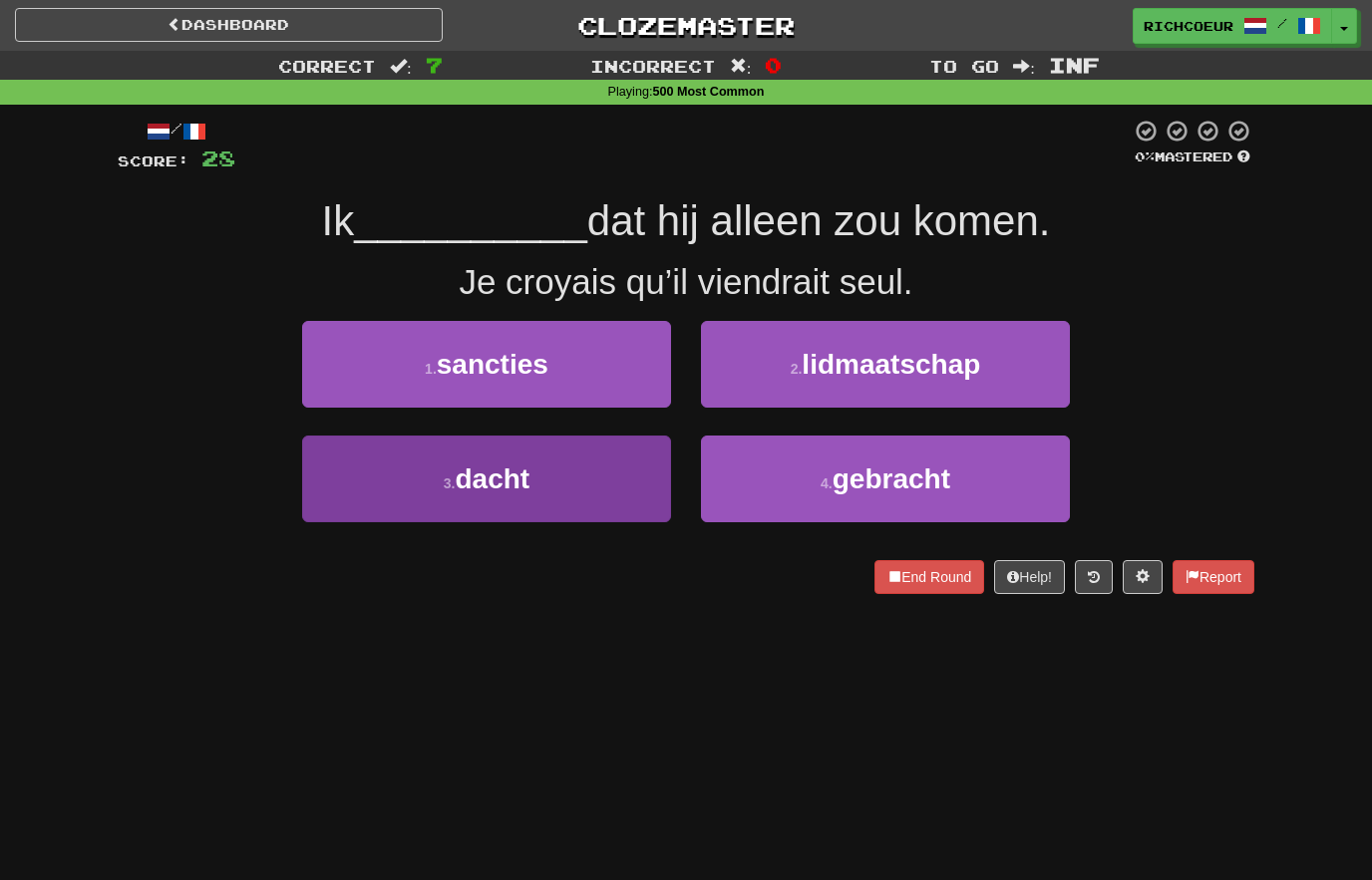 click on "3 .  dacht" at bounding box center (487, 478) 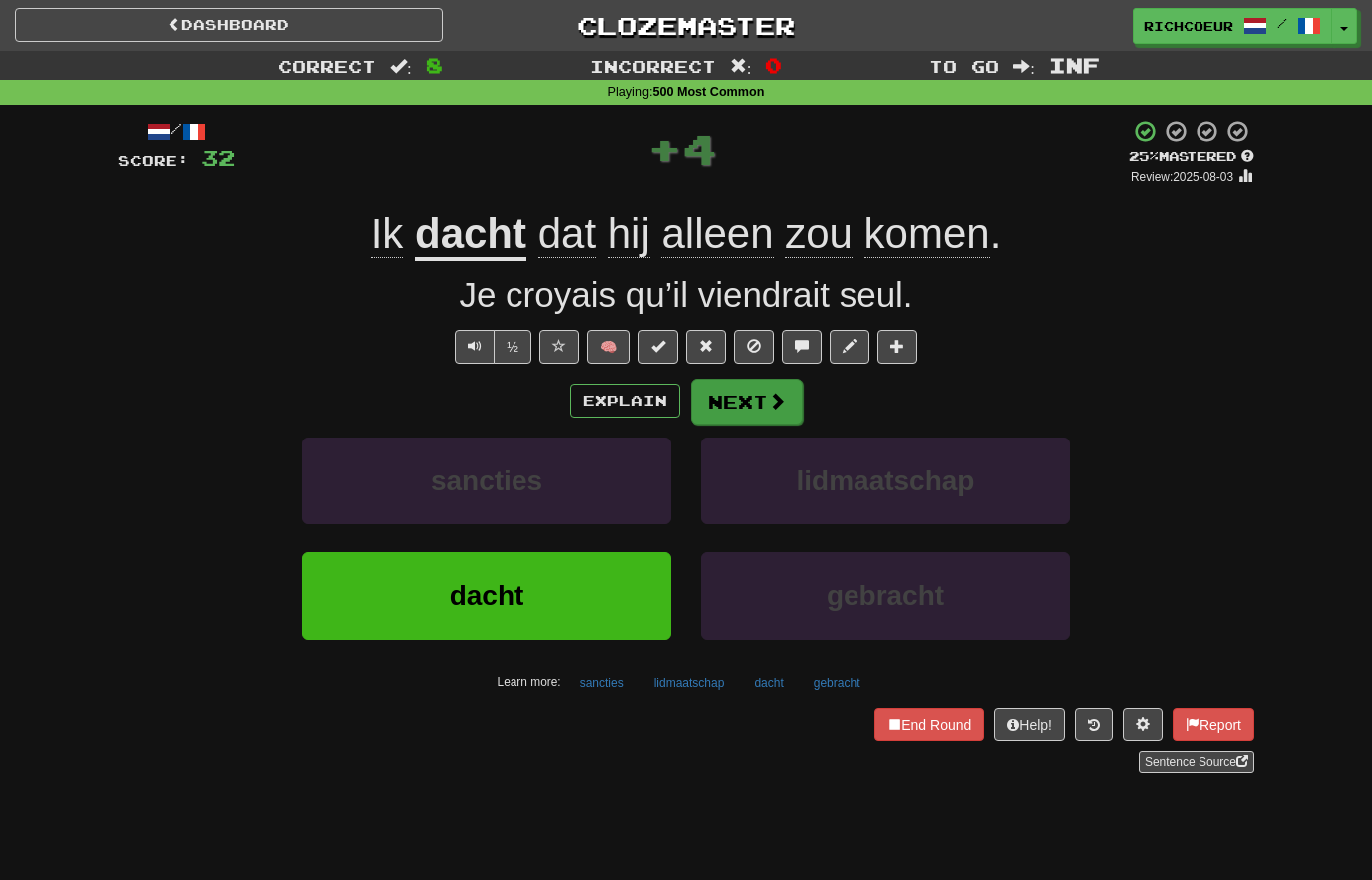 click at bounding box center (777, 401) 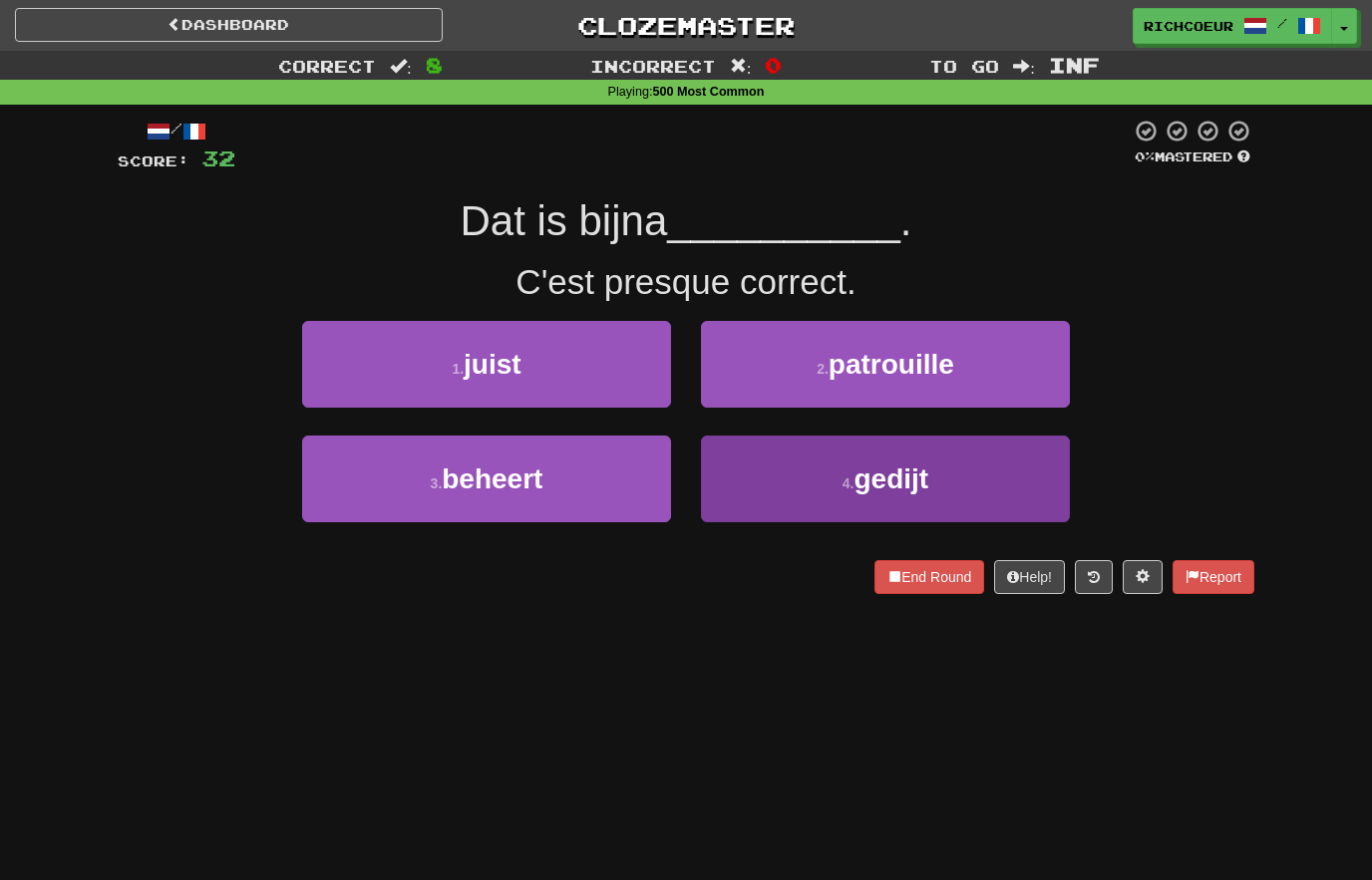 click on "4 .  gedijt" at bounding box center (885, 478) 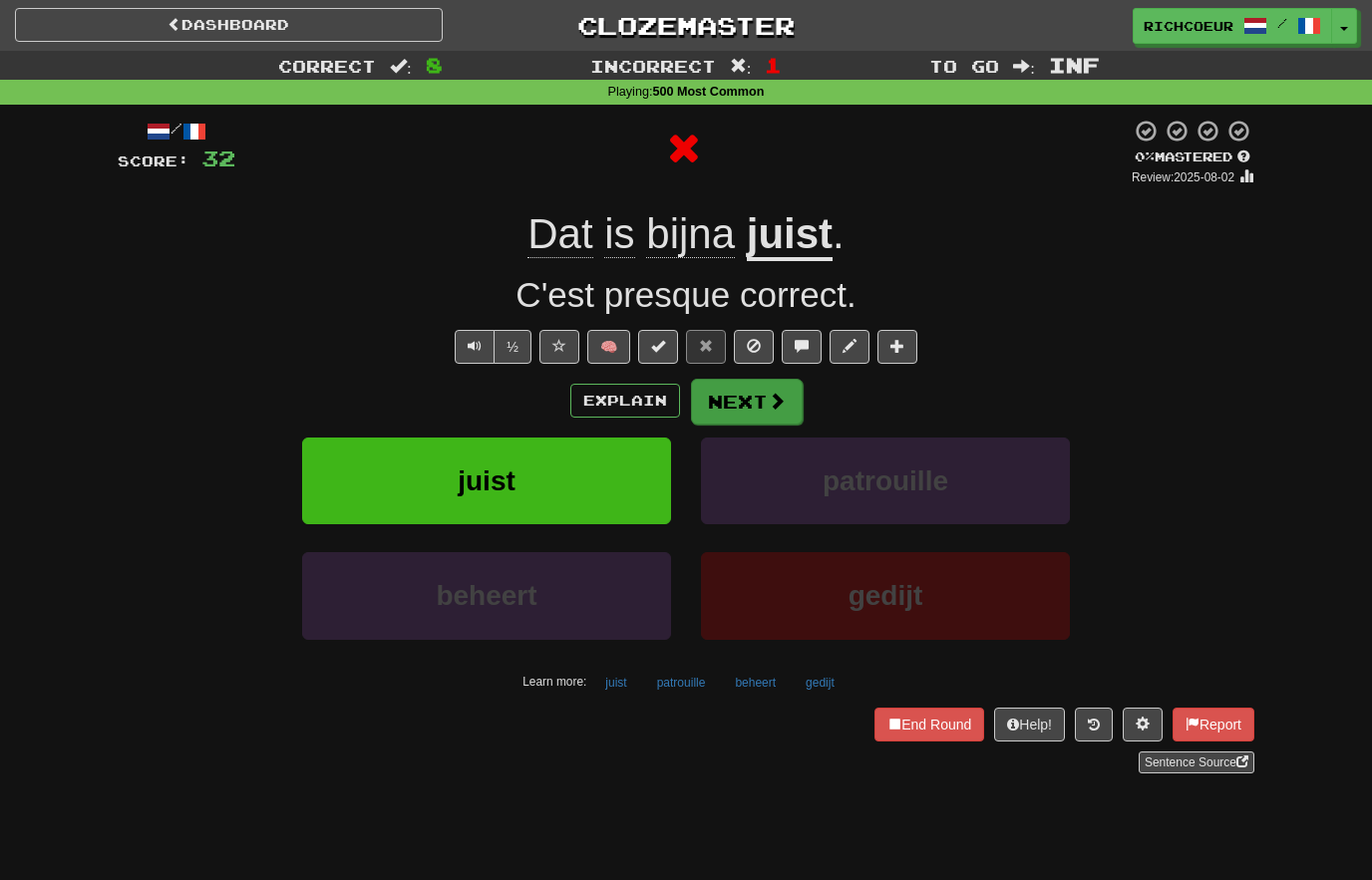 click on "Next" at bounding box center (747, 402) 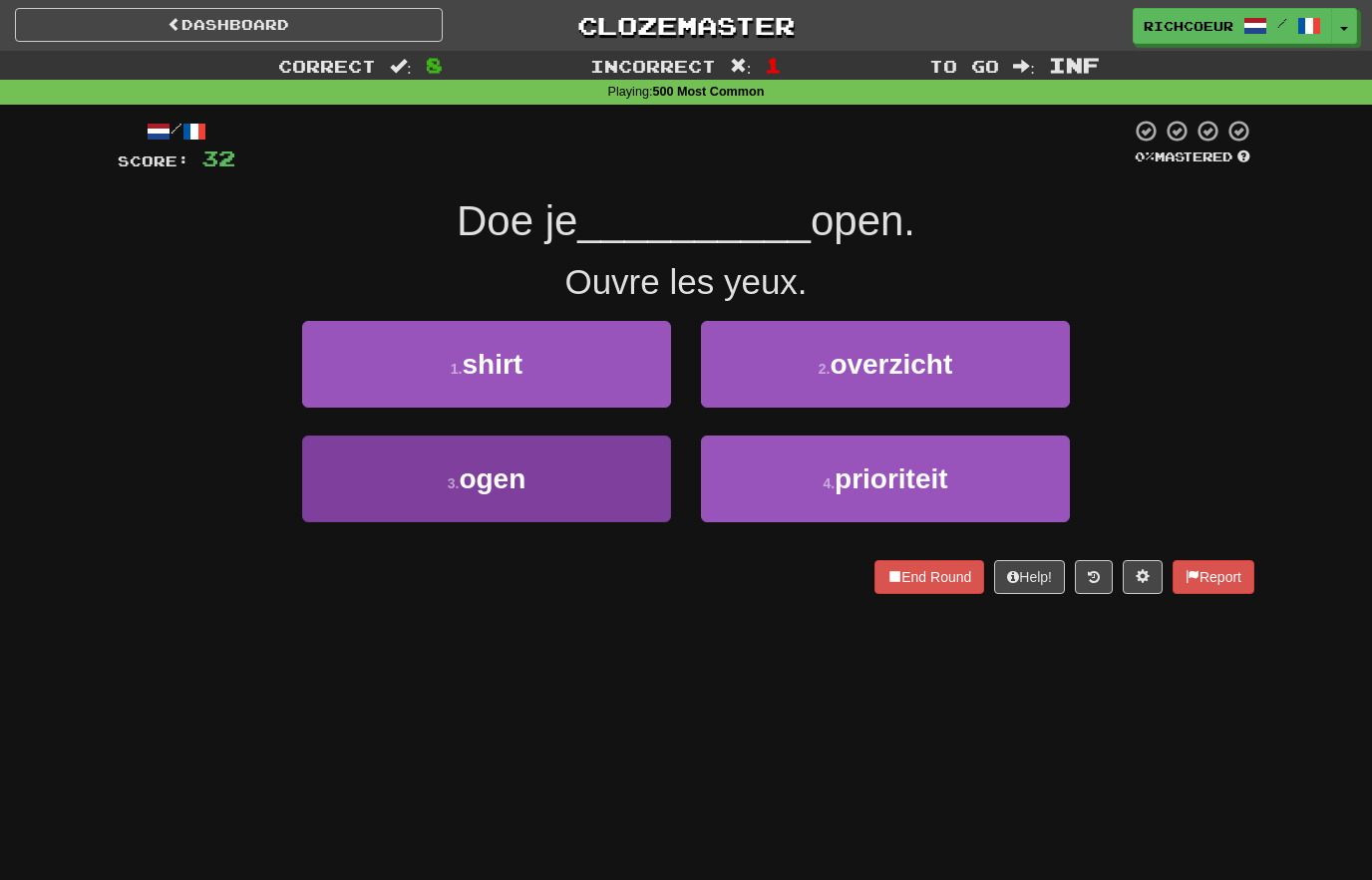 click on "3 .  ogen" at bounding box center [487, 478] 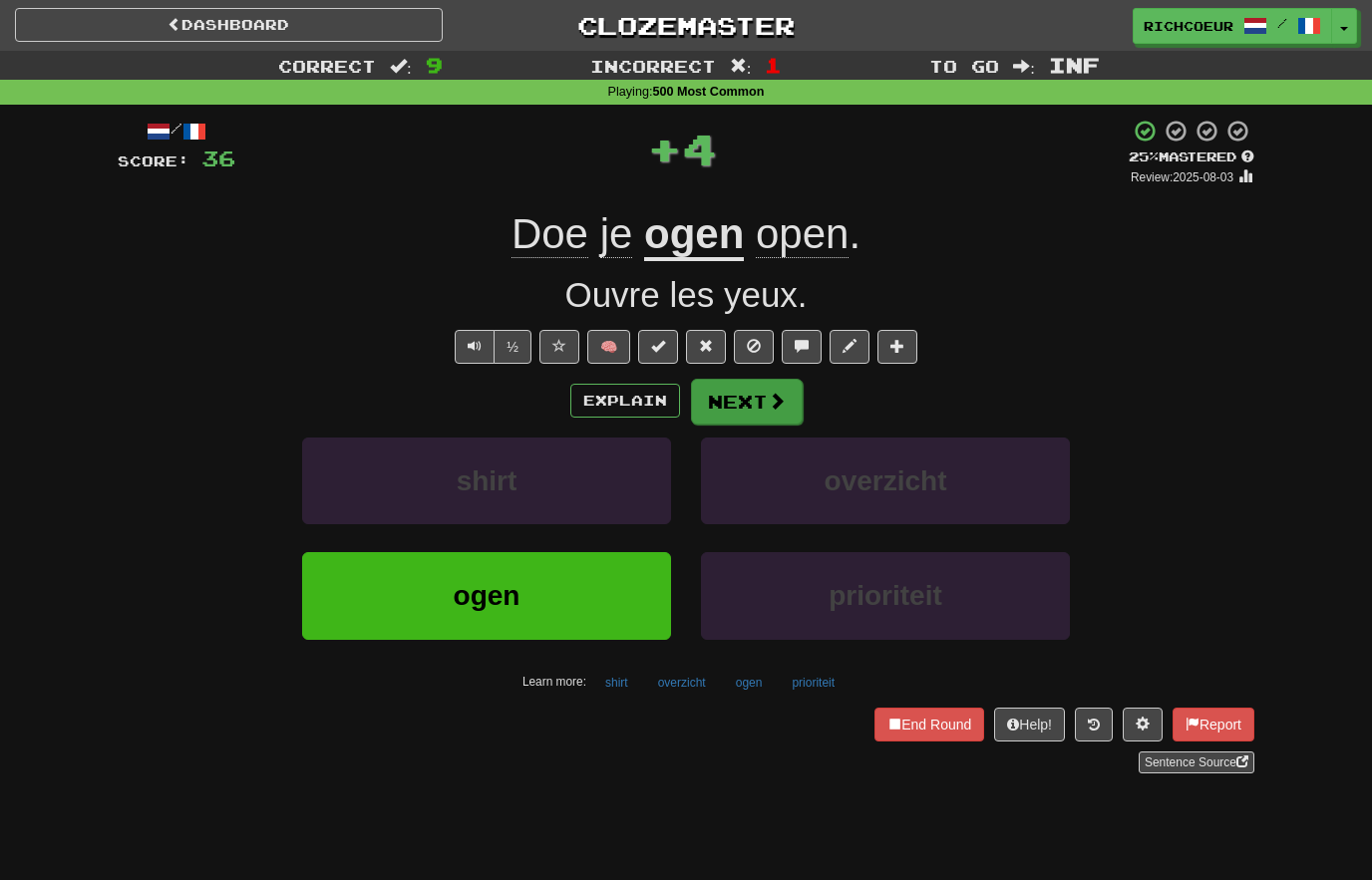 click at bounding box center (777, 401) 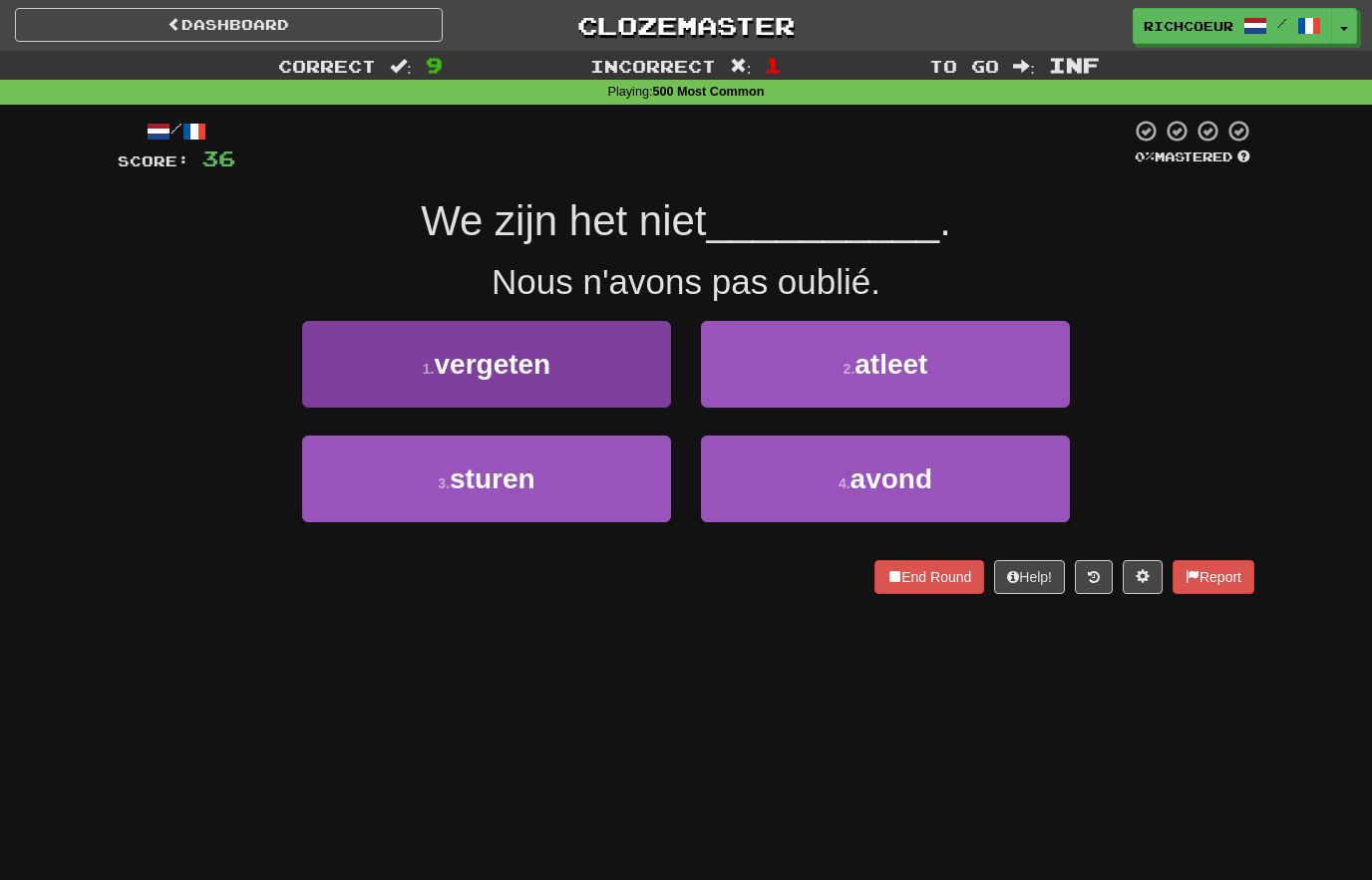 click on "1 .  vergeten" at bounding box center [487, 364] 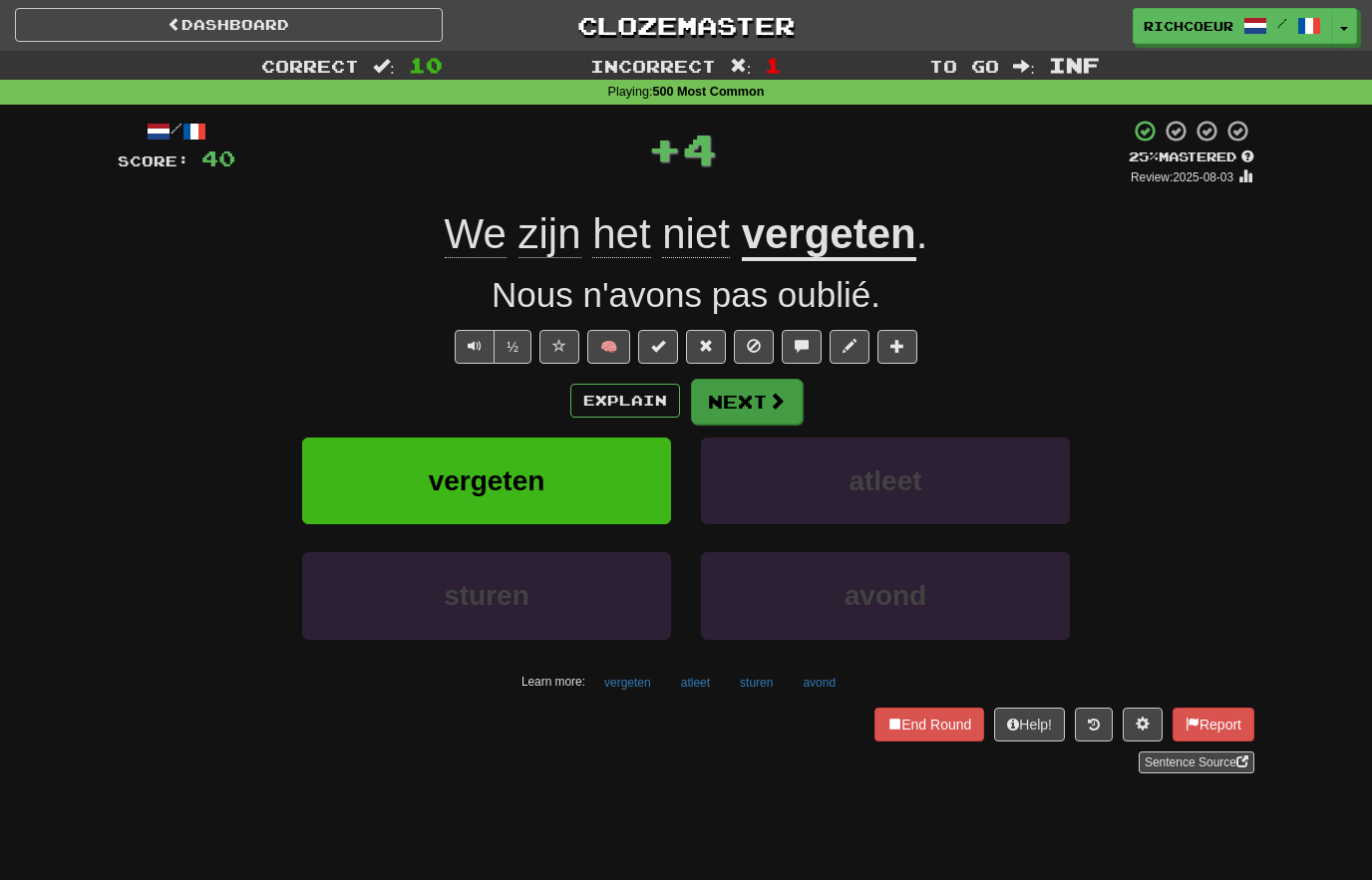 click on "Next" at bounding box center [747, 402] 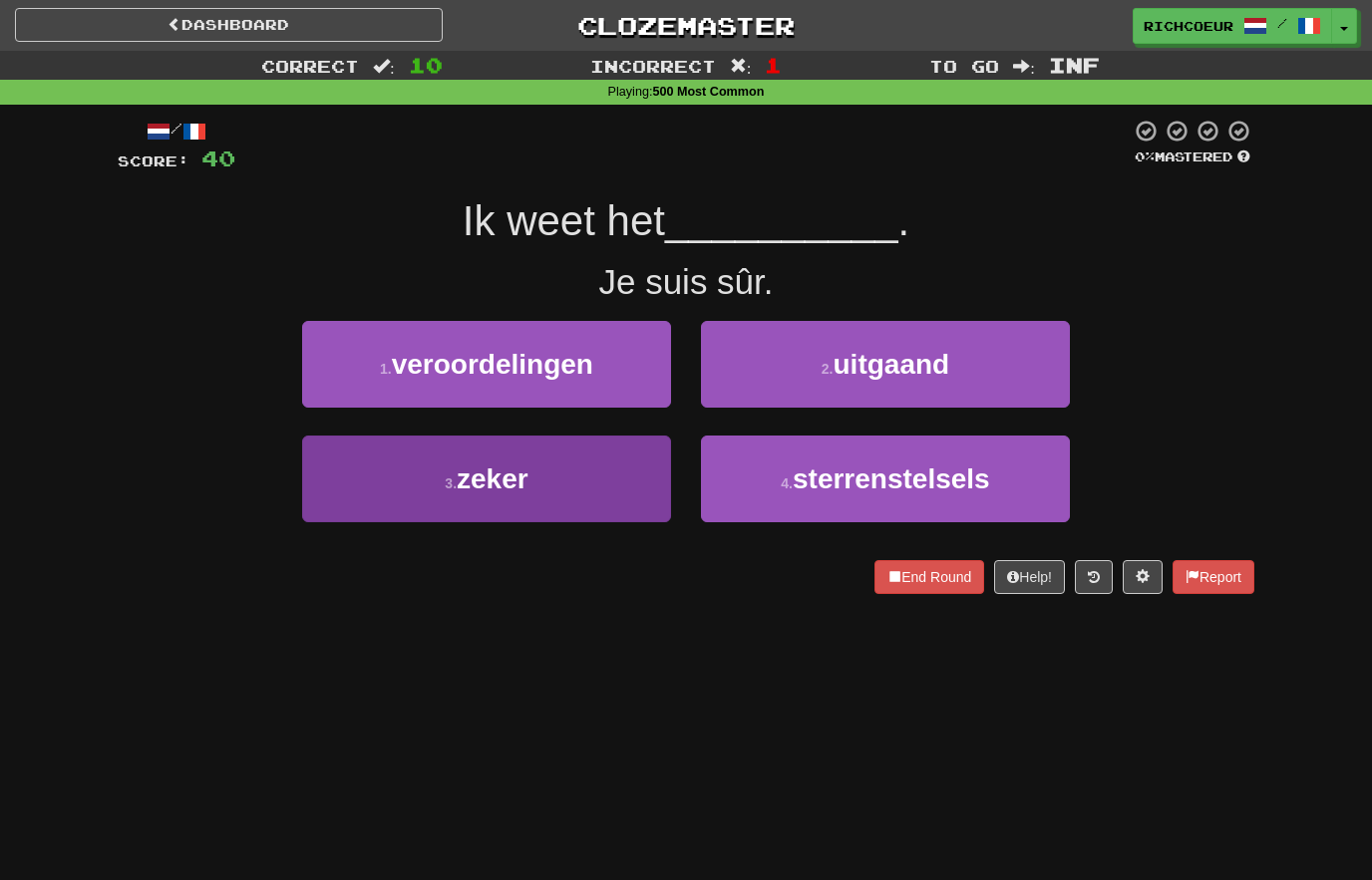 click on "3 .  zeker" at bounding box center [487, 478] 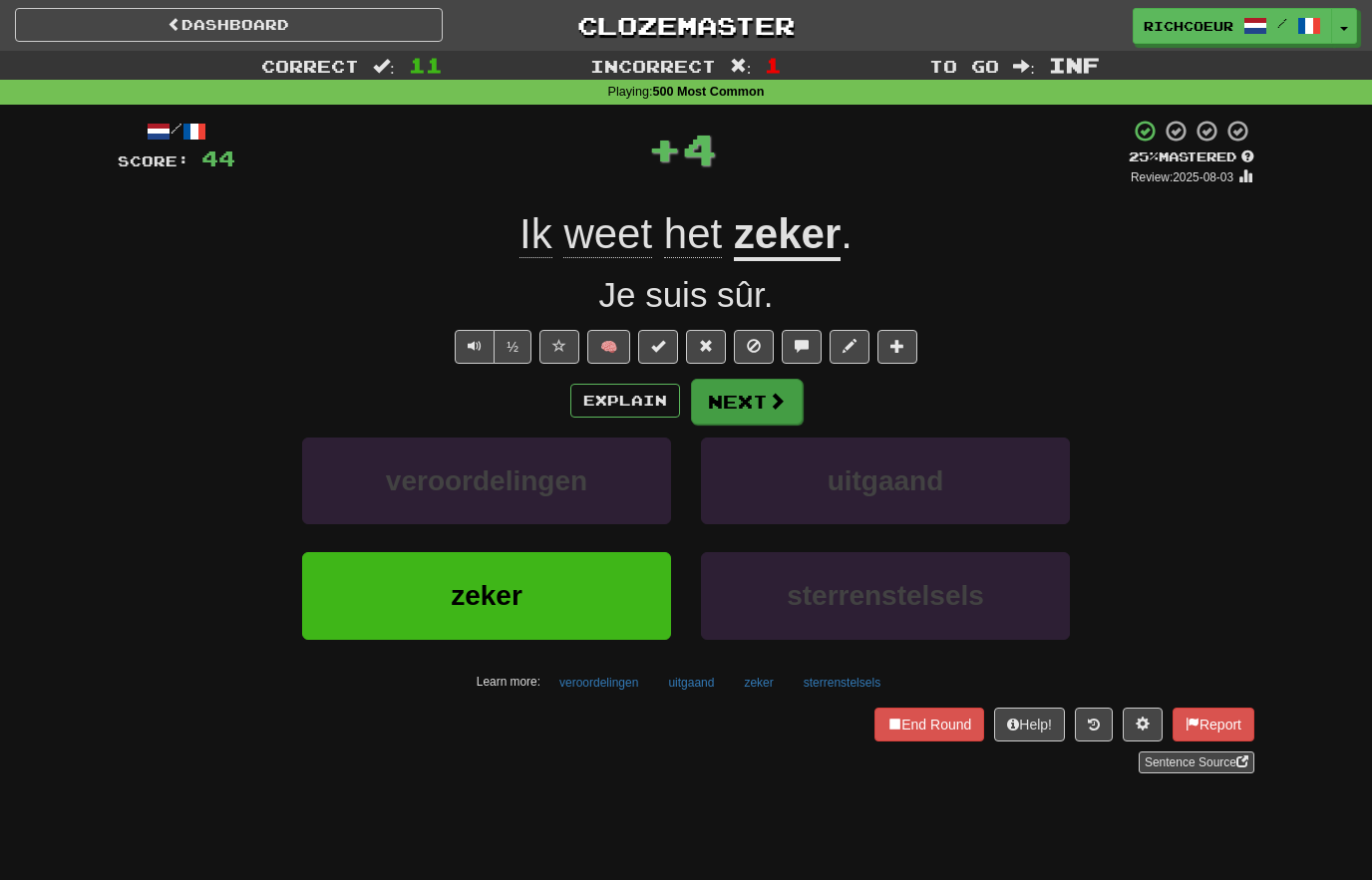 click on "Next" at bounding box center (747, 402) 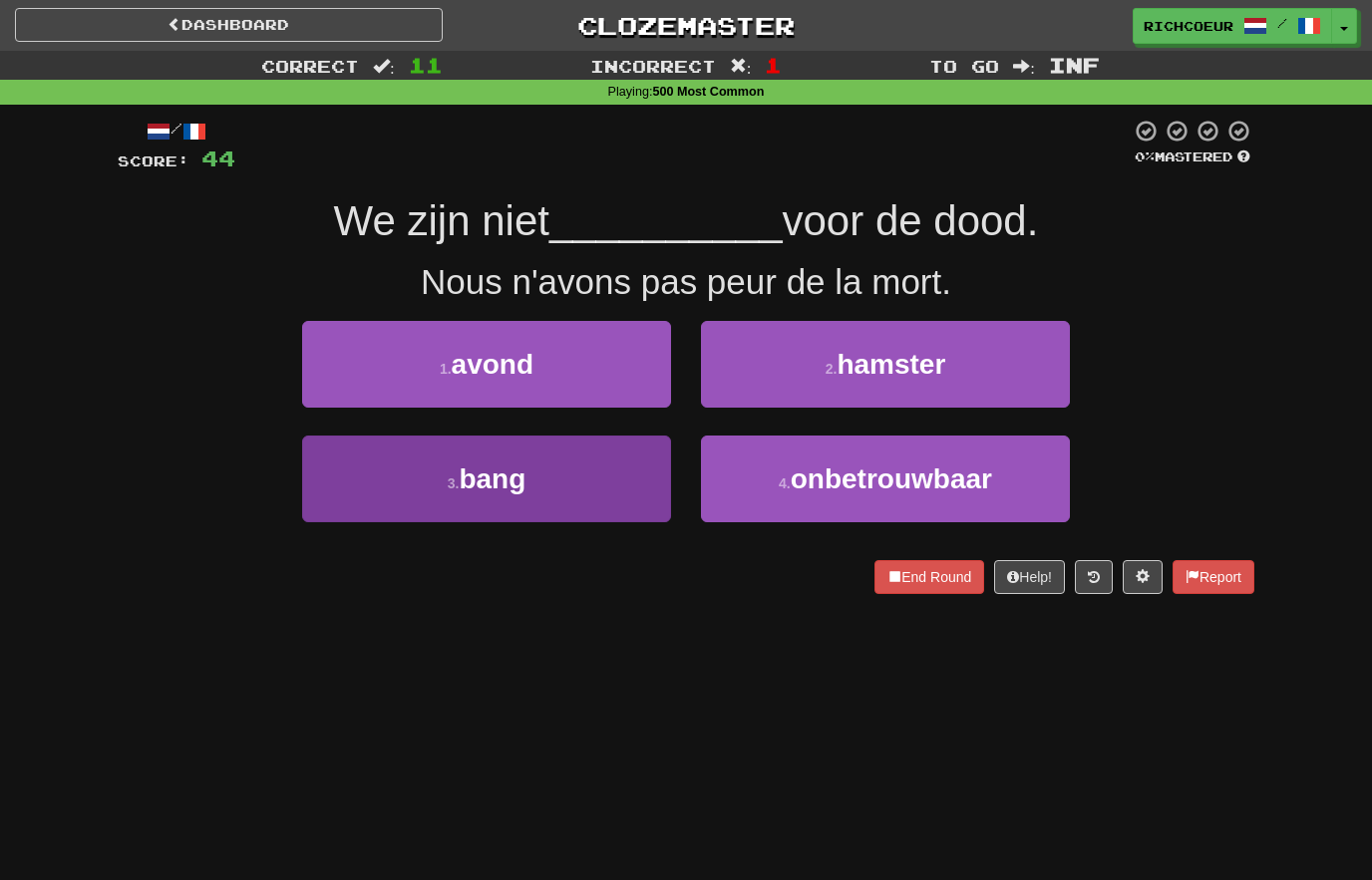 click on "3 .  bang" at bounding box center [487, 478] 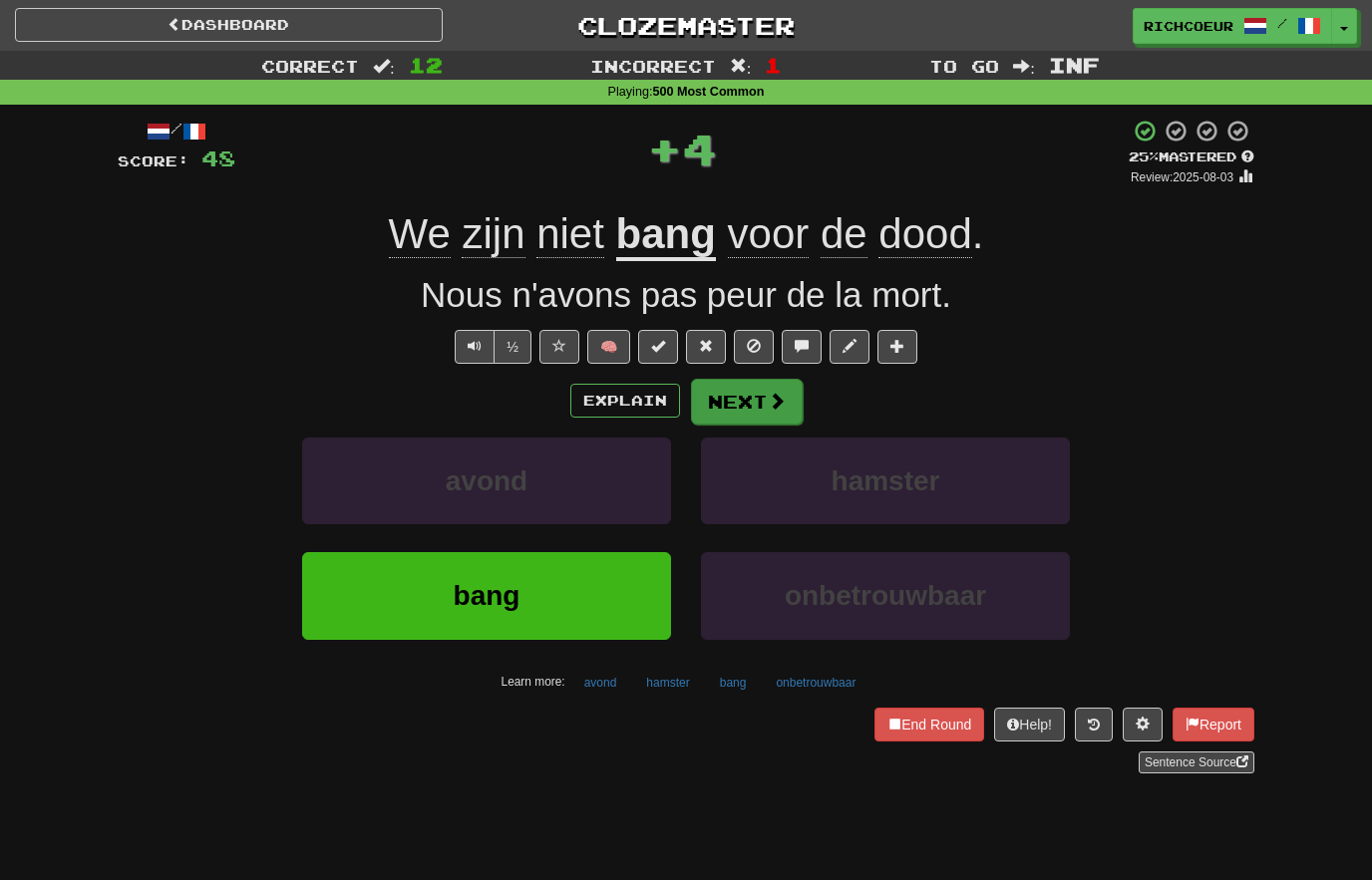 click at bounding box center (777, 401) 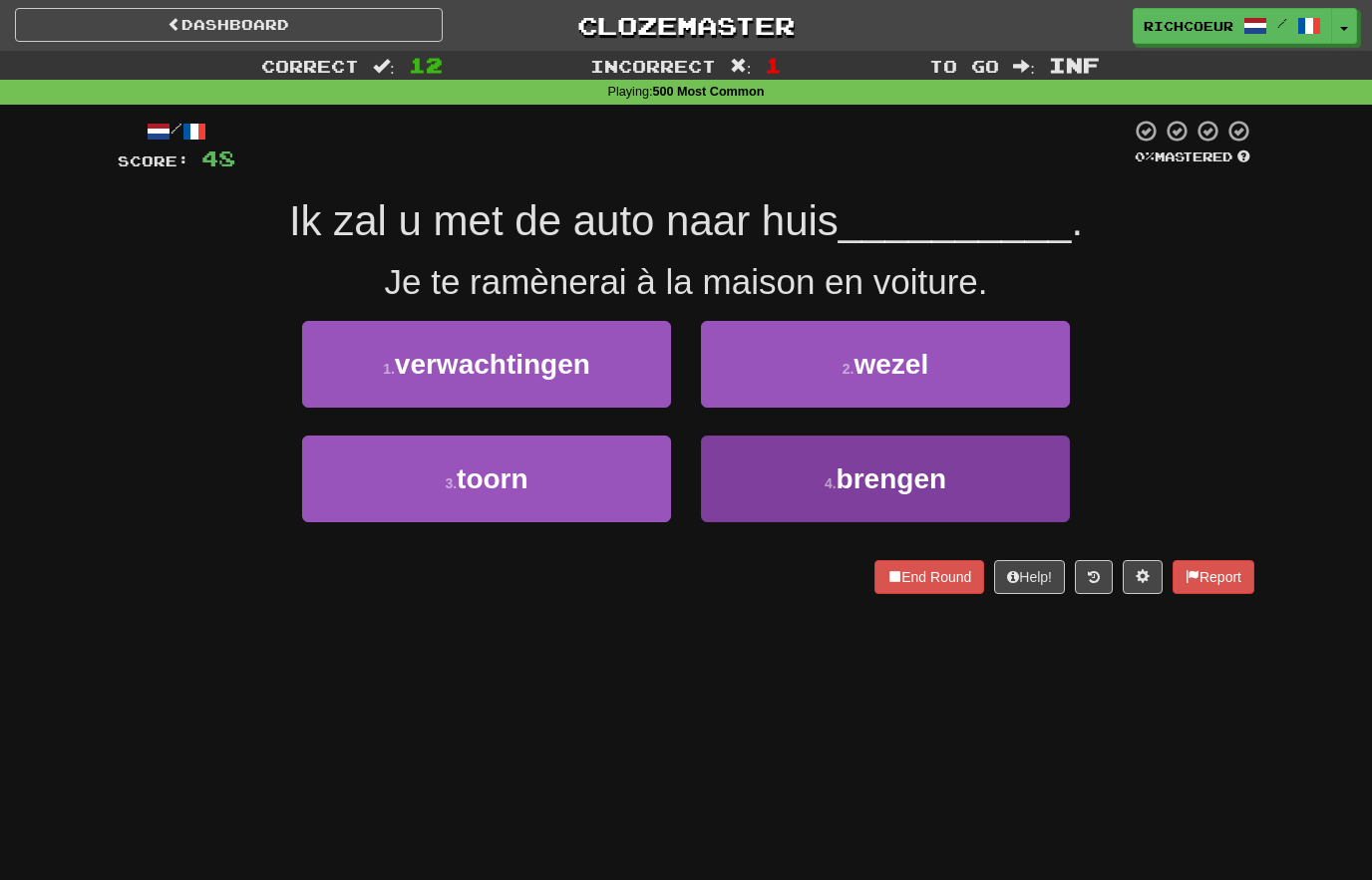 click on "4 .  brengen" at bounding box center (885, 478) 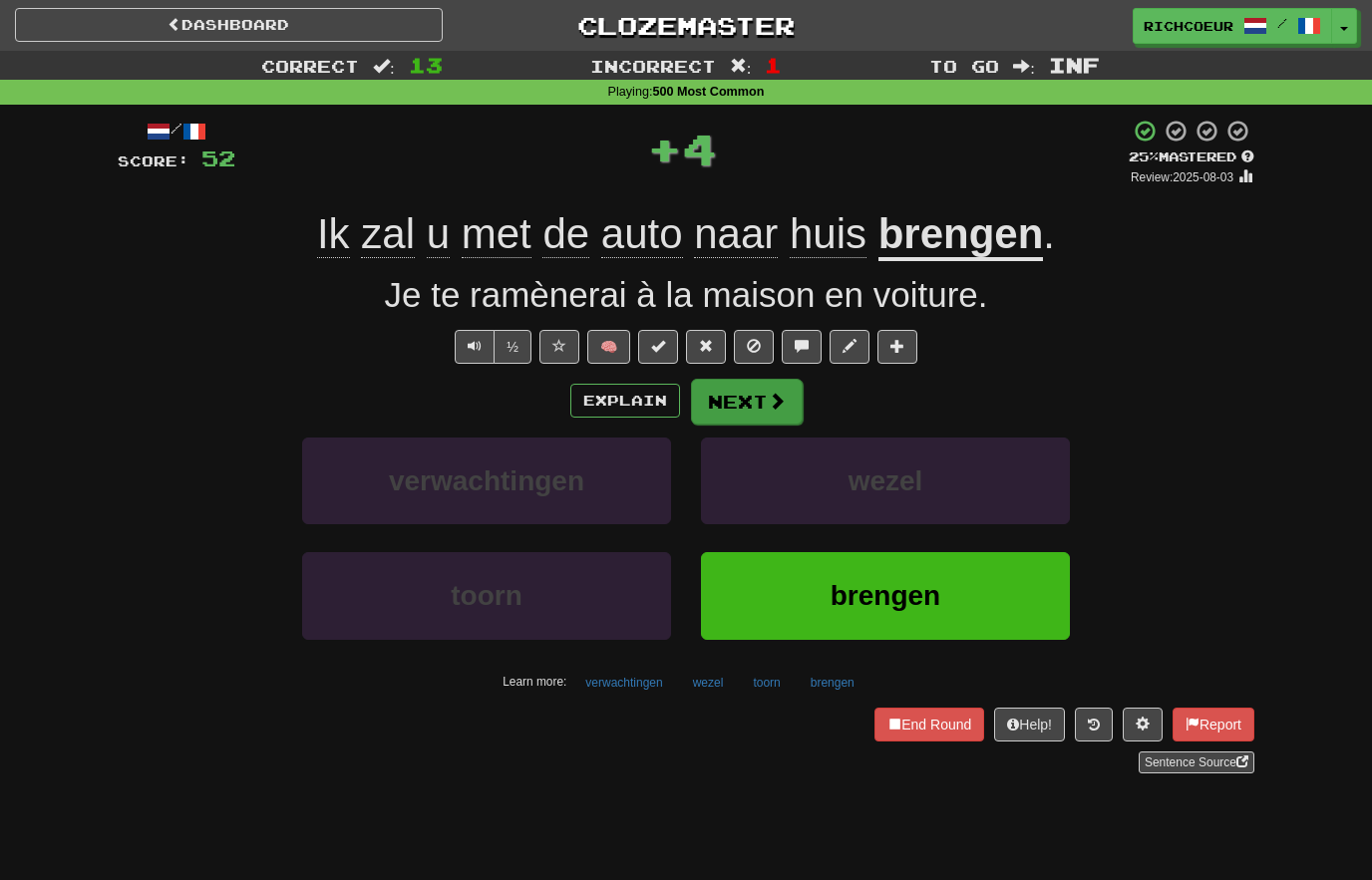 click on "Next" at bounding box center (747, 402) 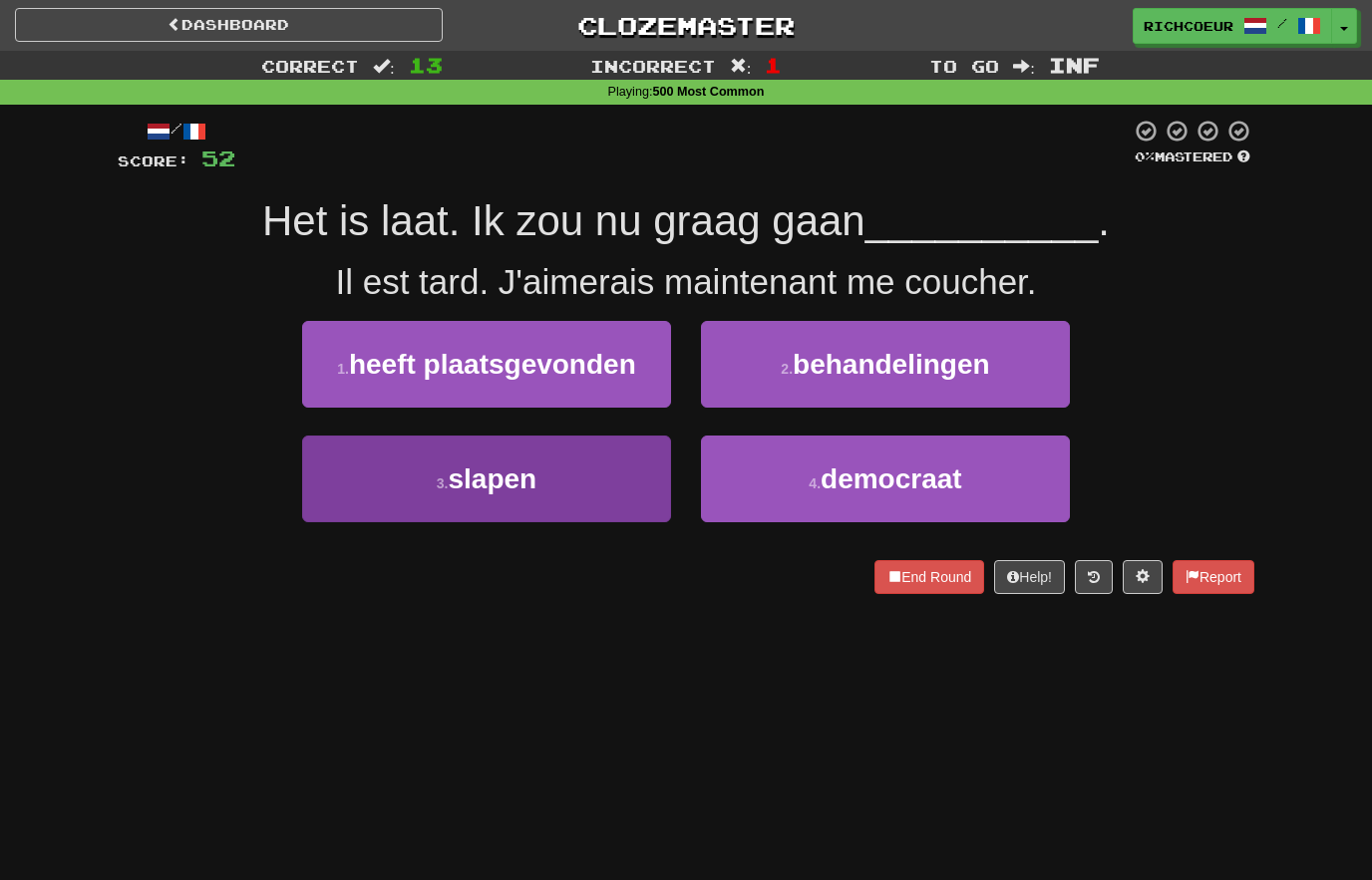 click on "3 .  slapen" at bounding box center (487, 478) 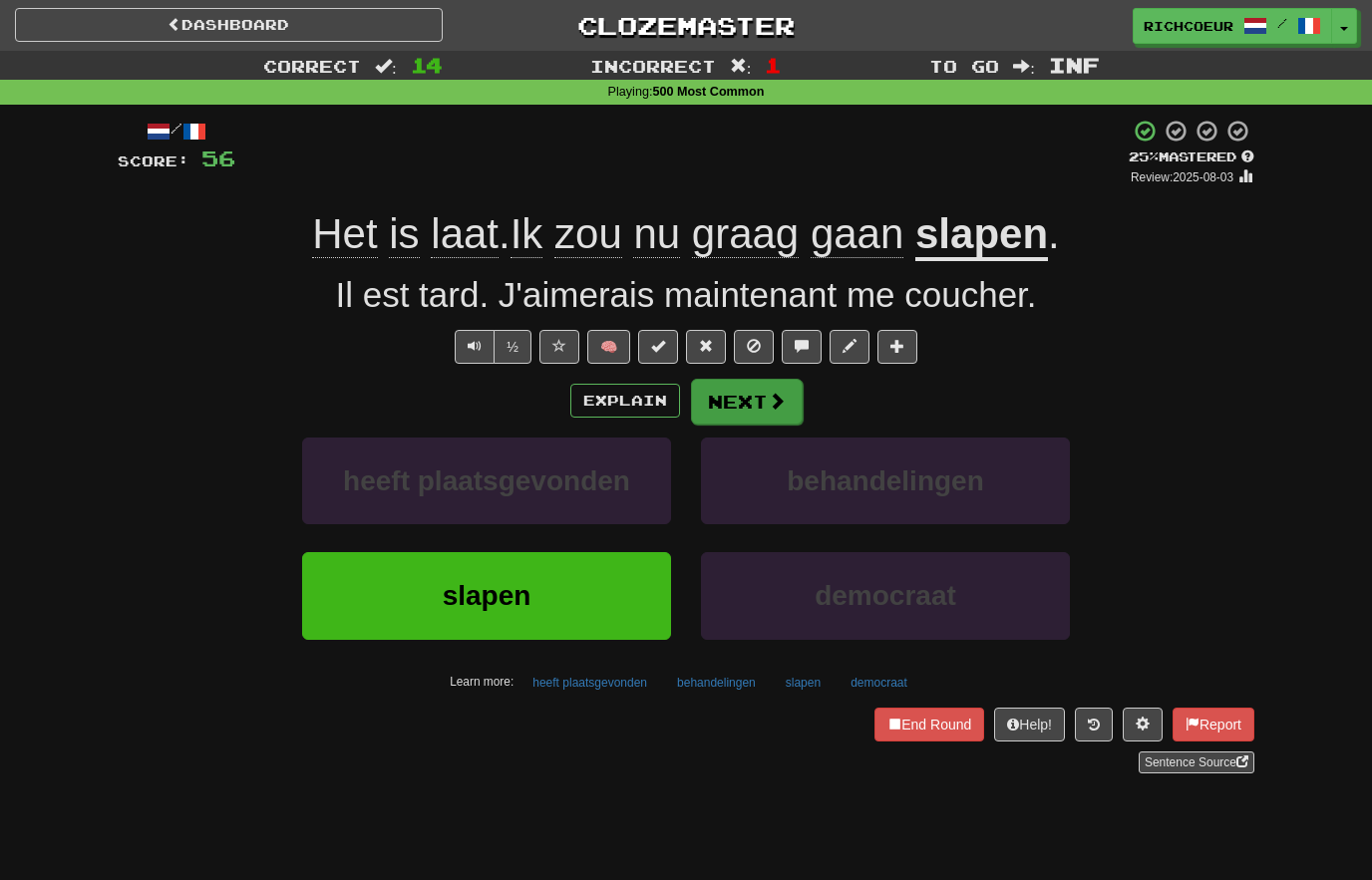 click on "Next" at bounding box center (747, 402) 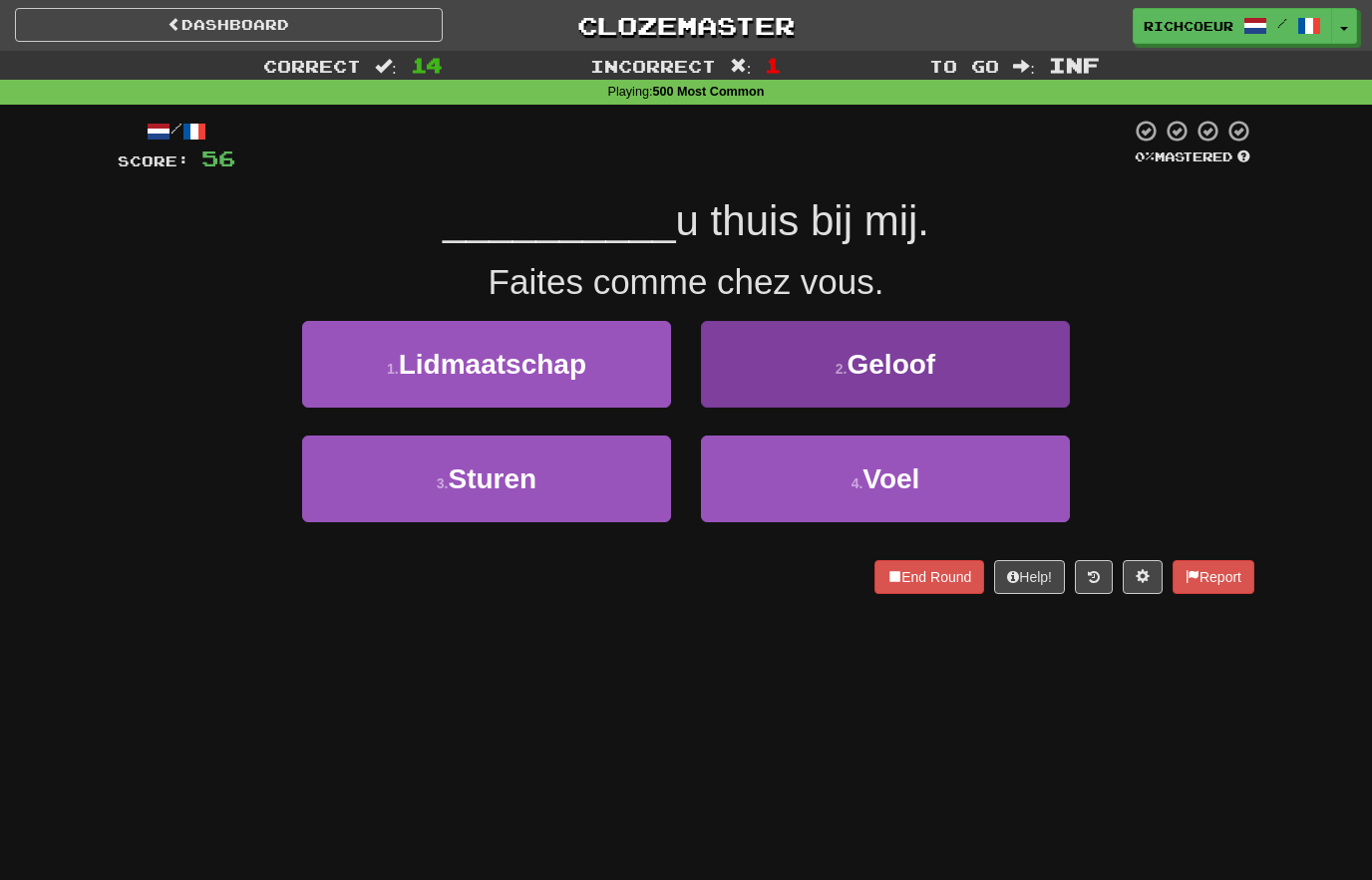 click on "2 ." at bounding box center (842, 369) 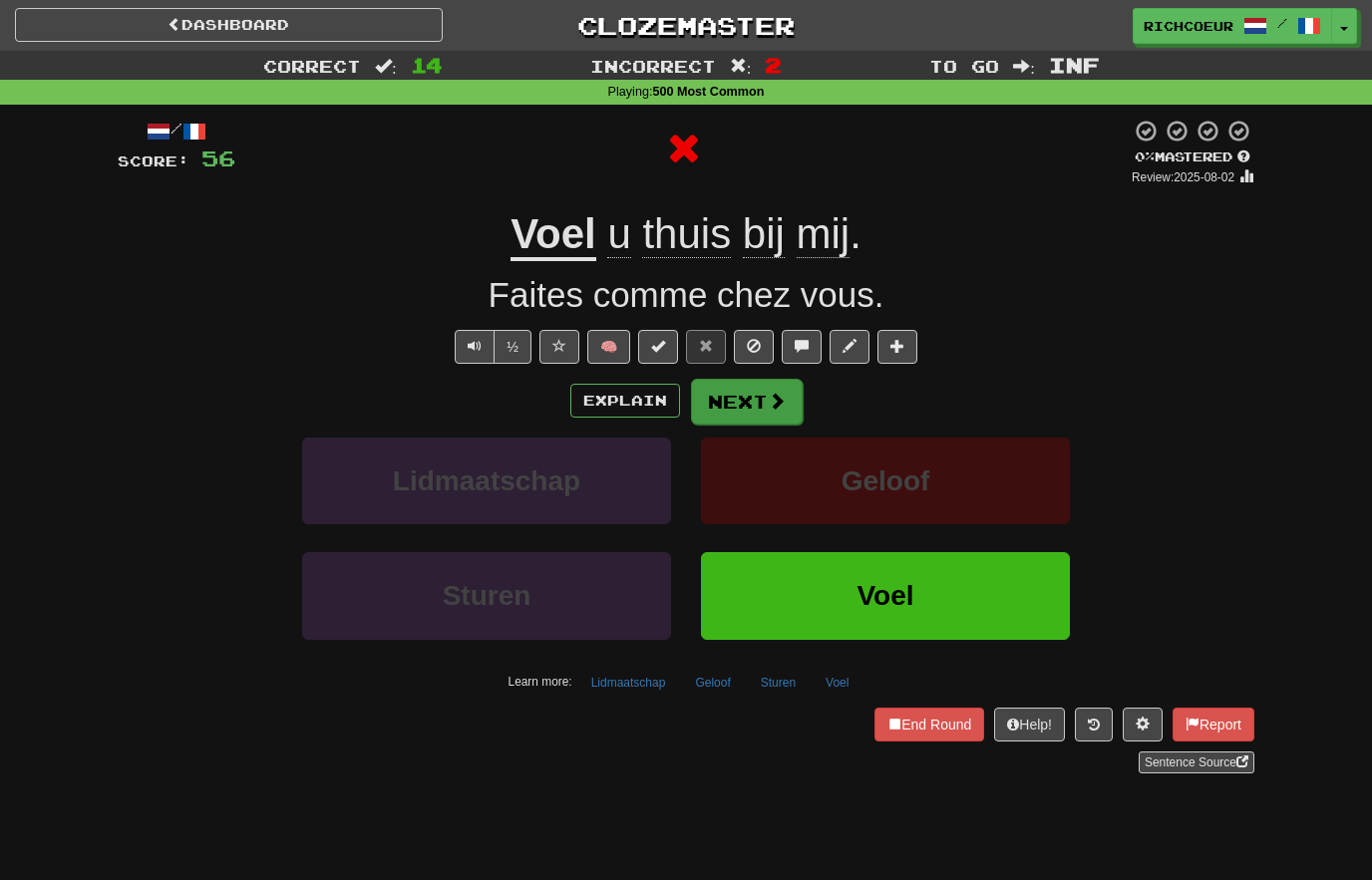 click on "Next" at bounding box center (747, 402) 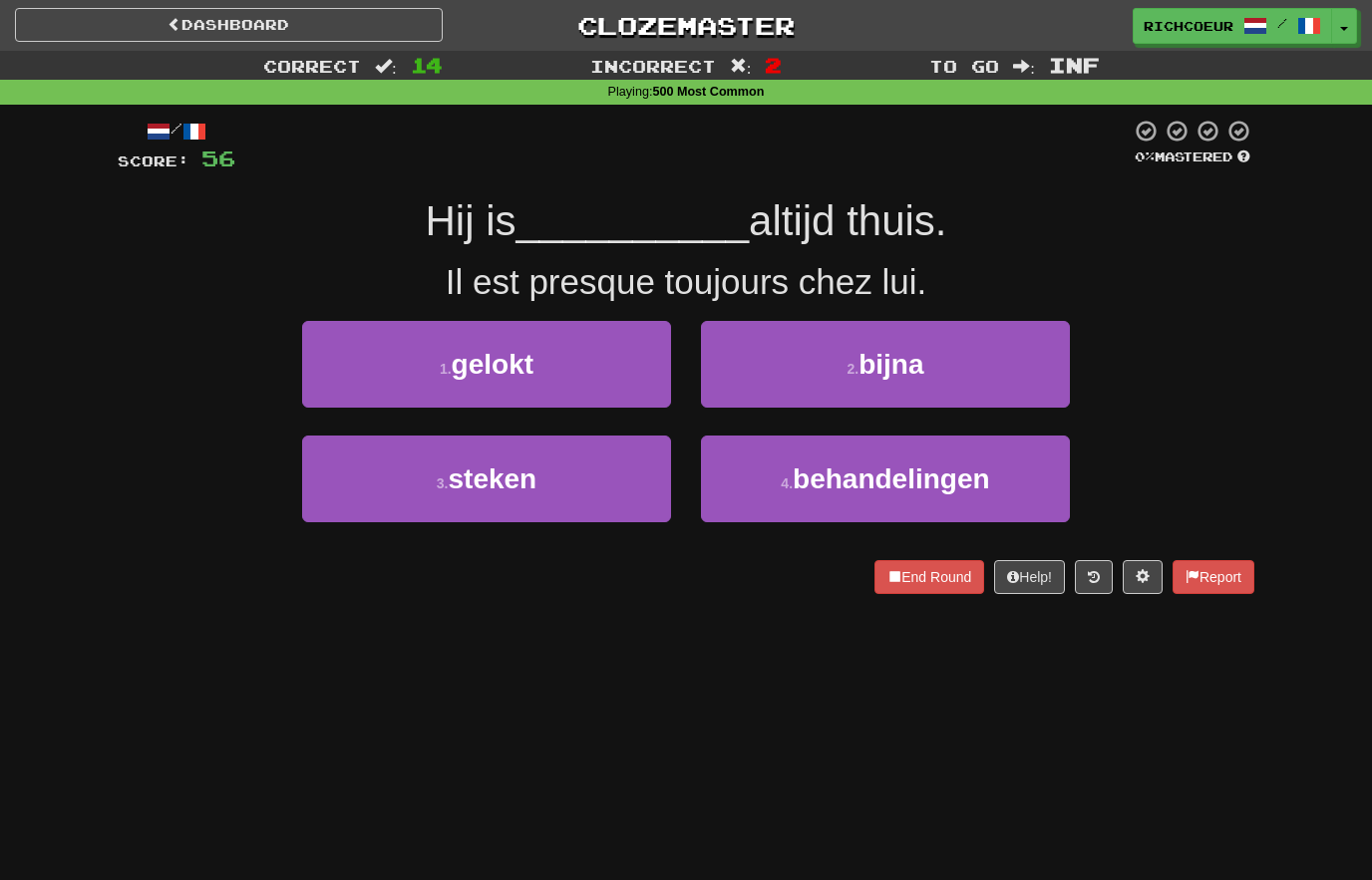 click on "1 .  gelokt" at bounding box center [487, 364] 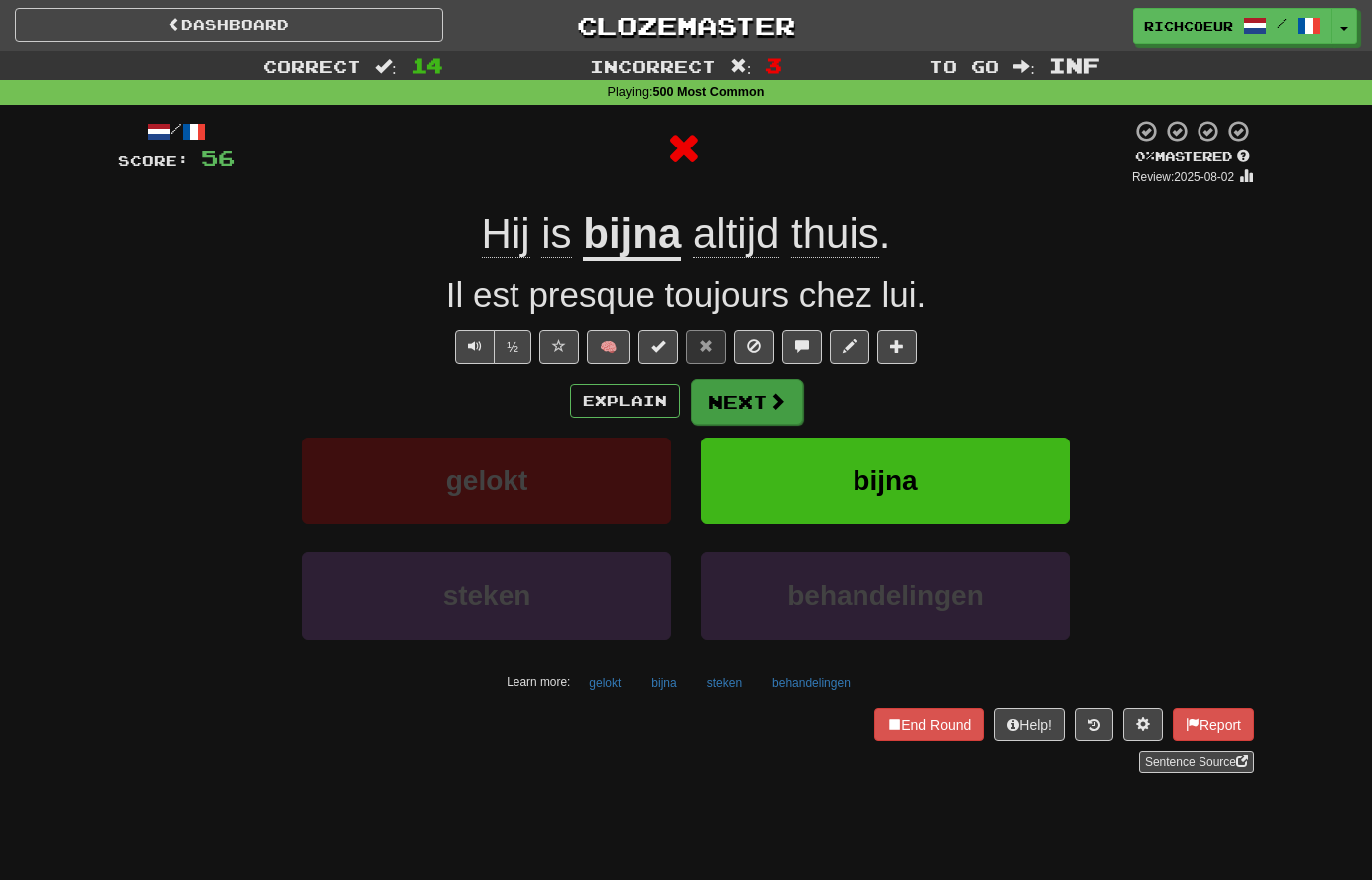 click at bounding box center (777, 401) 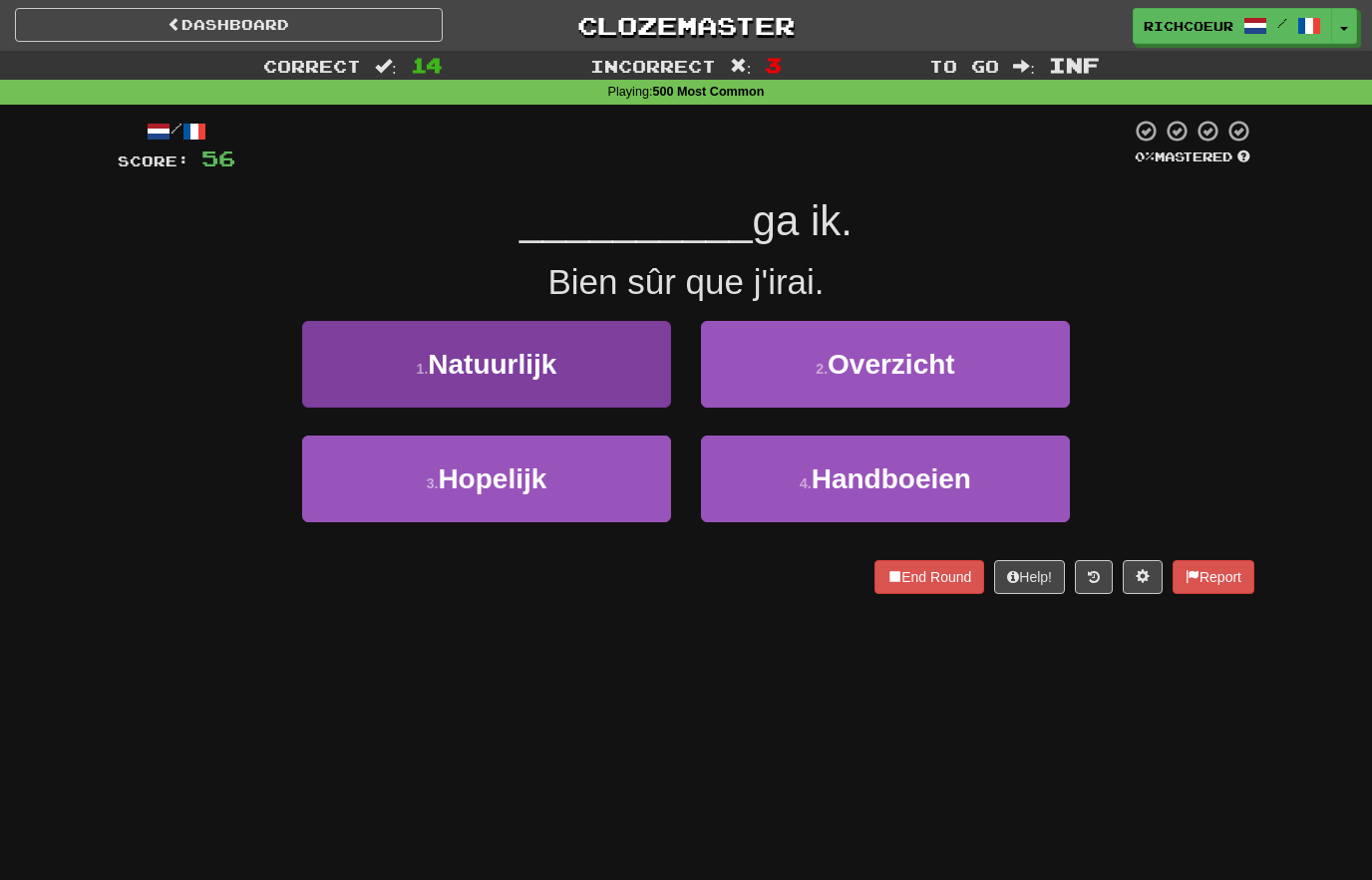 click on "1 .  Natuurlijk" at bounding box center (487, 364) 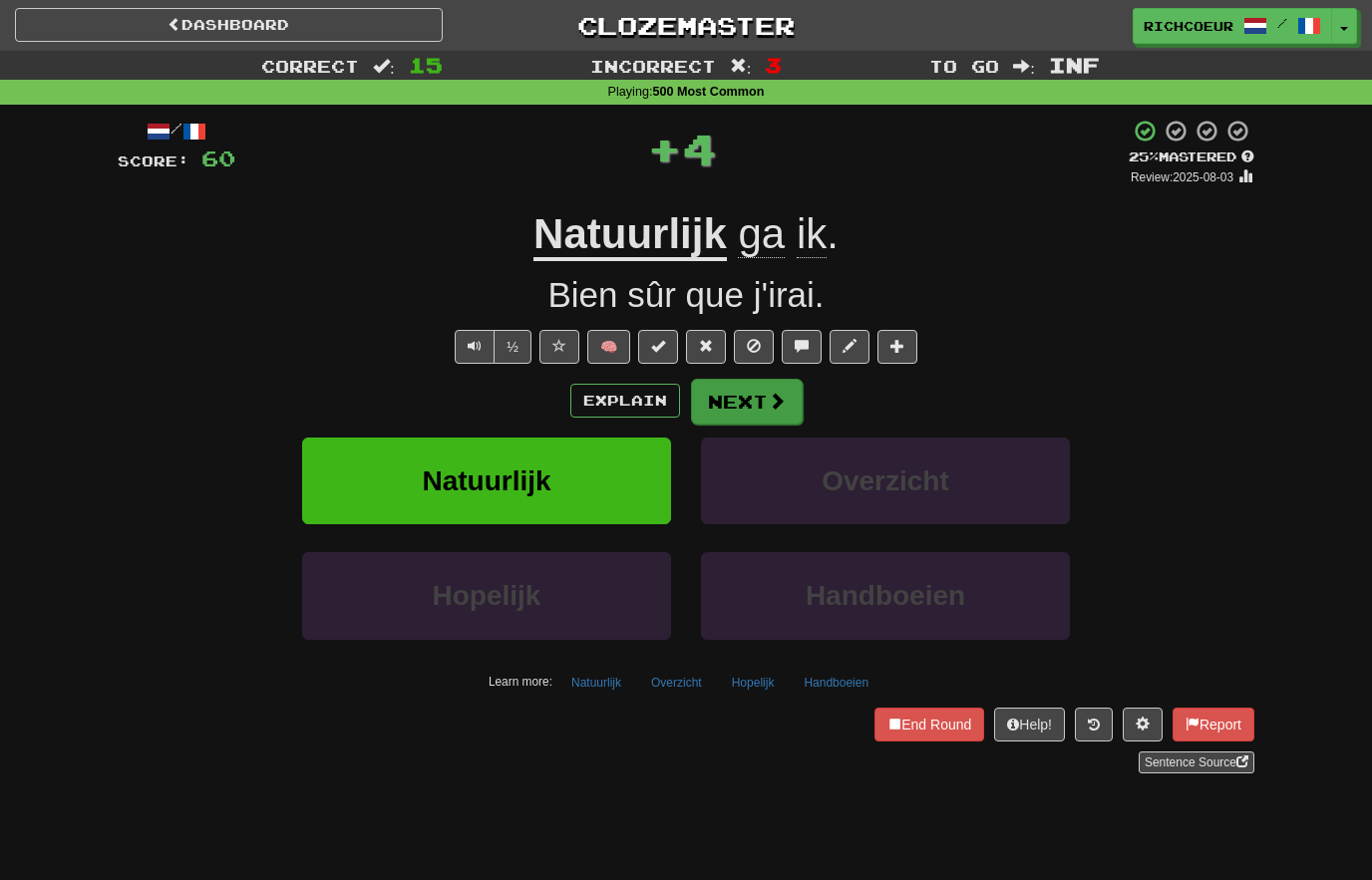 click at bounding box center (777, 401) 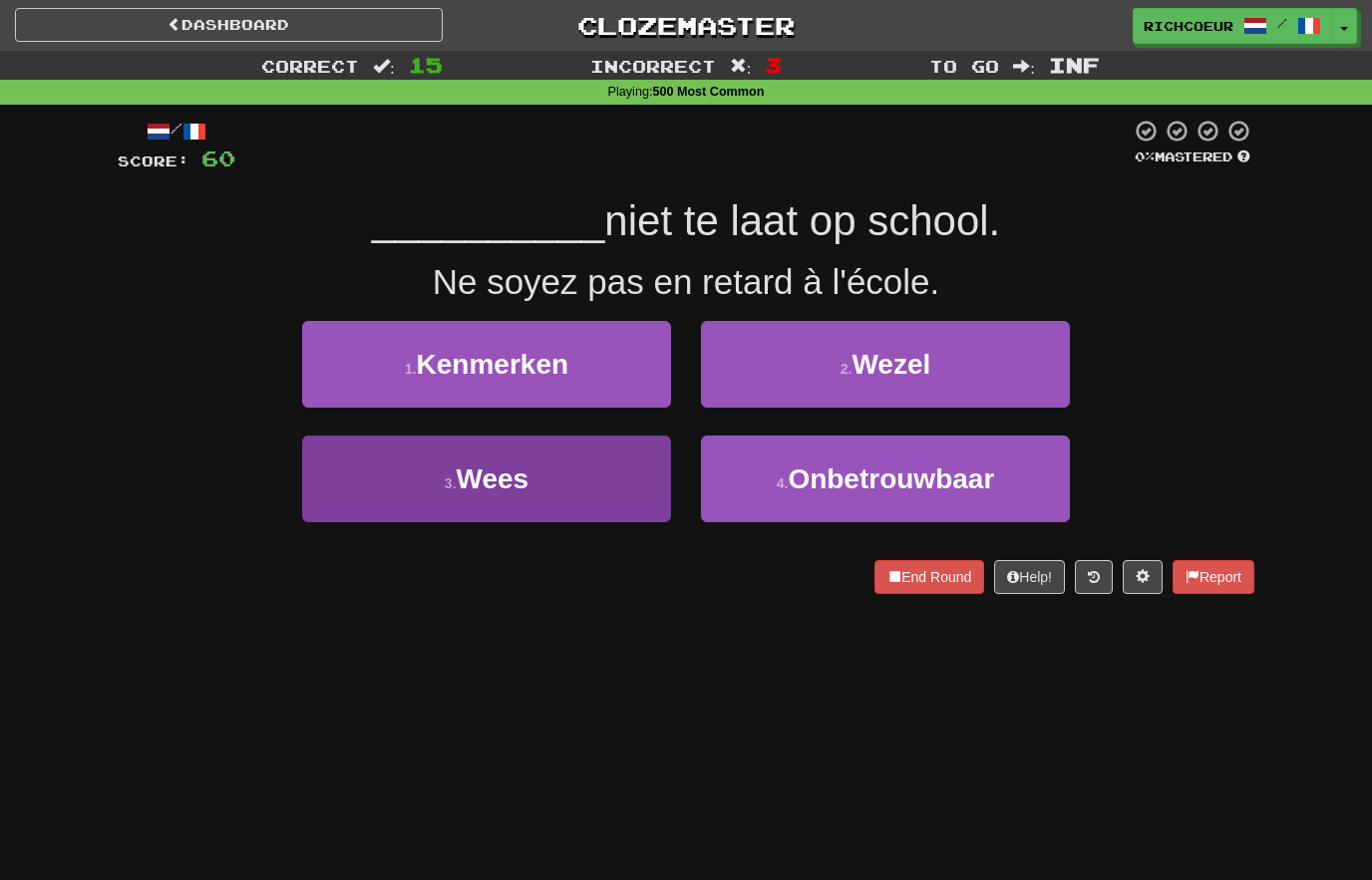 click on "3 .  Wees" at bounding box center (487, 478) 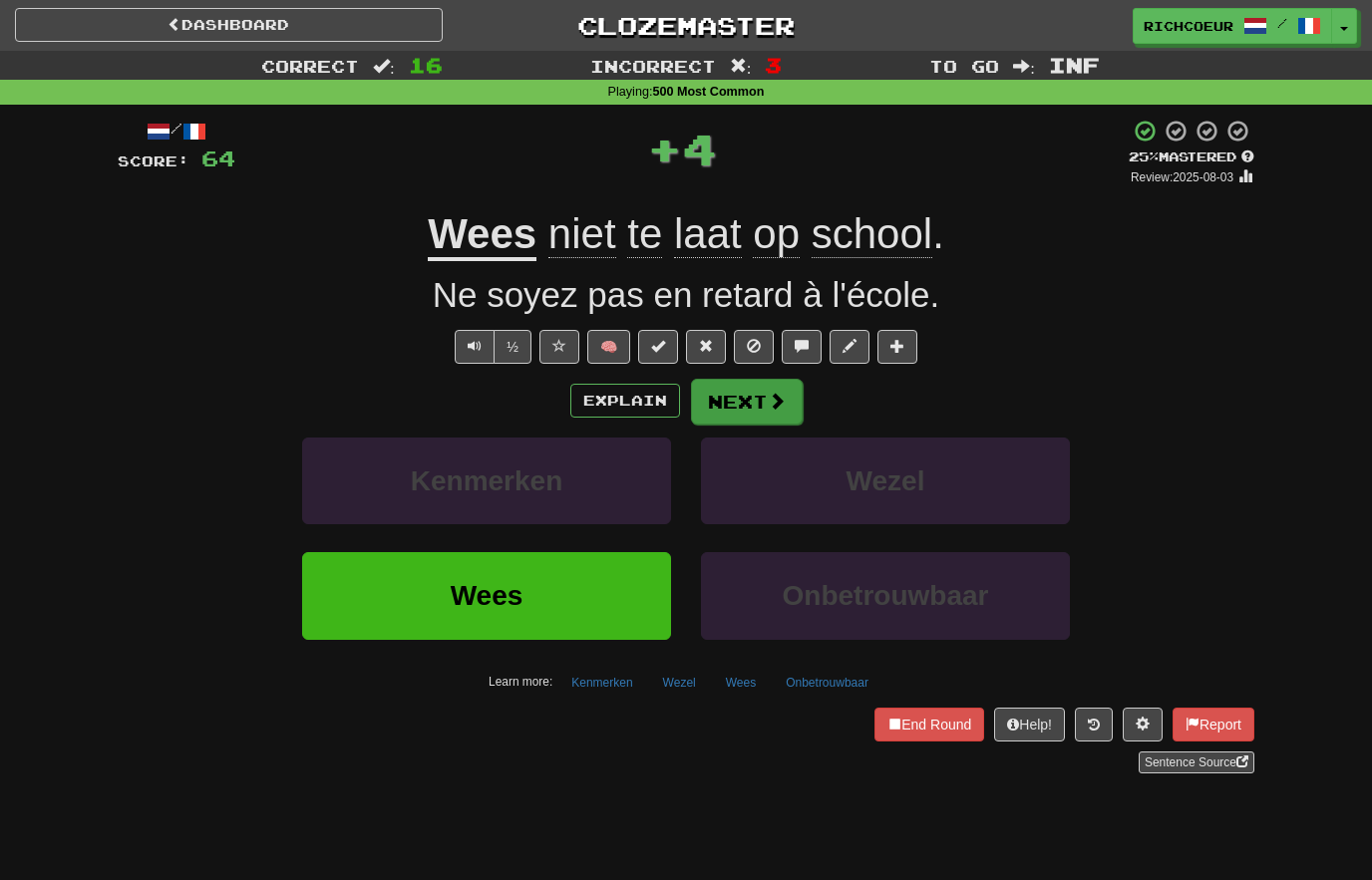 click at bounding box center [777, 401] 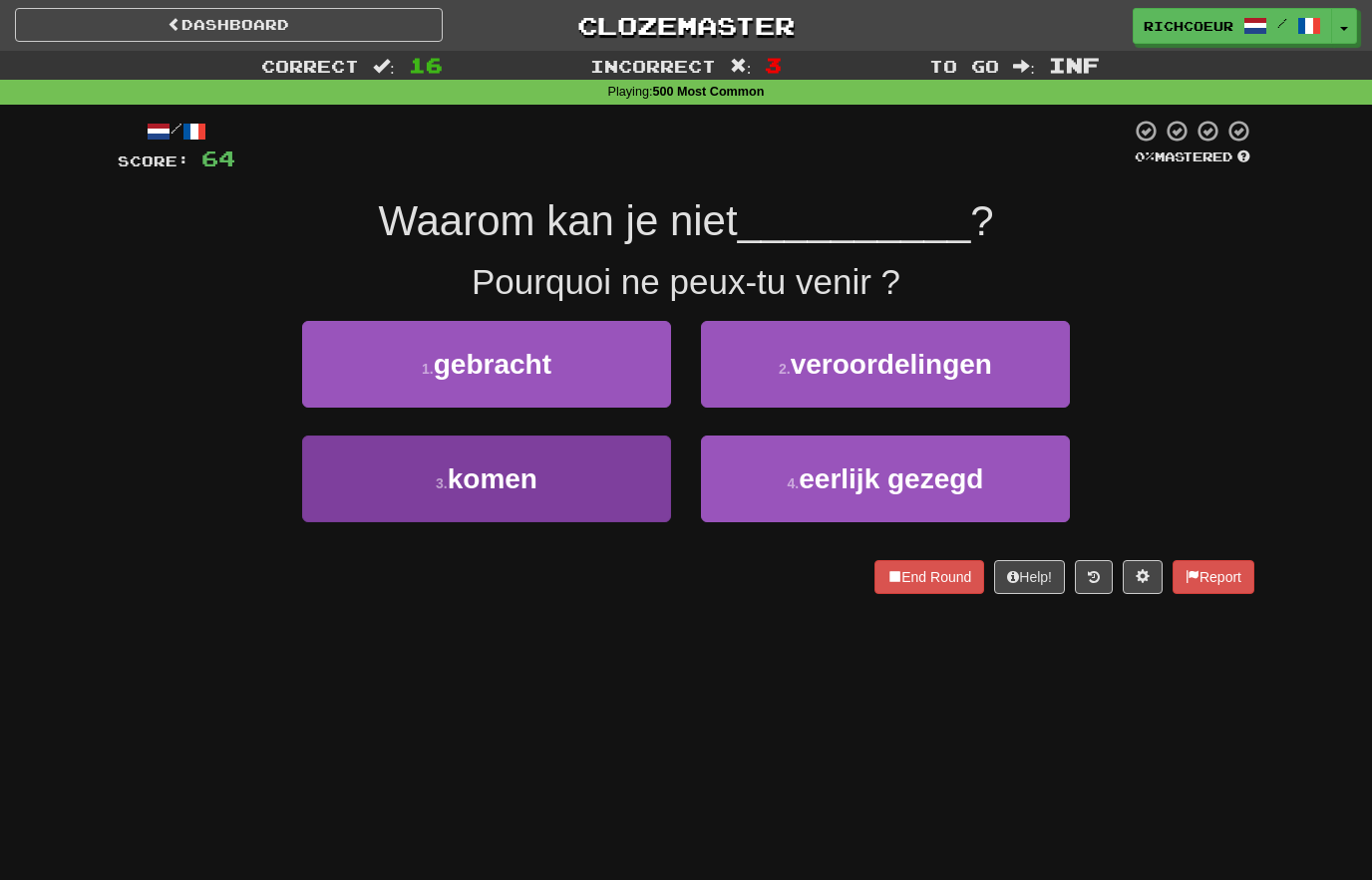 click on "3 .  komen" at bounding box center [487, 478] 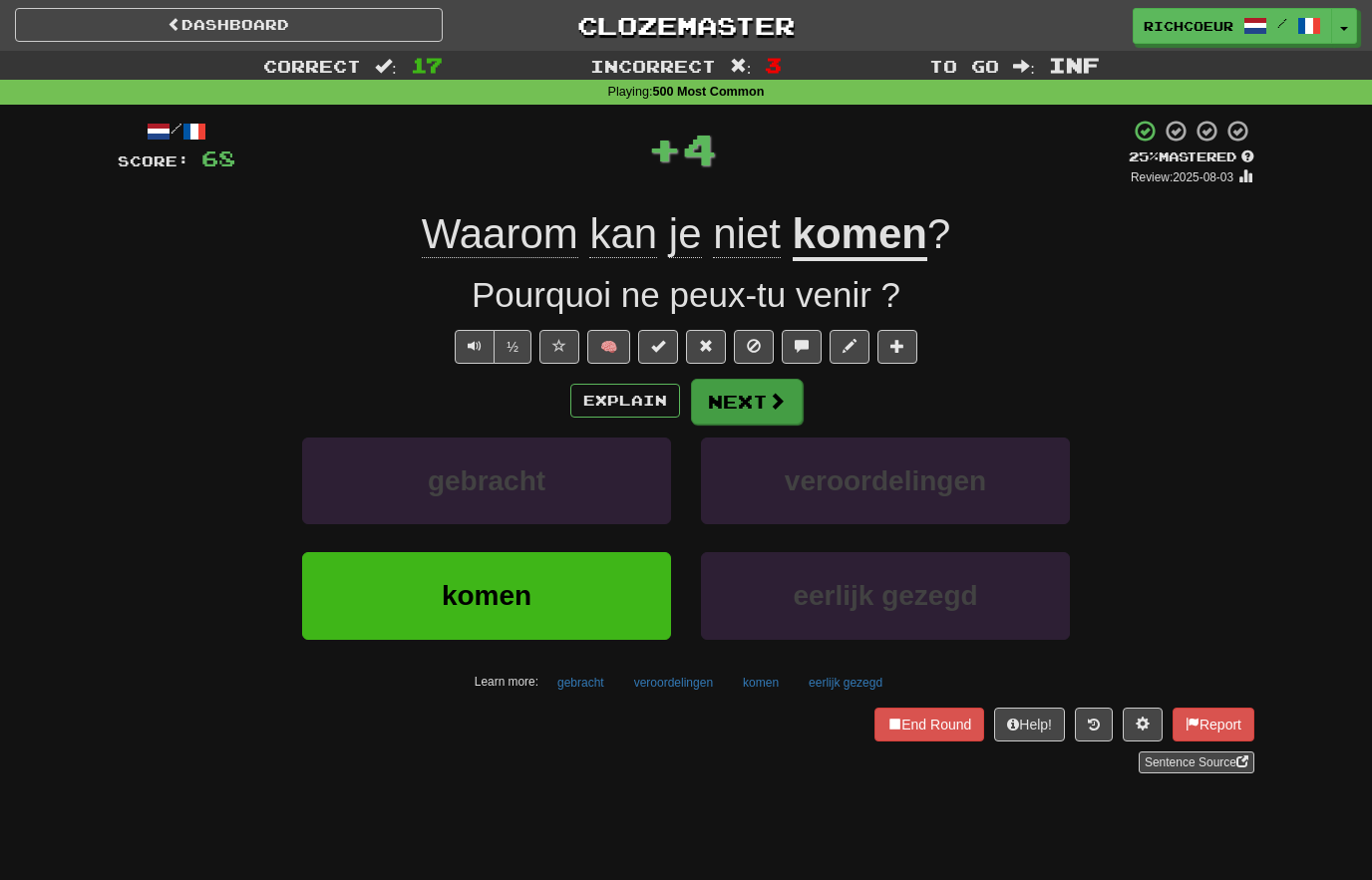 click at bounding box center [777, 401] 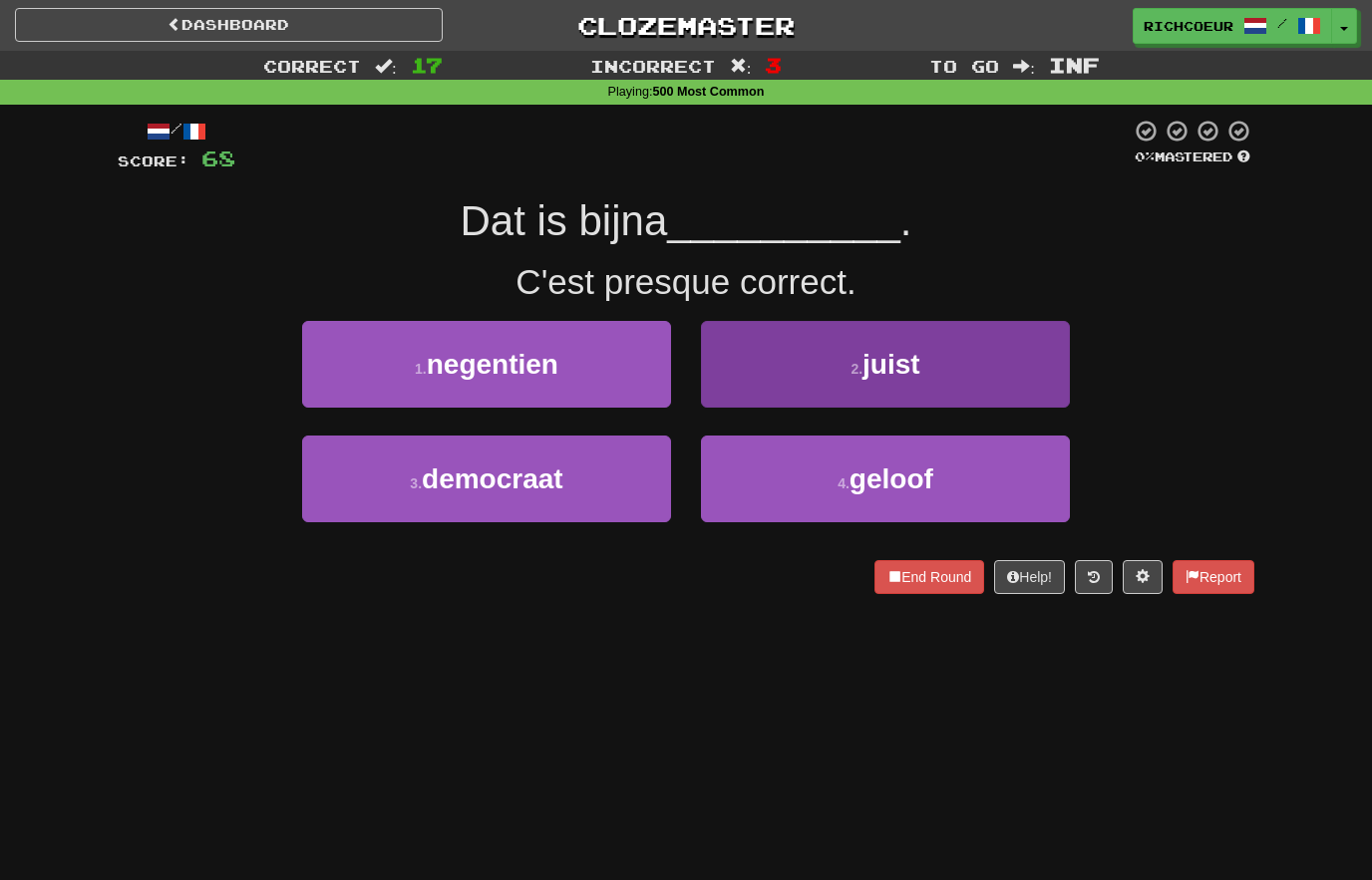 click on "2 .  juist" at bounding box center [885, 364] 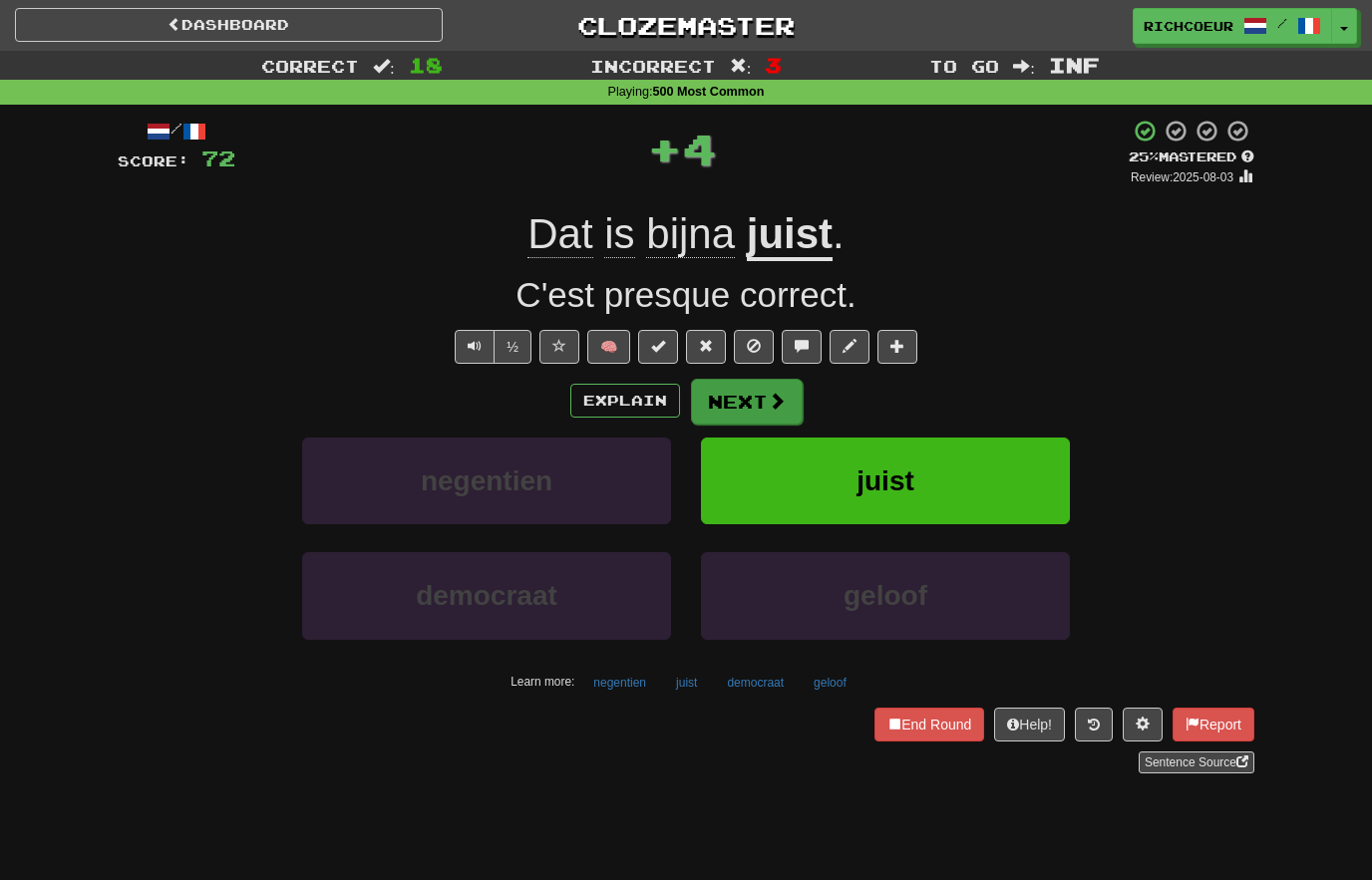 click at bounding box center (777, 401) 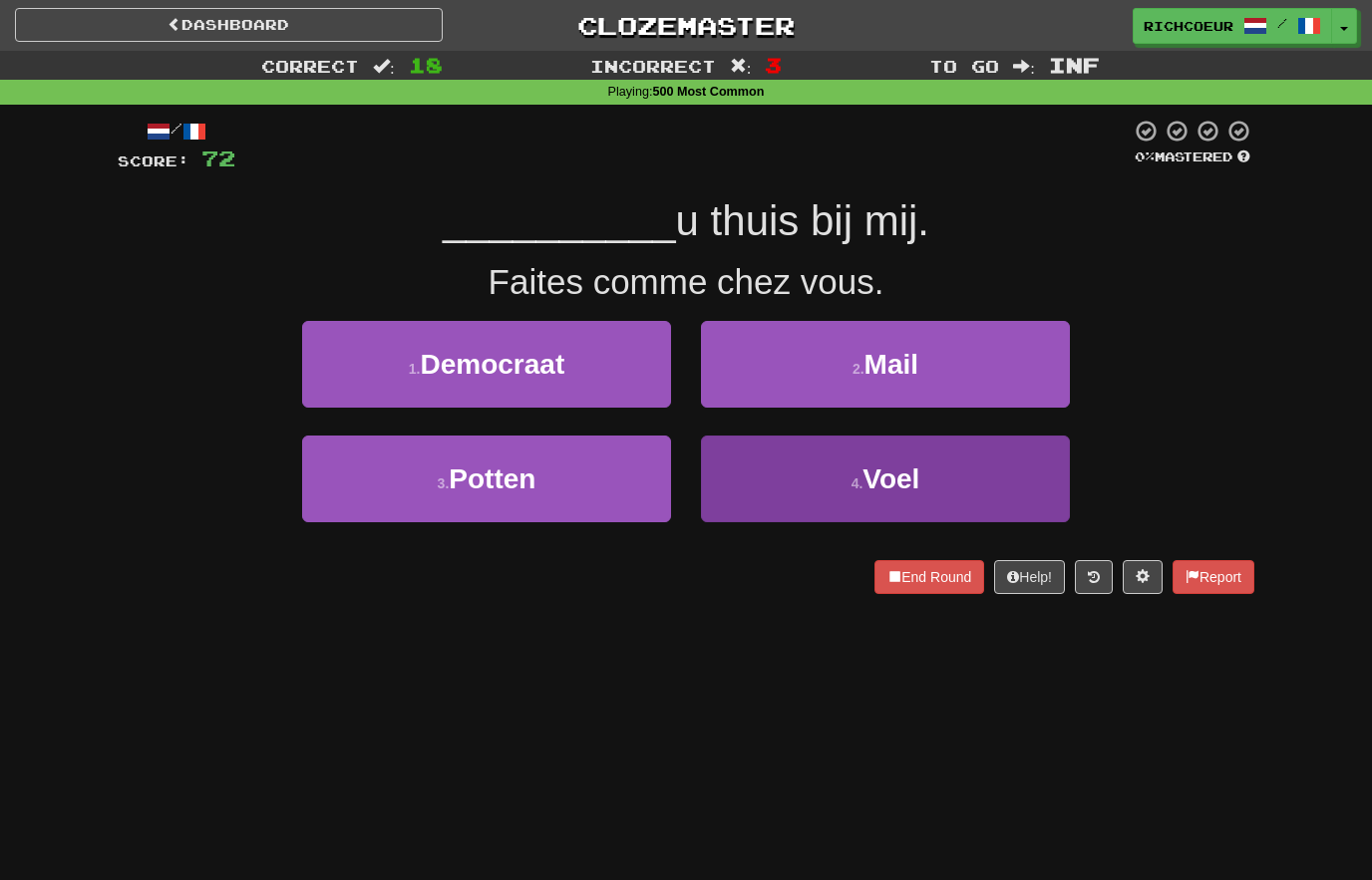 click on "4 .  Voel" at bounding box center (885, 478) 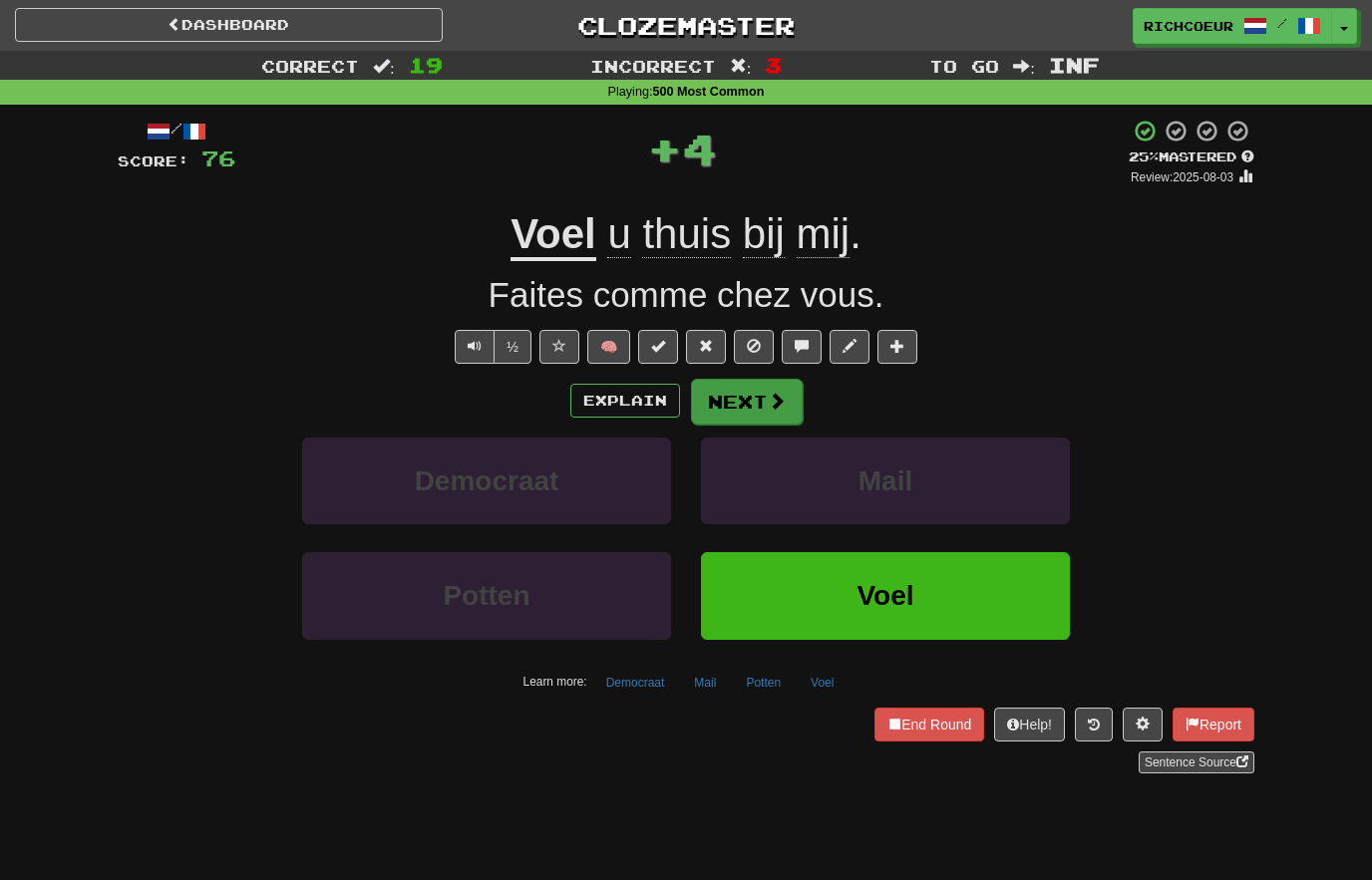 click at bounding box center [777, 401] 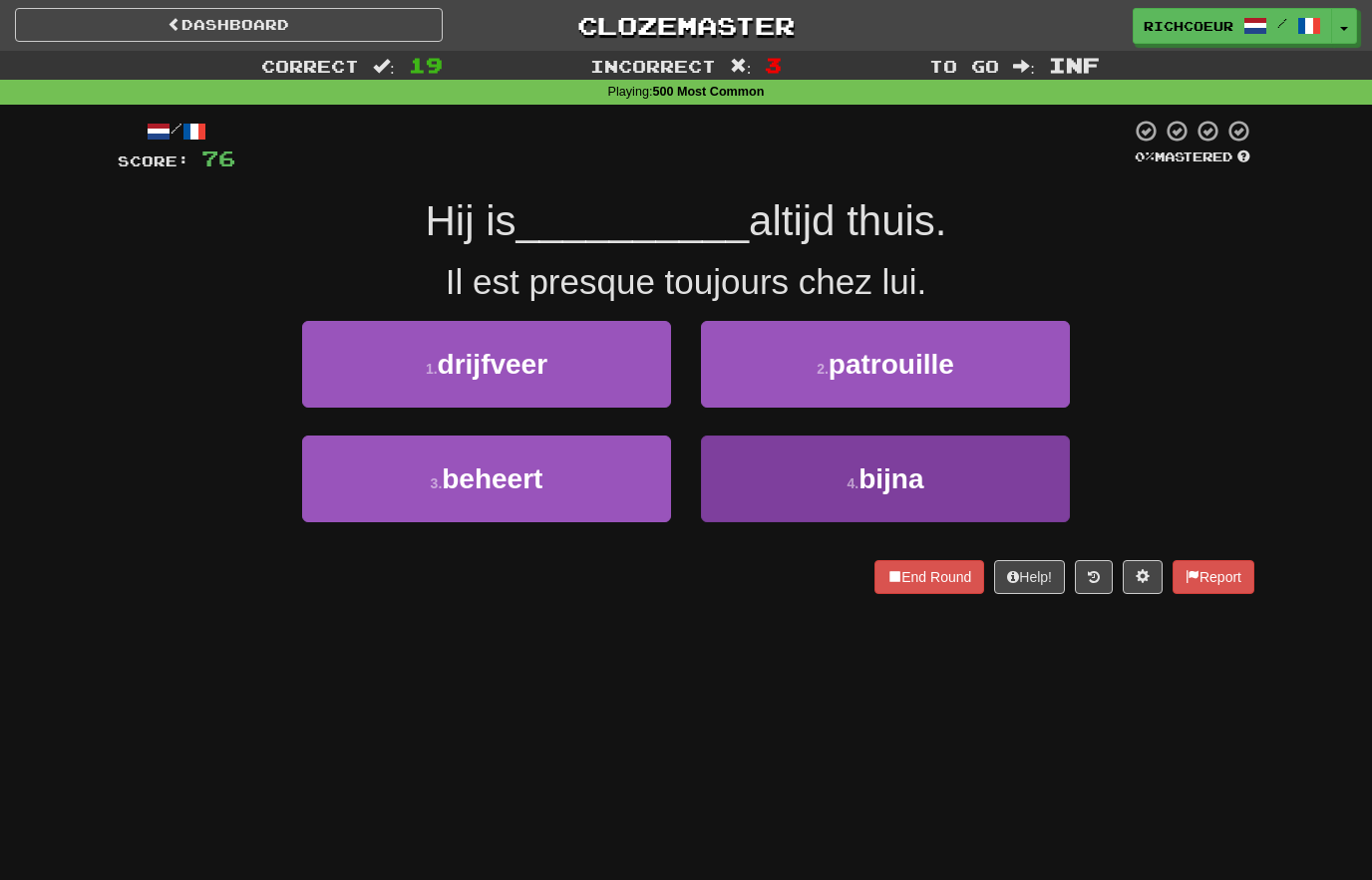 click on "4 .  bijna" at bounding box center [885, 478] 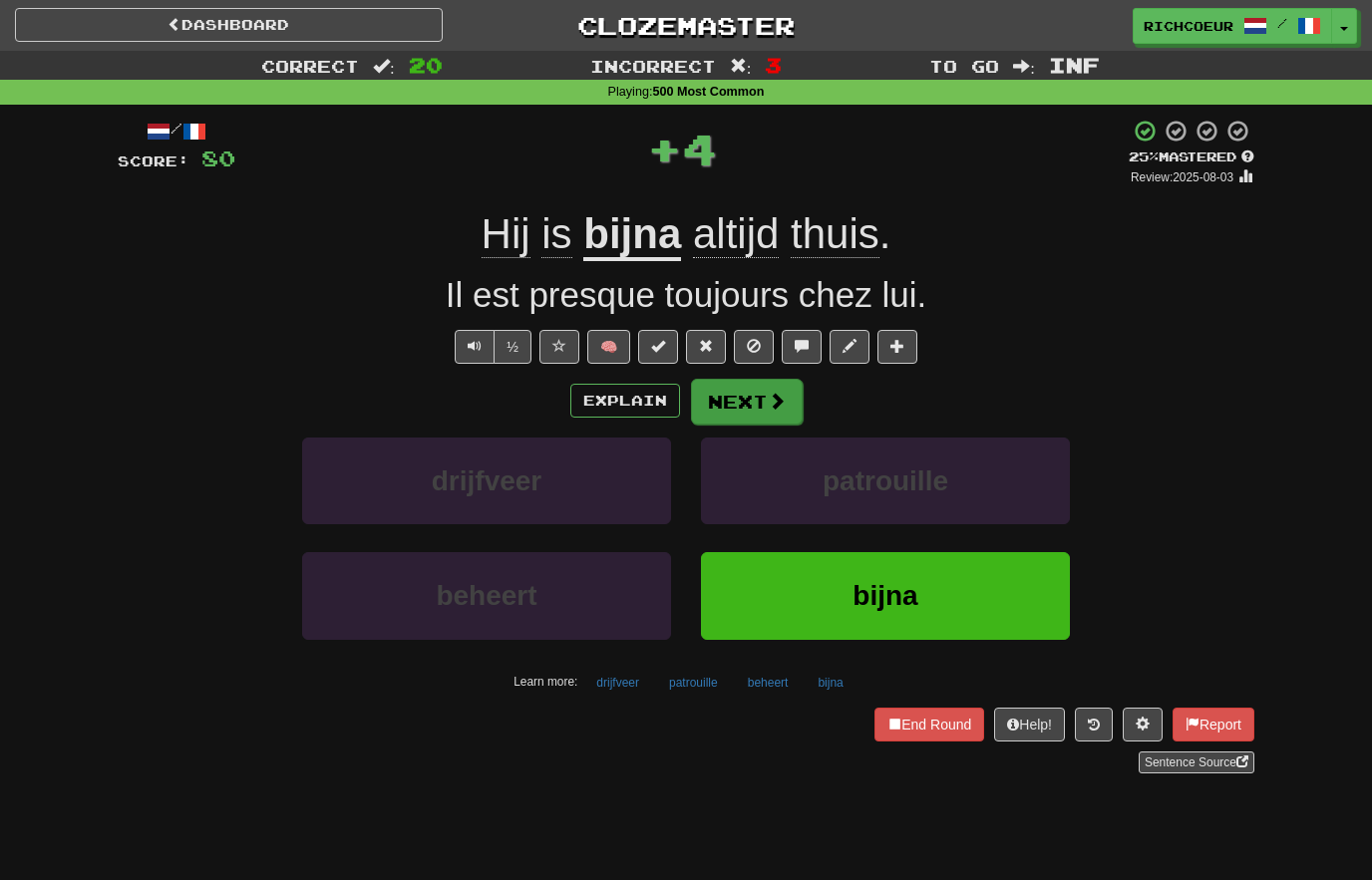 click at bounding box center (777, 401) 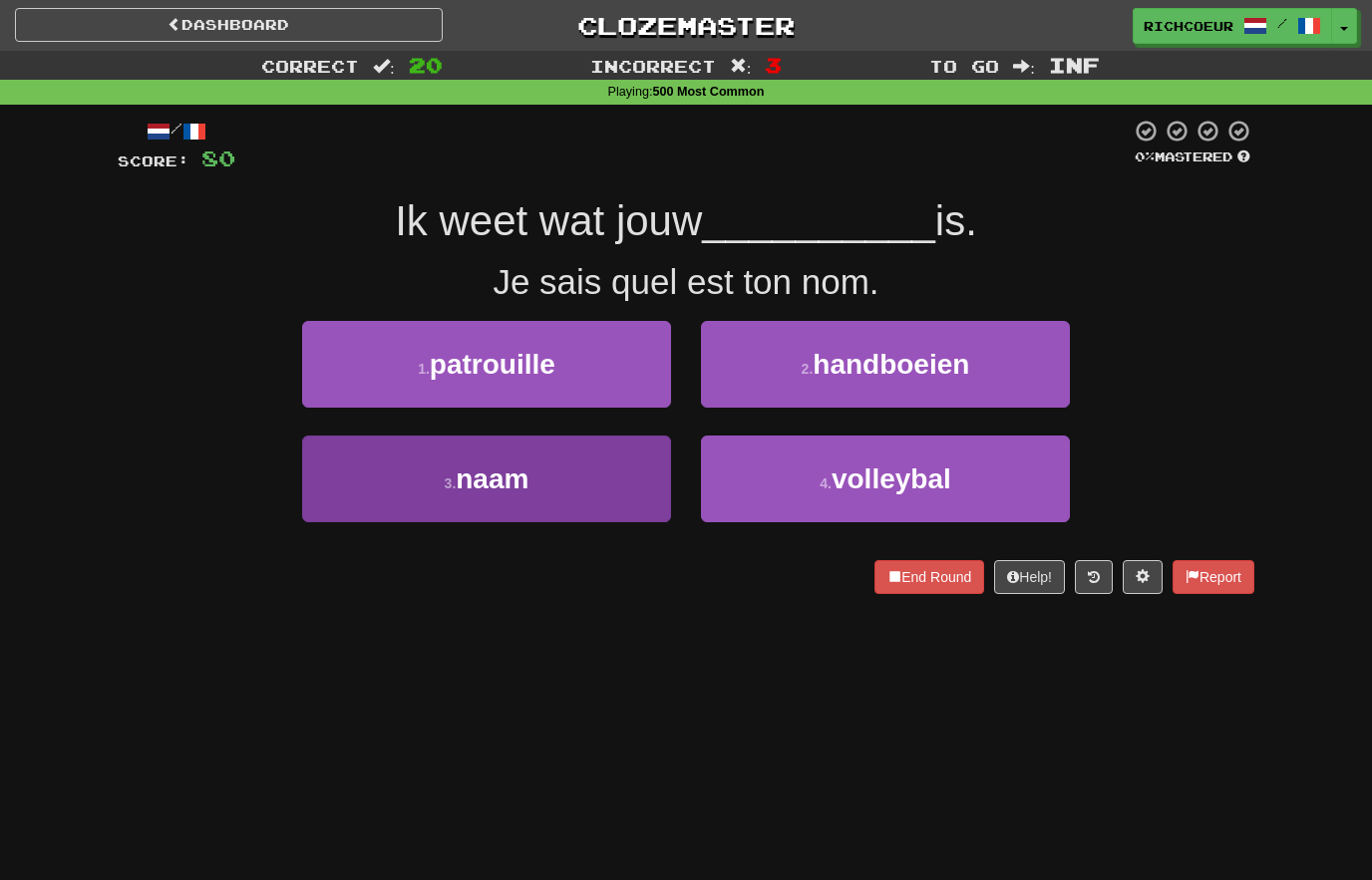 click on "3 .  naam" at bounding box center [487, 478] 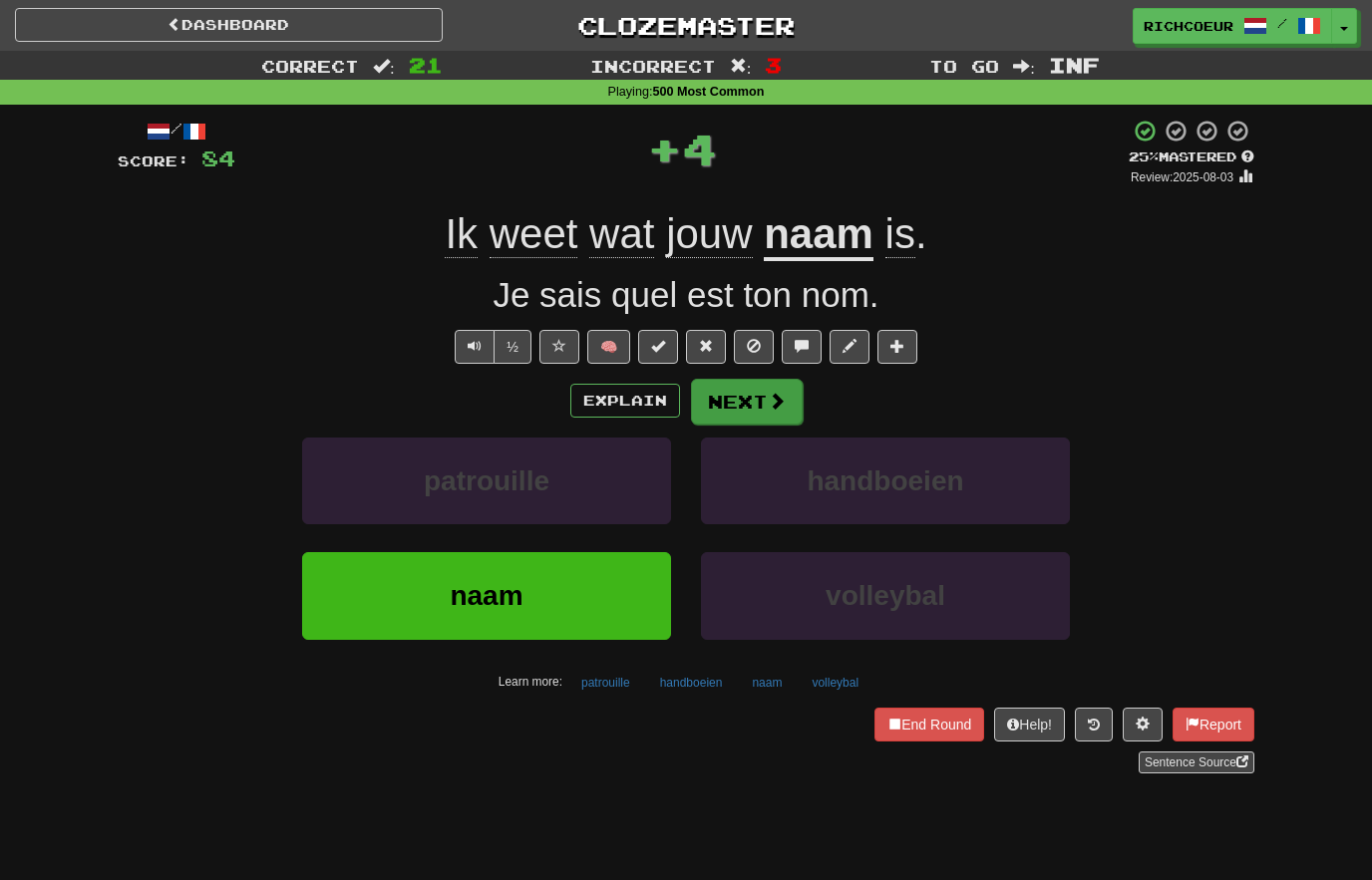 click at bounding box center [777, 401] 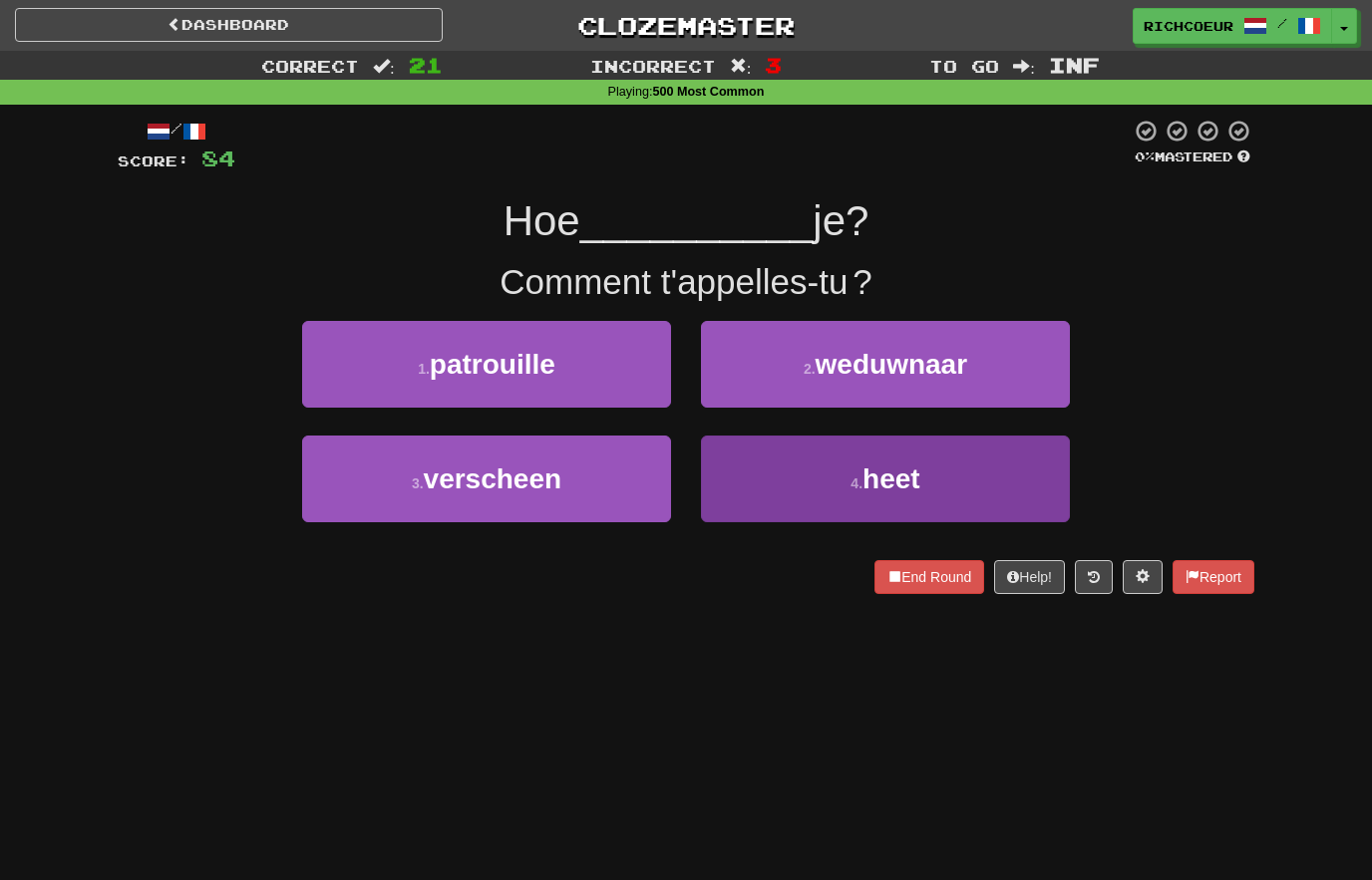 click on "4 .  heet" at bounding box center [885, 478] 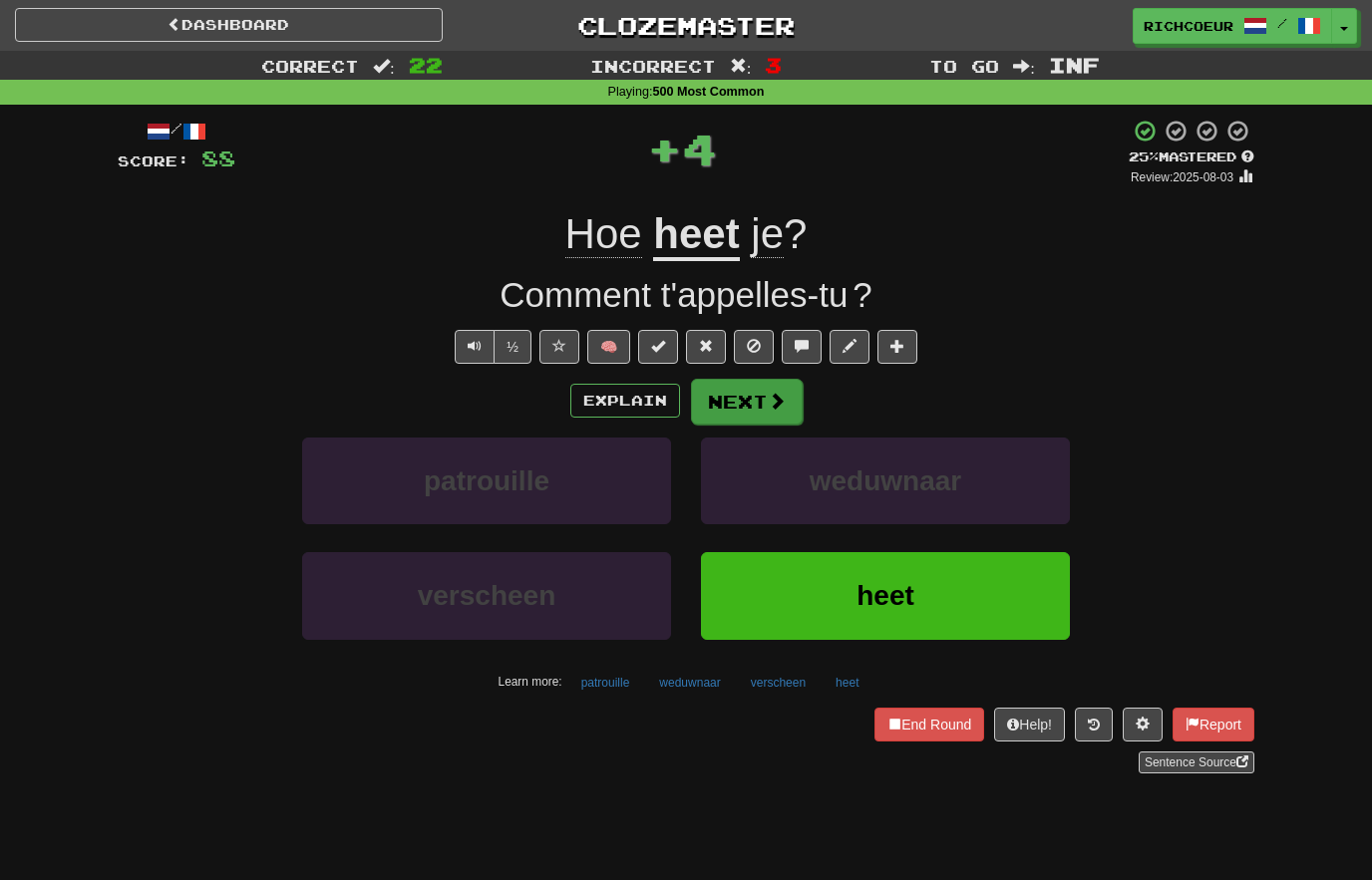 click at bounding box center [777, 401] 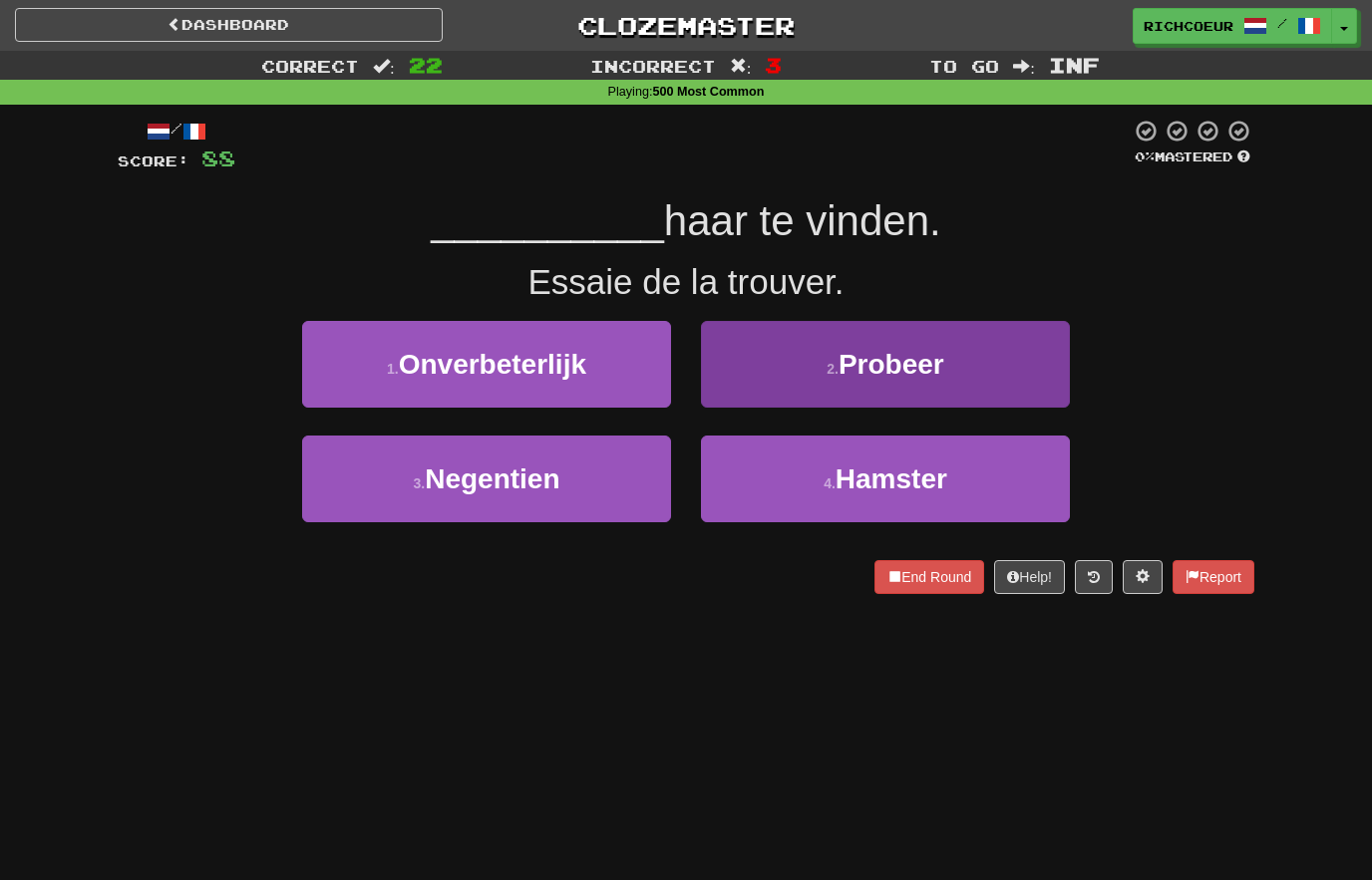 click on "2 .  Probeer" at bounding box center [885, 364] 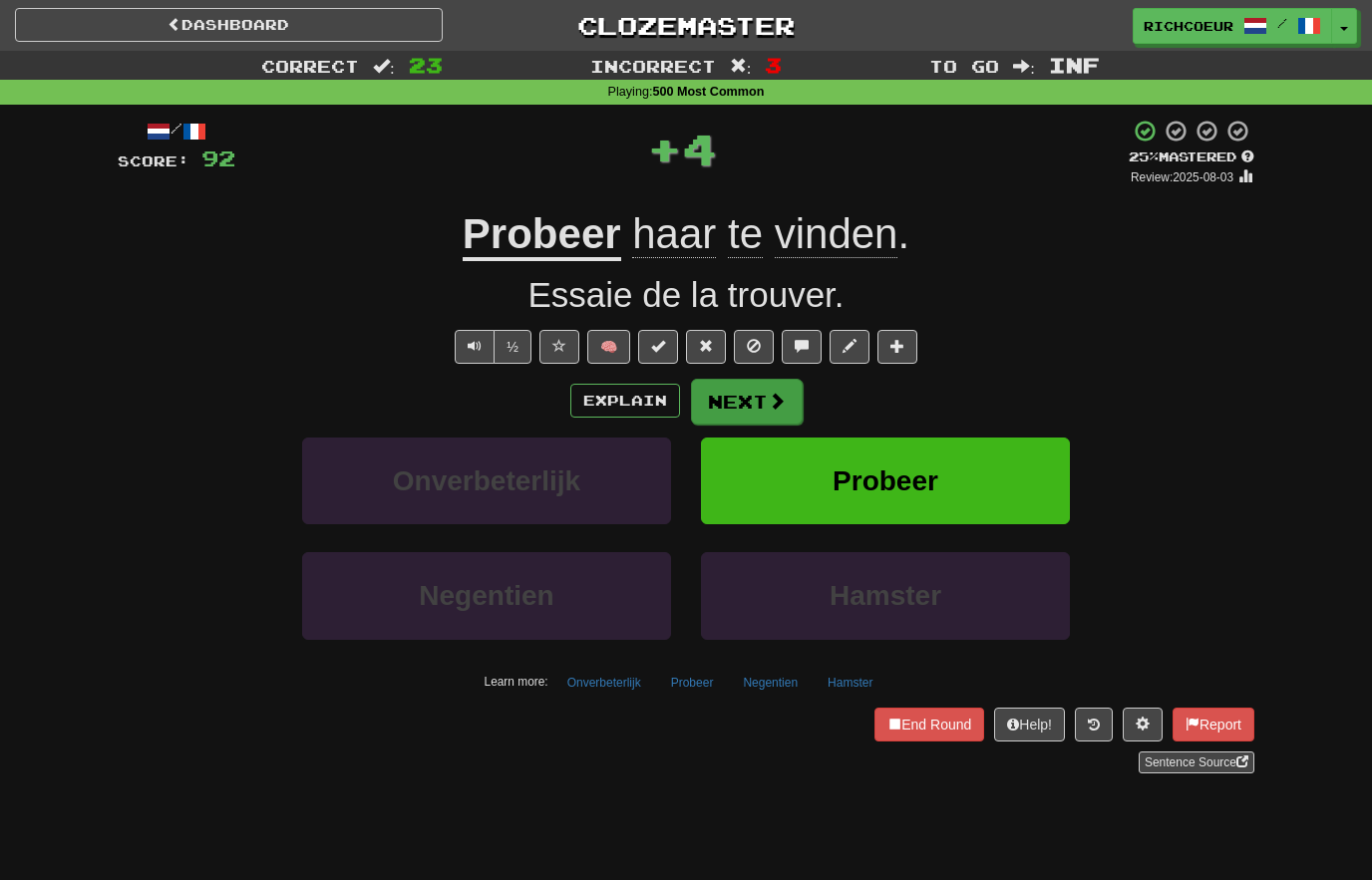 click at bounding box center (777, 401) 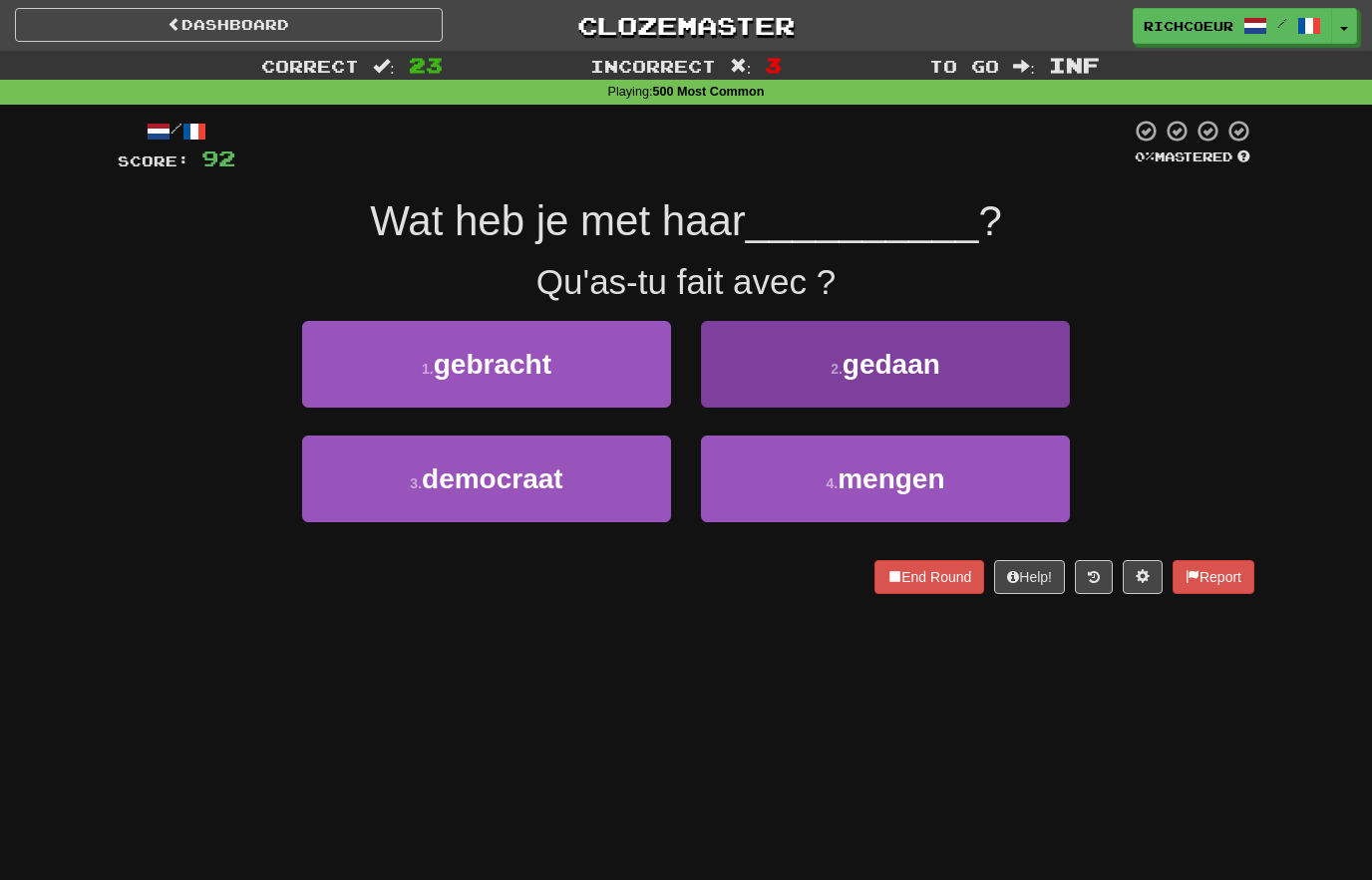 click on "2 .  gedaan" at bounding box center [885, 364] 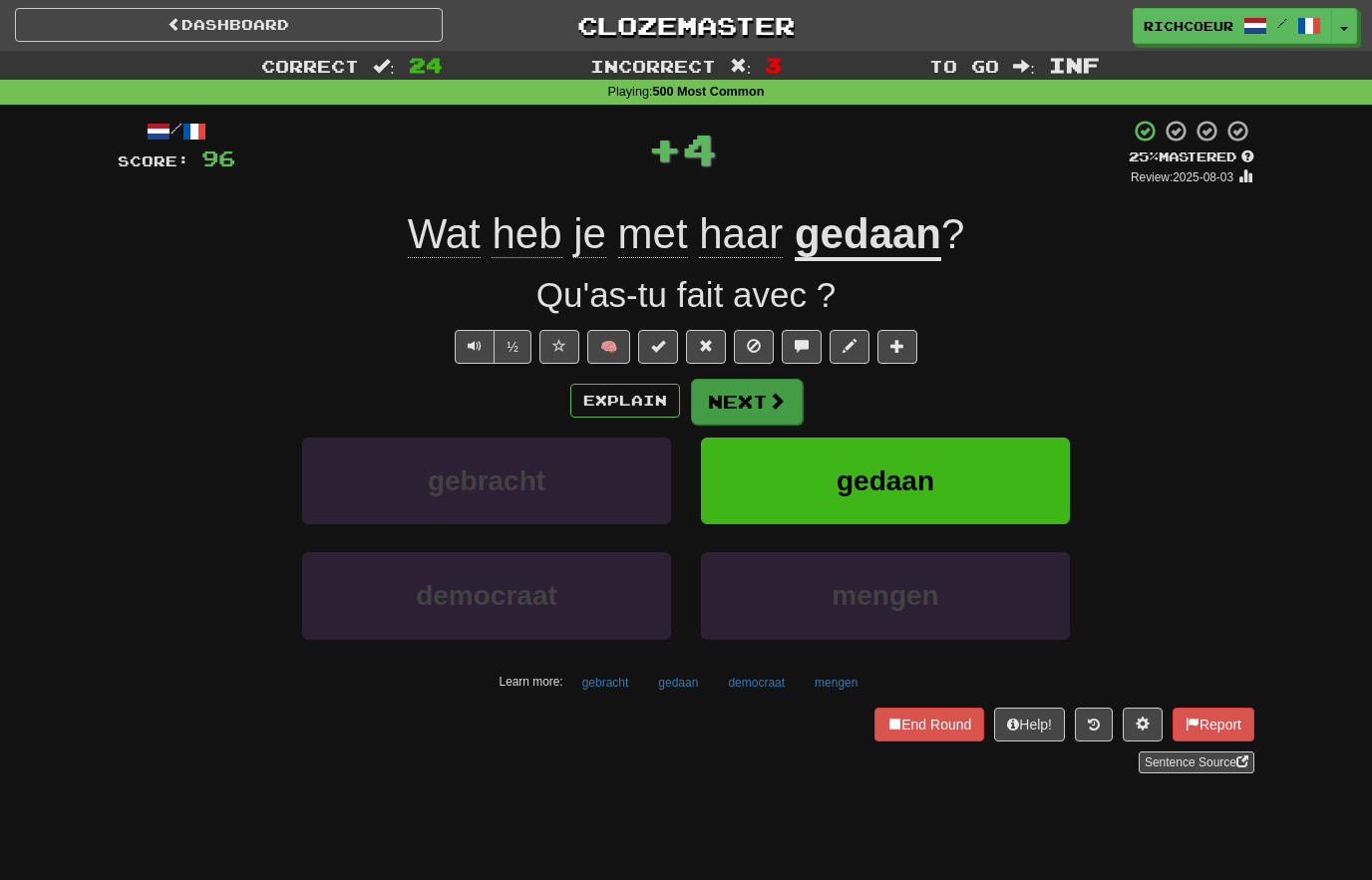 click on "Next" at bounding box center [747, 402] 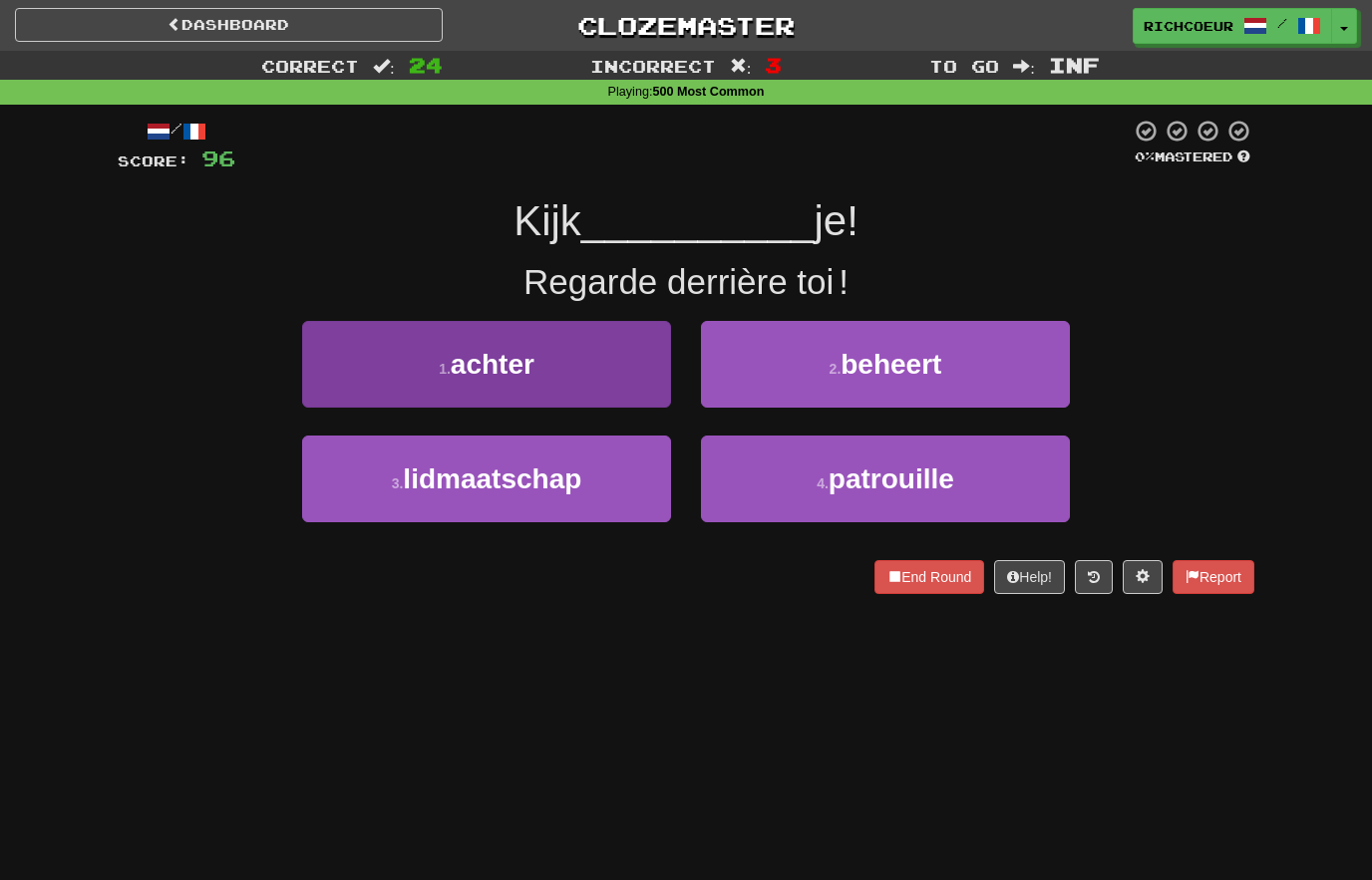 click on "1 .  achter" at bounding box center (487, 364) 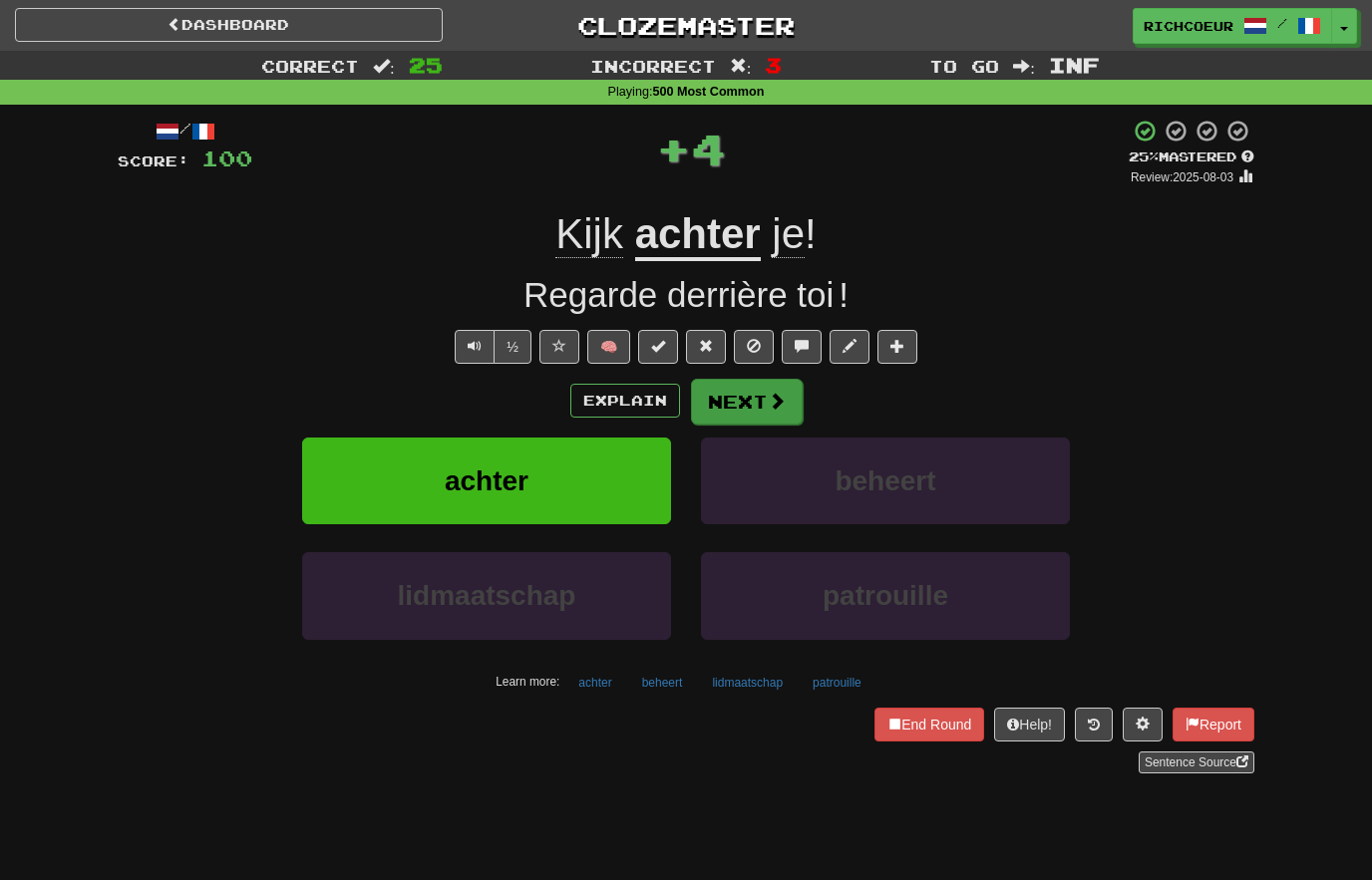click at bounding box center (777, 401) 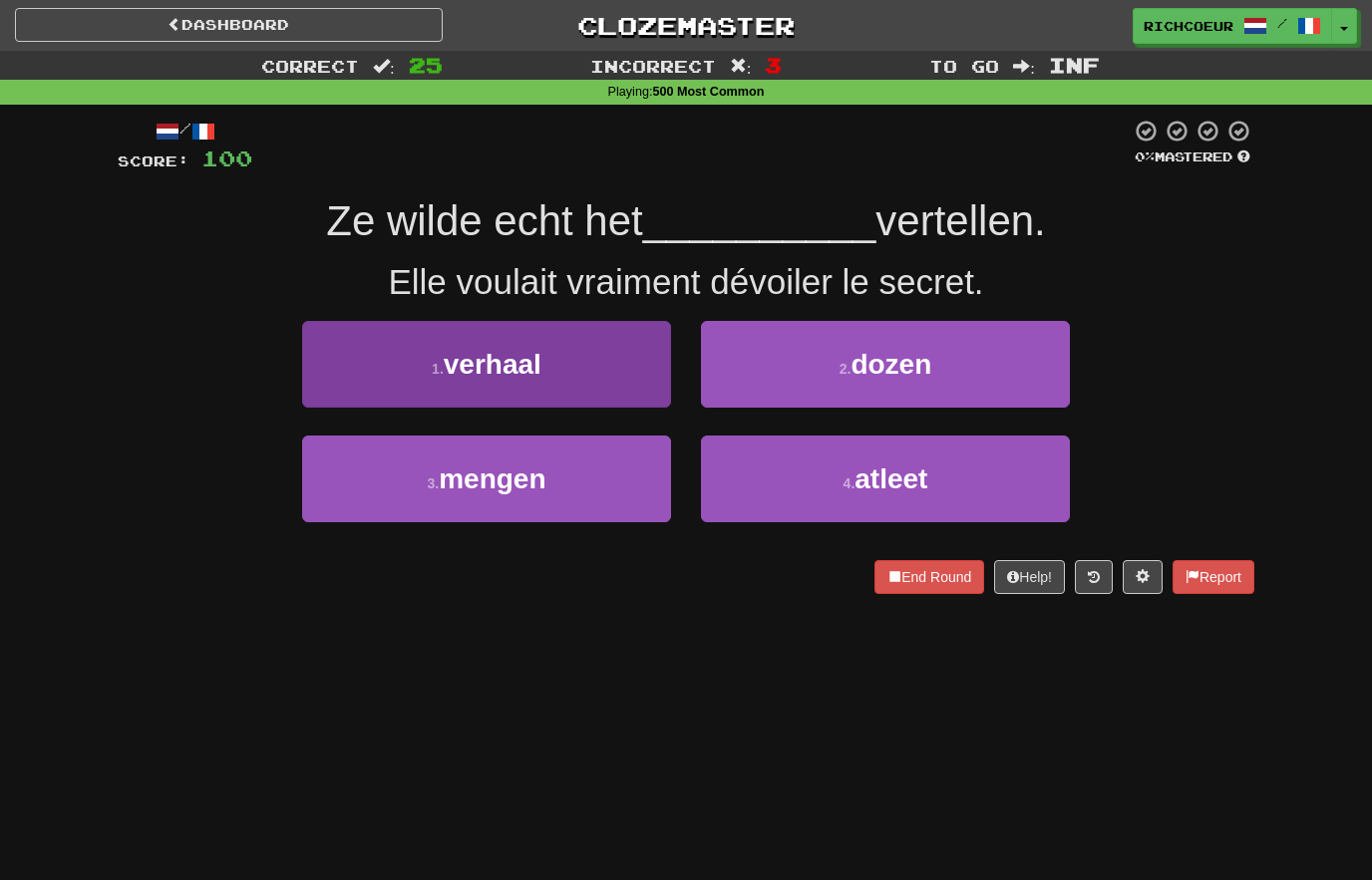 click on "1 .  verhaal" at bounding box center (487, 364) 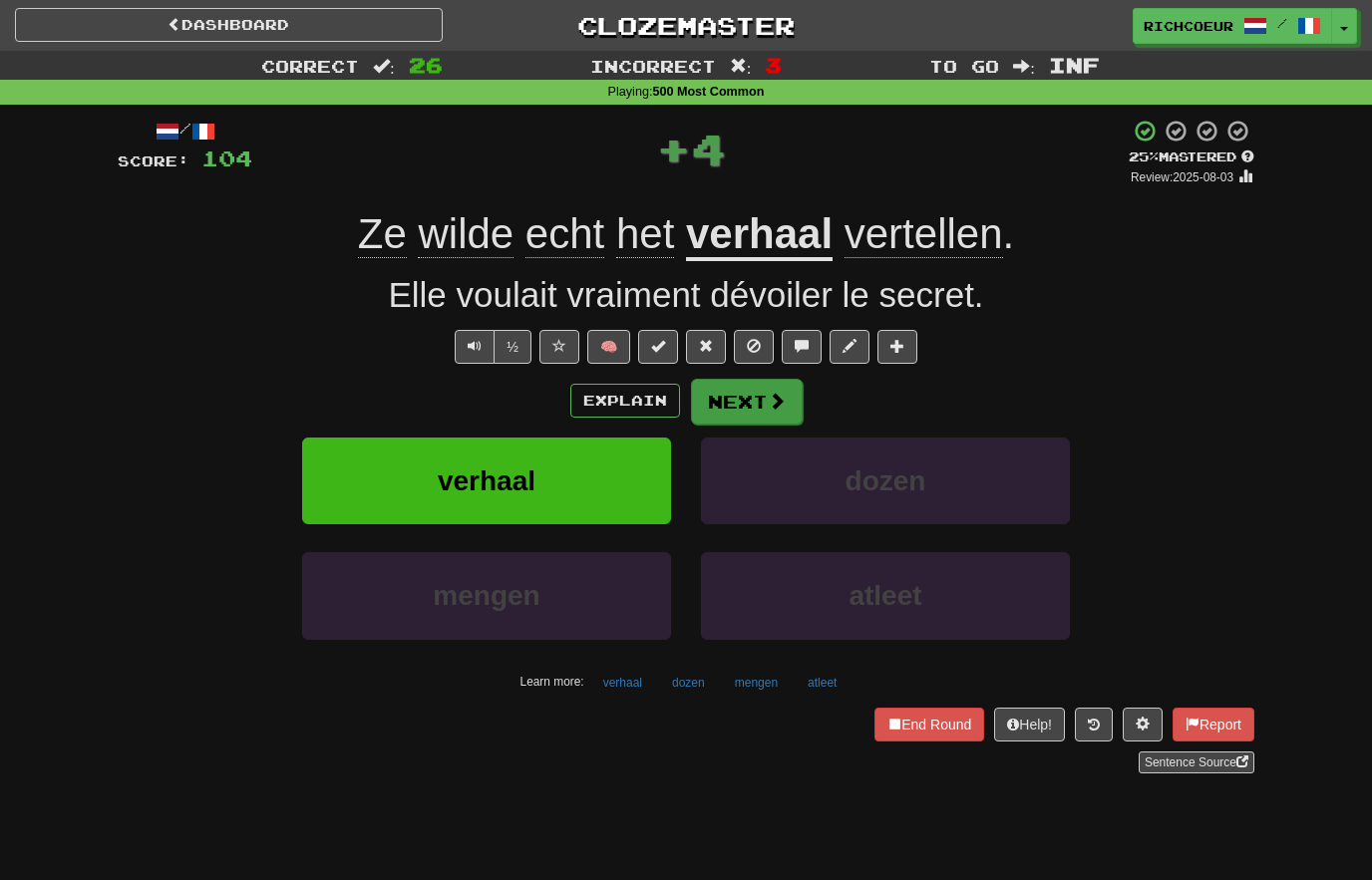 click on "Next" at bounding box center (747, 402) 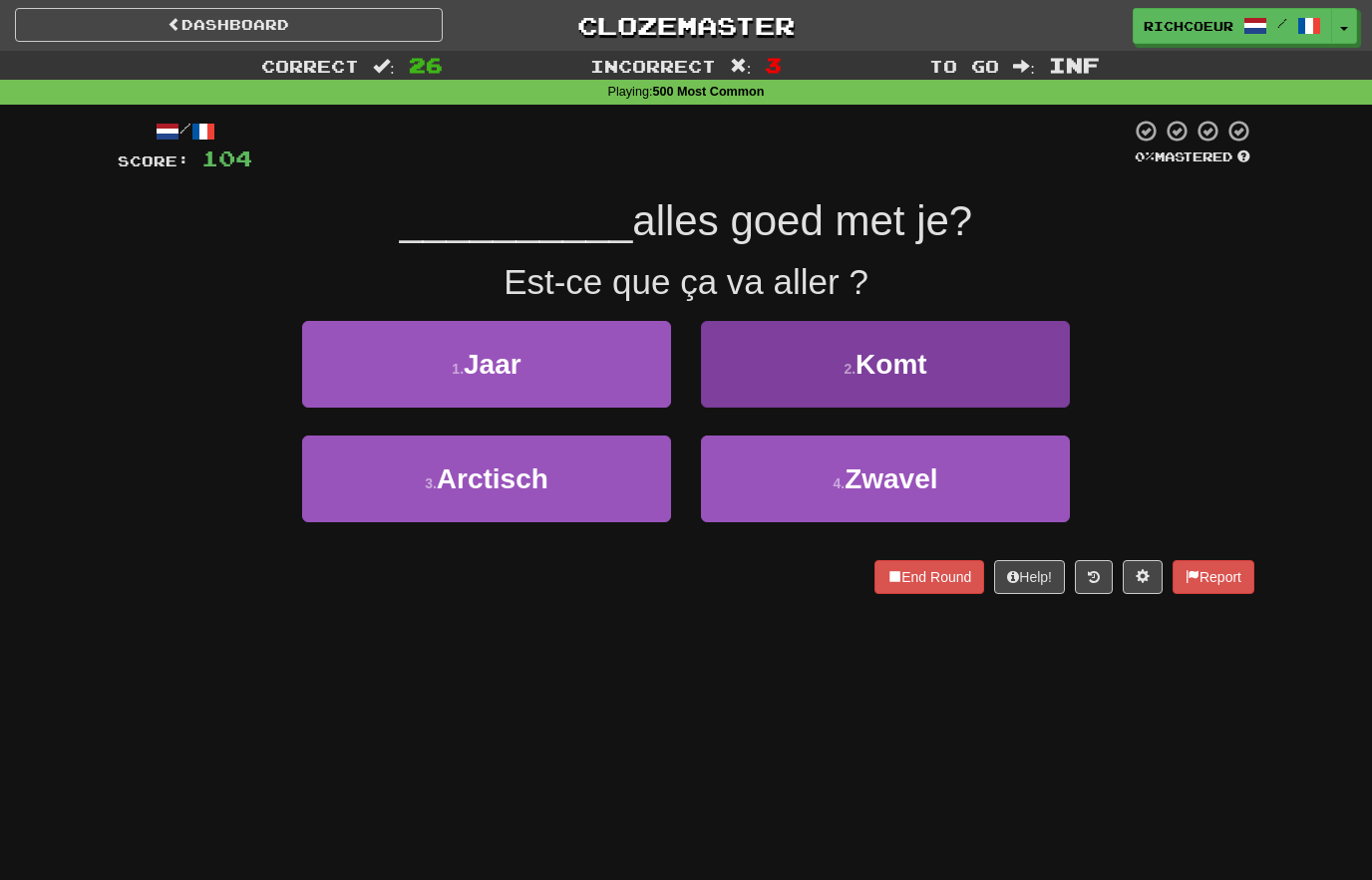 click on "2 .  Komt" at bounding box center [885, 364] 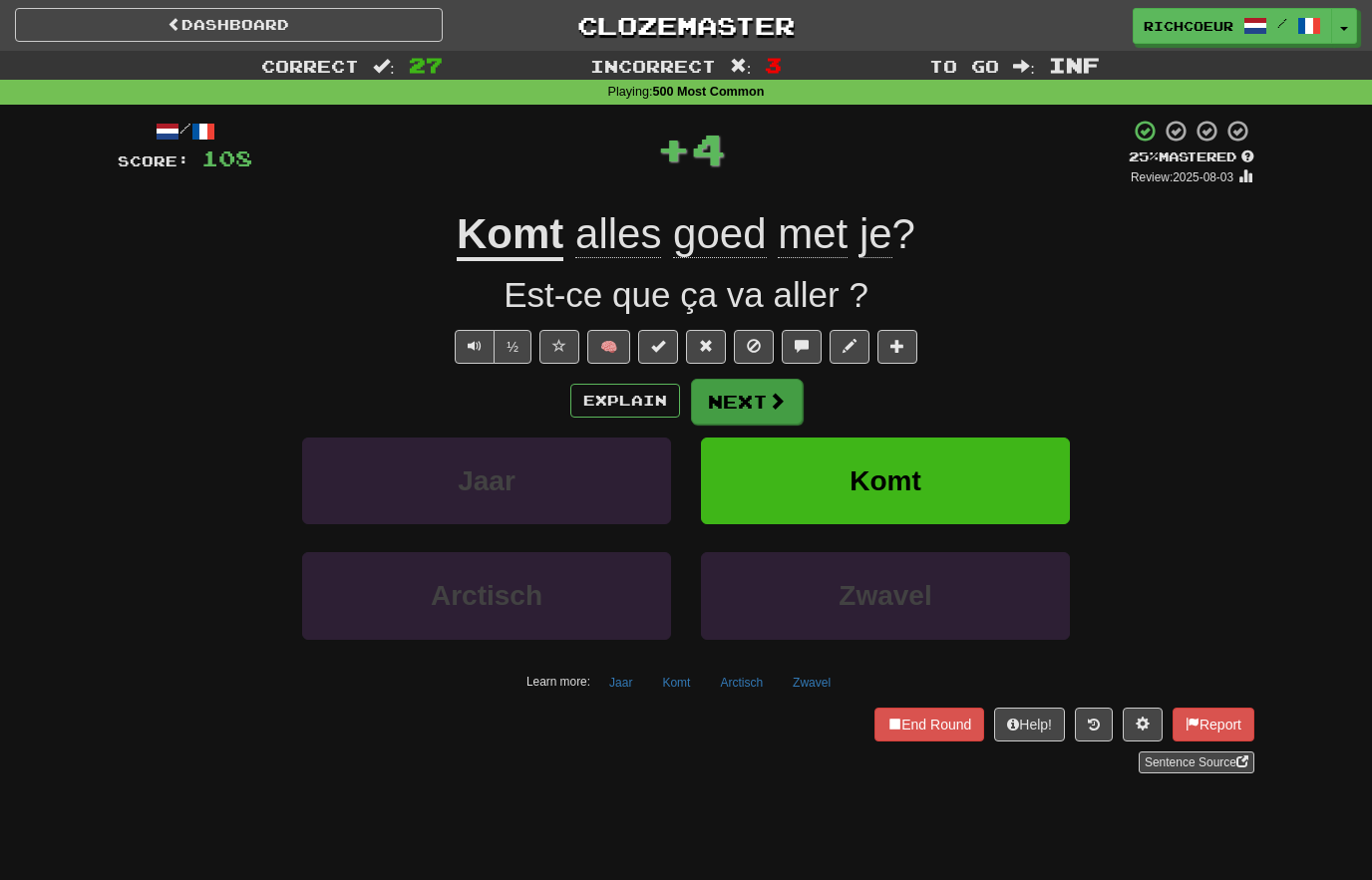 click at bounding box center (777, 401) 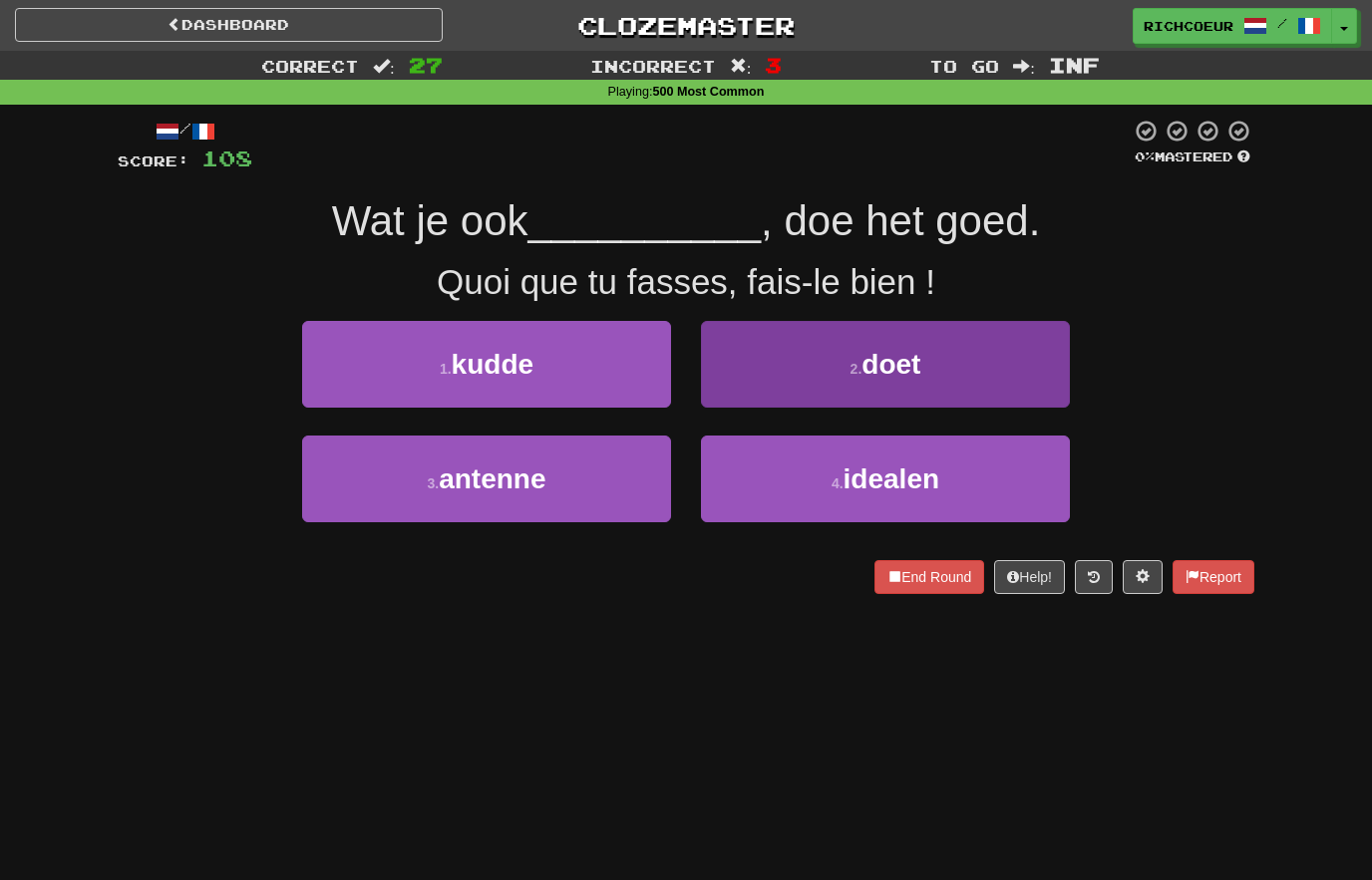 click on "2 .  doet" at bounding box center (885, 364) 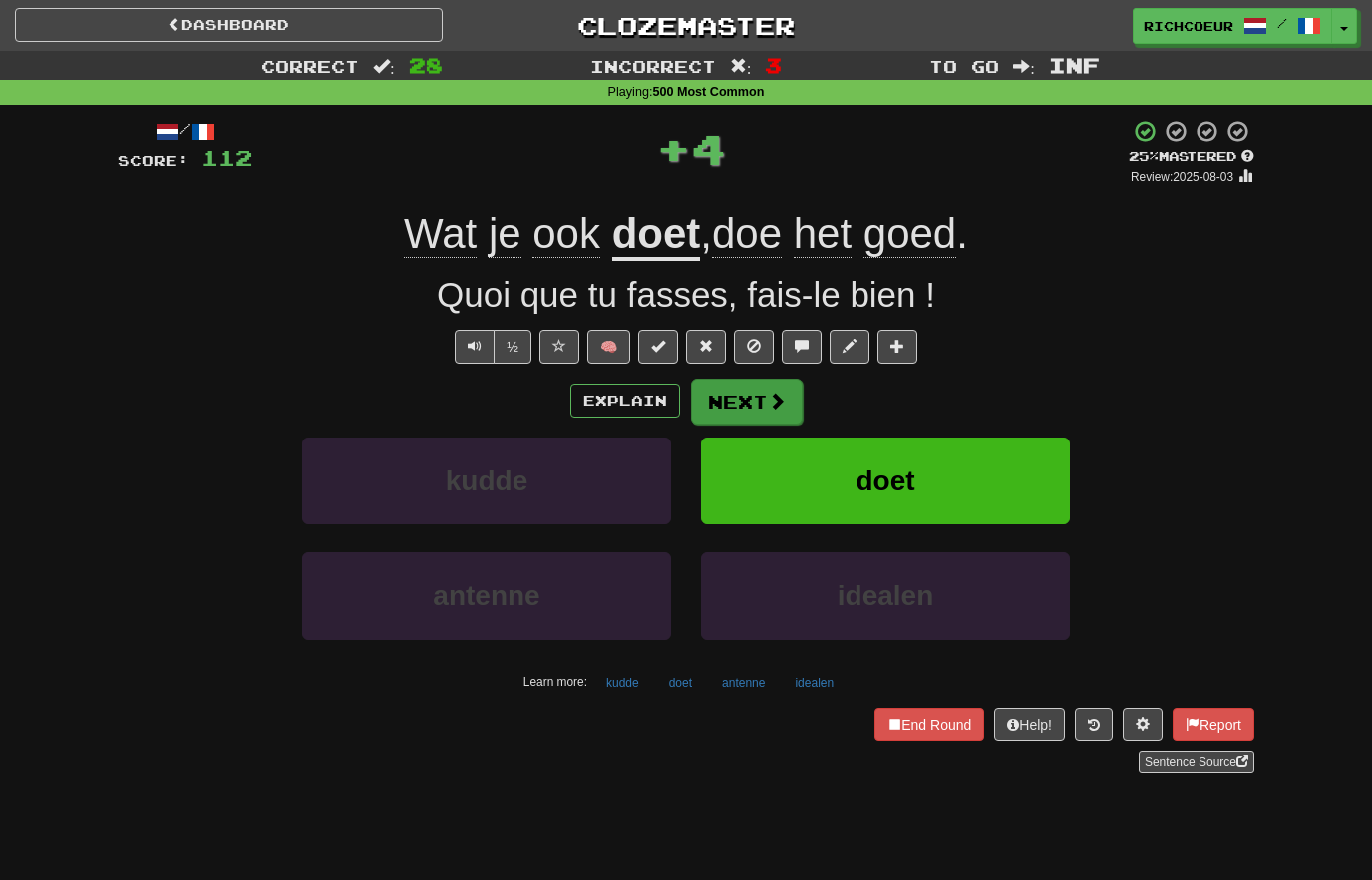 click at bounding box center (777, 401) 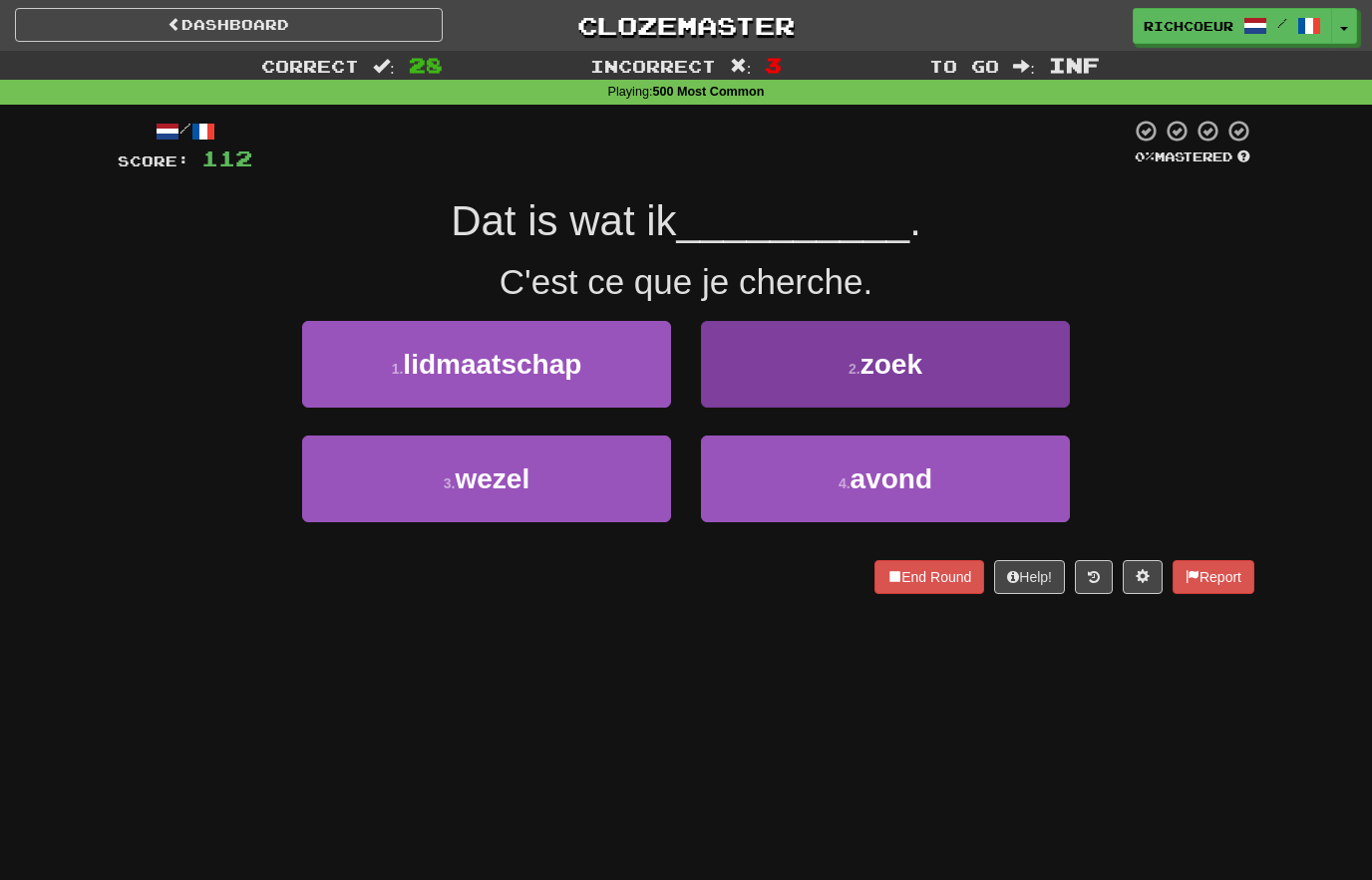 click on "zoek" at bounding box center [891, 364] 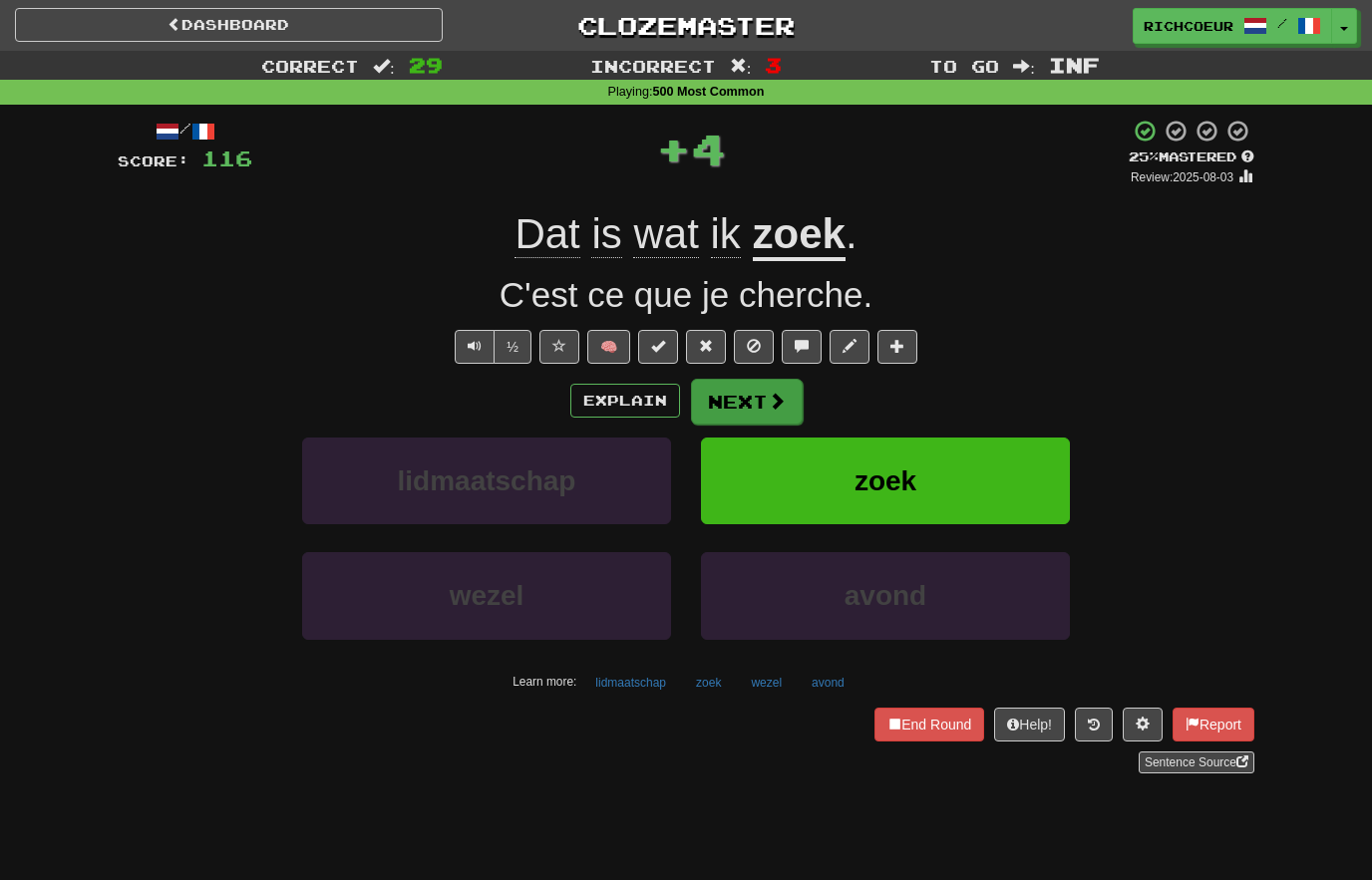 click at bounding box center (777, 401) 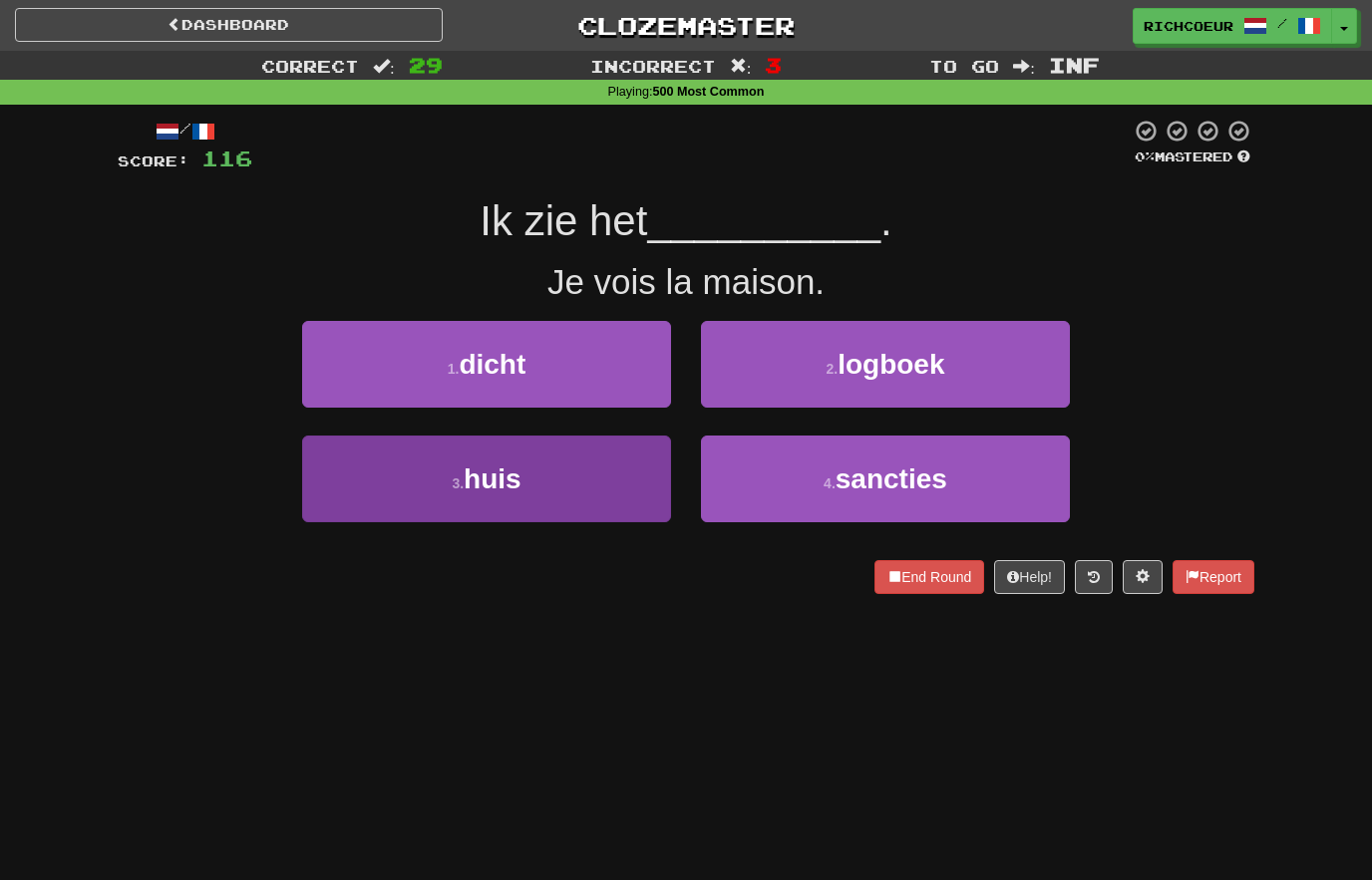 click on "3 .  huis" at bounding box center (487, 478) 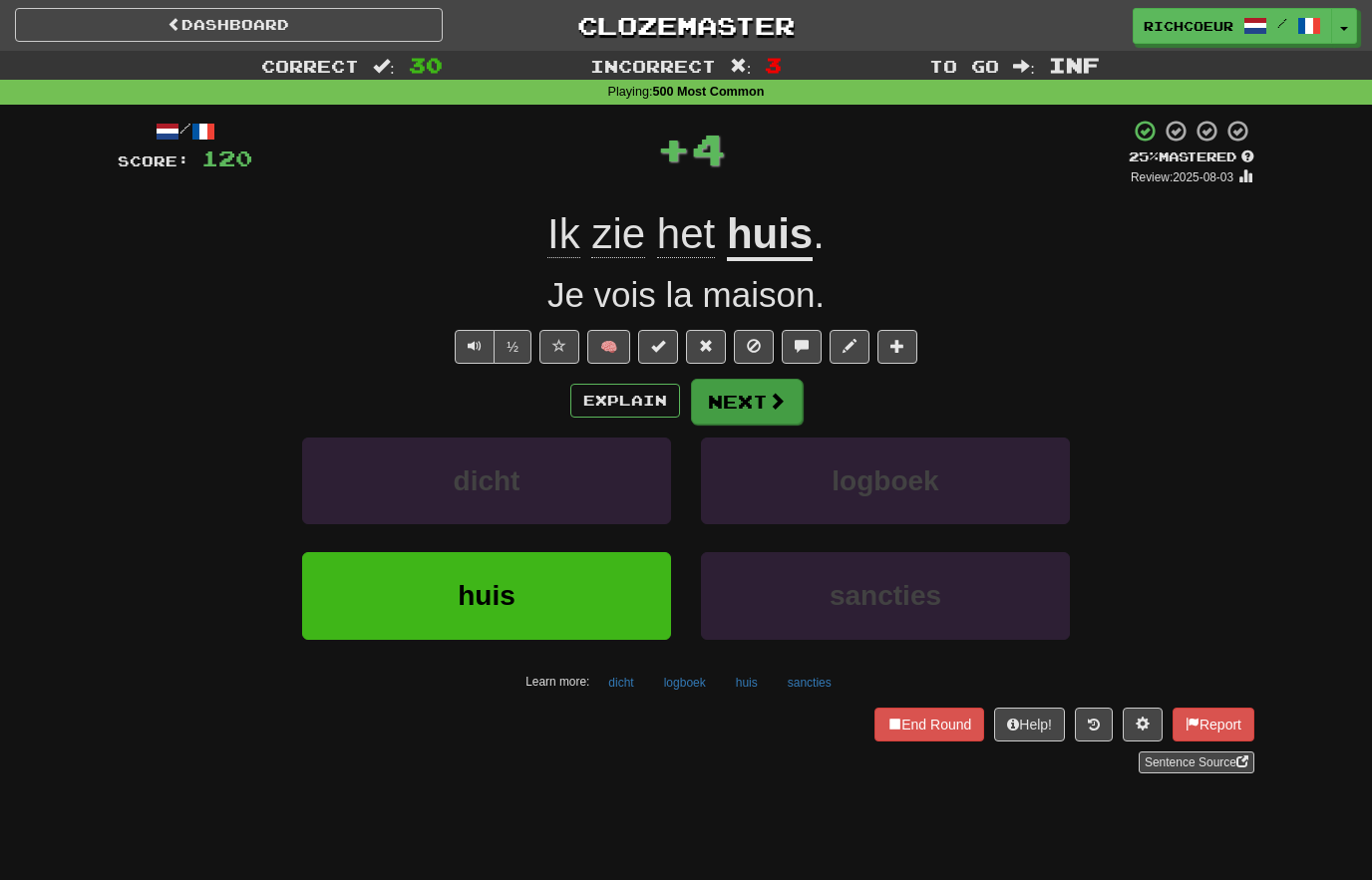 click on "Next" at bounding box center (747, 402) 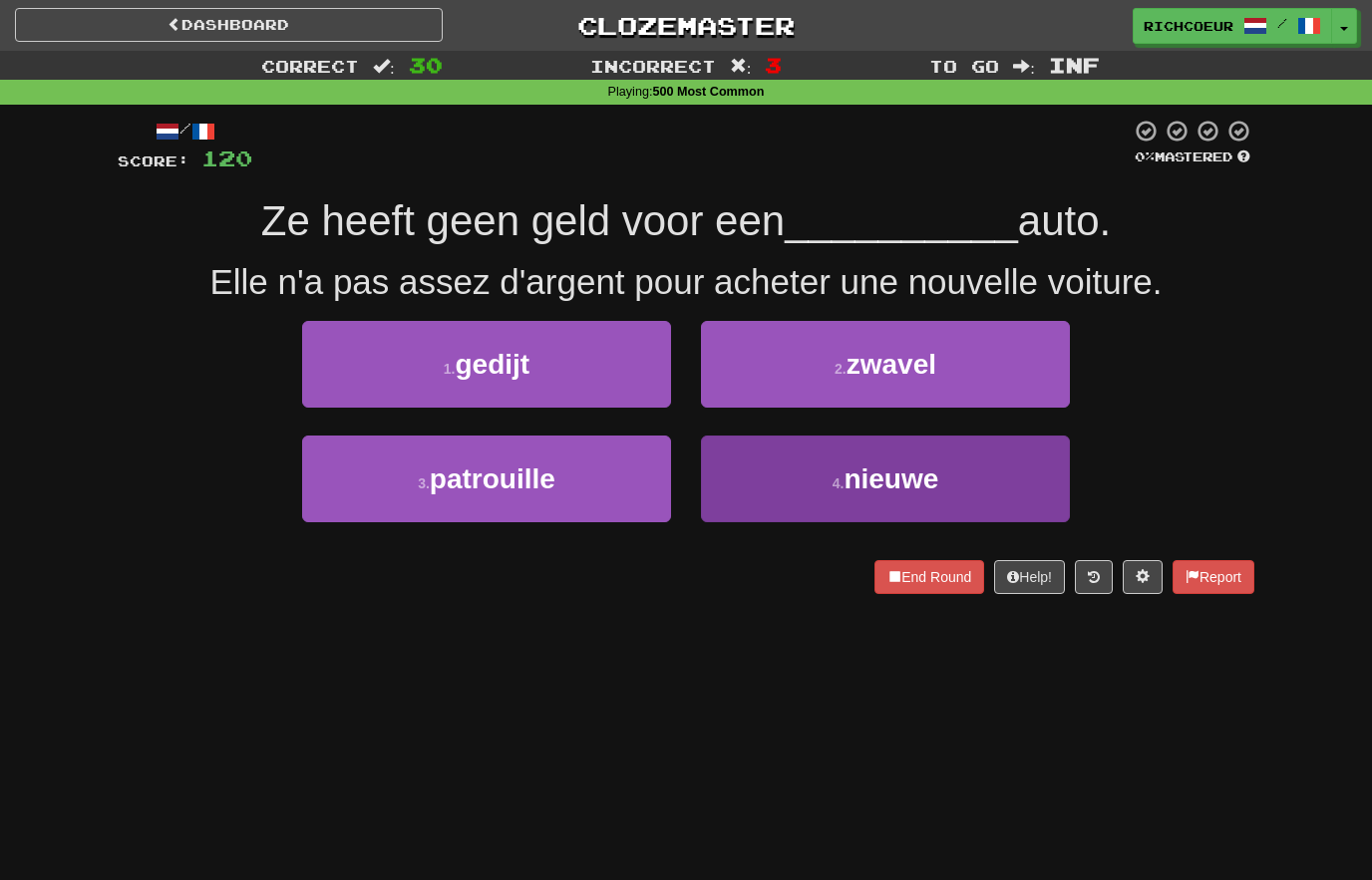 click on "4 .  nieuwe" at bounding box center (885, 478) 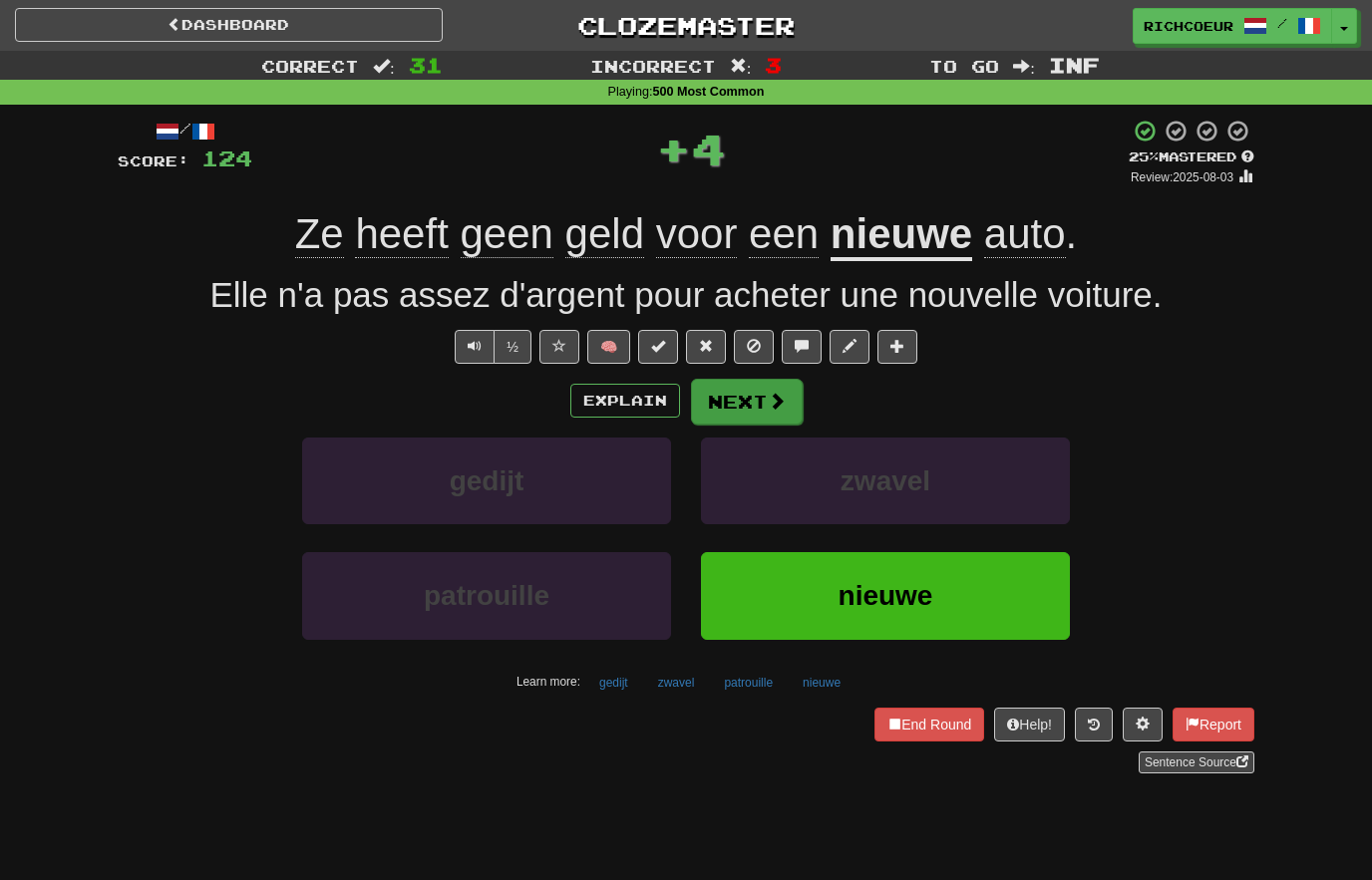 click at bounding box center [777, 401] 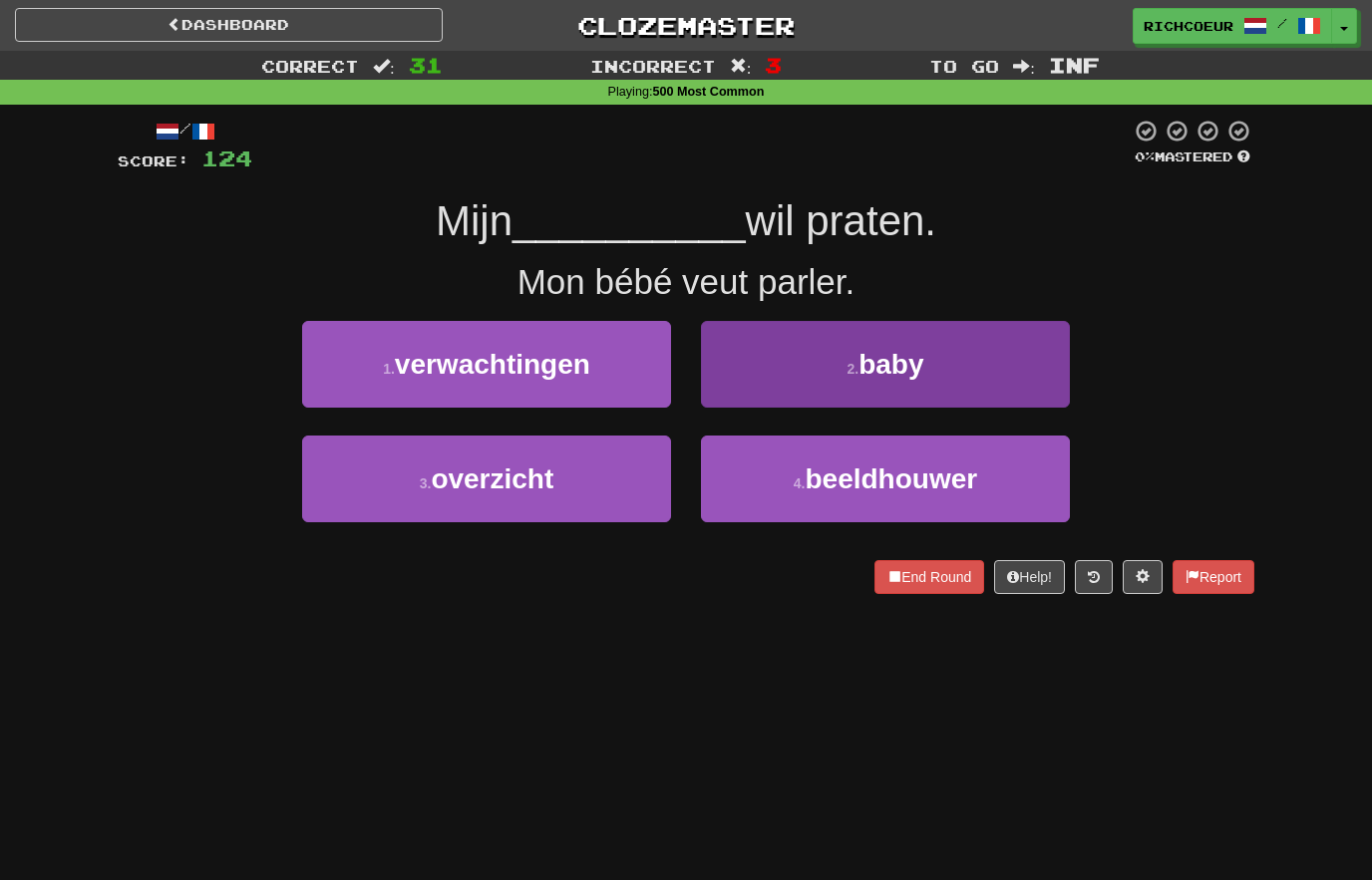 click on "2 .  baby" at bounding box center [885, 364] 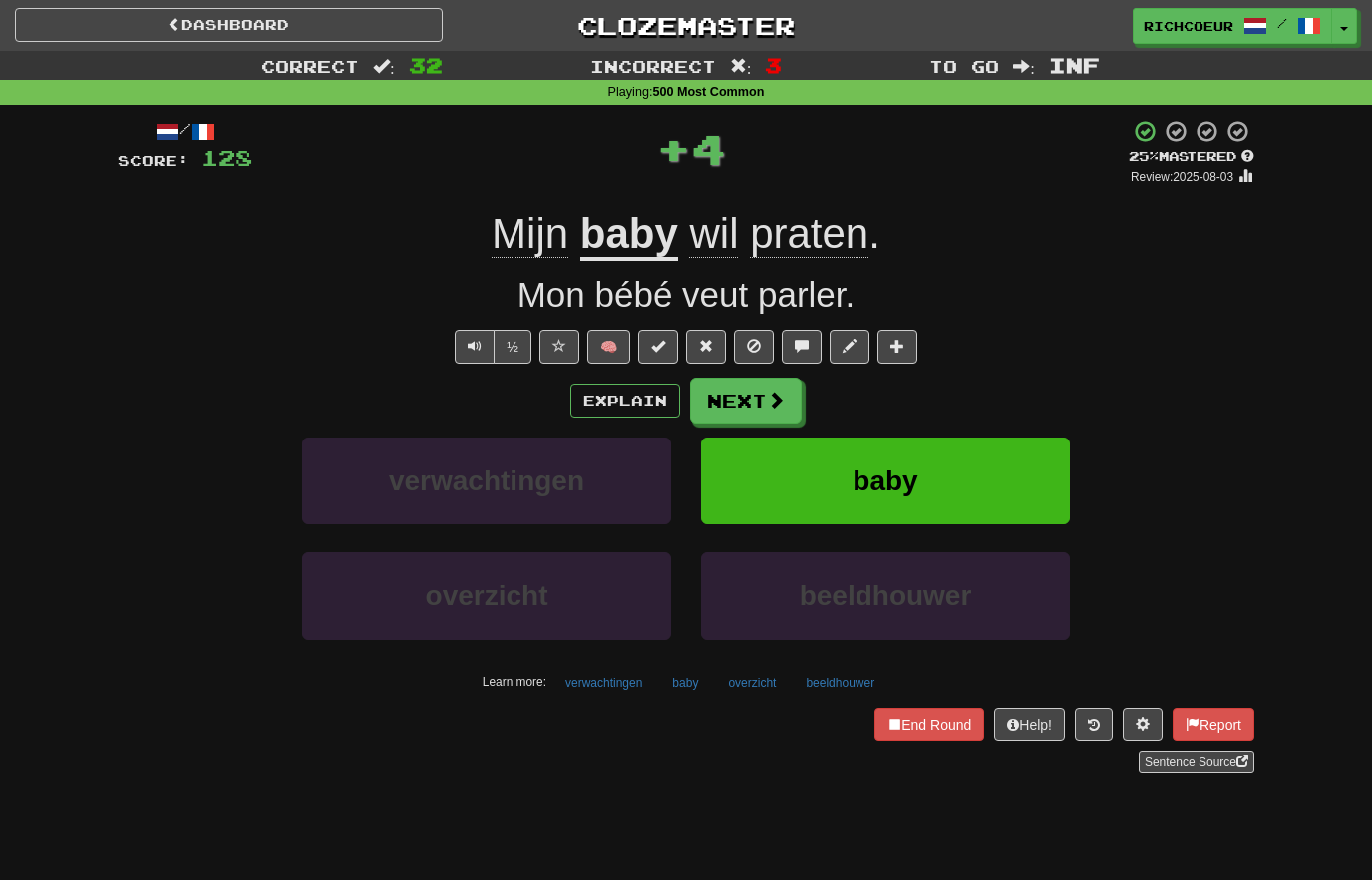 click at bounding box center (776, 400) 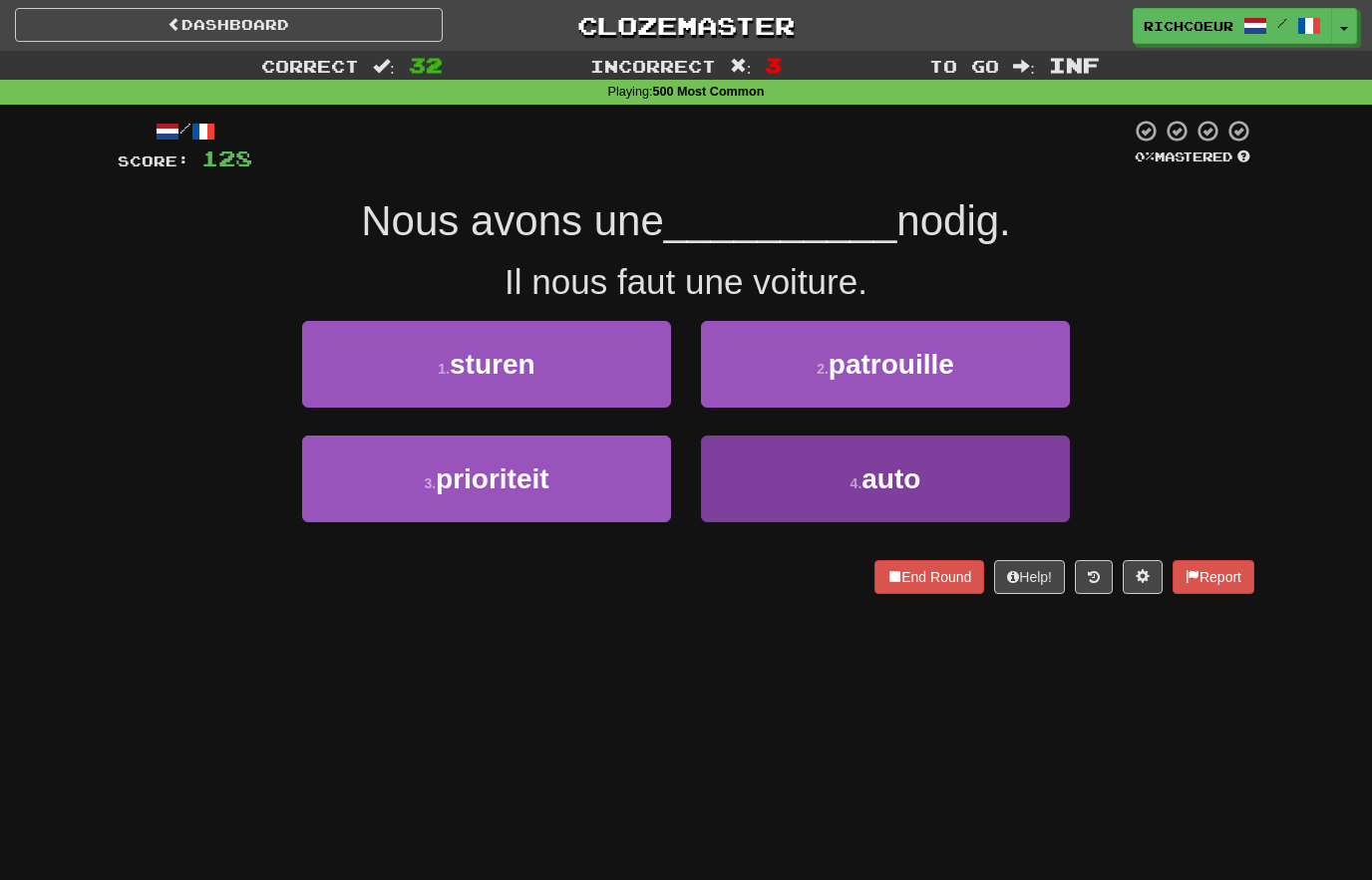 click on "4 .  auto" at bounding box center [885, 478] 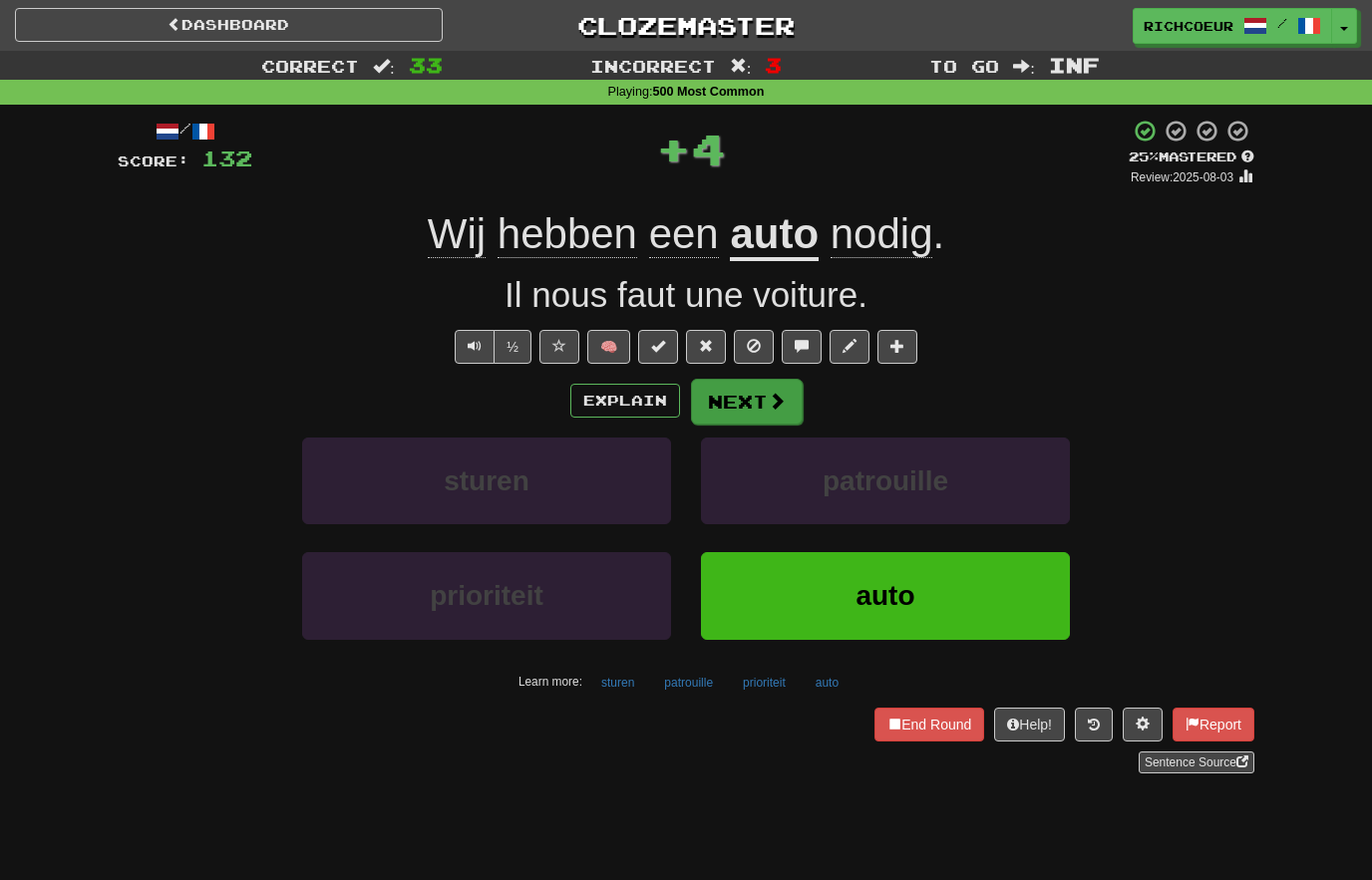 click at bounding box center [777, 401] 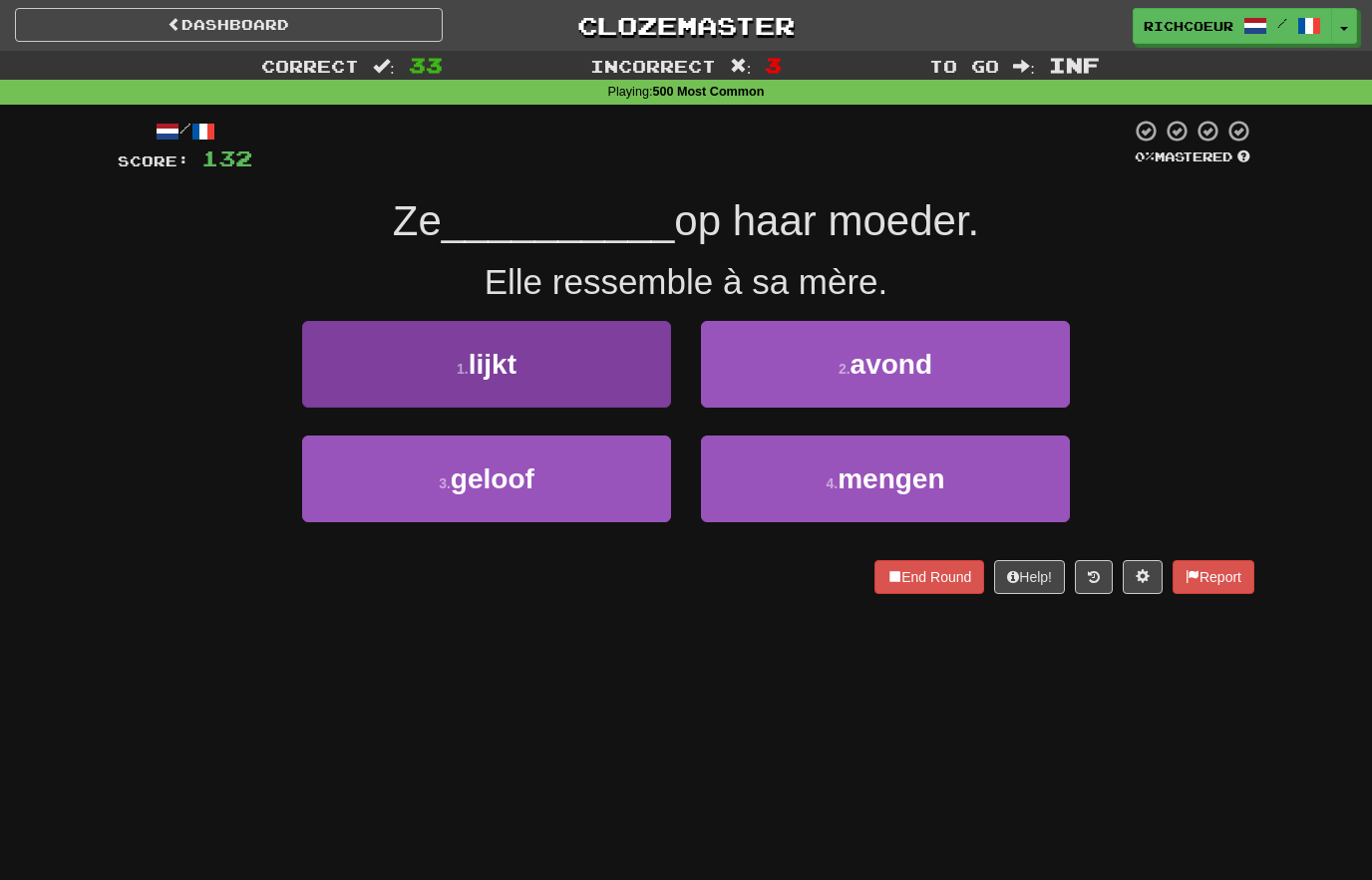 click on "1 .  lijkt" at bounding box center (487, 364) 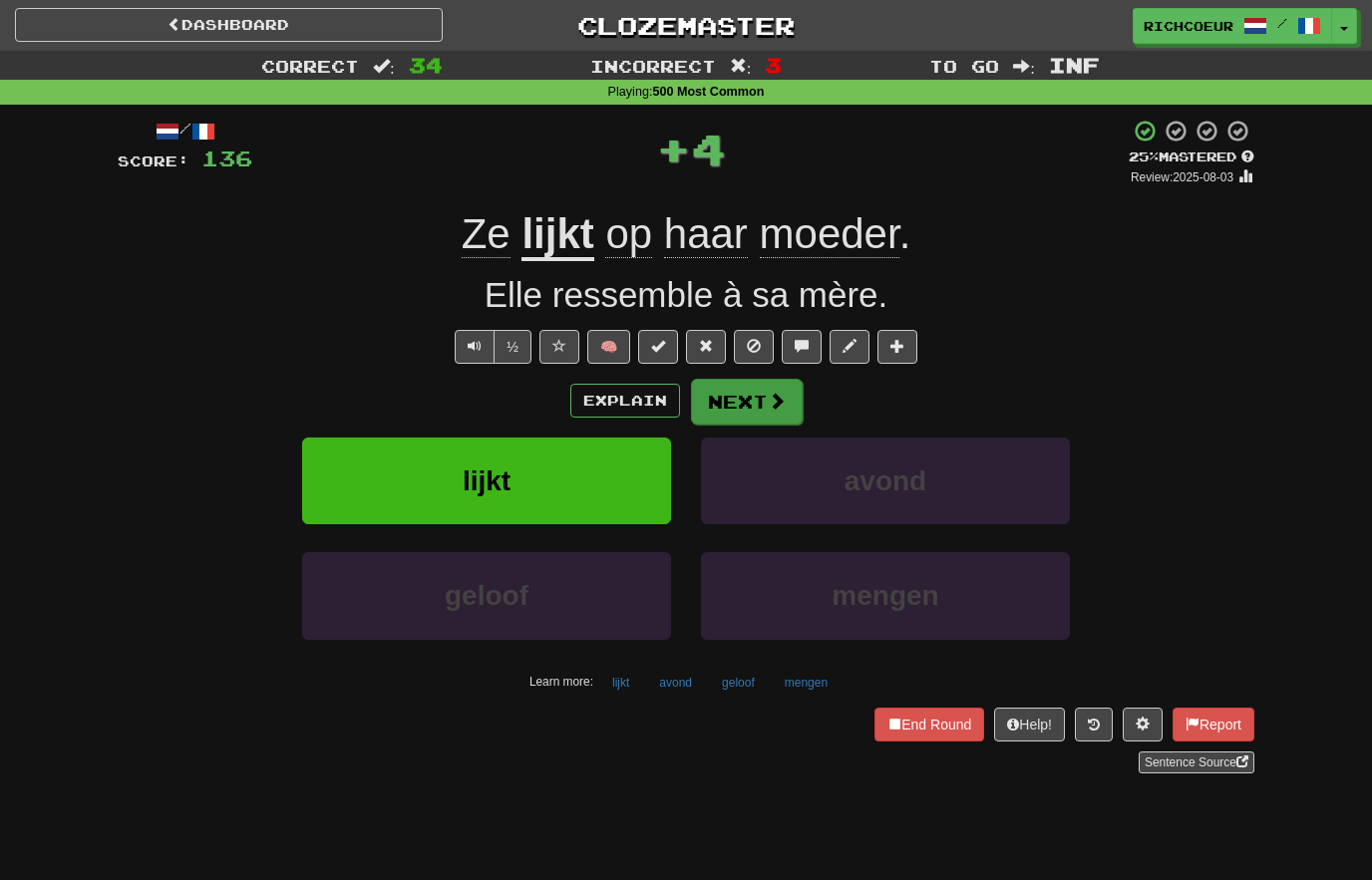 click on "Next" at bounding box center (747, 402) 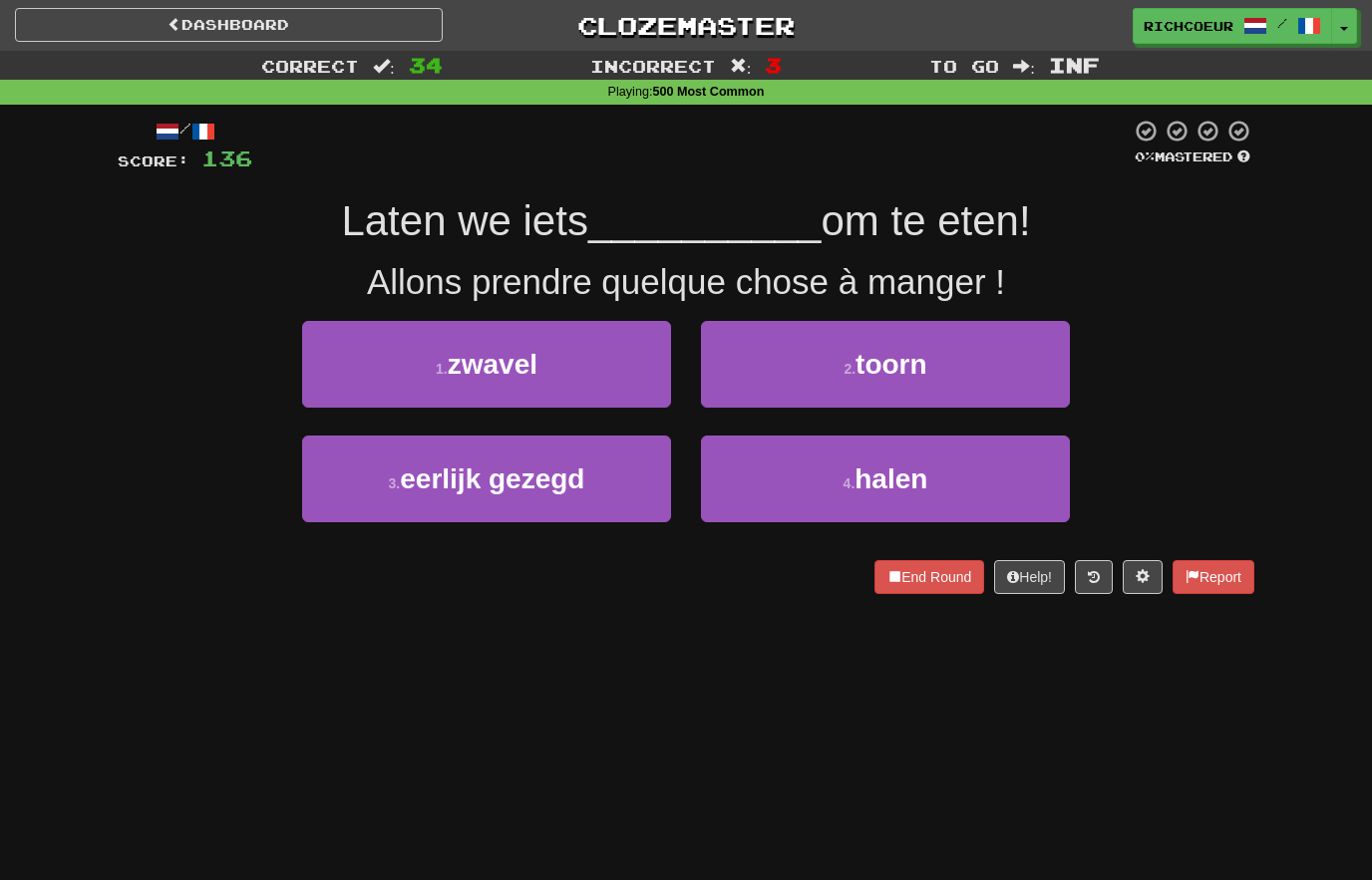 click on "4 .  halen" at bounding box center (885, 478) 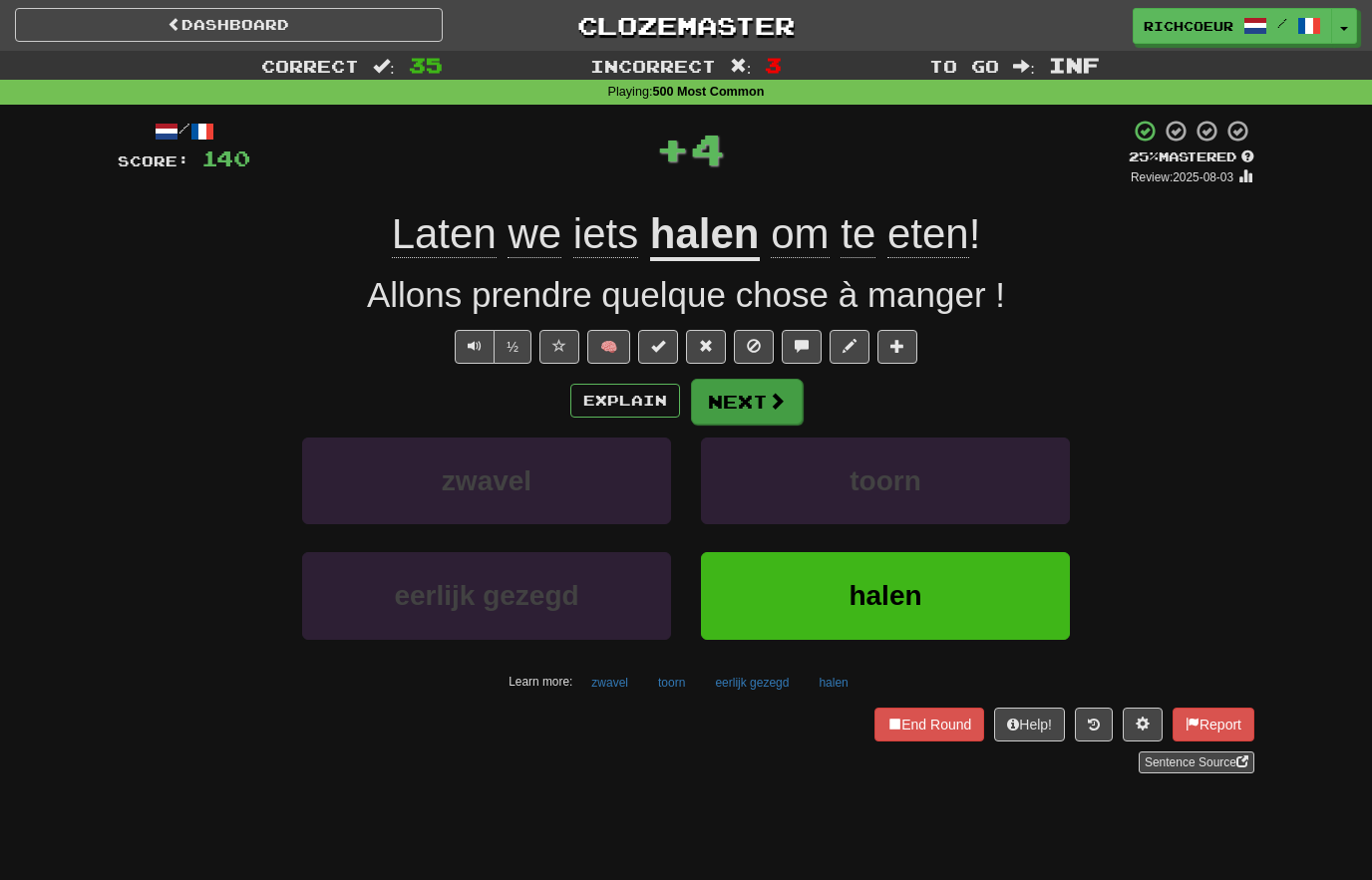 click at bounding box center [777, 401] 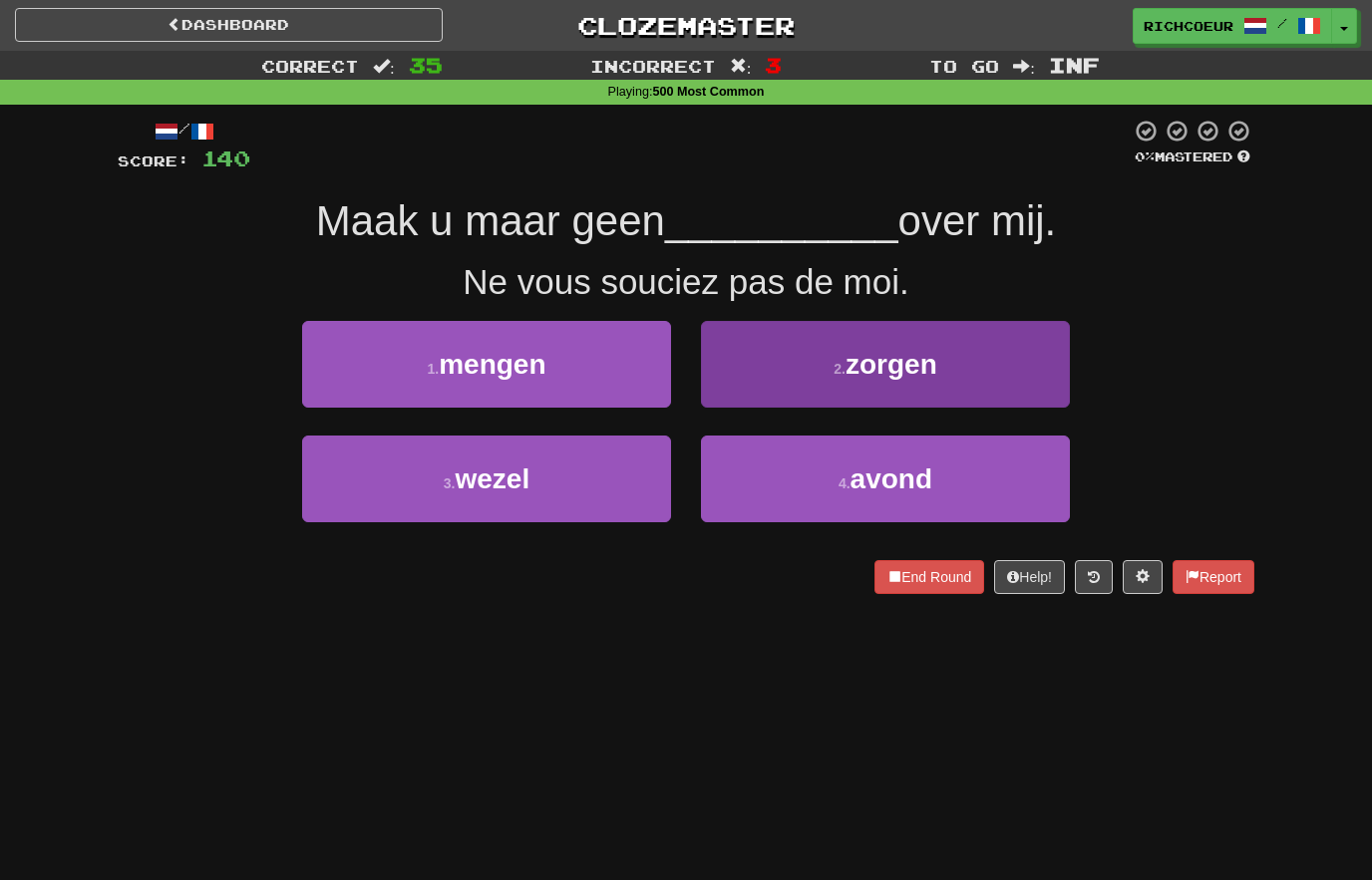 click on "2 .  zorgen" at bounding box center (885, 364) 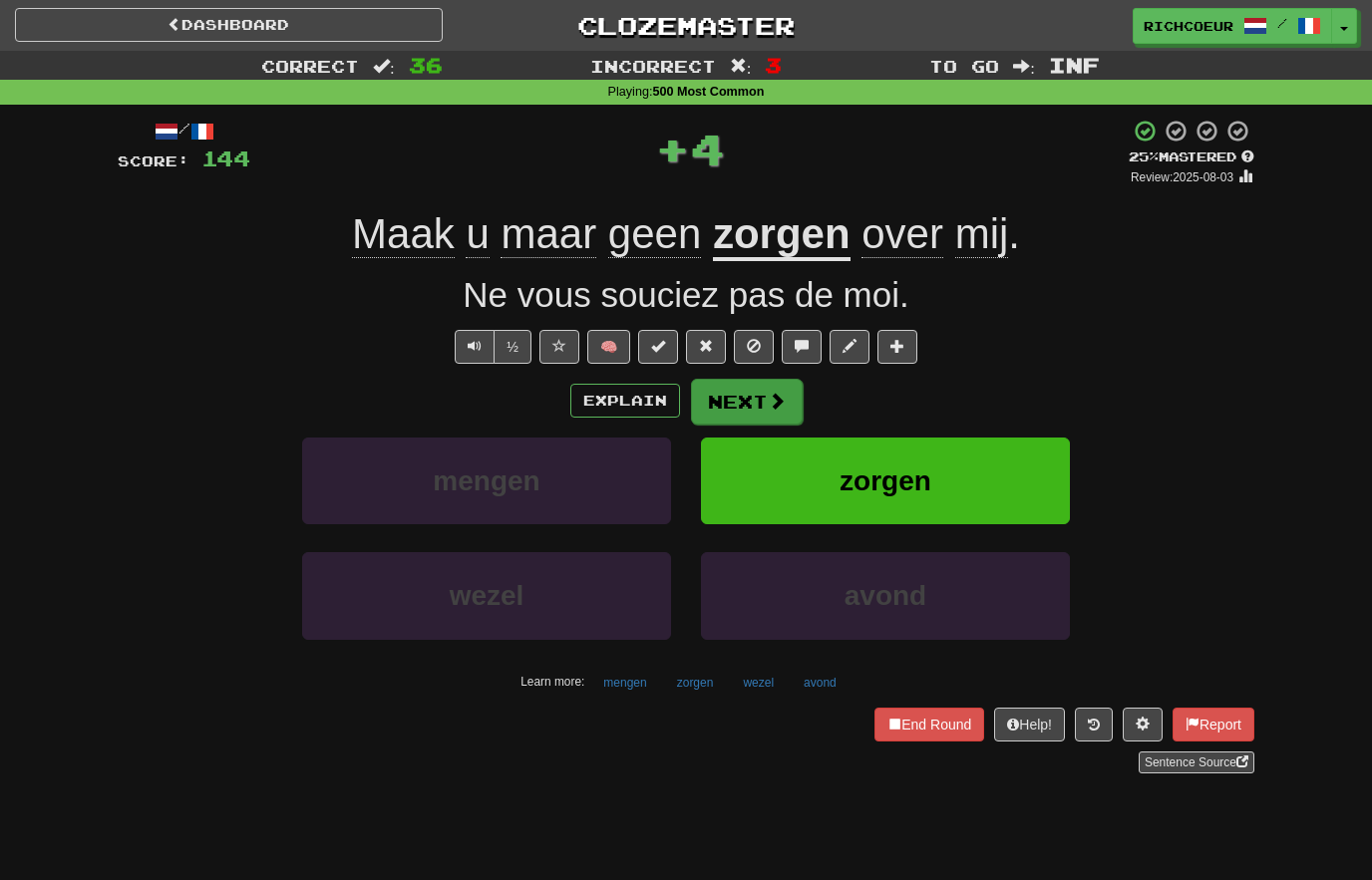 click on "Next" at bounding box center [747, 402] 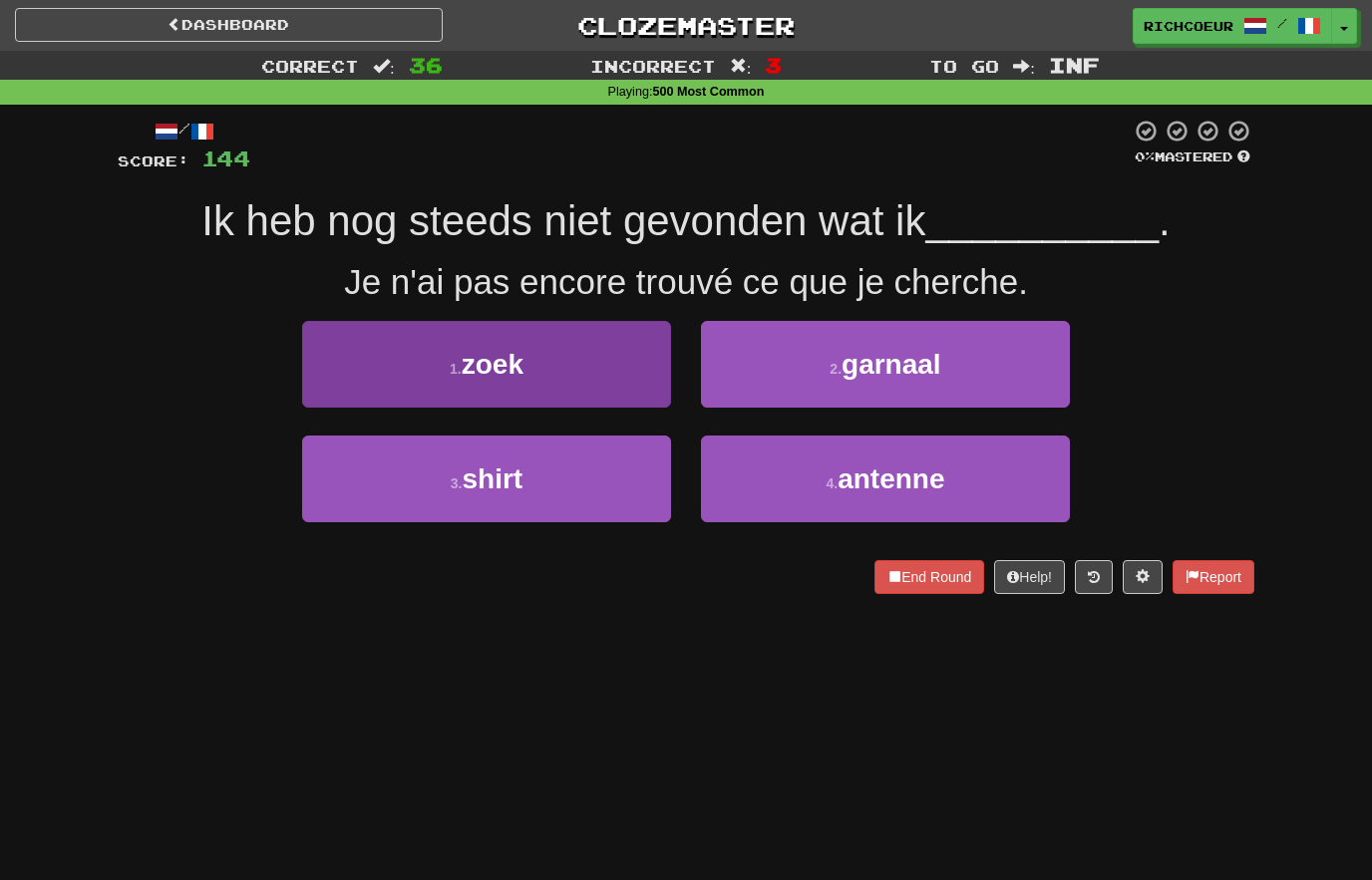click on "1 .  zoek" at bounding box center (487, 364) 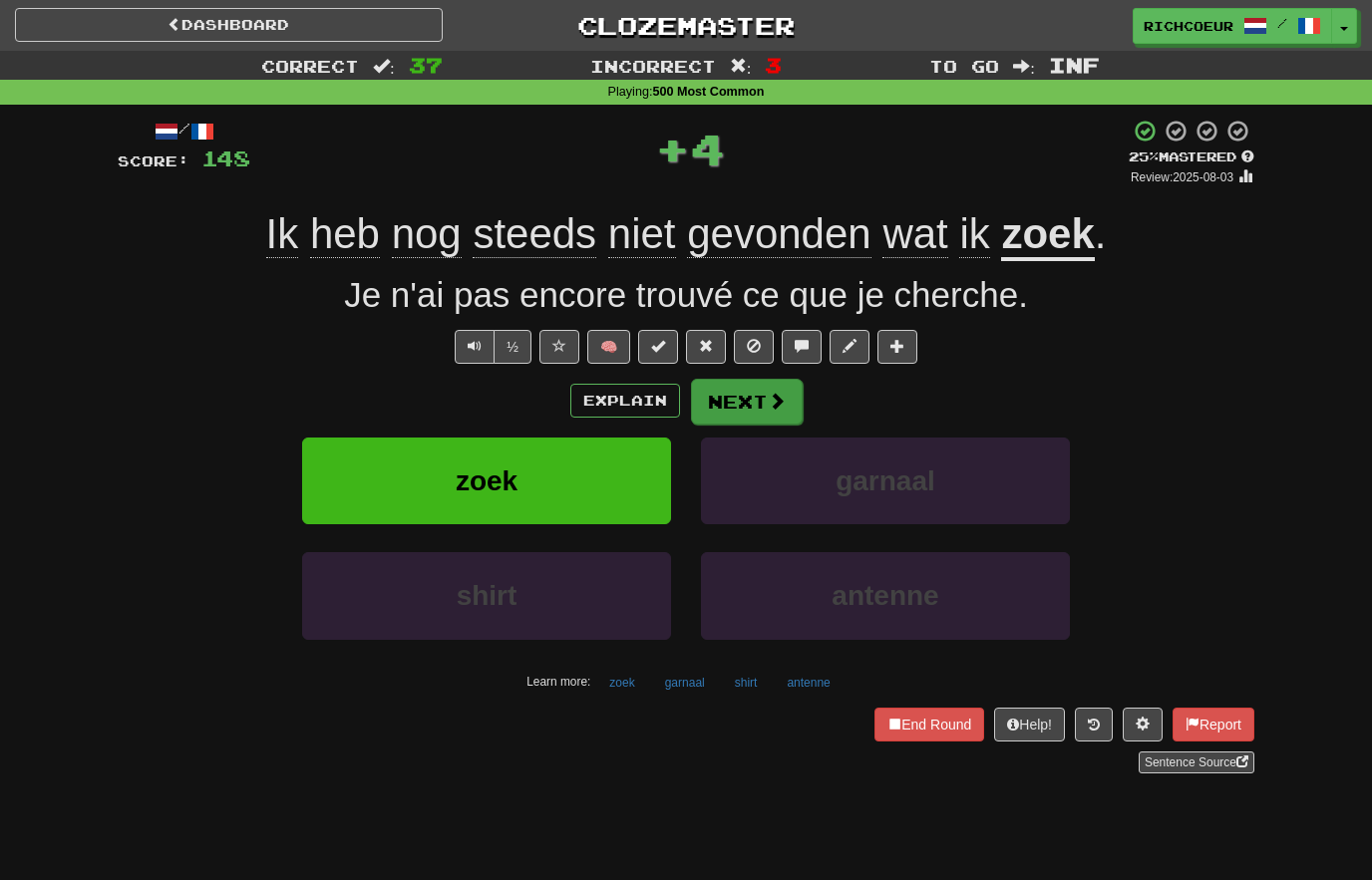 click on "Next" at bounding box center [747, 402] 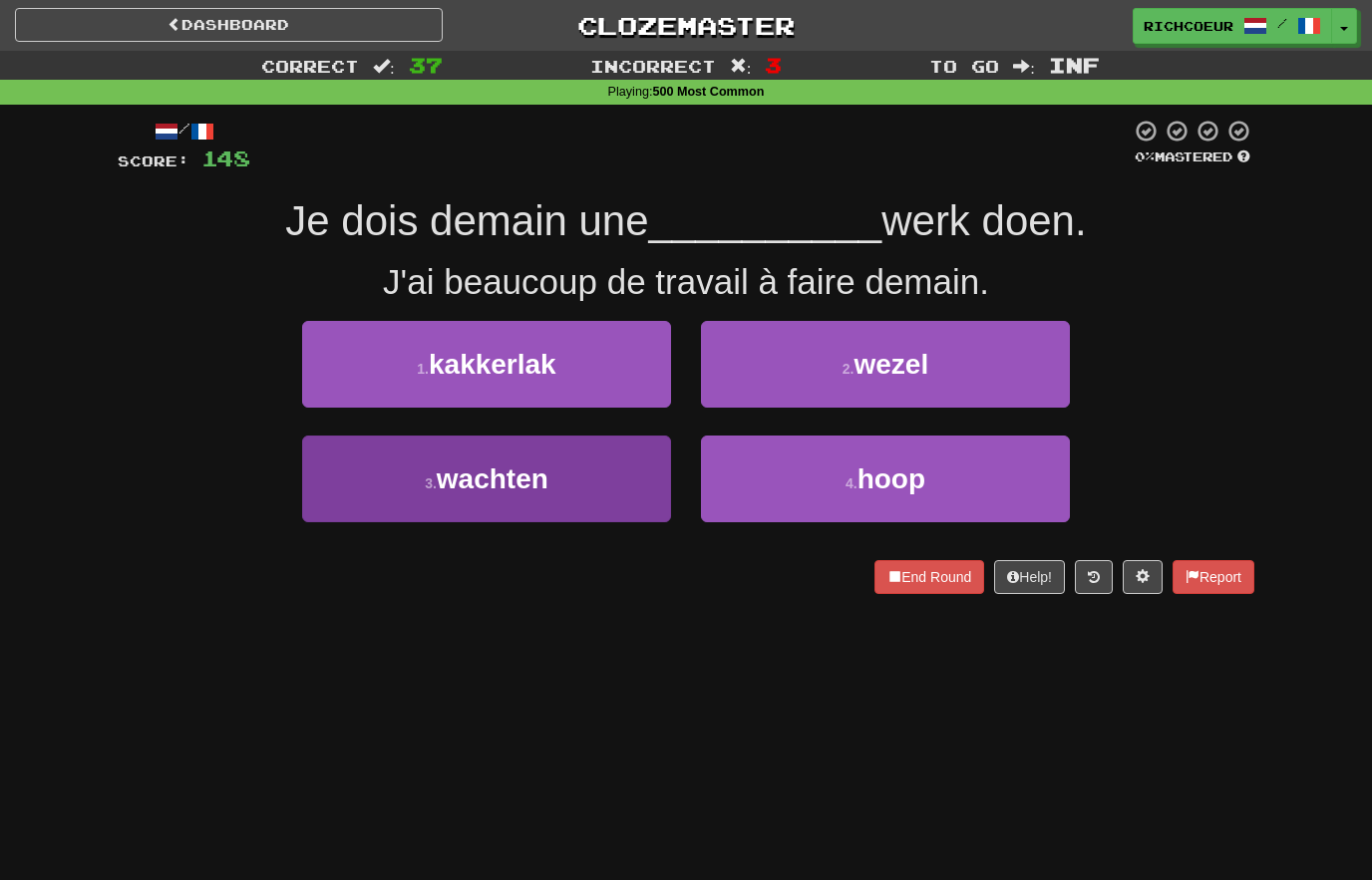 click on "3 .  wachten" at bounding box center (487, 478) 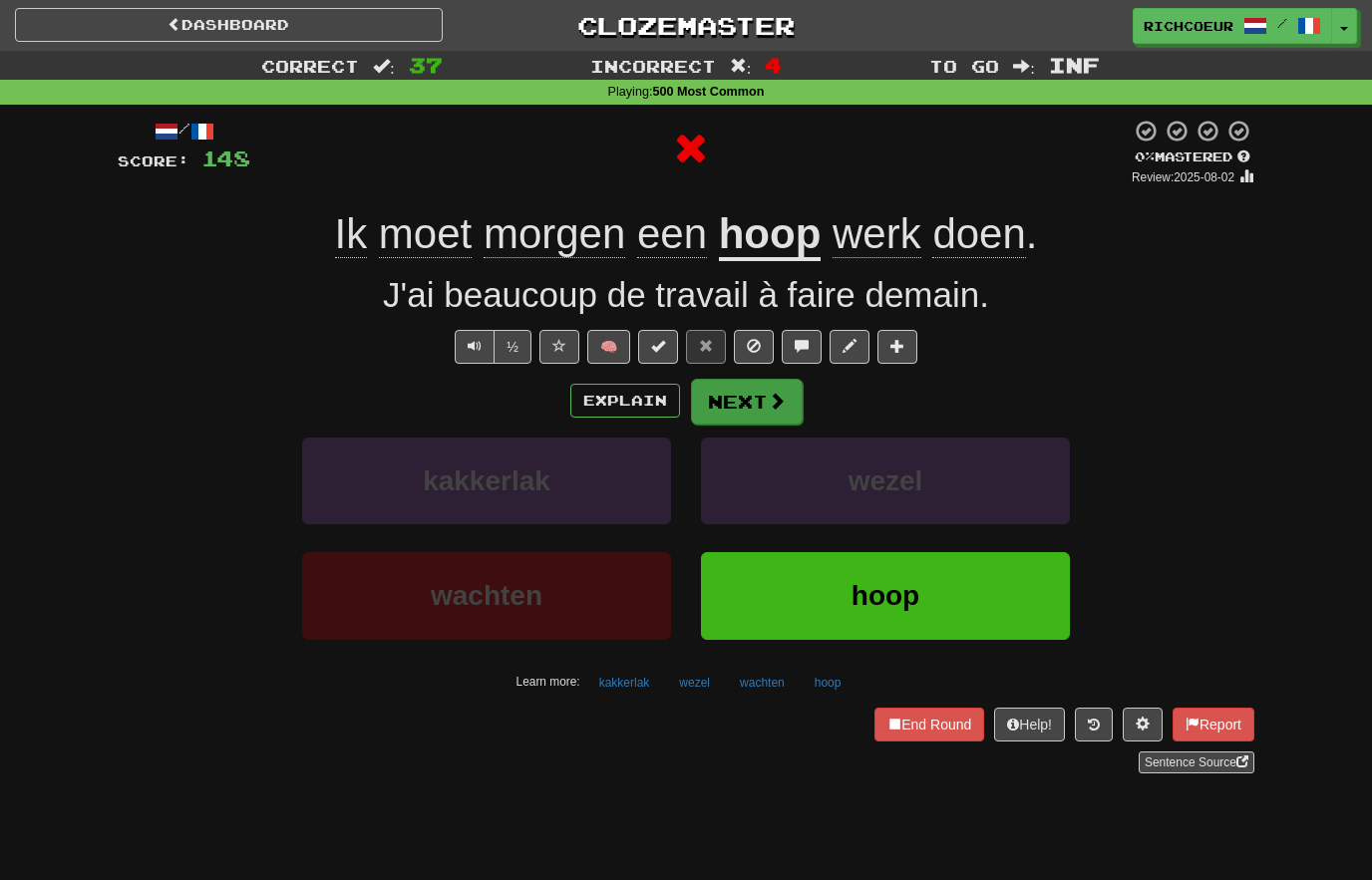 click at bounding box center [777, 401] 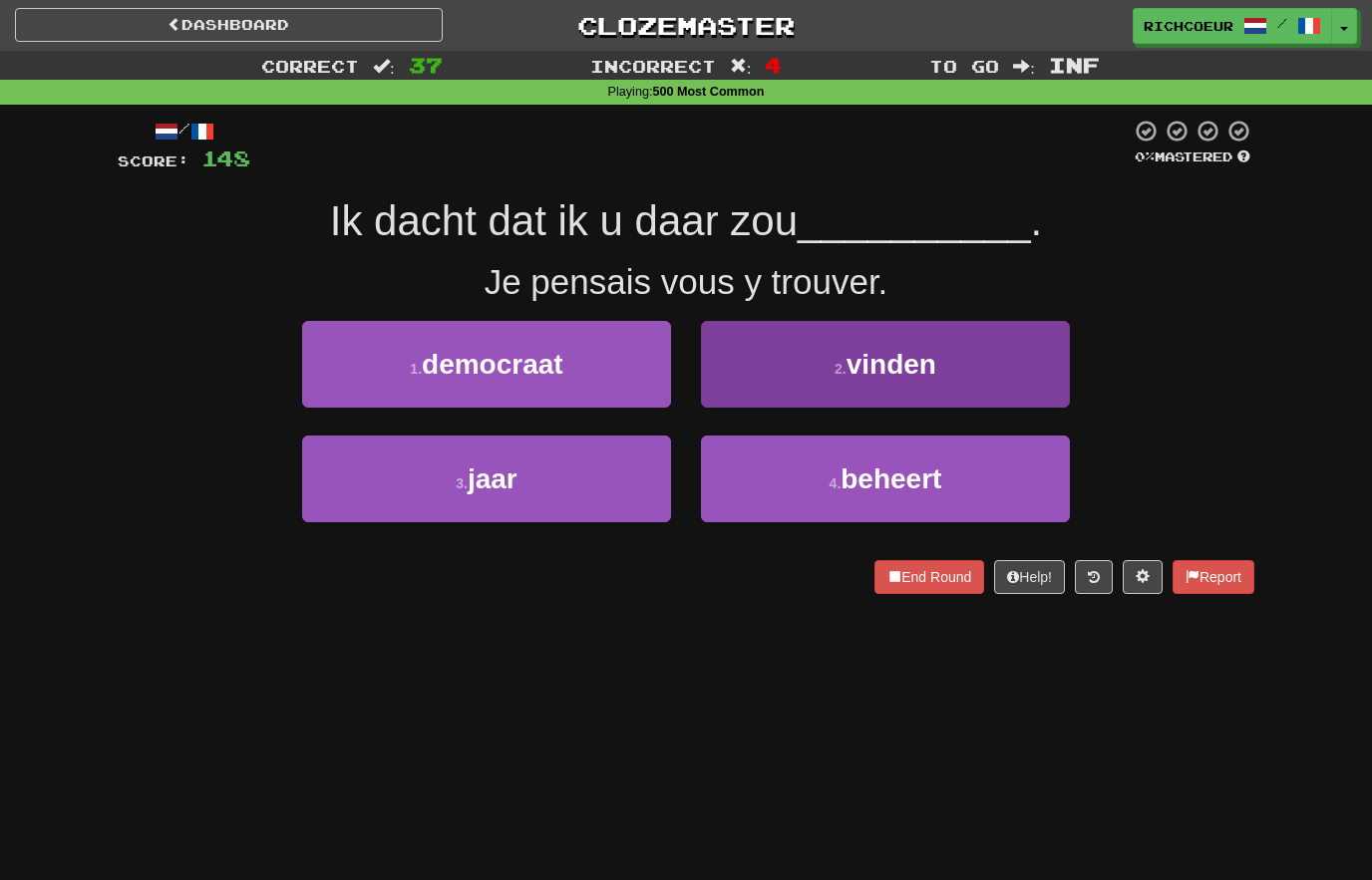 click on "2 ." at bounding box center (841, 369) 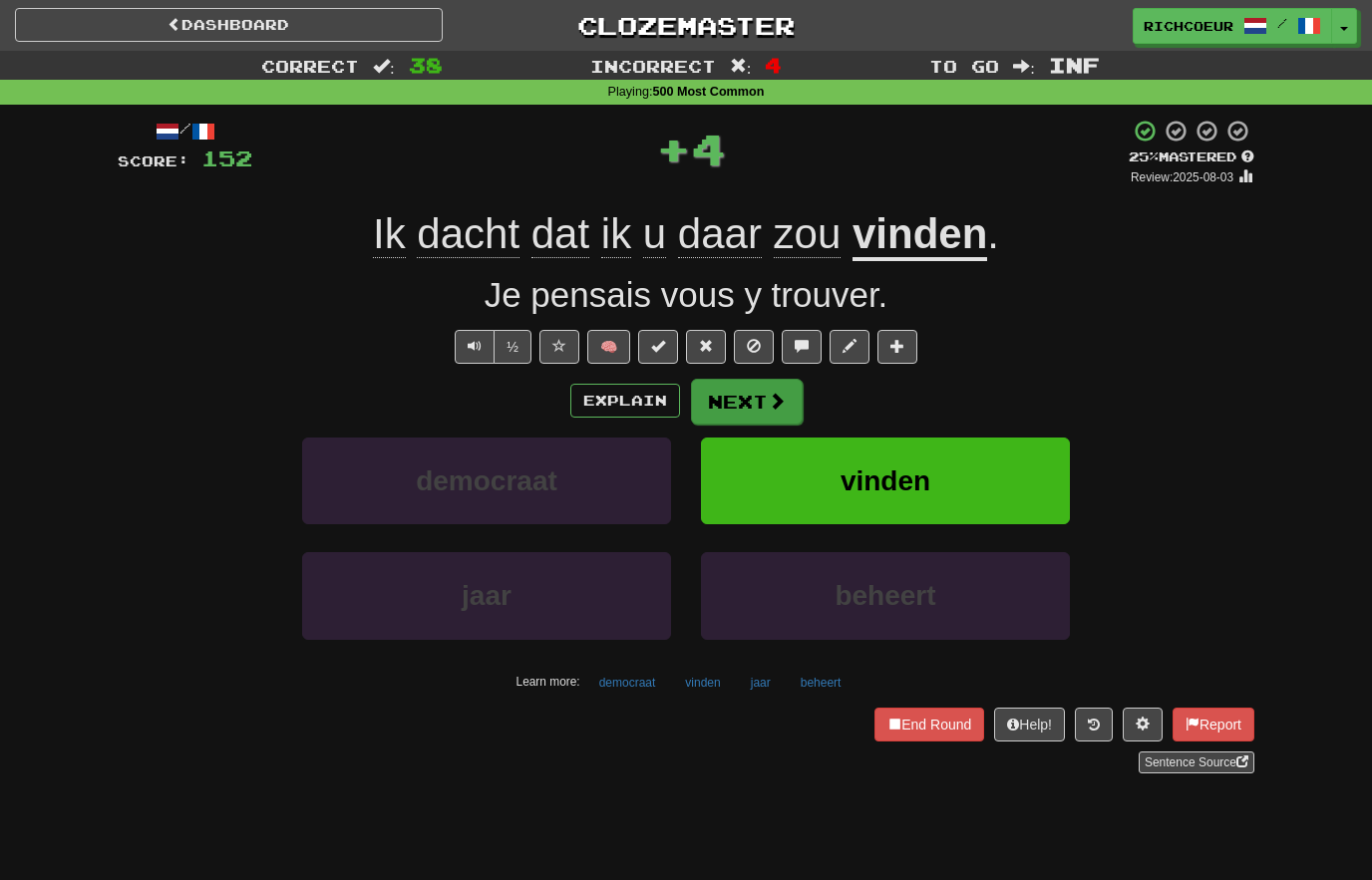 click on "Next" at bounding box center (747, 402) 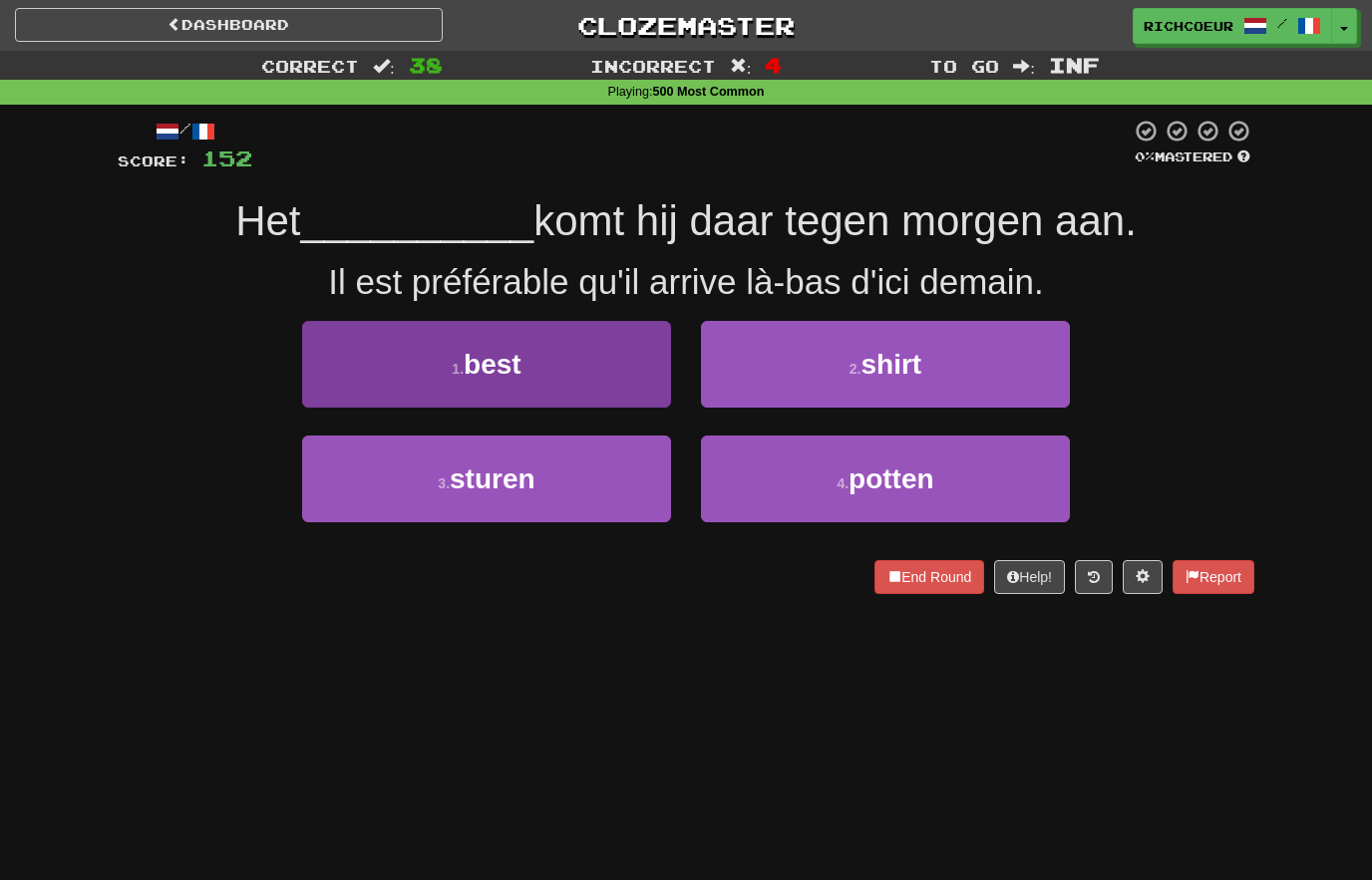 click on "1 .  best" at bounding box center (487, 364) 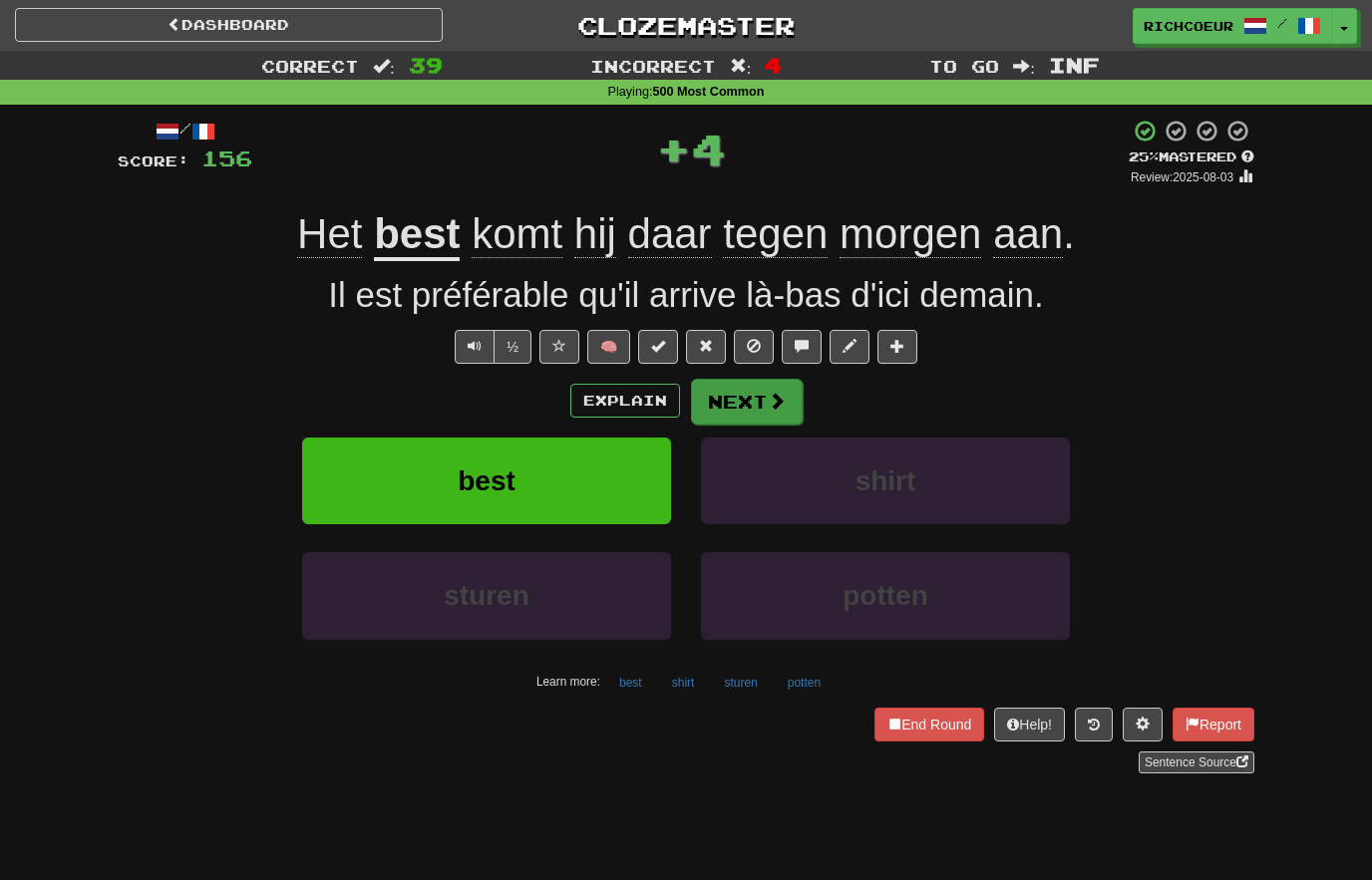 click at bounding box center [777, 401] 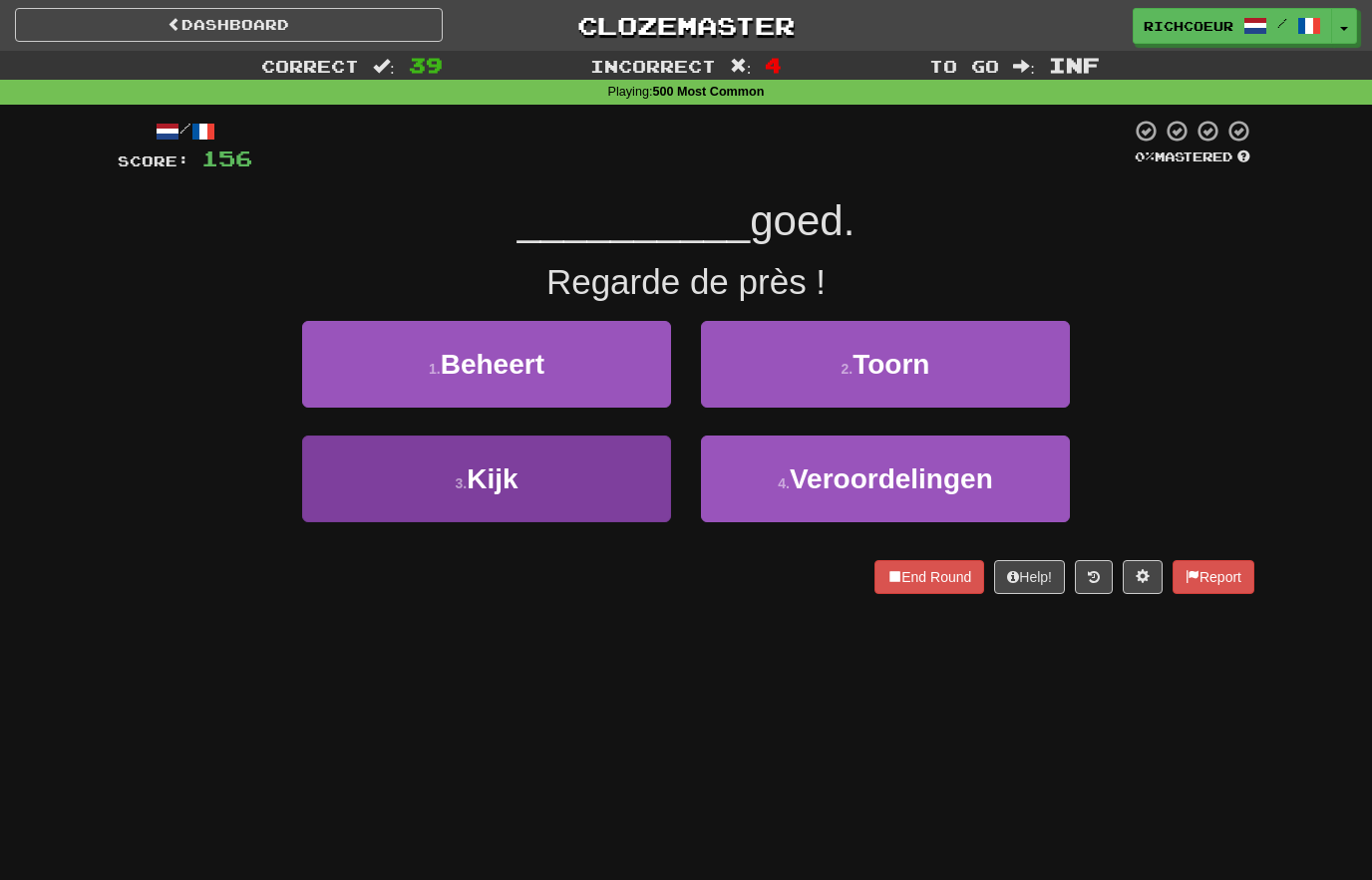 click on "3 .  Kijk" at bounding box center (487, 478) 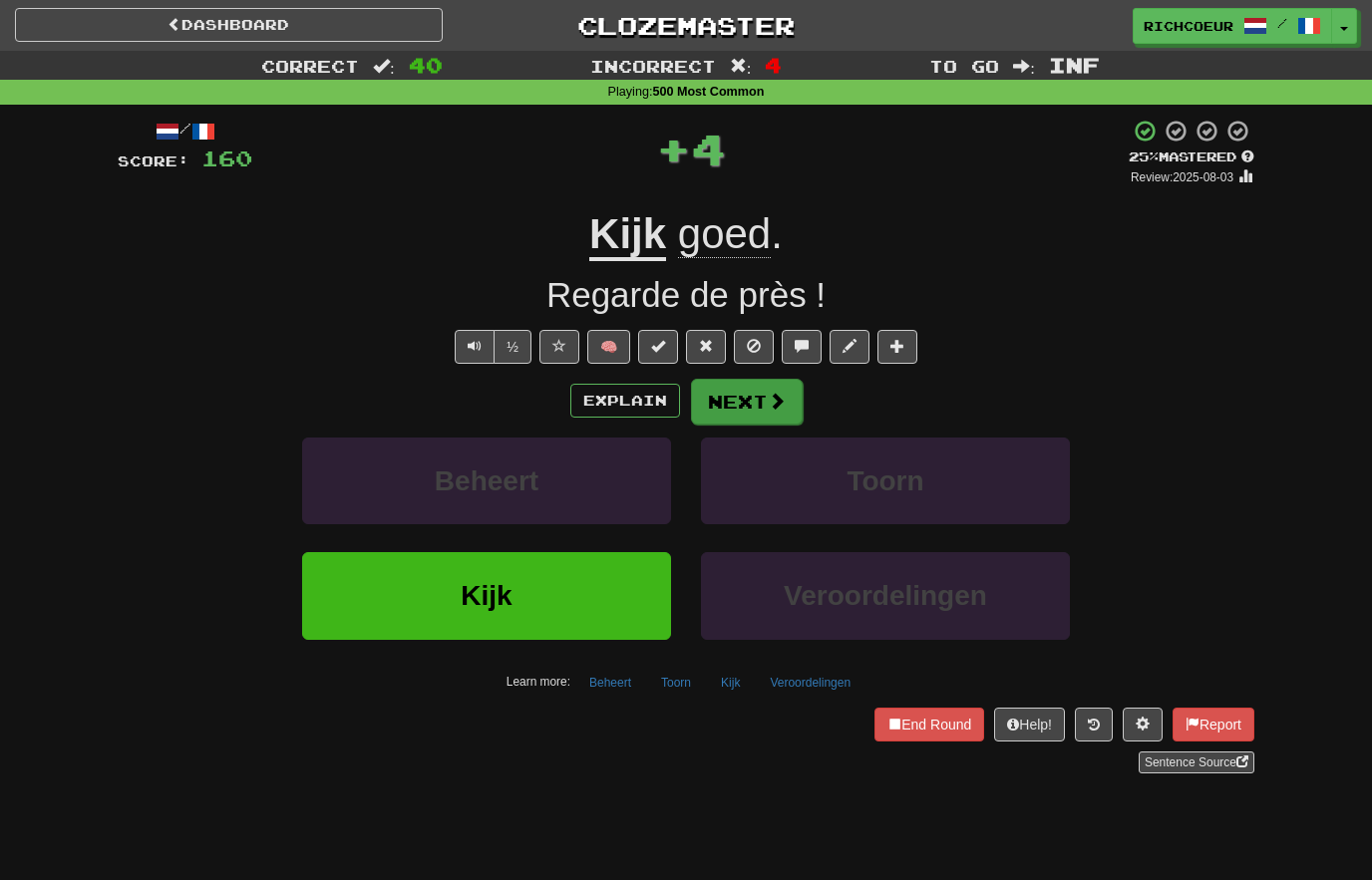 click at bounding box center (777, 401) 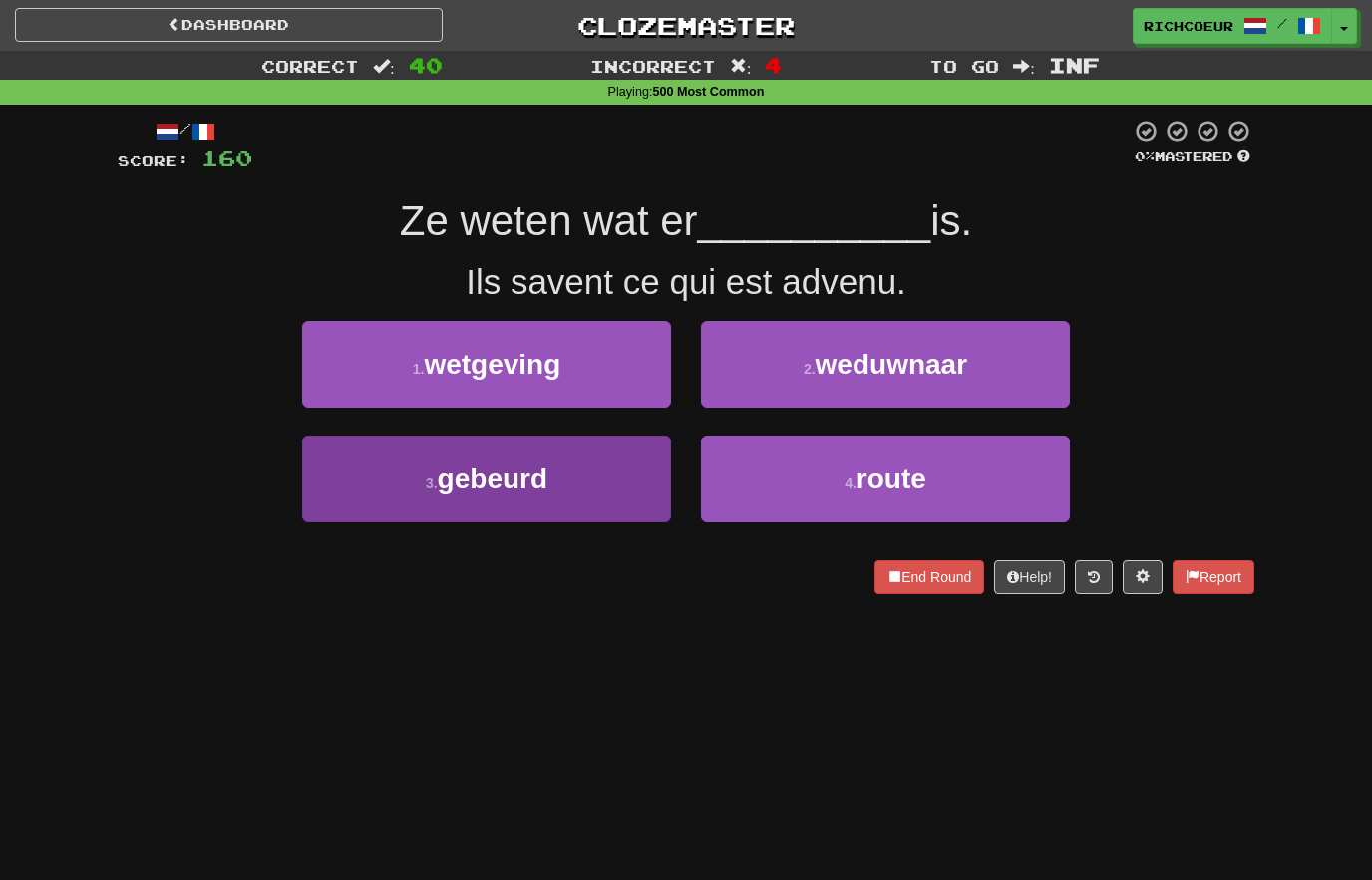 click on "3 .  gebeurd" at bounding box center (487, 478) 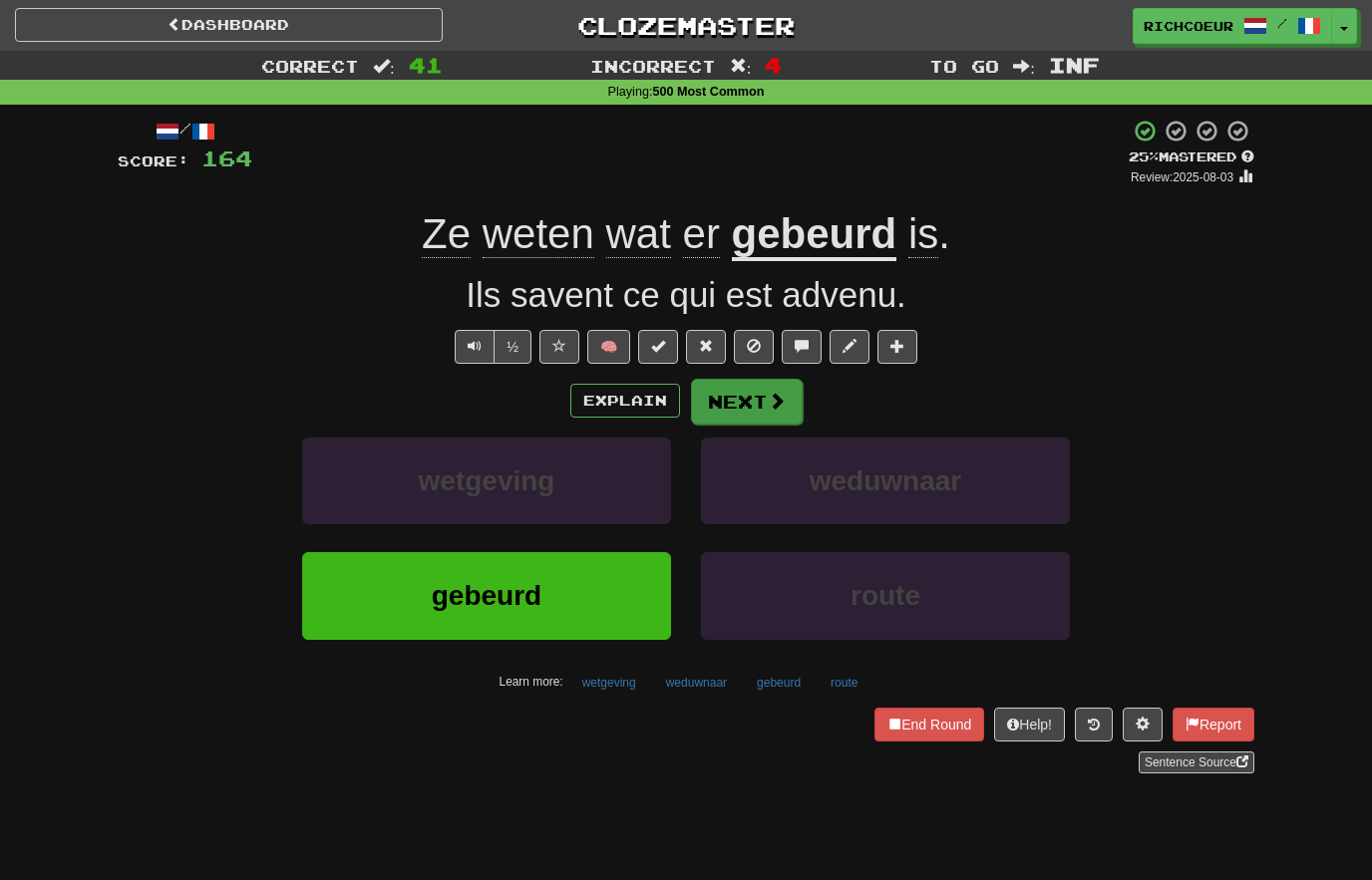 click on "Next" at bounding box center (747, 402) 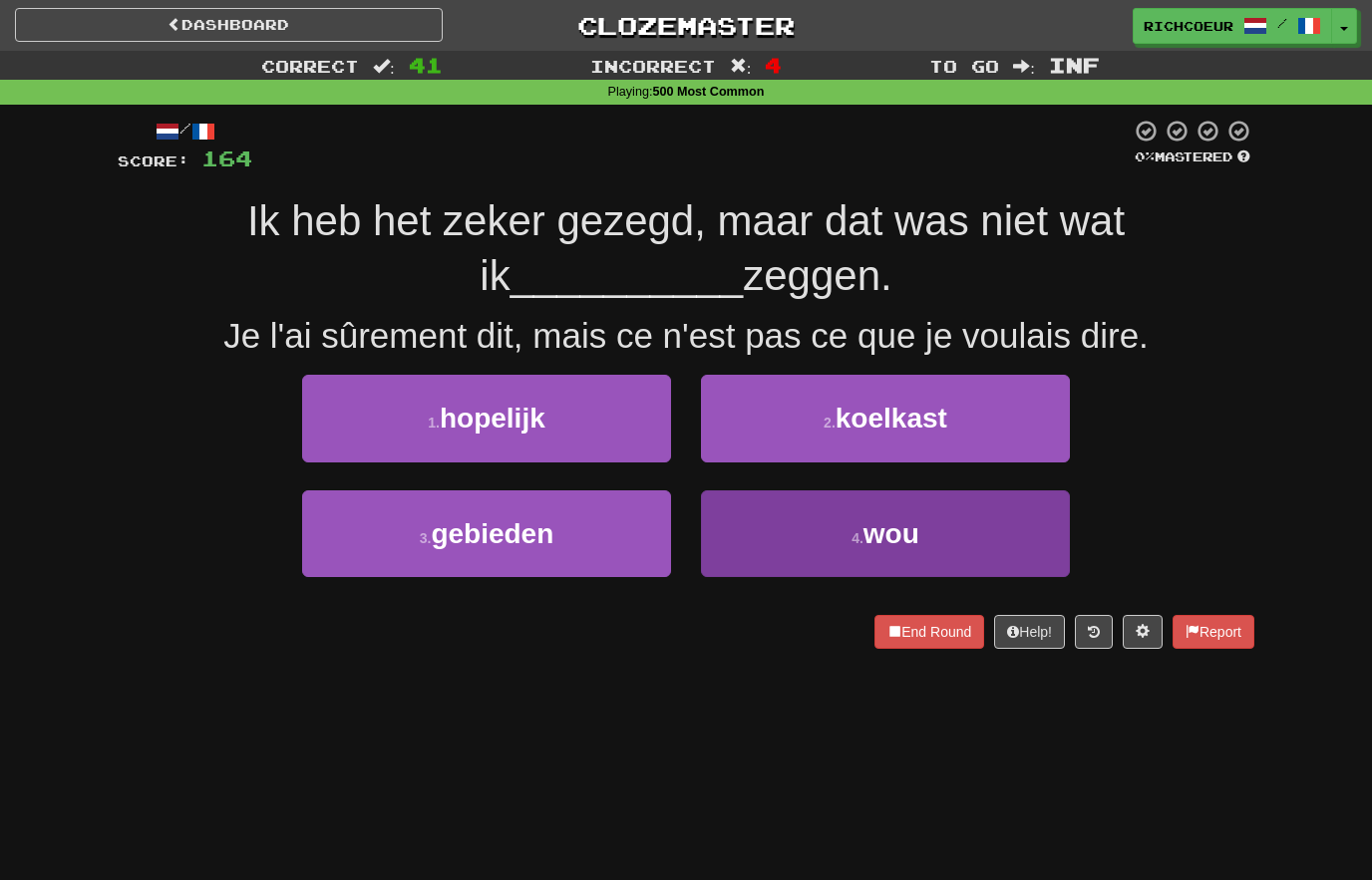click on "4 .  wou" at bounding box center (885, 533) 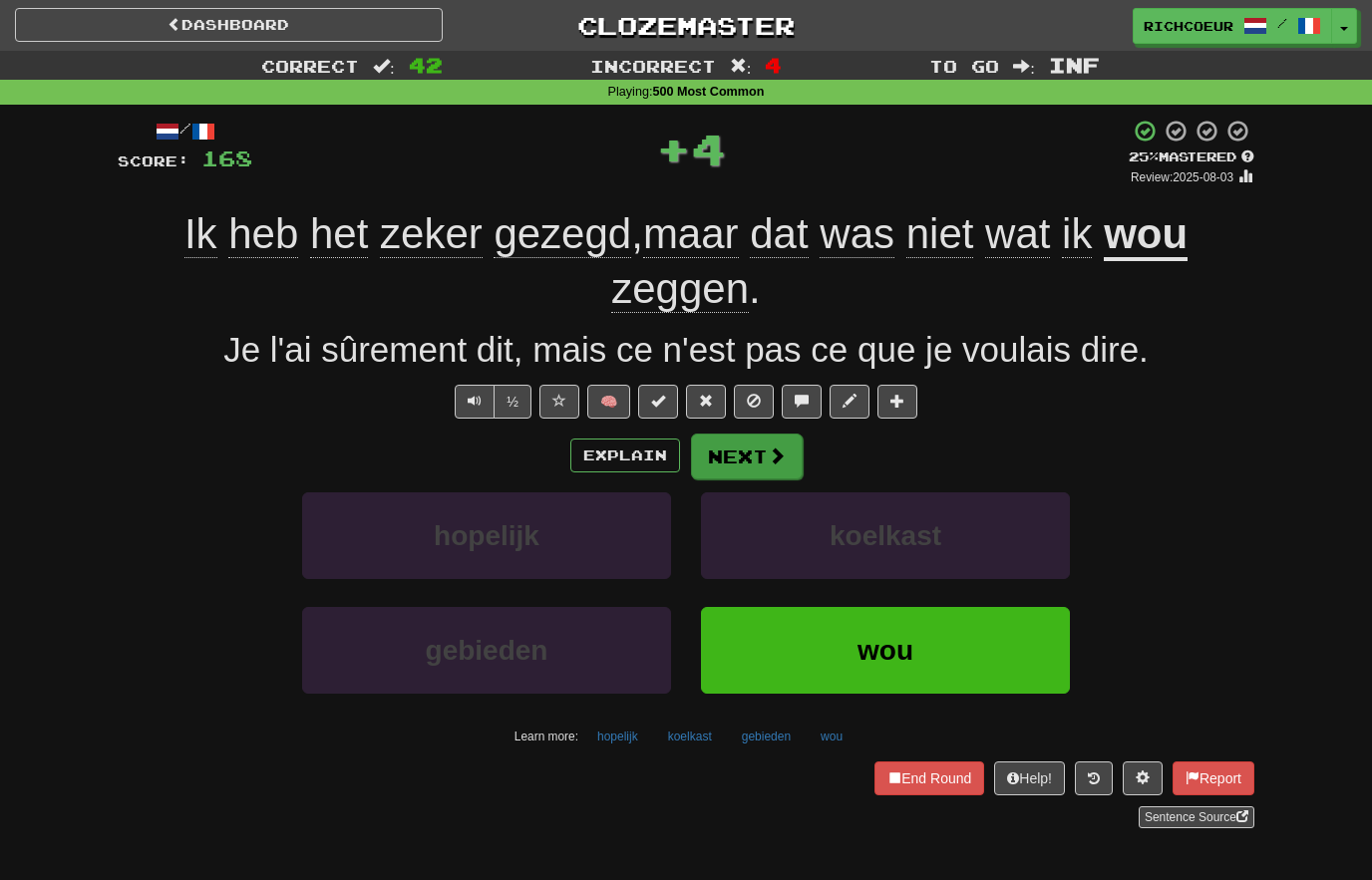 click at bounding box center (777, 455) 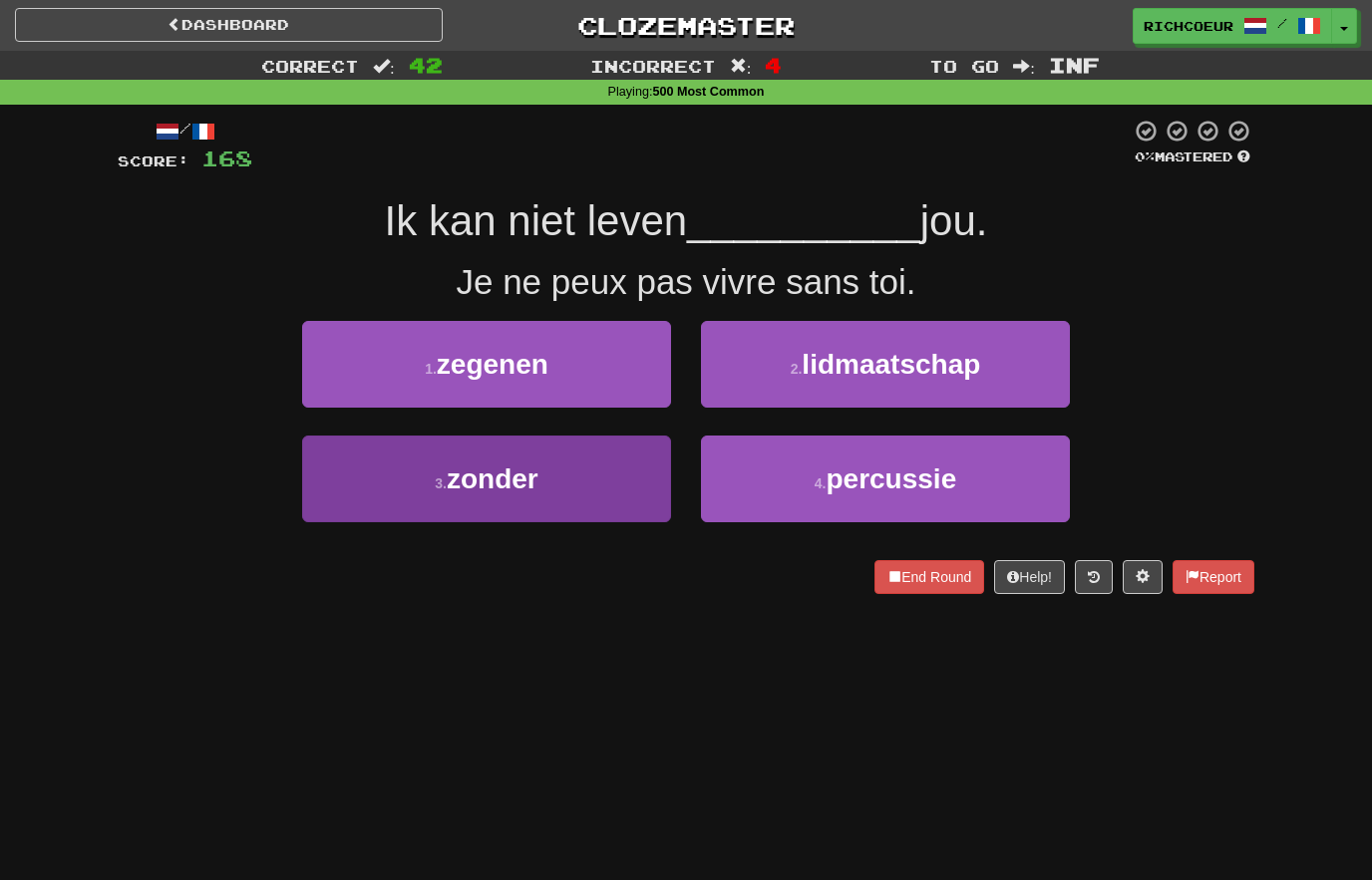 click on "3 .  zonder" at bounding box center (487, 478) 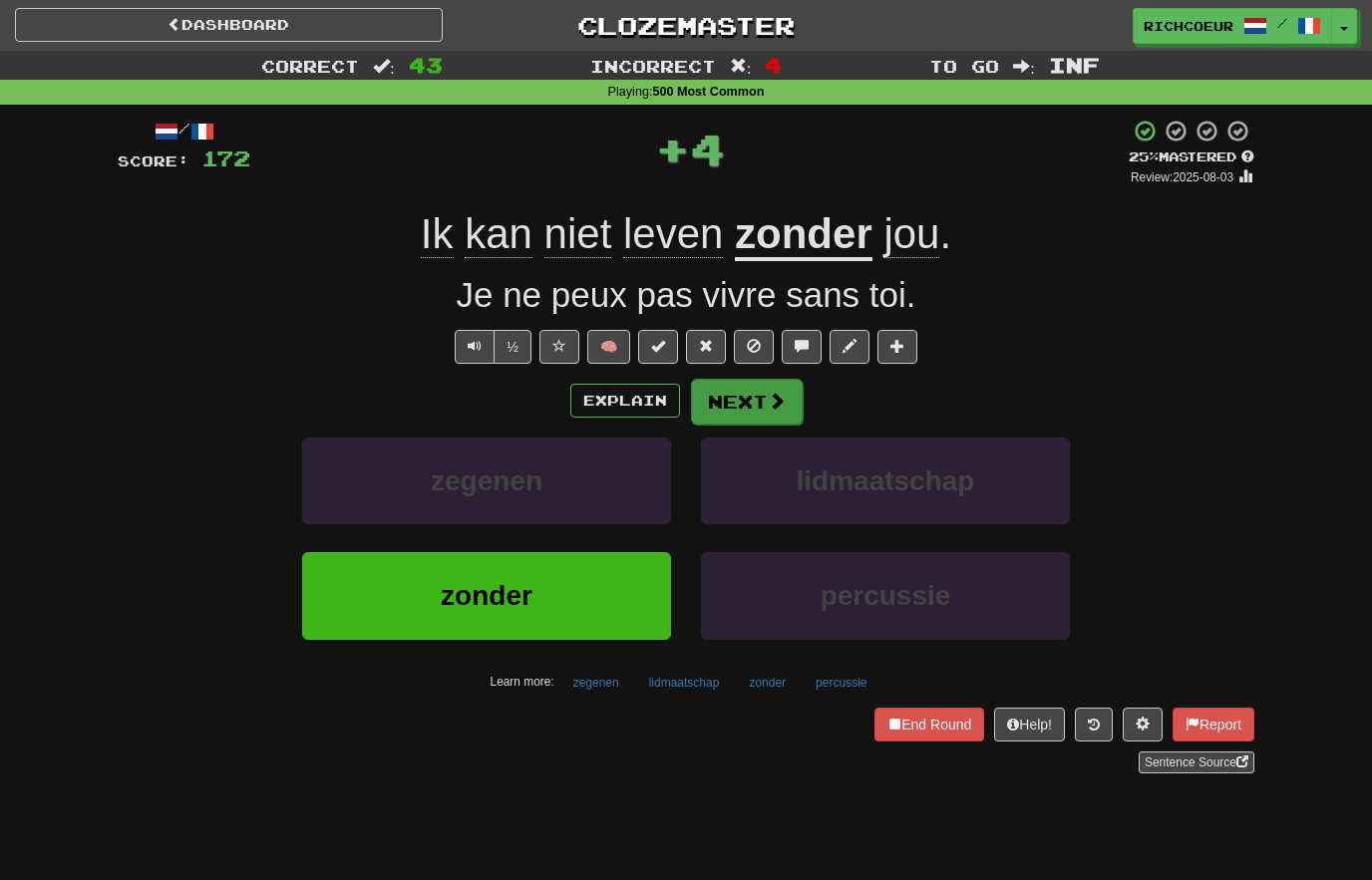click at bounding box center (777, 401) 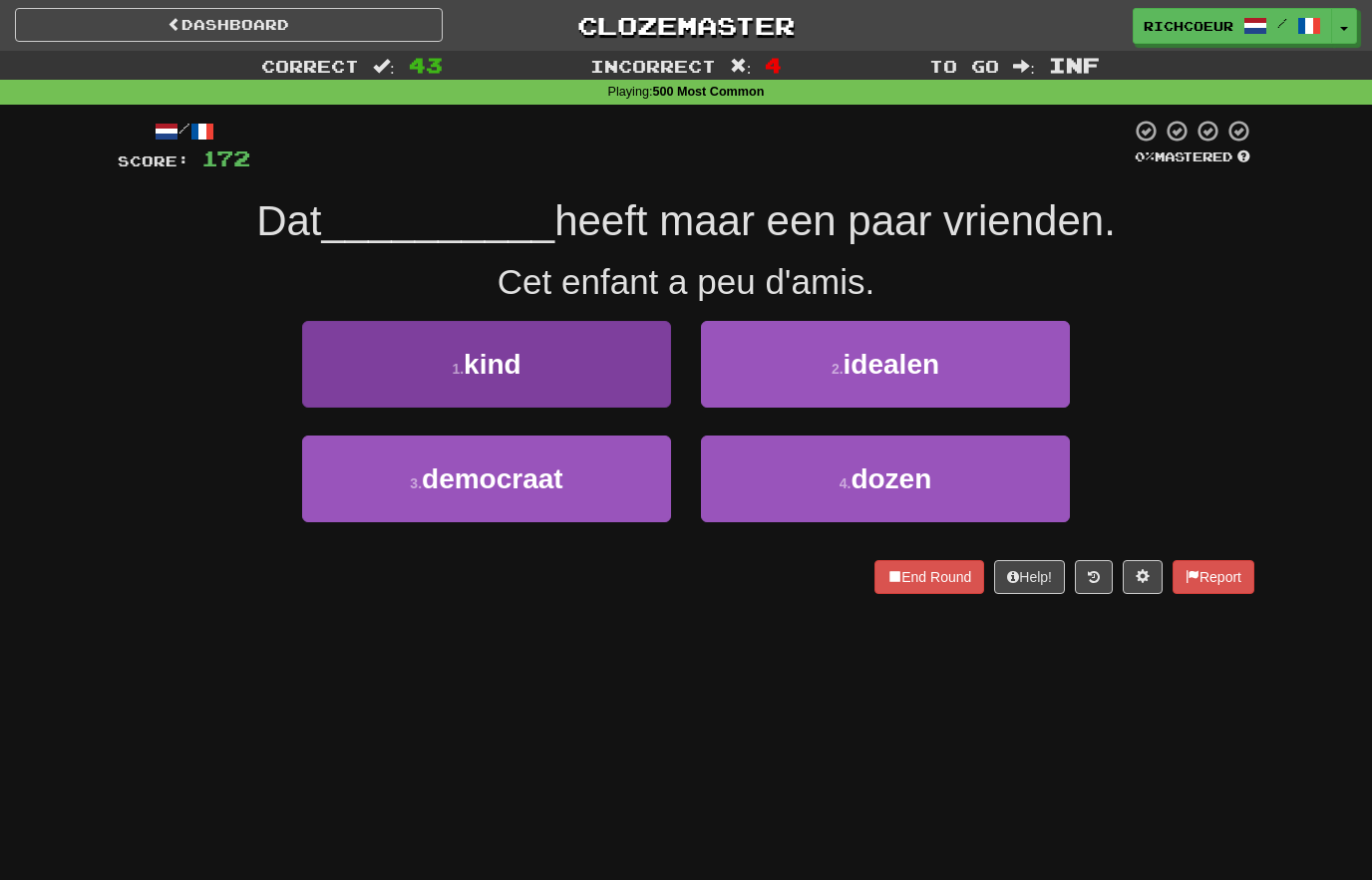 click on "1 .  kind" at bounding box center [487, 364] 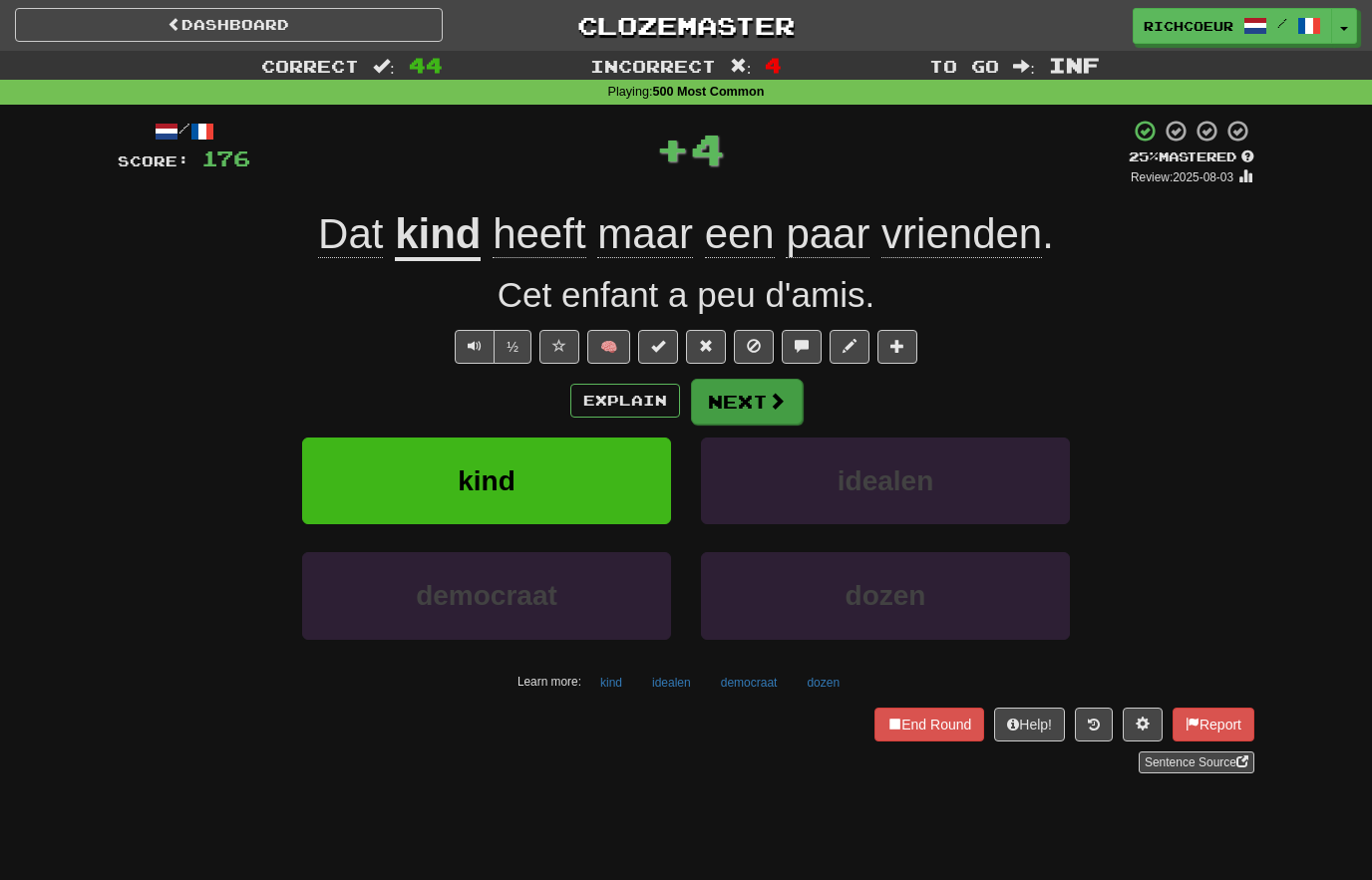 click at bounding box center (777, 401) 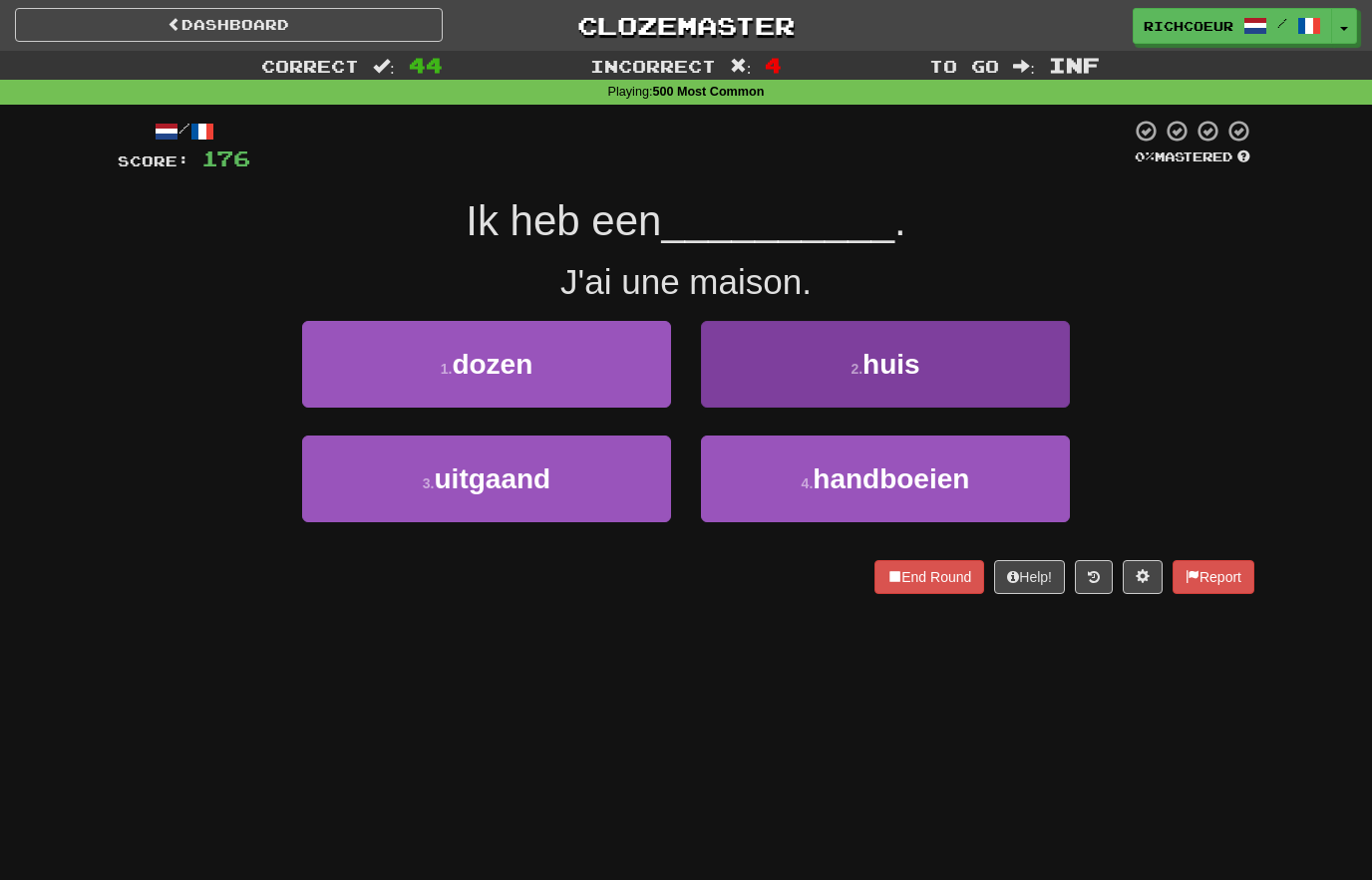 click on "2 .  huis" at bounding box center [885, 364] 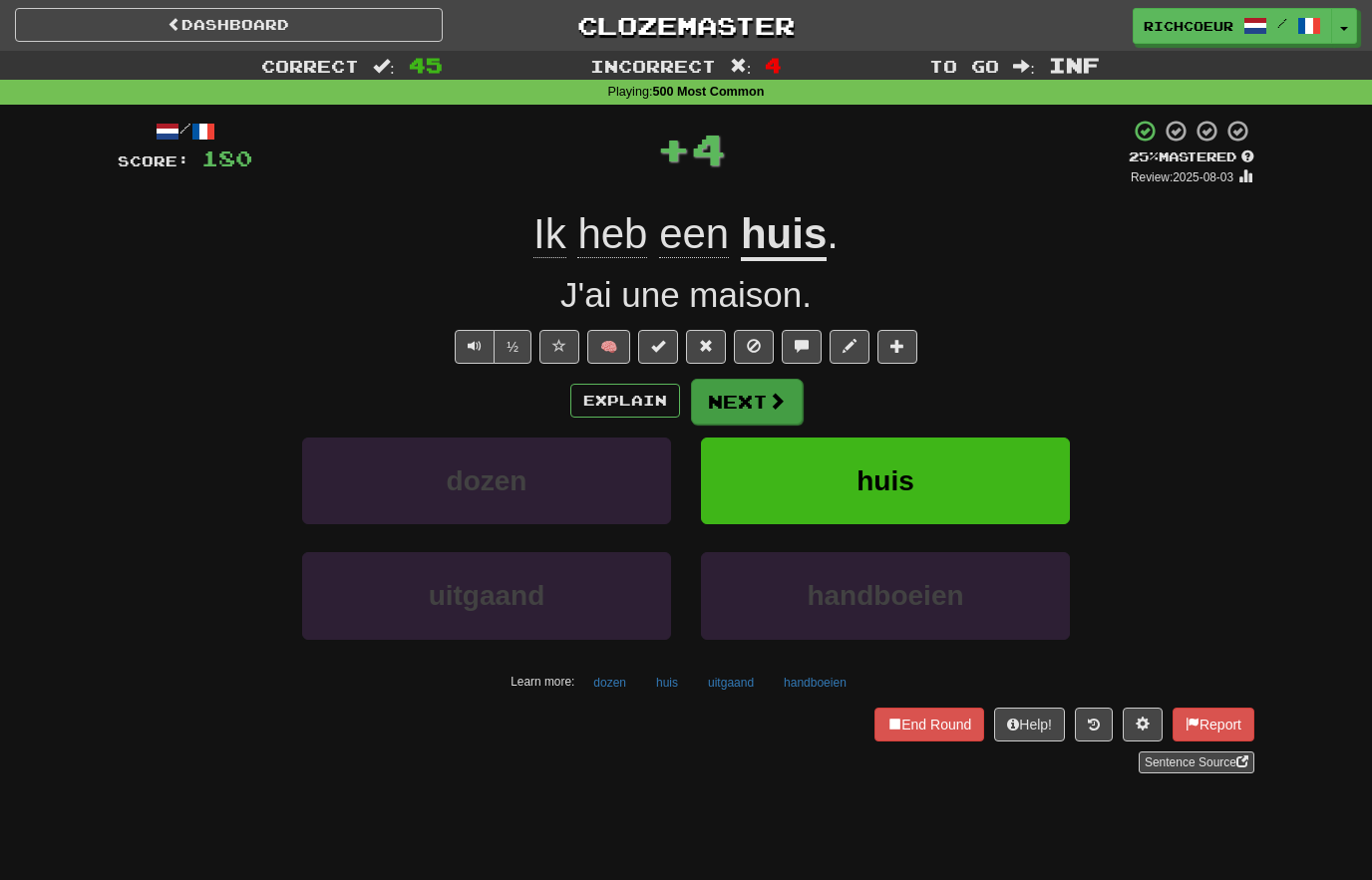 click at bounding box center (777, 401) 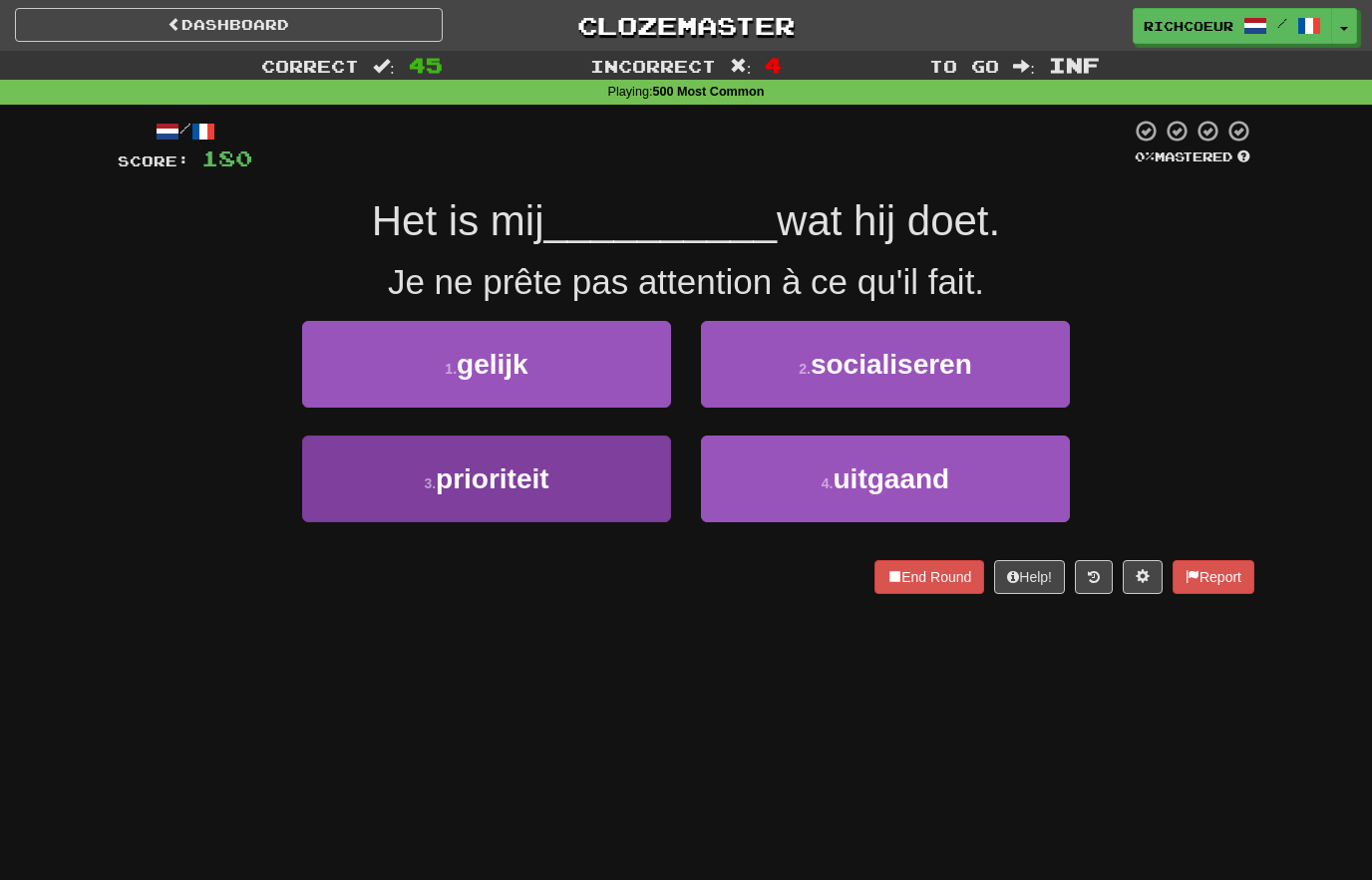 click on "3 .  prioriteit" at bounding box center [487, 478] 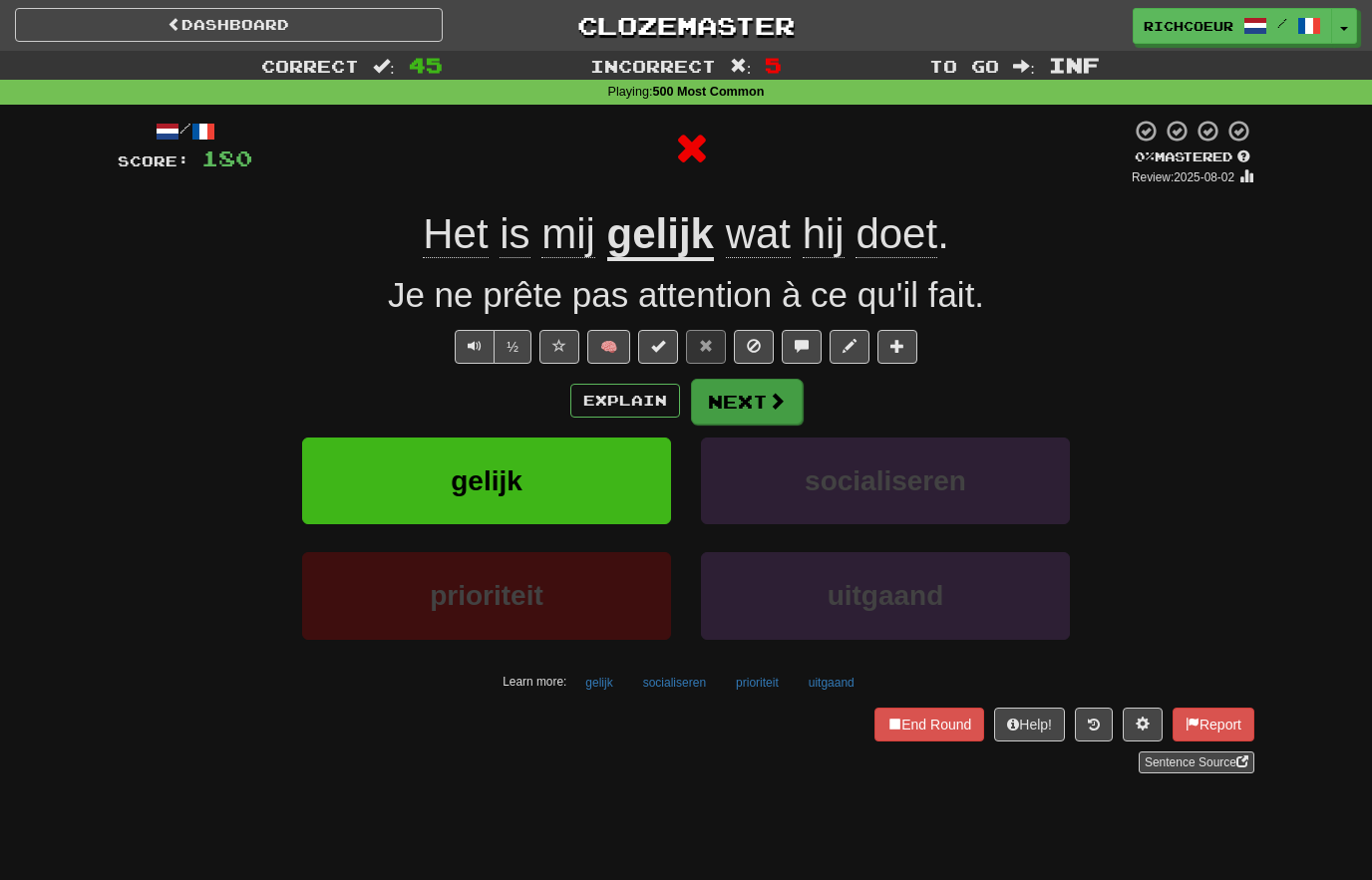 click on "Next" at bounding box center [747, 402] 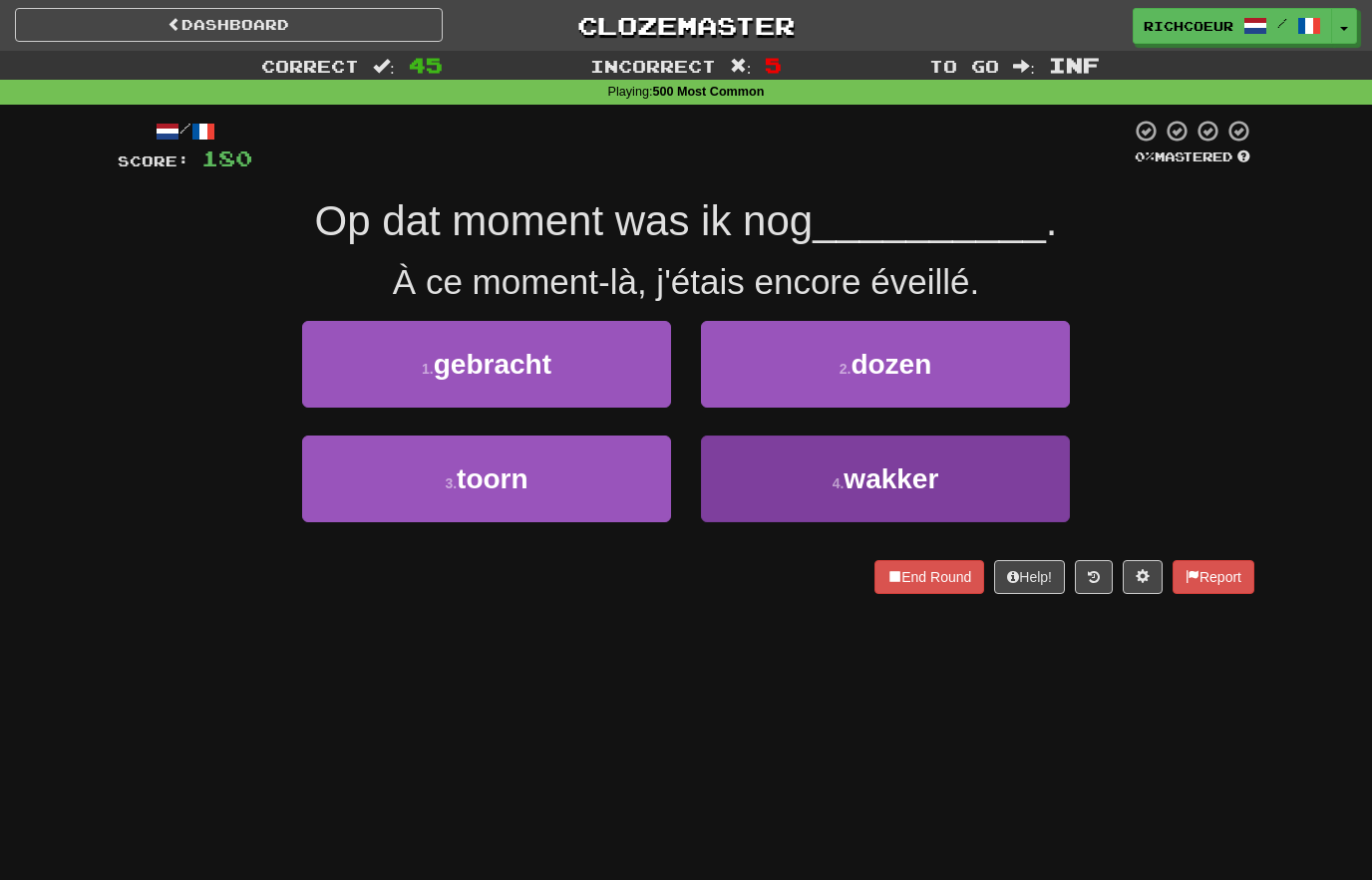click on "4 .  wakker" at bounding box center [885, 478] 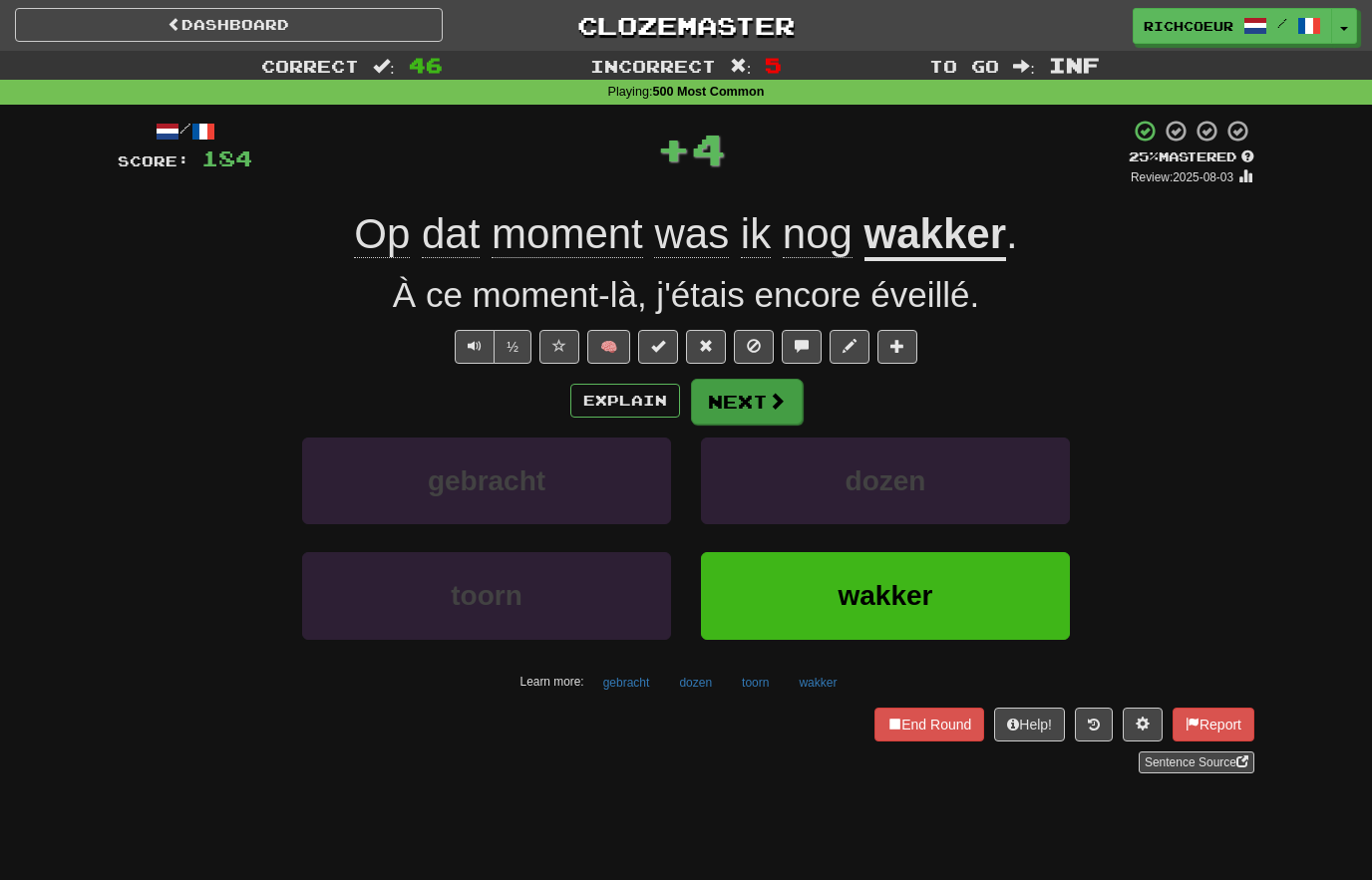 click on "Next" at bounding box center (747, 402) 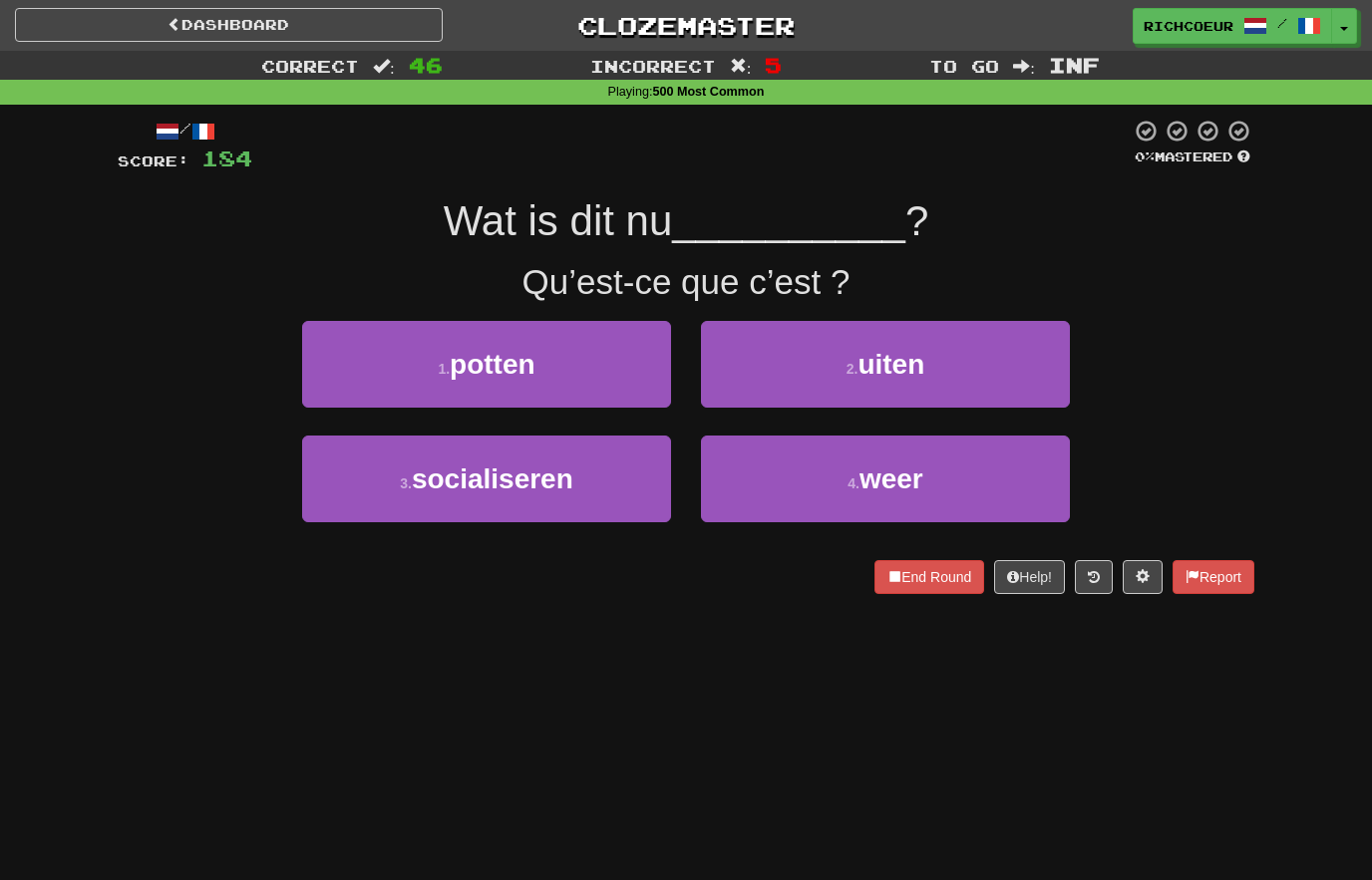 click on "4 .  weer" at bounding box center (885, 478) 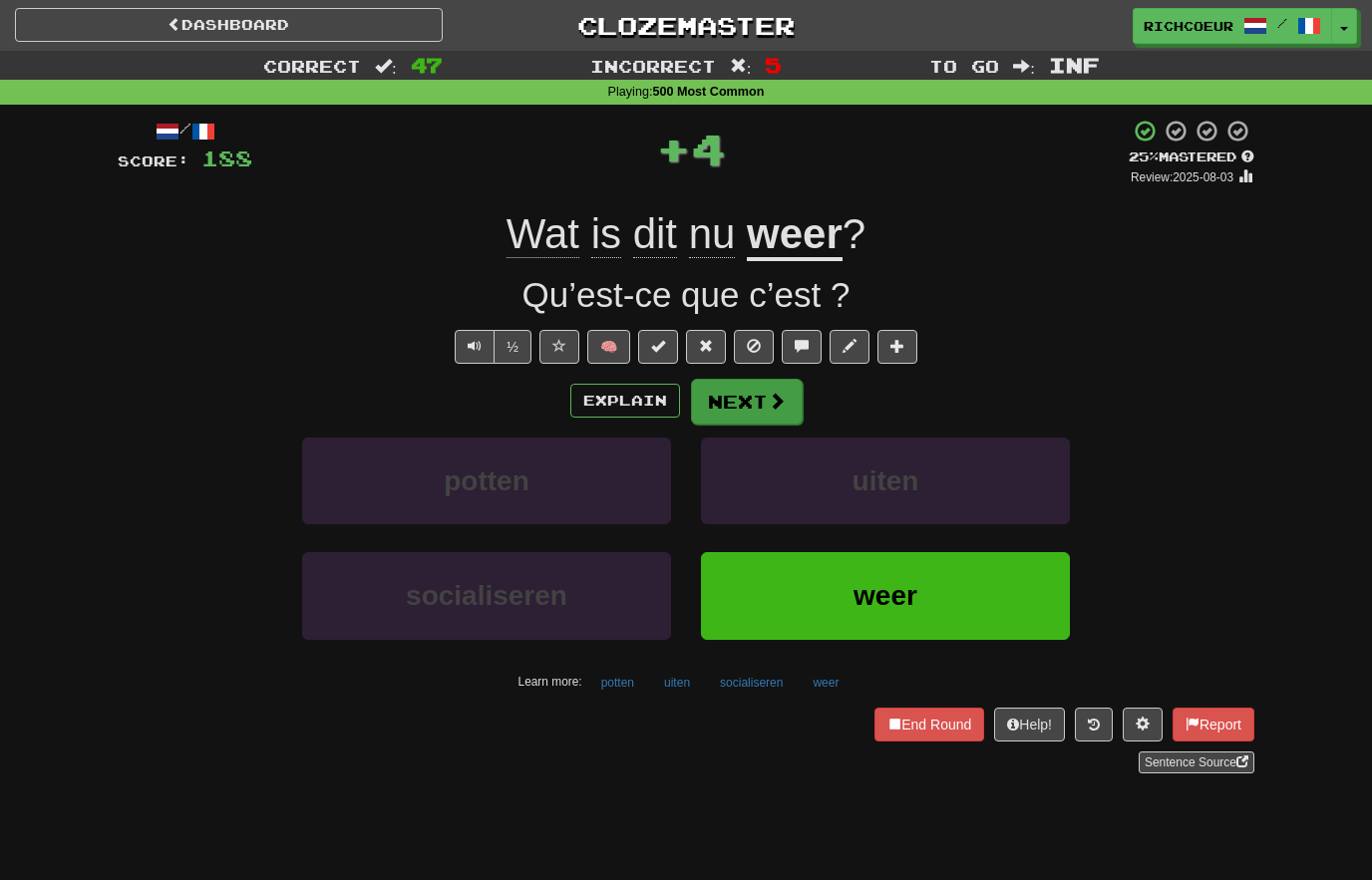 click at bounding box center [777, 401] 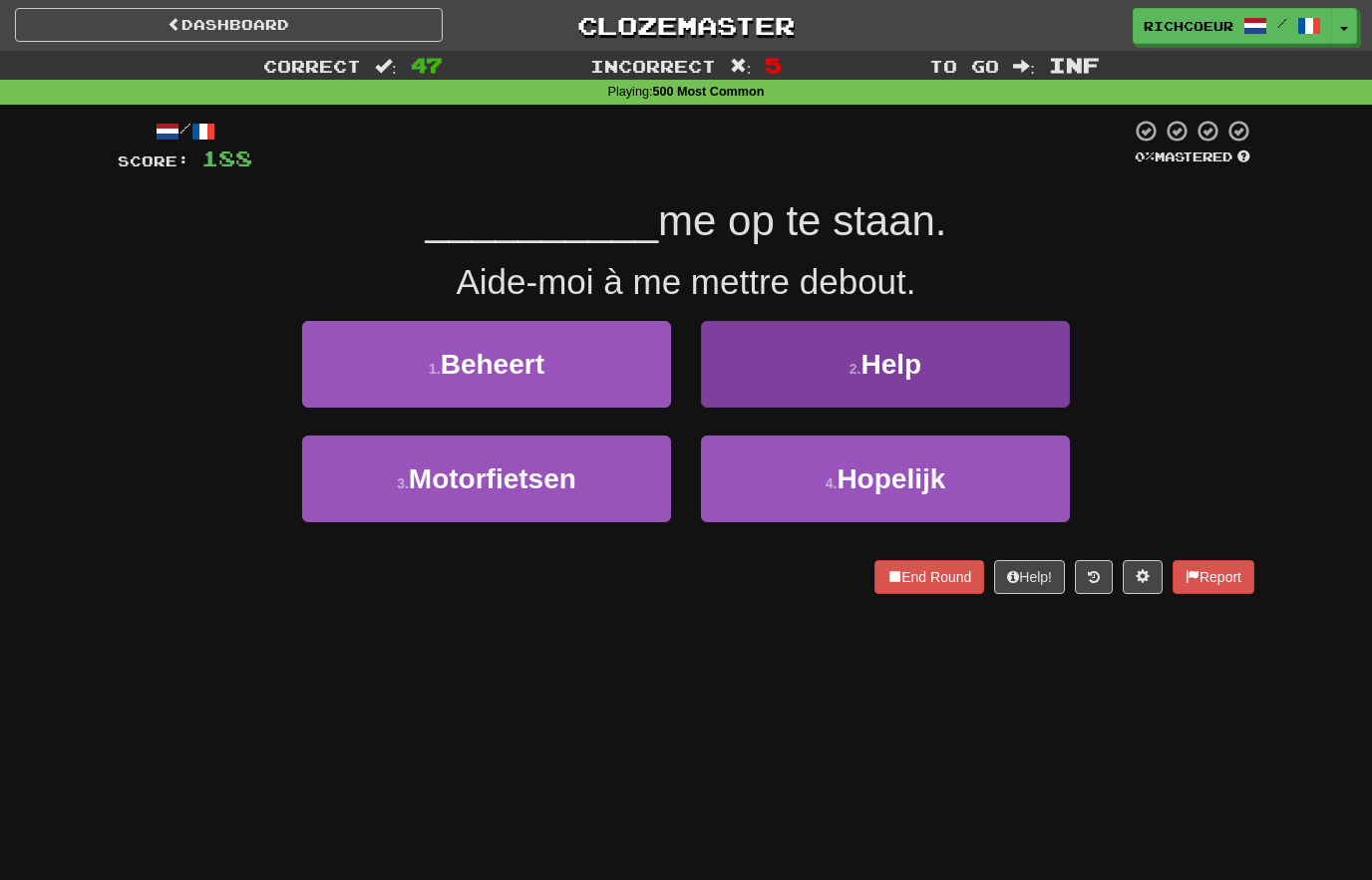 click on "2 .  Help" at bounding box center (885, 364) 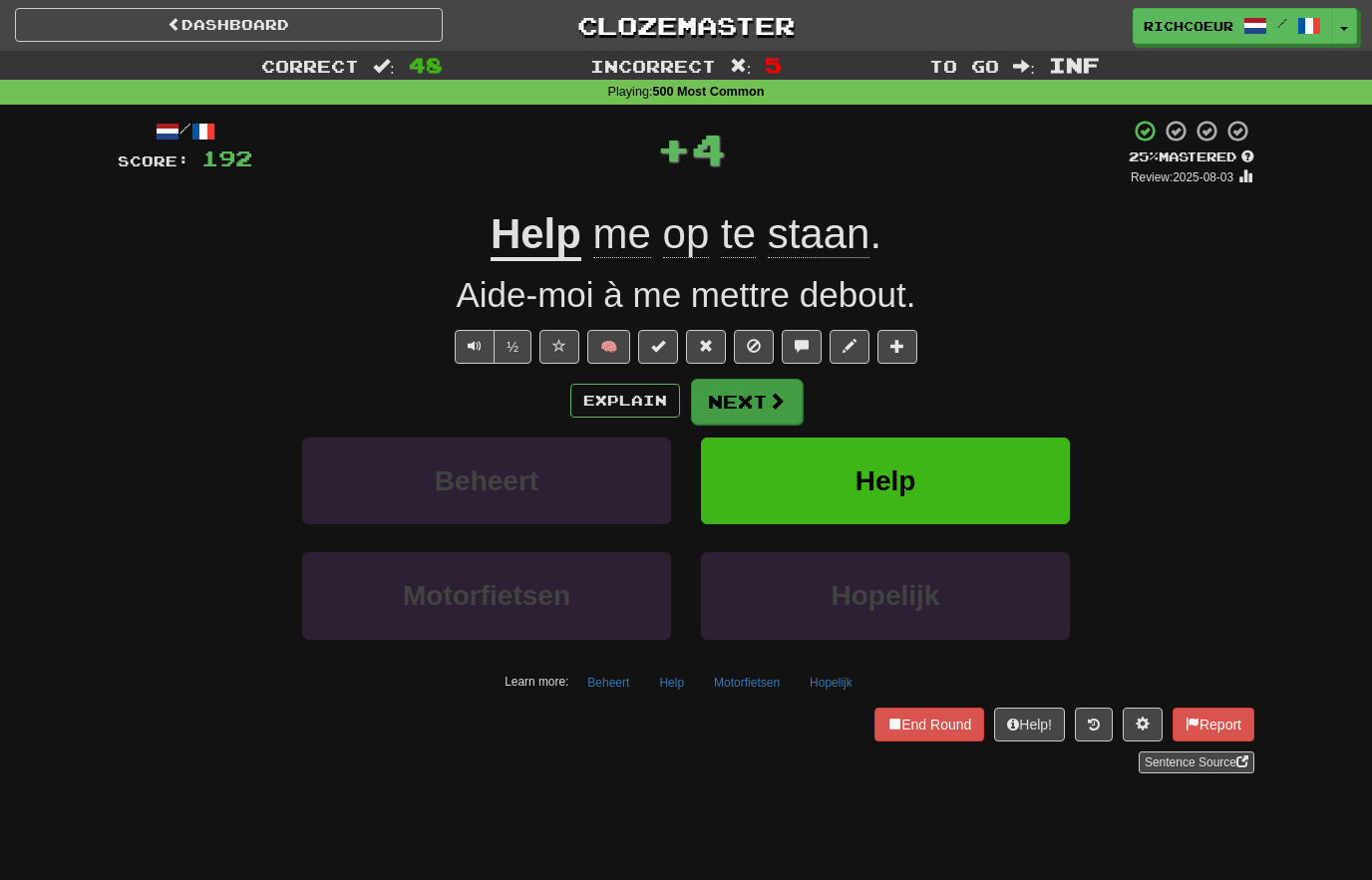 click at bounding box center [777, 401] 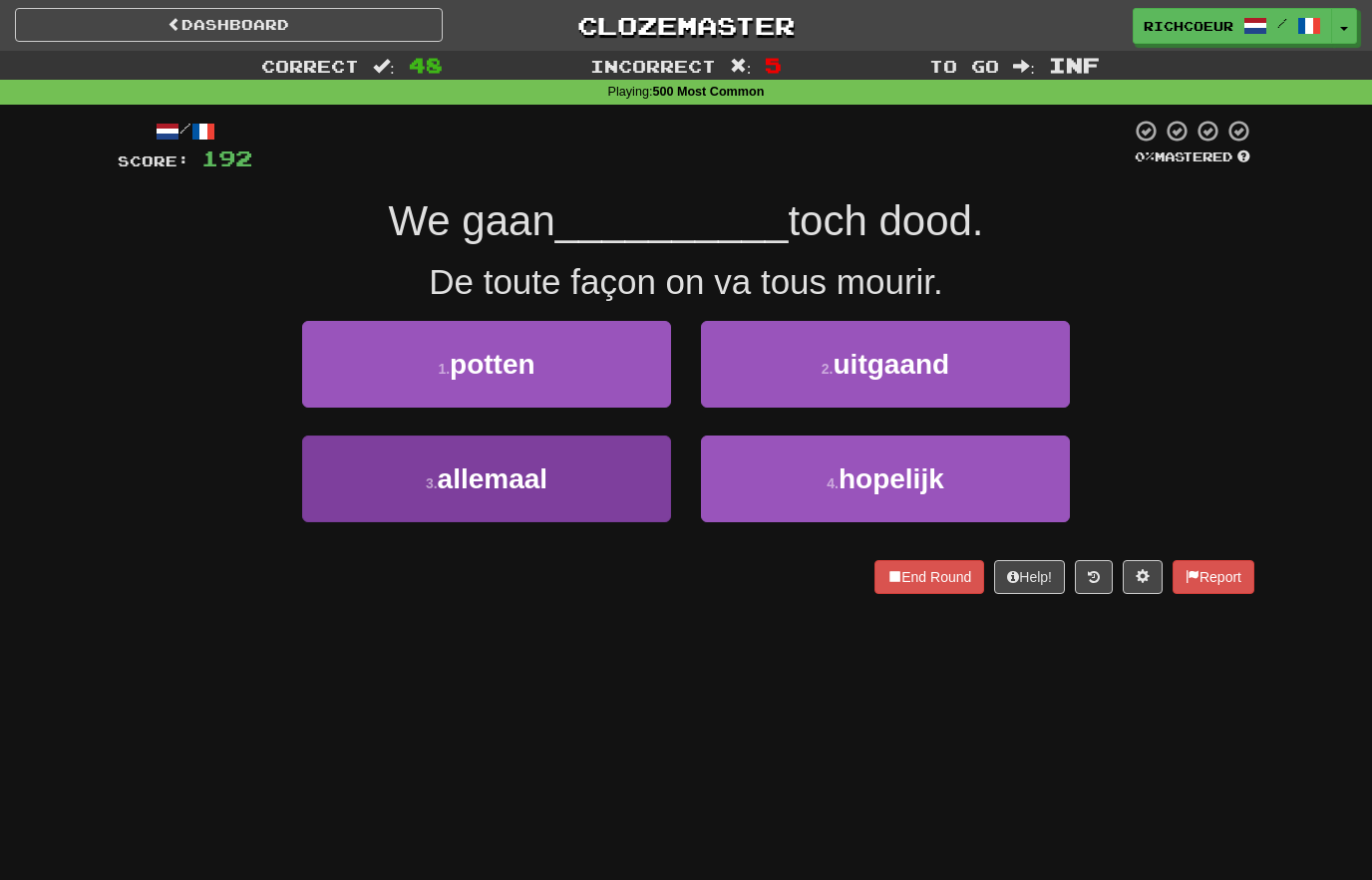 click on "3 .  allemaal" at bounding box center [487, 478] 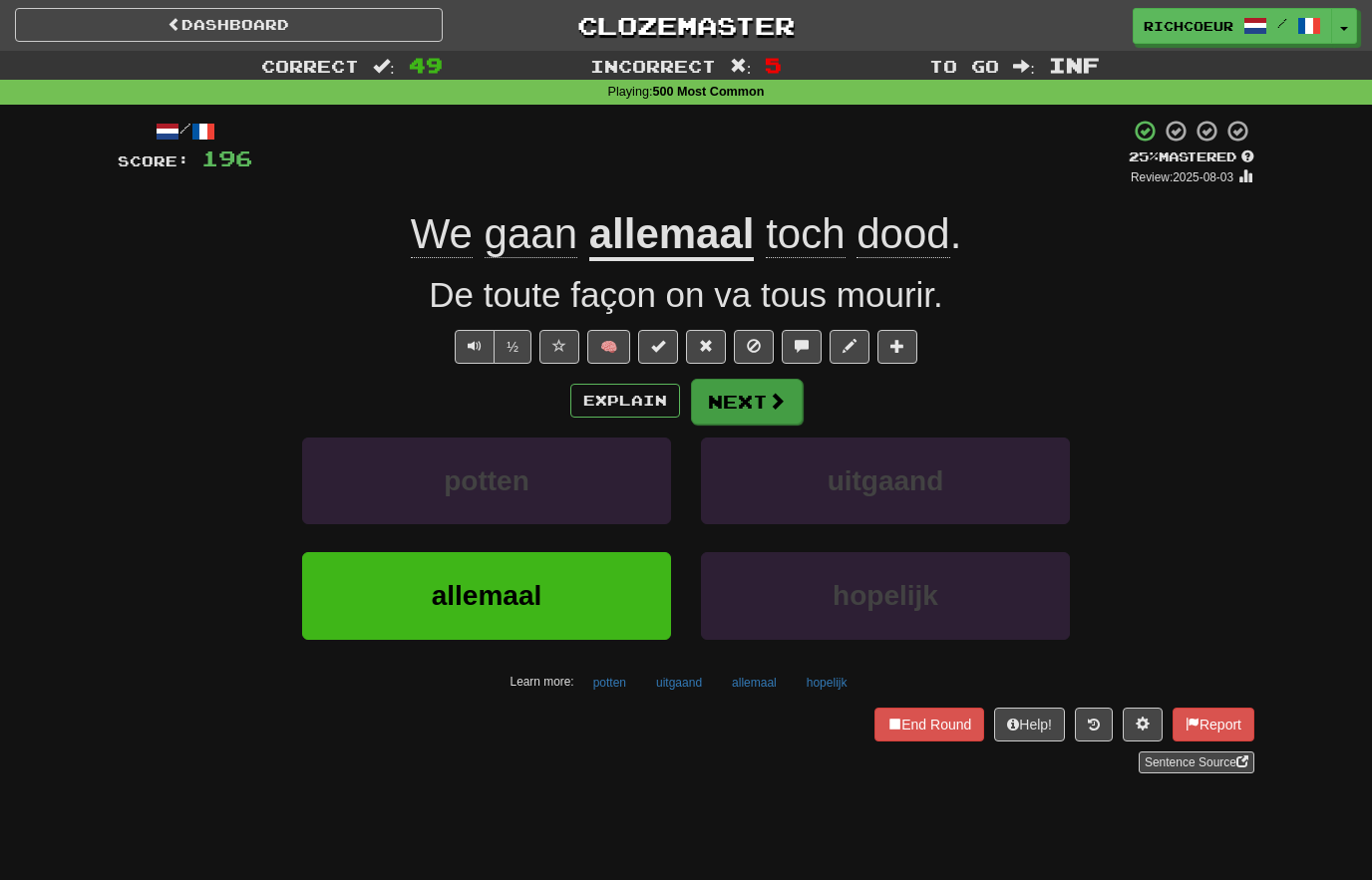 click on "Next" at bounding box center [747, 402] 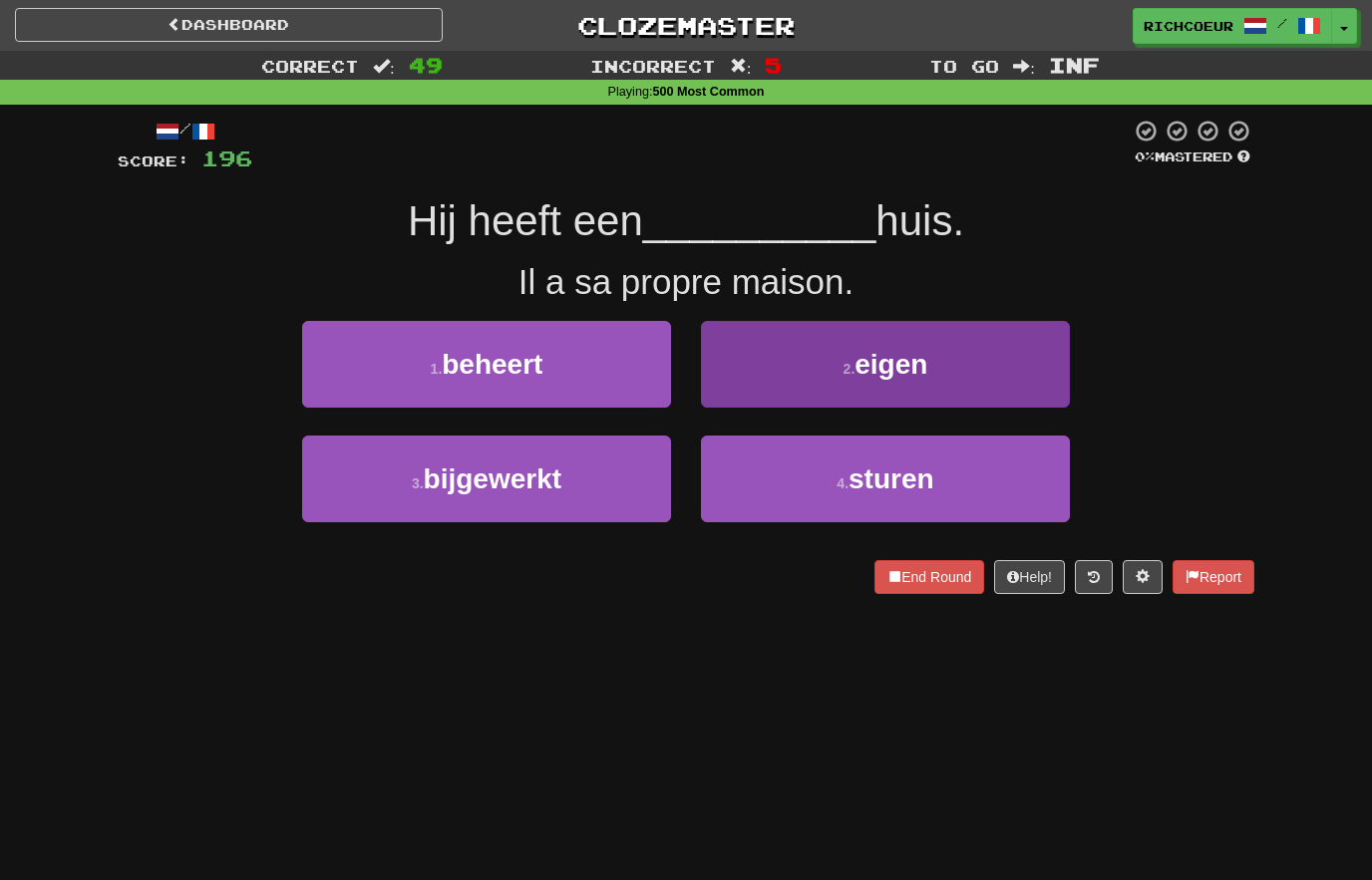 click on "eigen" at bounding box center (890, 364) 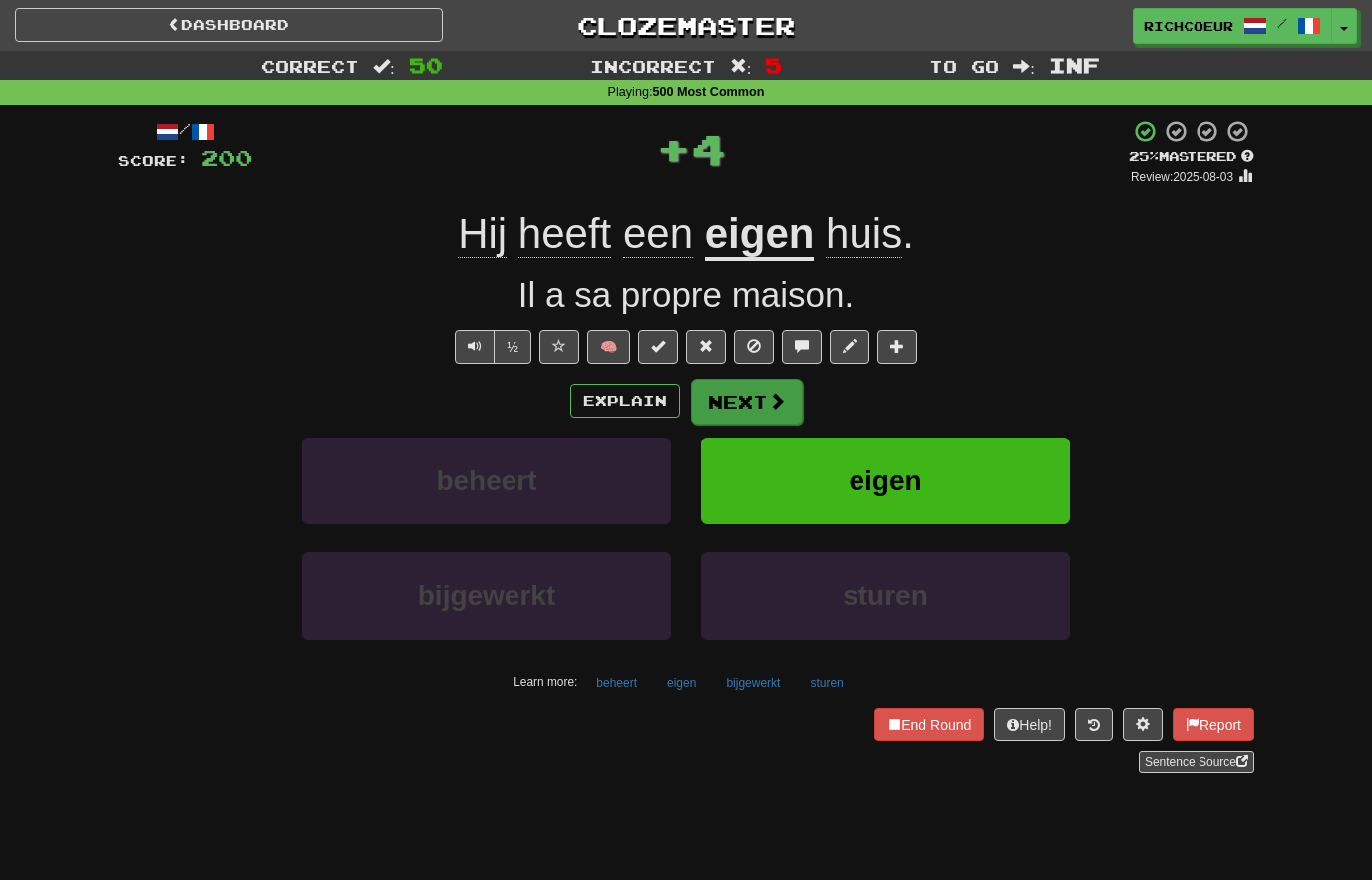 click on "Next" at bounding box center [747, 402] 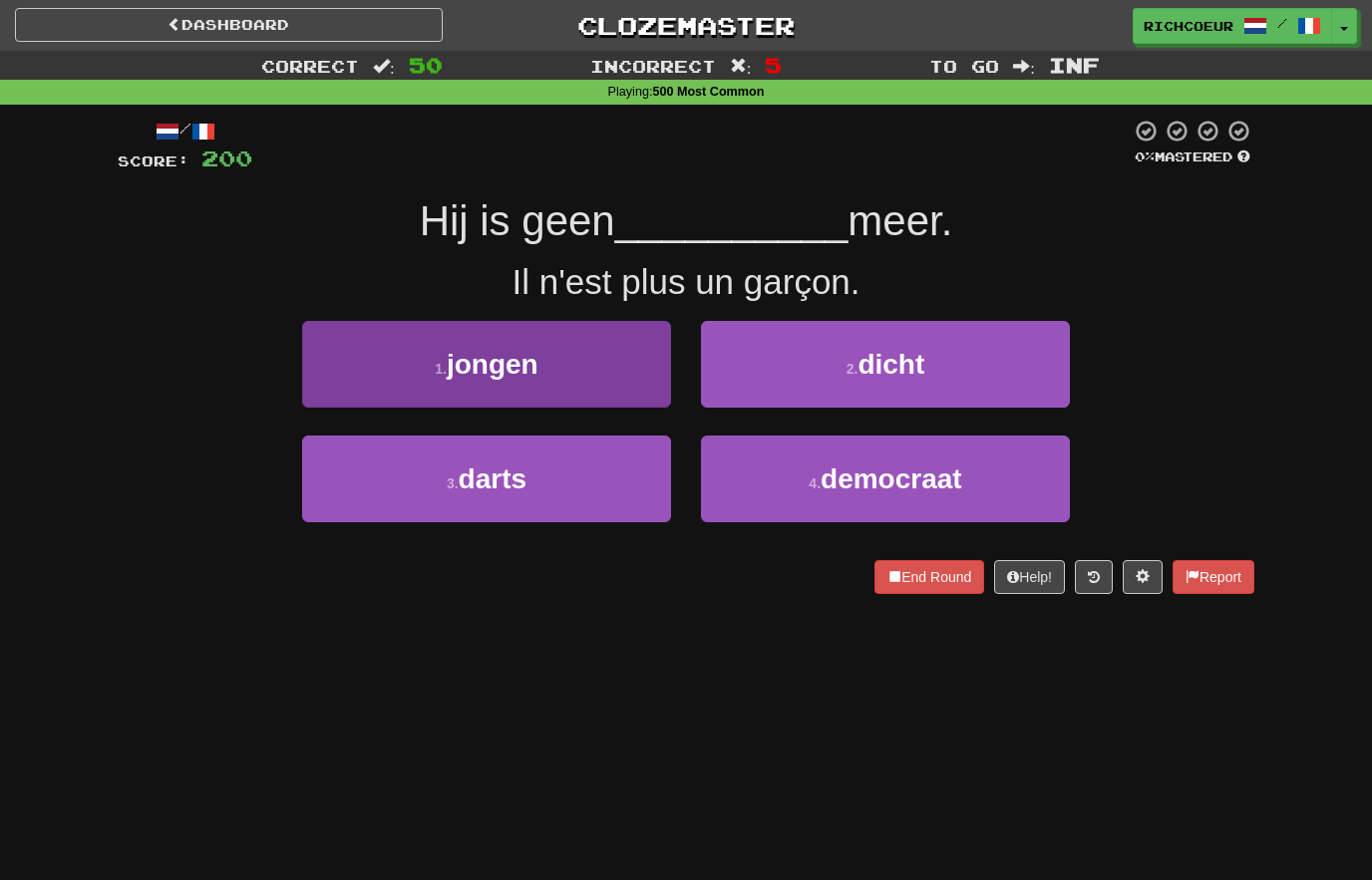 click on "1 .  jongen" at bounding box center (487, 364) 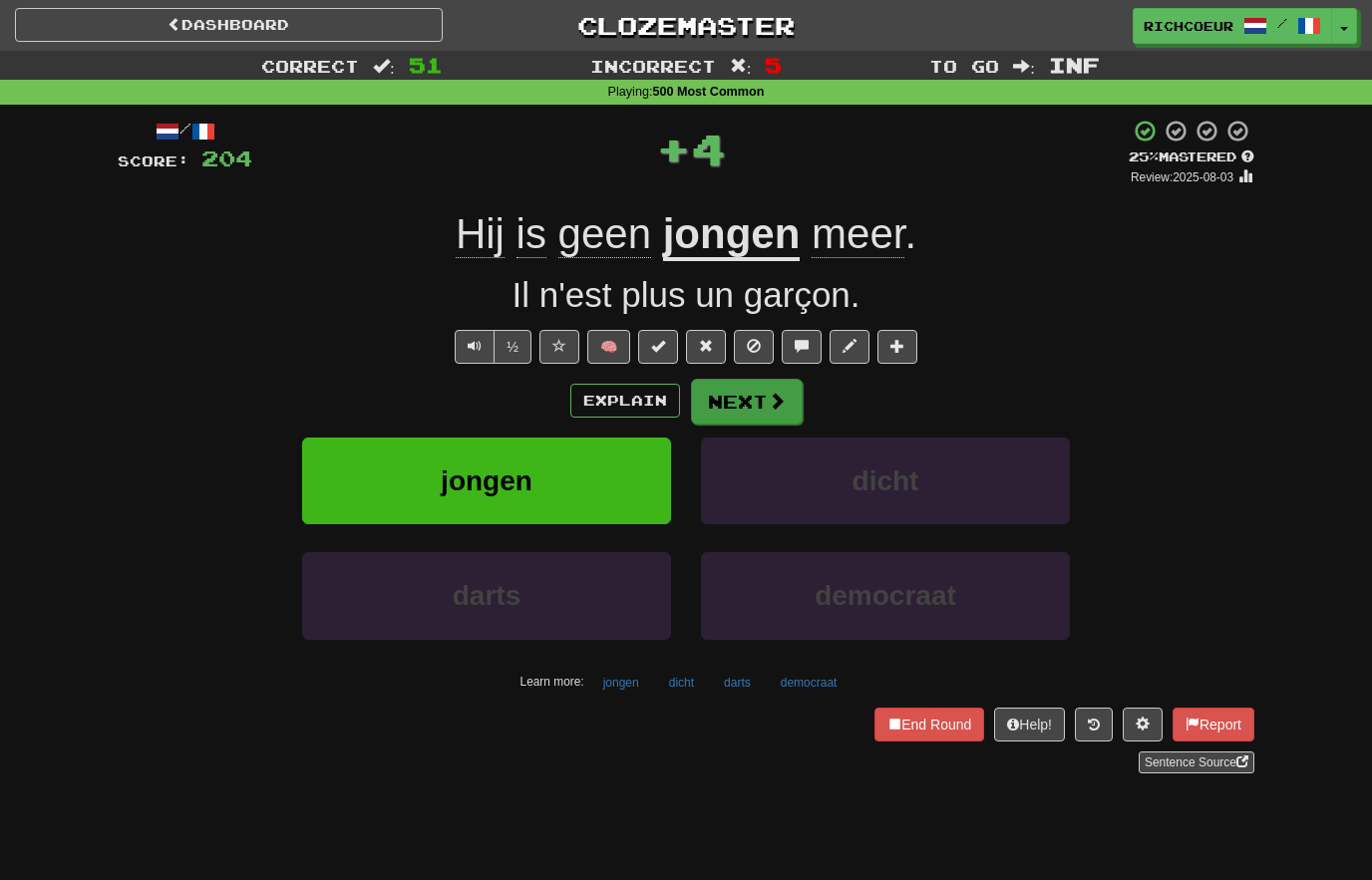 click on "Next" at bounding box center (747, 402) 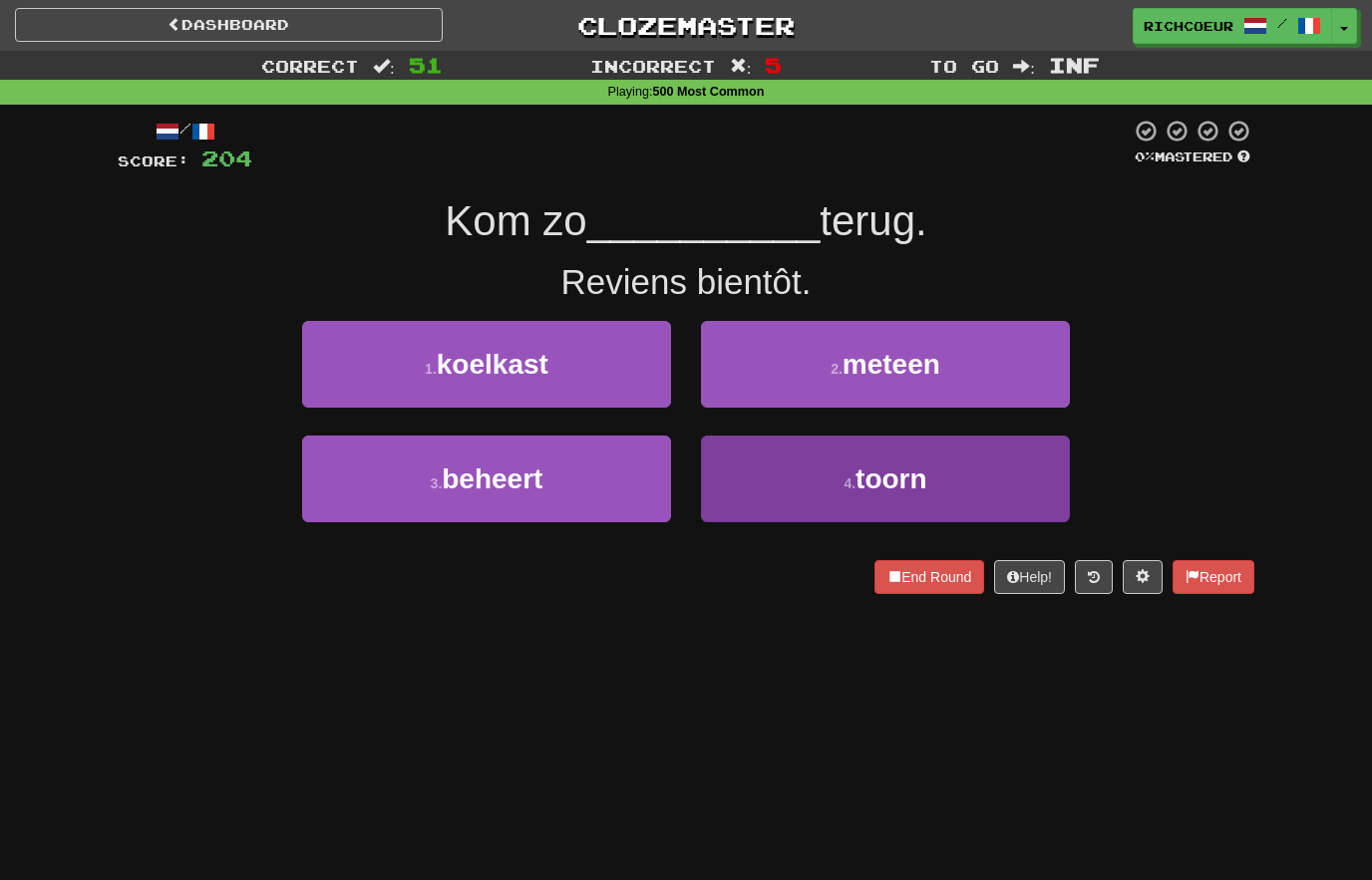 click on "4 .  toorn" at bounding box center [885, 478] 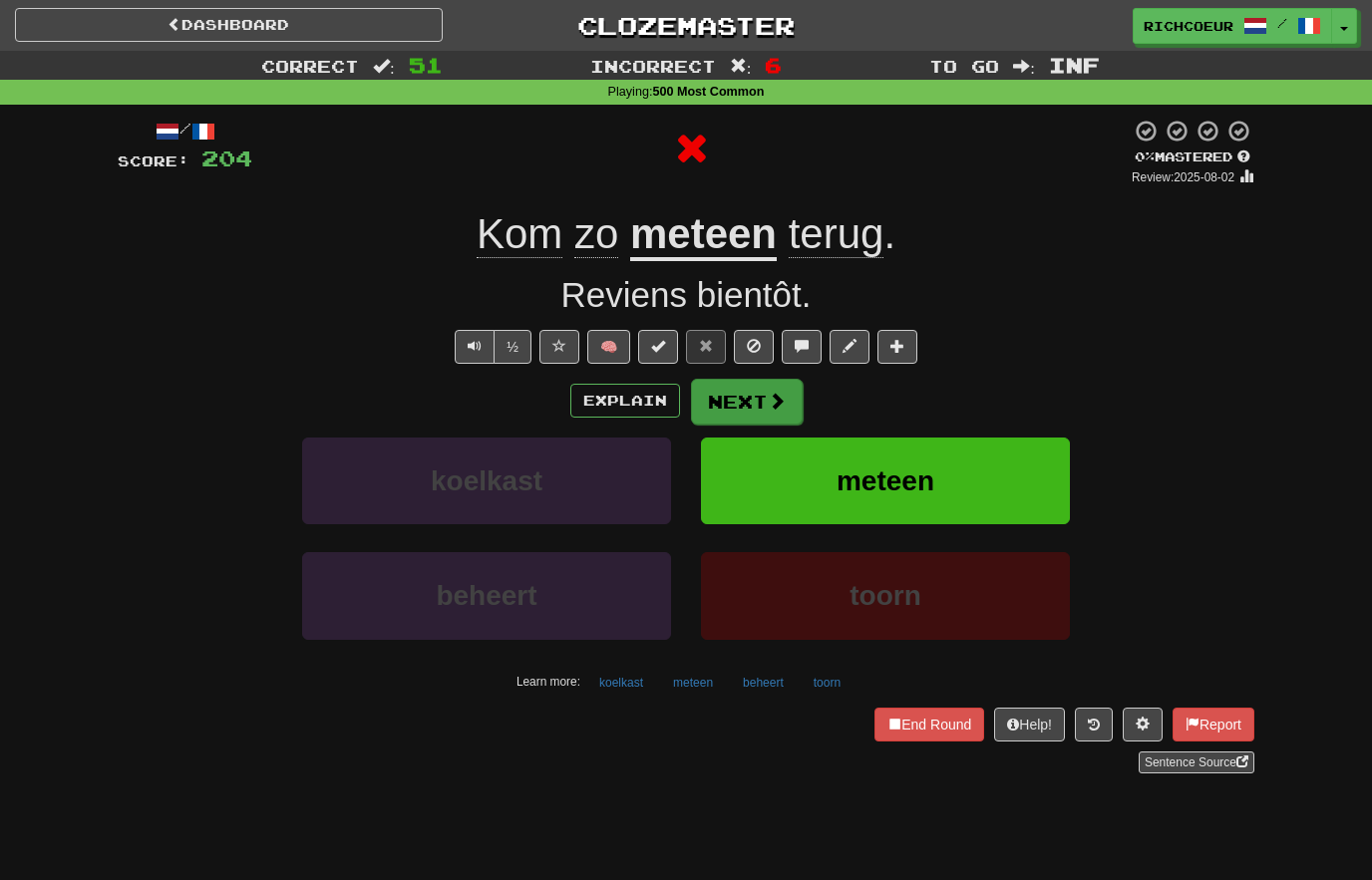 click on "Next" at bounding box center (747, 402) 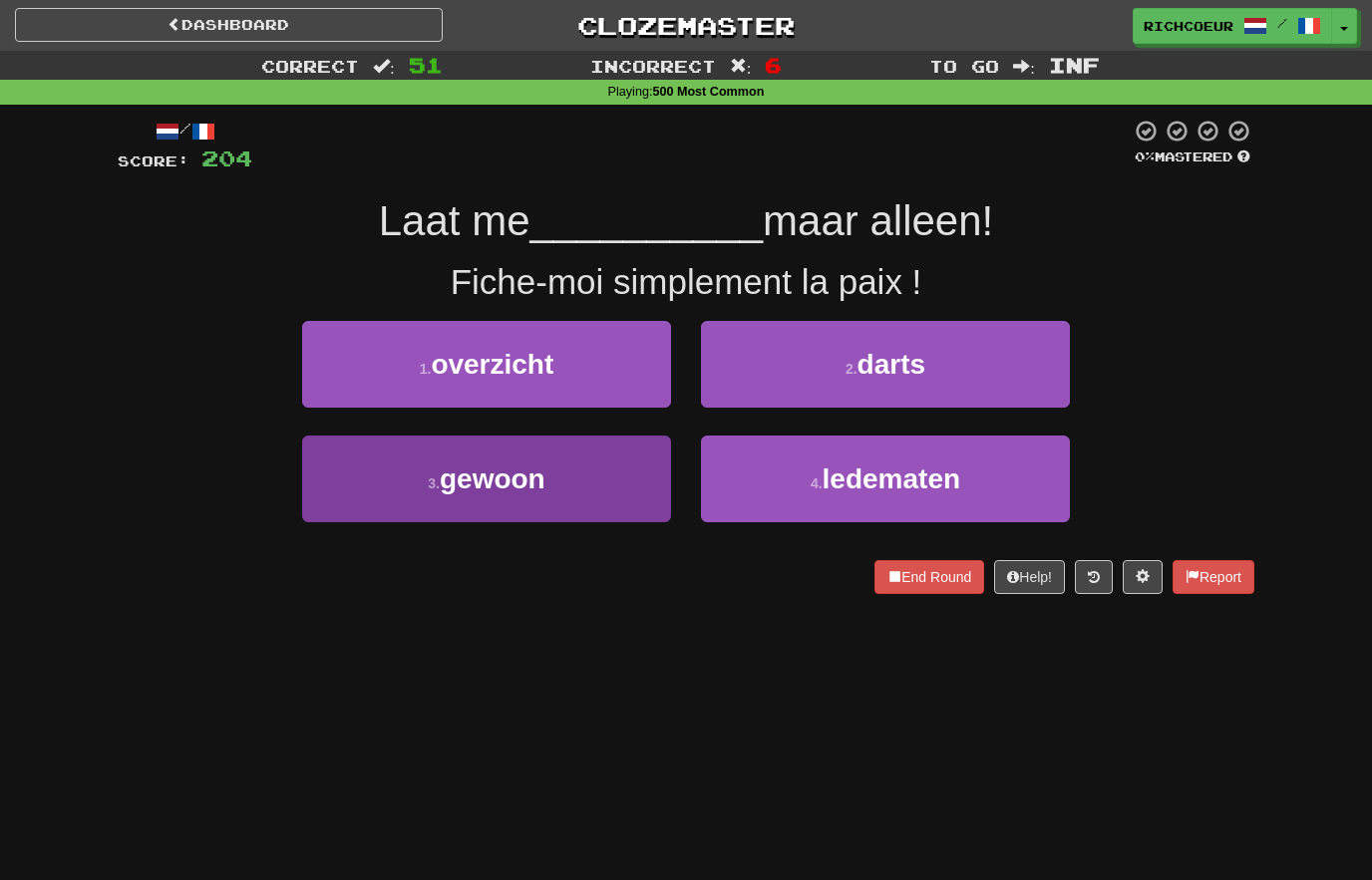 click on "3 .  gewoon" at bounding box center [487, 478] 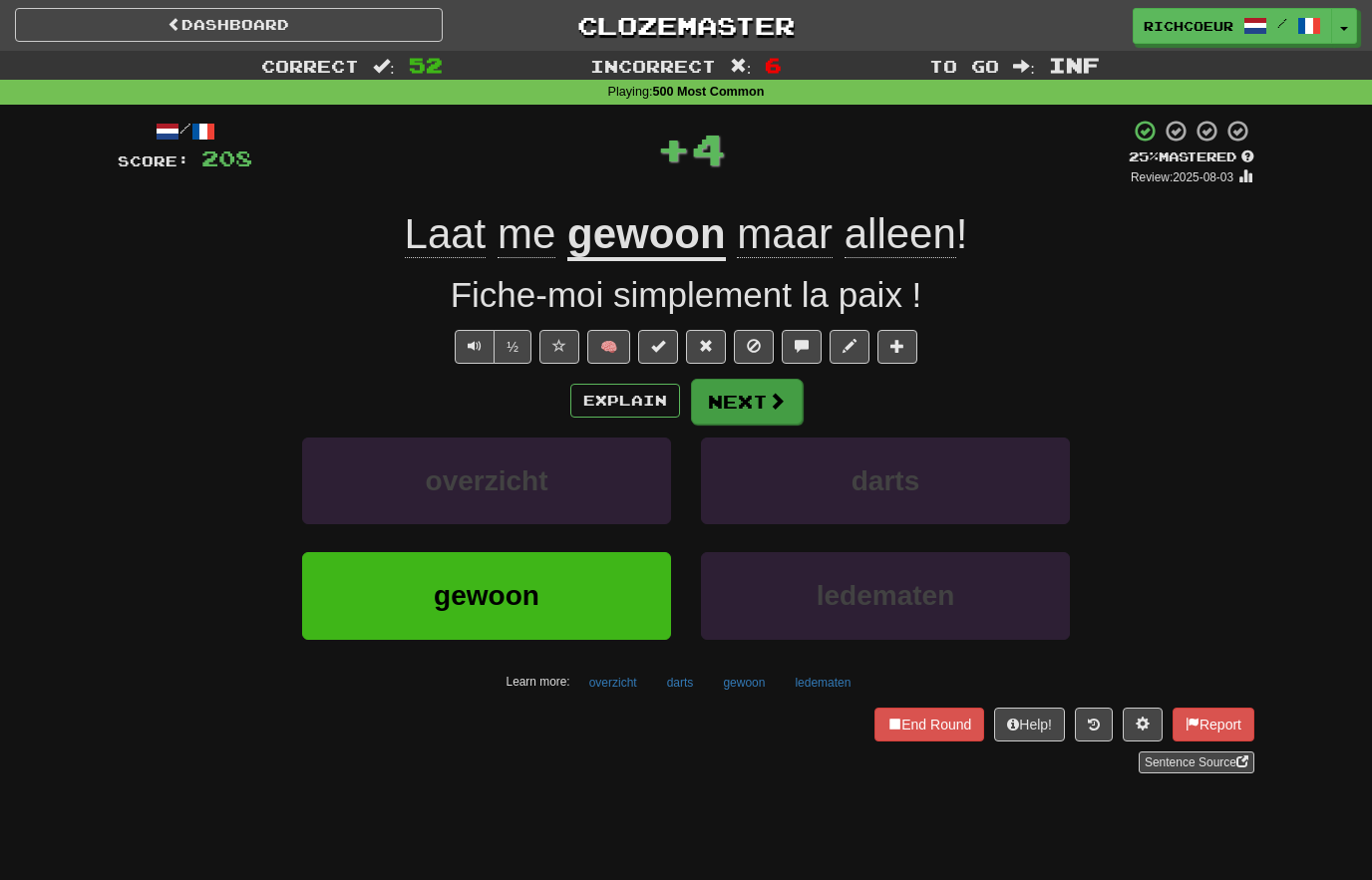 click at bounding box center [777, 401] 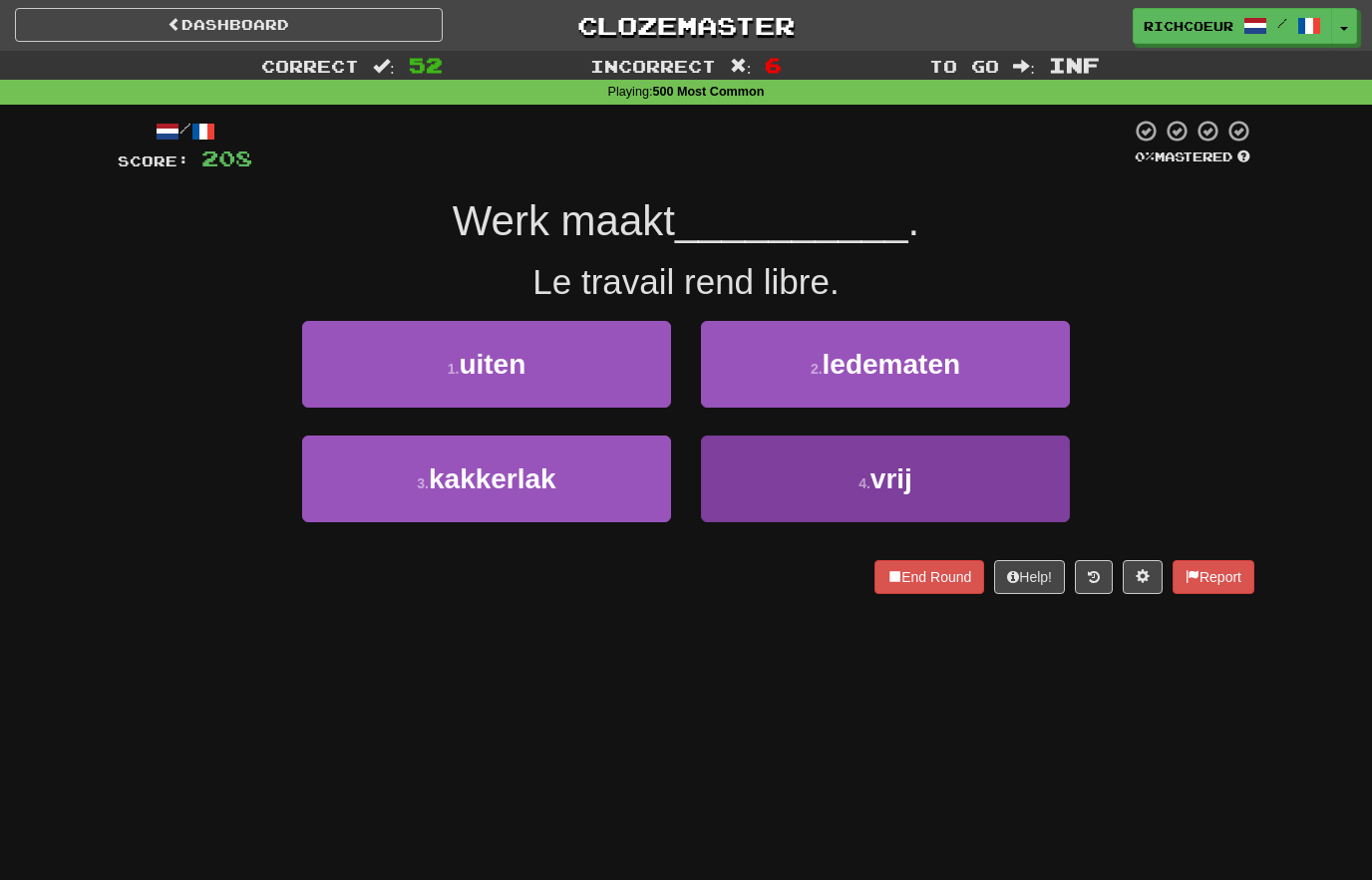 click on "4 .  vrij" at bounding box center (885, 478) 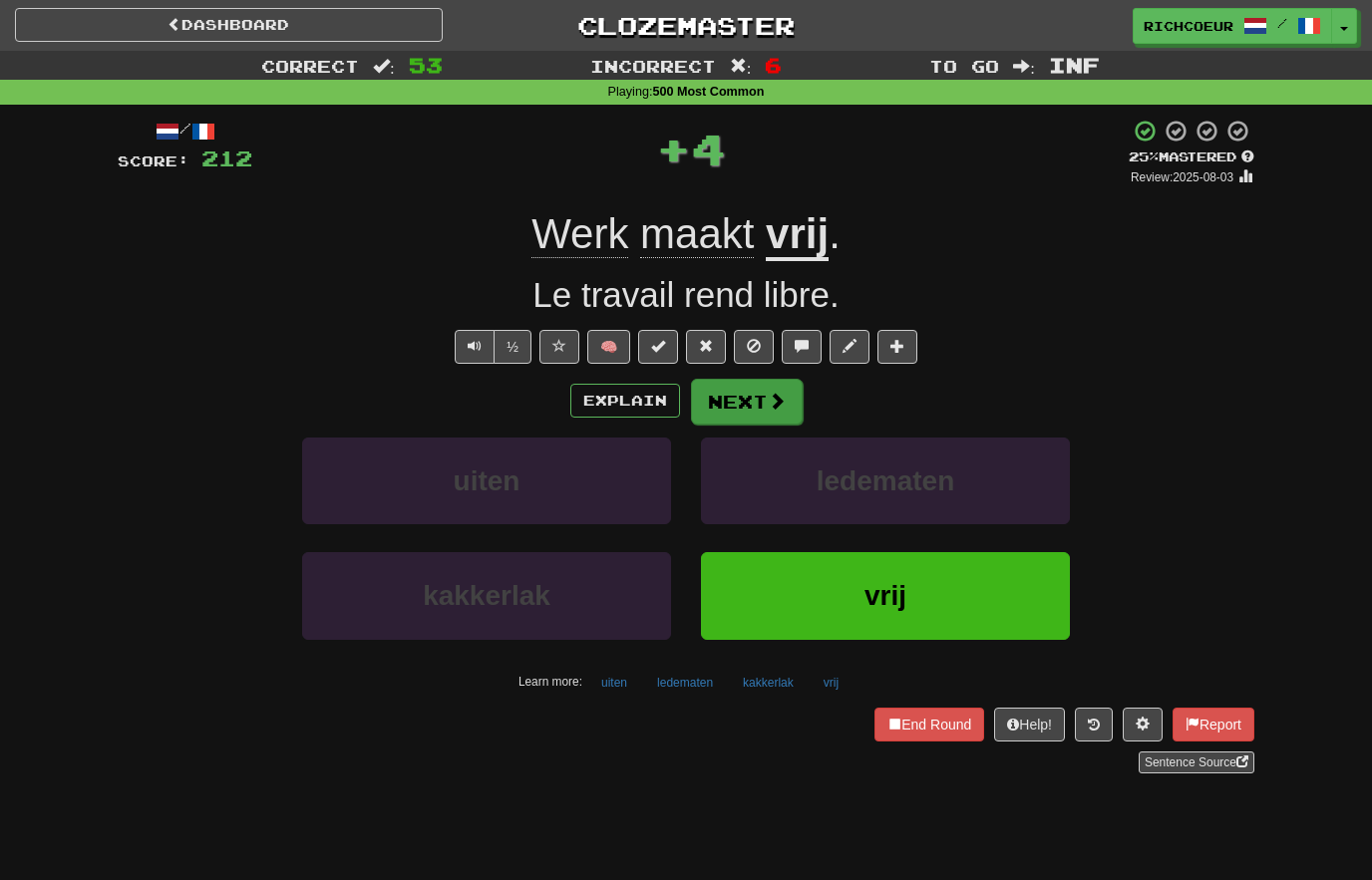 click on "Next" at bounding box center [747, 402] 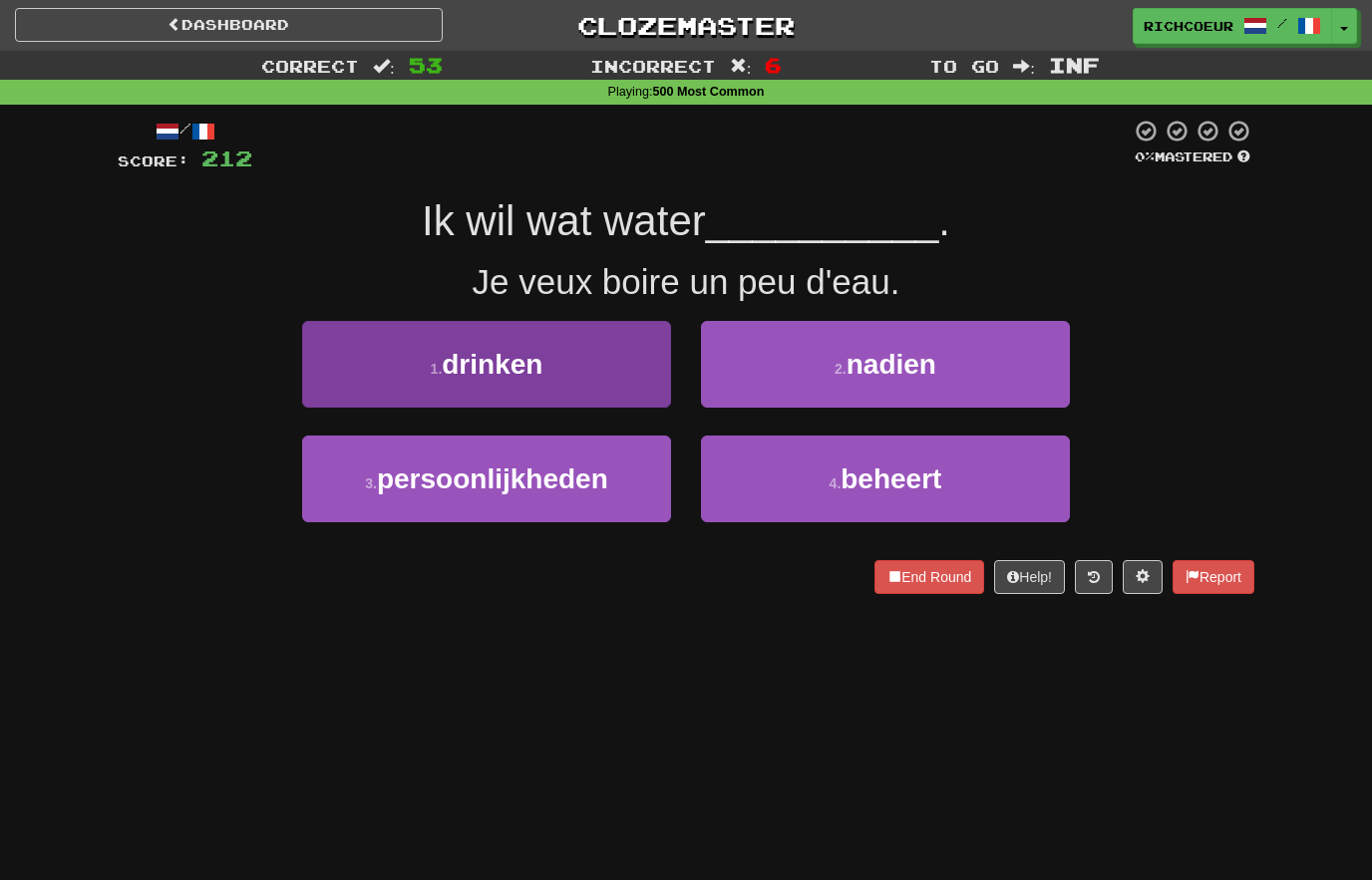 click on "1 .  drinken" at bounding box center (487, 364) 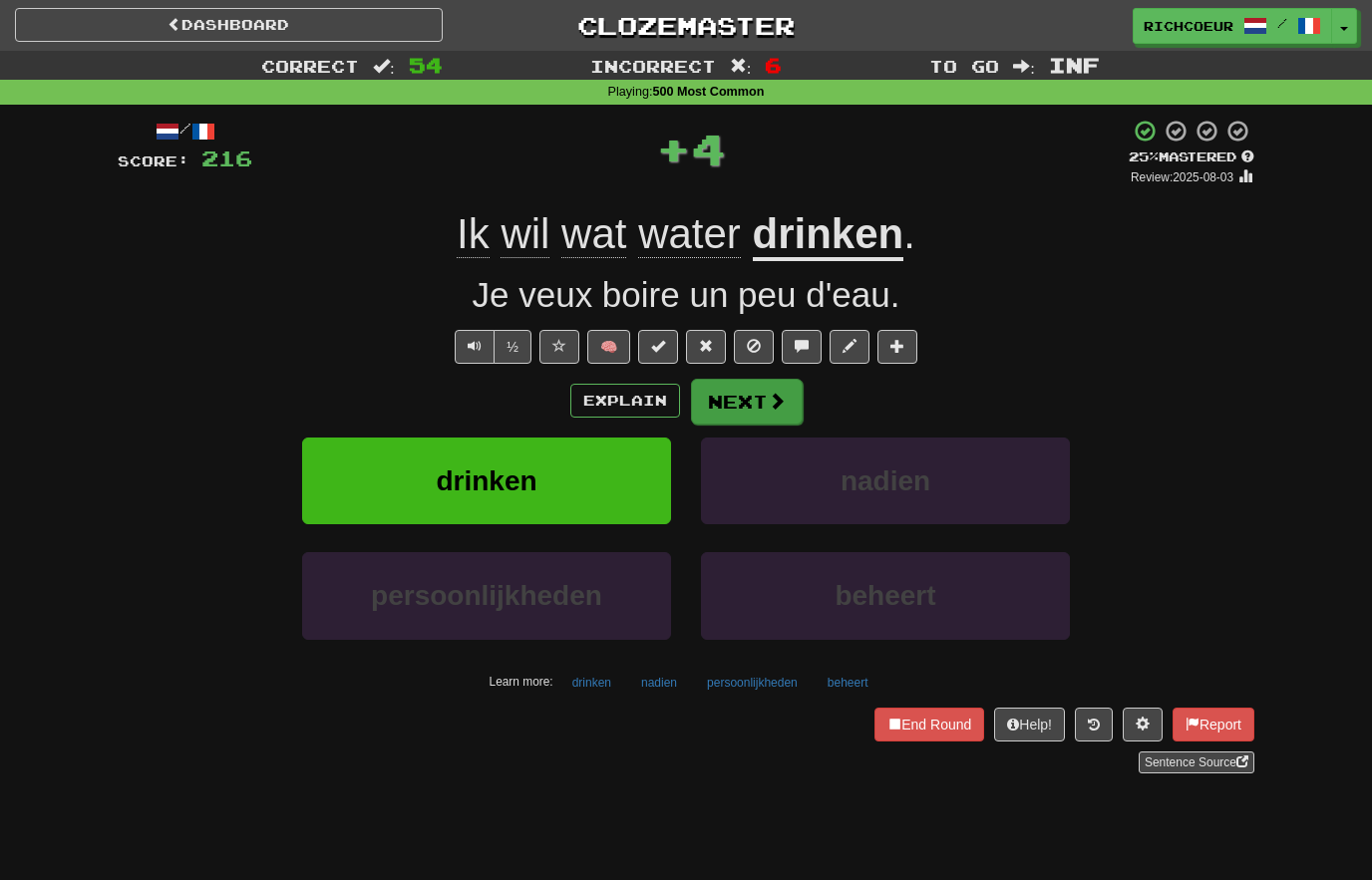 click at bounding box center [777, 401] 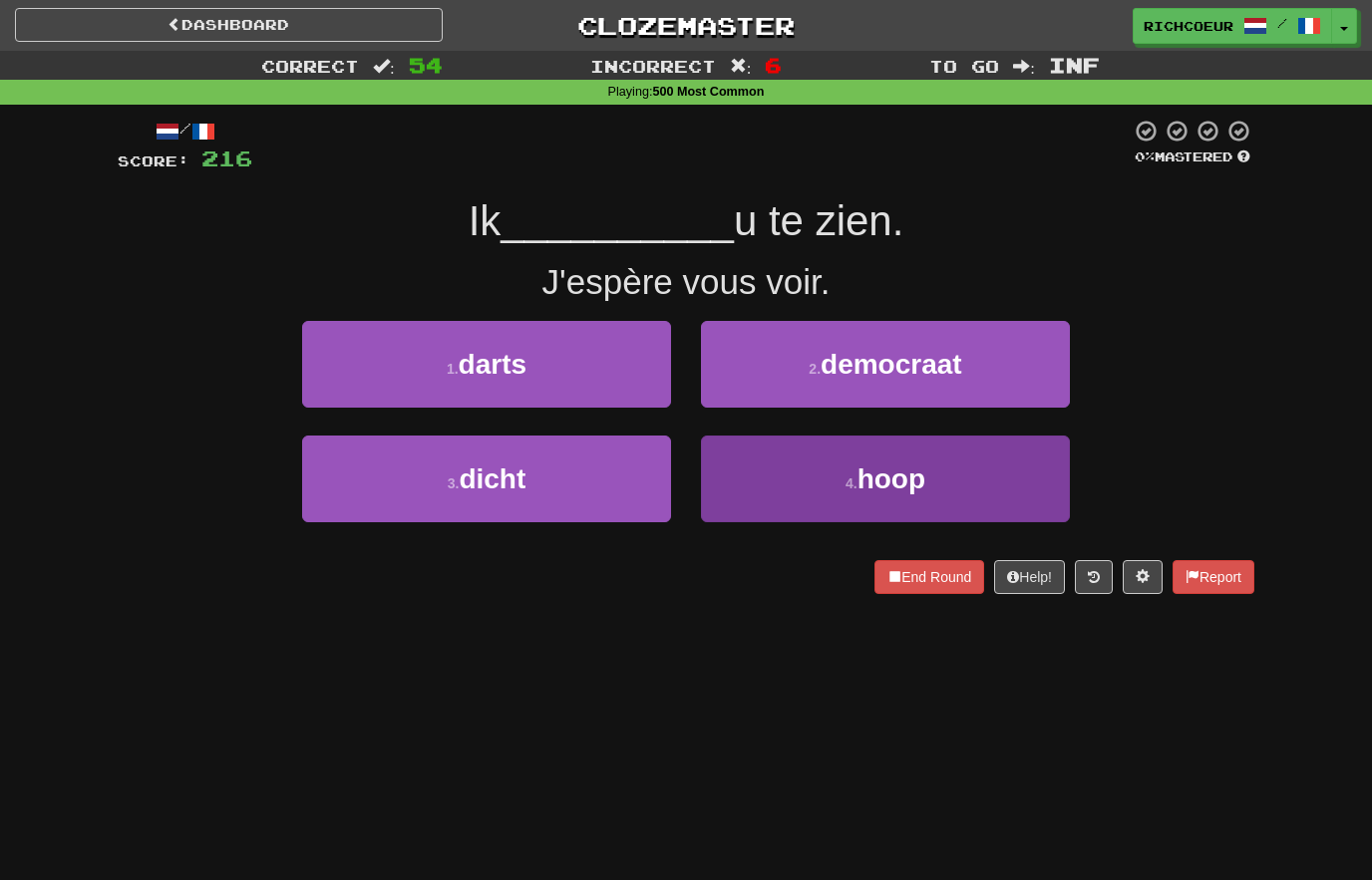 click on "4 .  hoop" at bounding box center [885, 478] 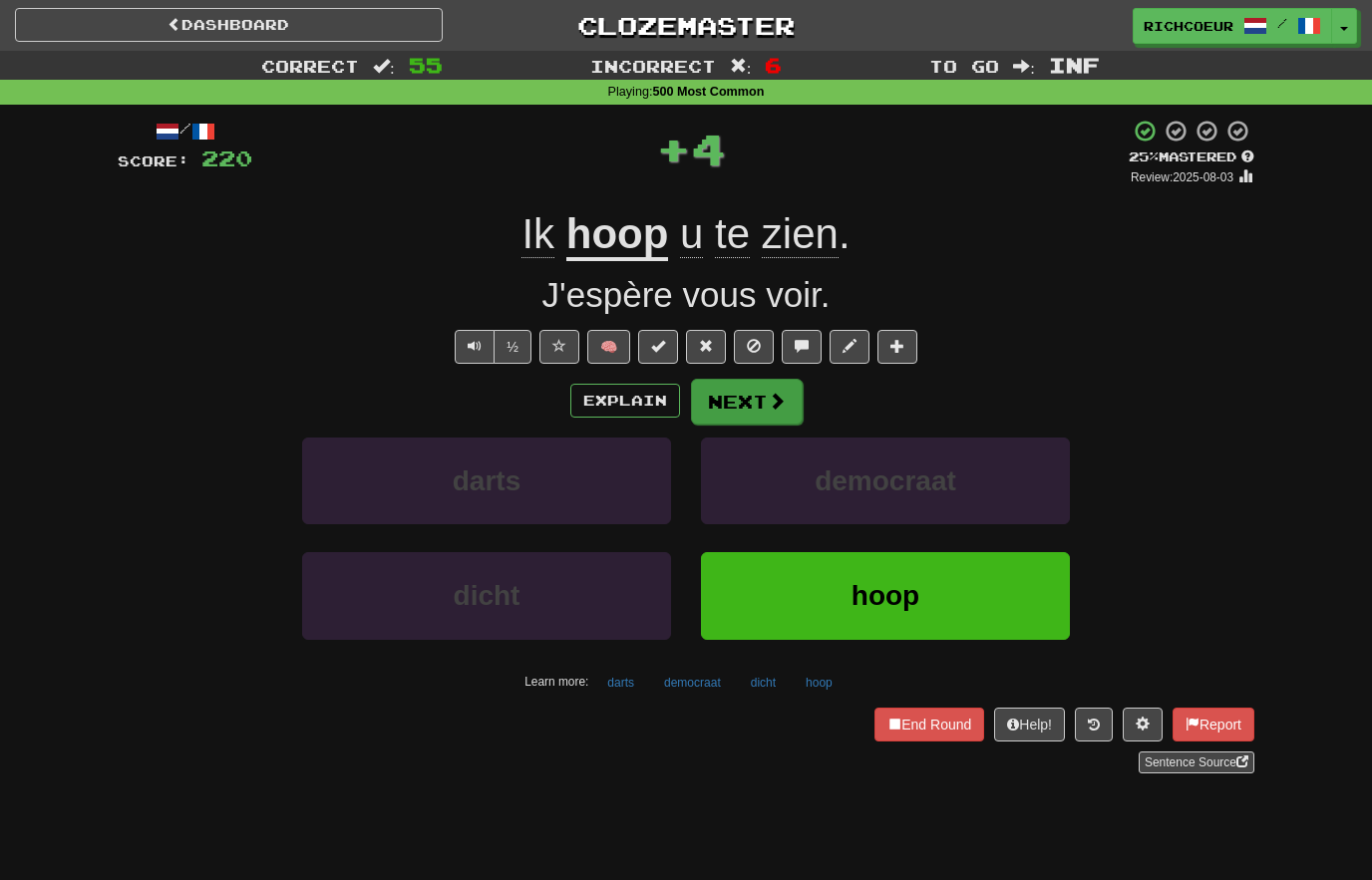click on "Next" at bounding box center (747, 402) 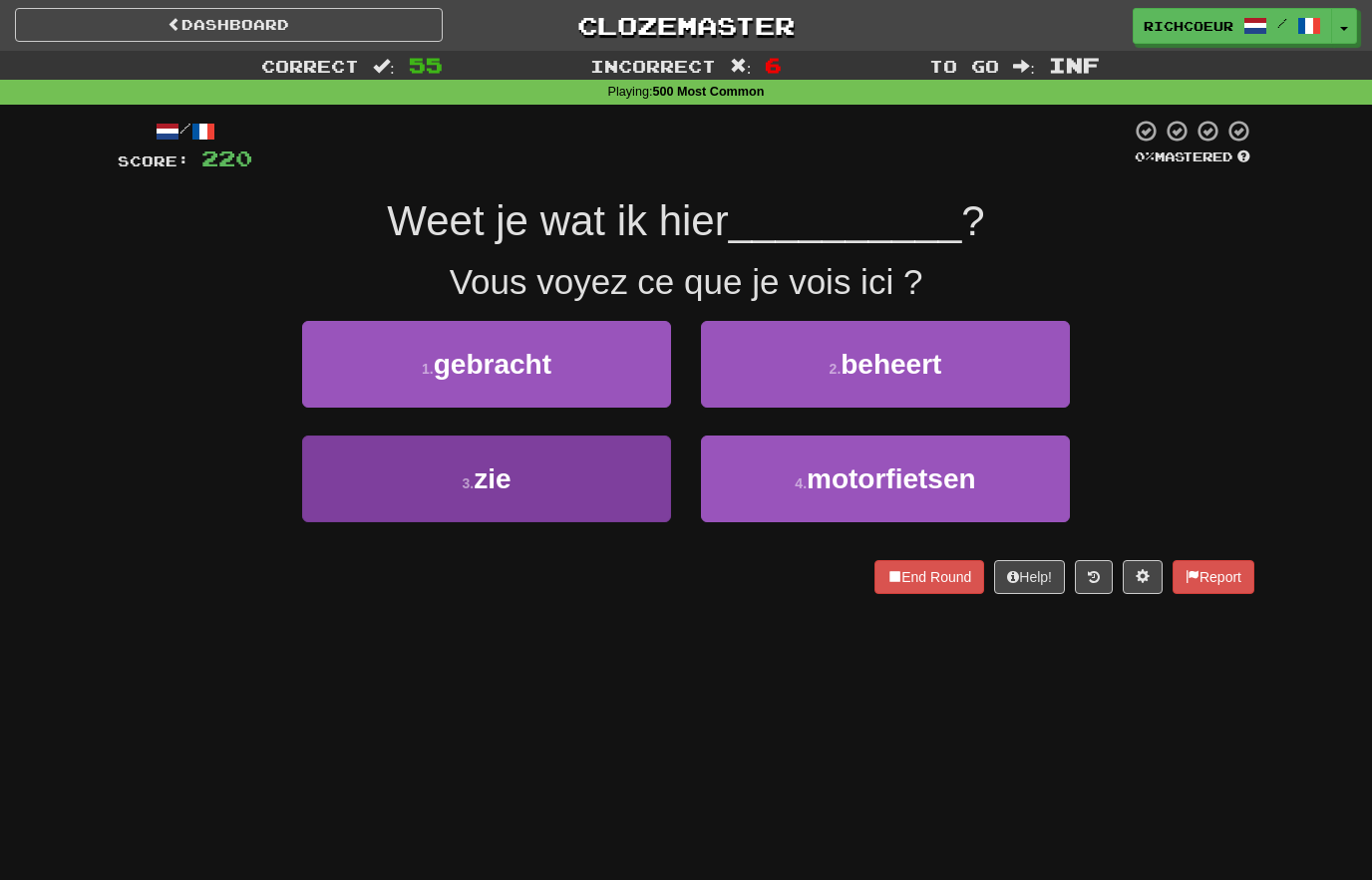 click on "3 .  zie" at bounding box center [487, 478] 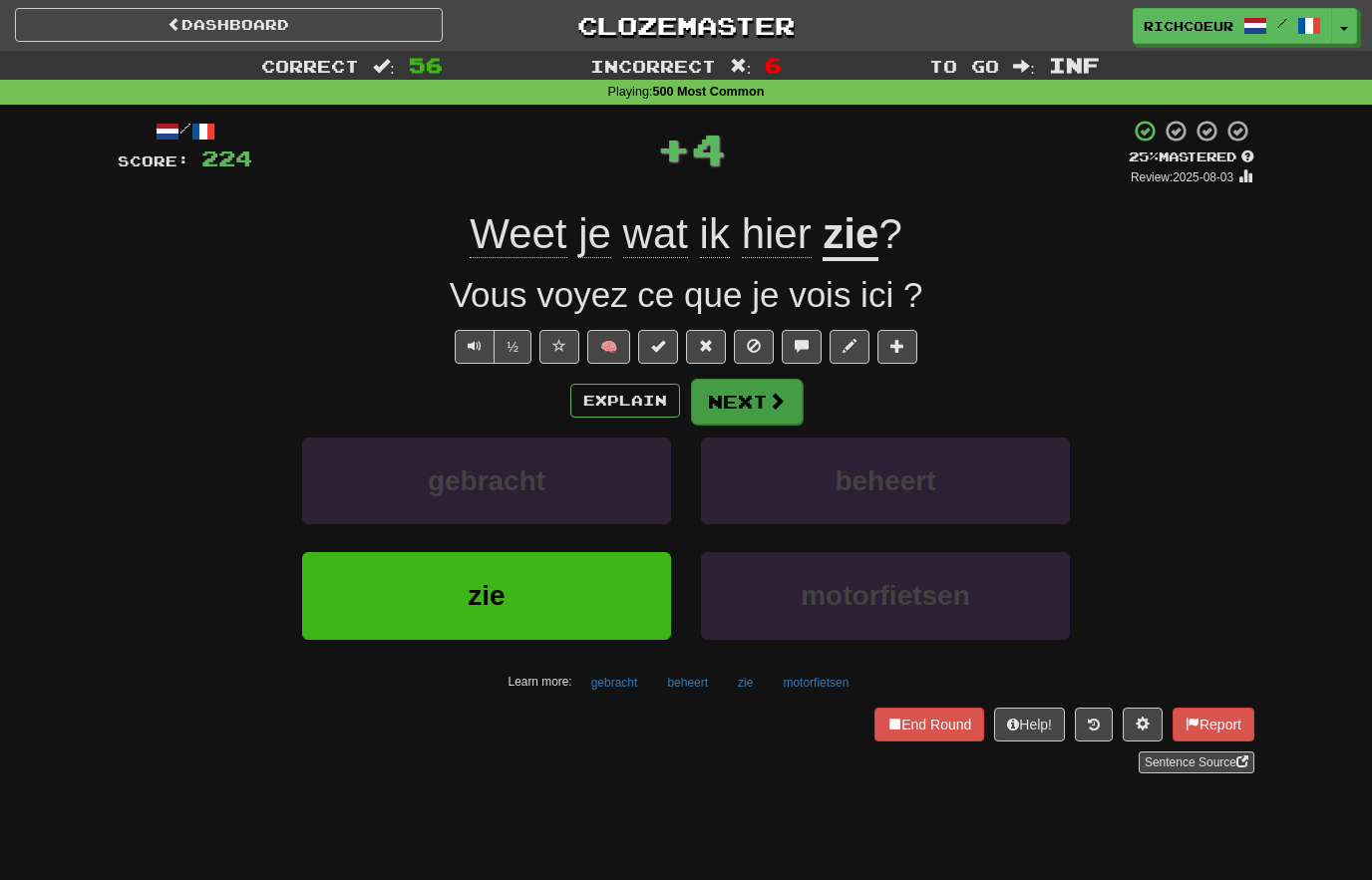 click at bounding box center [777, 401] 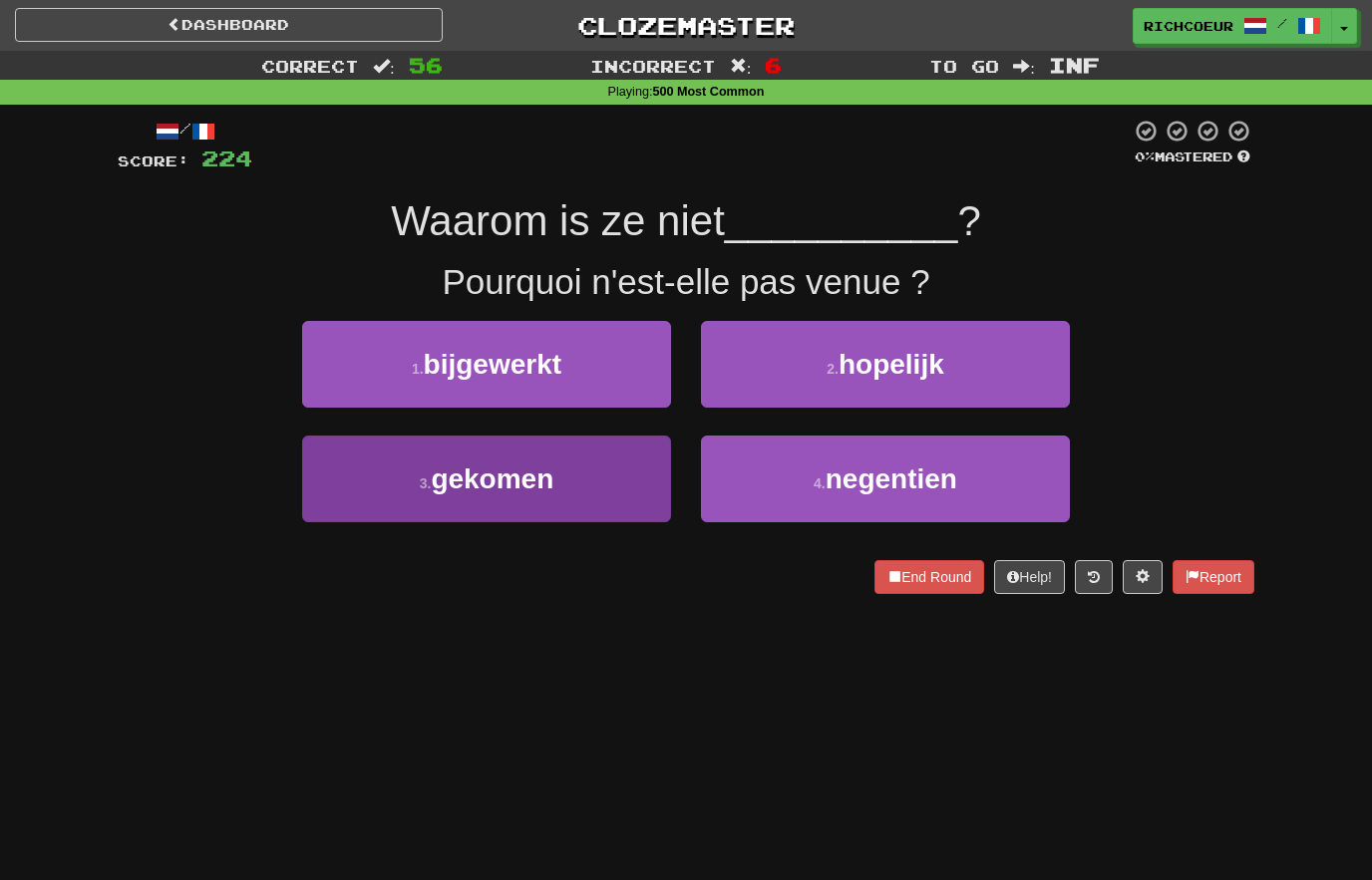 click on "3 .  gekomen" at bounding box center (487, 478) 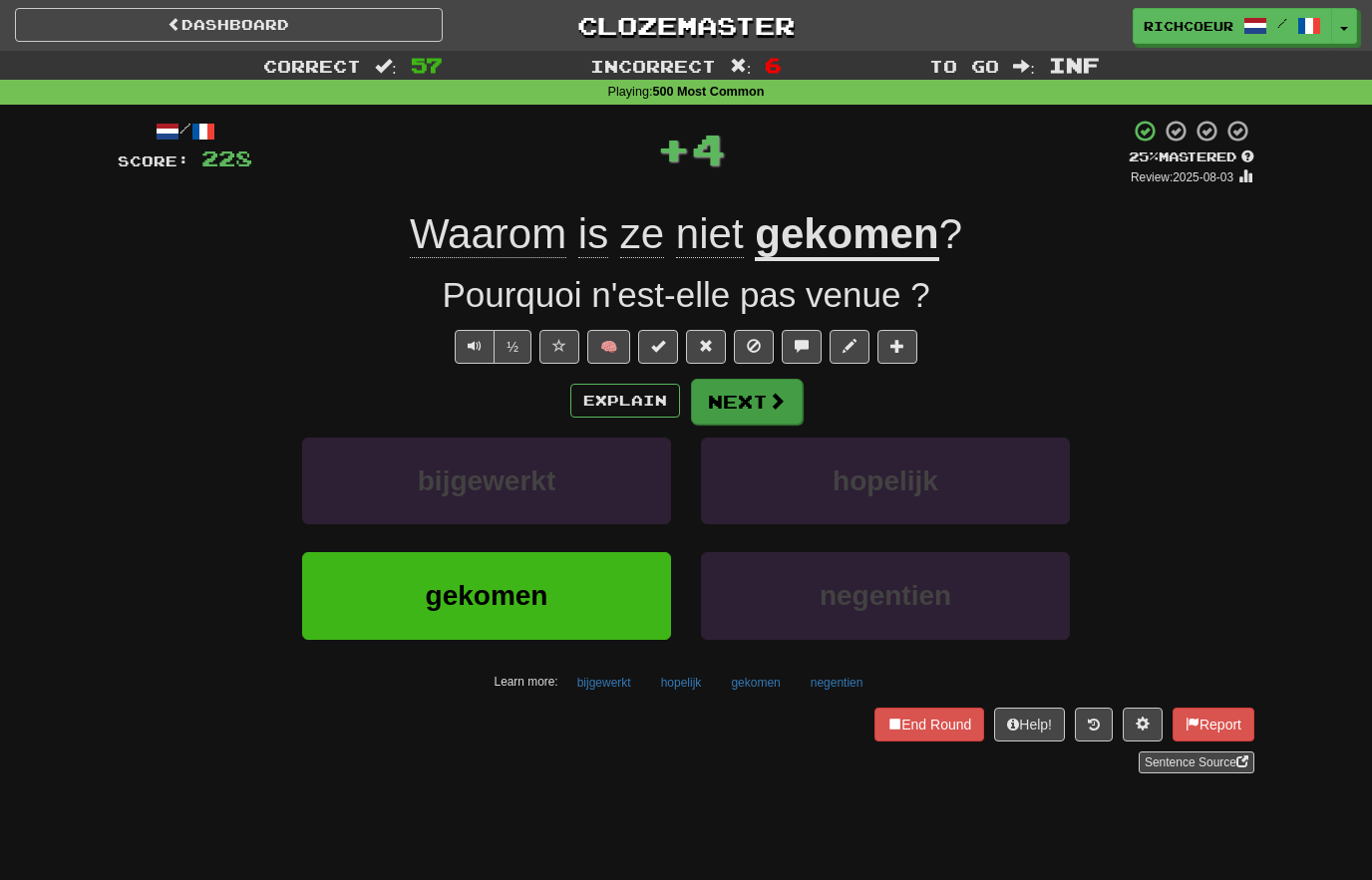 click on "Next" at bounding box center [747, 402] 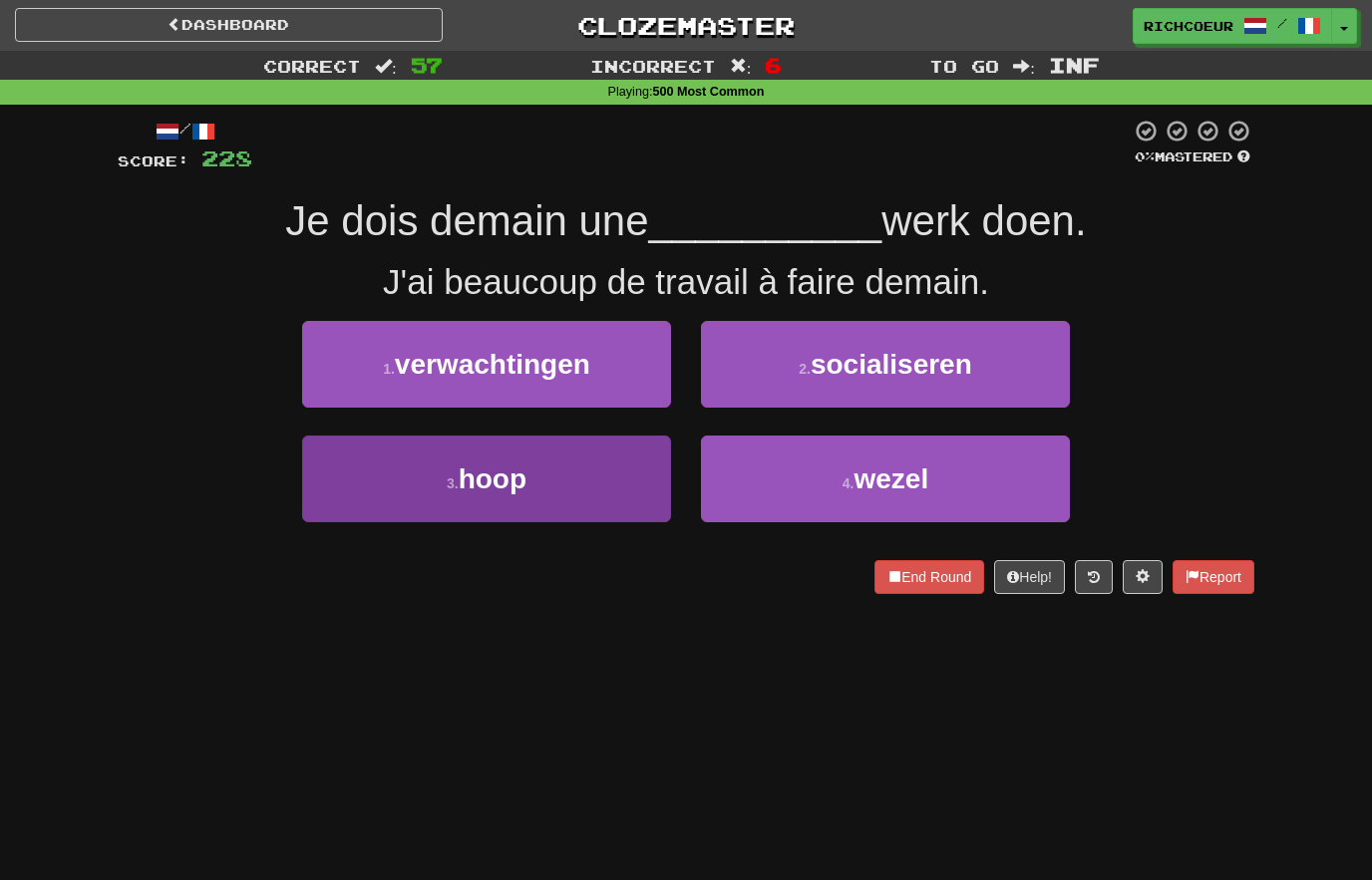 click on "3 .  hoop" at bounding box center [487, 478] 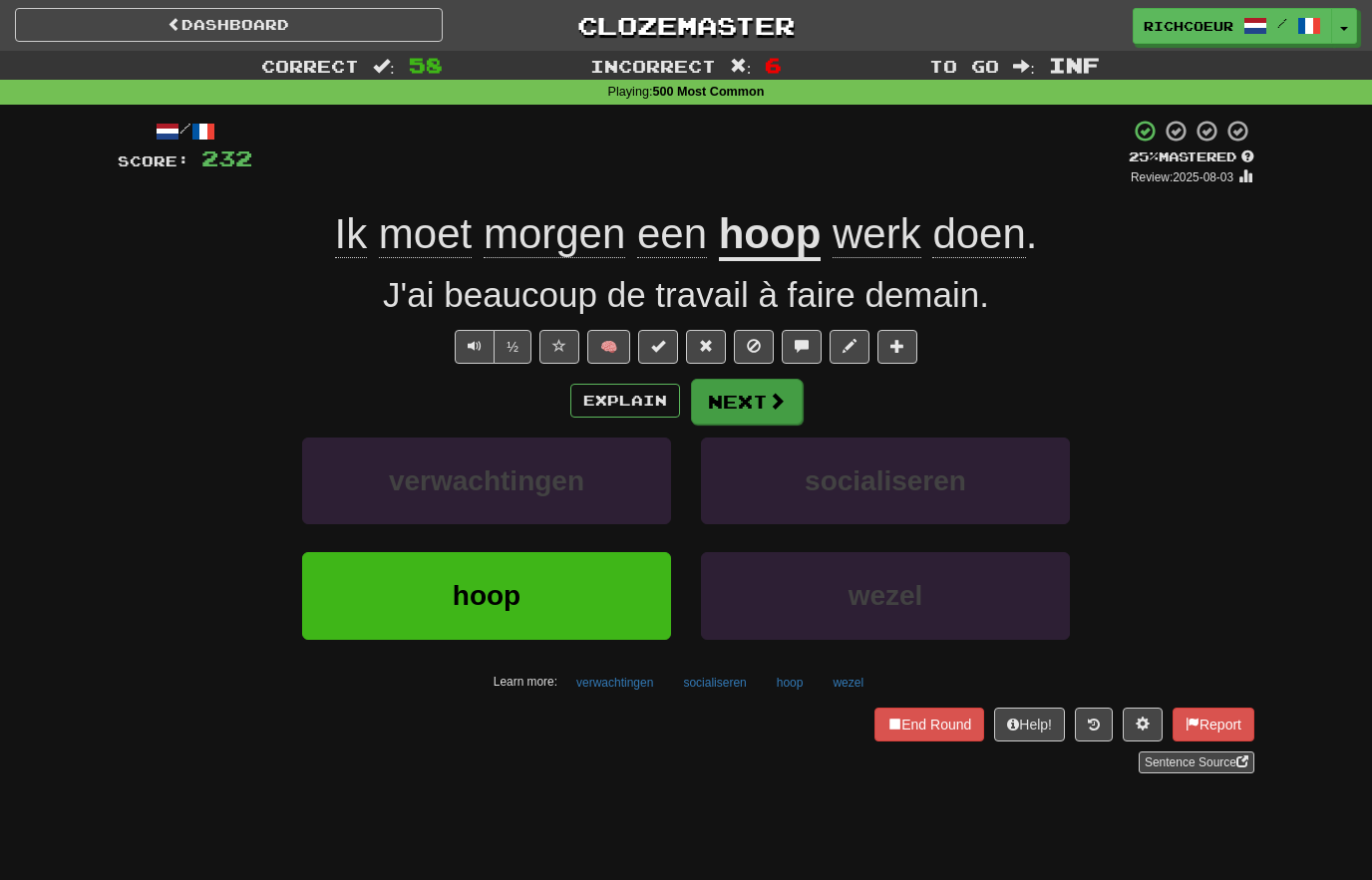 click at bounding box center (777, 401) 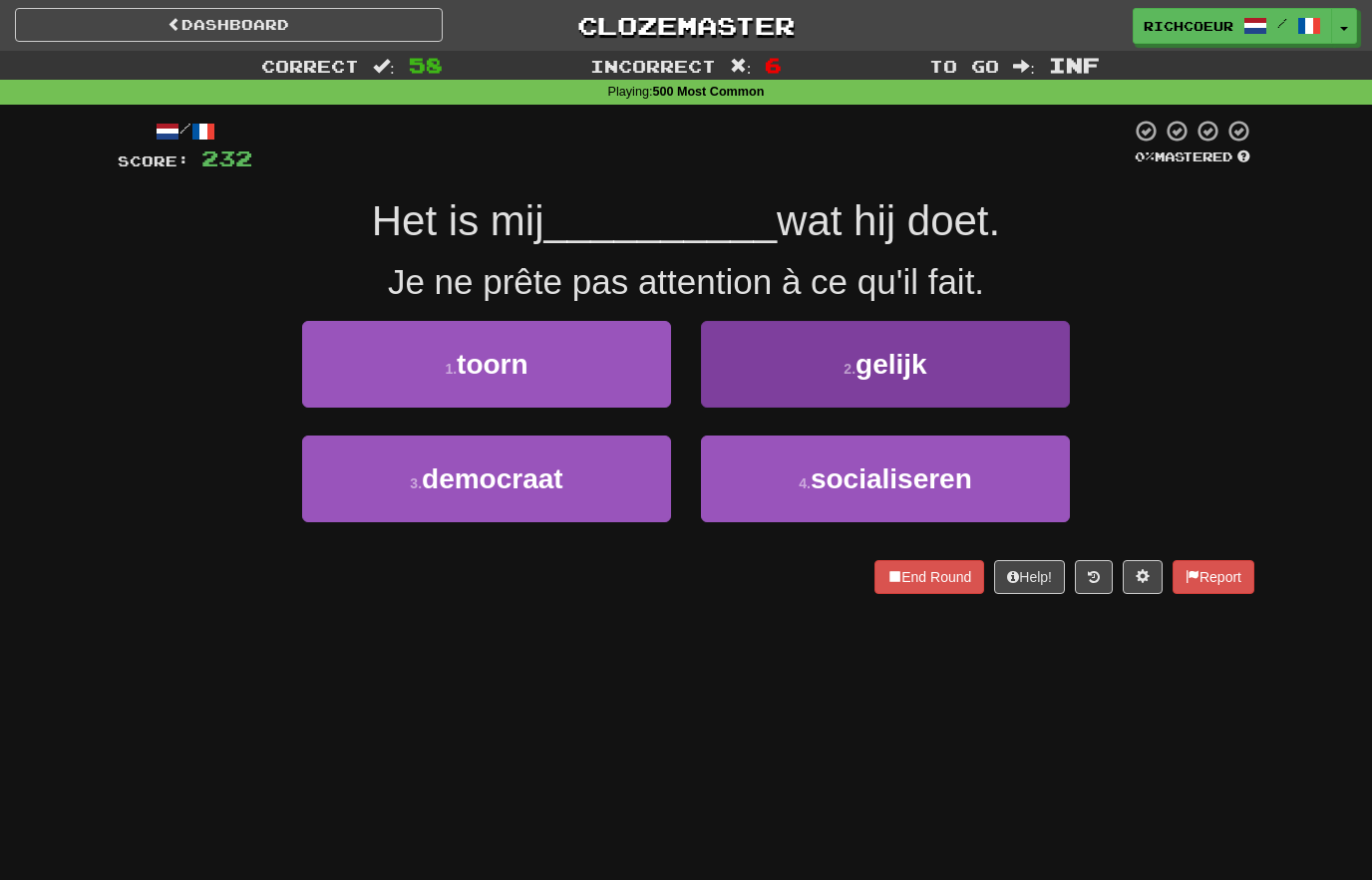 click on "gelijk" at bounding box center (891, 364) 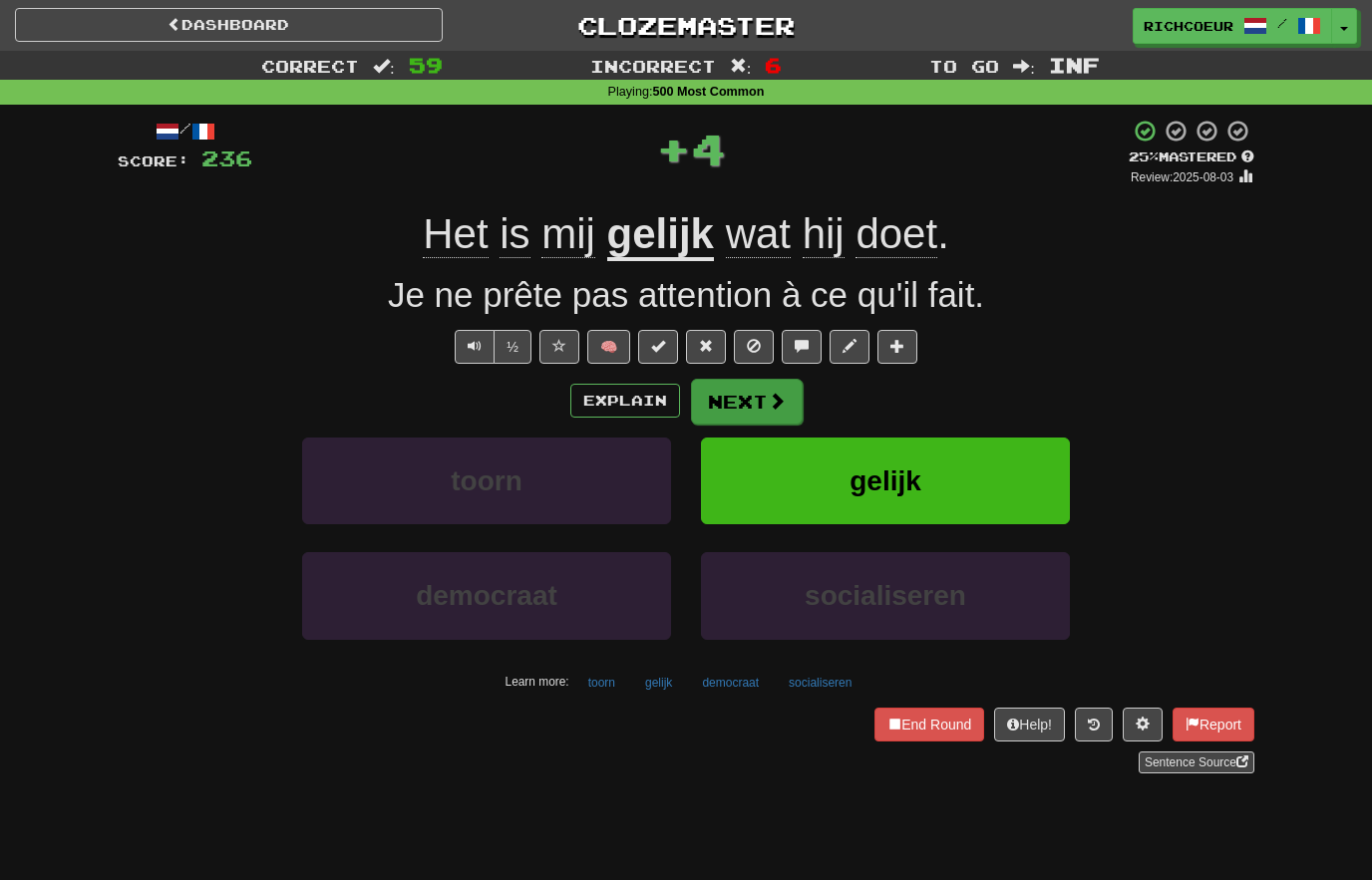 click on "Next" at bounding box center [747, 402] 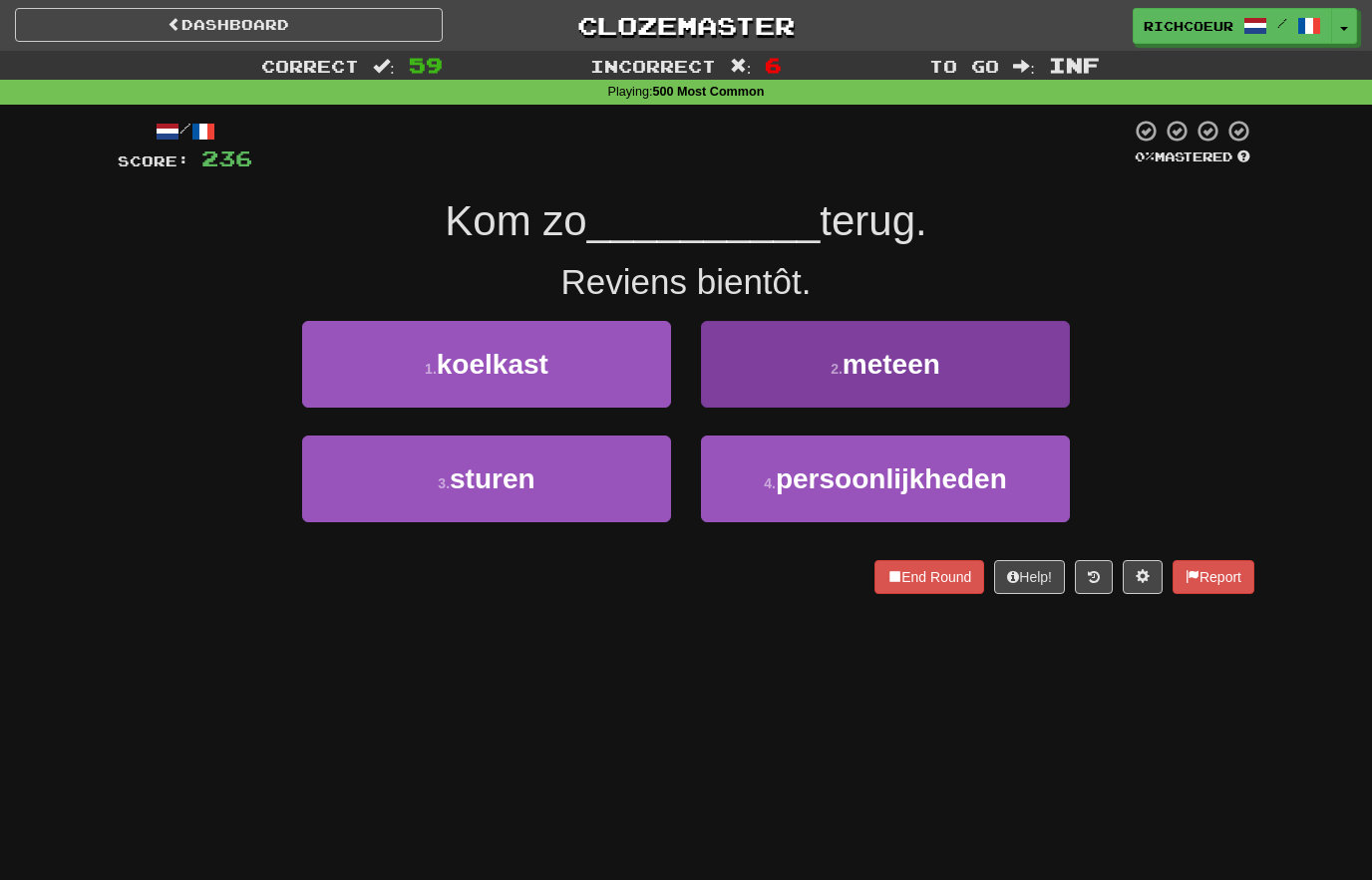 click on "meteen" at bounding box center [891, 364] 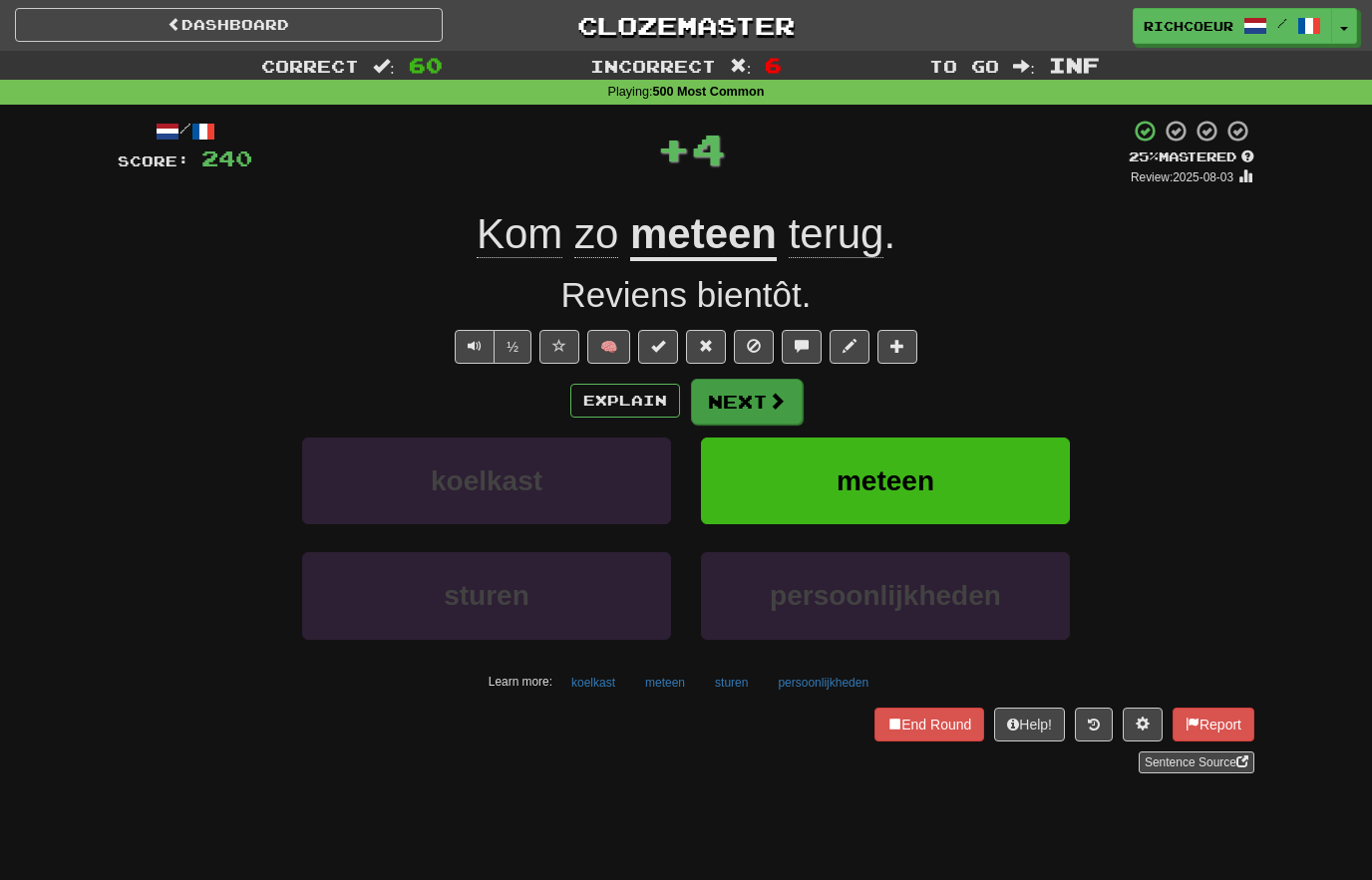 click at bounding box center [777, 401] 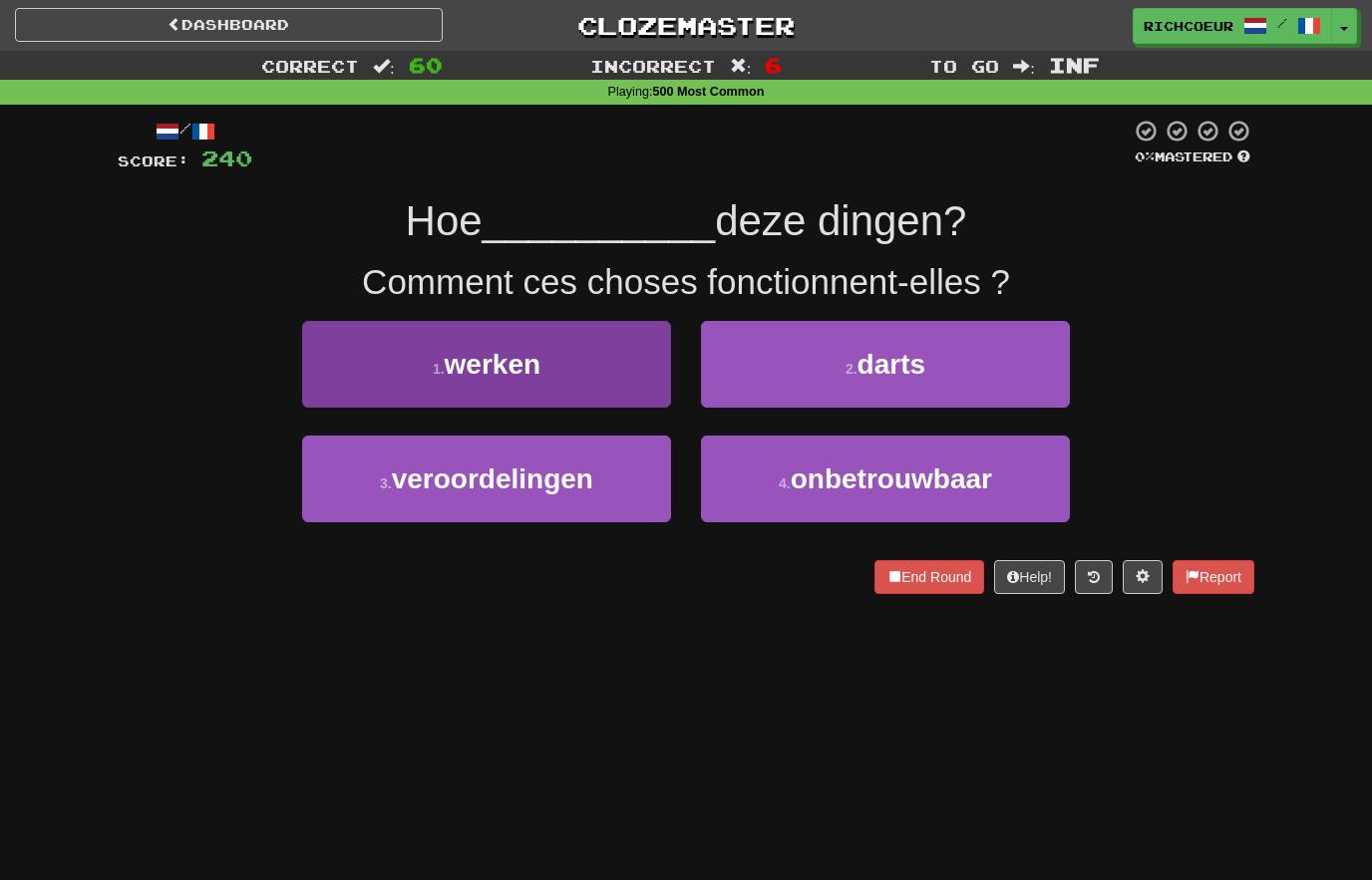 click on "1 .  werken" at bounding box center [487, 364] 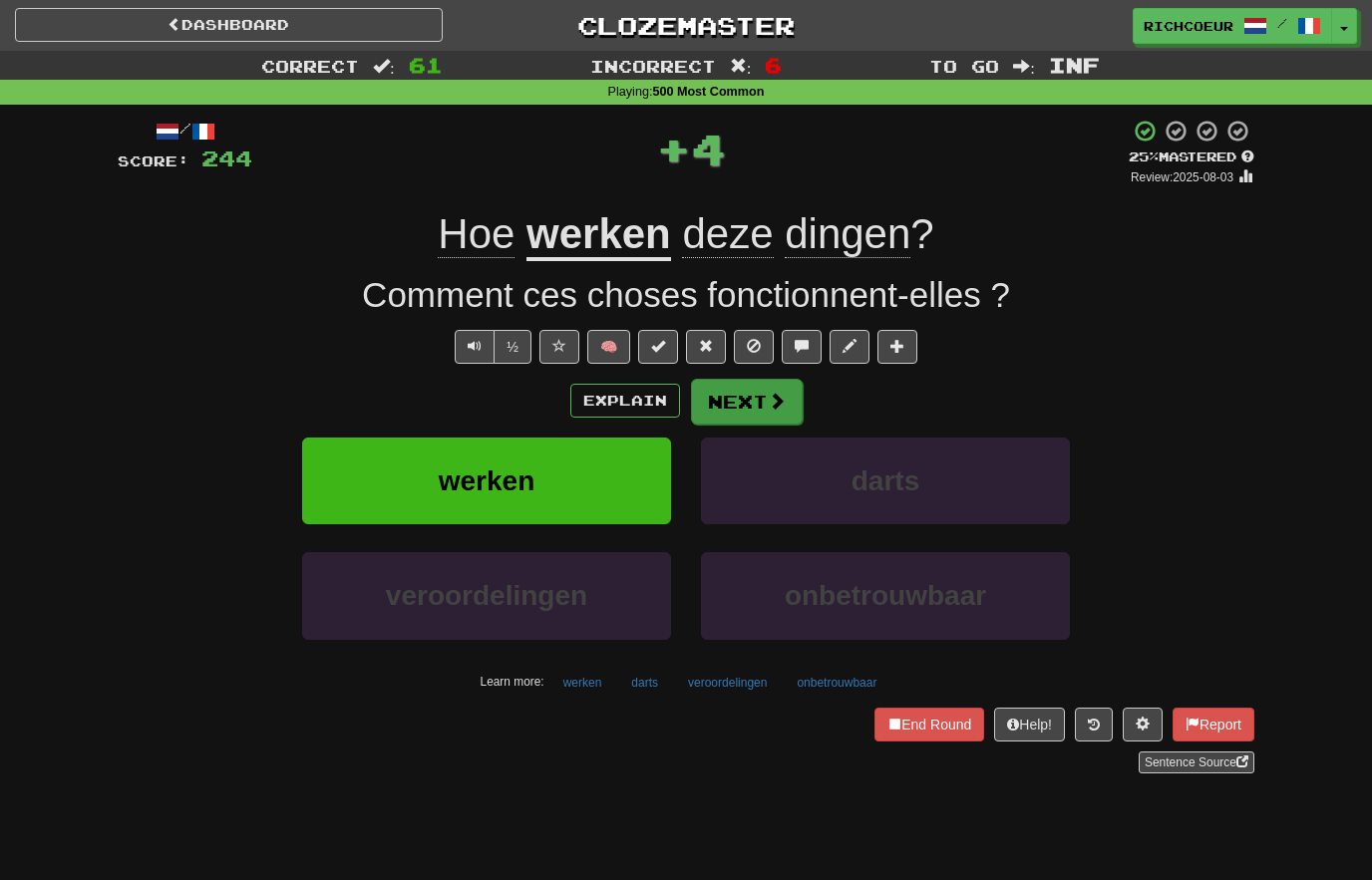click on "Next" at bounding box center [747, 402] 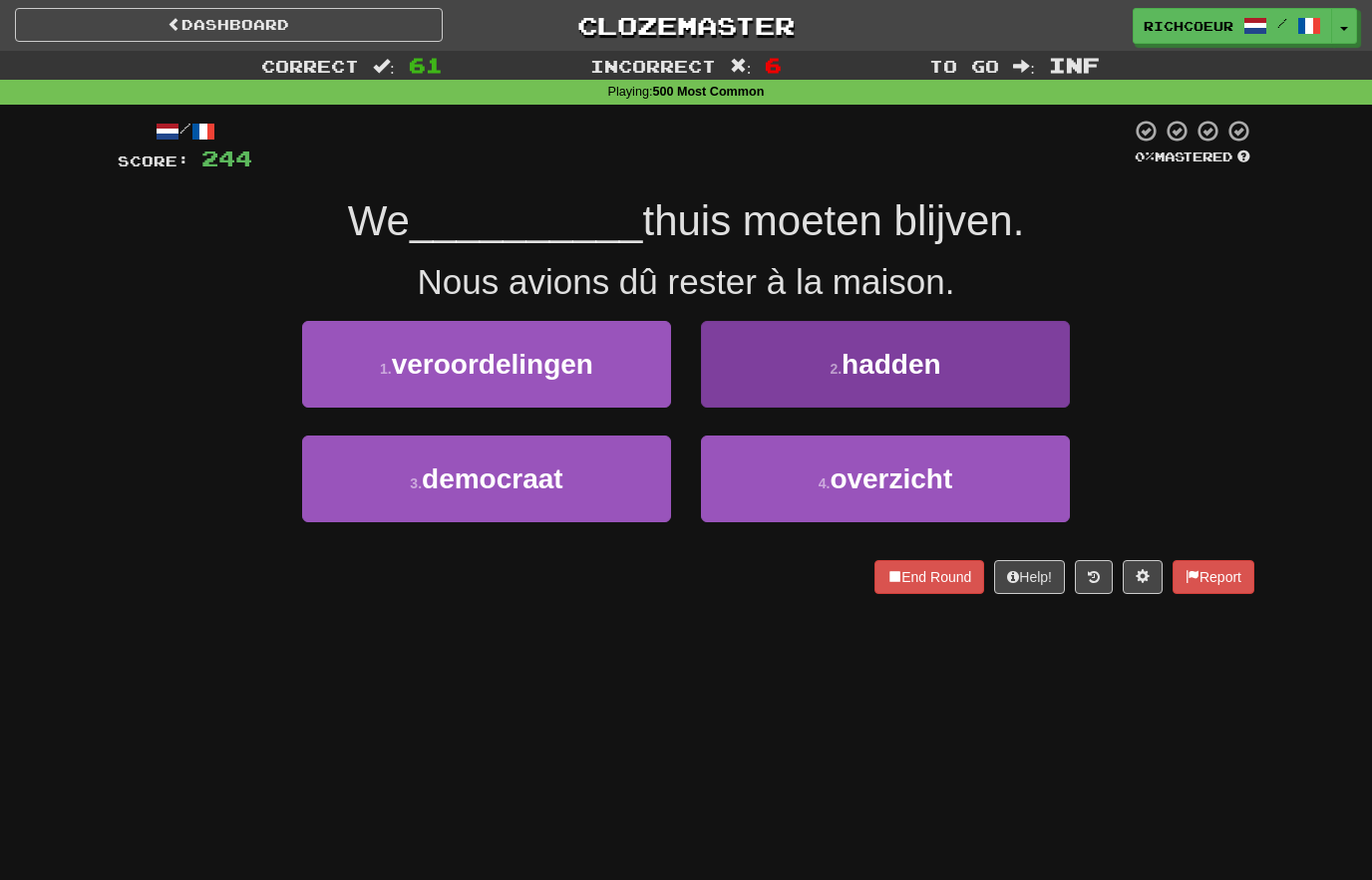 click on "hadden" at bounding box center [891, 364] 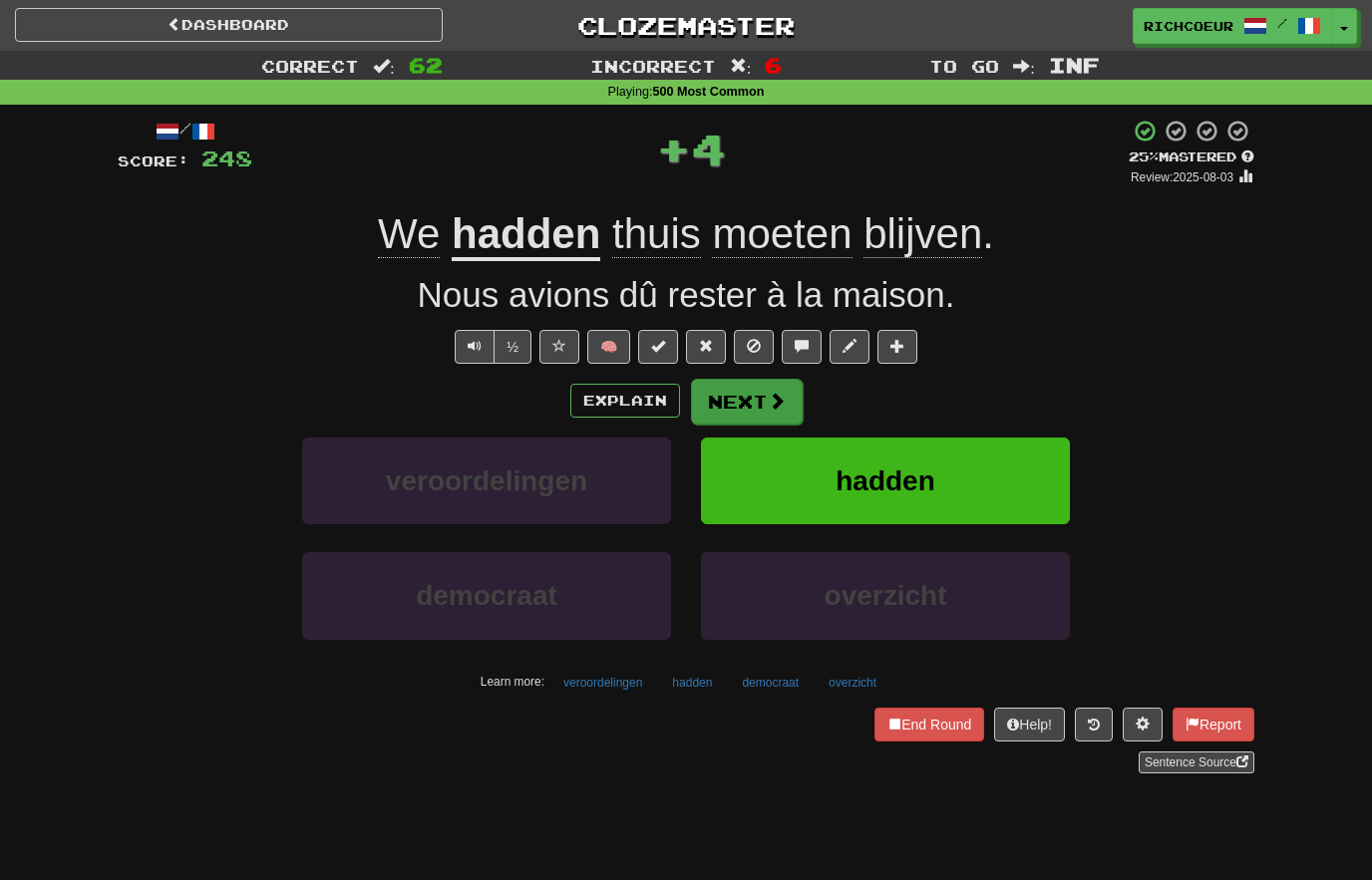 click at bounding box center (777, 401) 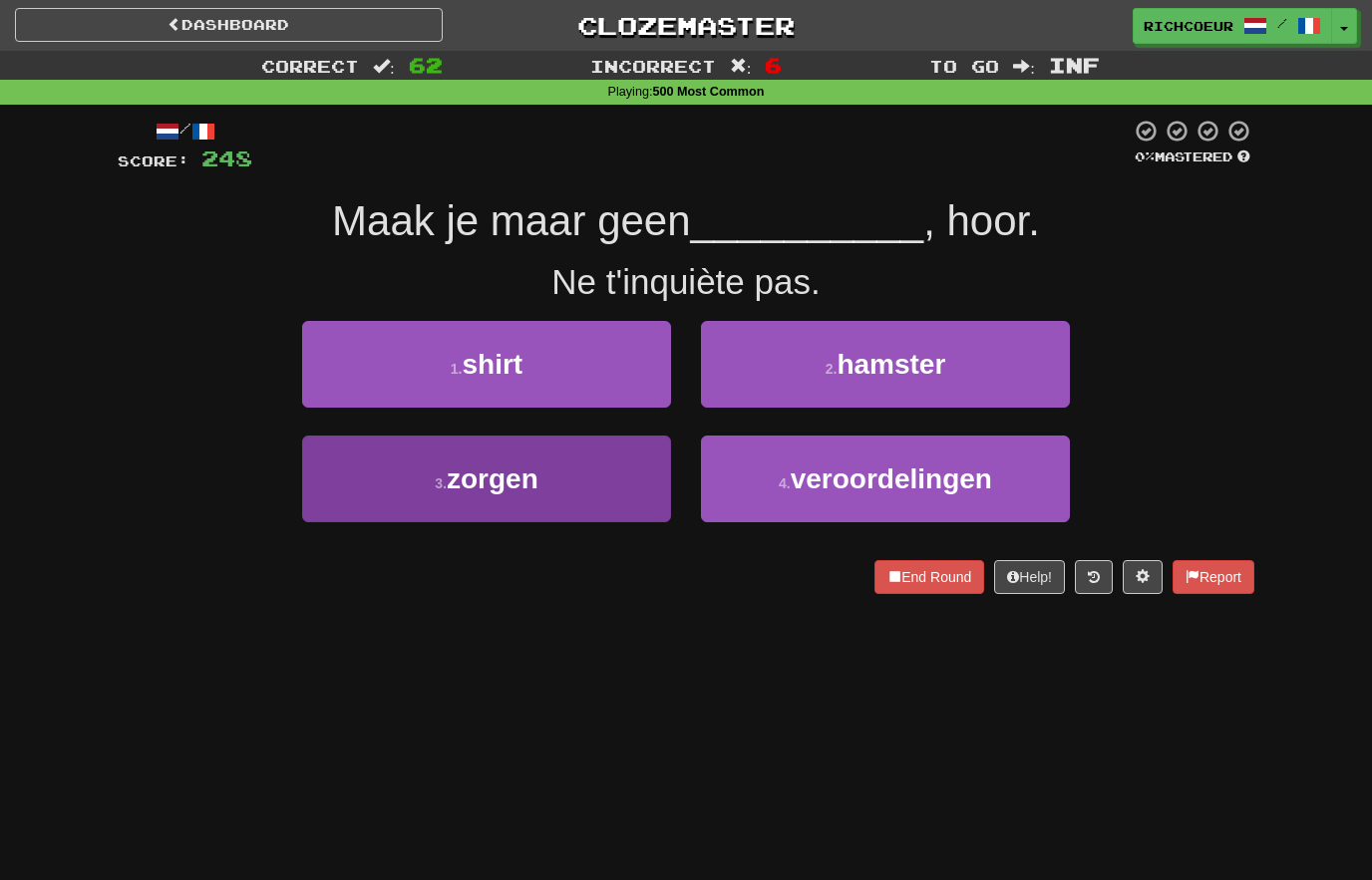 click on "3 .  zorgen" at bounding box center (487, 478) 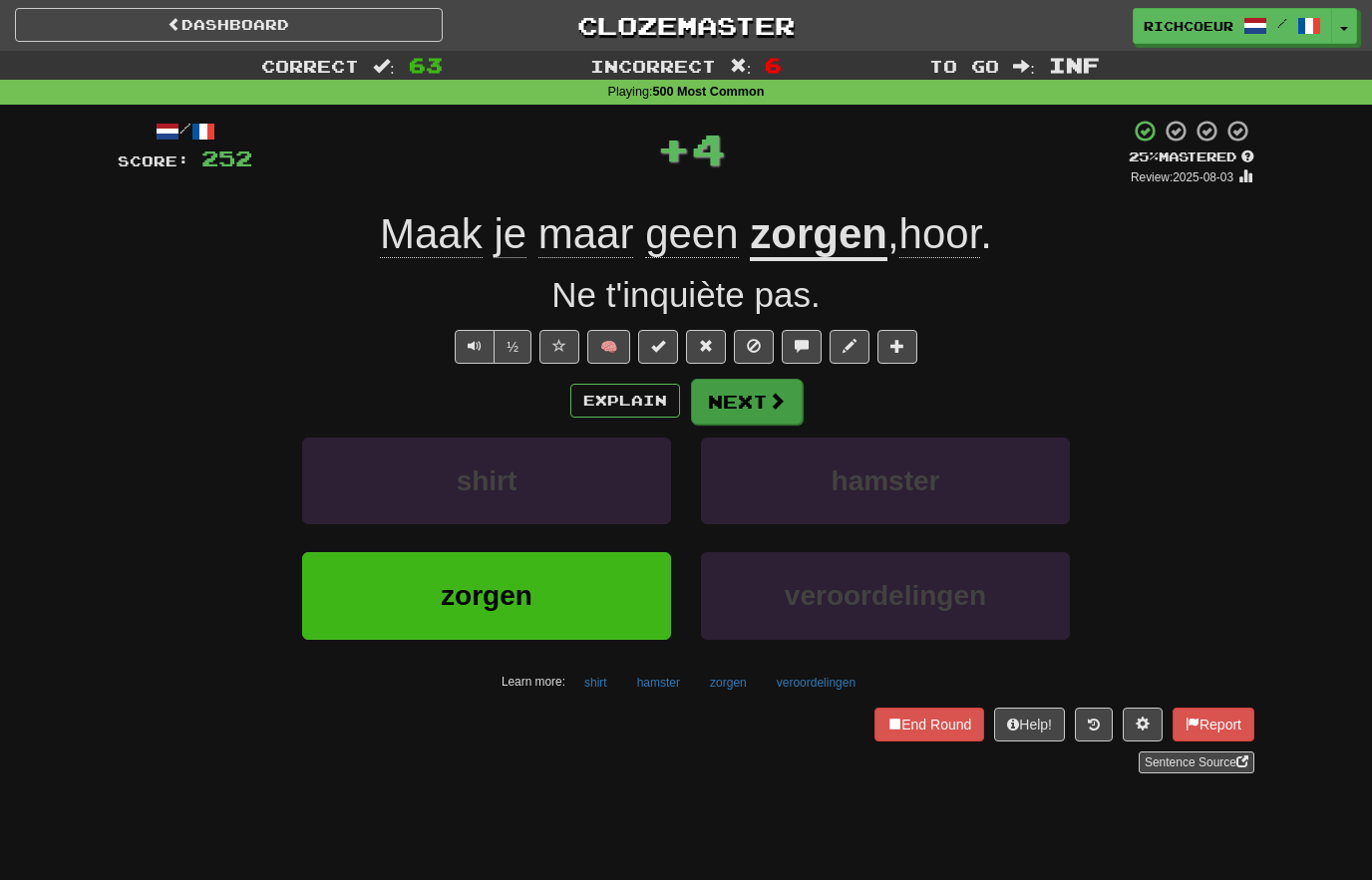 click at bounding box center (777, 401) 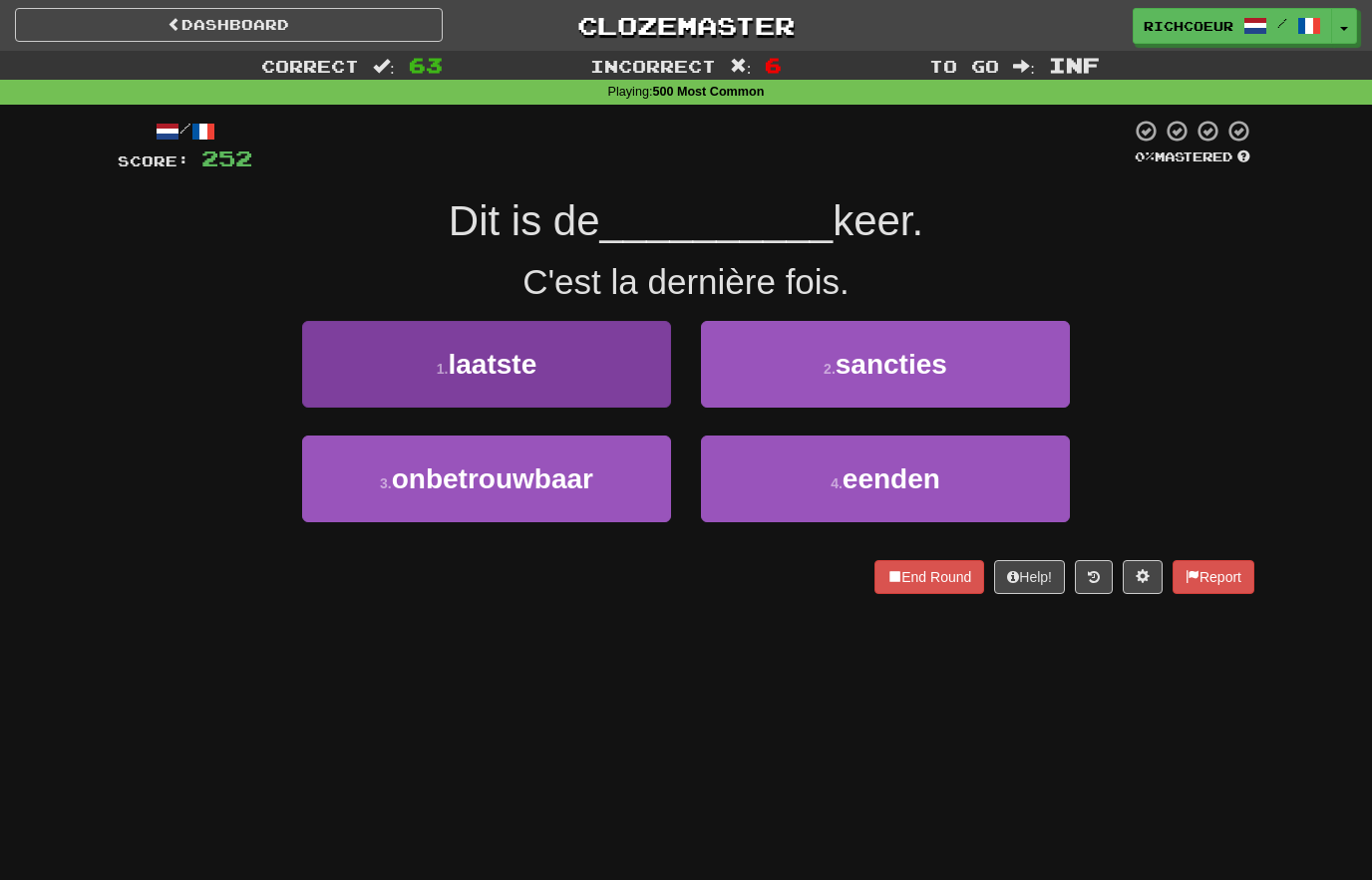click on "1 .  laatste" at bounding box center [487, 364] 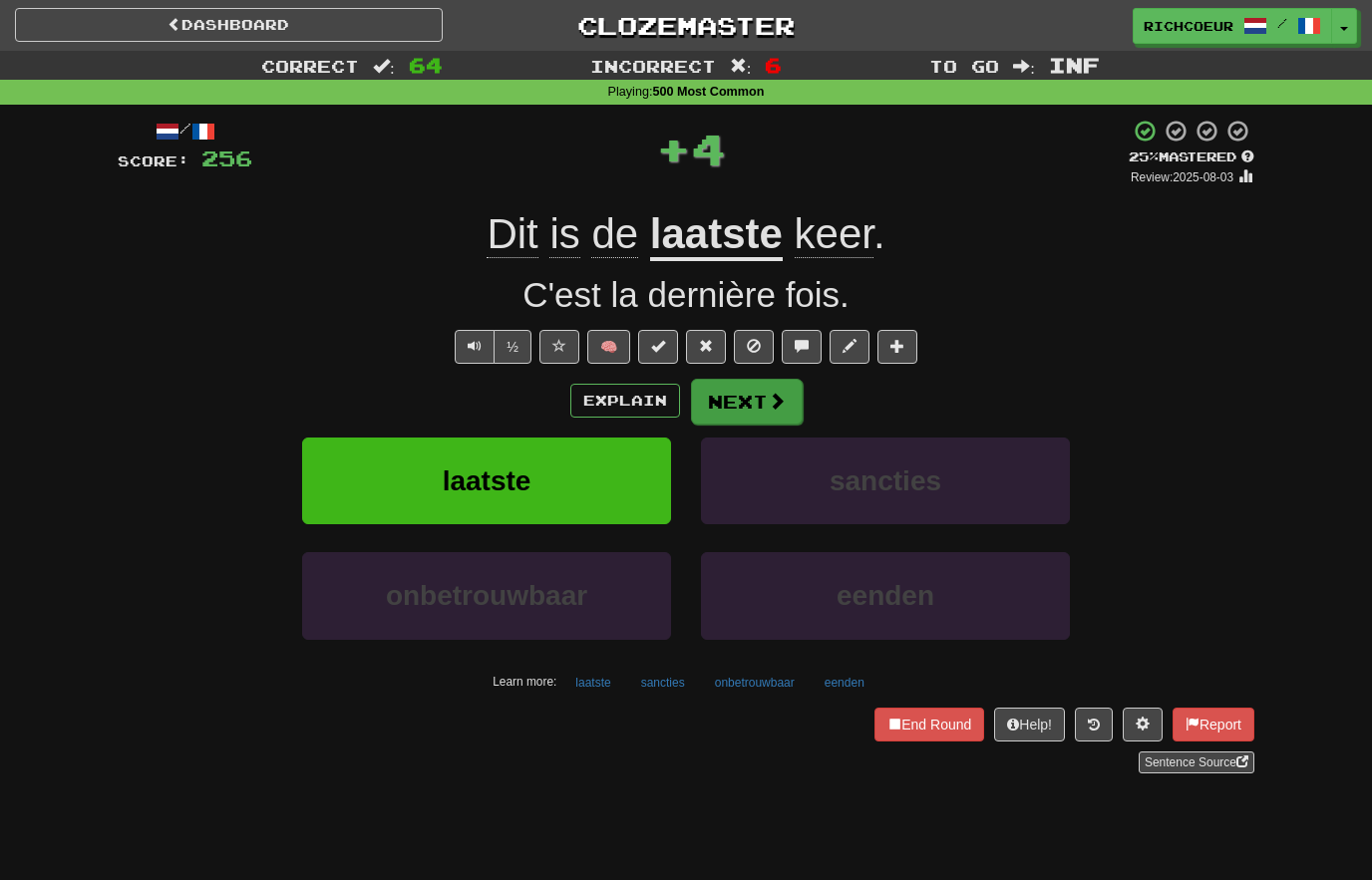 click at bounding box center [777, 401] 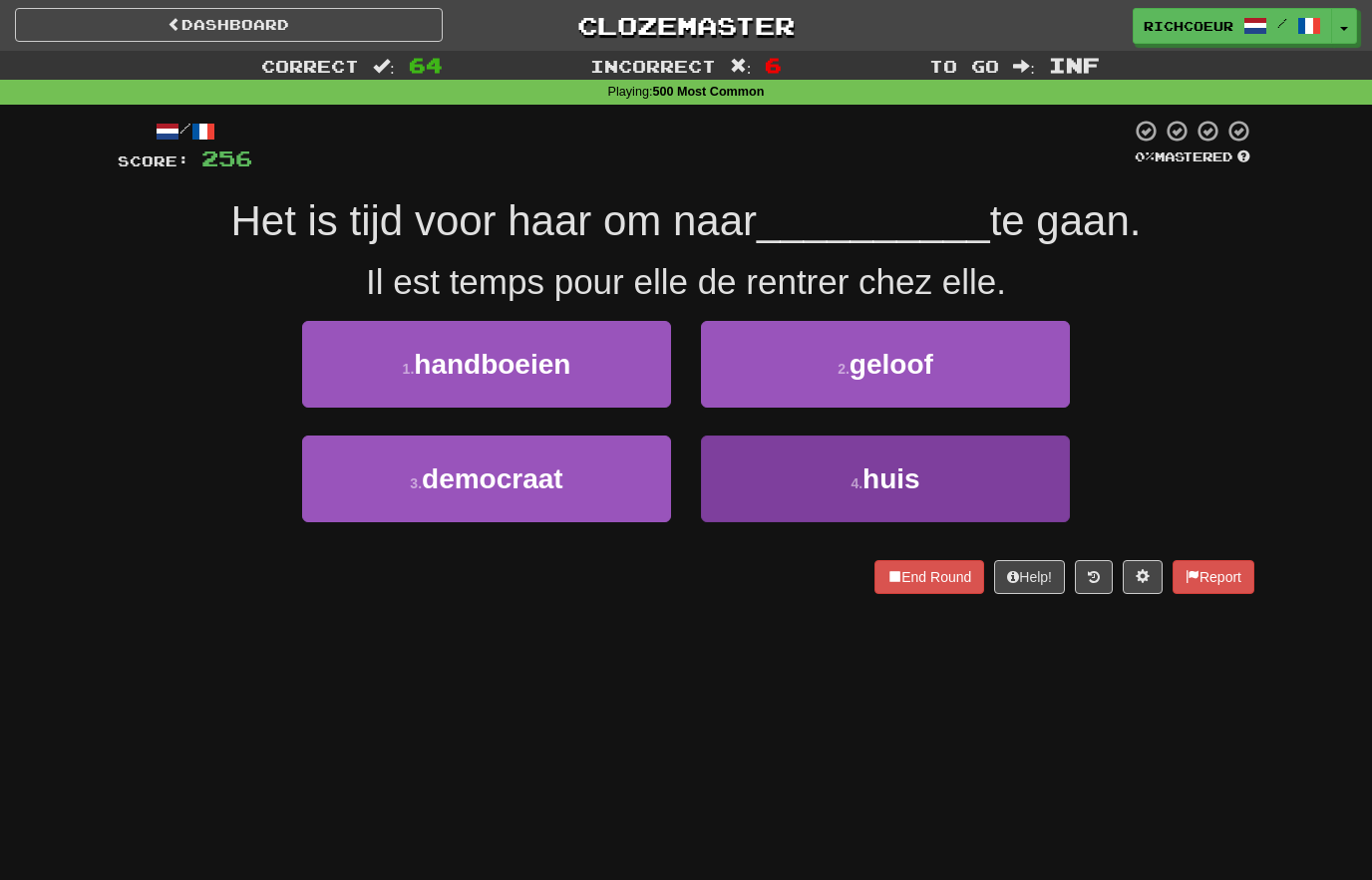 click on "4 .  huis" at bounding box center (885, 478) 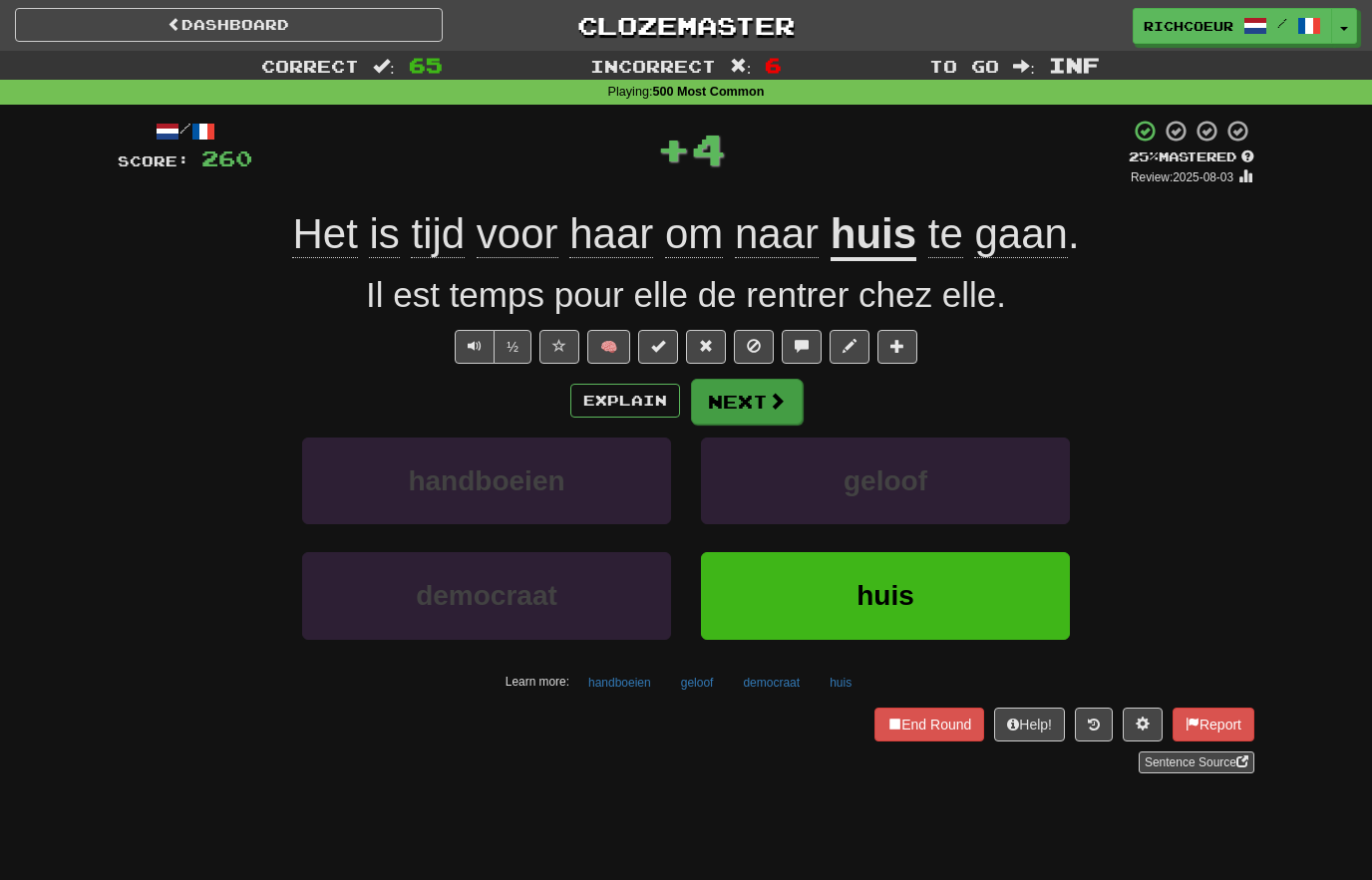 click on "Next" at bounding box center (747, 402) 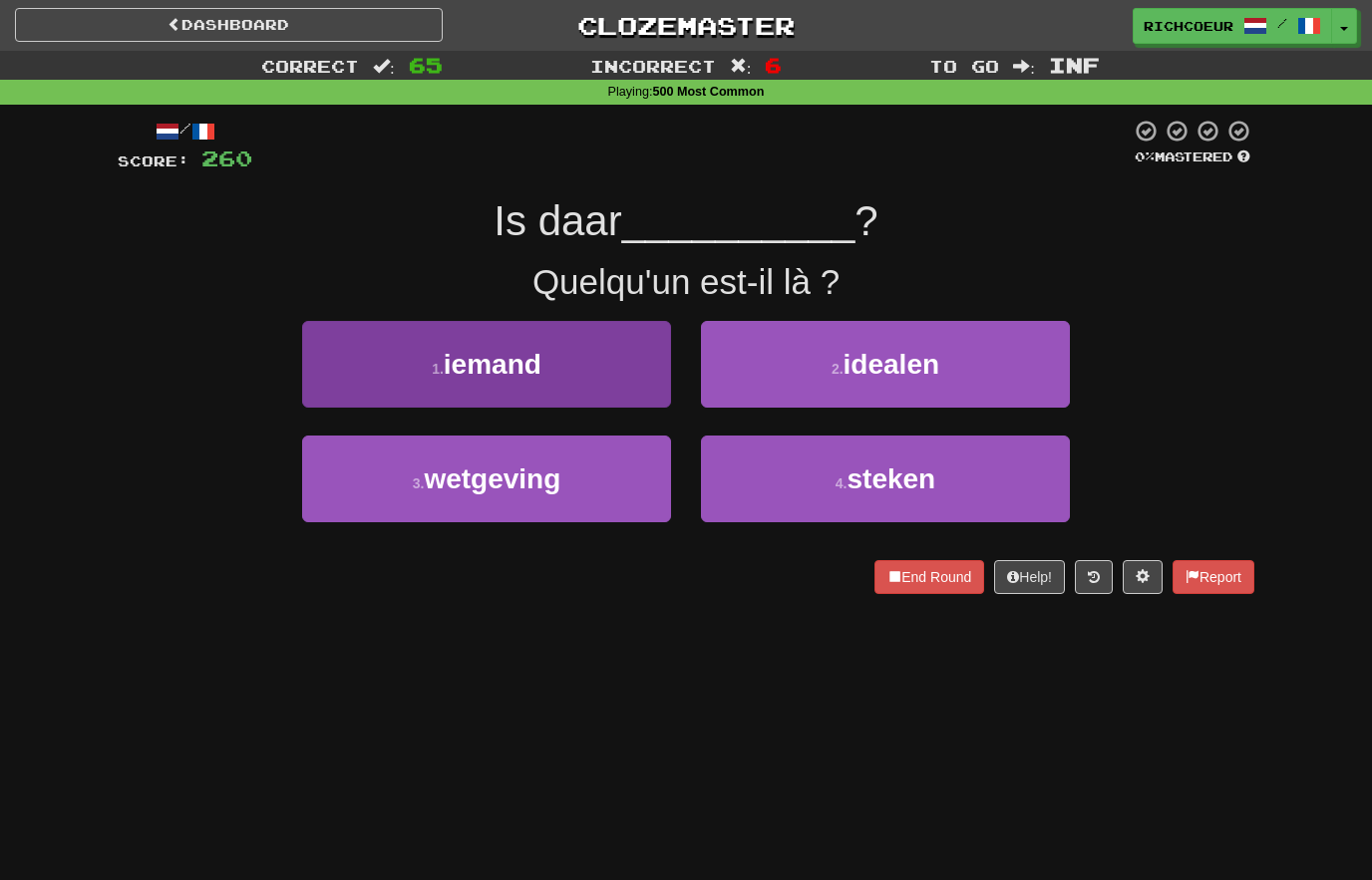 click on "1 .  iemand" at bounding box center [487, 364] 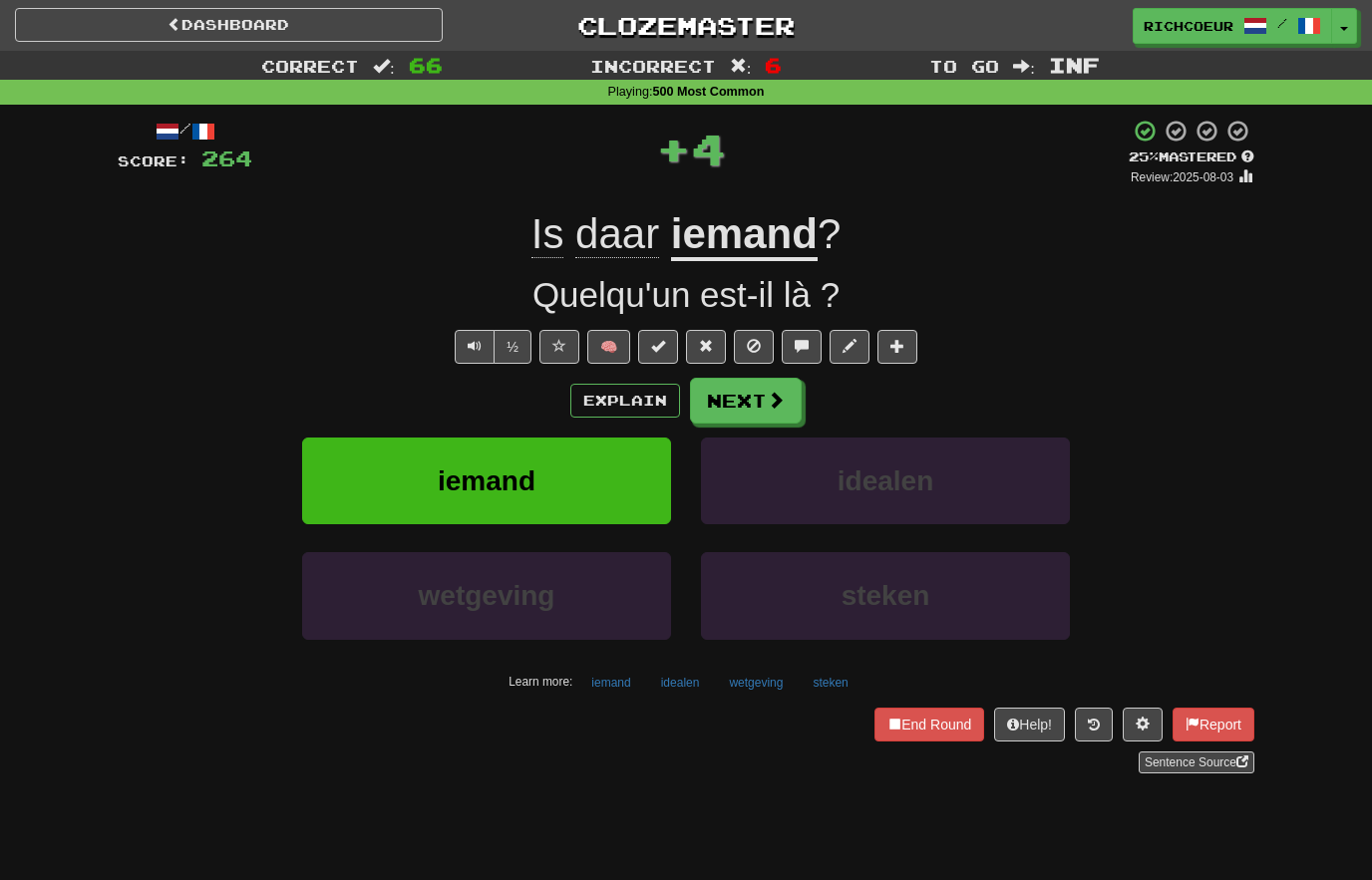 click at bounding box center [776, 400] 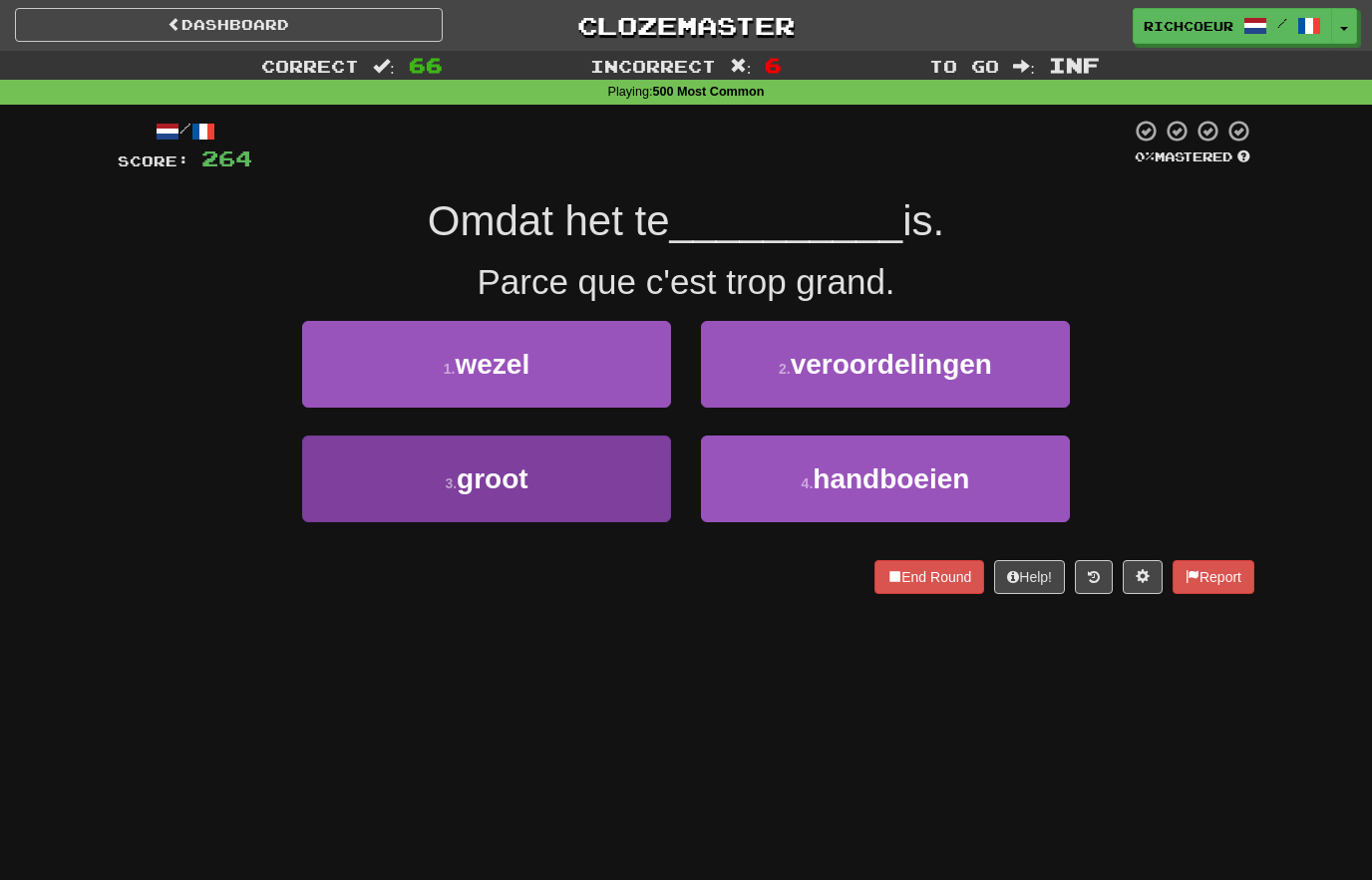 click on "3 .  groot" at bounding box center (487, 478) 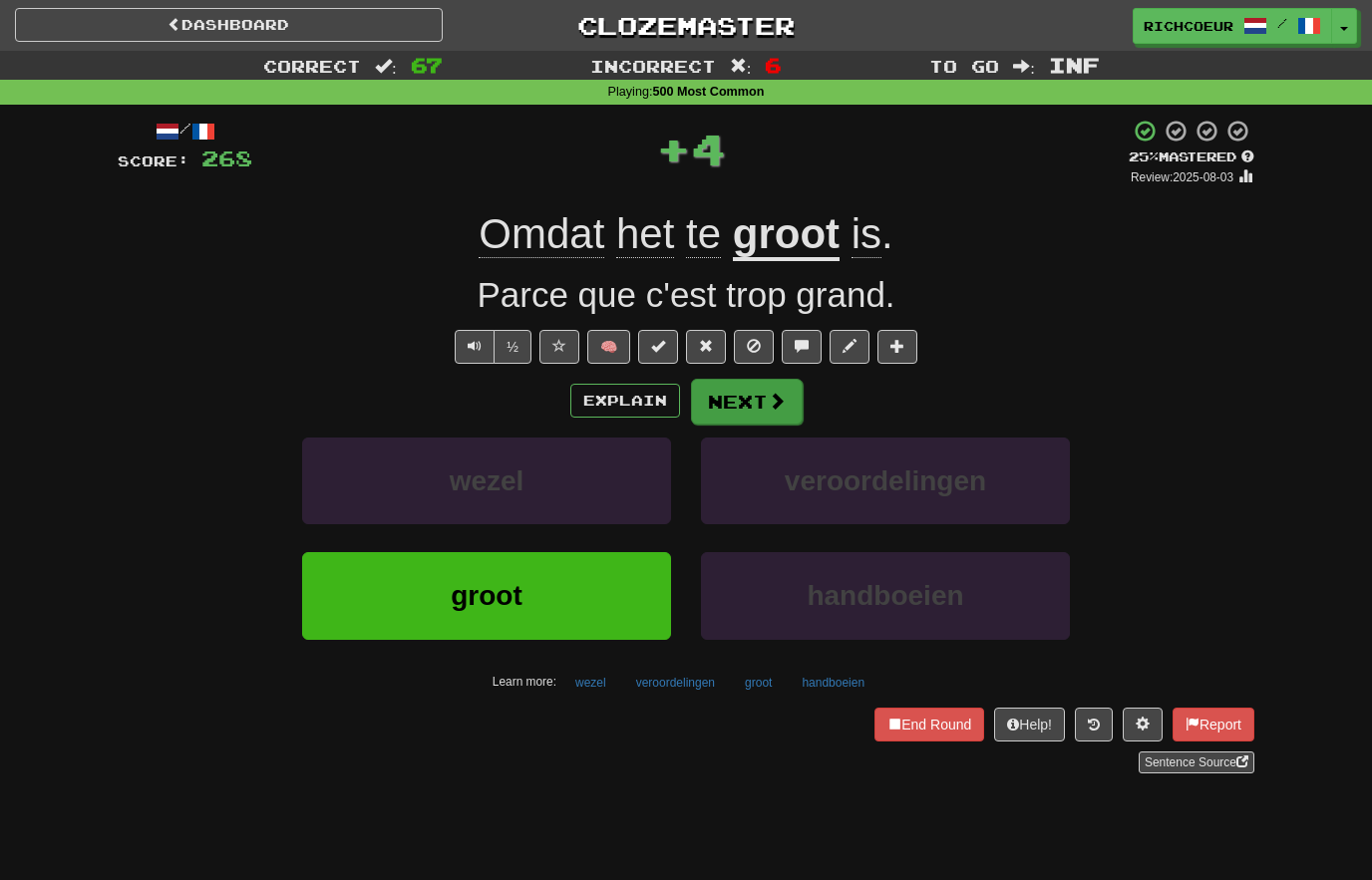 click on "Next" at bounding box center [747, 402] 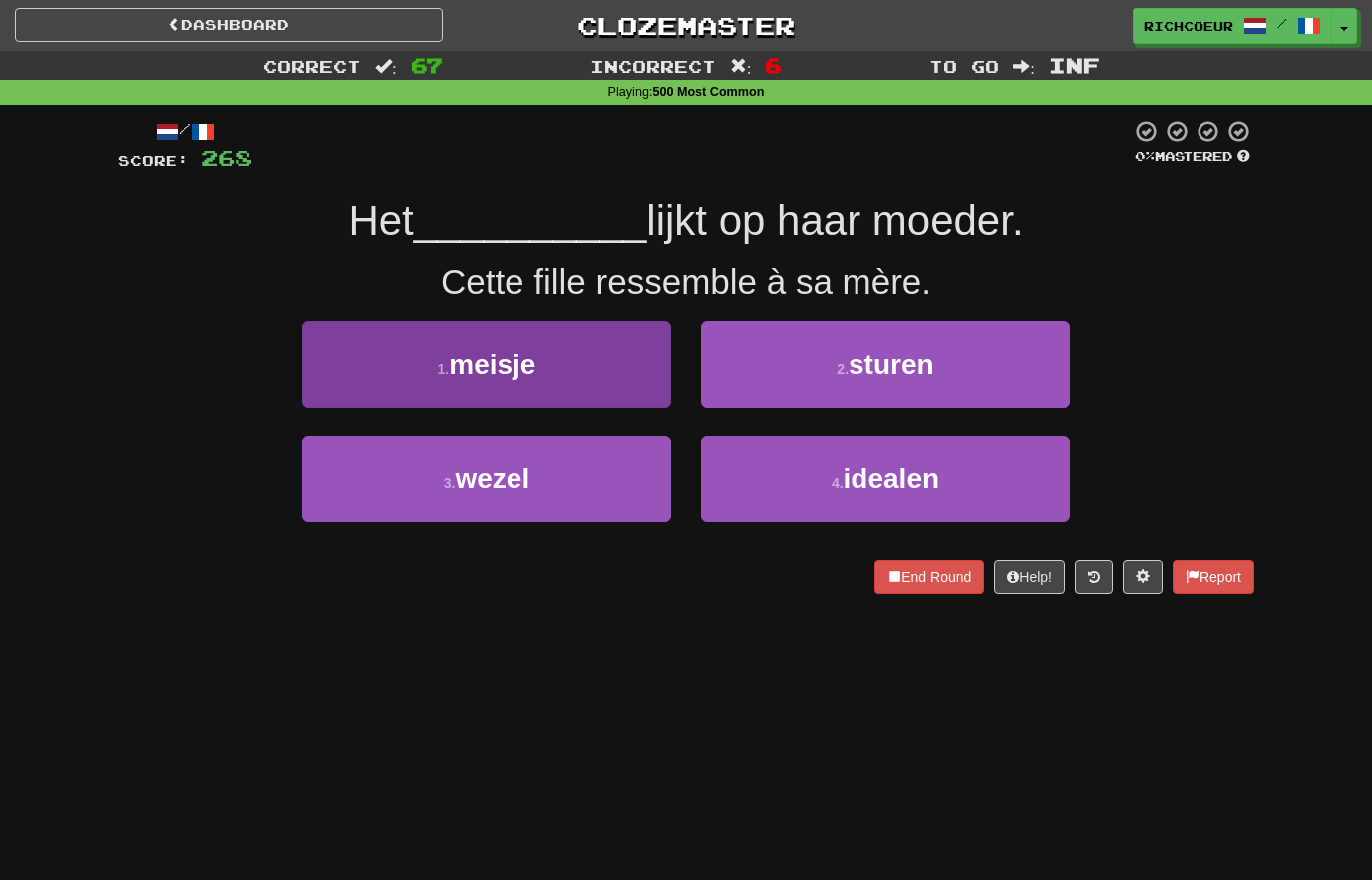 click on "1 .  meisje" at bounding box center [487, 364] 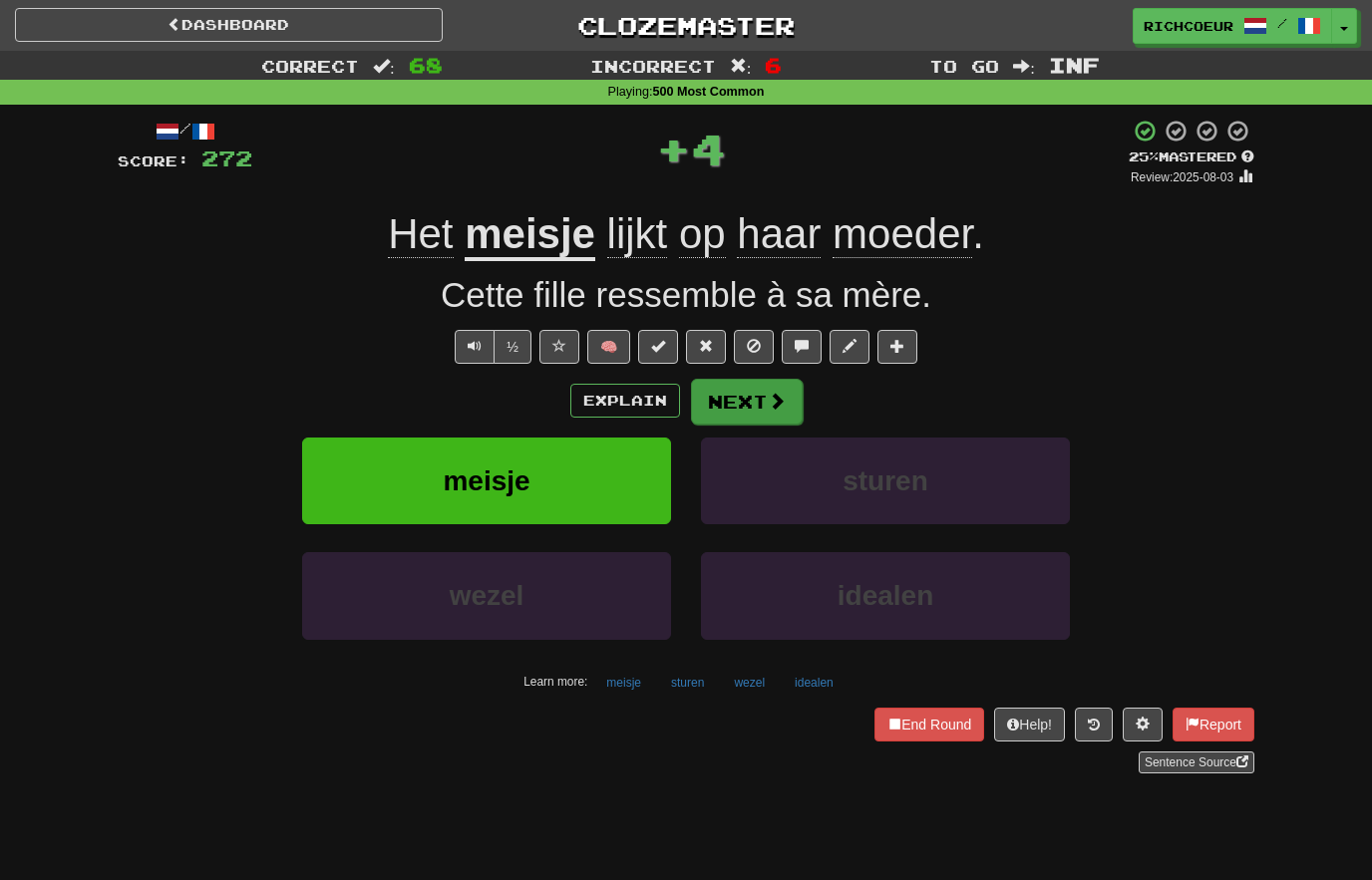 click at bounding box center (777, 401) 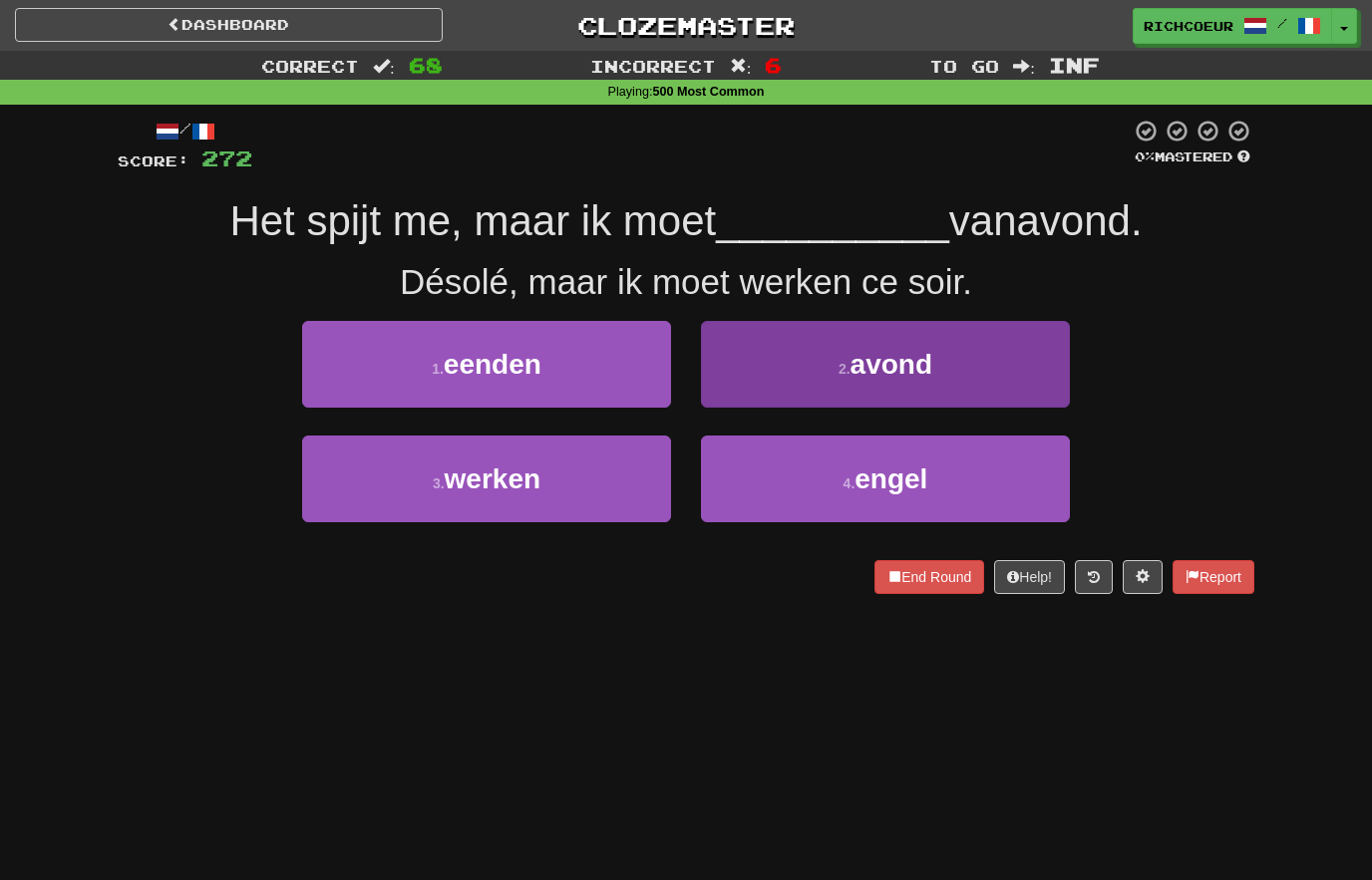 click on "2 .  avond" at bounding box center (885, 364) 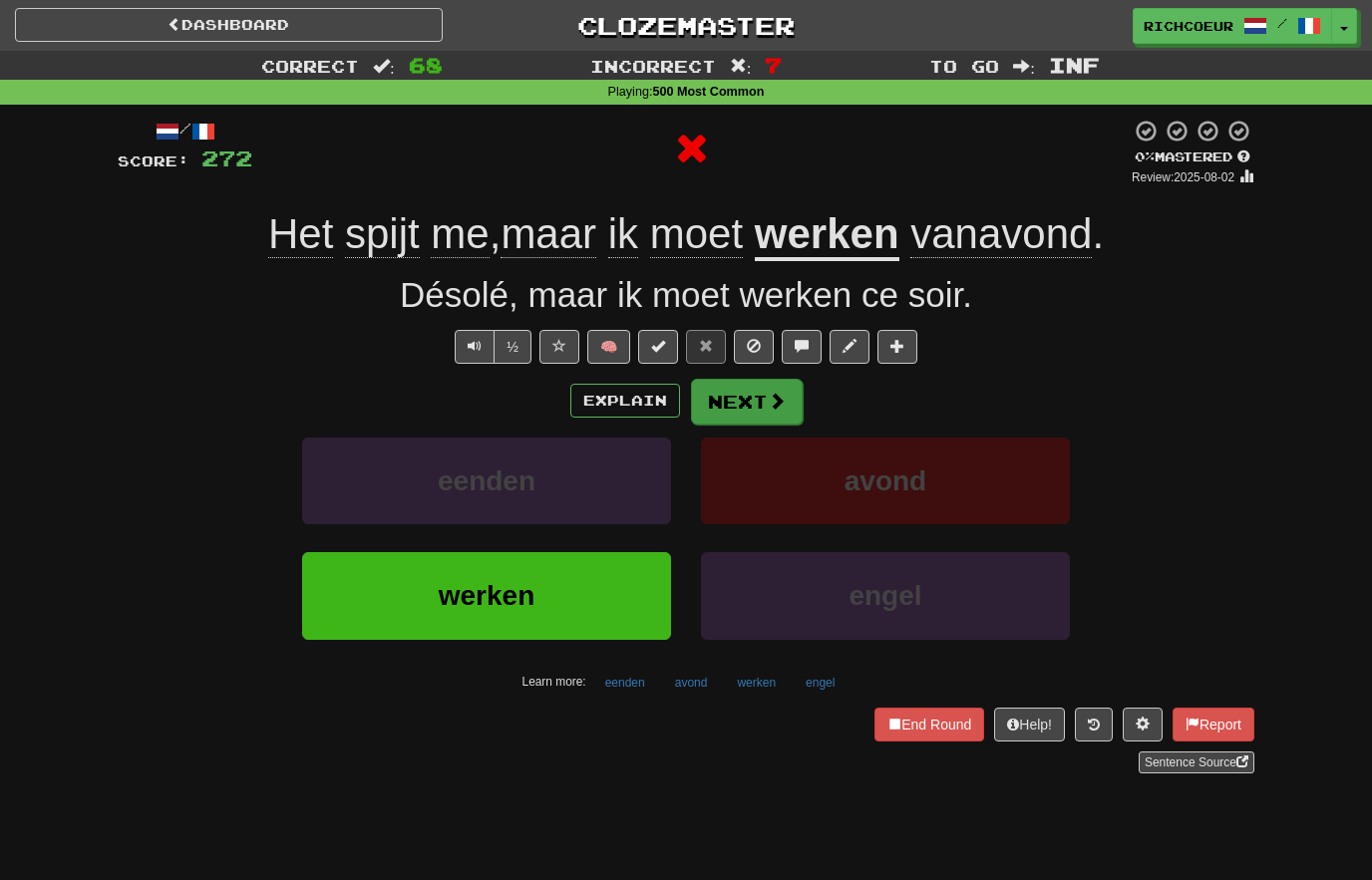 click on "Next" at bounding box center [747, 402] 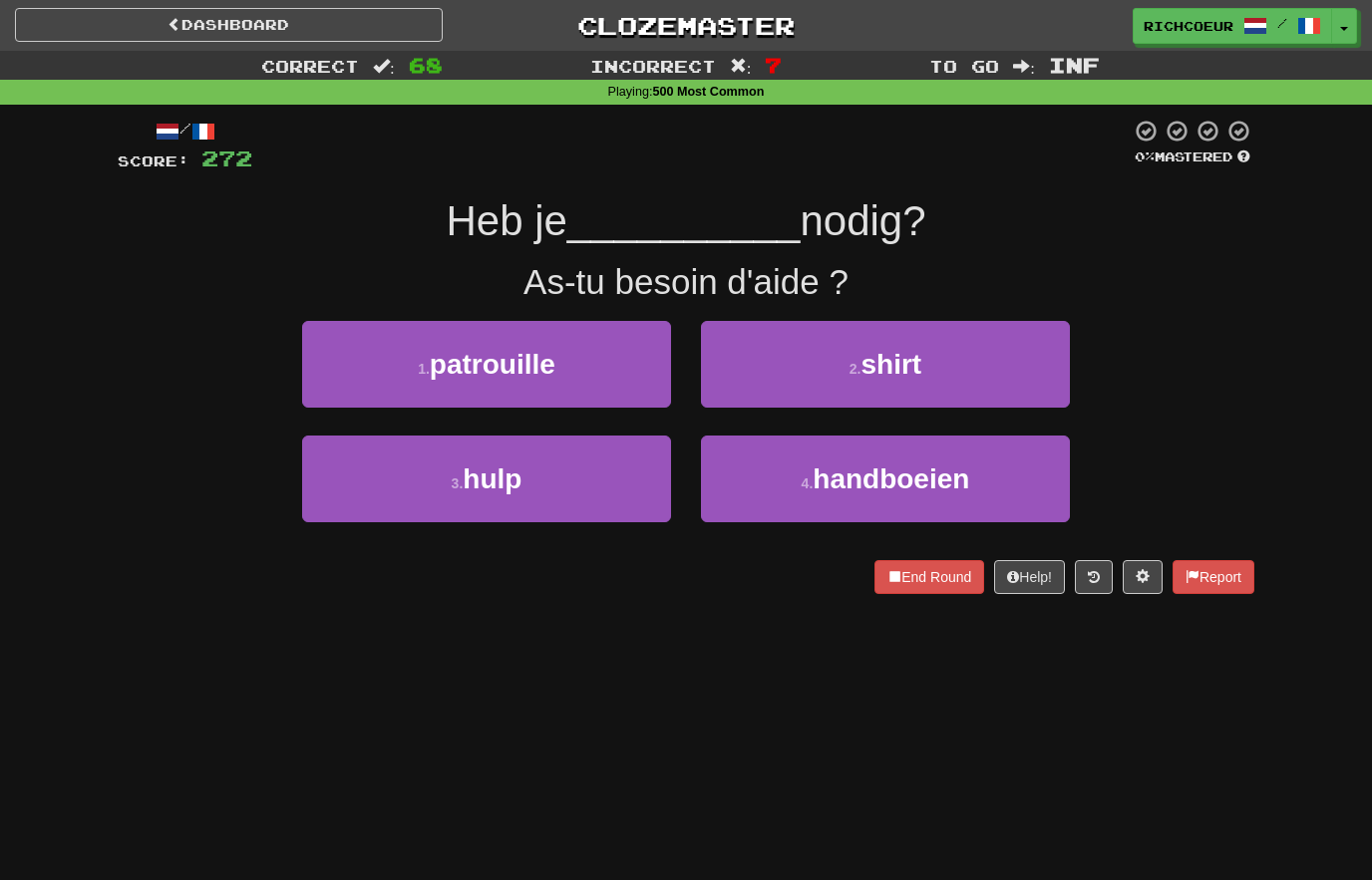 click on "3 .  hulp" at bounding box center (487, 478) 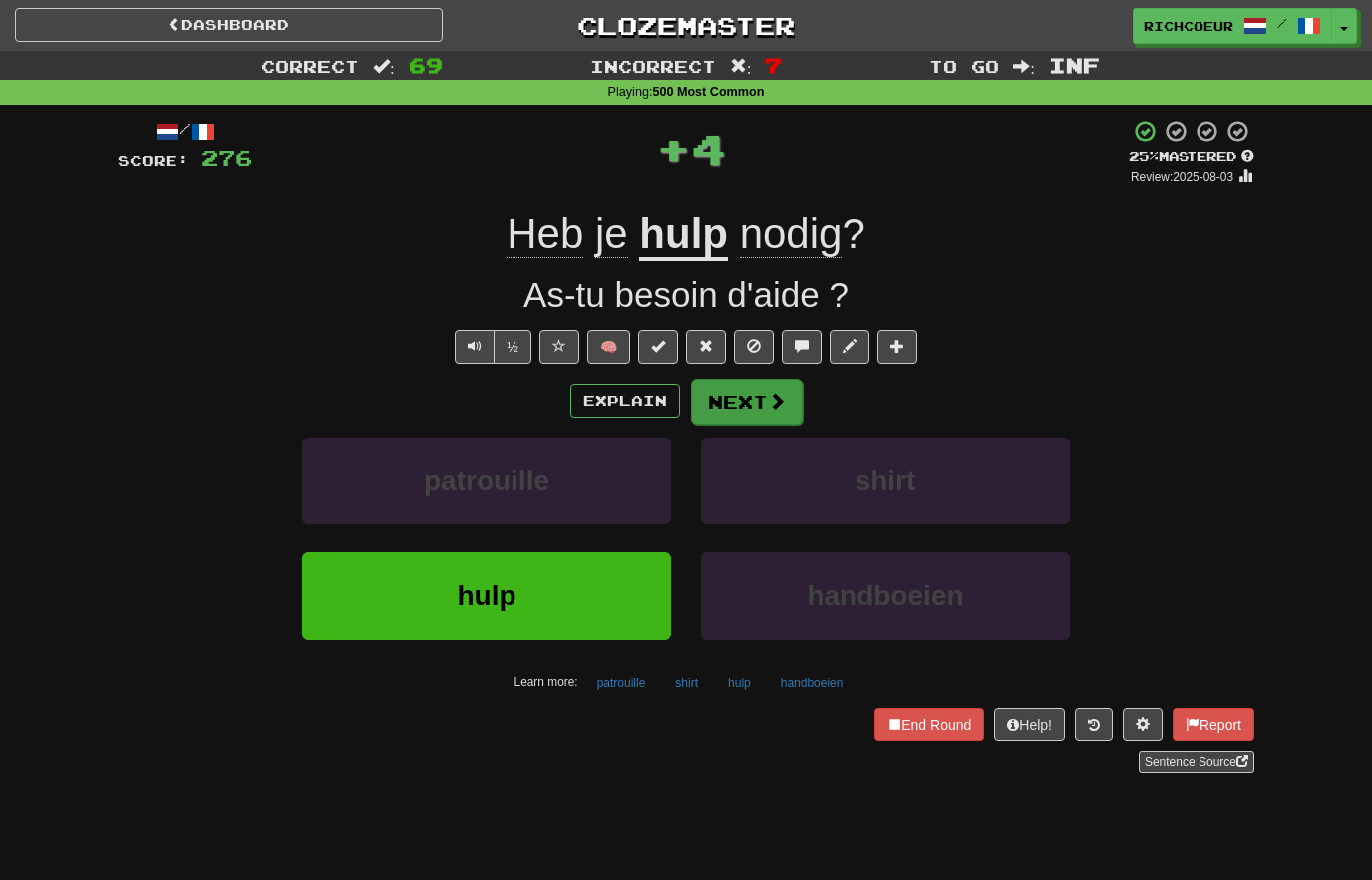 click at bounding box center (777, 401) 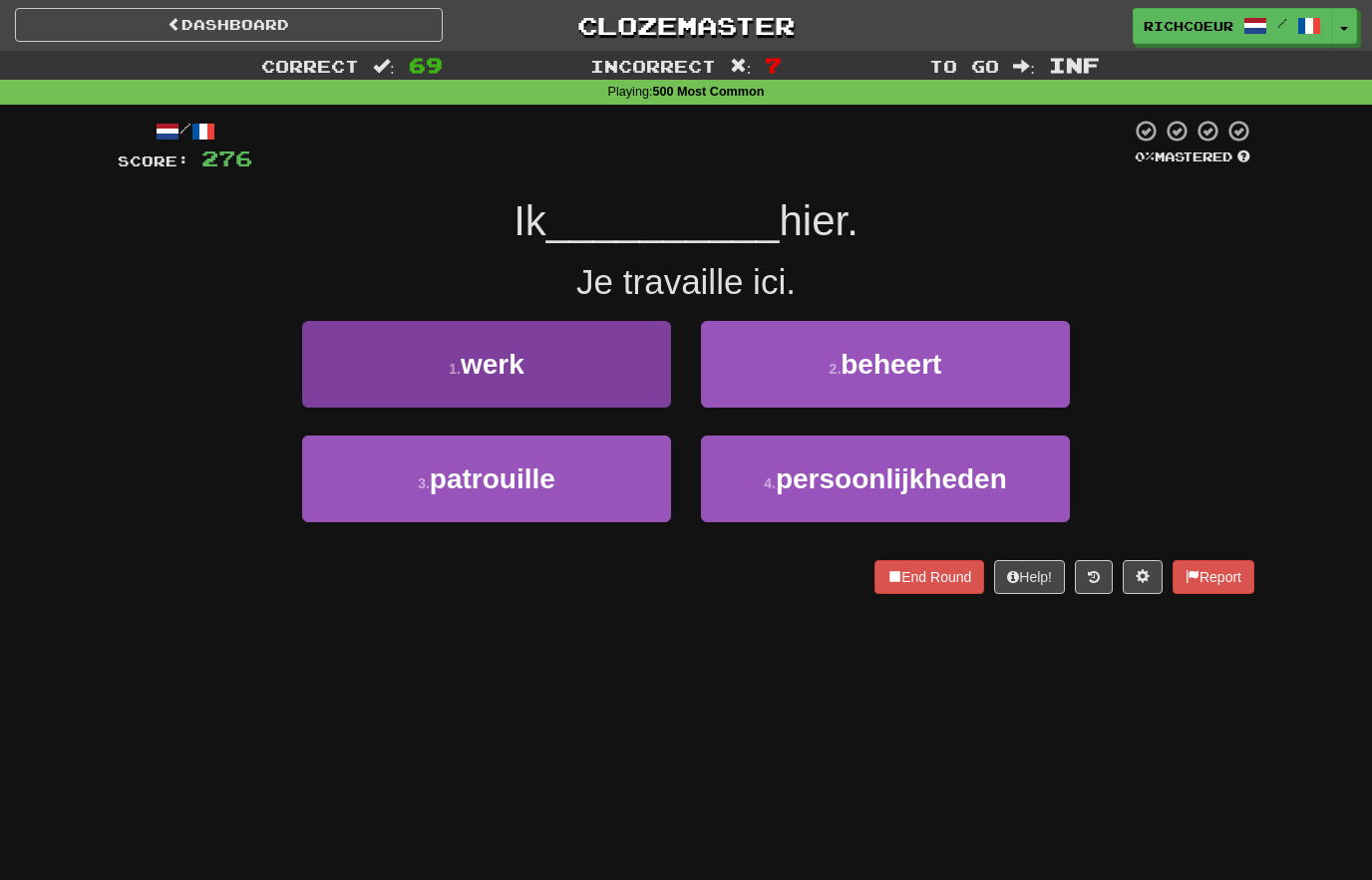 click on "1 .  werk" at bounding box center (487, 364) 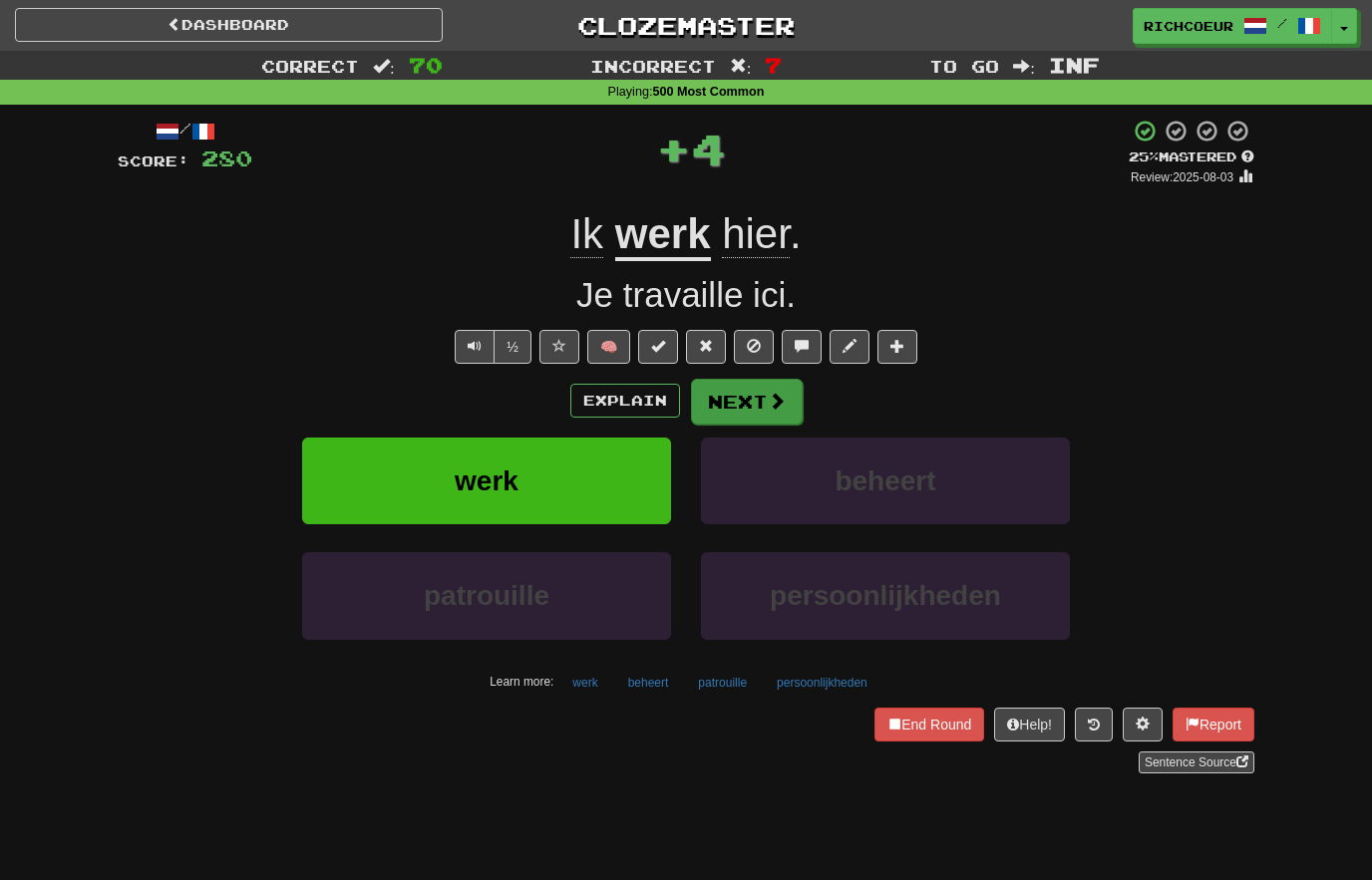 click at bounding box center (777, 401) 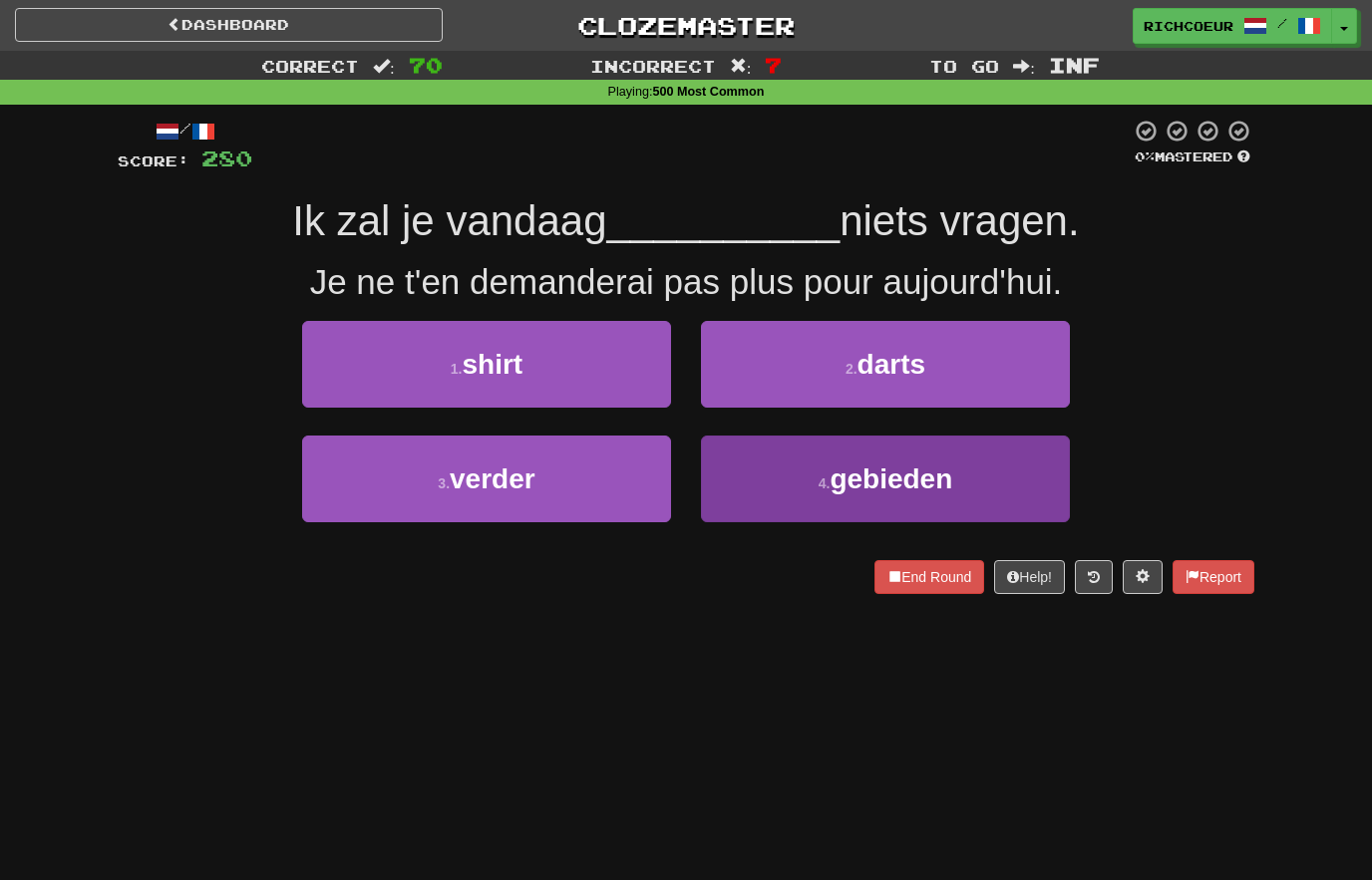 click on "4 .  gebieden" at bounding box center [885, 478] 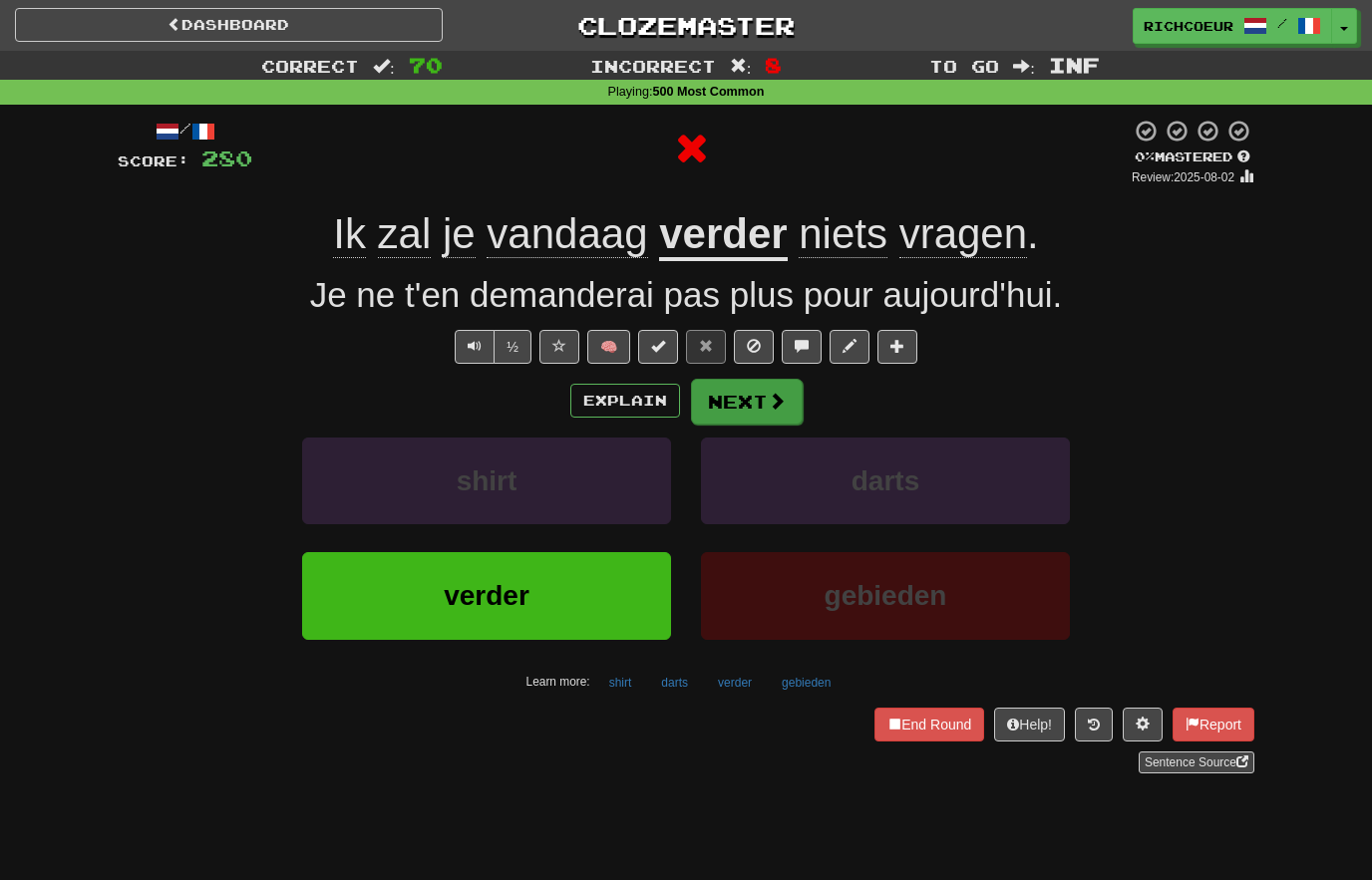 click at bounding box center (777, 401) 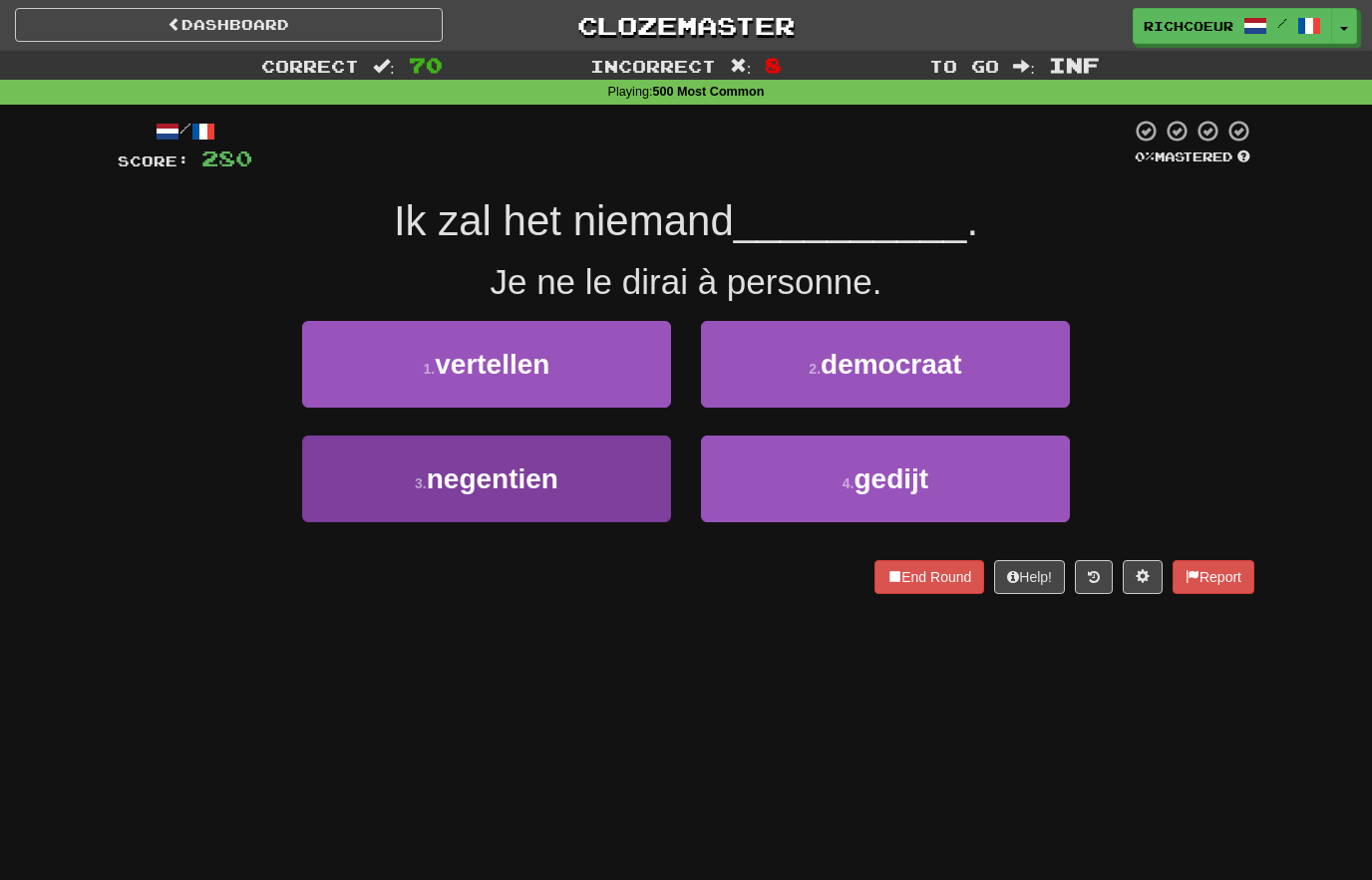 click on "3 .  negentien" at bounding box center [487, 478] 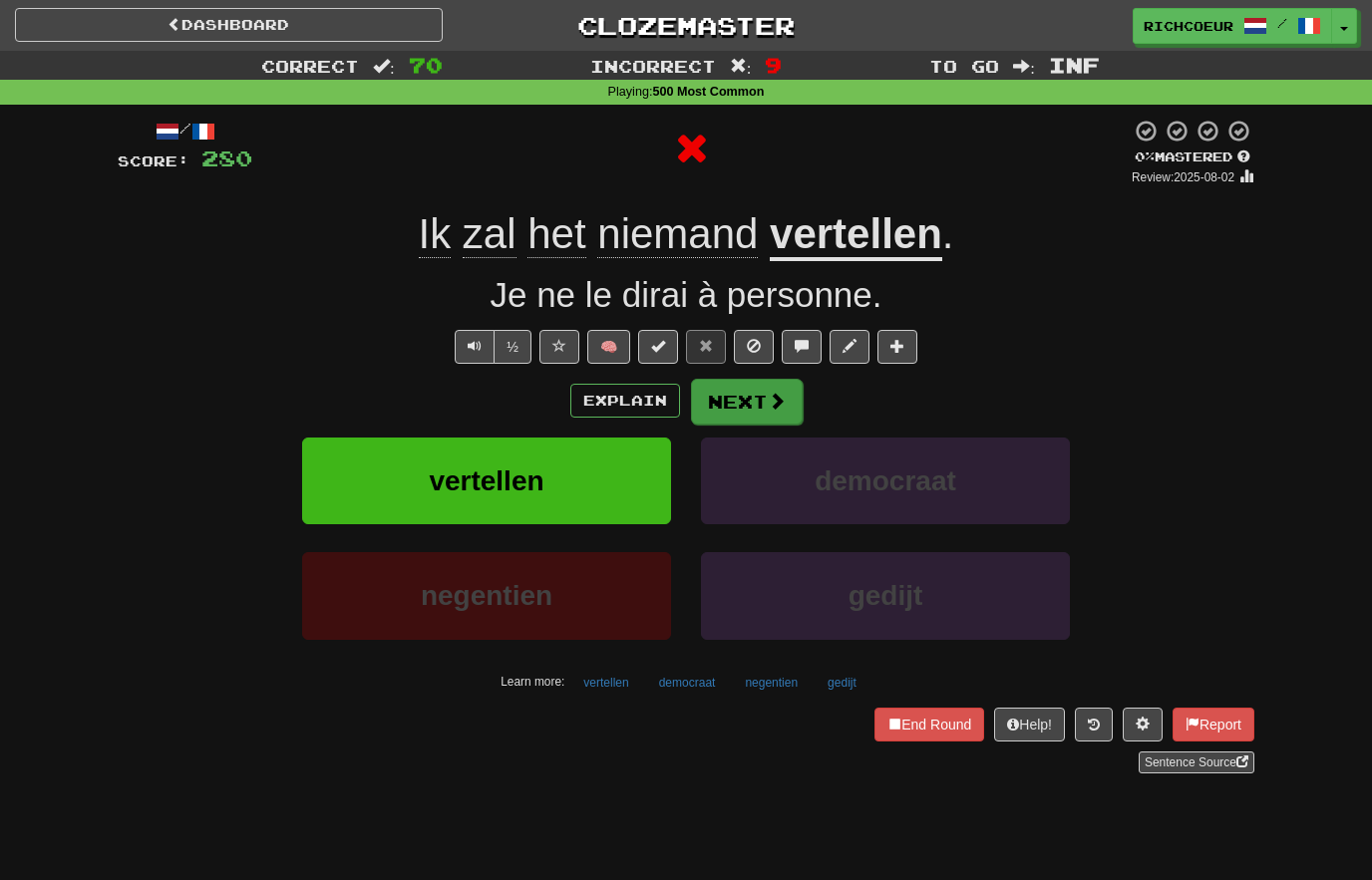 click on "Next" at bounding box center [747, 402] 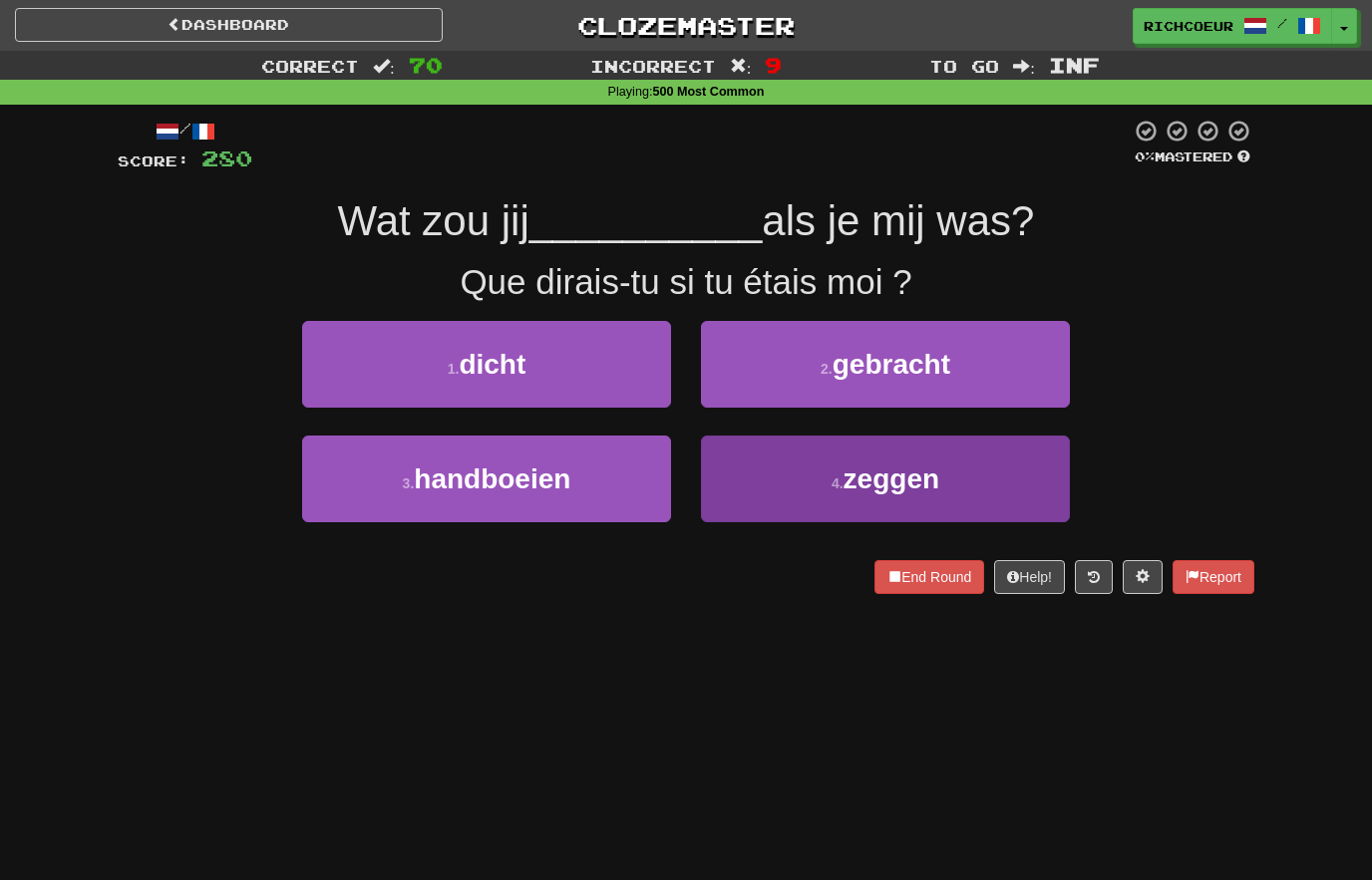 click on "4 .  zeggen" at bounding box center (885, 478) 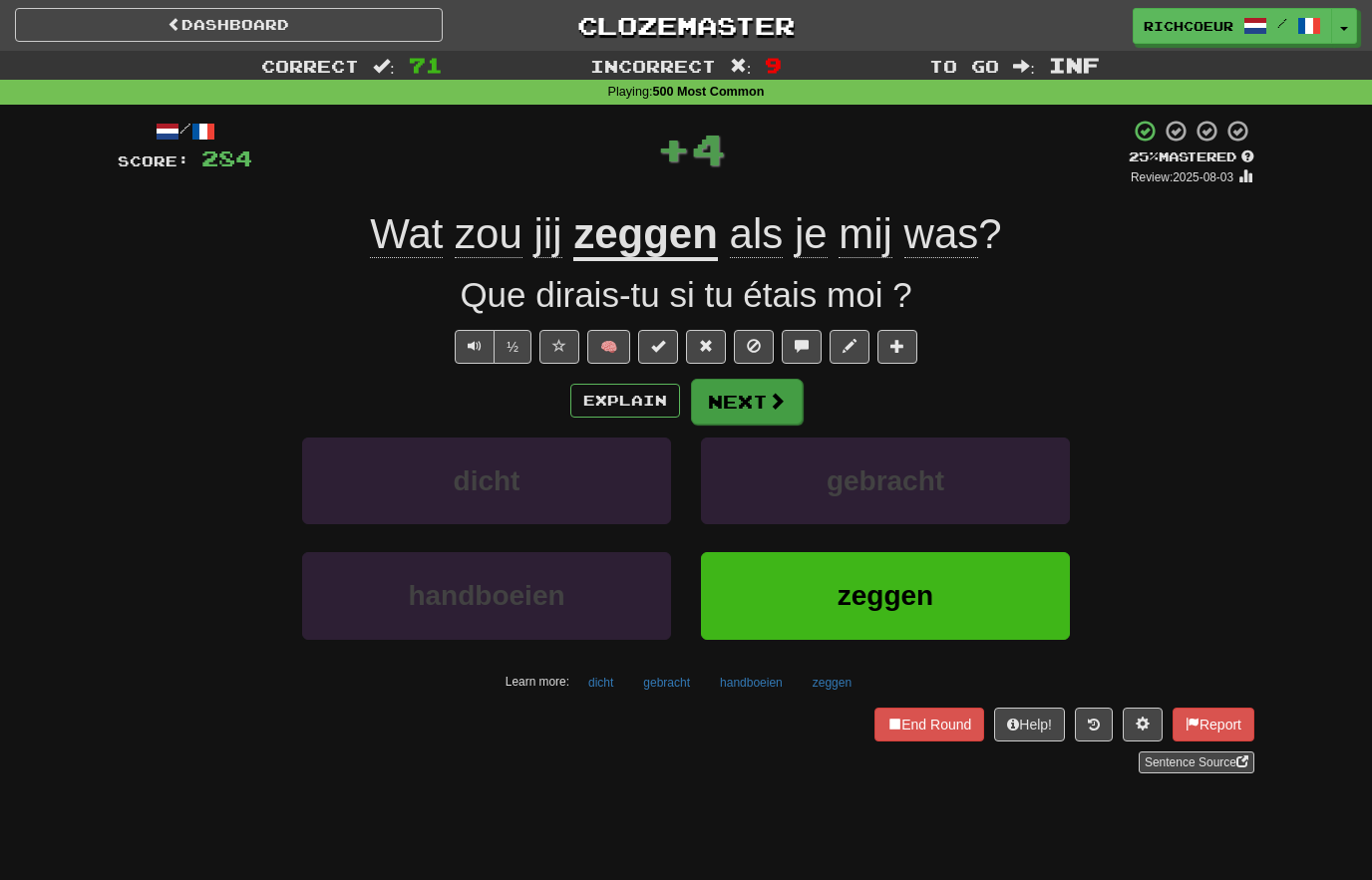 click on "Next" at bounding box center [747, 402] 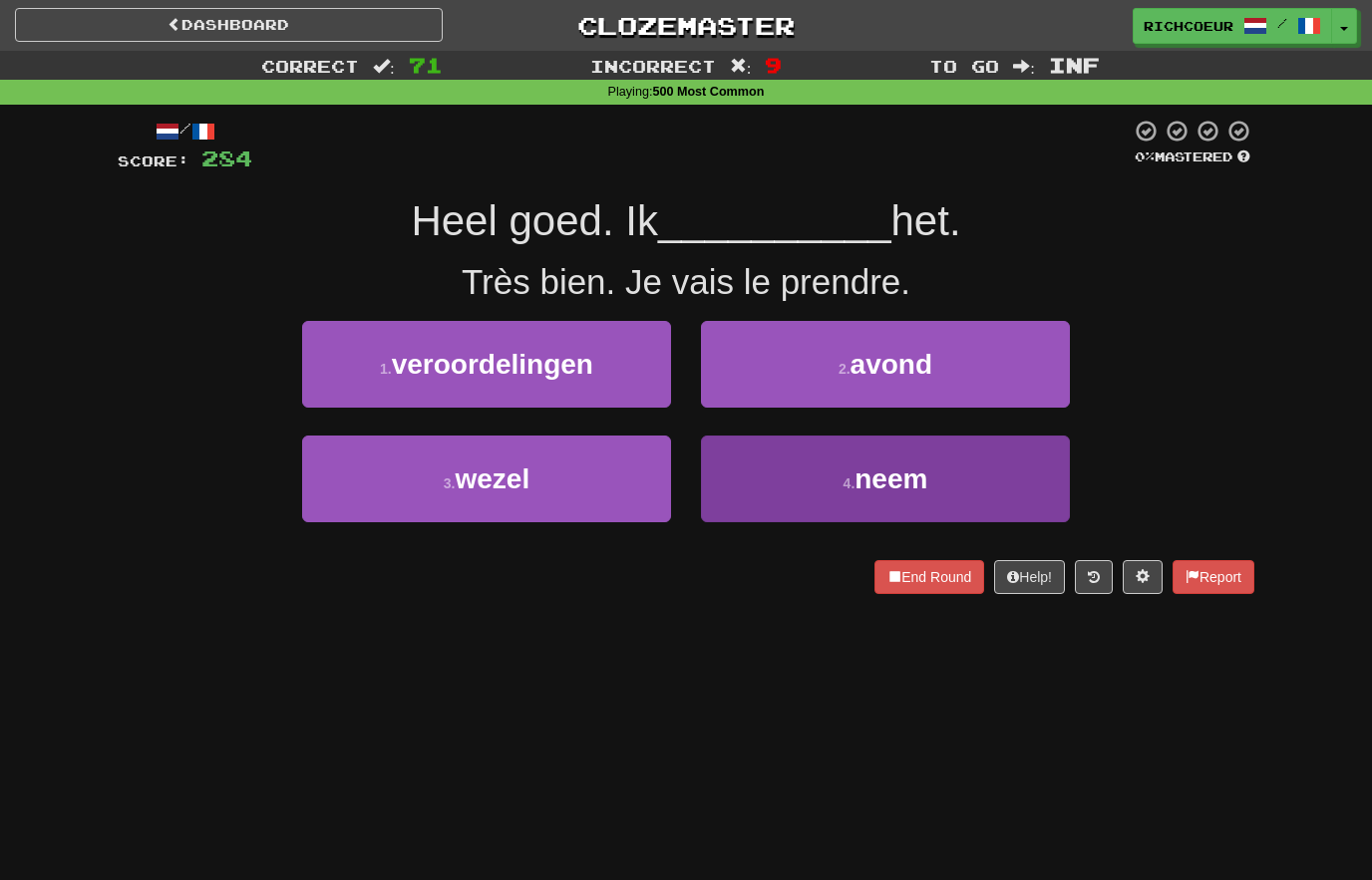 click on "4 .  neem" at bounding box center [885, 478] 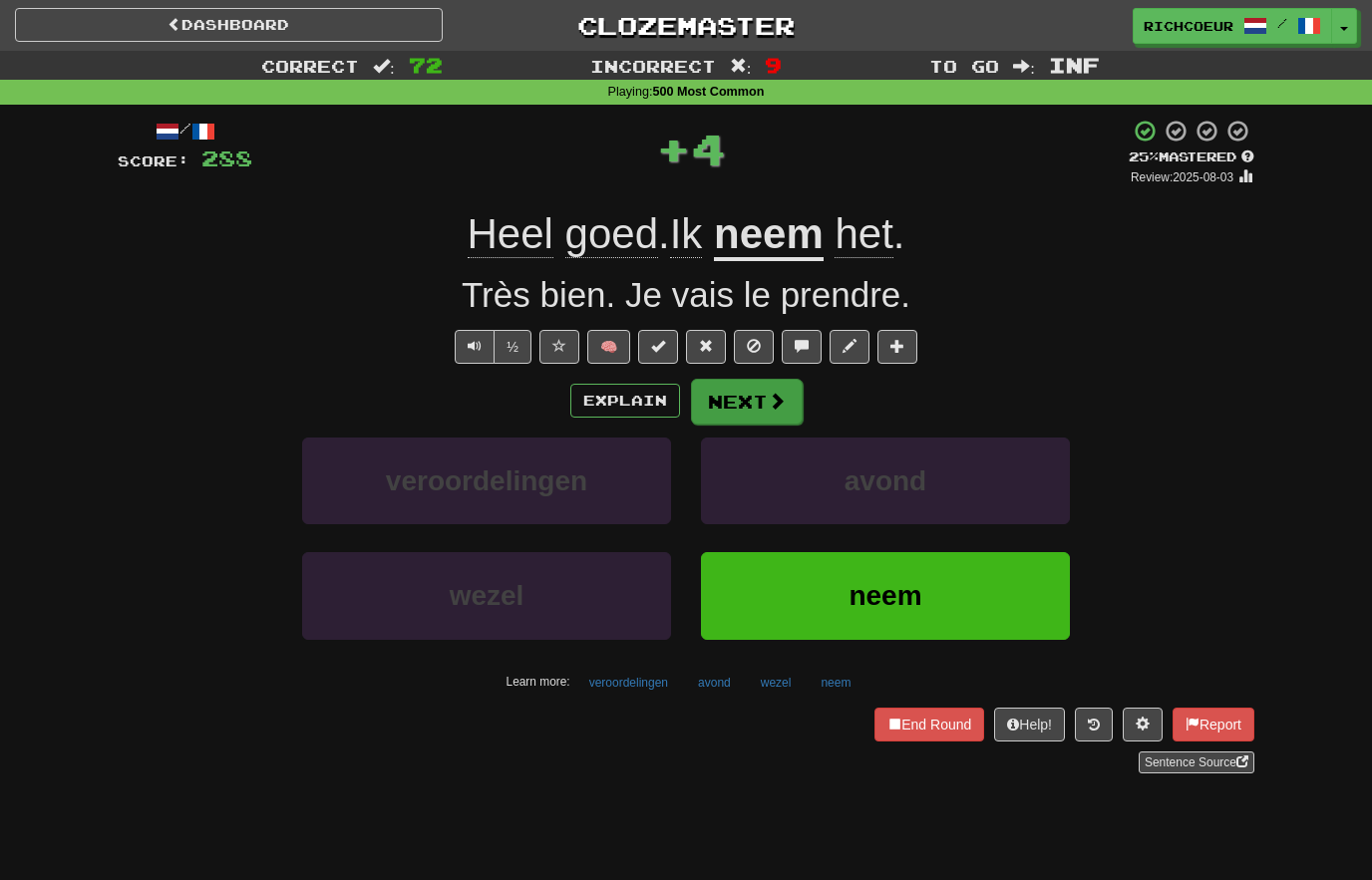 click at bounding box center [777, 401] 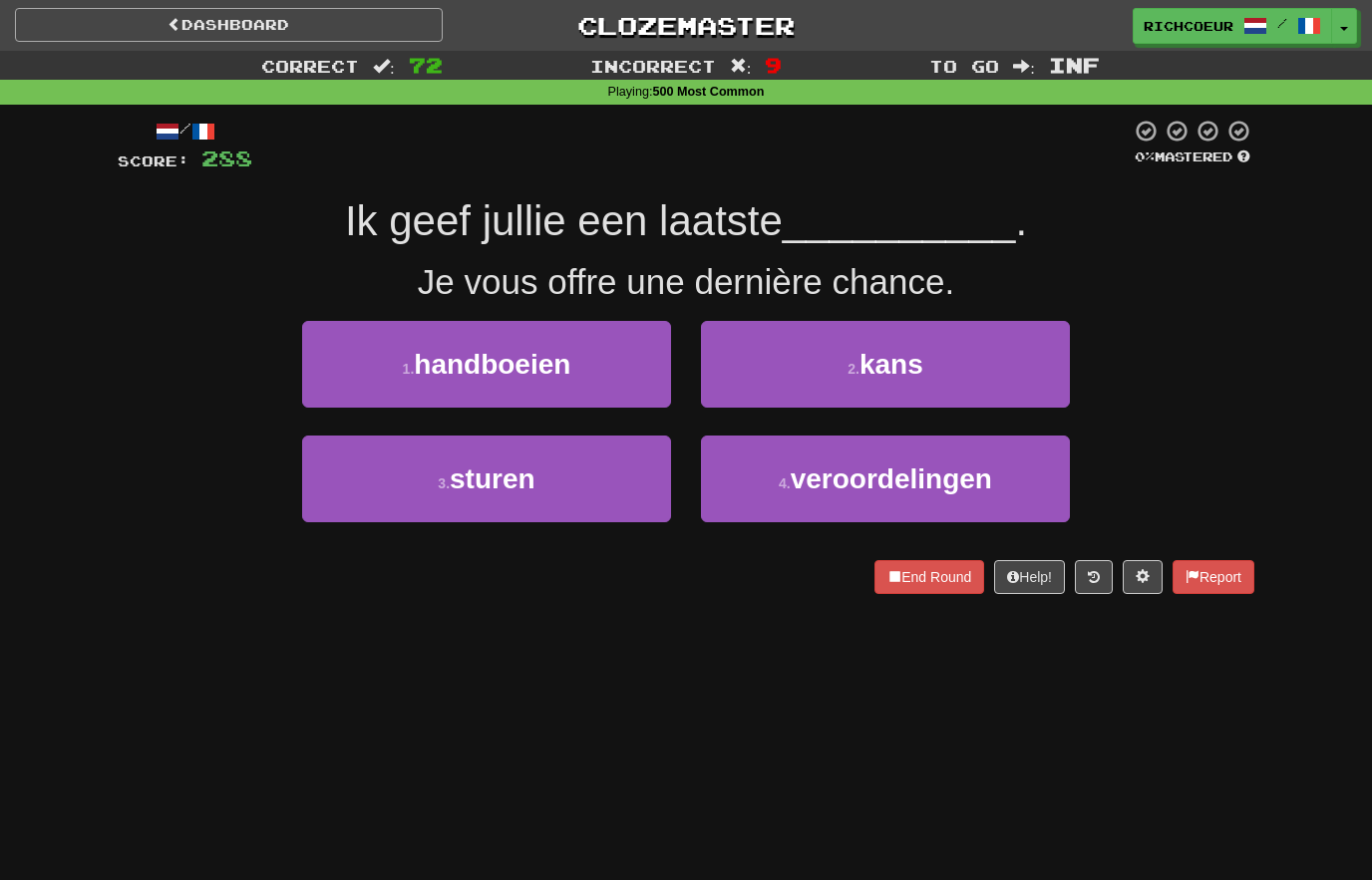 click on "Dashboard" at bounding box center [228, 25] 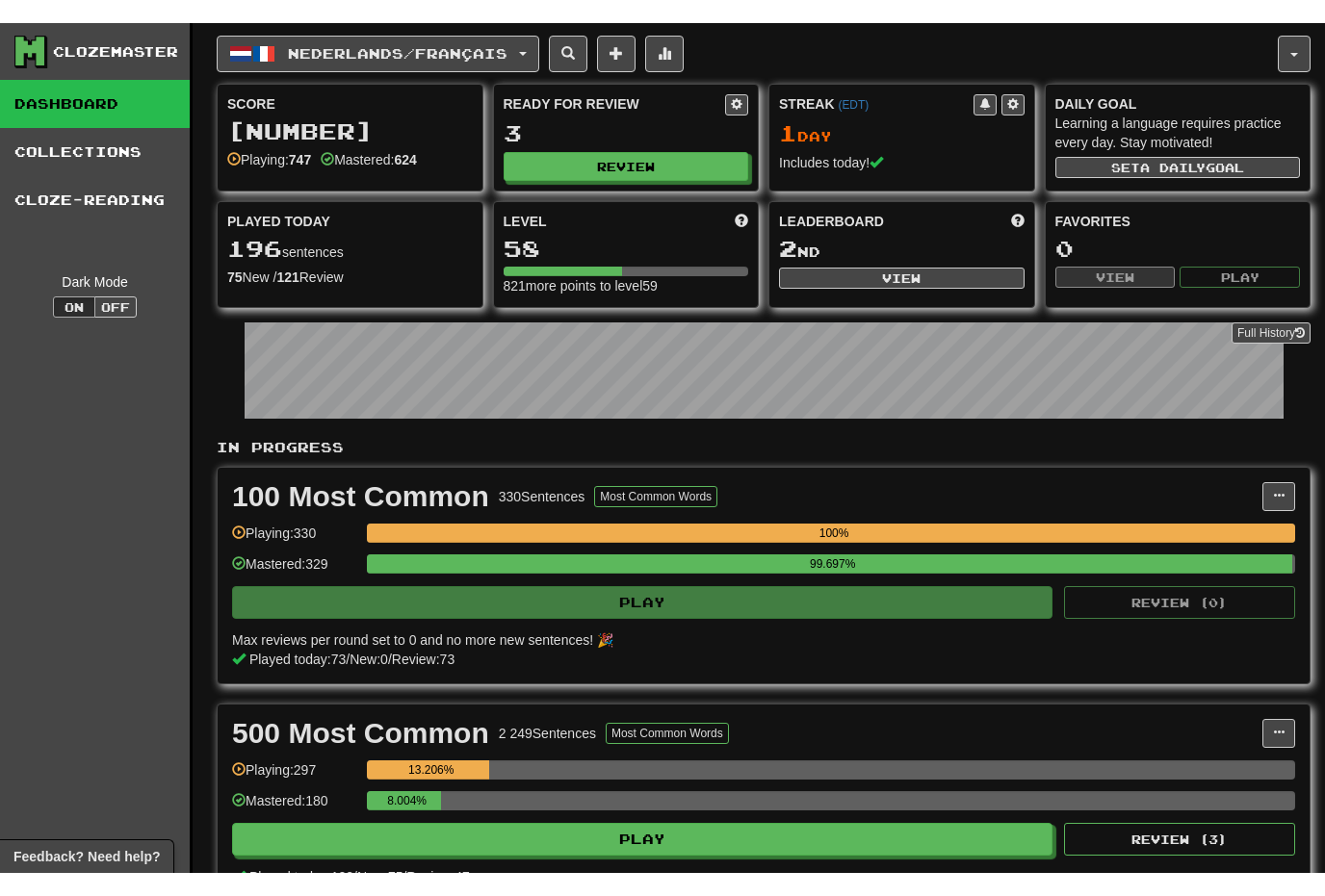 scroll, scrollTop: 0, scrollLeft: 0, axis: both 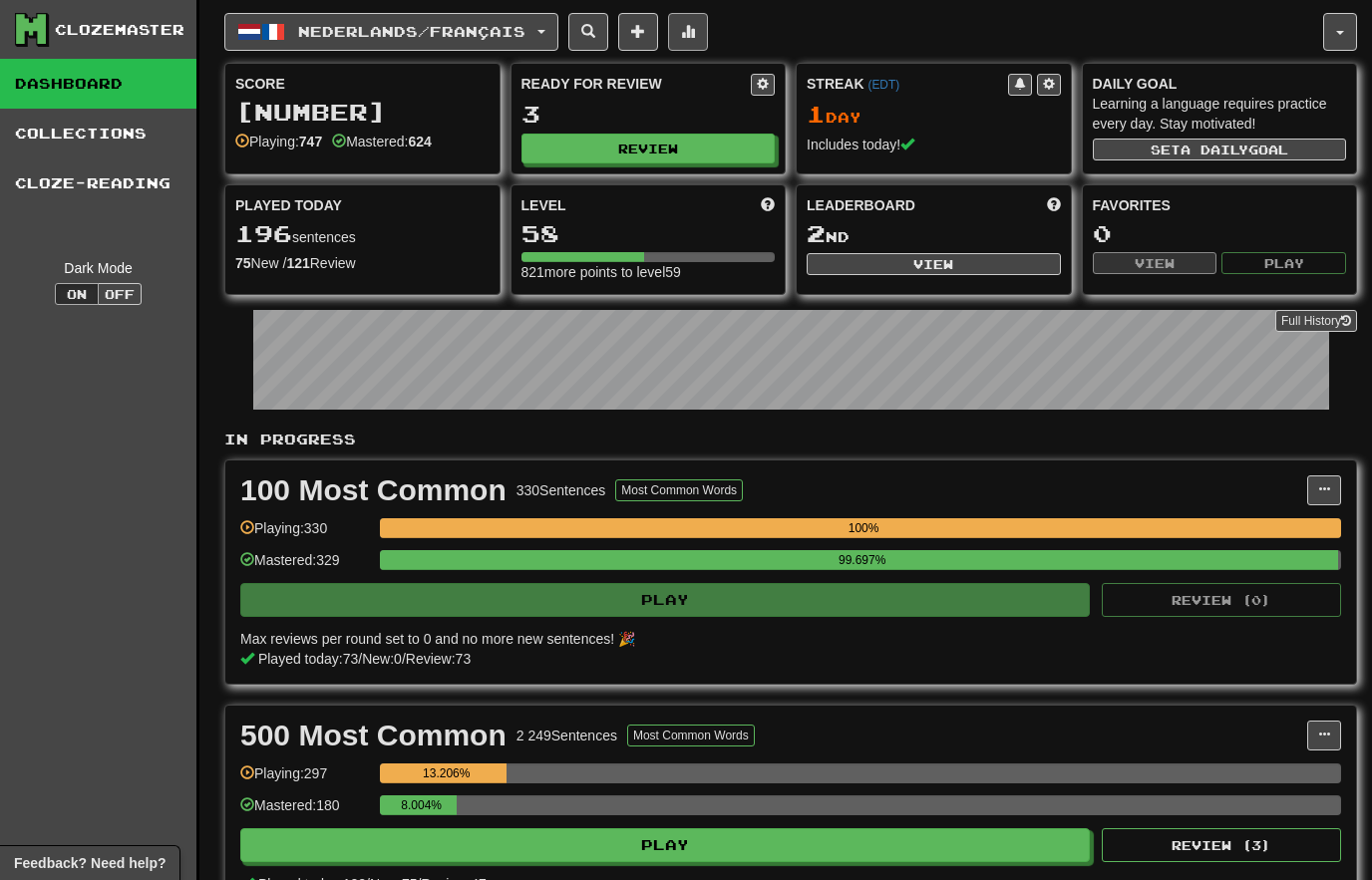 click at bounding box center (688, 32) 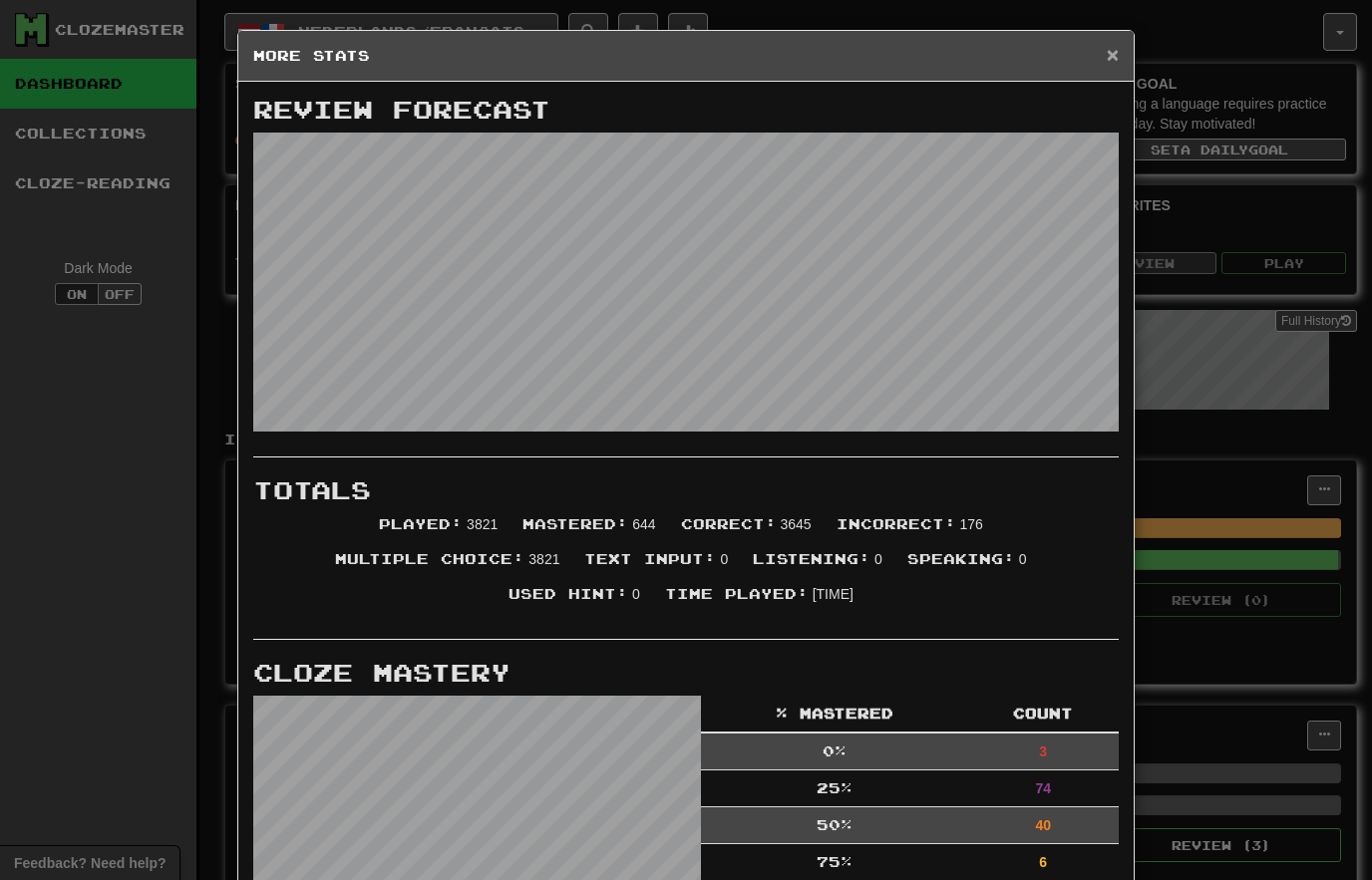 click on "×" at bounding box center (1113, 54) 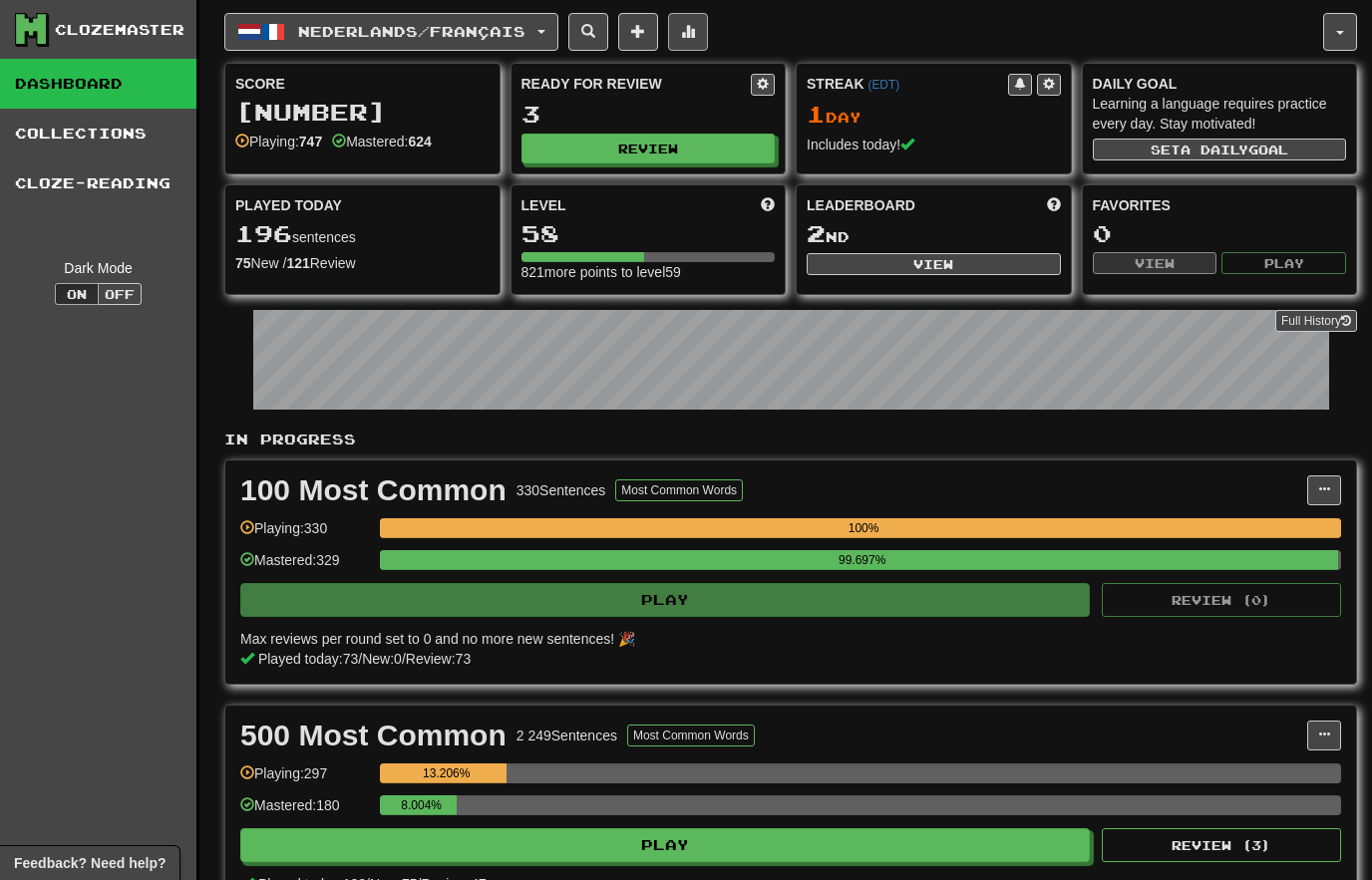 click at bounding box center (688, 31) 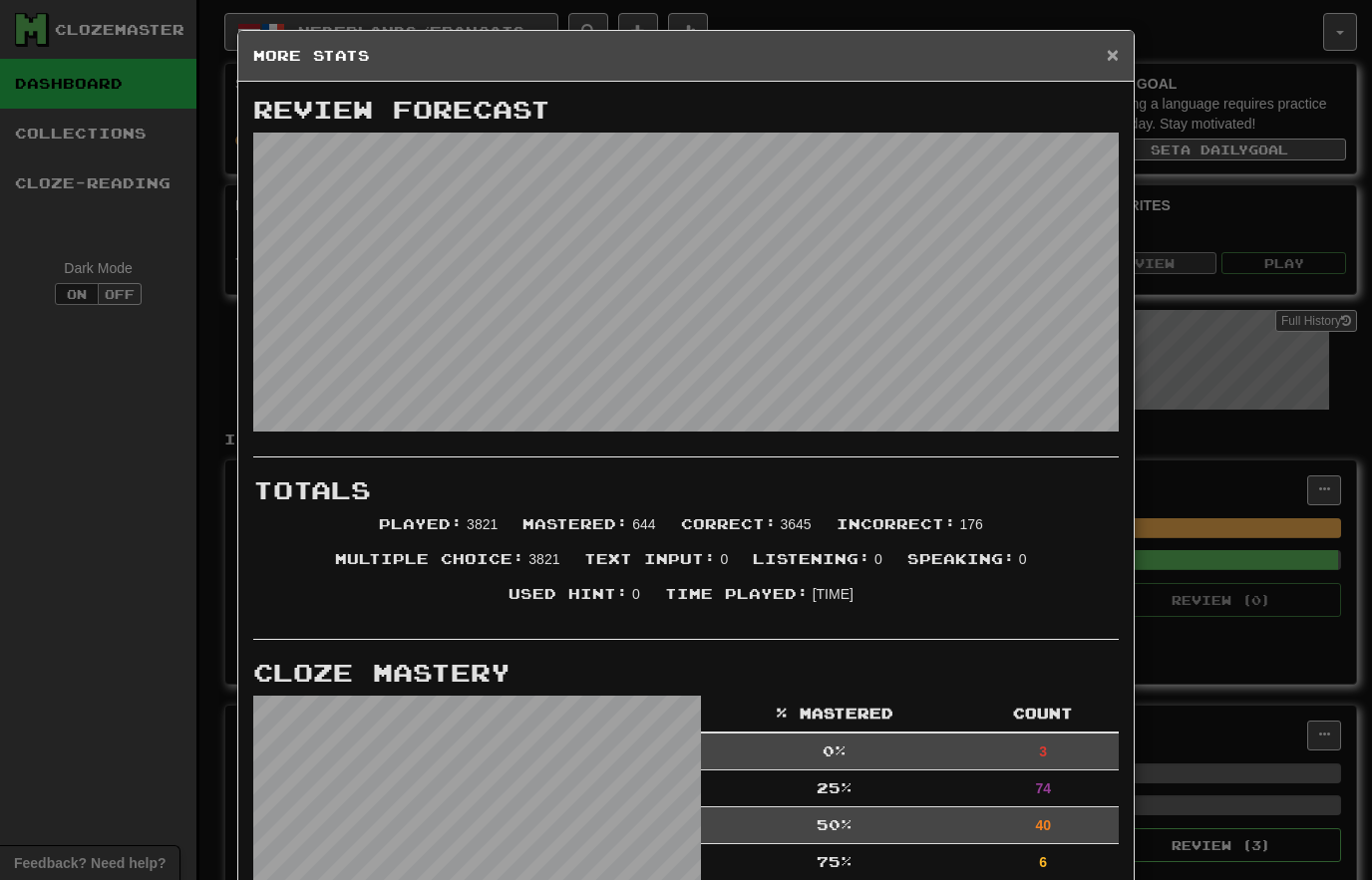click on "×" at bounding box center (1113, 54) 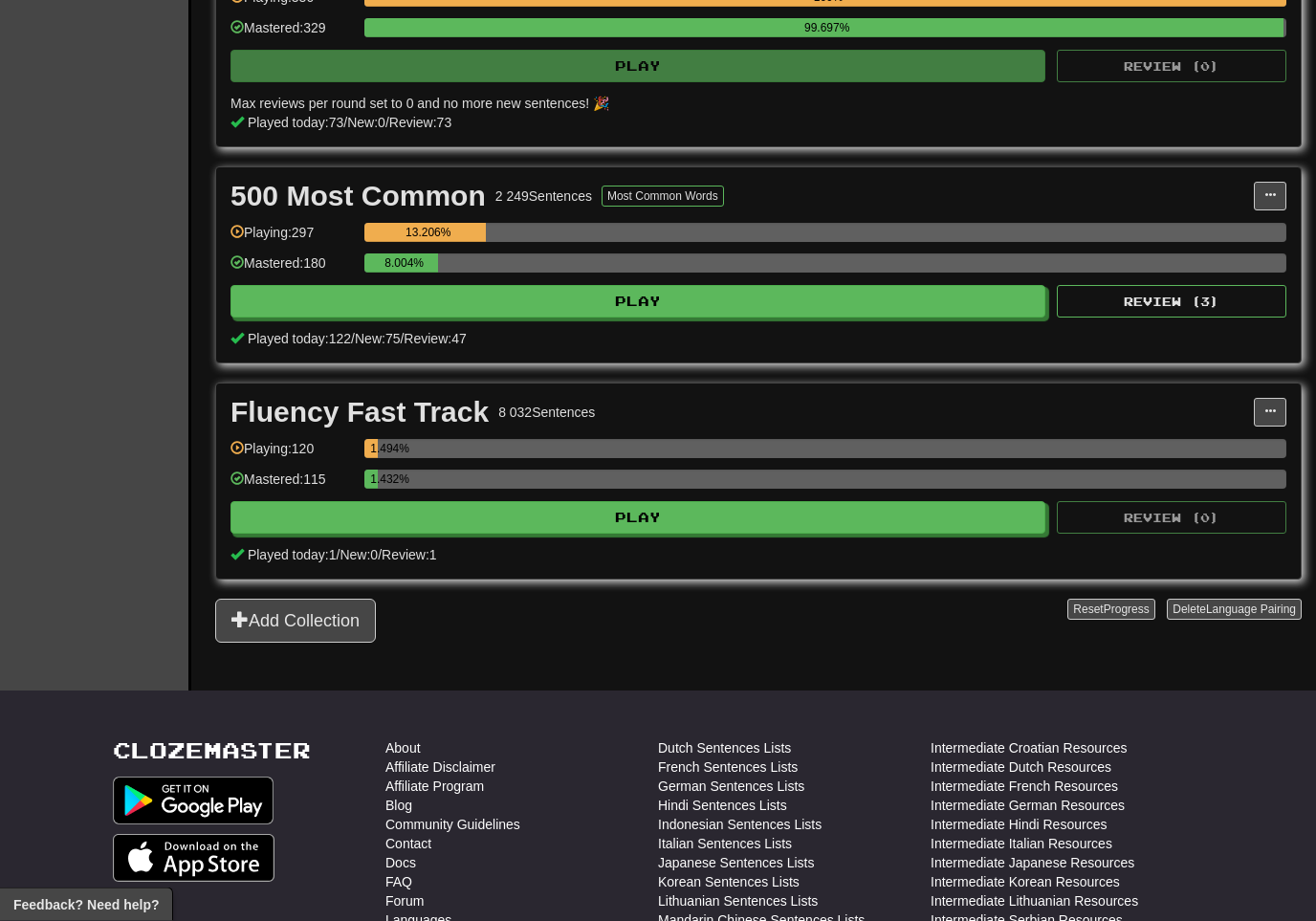 scroll, scrollTop: 510, scrollLeft: 0, axis: vertical 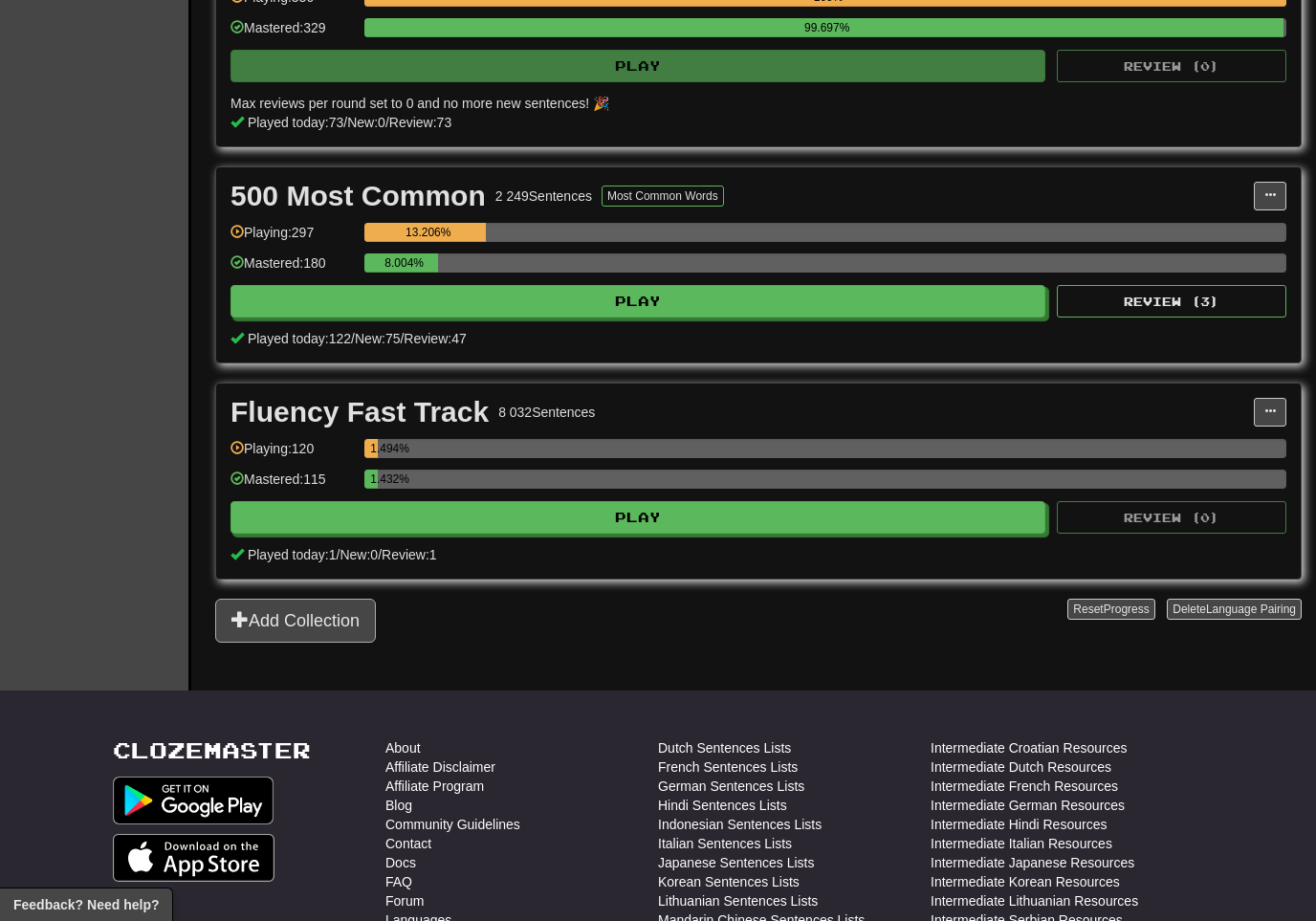 click at bounding box center (240, 619) 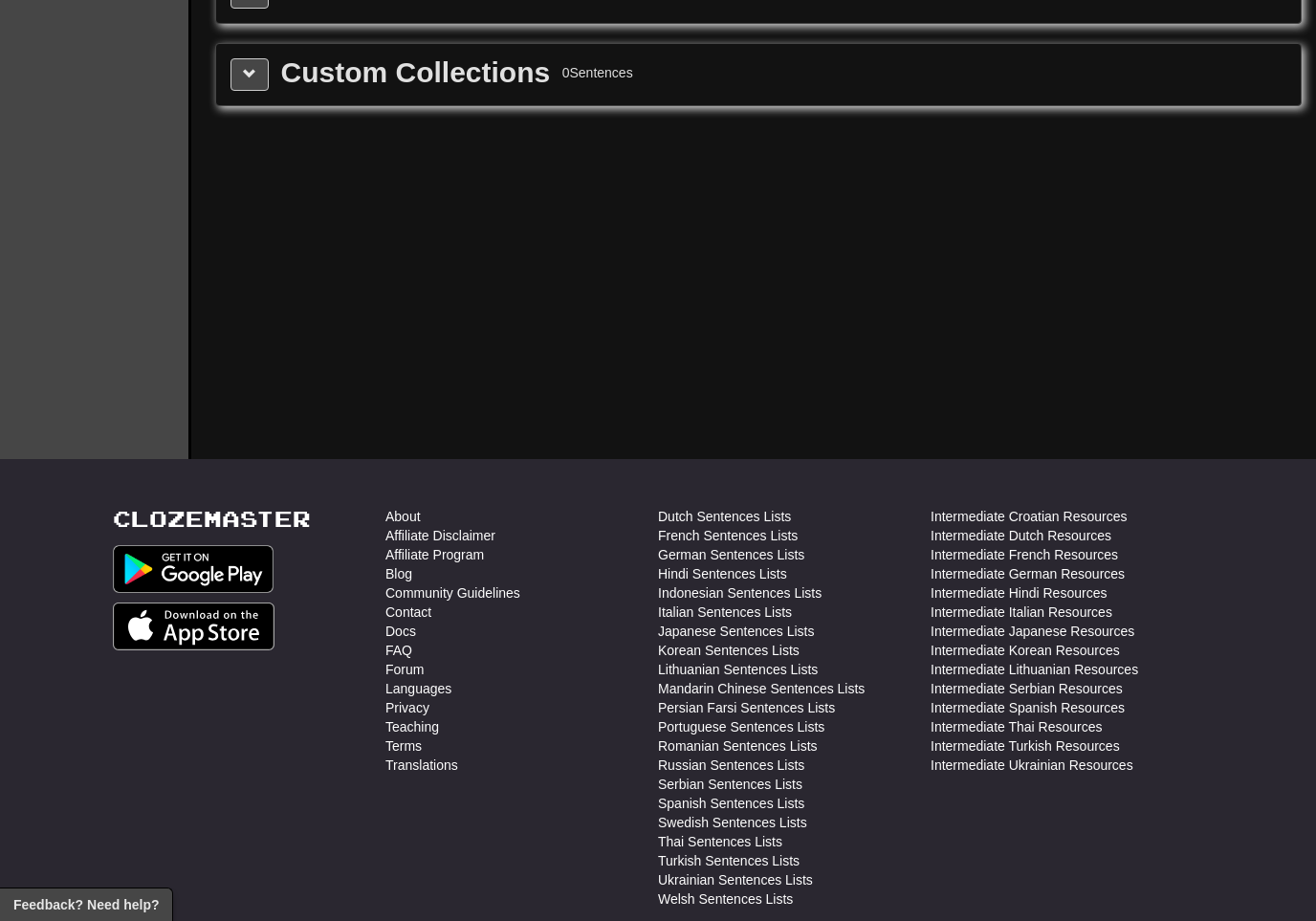 scroll, scrollTop: 0, scrollLeft: 0, axis: both 